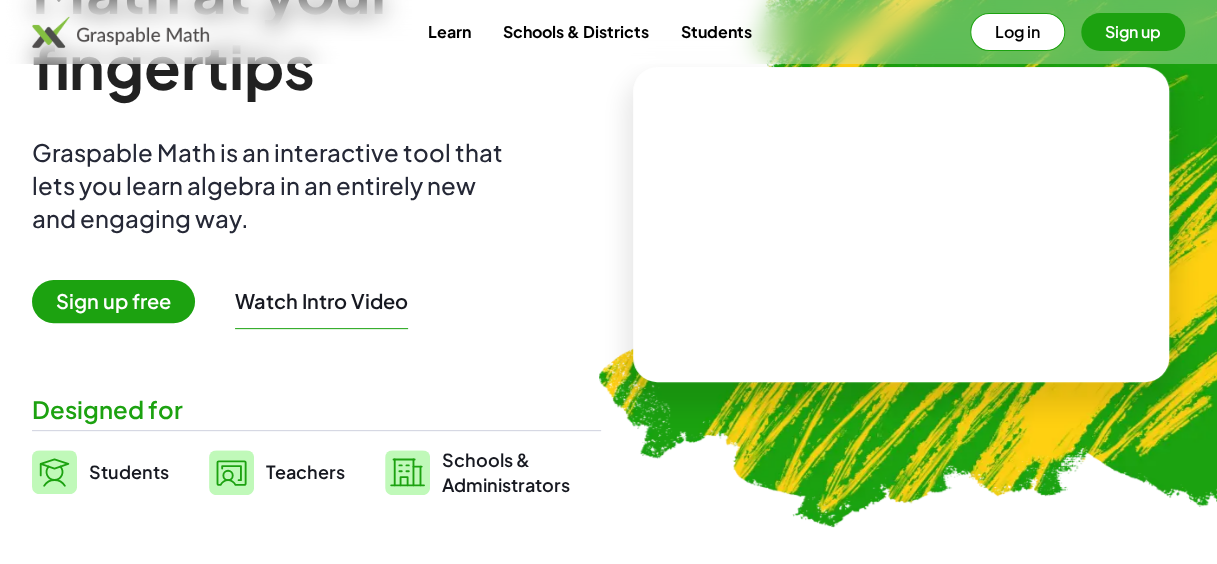scroll, scrollTop: 0, scrollLeft: 0, axis: both 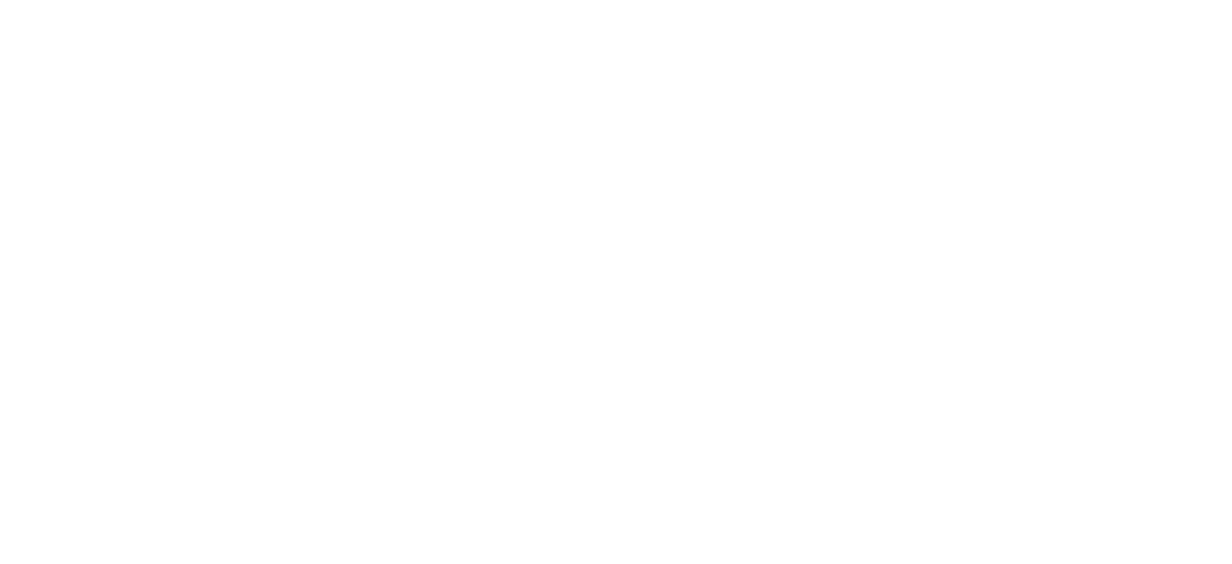 drag, startPoint x: 588, startPoint y: 250, endPoint x: 566, endPoint y: 249, distance: 22.022715 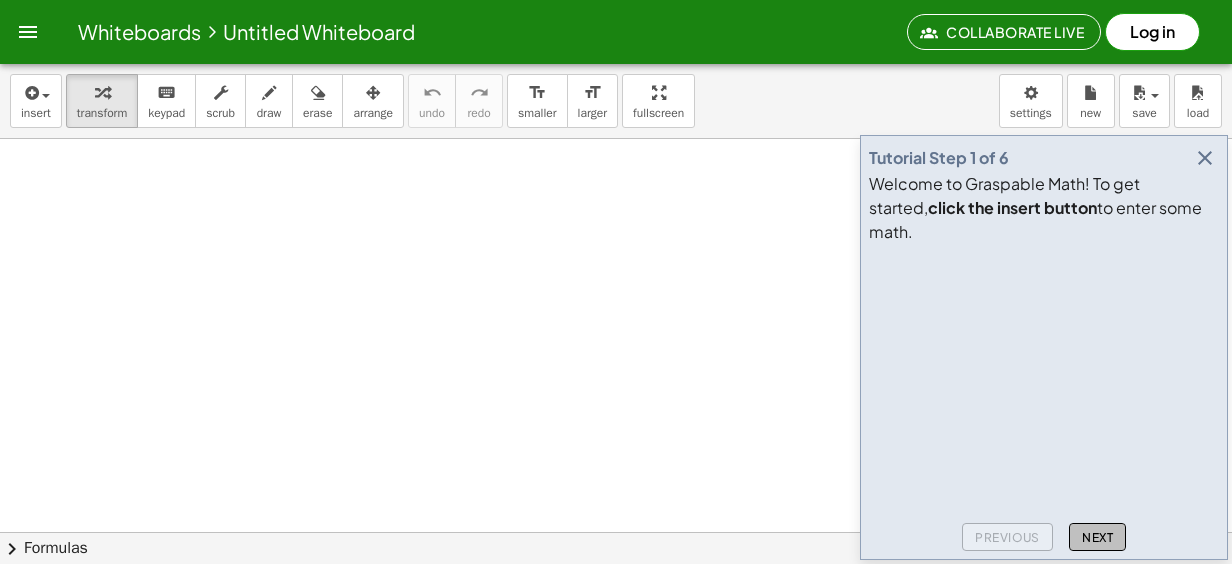 click on "Next" 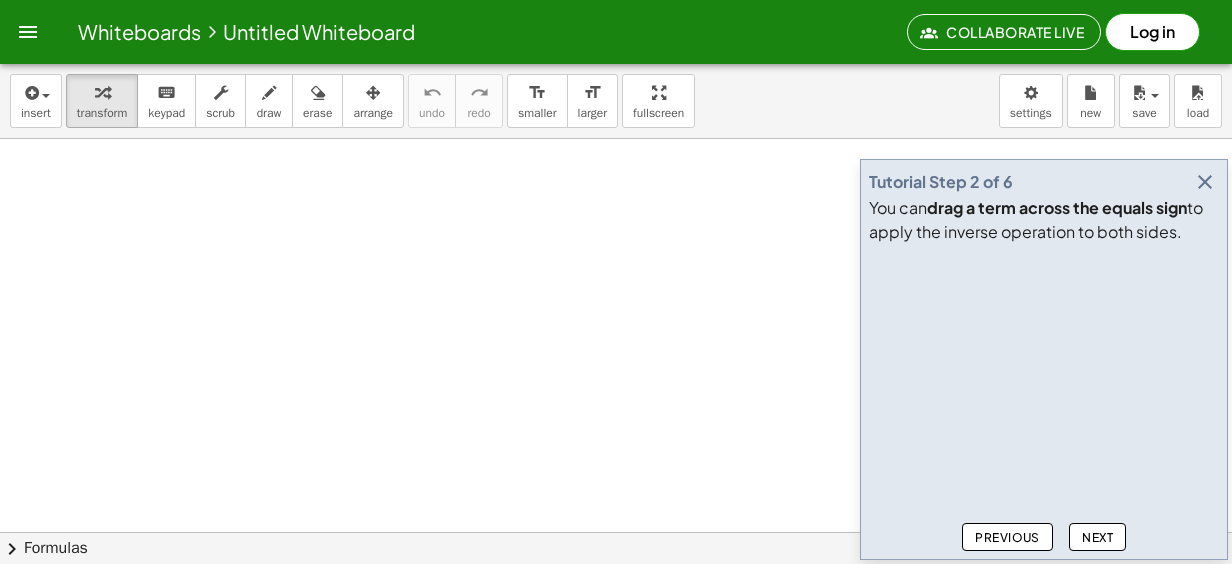 click on "Next" 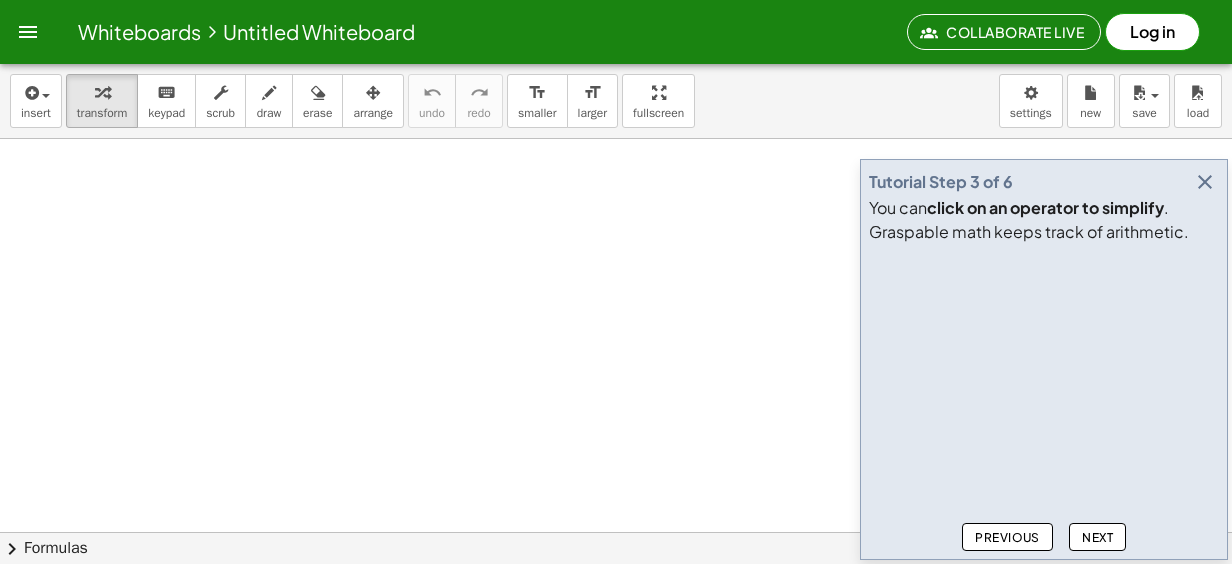 click on "Next" 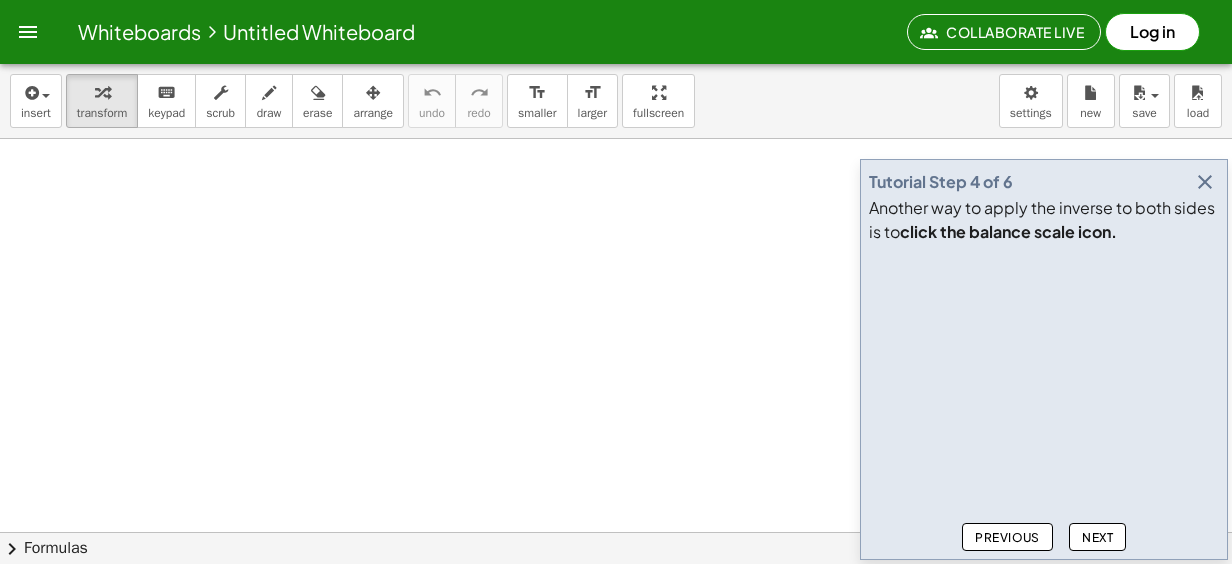 click on "Next" 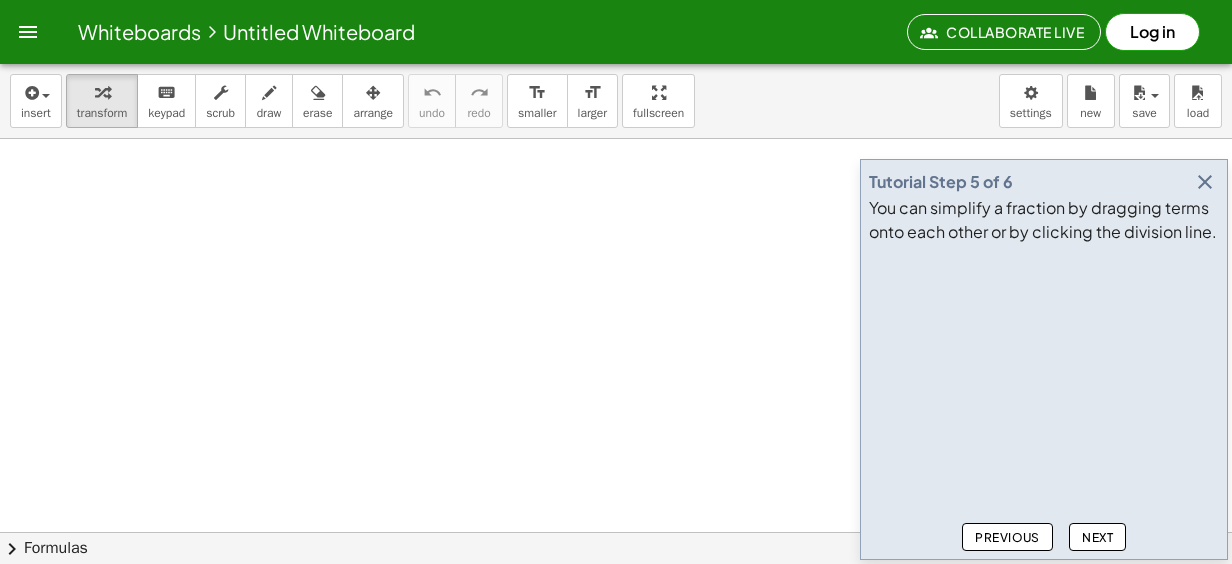 click on "Next" 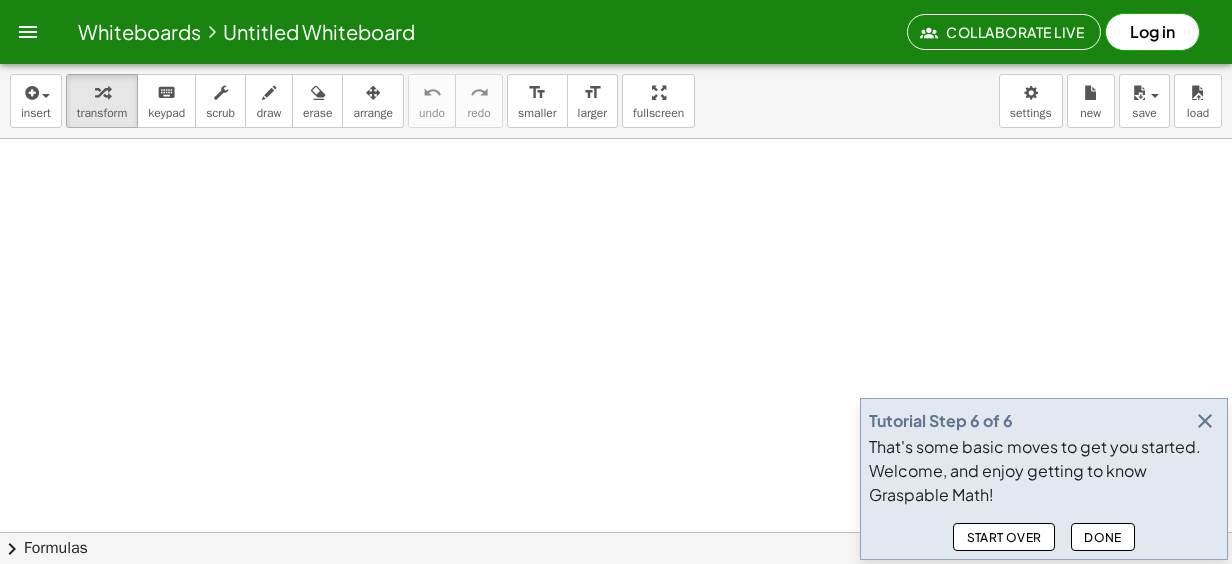 click on "Done" 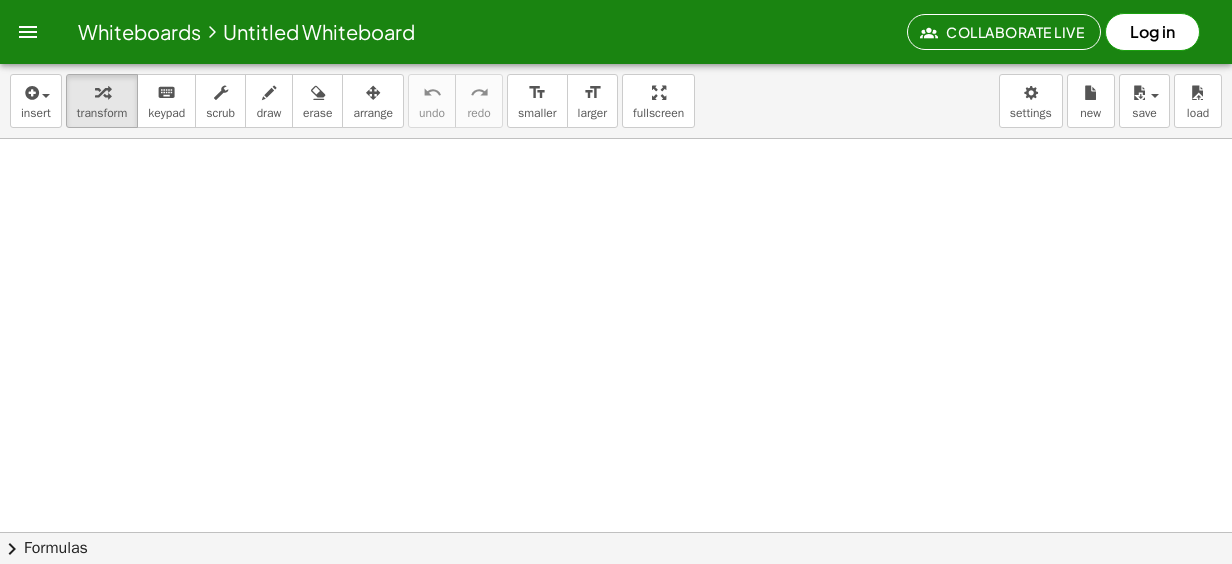 drag, startPoint x: 130, startPoint y: 188, endPoint x: 176, endPoint y: 314, distance: 134.13426 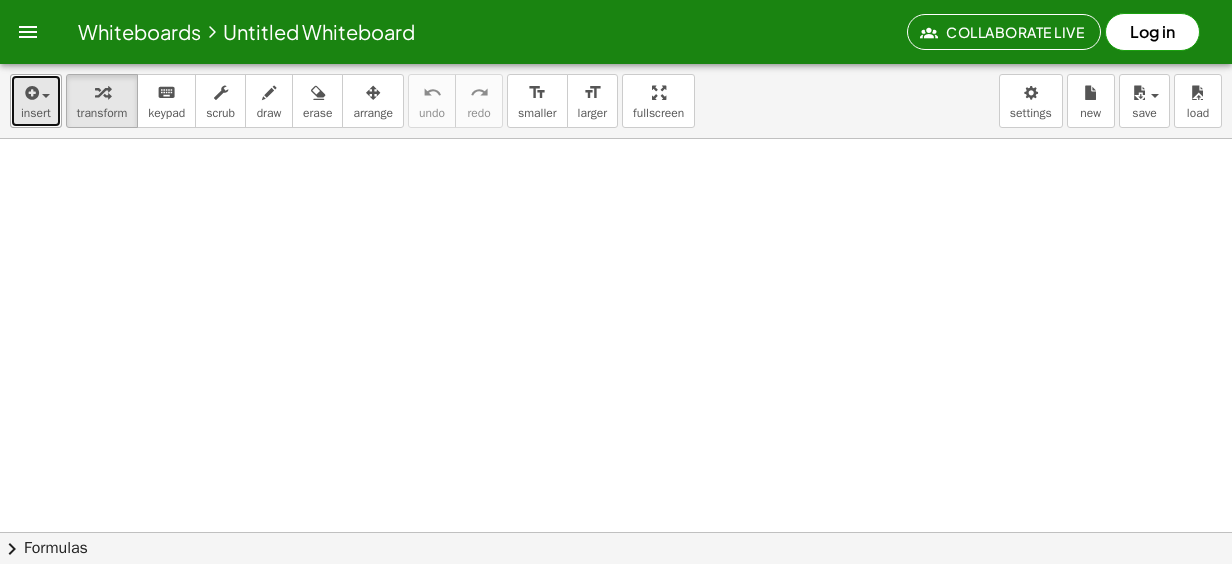 click at bounding box center [36, 92] 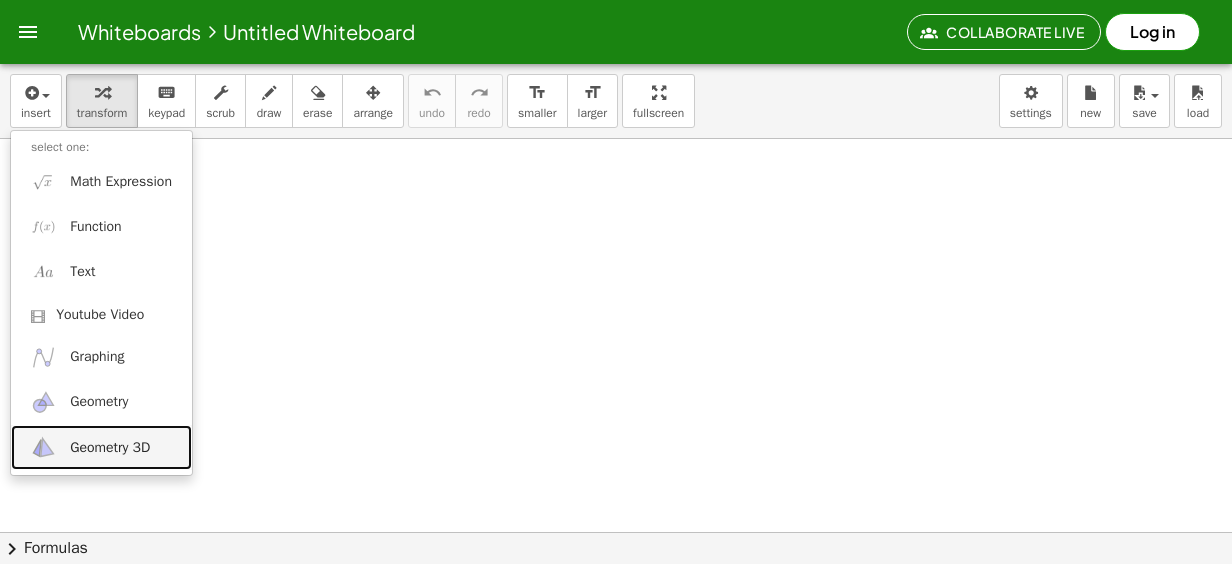 click on "Geometry 3D" at bounding box center (110, 448) 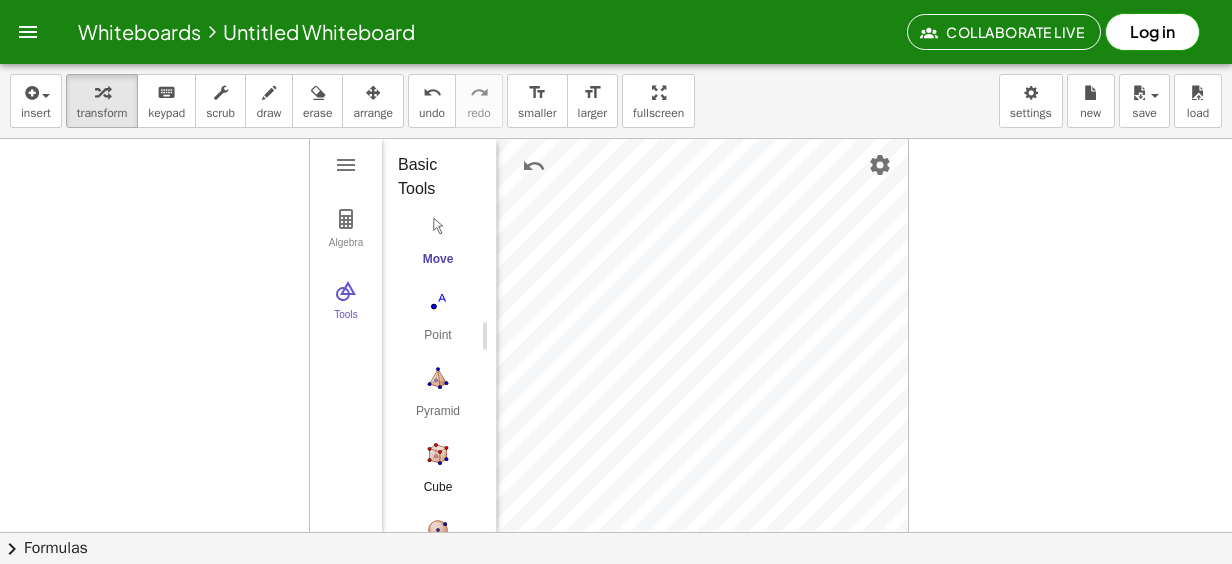click at bounding box center (438, 454) 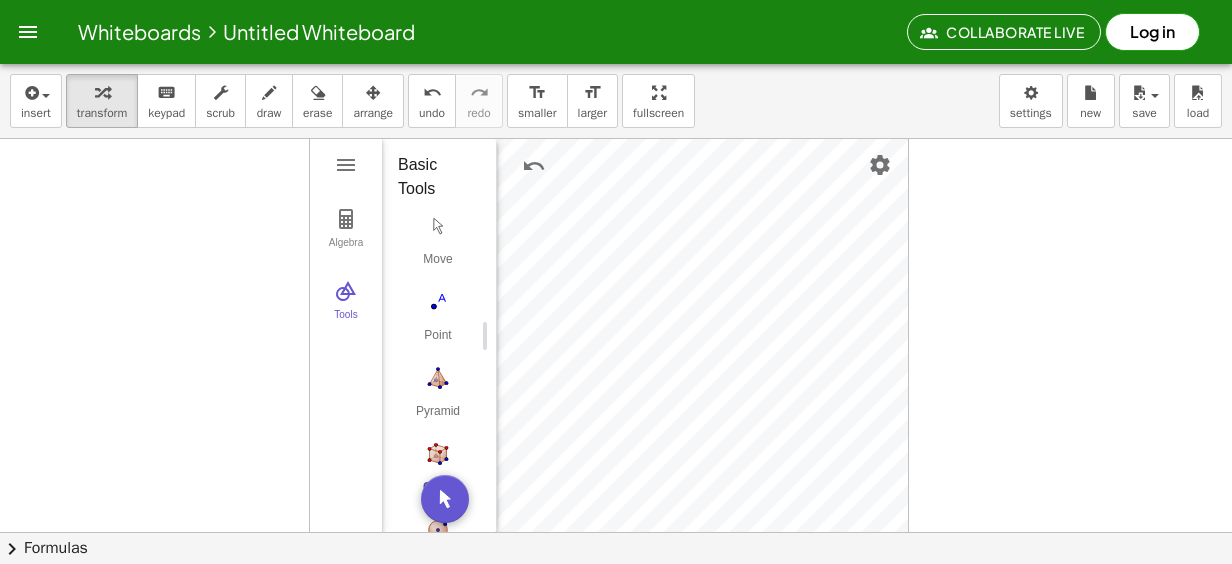 click at bounding box center (616, 597) 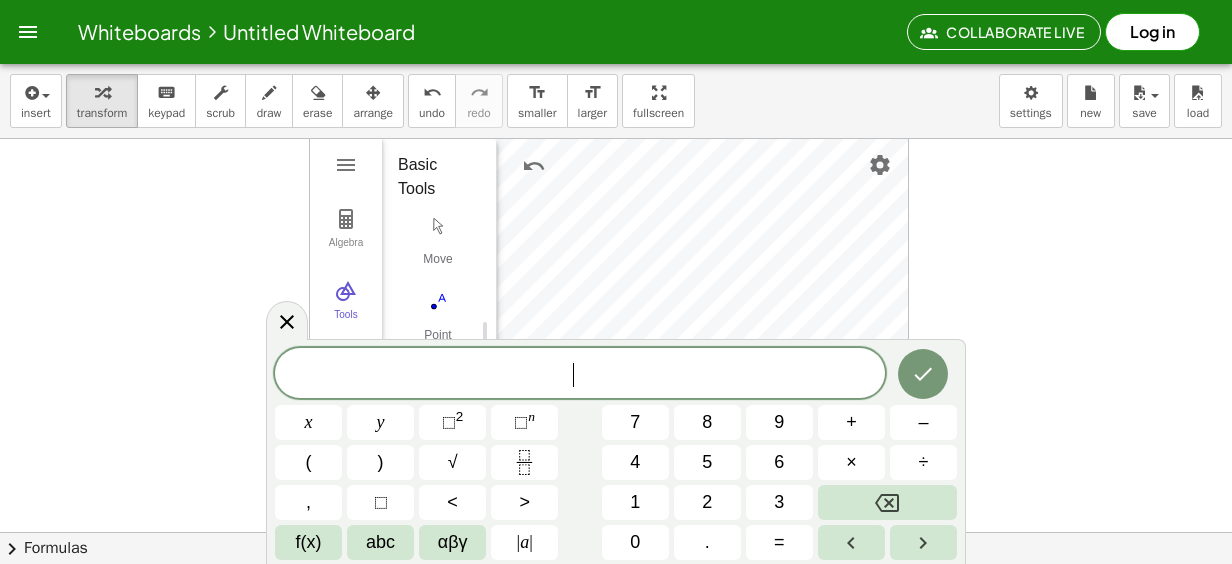 click at bounding box center [616, 597] 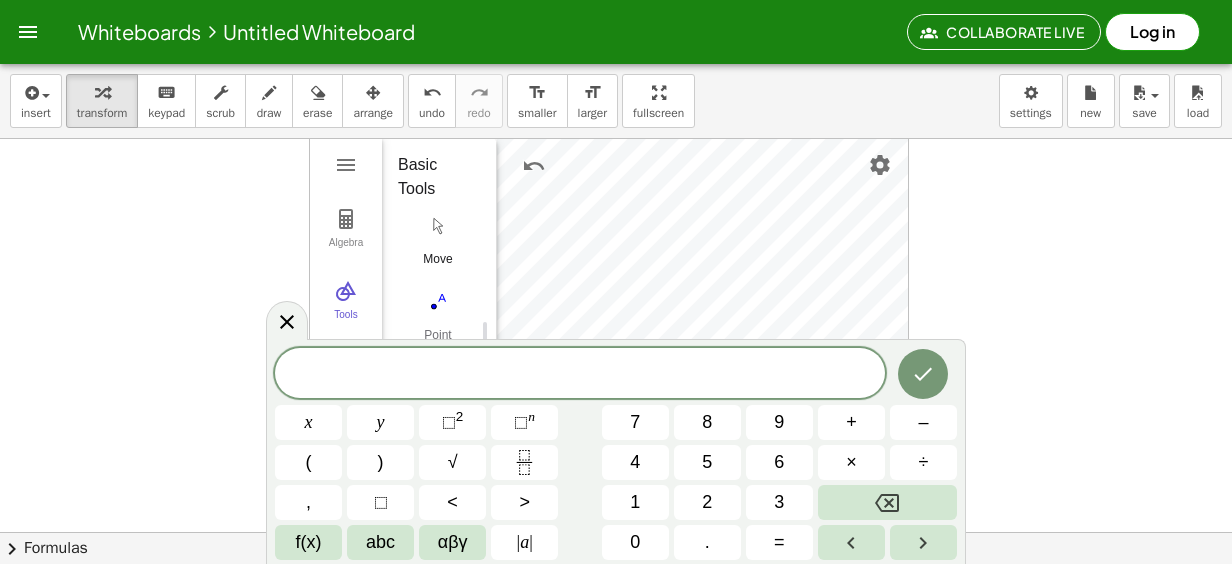 click at bounding box center [438, 226] 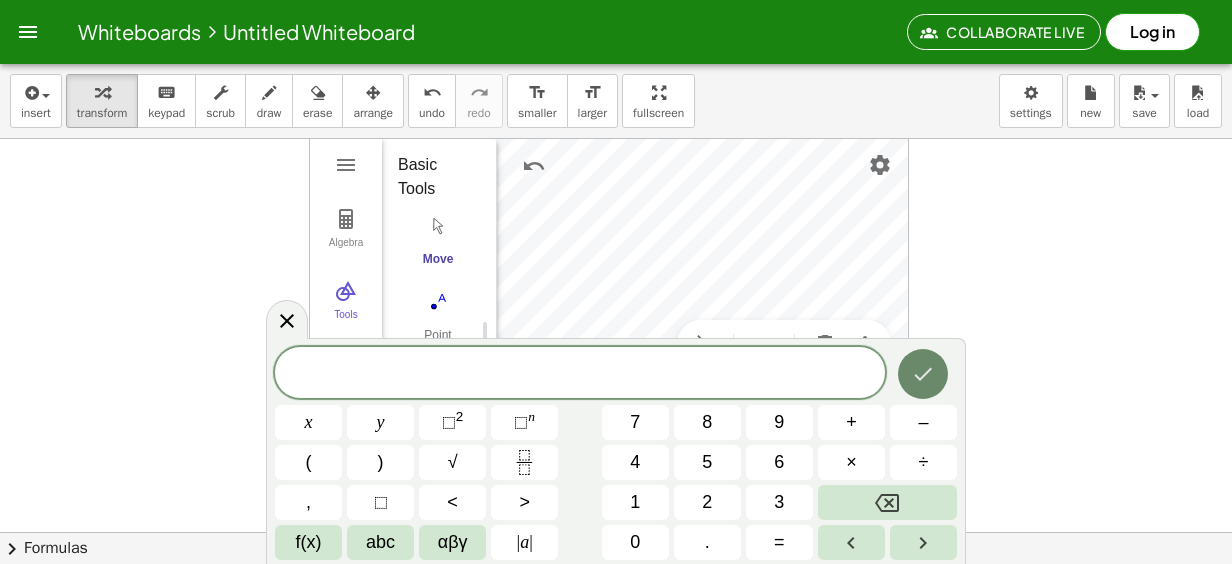 click at bounding box center [923, 374] 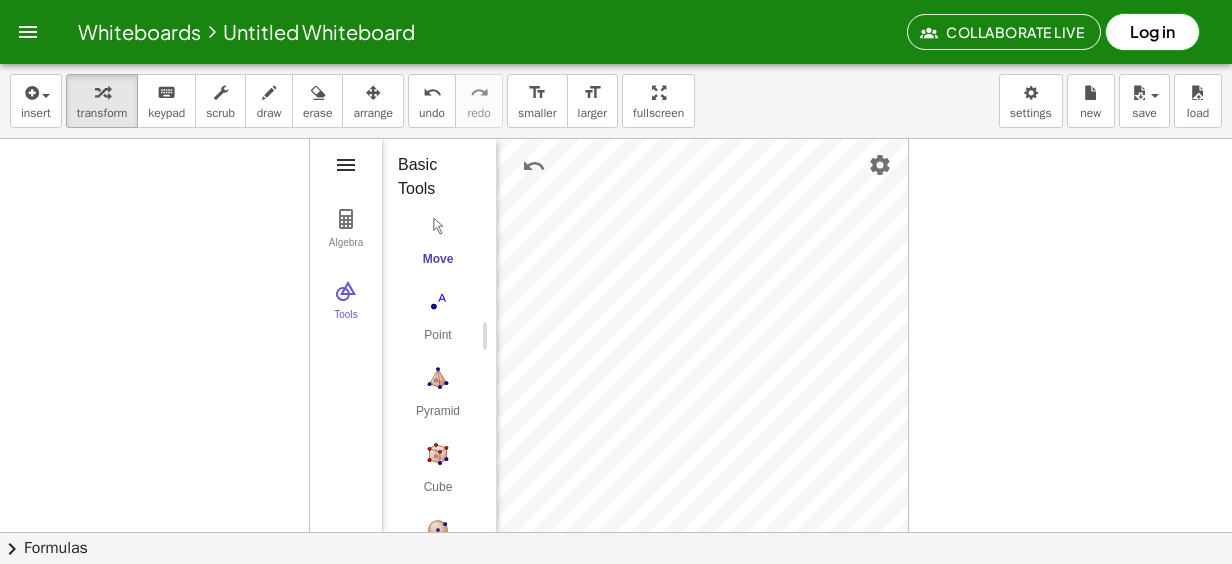 click at bounding box center [346, 165] 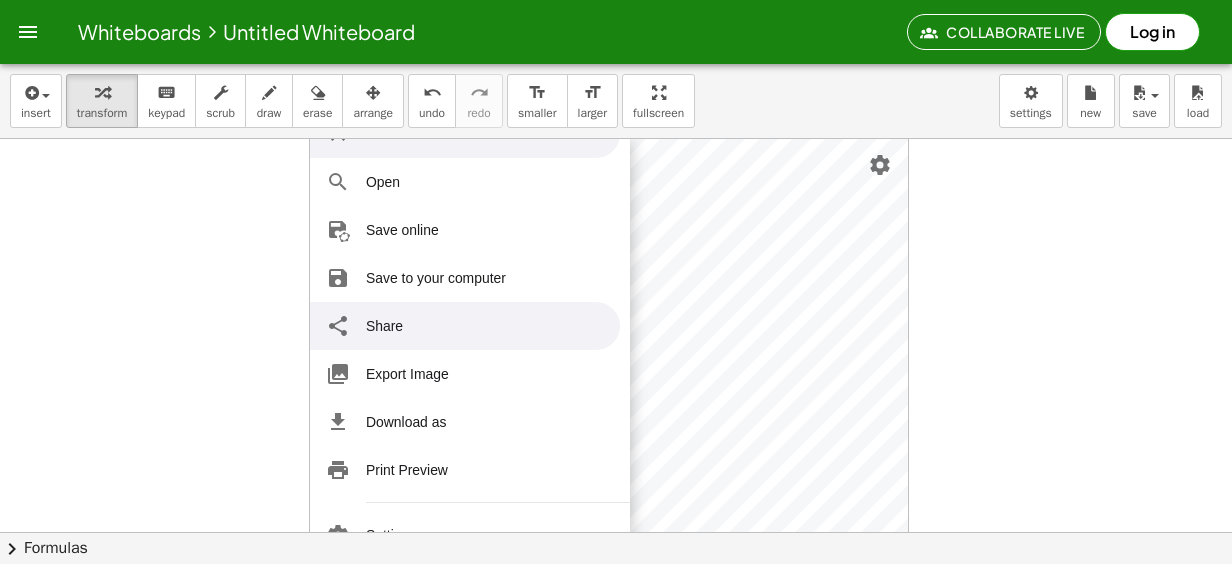 scroll, scrollTop: 0, scrollLeft: 0, axis: both 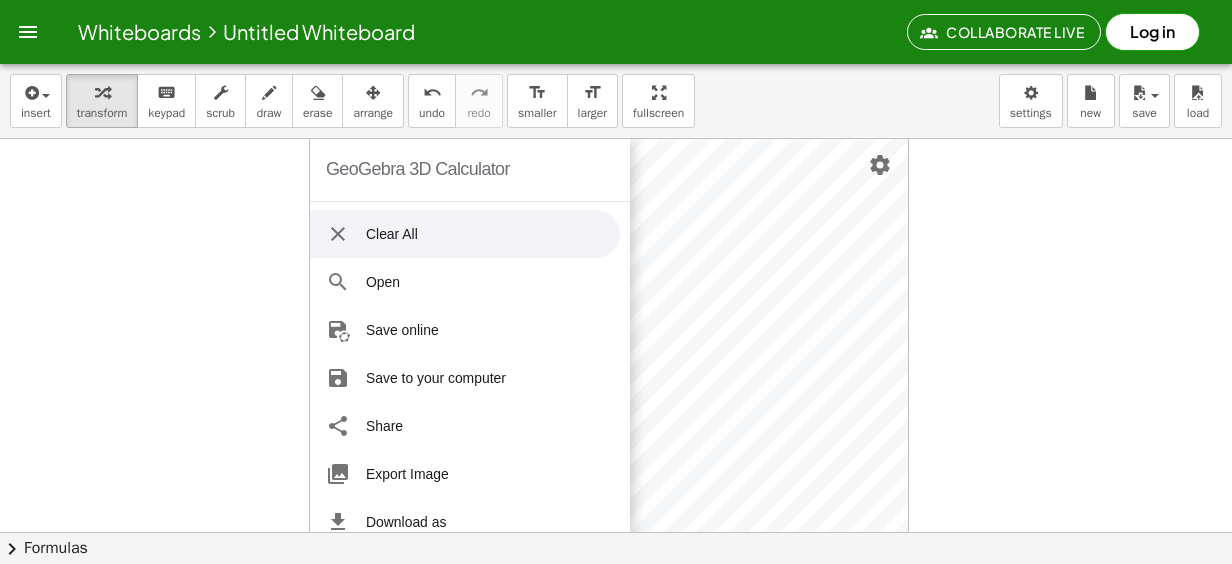 click on "Clear All" at bounding box center [465, 234] 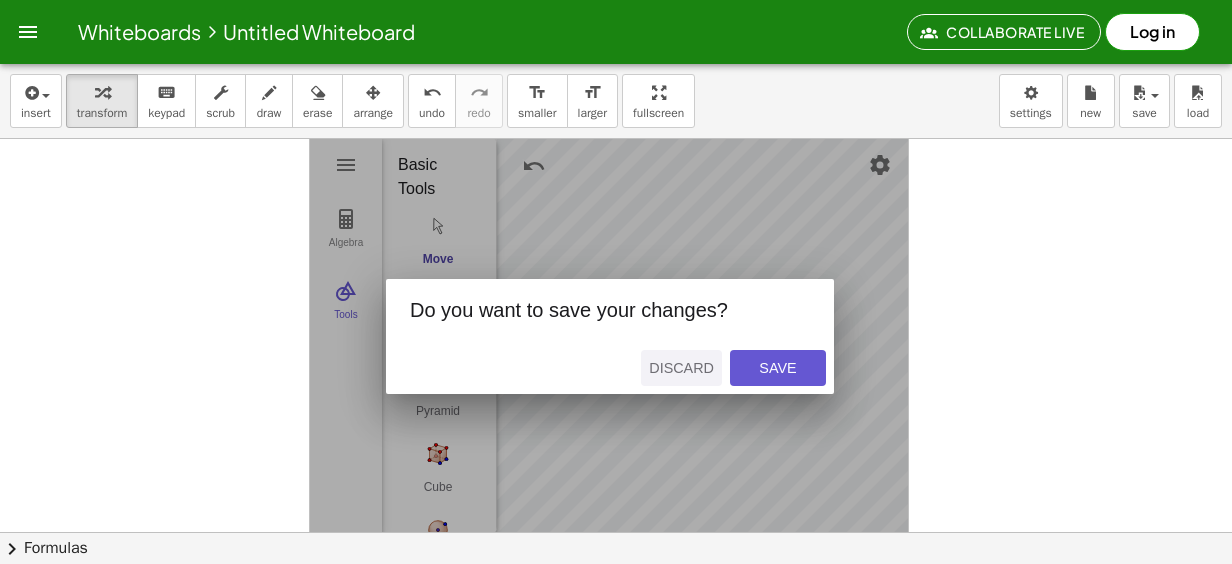 click on "Discard" at bounding box center [681, 368] 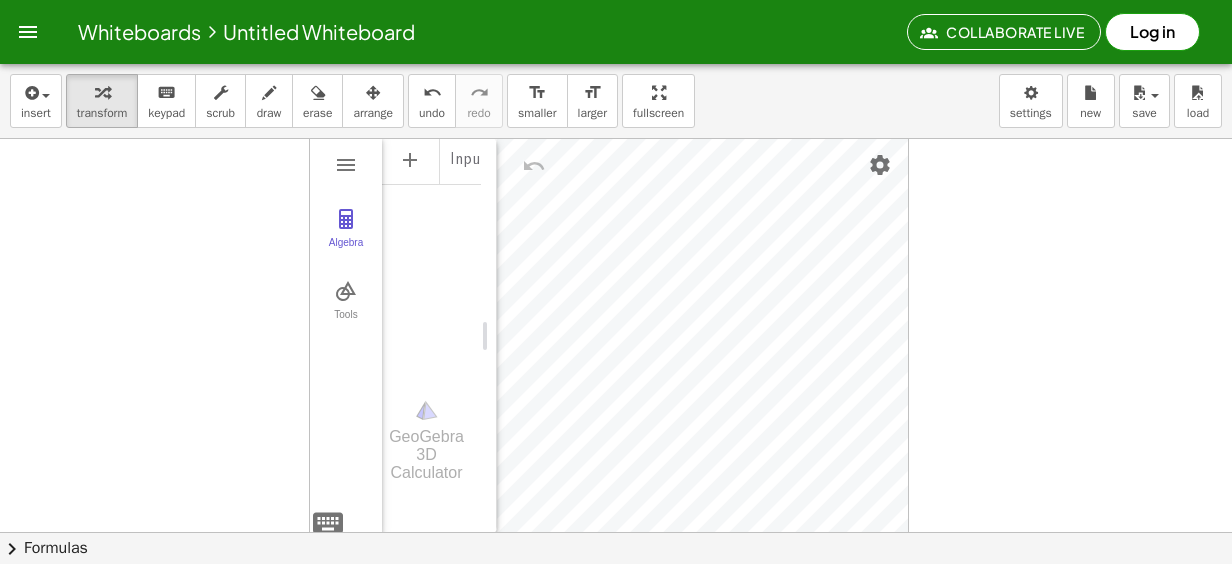 drag, startPoint x: 519, startPoint y: 141, endPoint x: 475, endPoint y: 178, distance: 57.48913 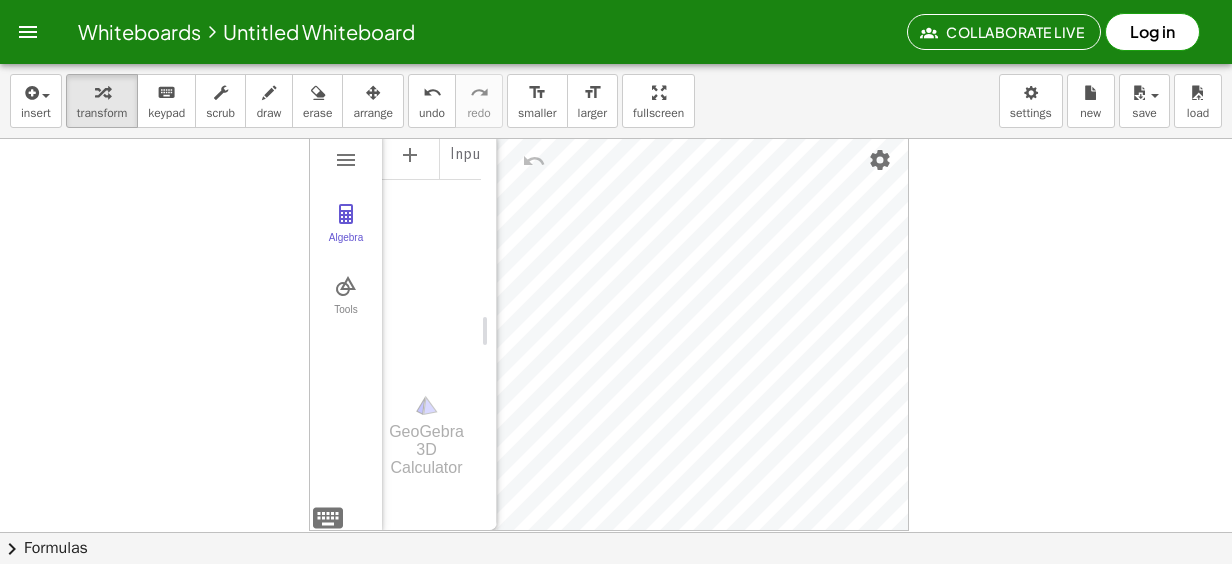 scroll, scrollTop: 0, scrollLeft: 0, axis: both 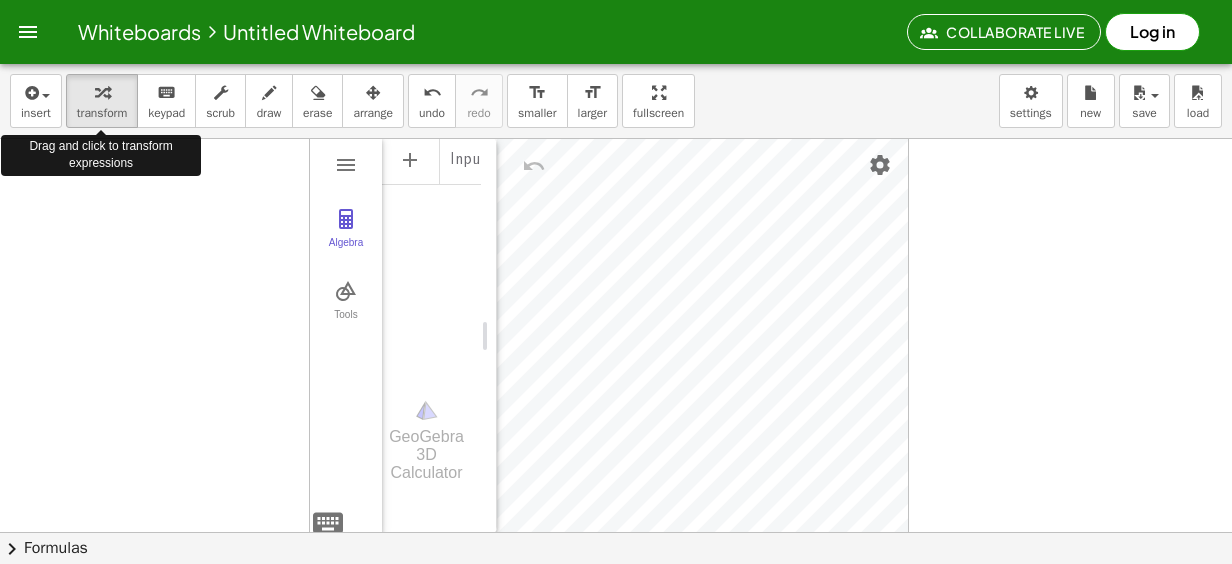 click on "Whiteboards     Untitled Whiteboard Collaborate Live  Log in  Graspable Math Activities Get Started Activity Bank Assigned Work Classes Whiteboards Reference   insert select one: Math Expression Function Text Youtube Video Graphing Geometry Geometry 3D transform keyboard keypad scrub draw erase arrange undo undo redo redo format_size smaller format_size larger fullscreen load   save new settings Drag and click to transform expressions GeoGebra 3D Calculator Clear All Open Save online Save to your computer Share Export Image Download as Print Preview Settings Help & Feedback Sign in     Algebra Tools Input… GeoGebra 3D Calculator Basic Tools Move Point Pyramid Cube Sphere: Center & Point Plane through 3 Points Intersect Two Surfaces Net More   × chevron_right  Formulas
Drag one side of a formula onto a highlighted expression on the canvas to apply it.
Quadratic Formula
+ · a · x 2 + · b · x + c = 0
x = · ( −" at bounding box center [616, 282] 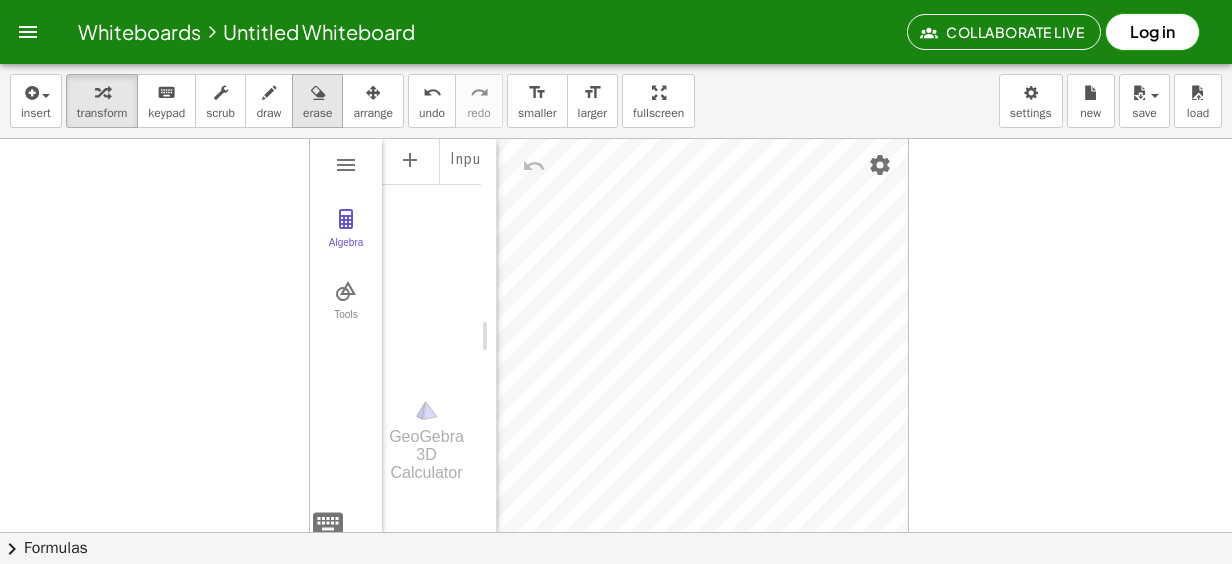 click at bounding box center [318, 93] 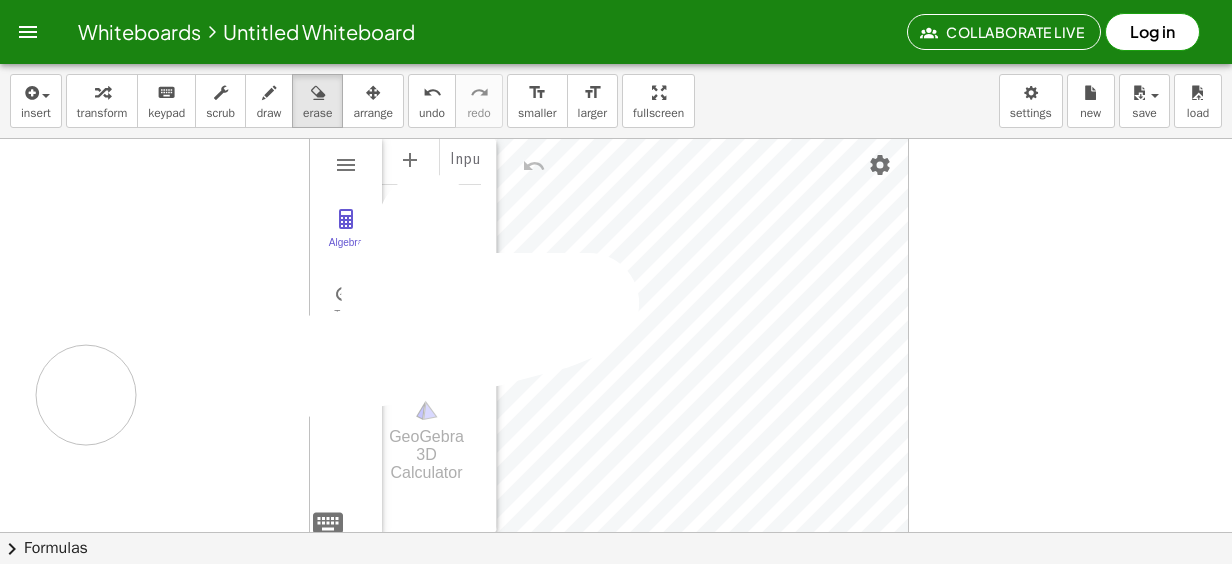 drag, startPoint x: 420, startPoint y: 238, endPoint x: 802, endPoint y: 395, distance: 413.00485 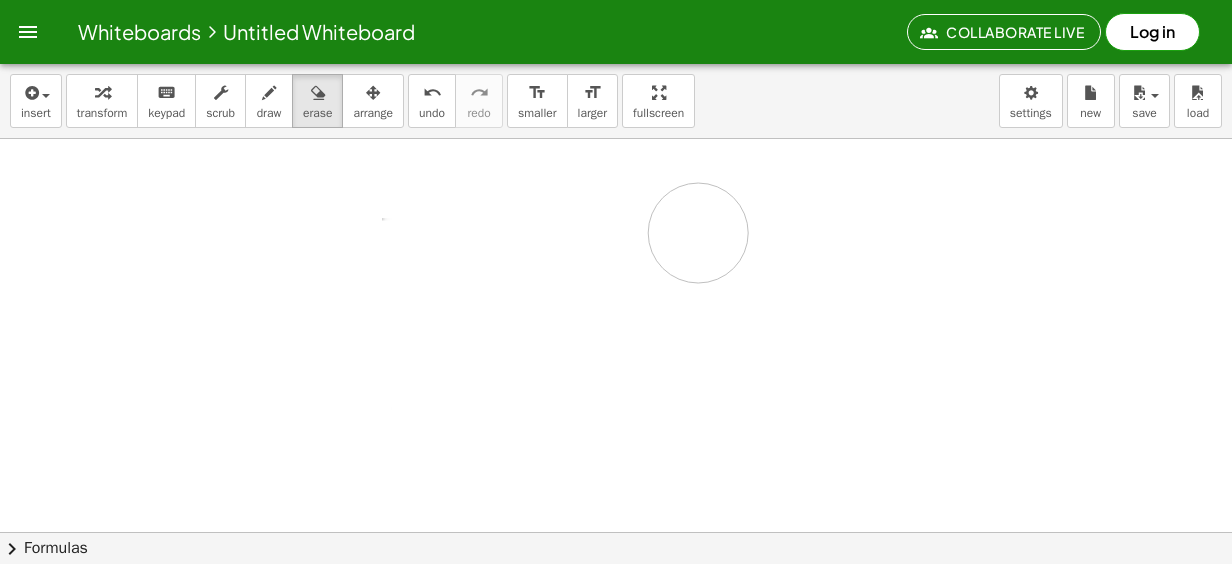 drag, startPoint x: 838, startPoint y: 406, endPoint x: 646, endPoint y: 249, distance: 248.01814 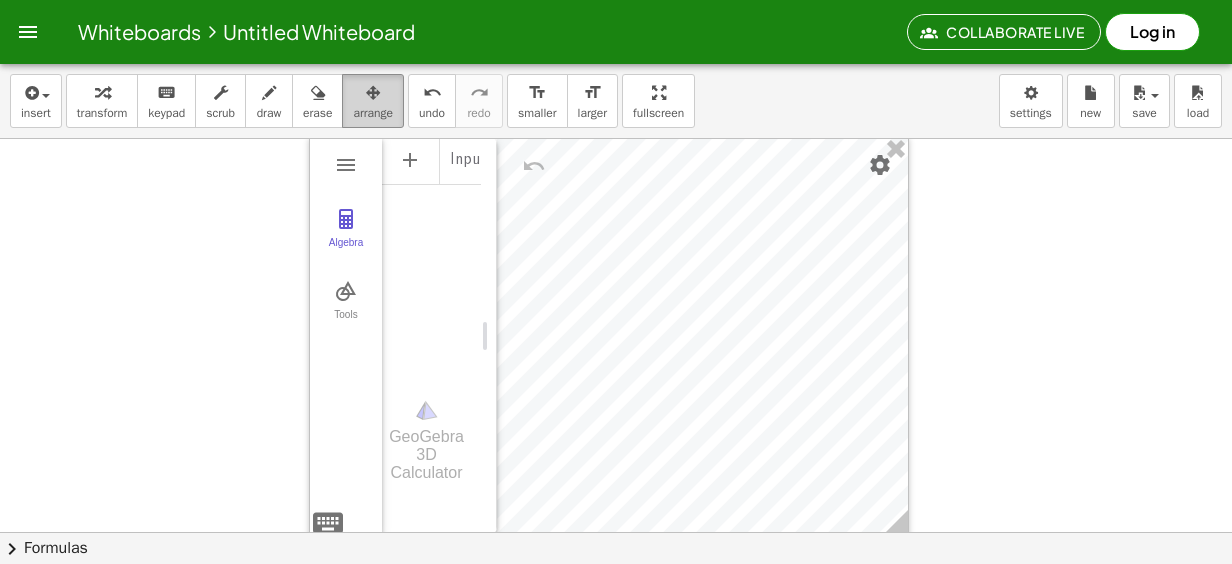 click on "arrange" at bounding box center (373, 113) 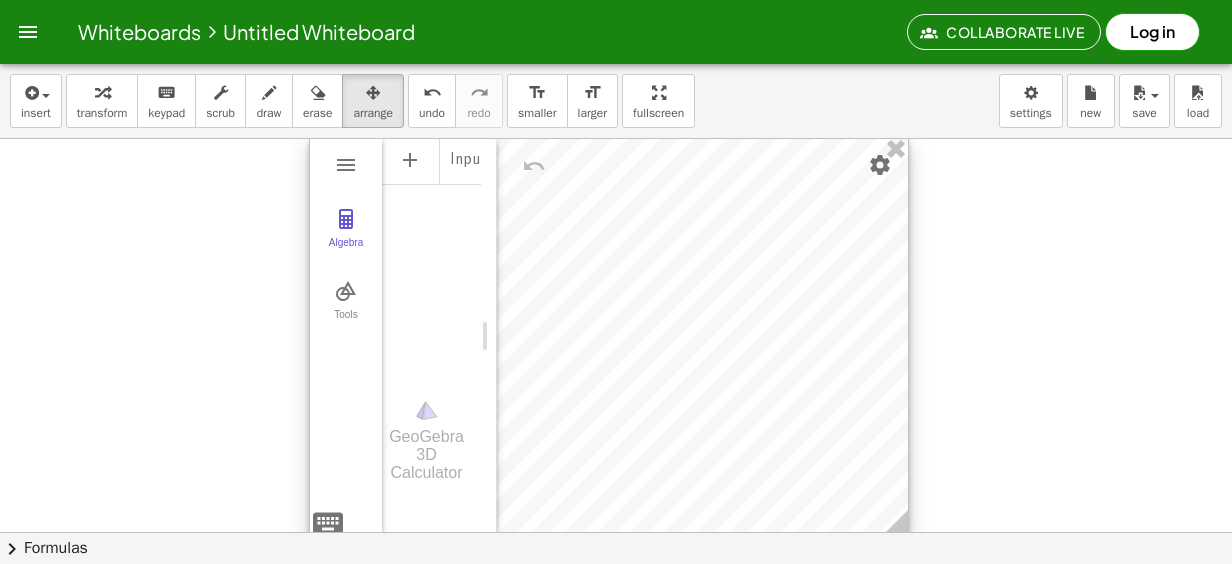 click at bounding box center (609, 336) 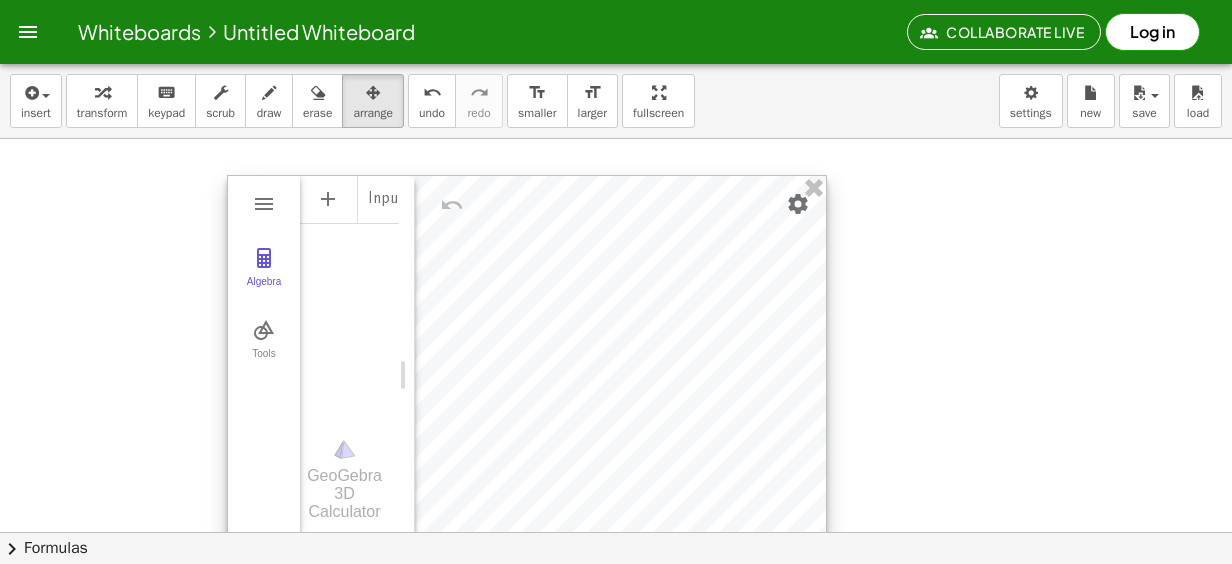 drag, startPoint x: 642, startPoint y: 283, endPoint x: 552, endPoint y: 330, distance: 101.53325 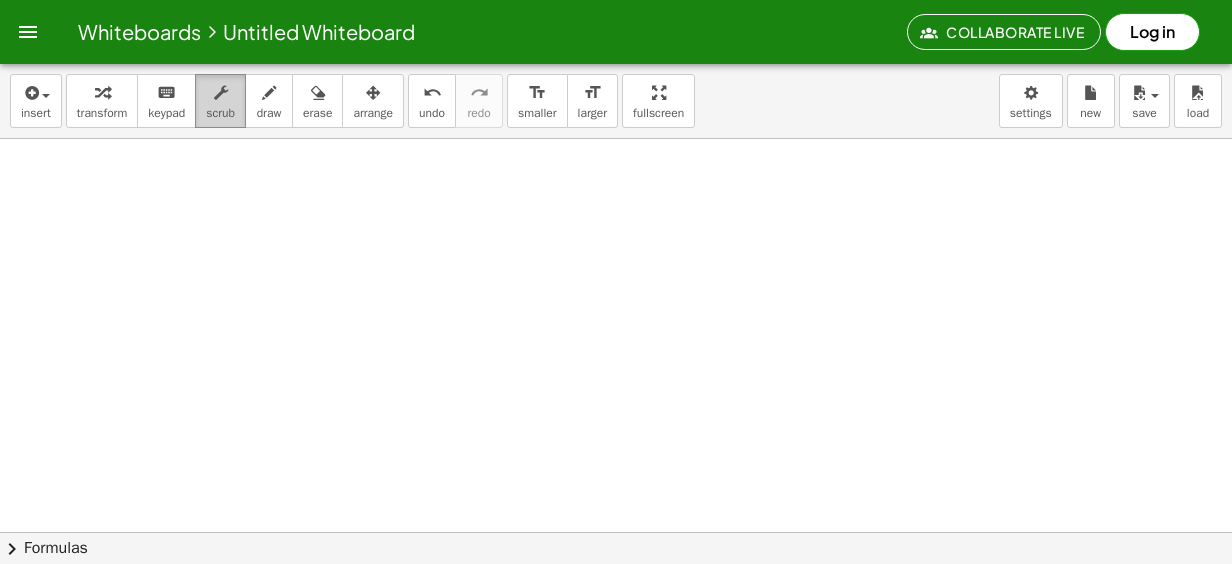 click at bounding box center [221, 93] 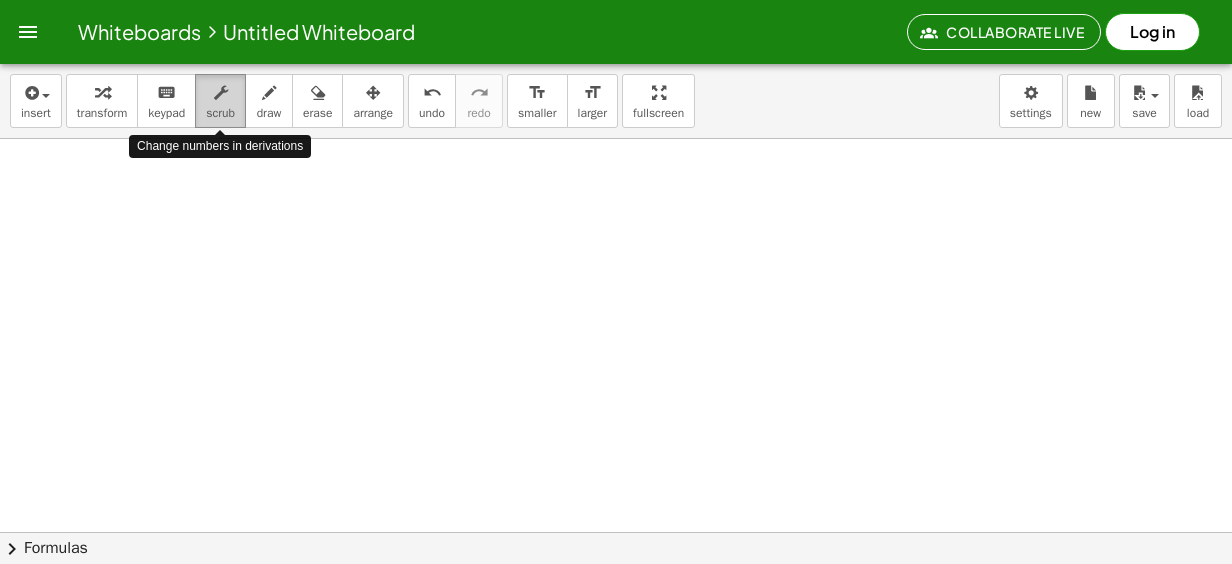 click at bounding box center [221, 93] 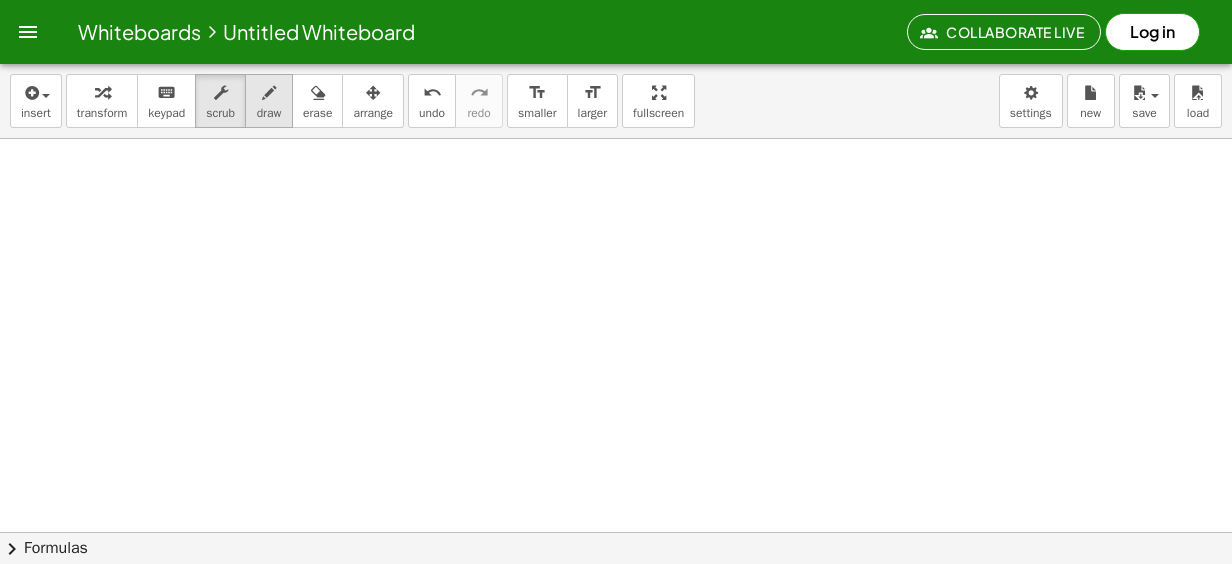 click at bounding box center [269, 92] 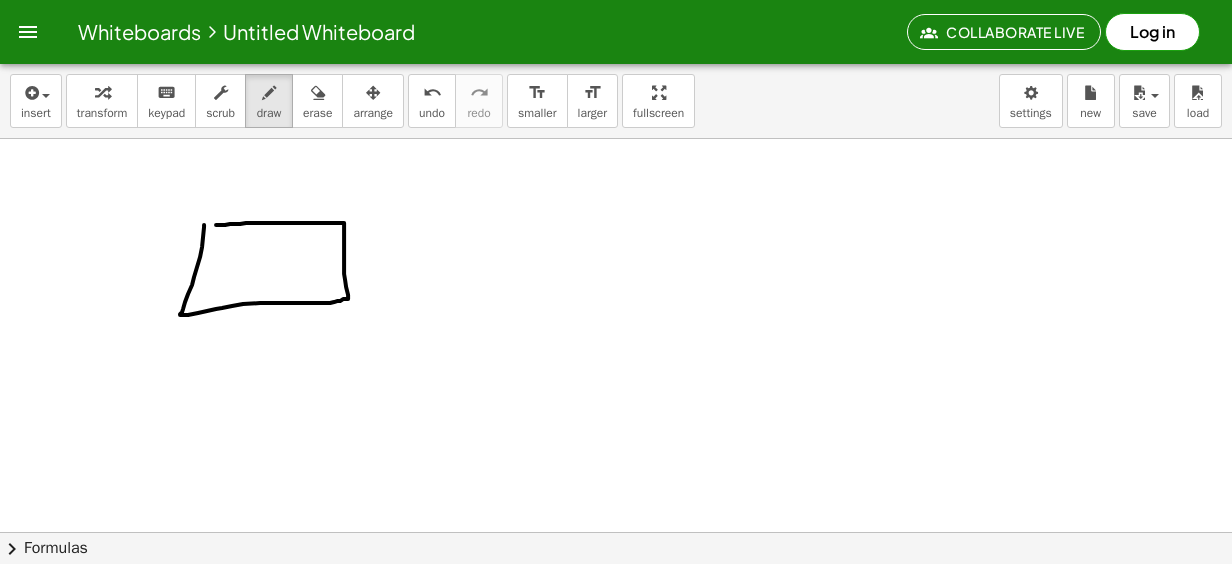 click at bounding box center [616, 532] 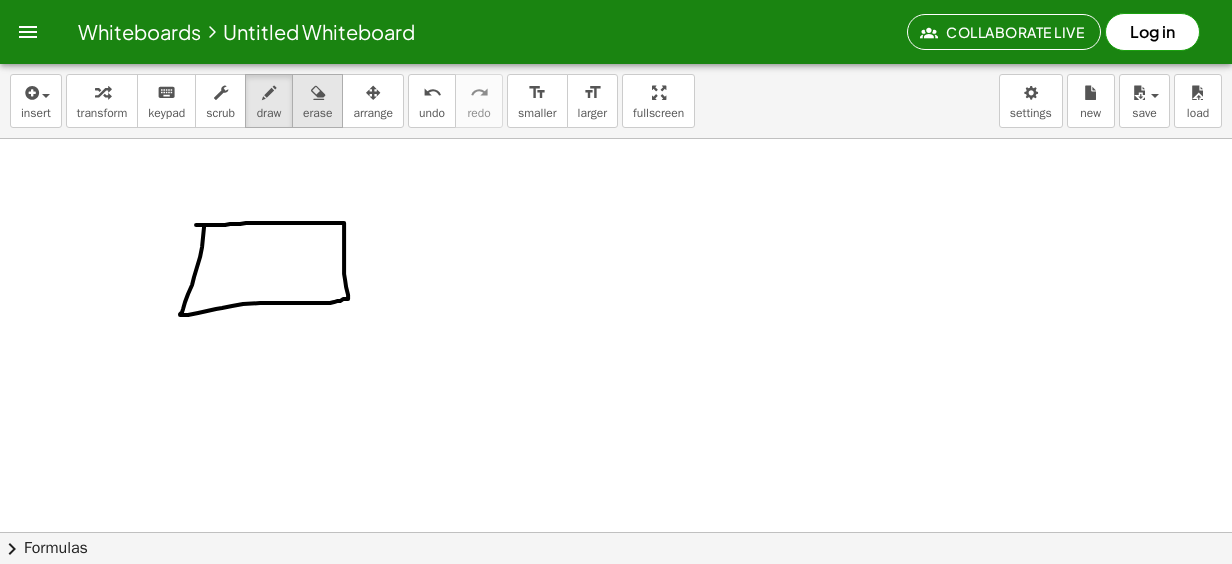 click at bounding box center (318, 93) 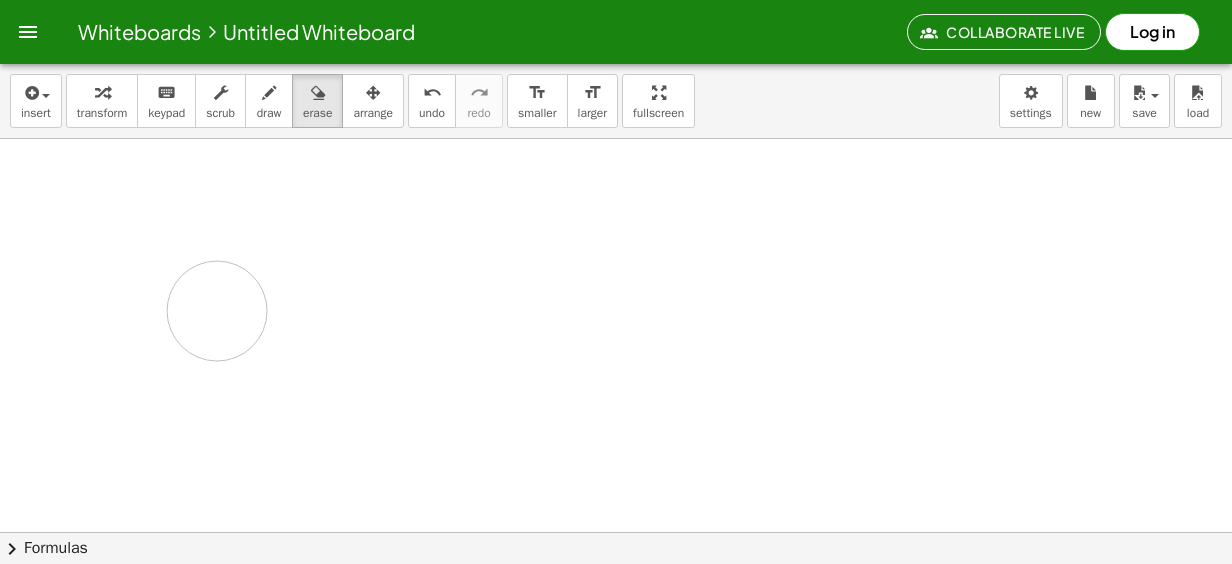 drag, startPoint x: 321, startPoint y: 204, endPoint x: 272, endPoint y: 253, distance: 69.29646 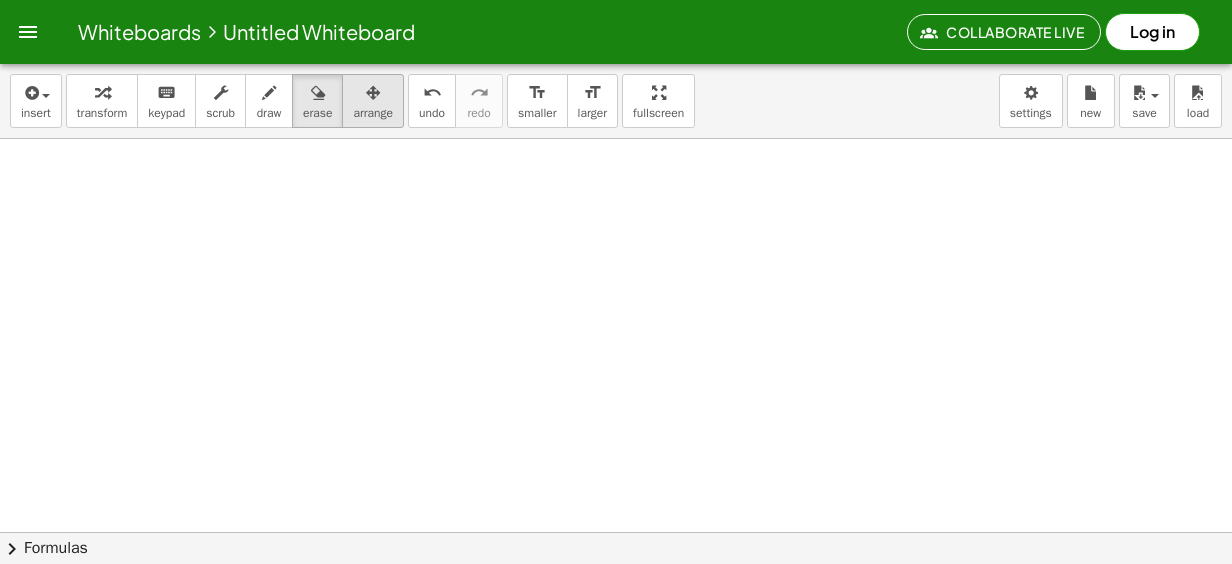 click on "arrange" at bounding box center [373, 113] 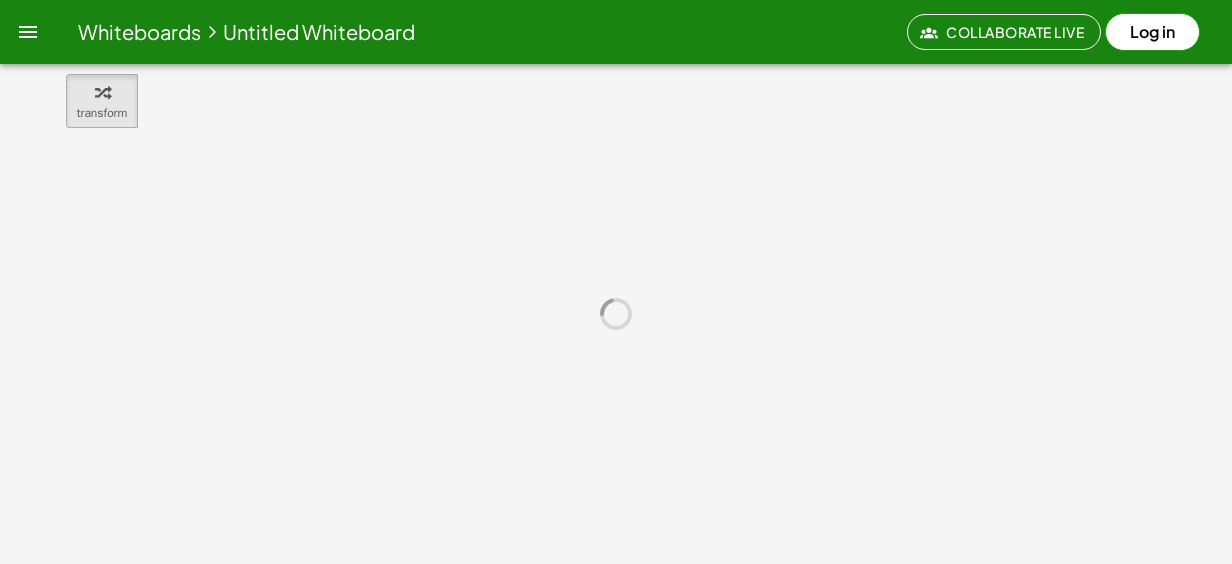 scroll, scrollTop: 0, scrollLeft: 0, axis: both 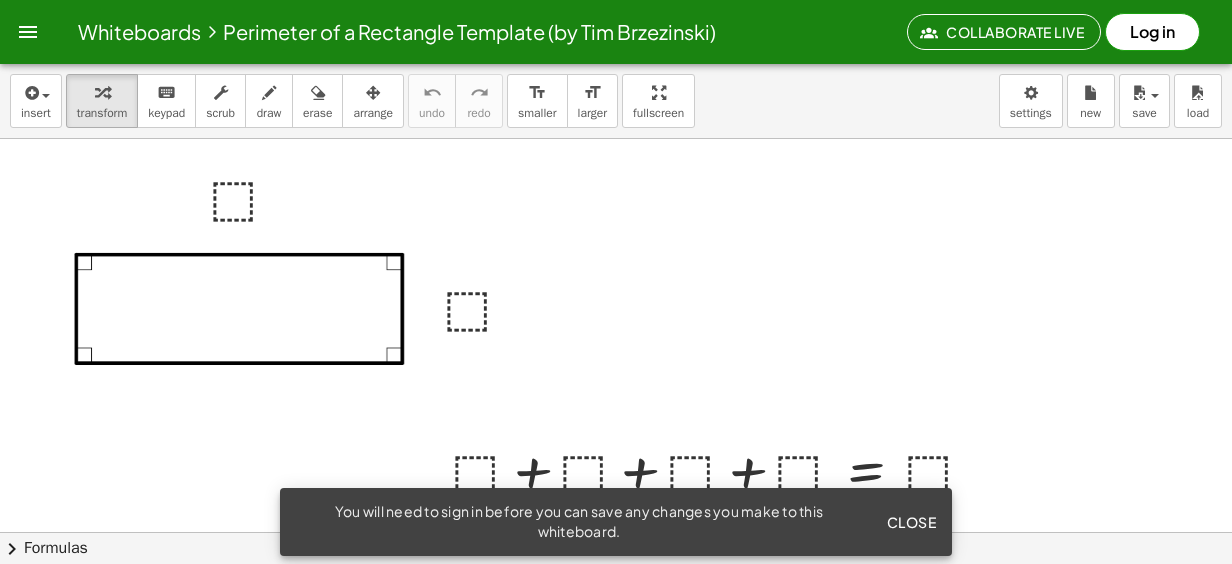 click on "Close" 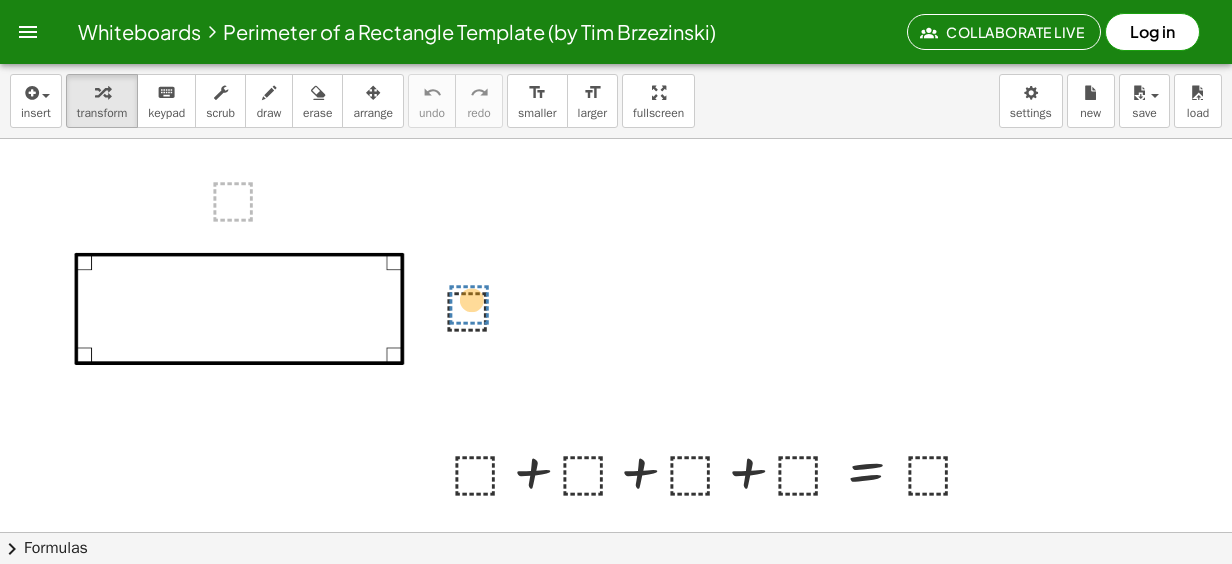 drag, startPoint x: 232, startPoint y: 196, endPoint x: 466, endPoint y: 299, distance: 255.6658 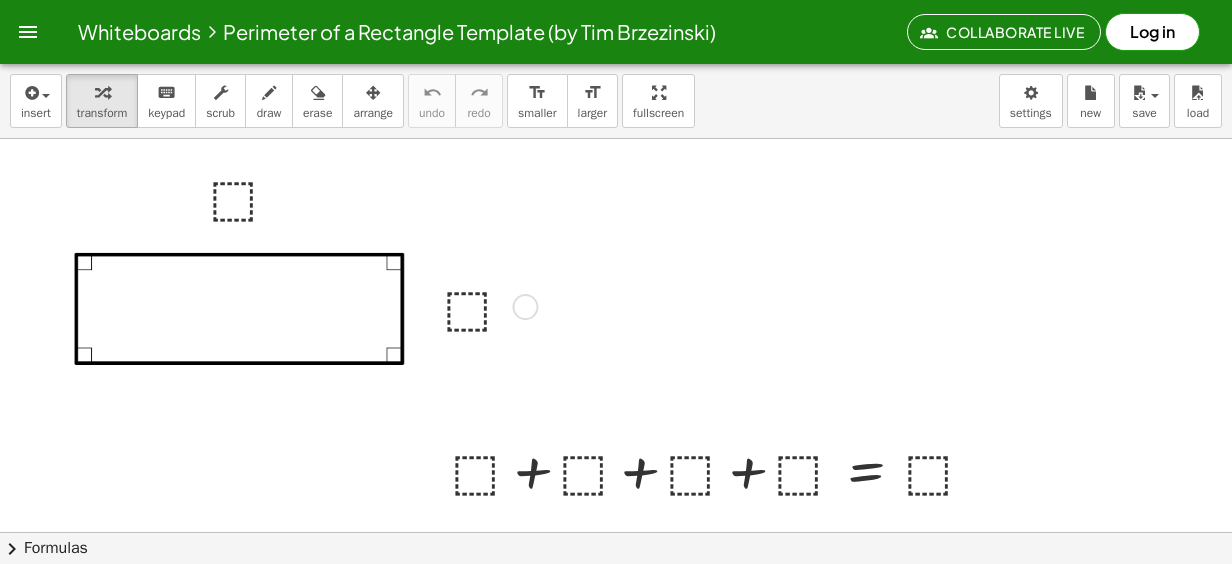 click at bounding box center [487, 305] 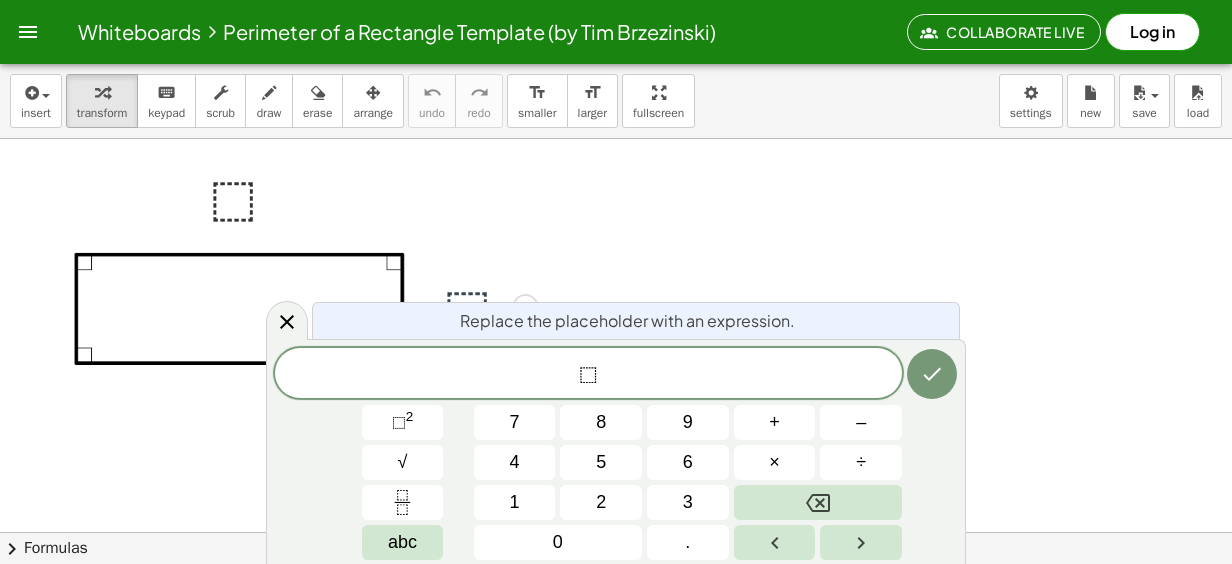 click on "Replace the placeholder with an expression." at bounding box center (627, 321) 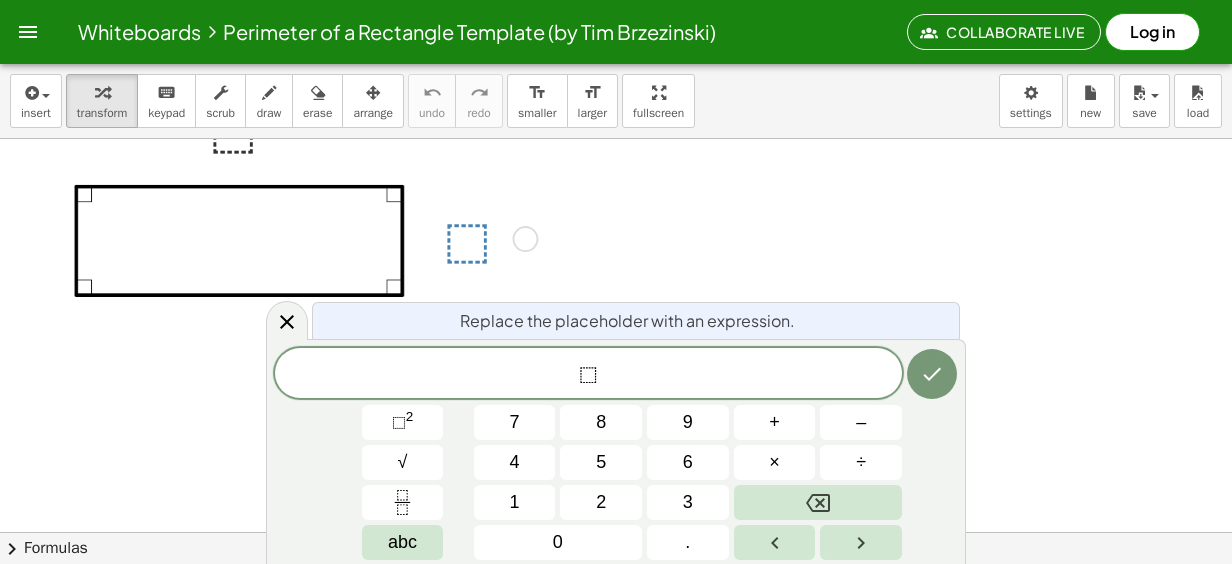 scroll, scrollTop: 100, scrollLeft: 0, axis: vertical 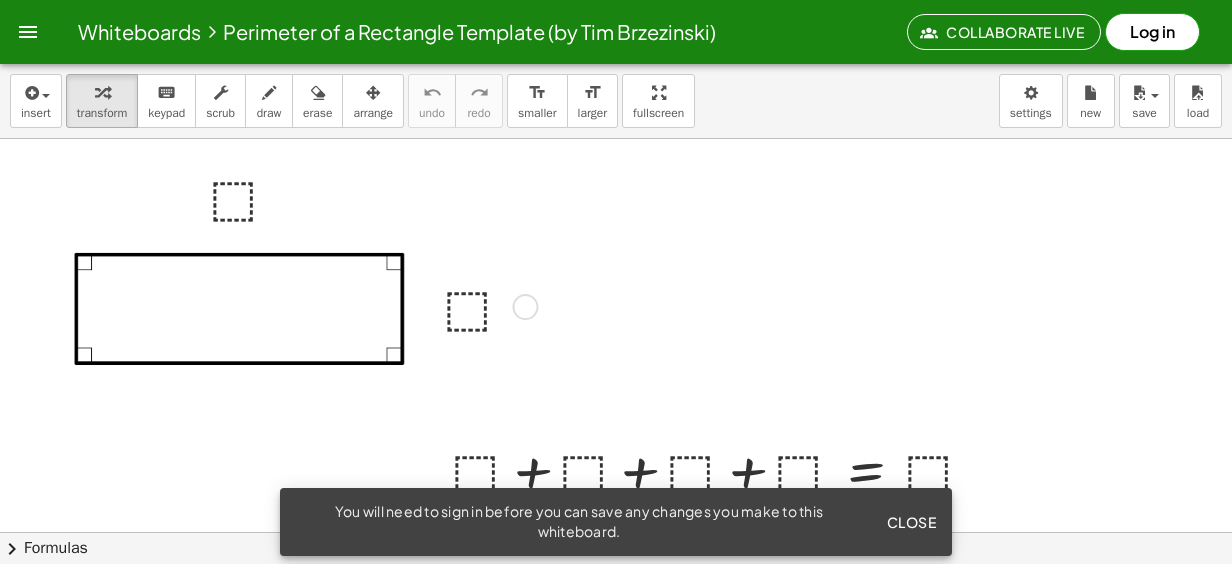click at bounding box center (487, 305) 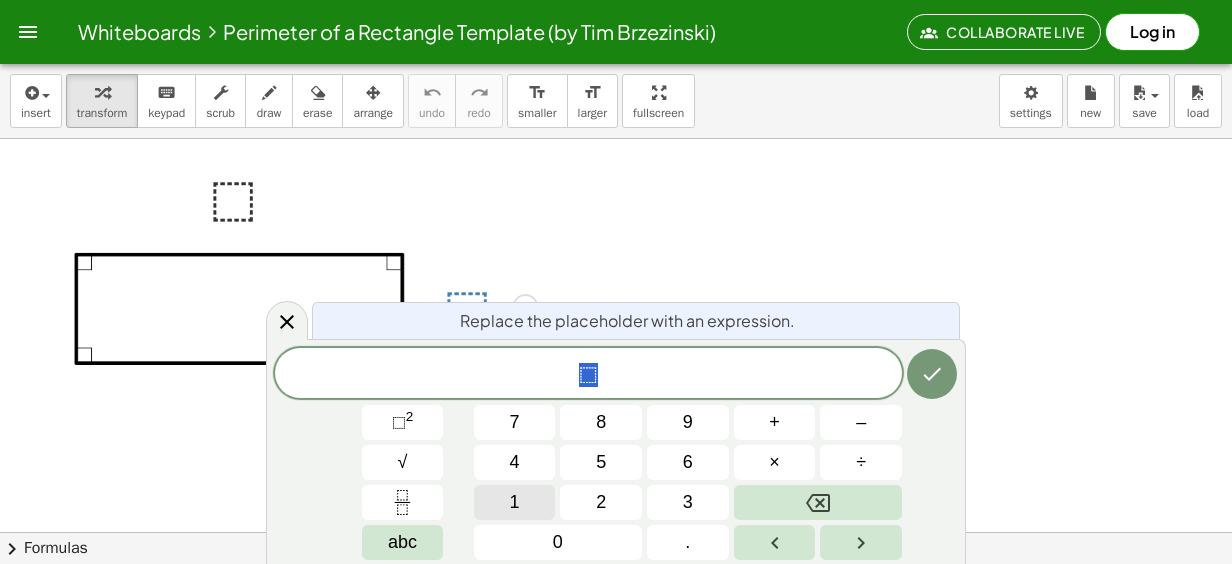 click on "1" at bounding box center (515, 502) 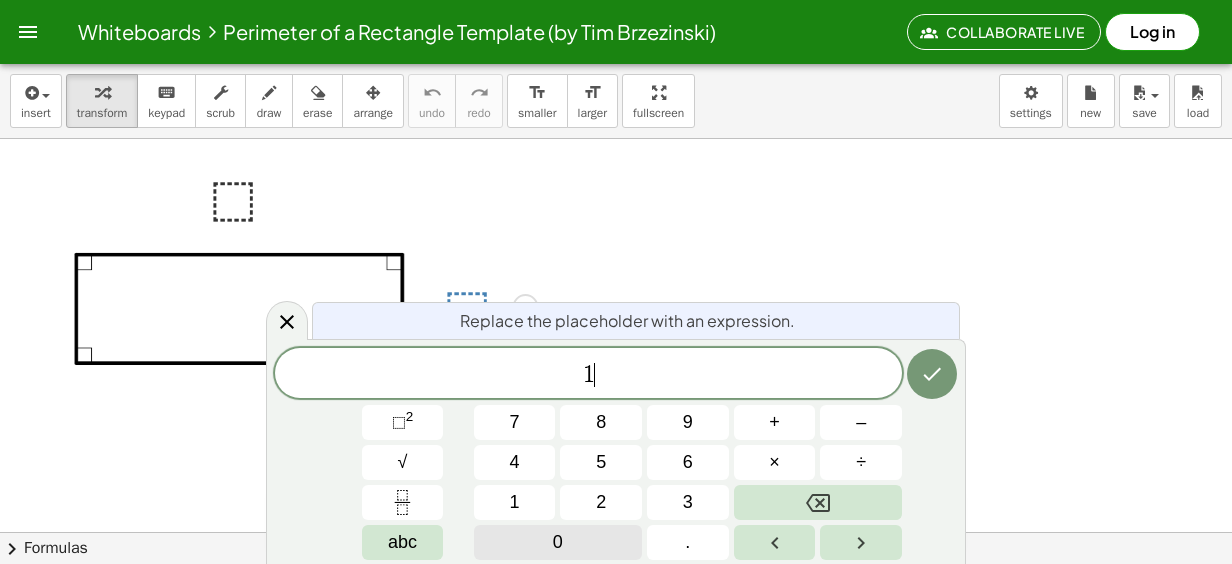 click on "0" at bounding box center (558, 542) 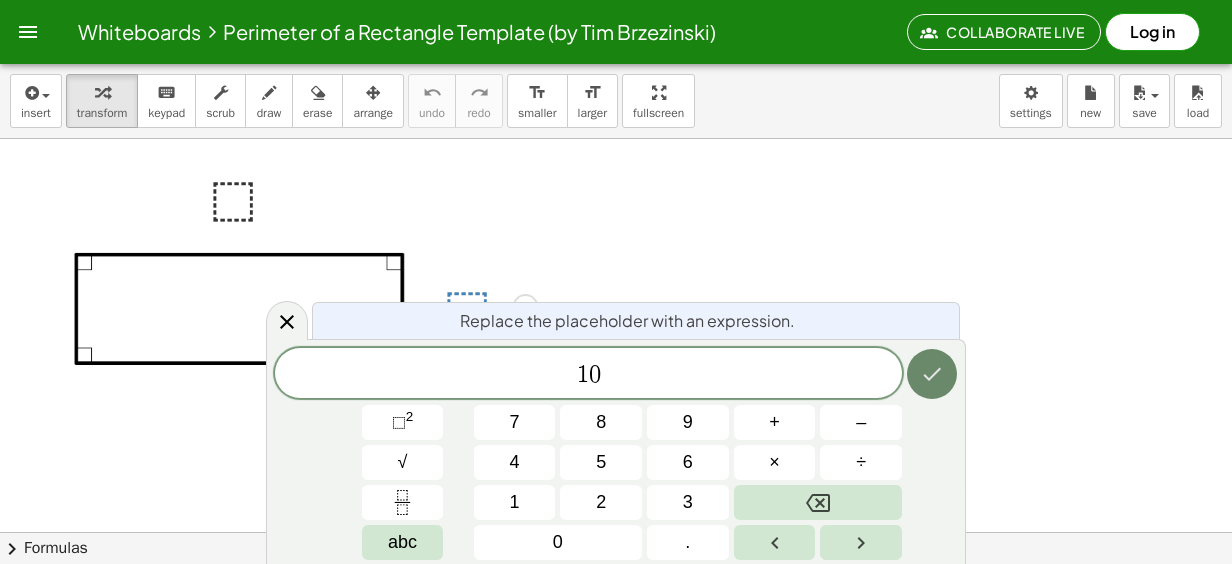 click 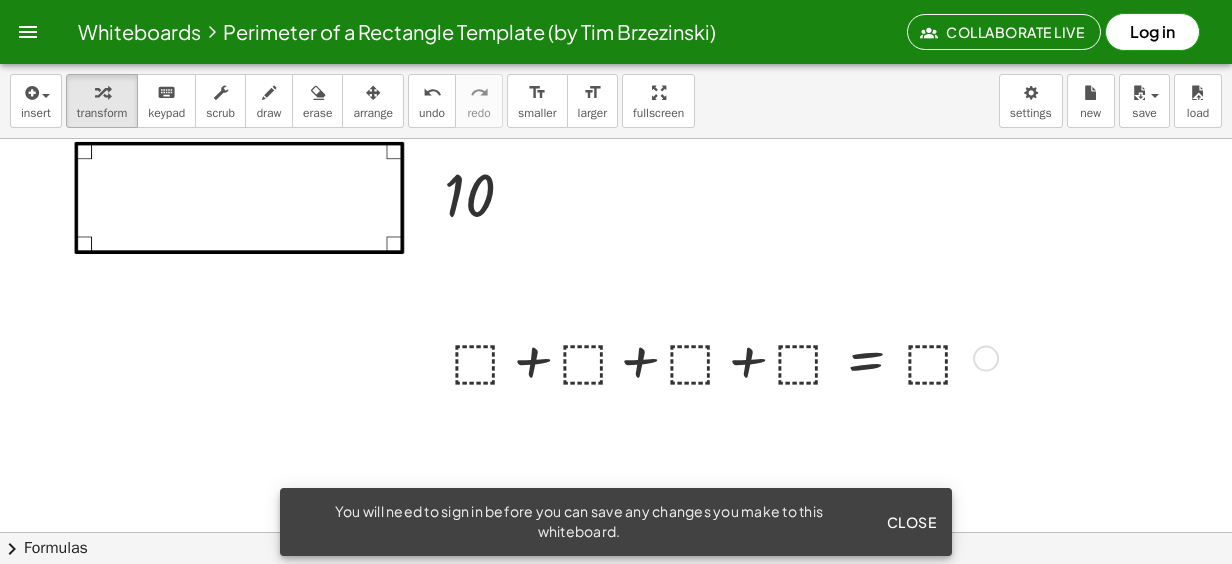 scroll, scrollTop: 0, scrollLeft: 0, axis: both 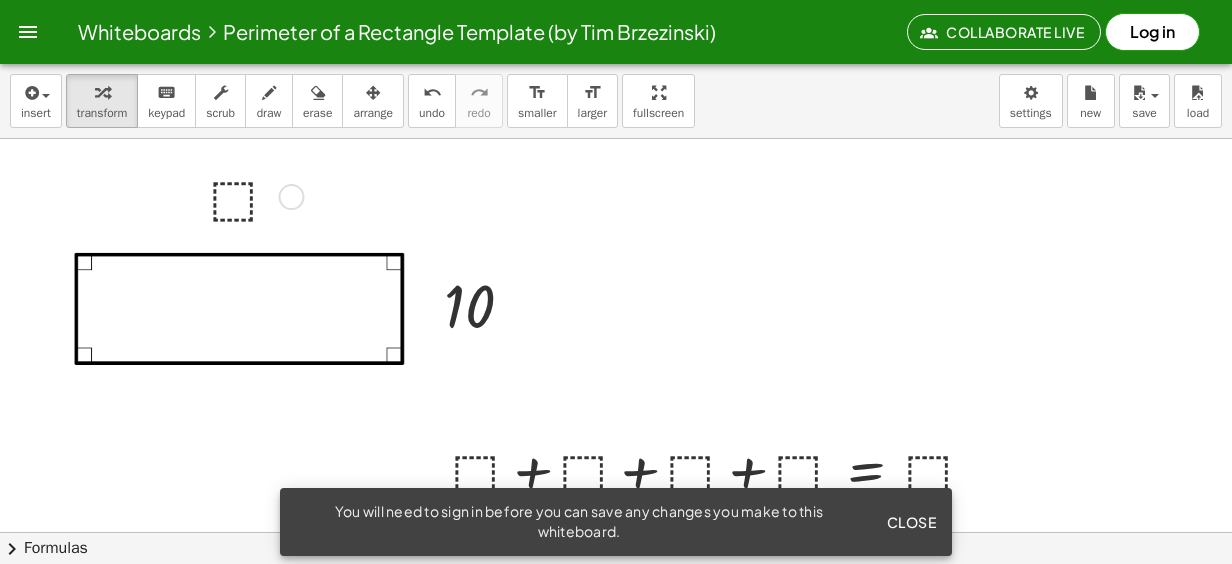 click at bounding box center [253, 195] 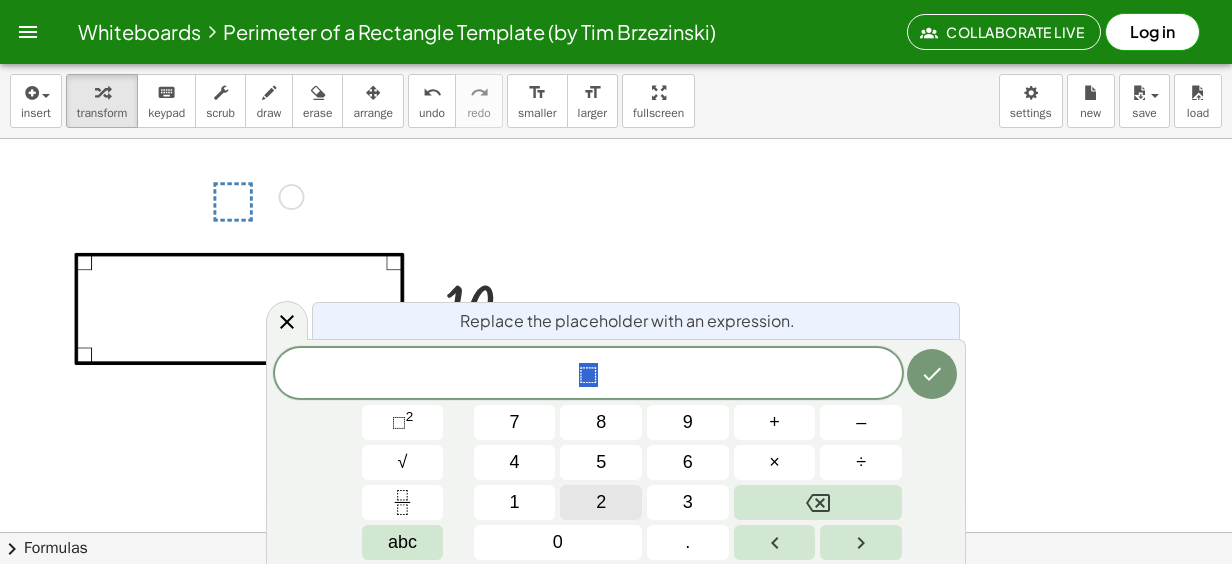 click on "2" at bounding box center [601, 502] 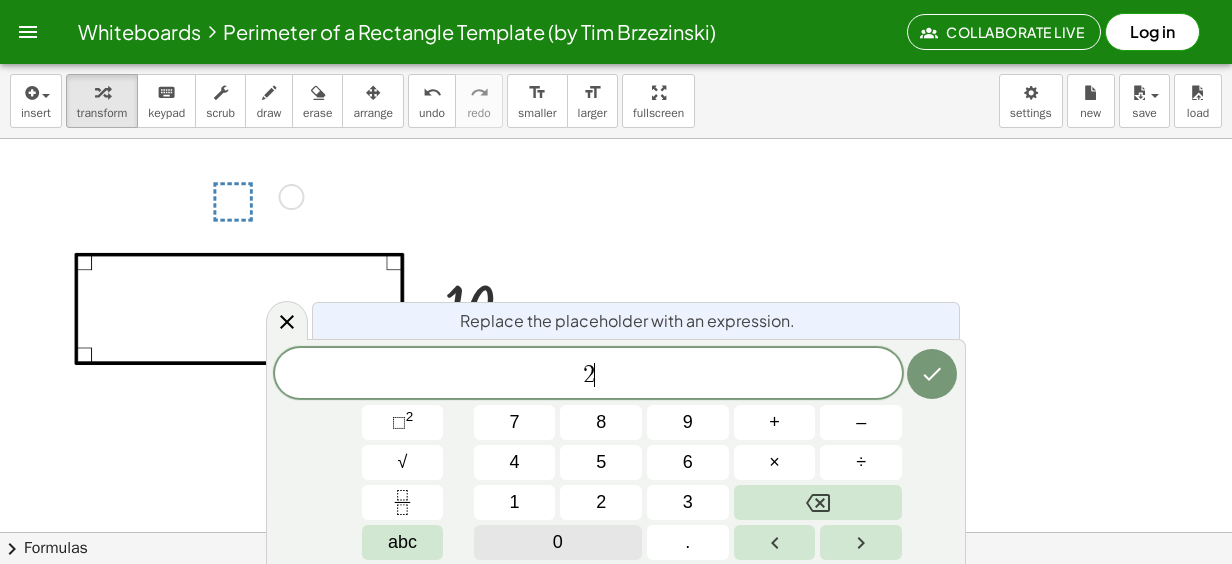 click on "0" at bounding box center (558, 542) 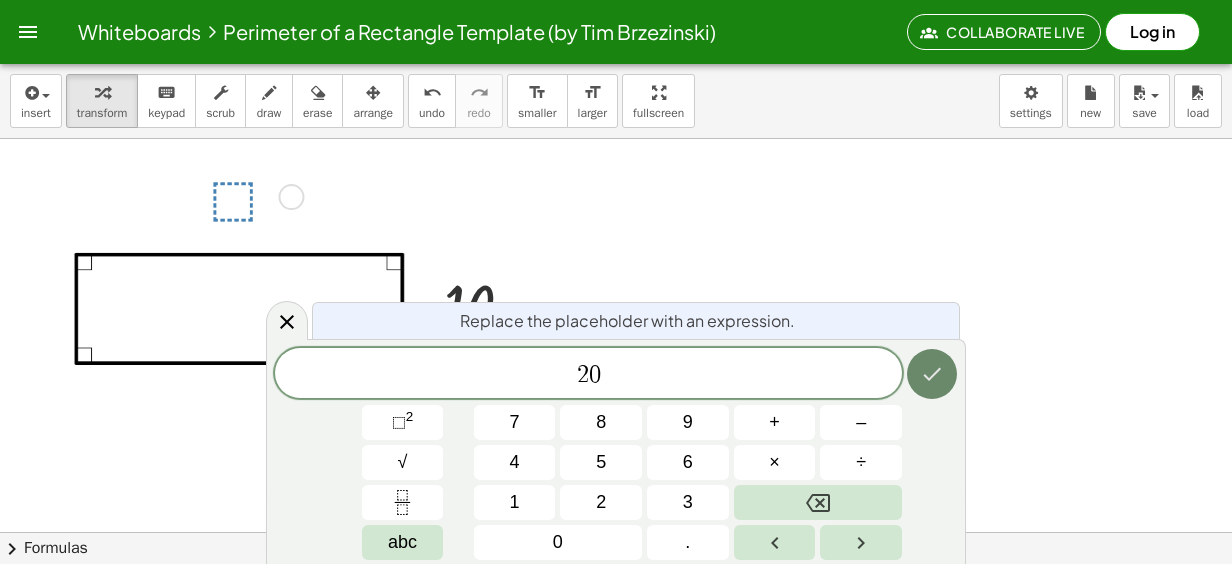 click 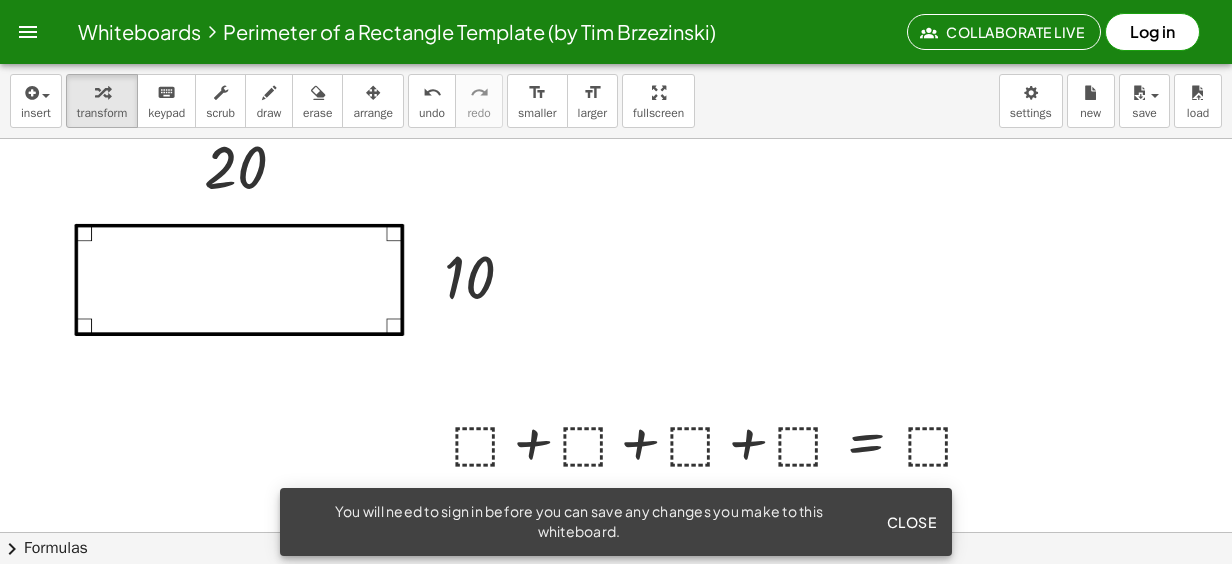 scroll, scrollTop: 0, scrollLeft: 0, axis: both 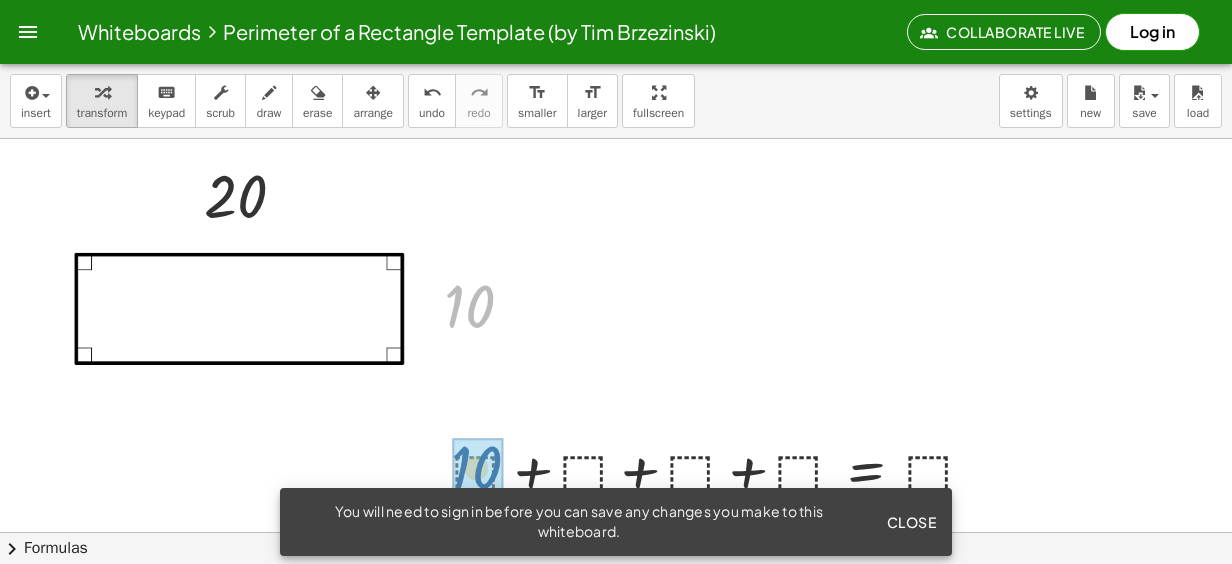 drag, startPoint x: 488, startPoint y: 307, endPoint x: 499, endPoint y: 356, distance: 50.219517 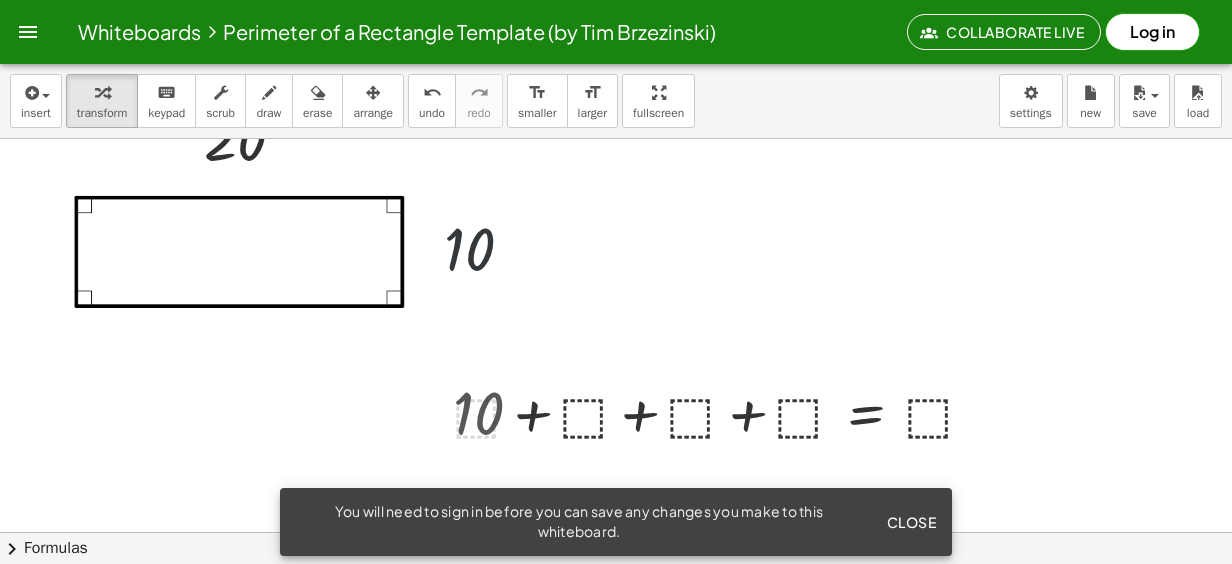 scroll, scrollTop: 100, scrollLeft: 0, axis: vertical 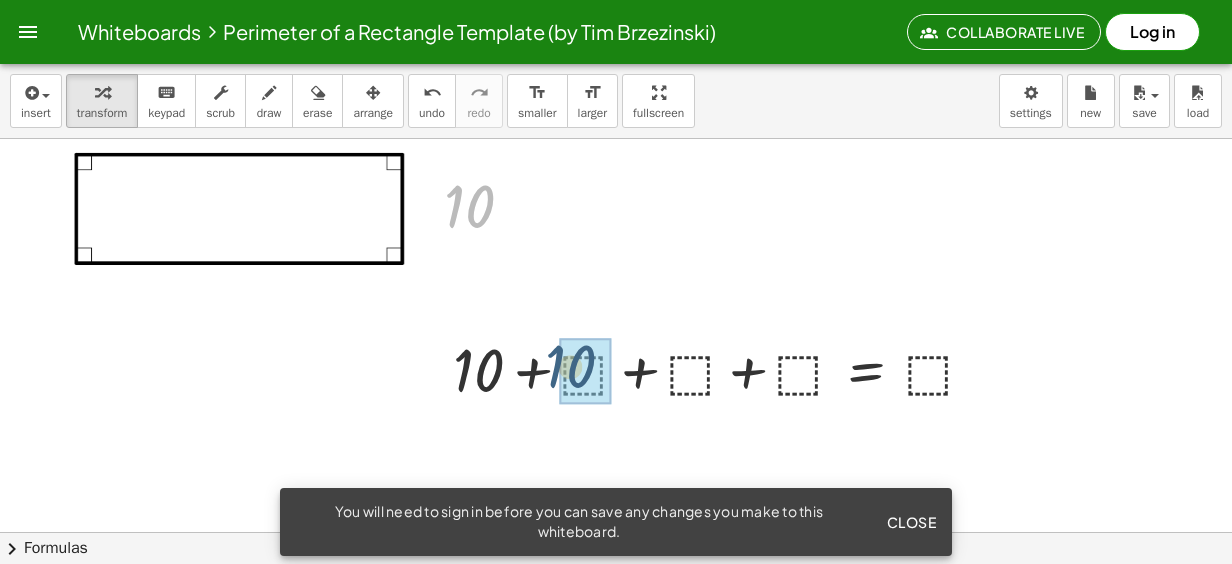 drag, startPoint x: 484, startPoint y: 214, endPoint x: 581, endPoint y: 380, distance: 192.26285 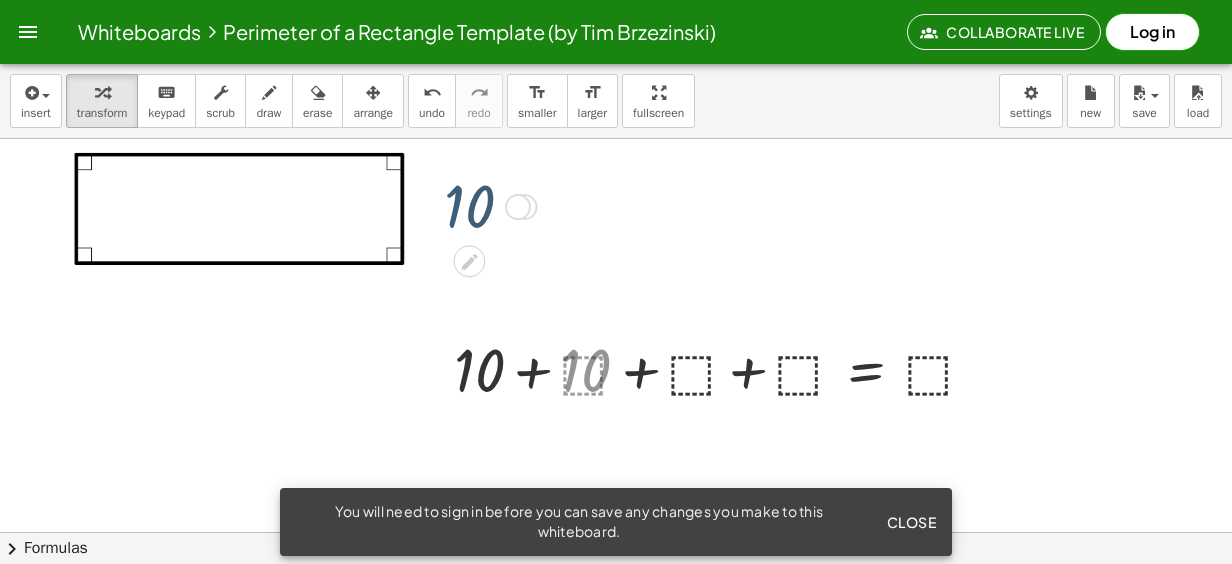 scroll, scrollTop: 0, scrollLeft: 0, axis: both 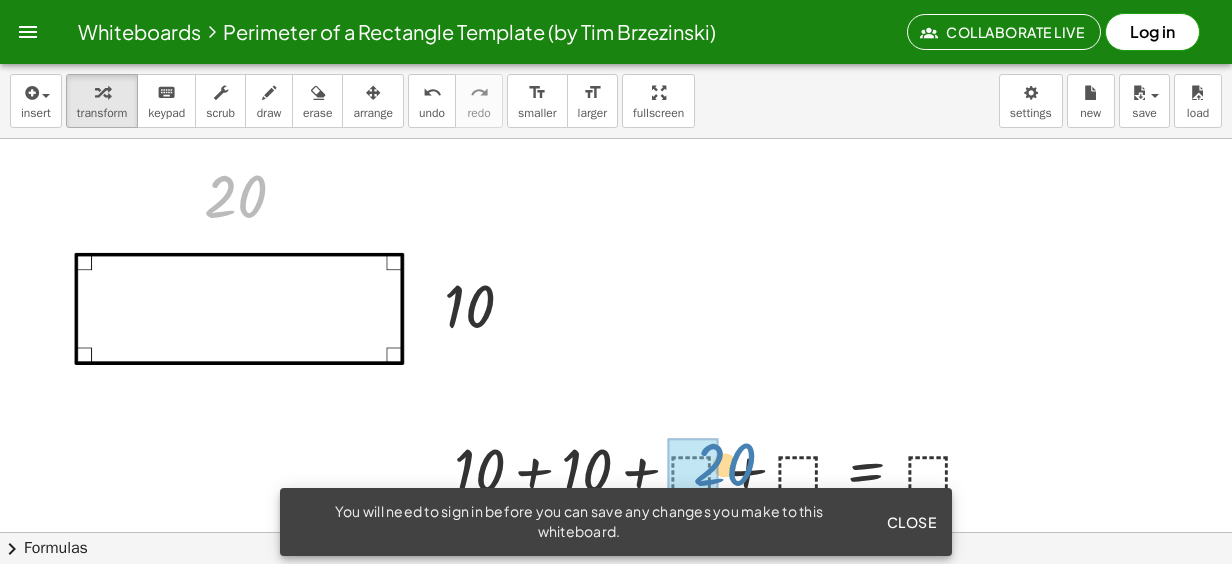 drag, startPoint x: 238, startPoint y: 202, endPoint x: 724, endPoint y: 474, distance: 556.93805 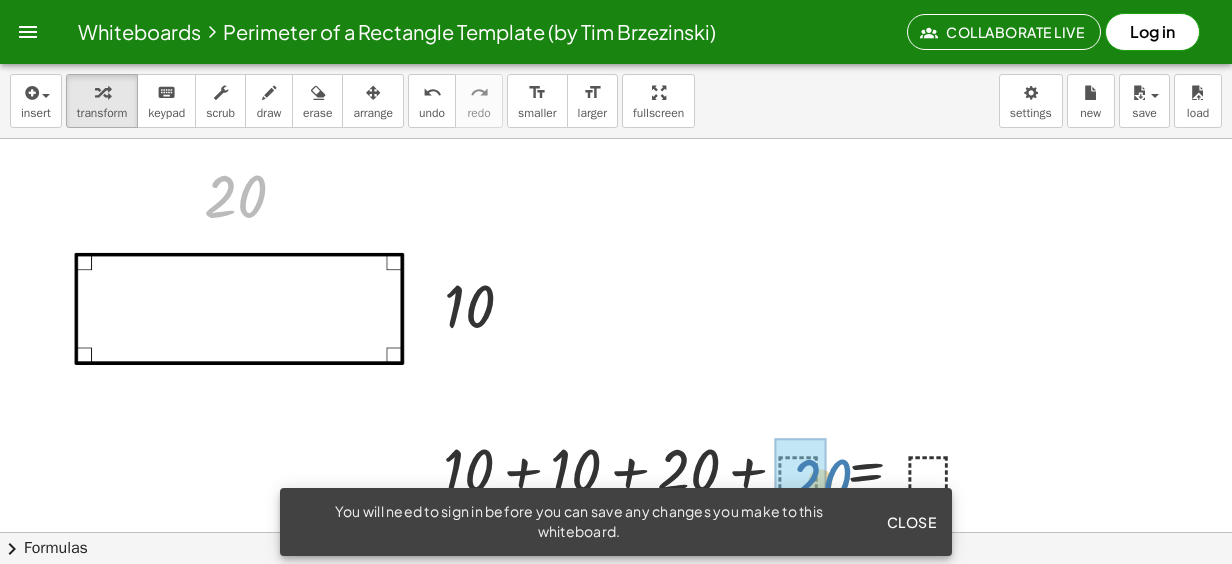 drag, startPoint x: 550, startPoint y: 314, endPoint x: 808, endPoint y: 478, distance: 305.71228 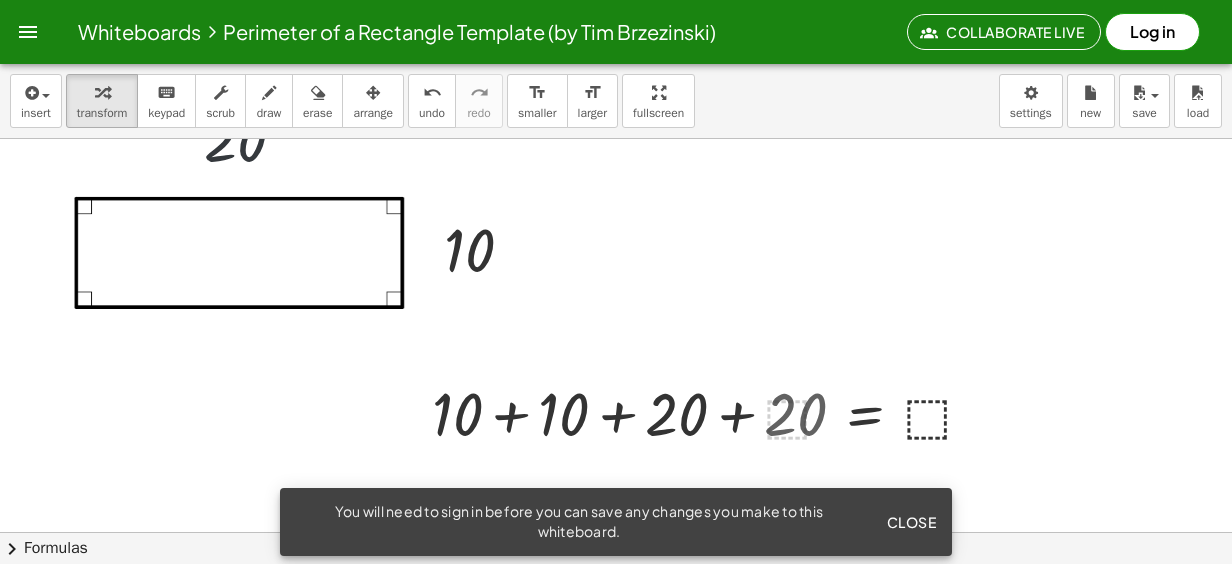 scroll, scrollTop: 100, scrollLeft: 0, axis: vertical 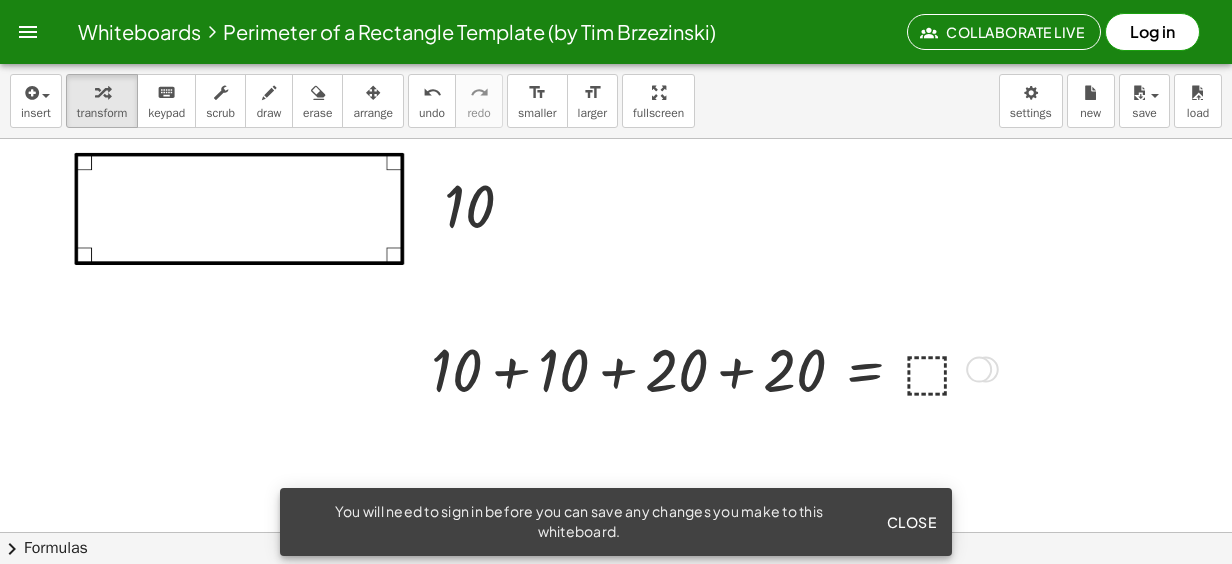 click at bounding box center (711, 368) 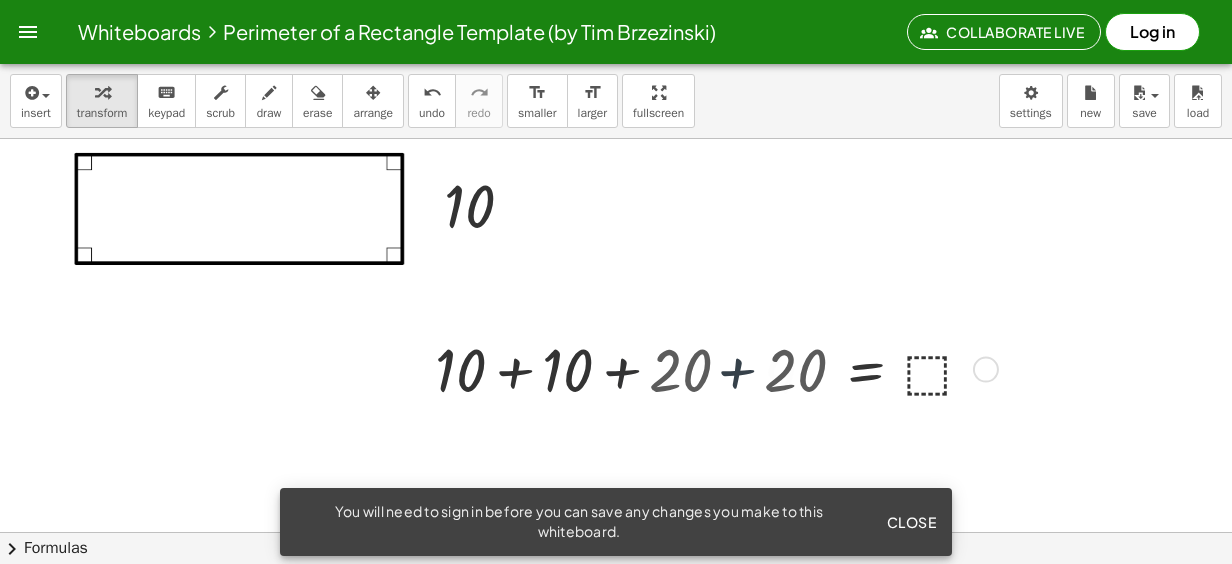 click at bounding box center [770, 368] 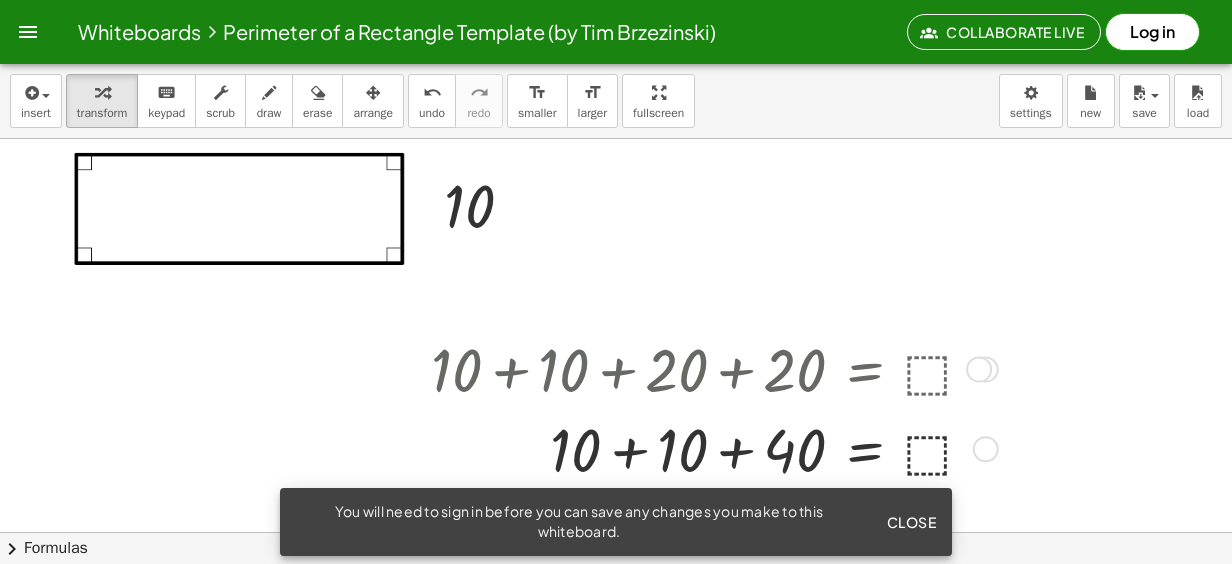 click at bounding box center (711, 448) 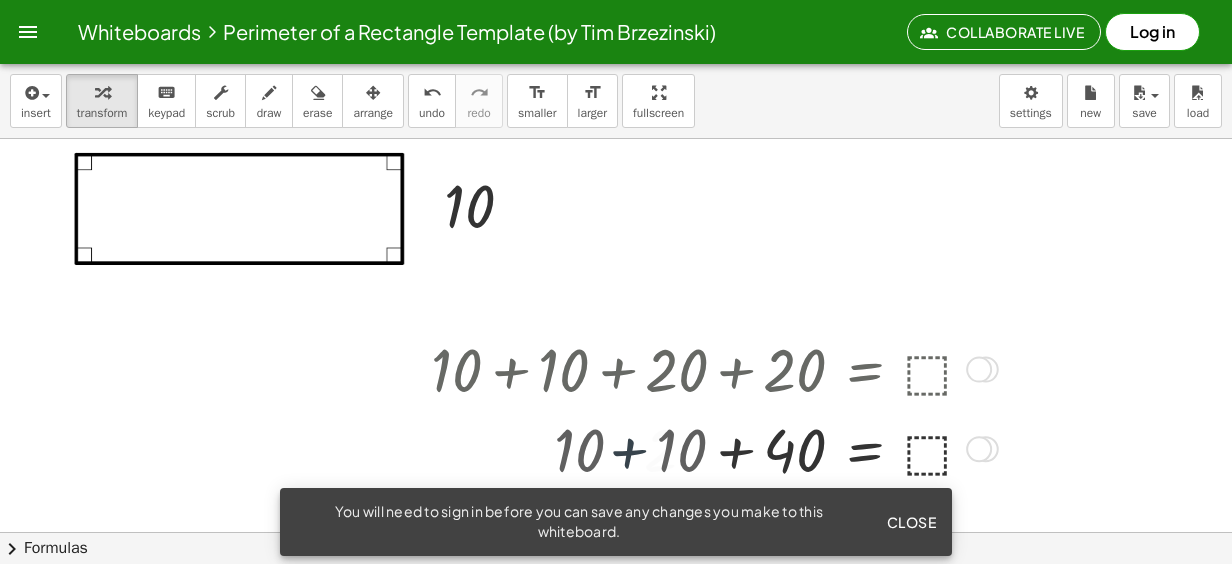 click at bounding box center [711, 448] 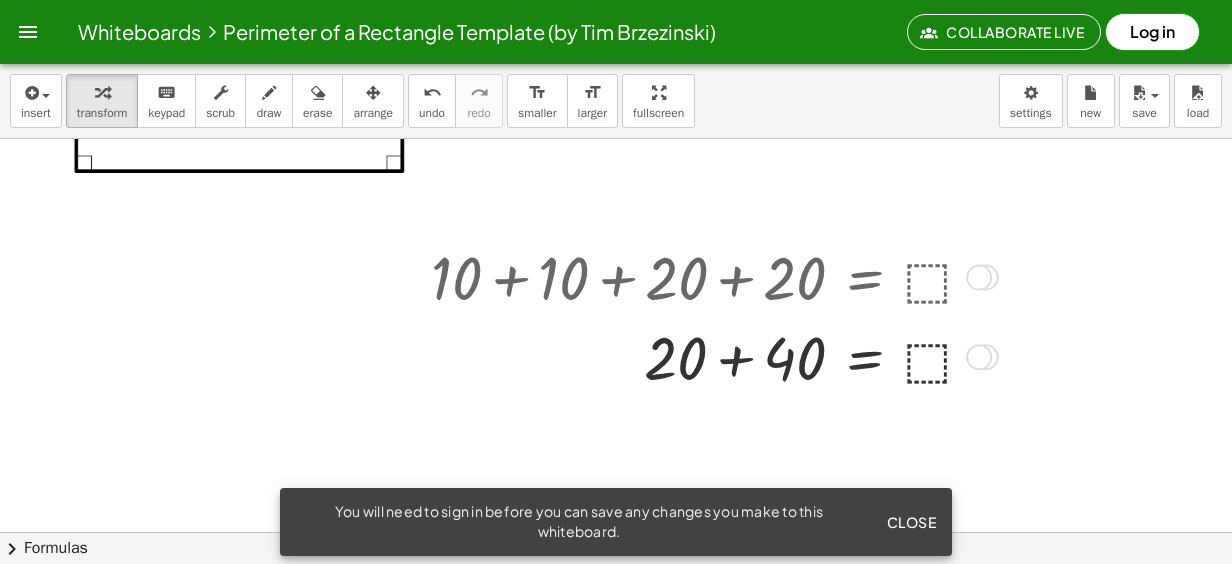 scroll, scrollTop: 300, scrollLeft: 0, axis: vertical 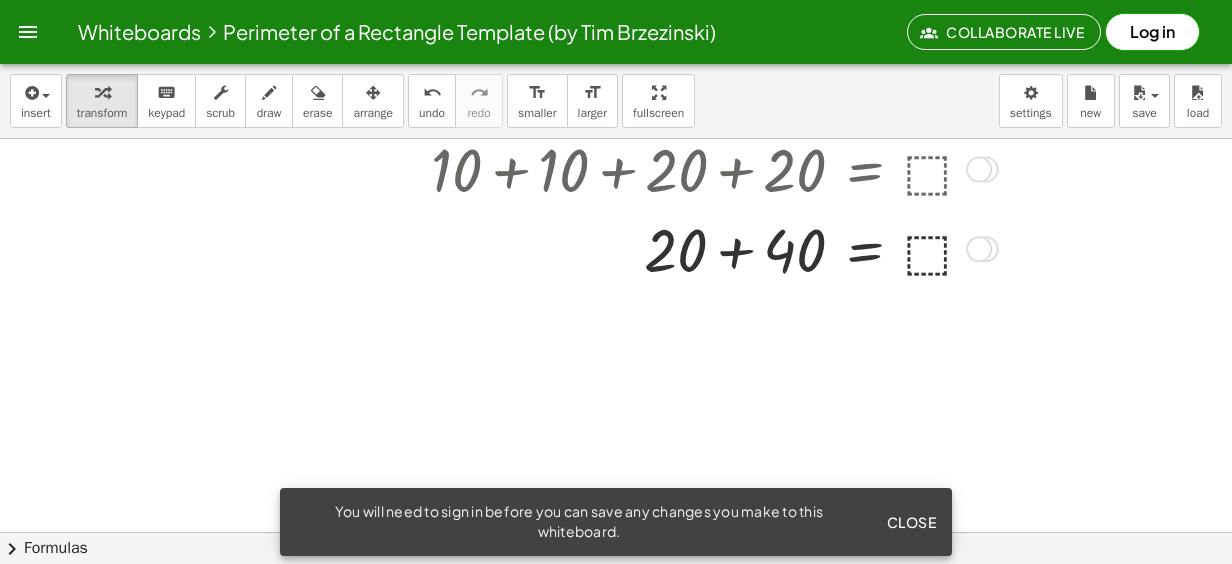 click at bounding box center [711, 248] 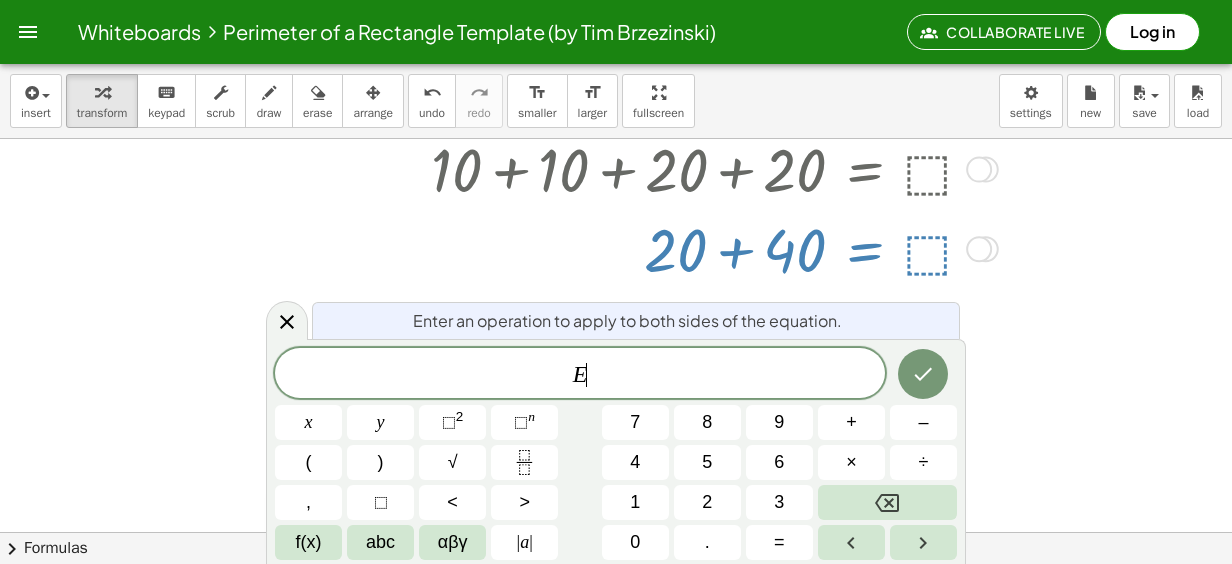 click at bounding box center (711, 248) 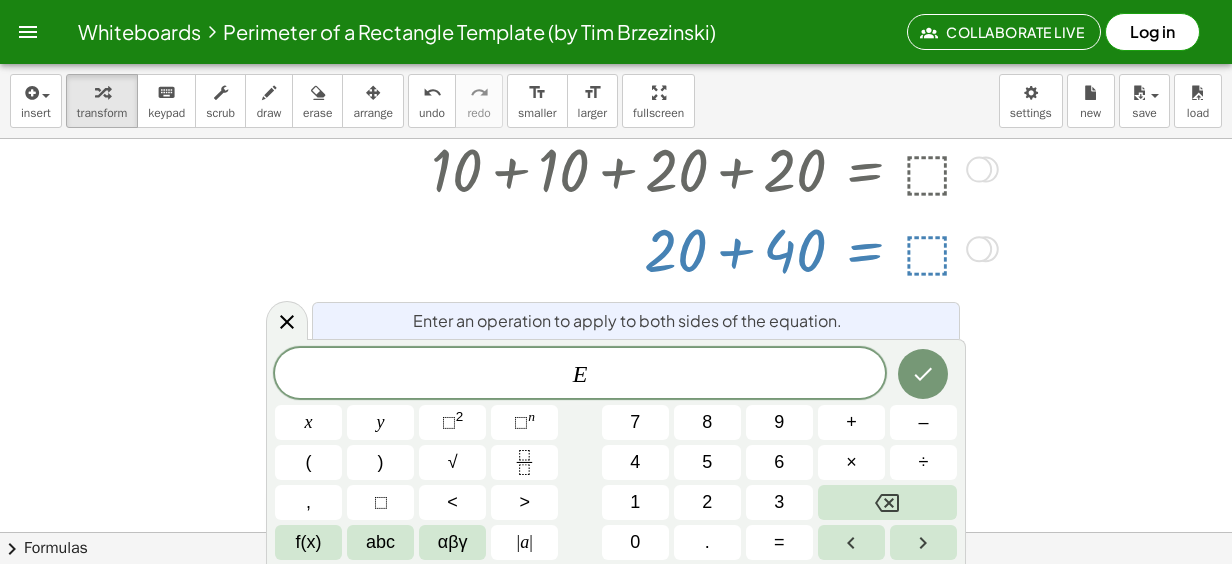 click at bounding box center [711, 248] 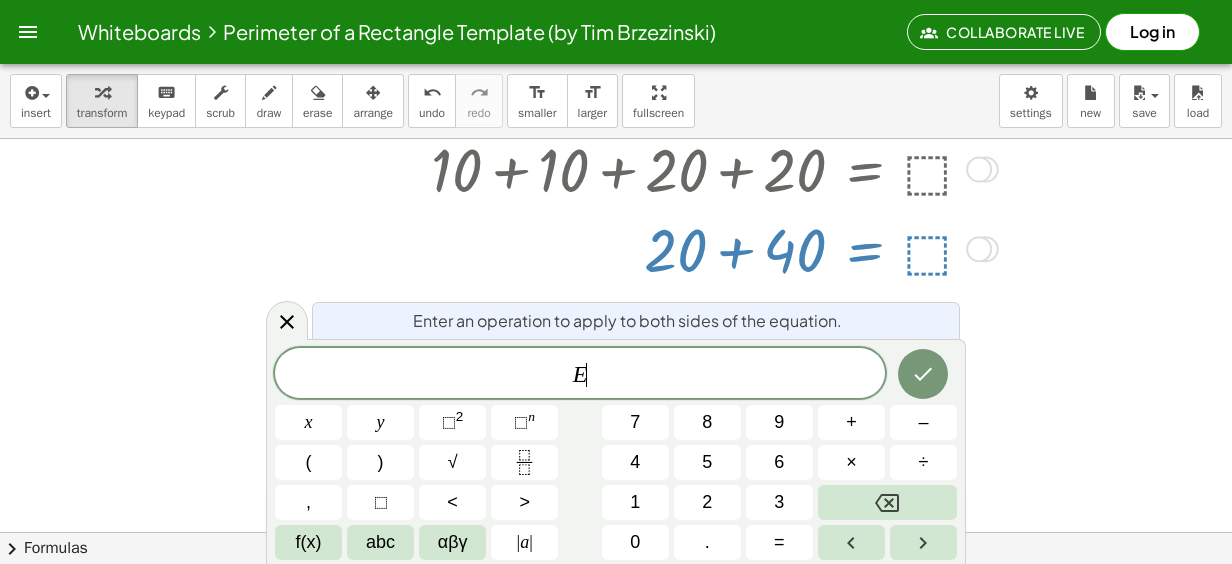 drag, startPoint x: 1081, startPoint y: 306, endPoint x: 937, endPoint y: 290, distance: 144.88617 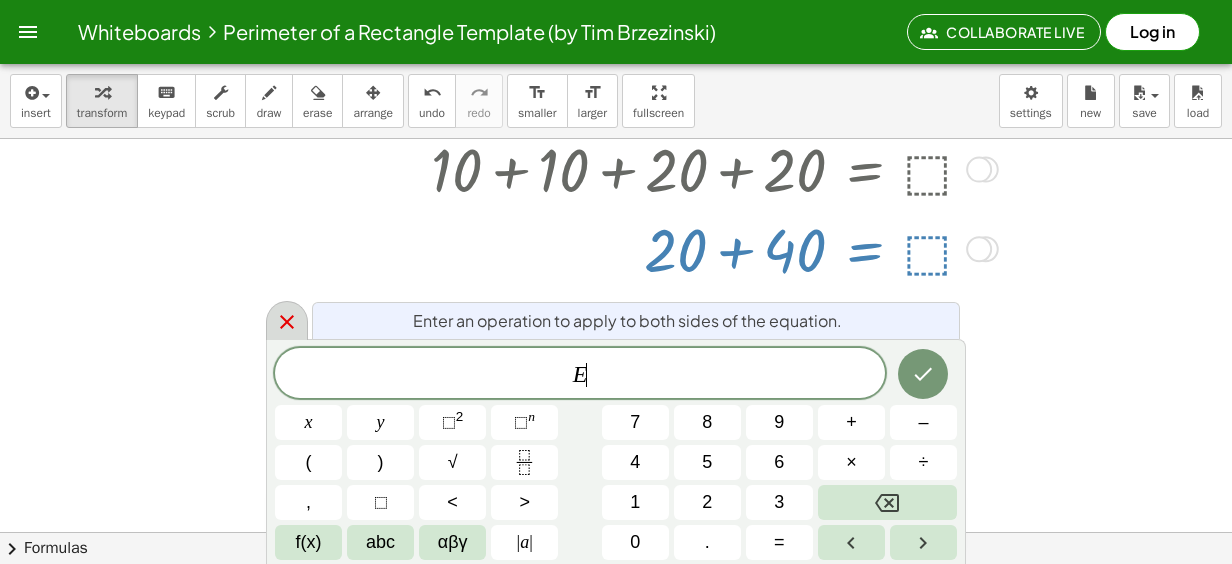 click 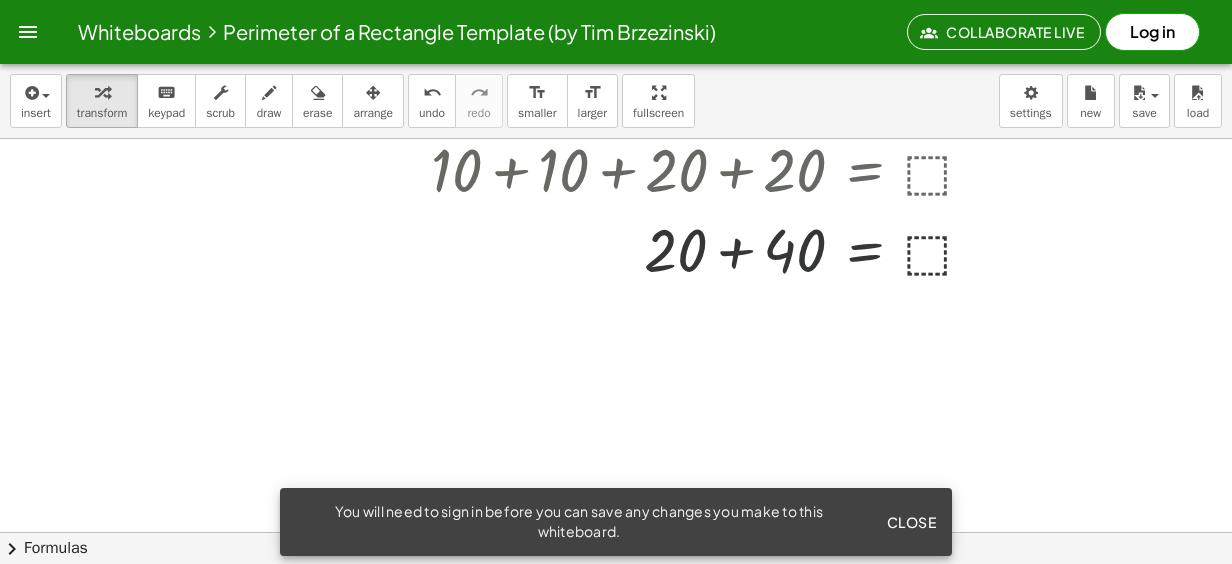 drag, startPoint x: 790, startPoint y: 330, endPoint x: 801, endPoint y: 318, distance: 16.27882 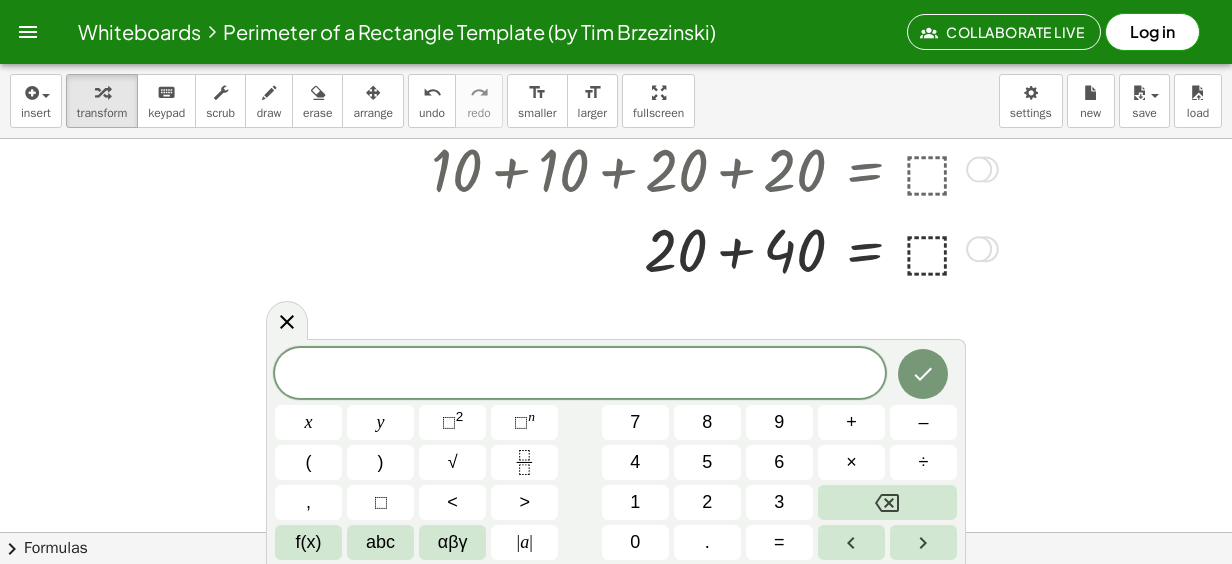 click at bounding box center [711, 248] 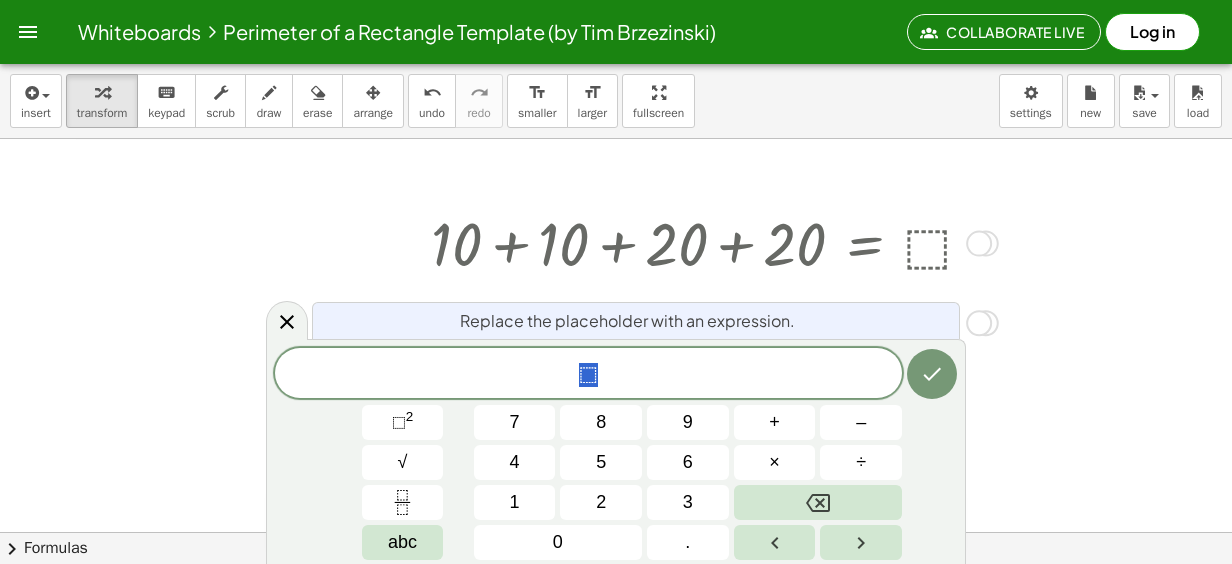 scroll, scrollTop: 200, scrollLeft: 0, axis: vertical 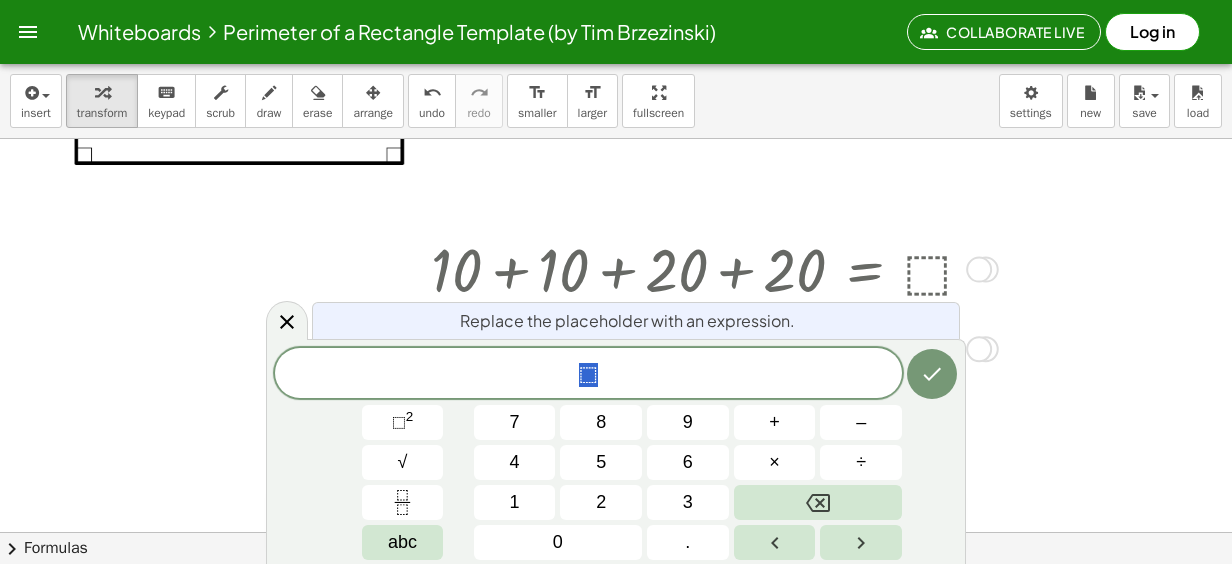 click at bounding box center (711, 268) 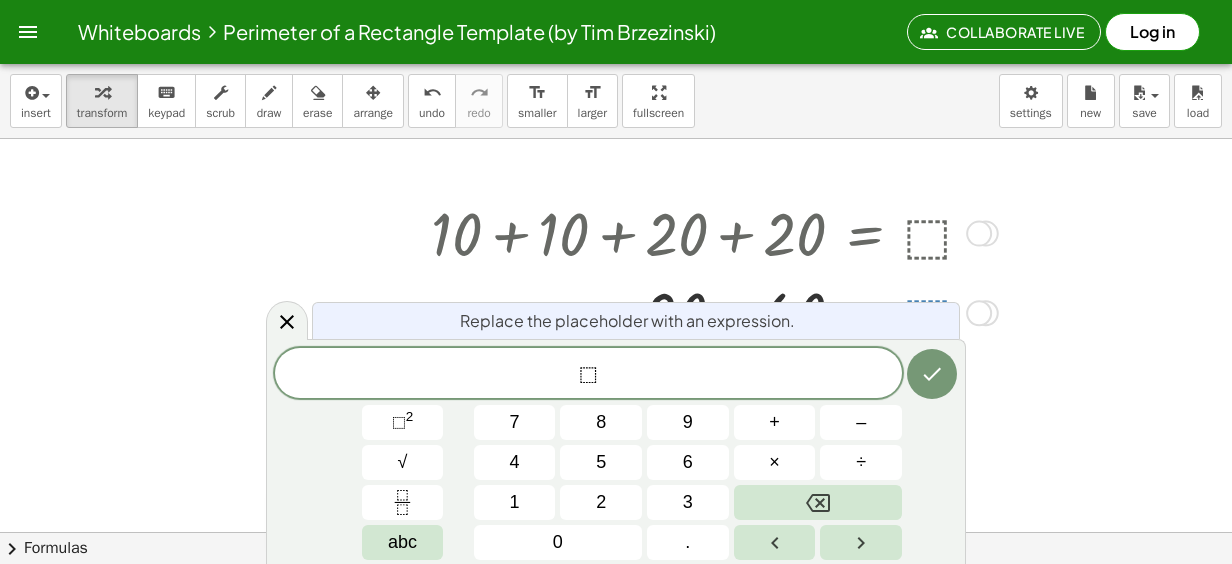 scroll, scrollTop: 300, scrollLeft: 0, axis: vertical 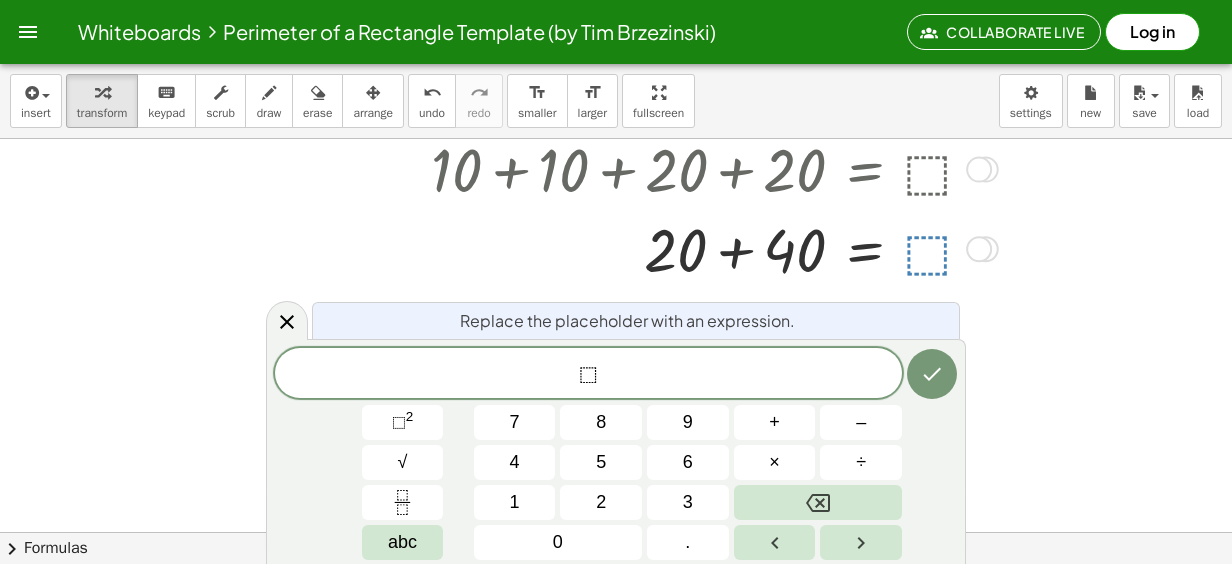 click at bounding box center [711, 168] 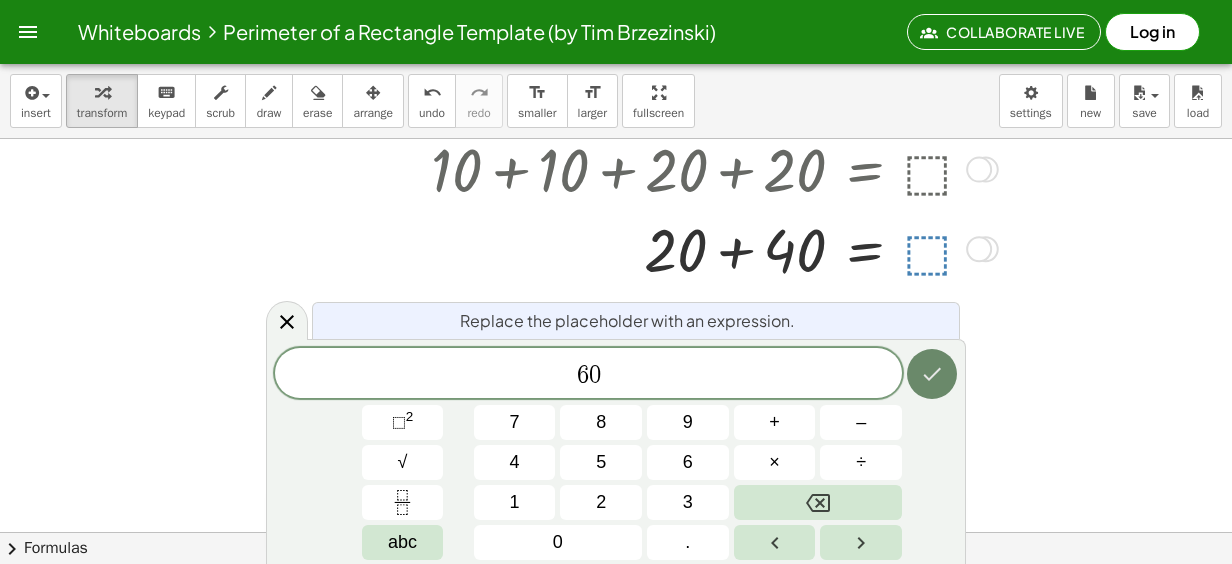 click at bounding box center [932, 374] 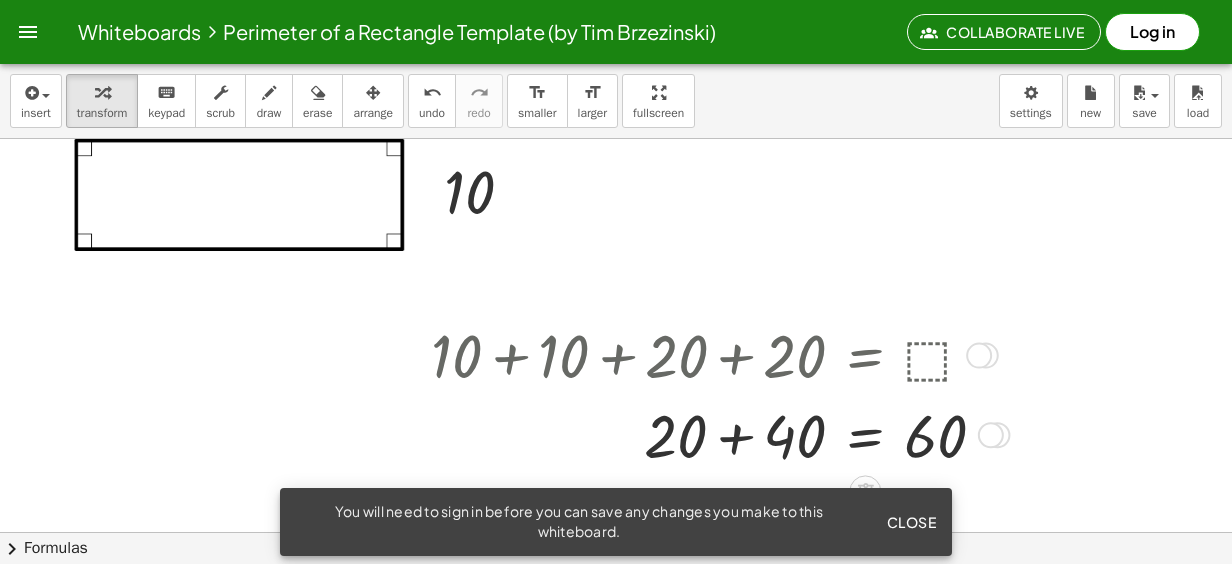 scroll, scrollTop: 100, scrollLeft: 0, axis: vertical 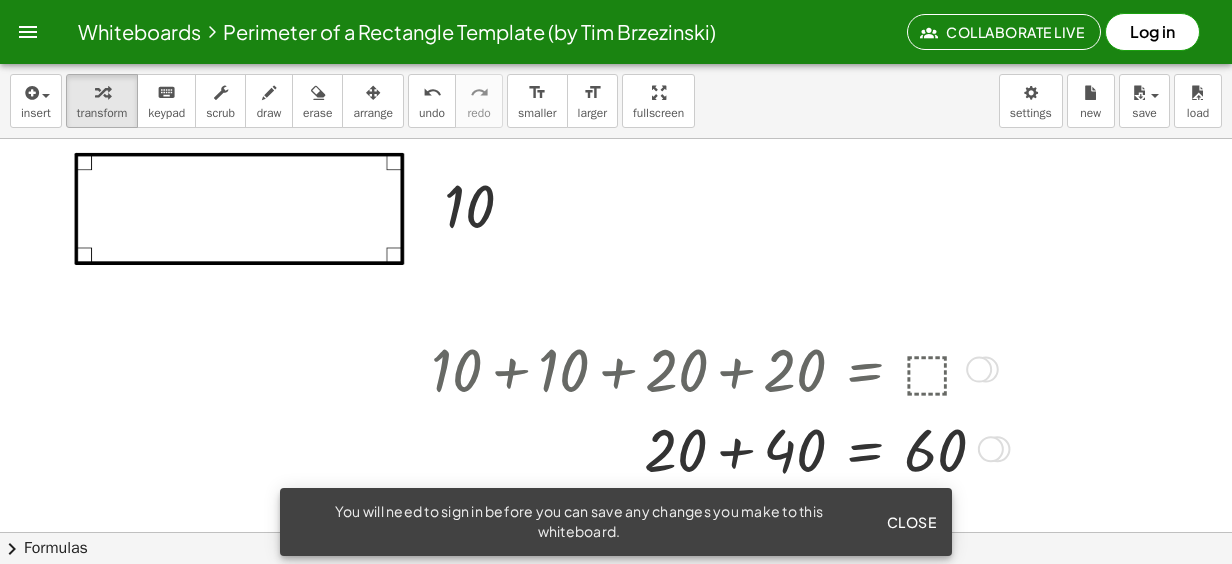 click at bounding box center (717, 368) 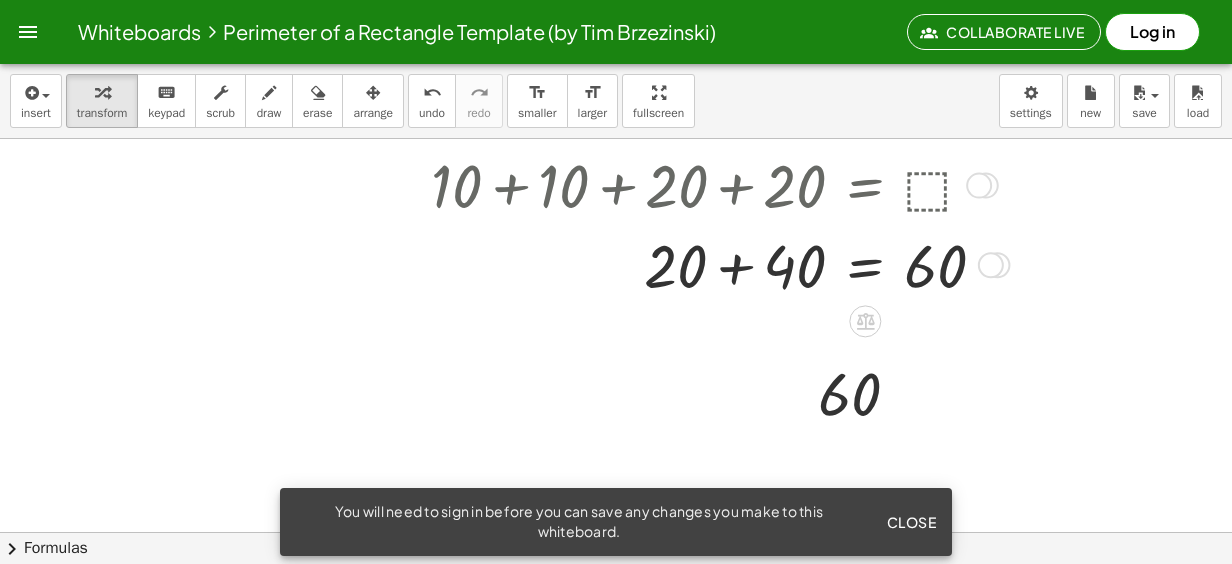 scroll, scrollTop: 200, scrollLeft: 0, axis: vertical 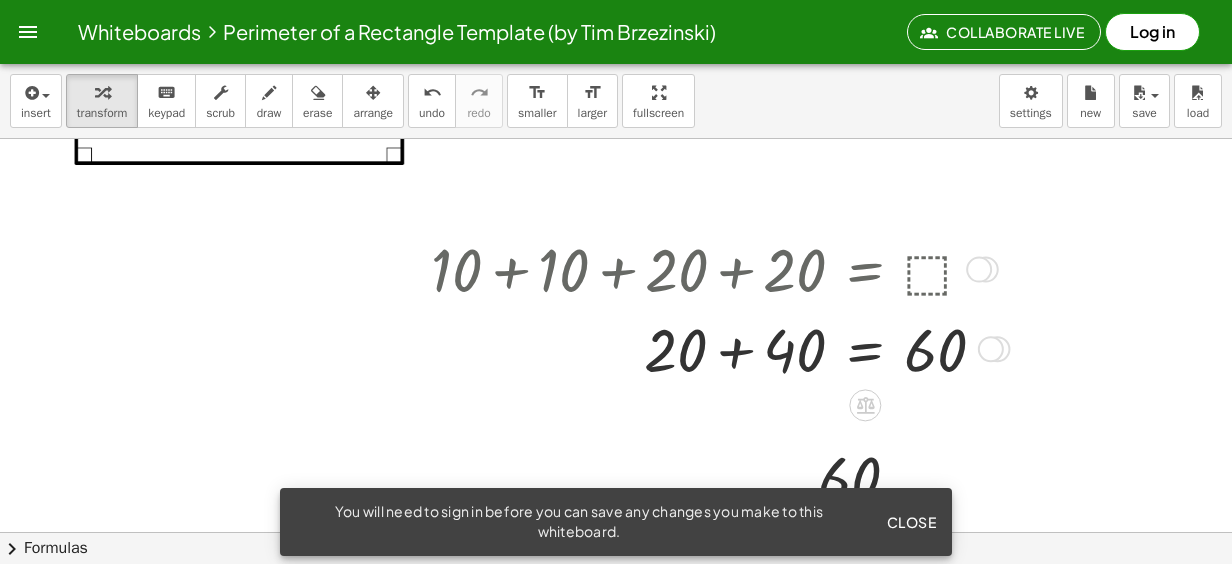 click at bounding box center [717, 348] 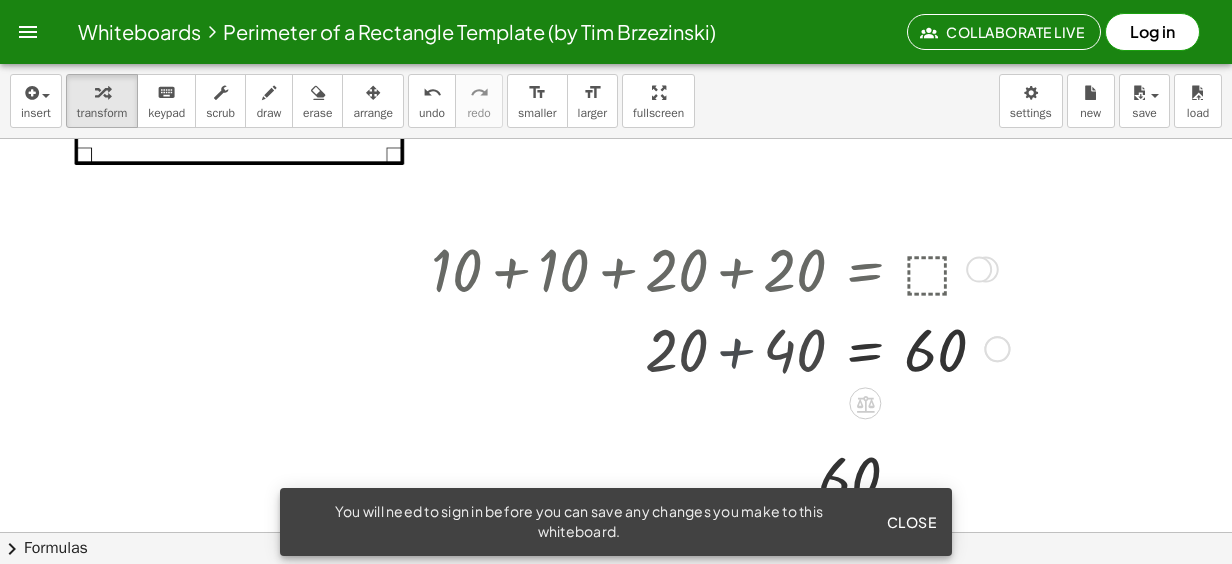 click at bounding box center (717, 347) 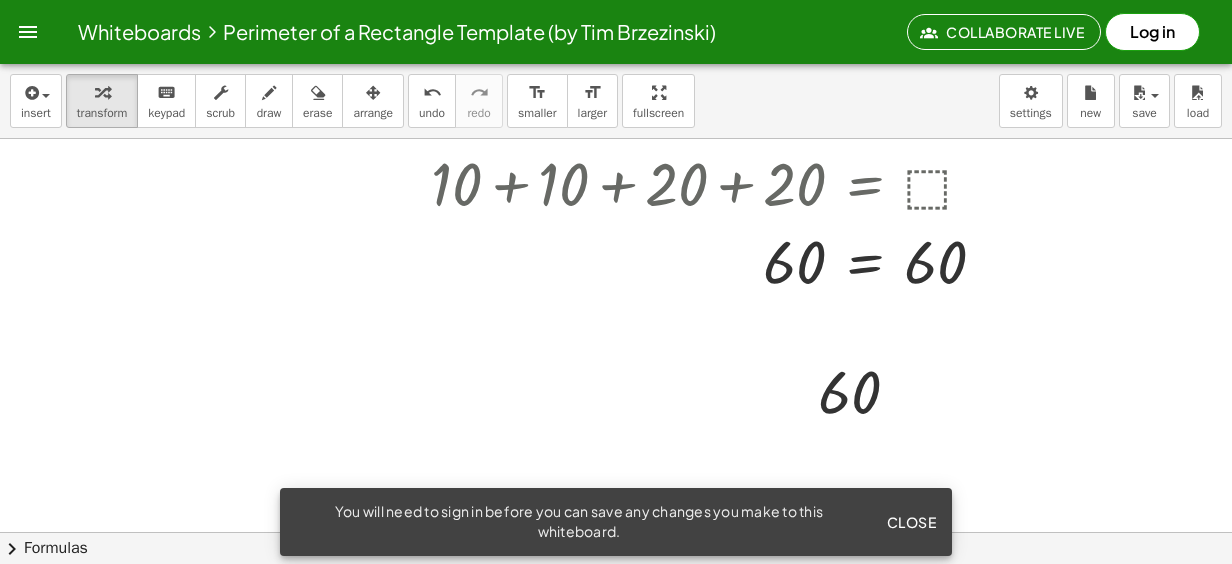 scroll, scrollTop: 400, scrollLeft: 0, axis: vertical 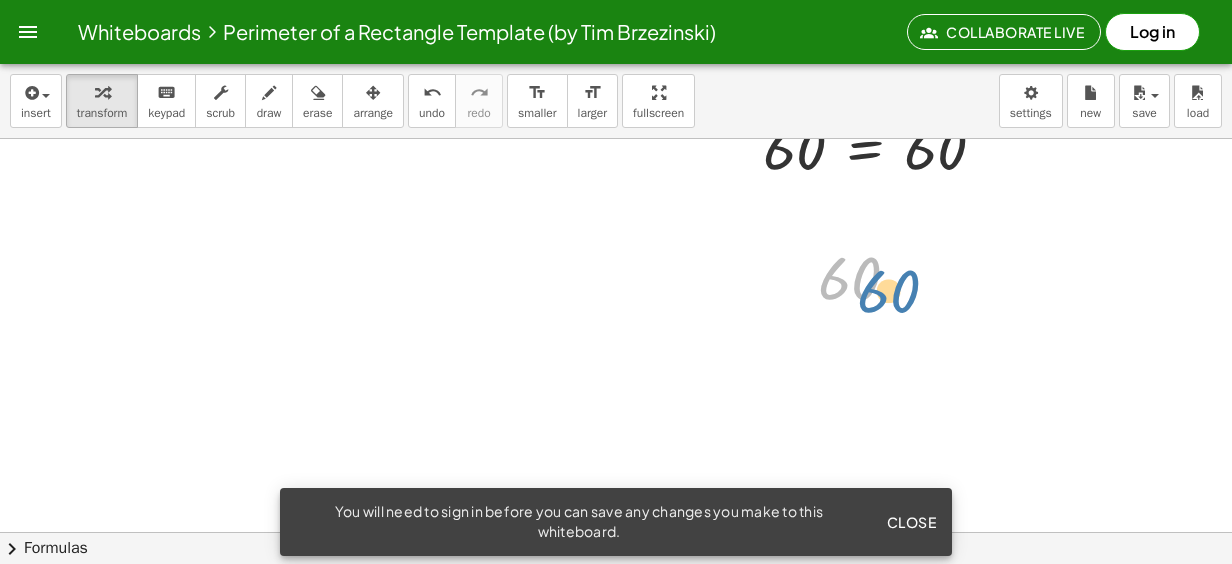 drag, startPoint x: 857, startPoint y: 305, endPoint x: 873, endPoint y: 290, distance: 21.931713 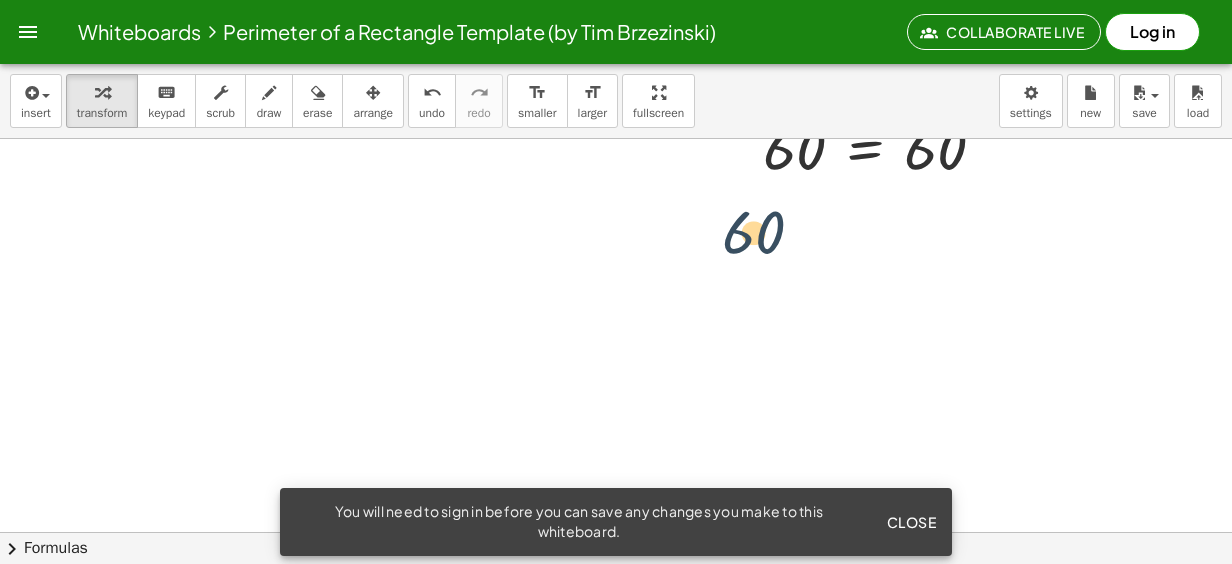 drag, startPoint x: 872, startPoint y: 280, endPoint x: 773, endPoint y: 232, distance: 110.02273 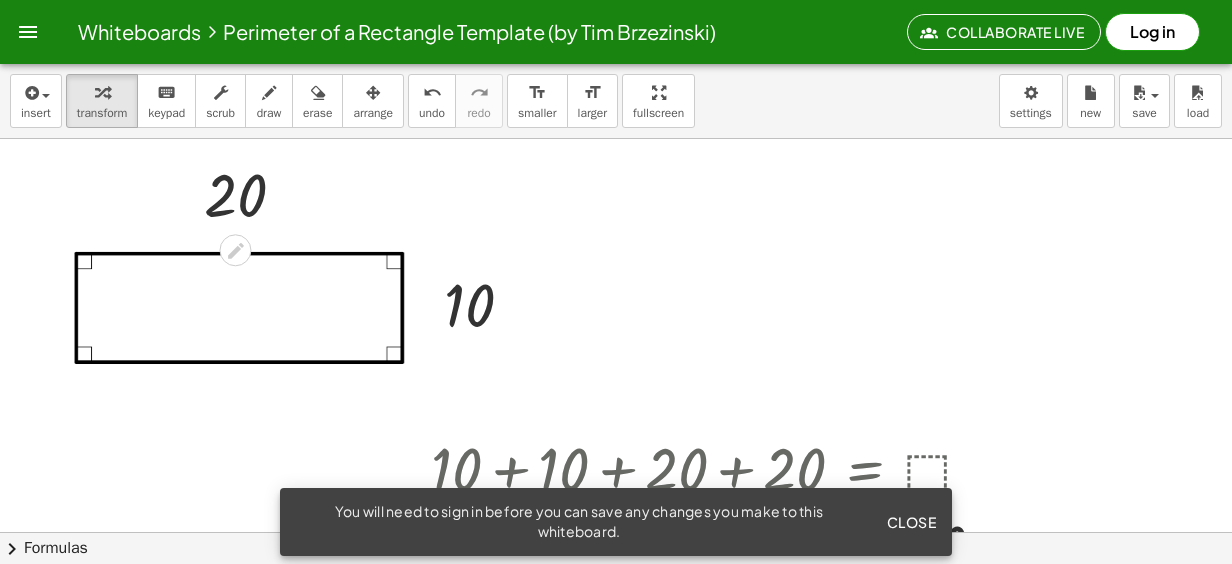 scroll, scrollTop: 0, scrollLeft: 0, axis: both 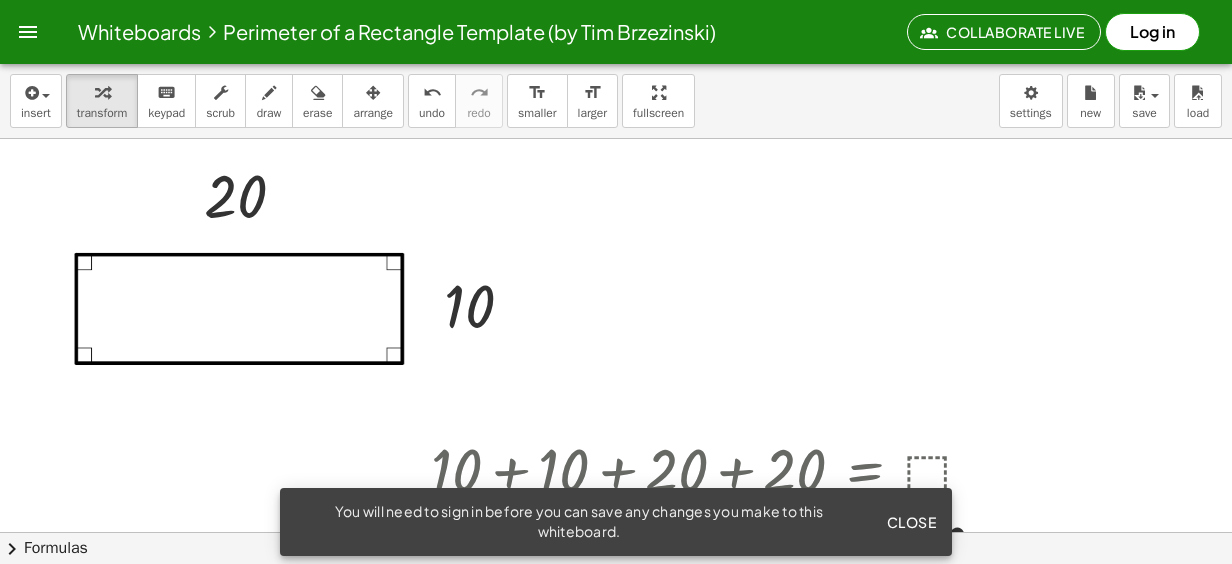 click on "Close" 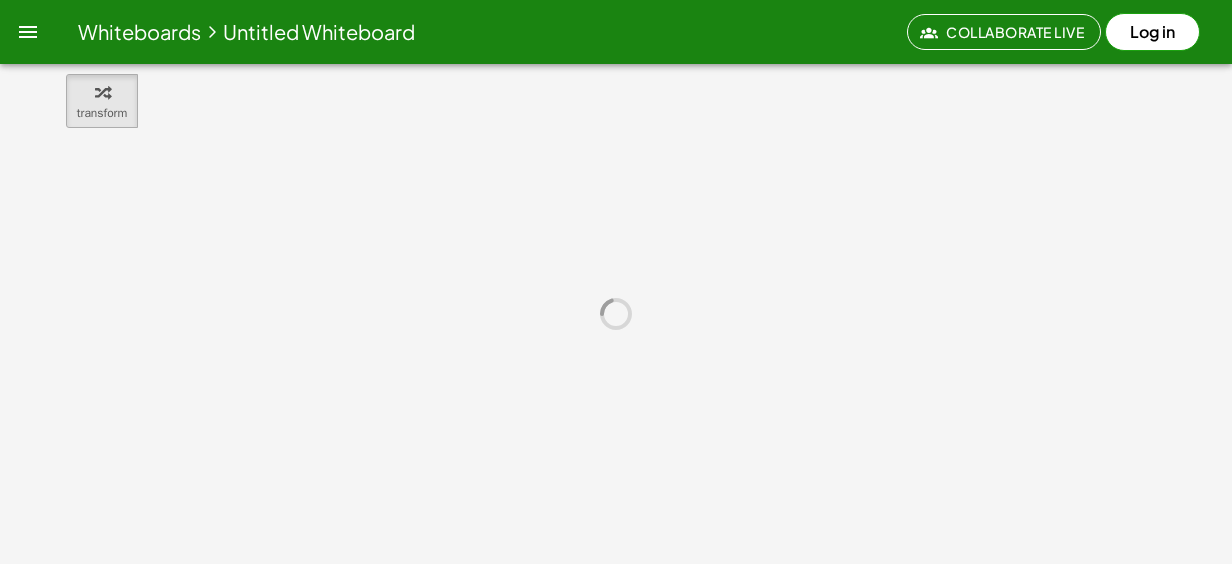 scroll, scrollTop: 0, scrollLeft: 0, axis: both 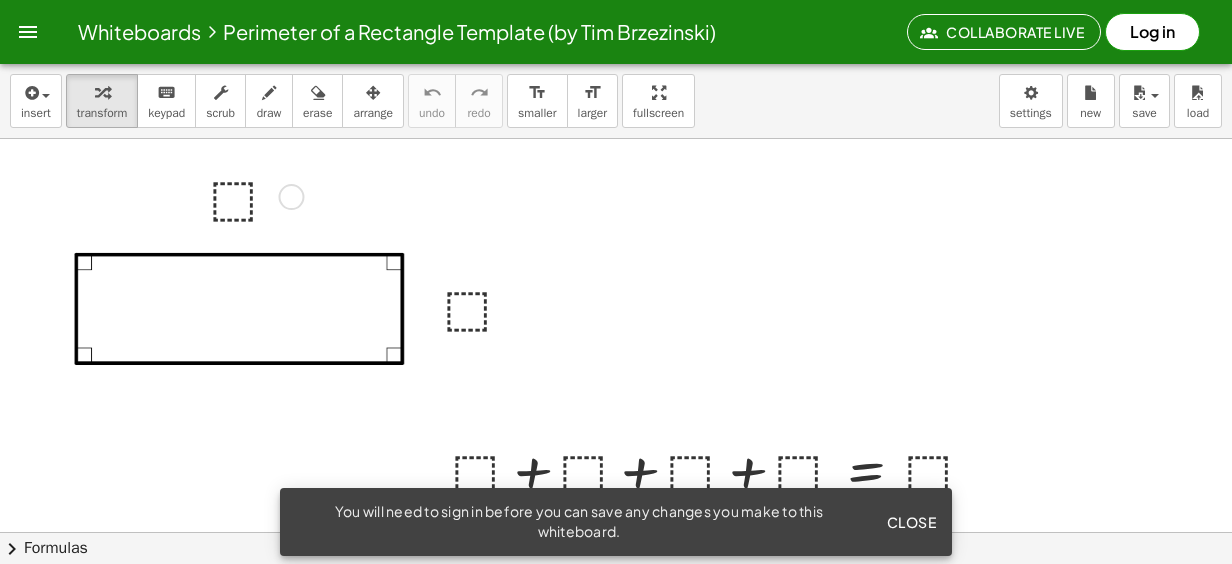 click at bounding box center (253, 195) 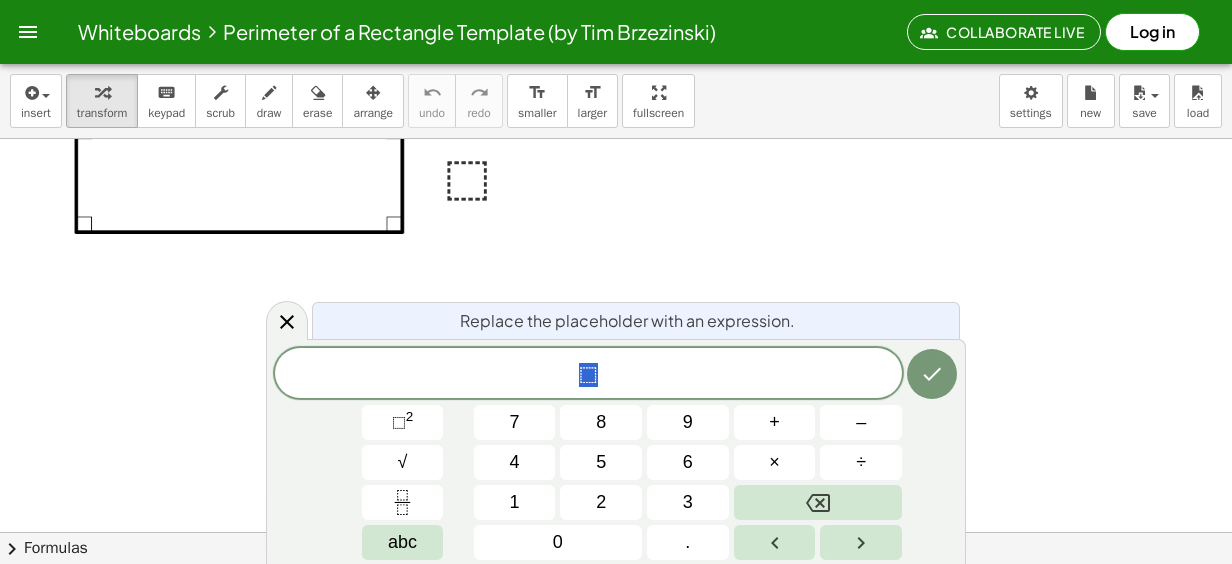 scroll, scrollTop: 200, scrollLeft: 0, axis: vertical 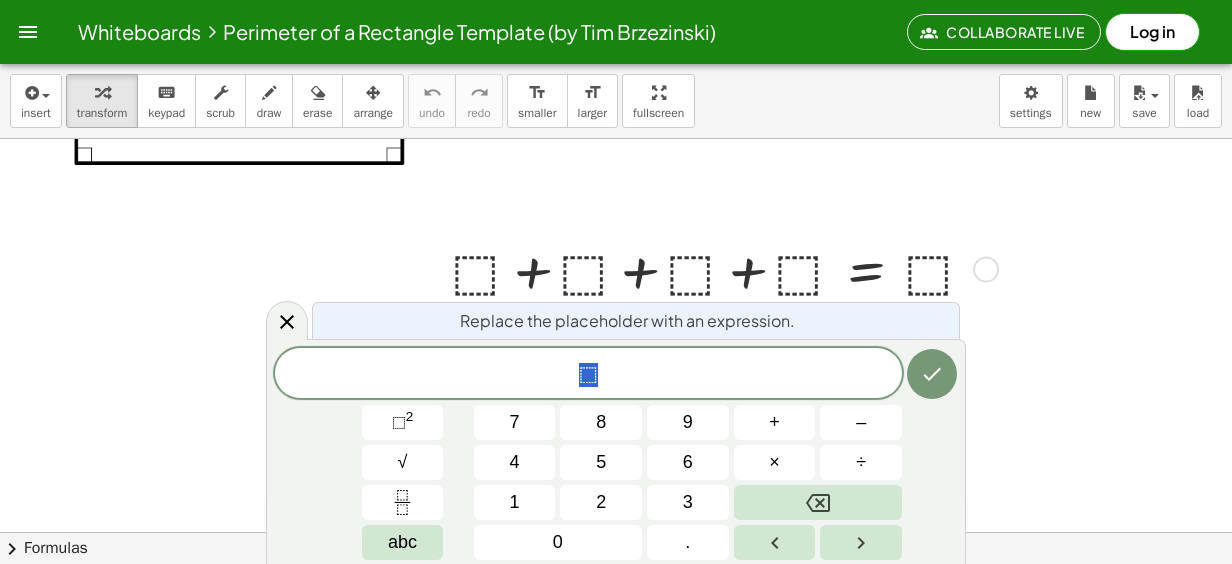 click at bounding box center (721, 268) 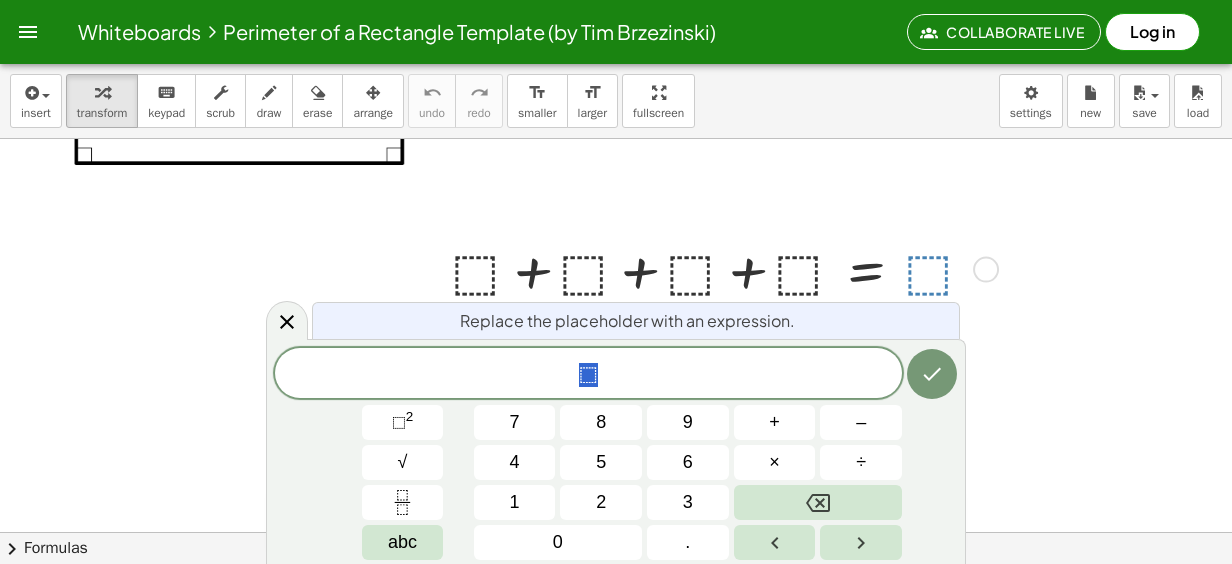 click at bounding box center (721, 268) 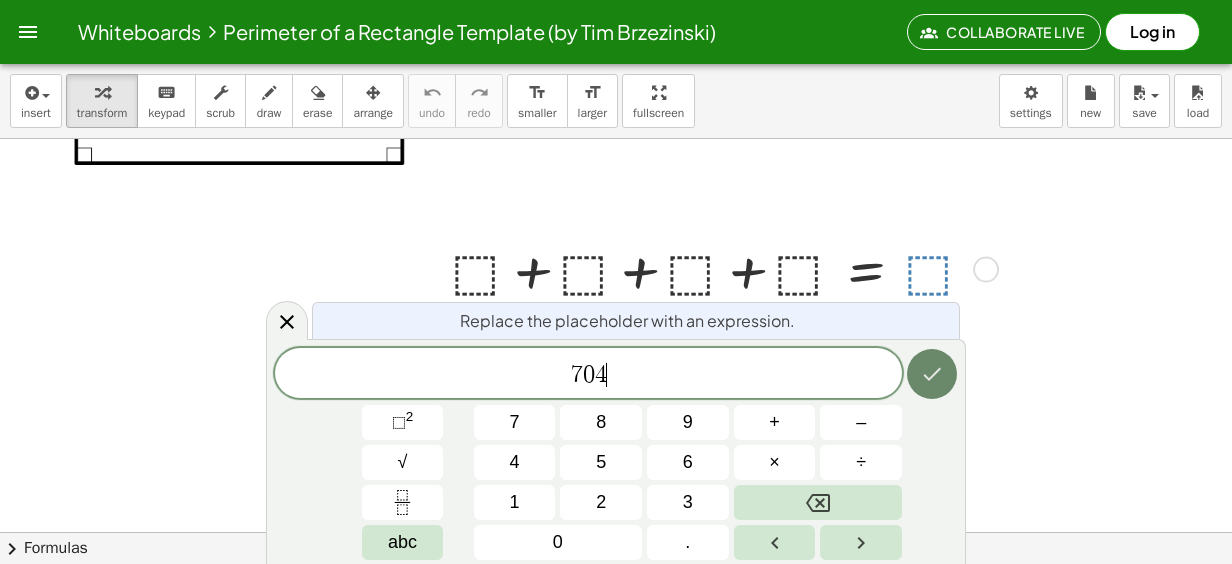 click 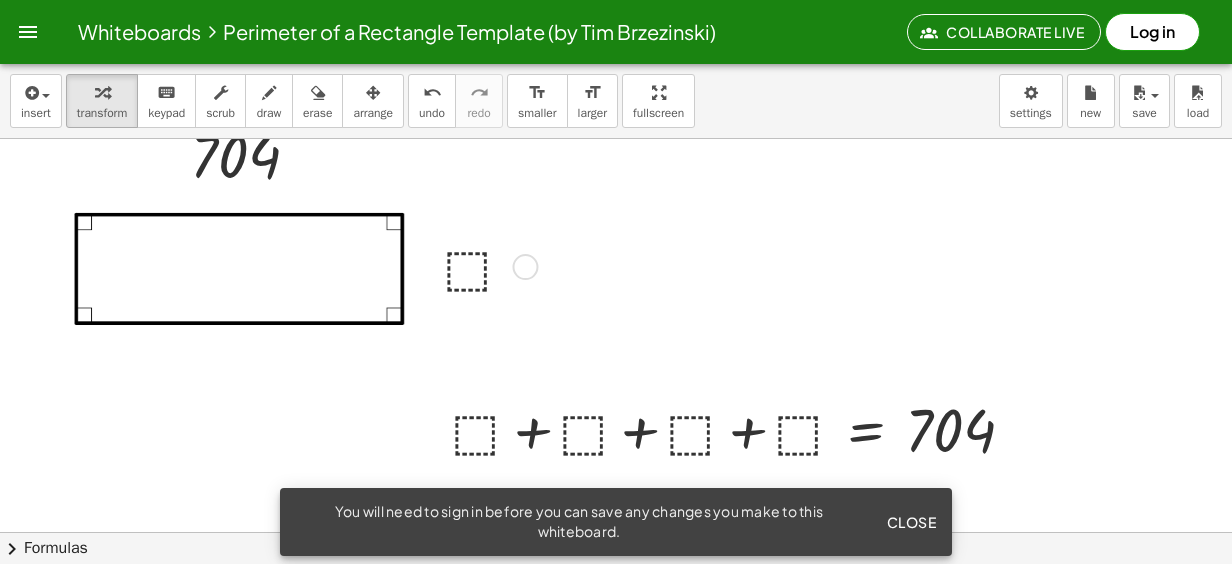 scroll, scrollTop: 0, scrollLeft: 0, axis: both 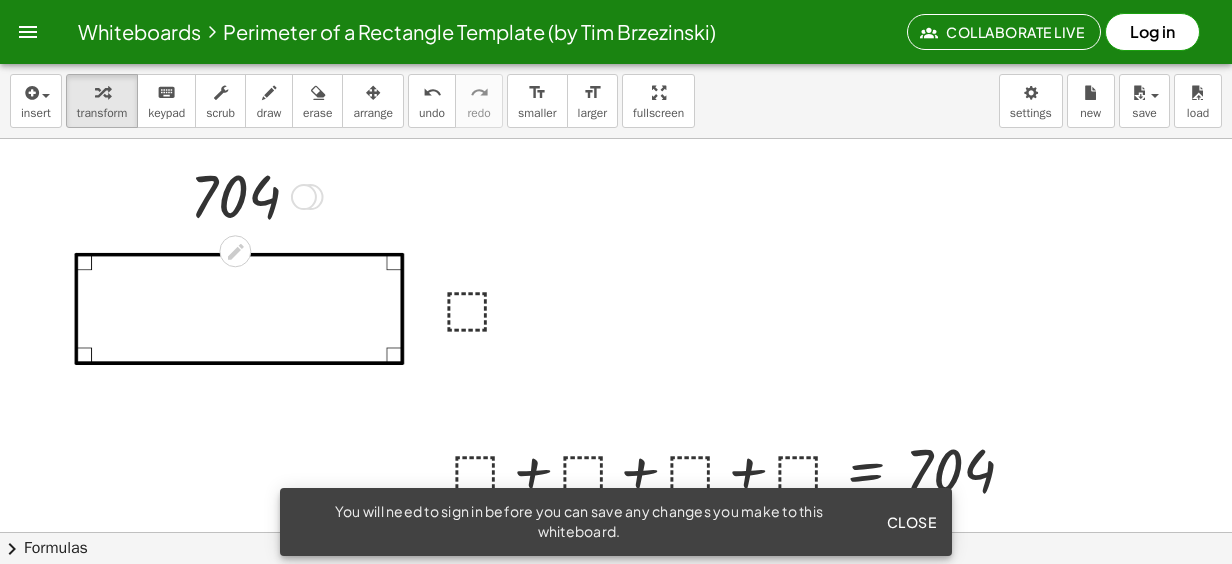 click at bounding box center (253, 195) 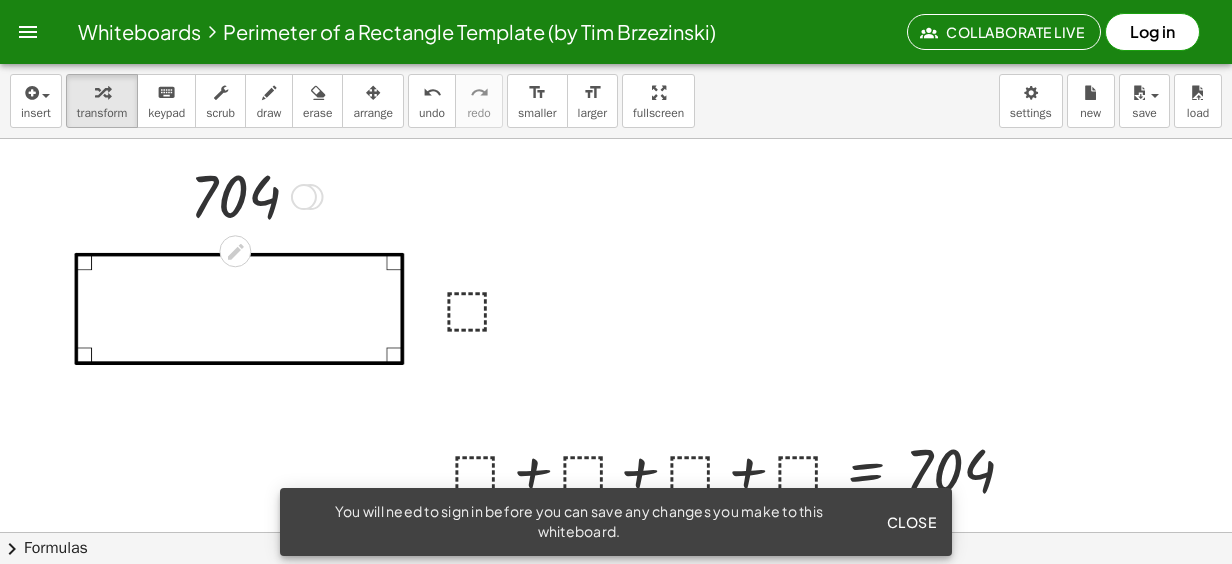 click at bounding box center (253, 195) 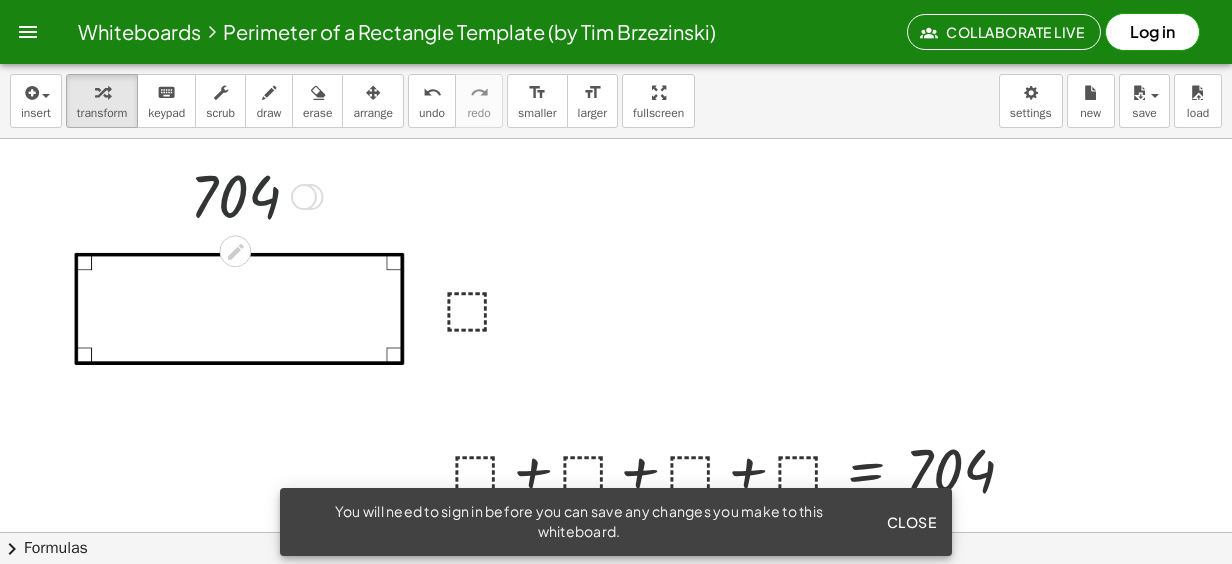 click at bounding box center [253, 195] 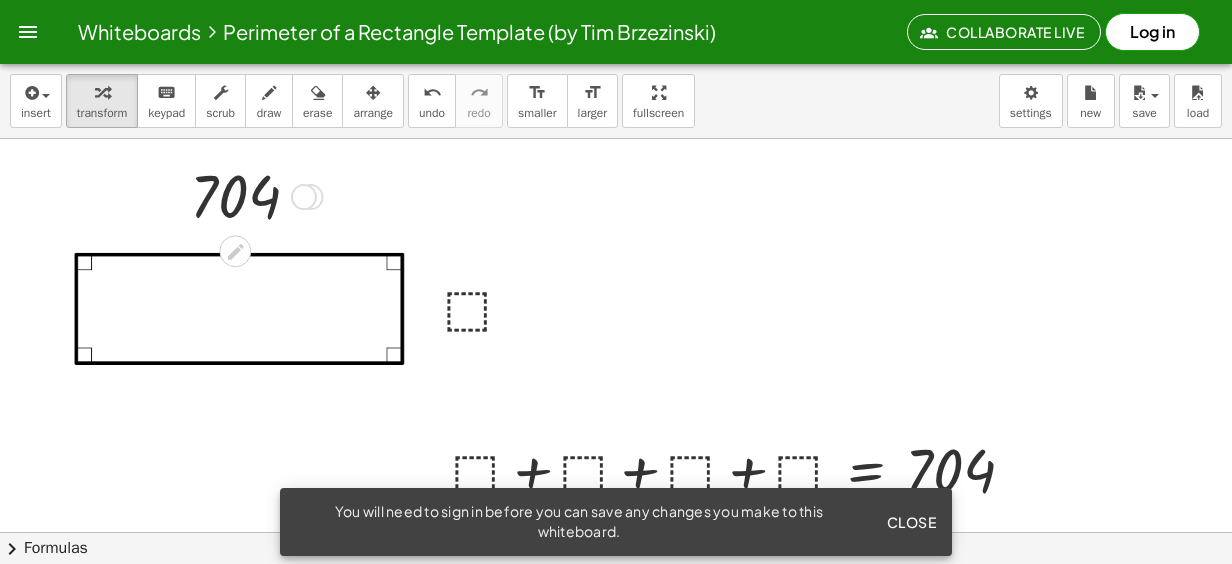 click at bounding box center (304, 197) 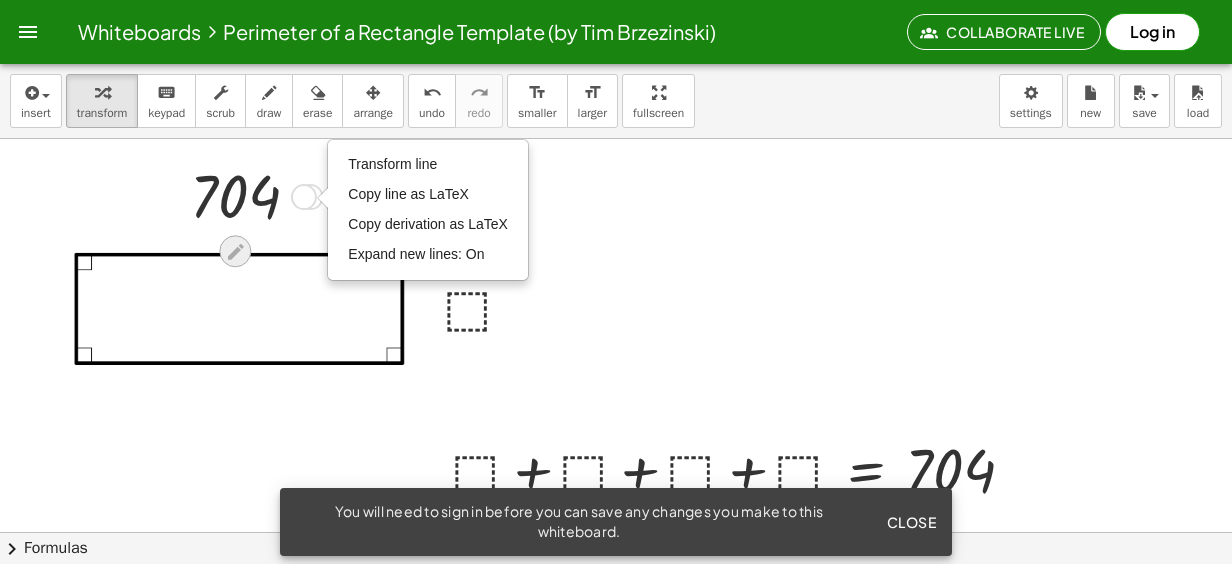 click 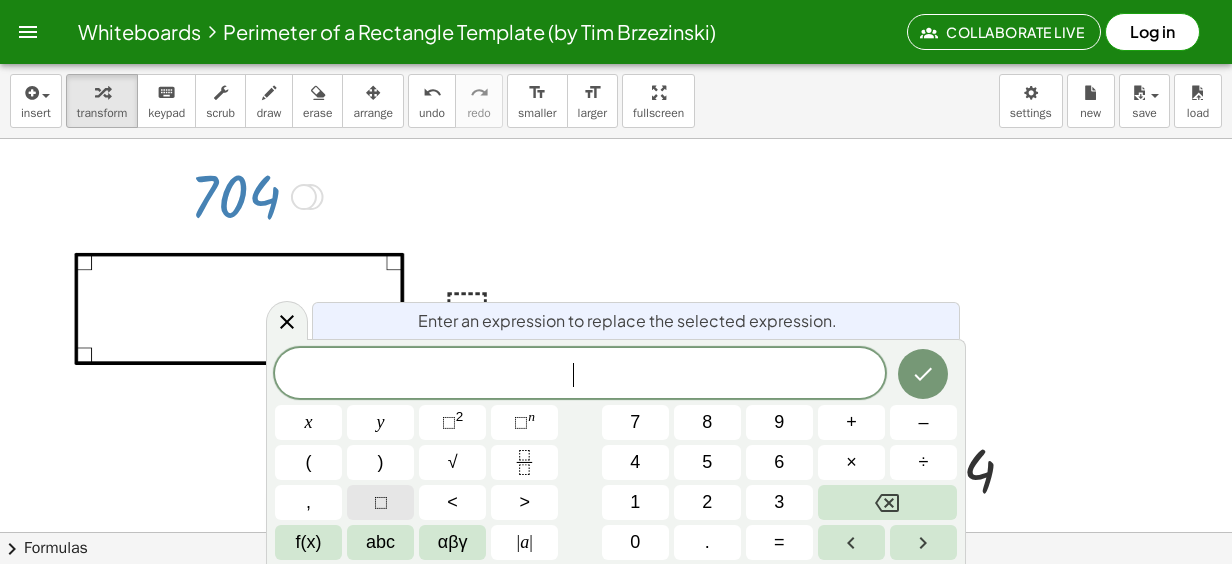 click on "⬚" at bounding box center (381, 502) 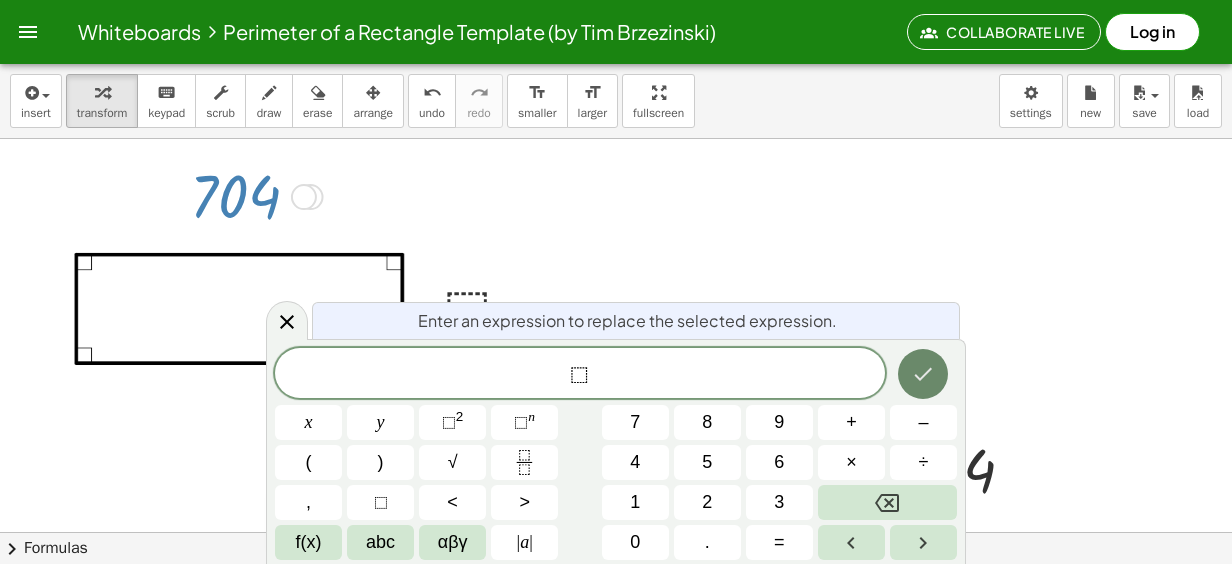 click 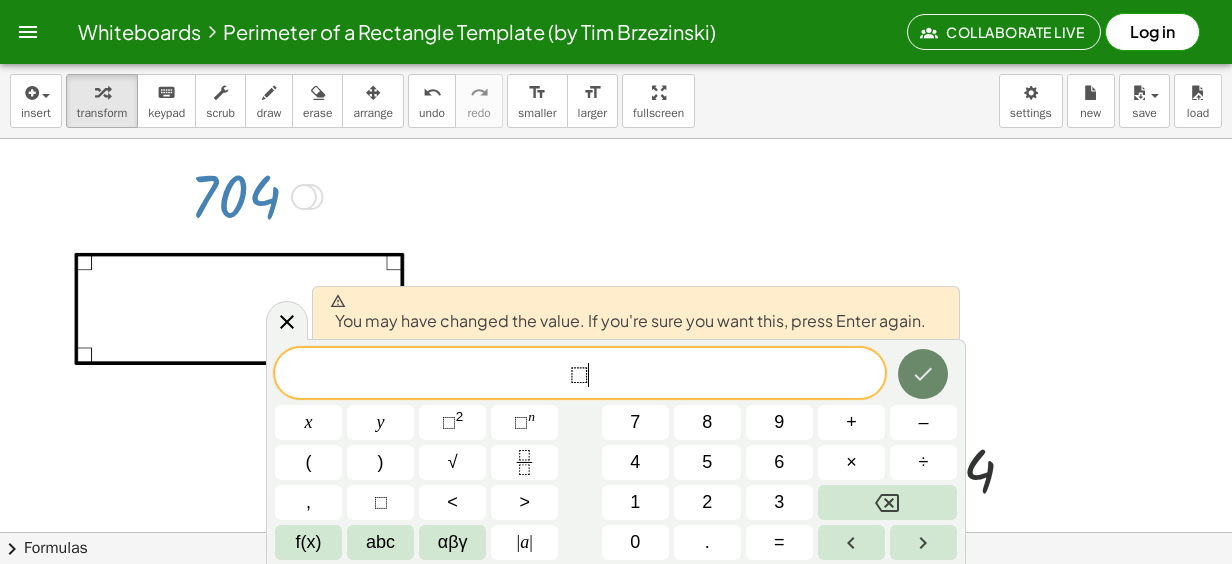 click 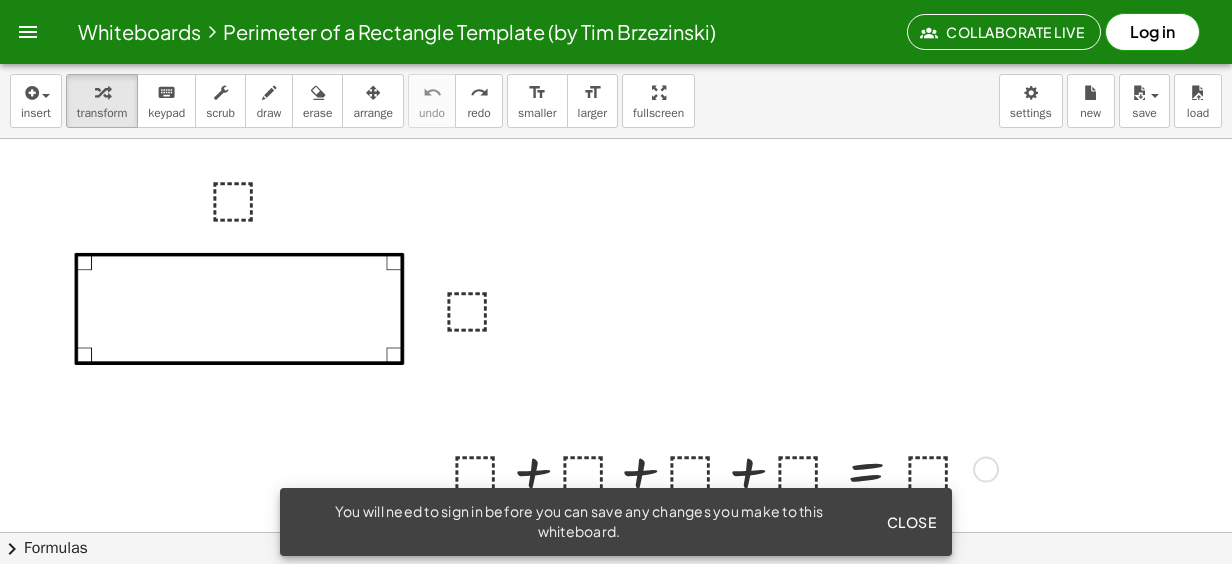 click at bounding box center [721, 468] 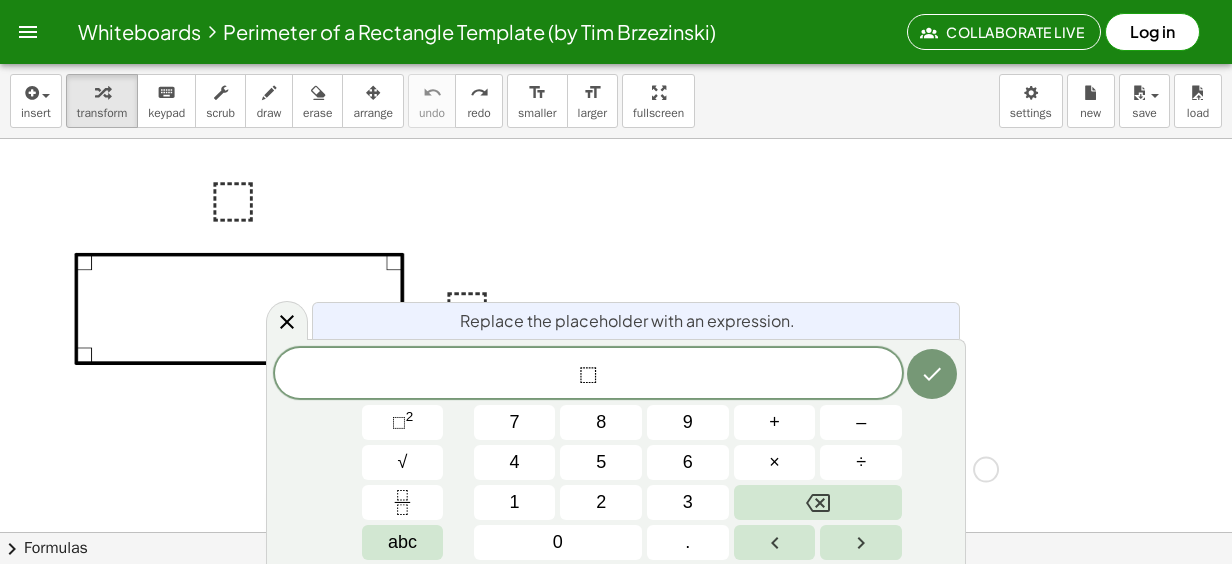 click on "⬚ 7 8 9 + – 4 5 6 × ÷ ⬚ 2 √ abc 1 2 3 0 ." at bounding box center (616, 454) 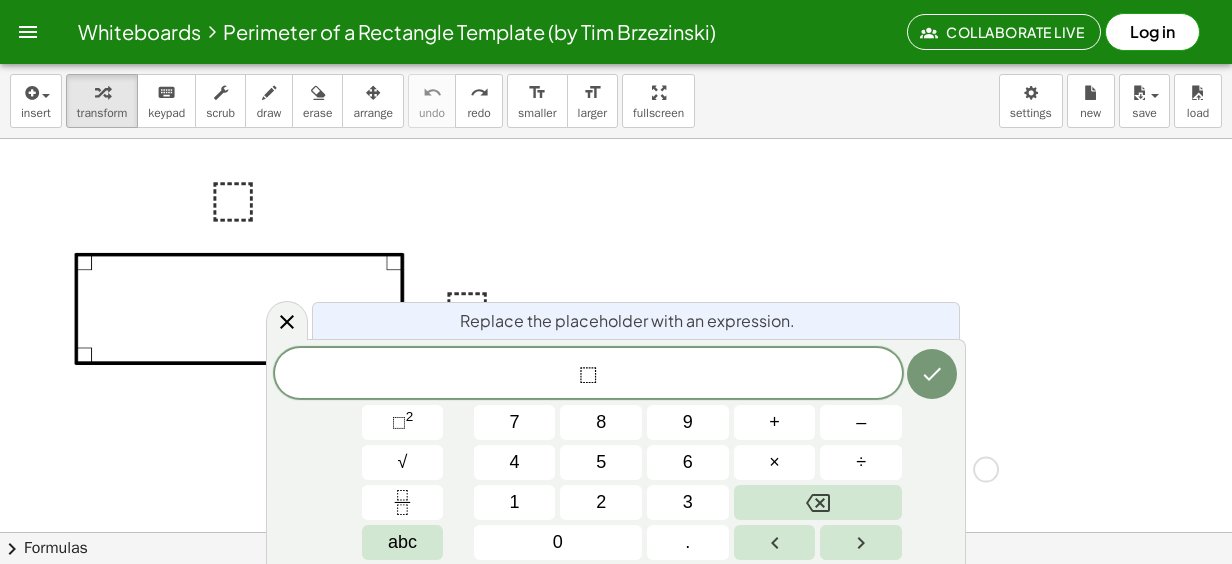 click on "⬚" 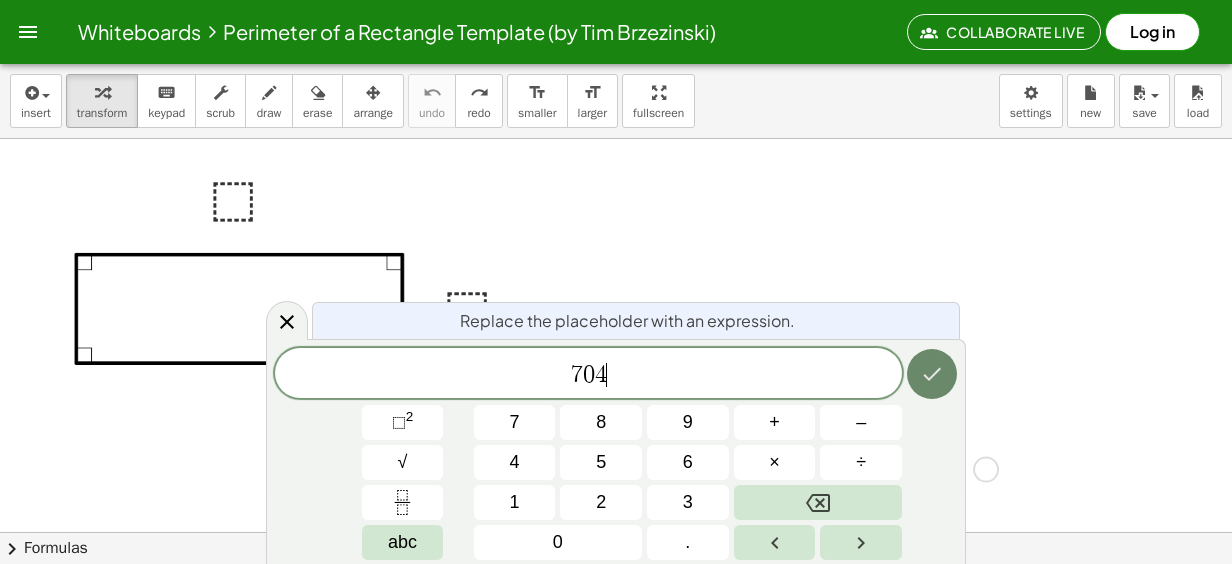click at bounding box center [932, 374] 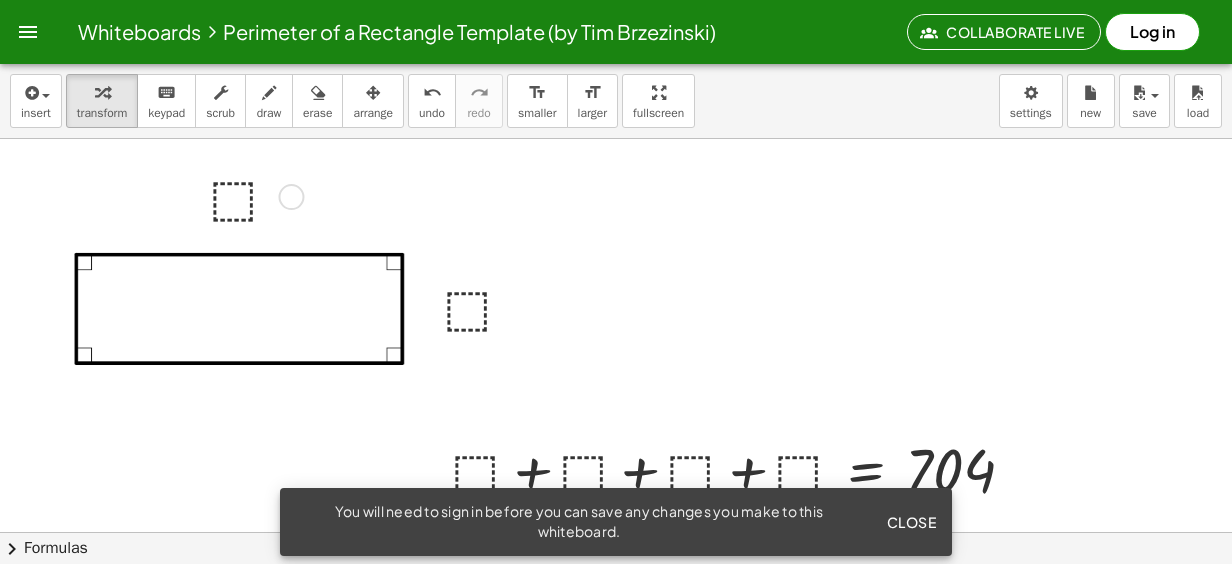 click at bounding box center (253, 195) 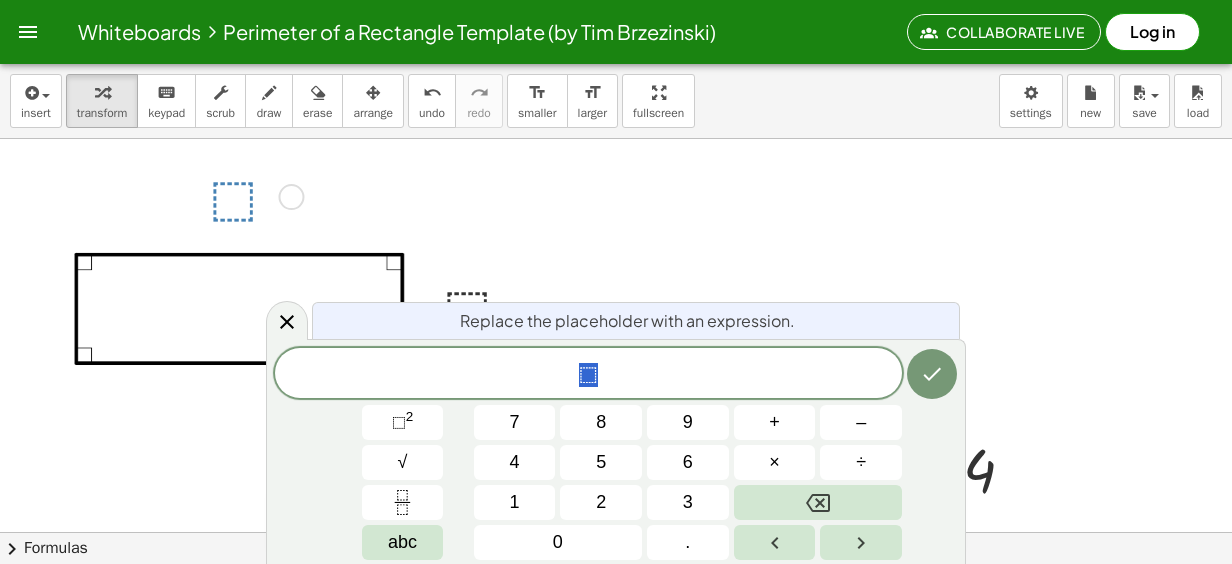 click at bounding box center [616, 597] 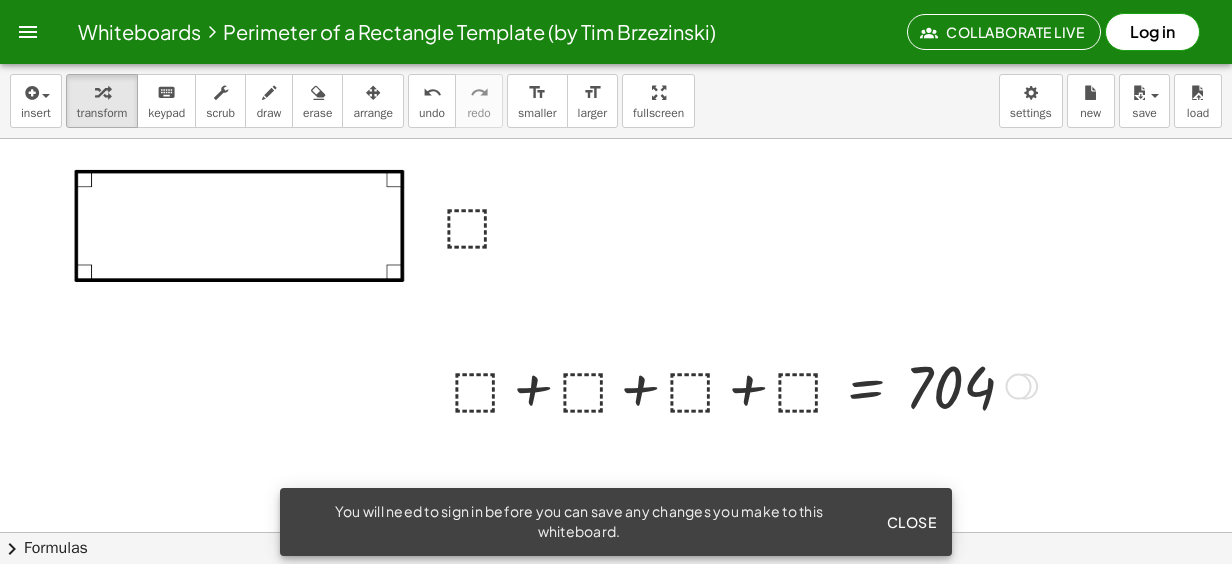 scroll, scrollTop: 200, scrollLeft: 0, axis: vertical 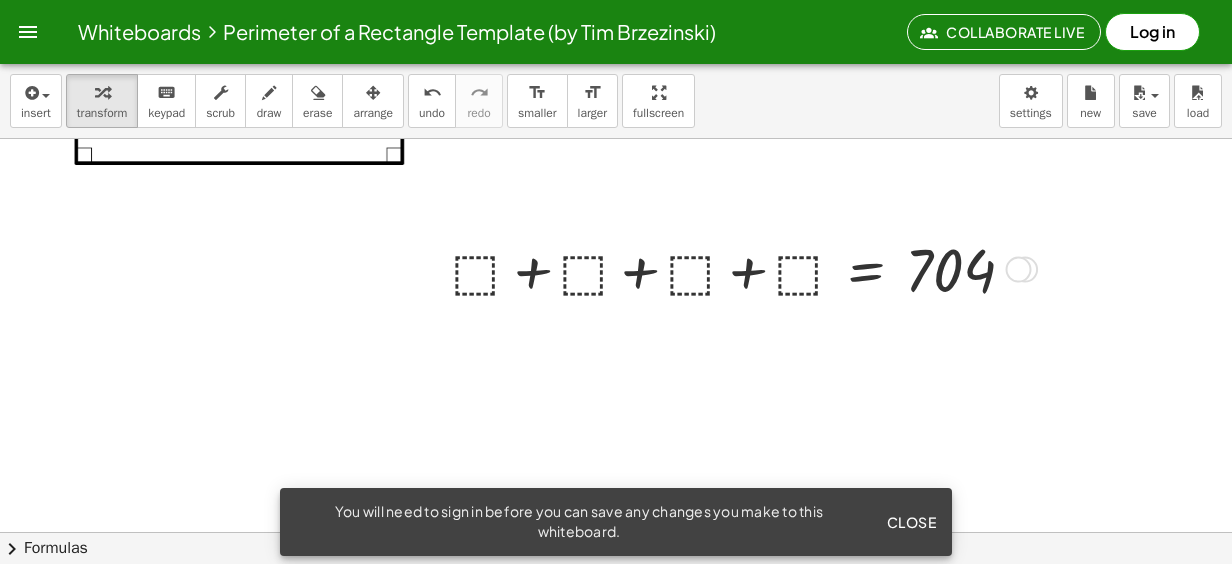 click at bounding box center (741, 268) 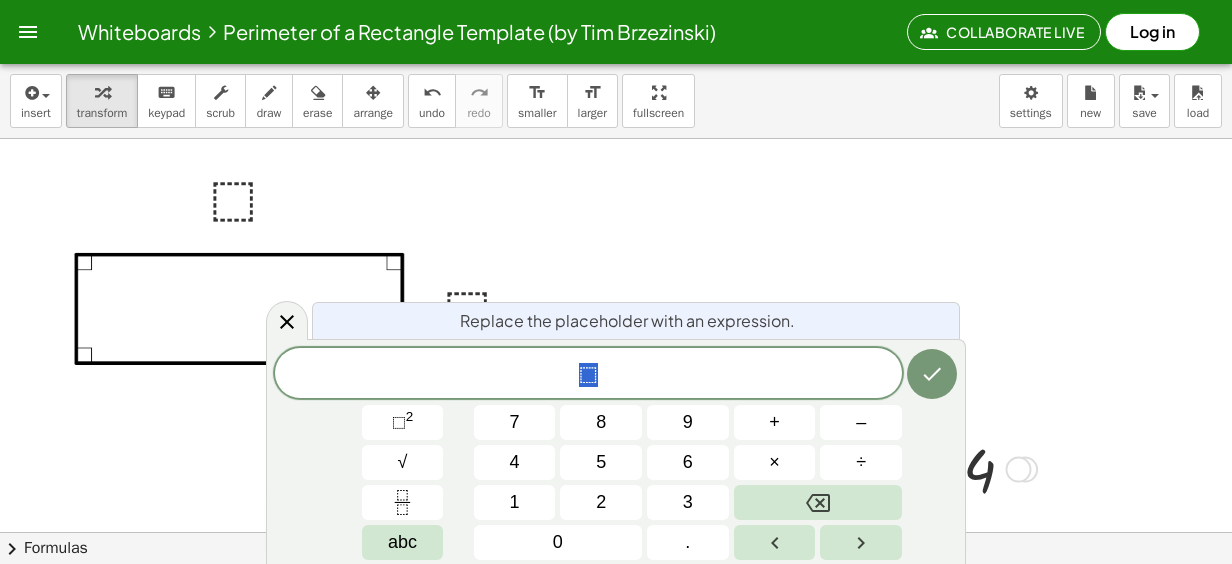 scroll, scrollTop: 0, scrollLeft: 0, axis: both 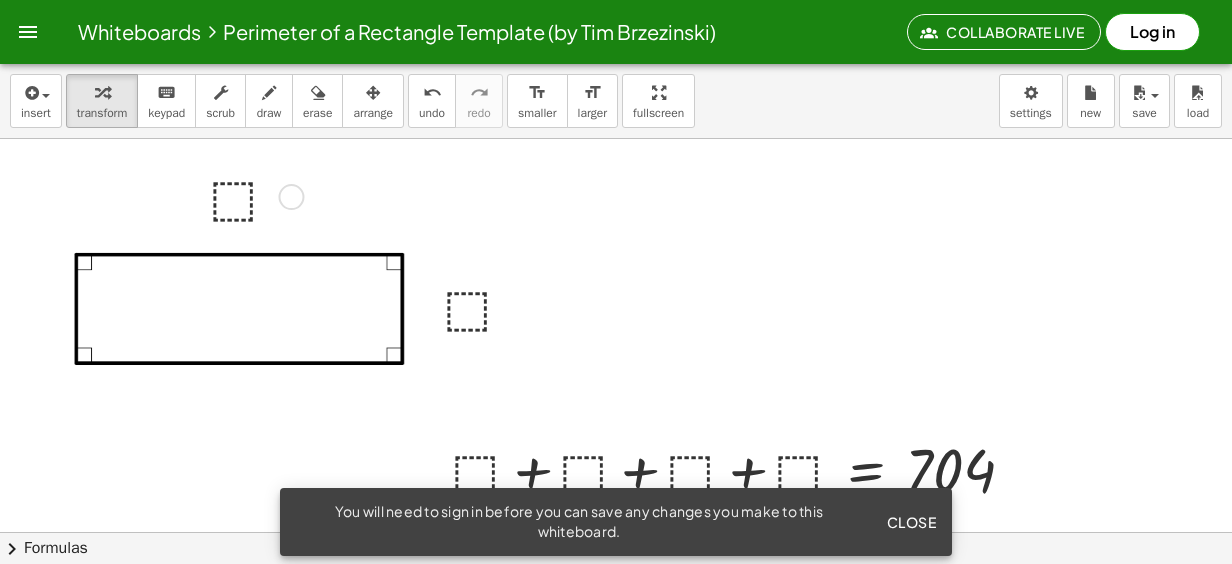 click at bounding box center (253, 195) 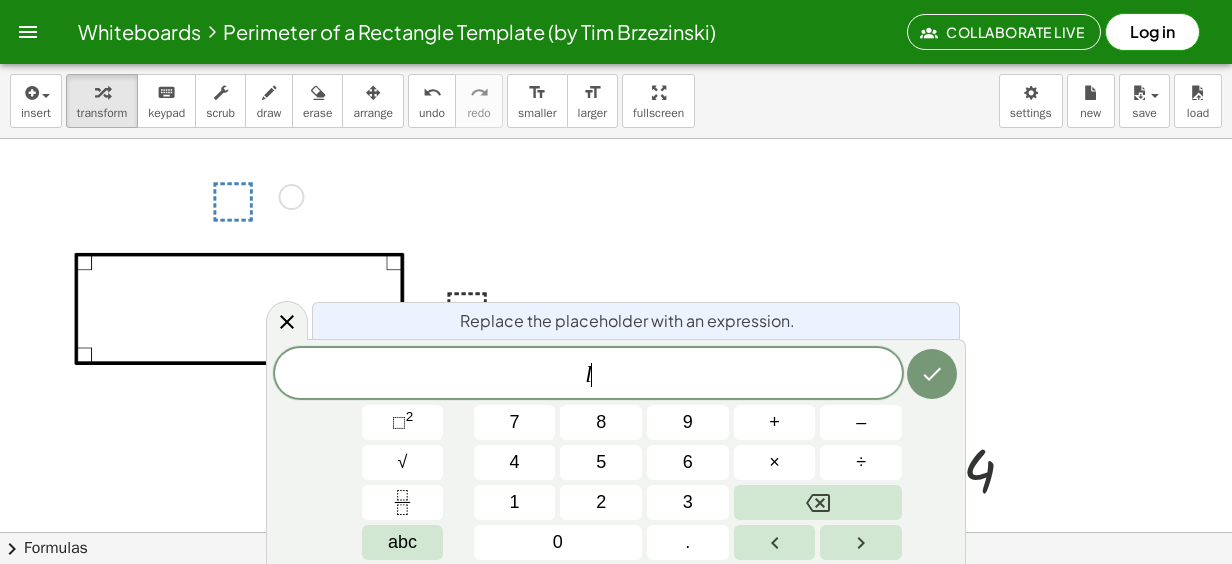 click at bounding box center (616, 597) 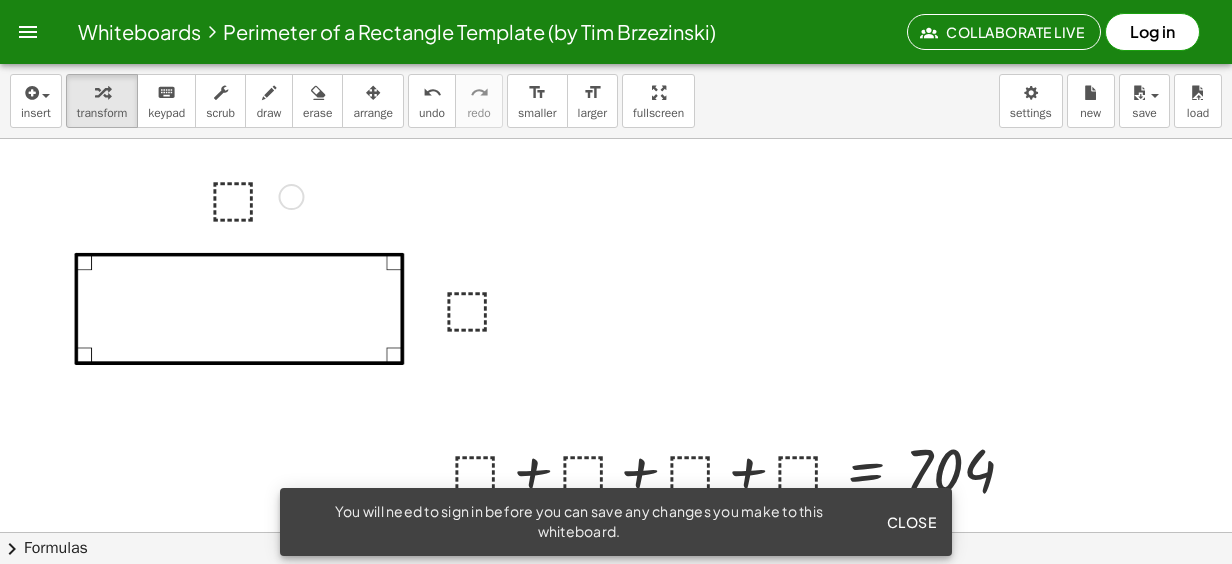 click at bounding box center [253, 195] 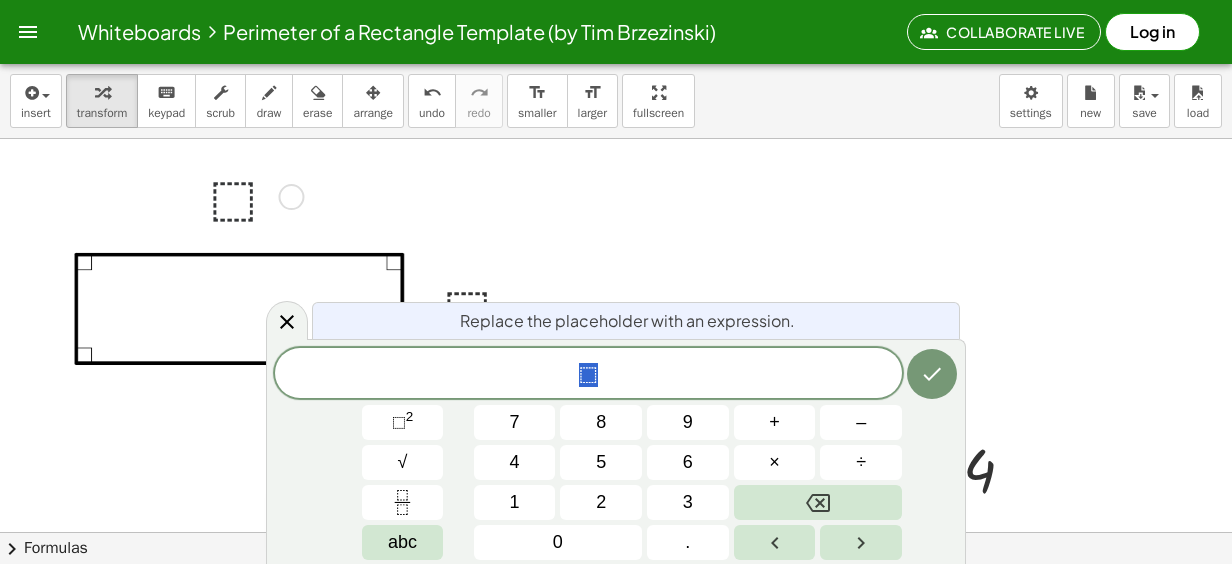 click at bounding box center (253, 195) 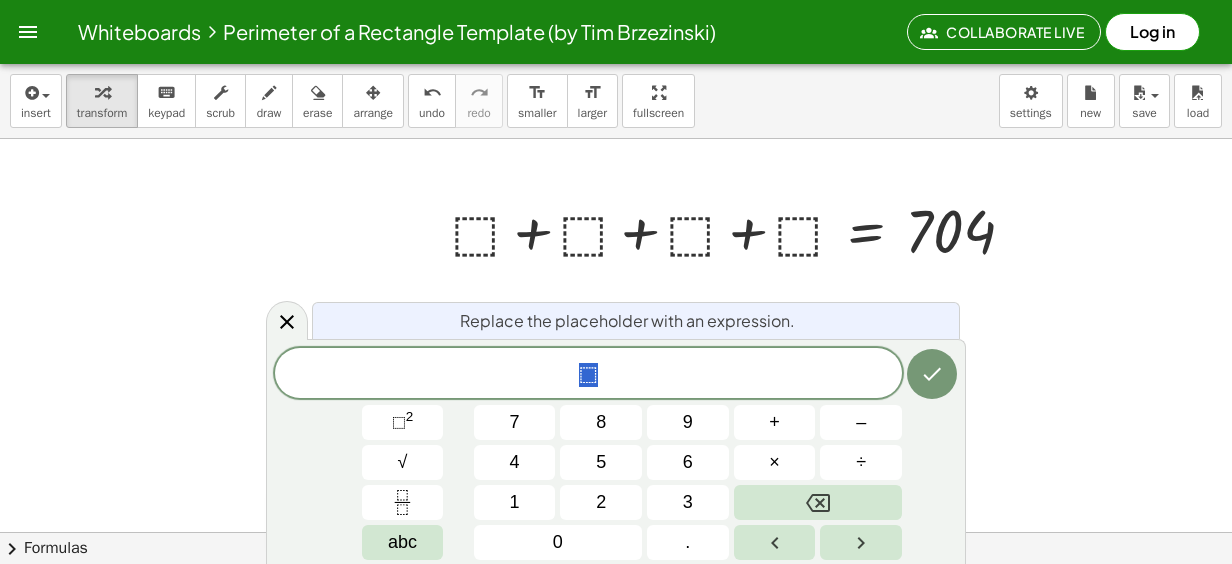 scroll, scrollTop: 200, scrollLeft: 0, axis: vertical 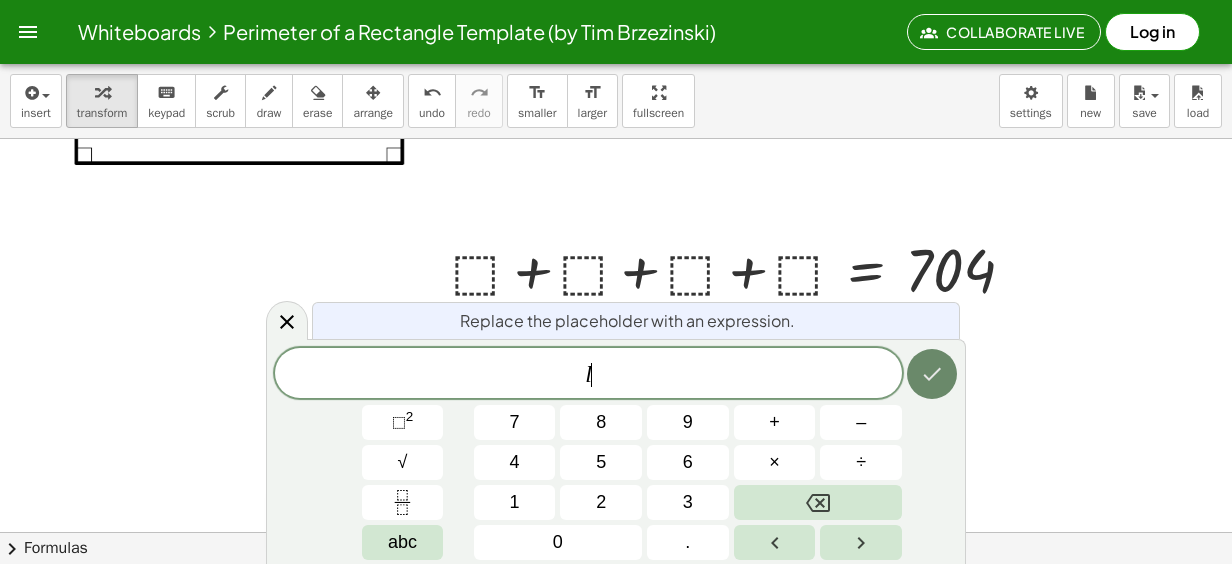 click at bounding box center (932, 374) 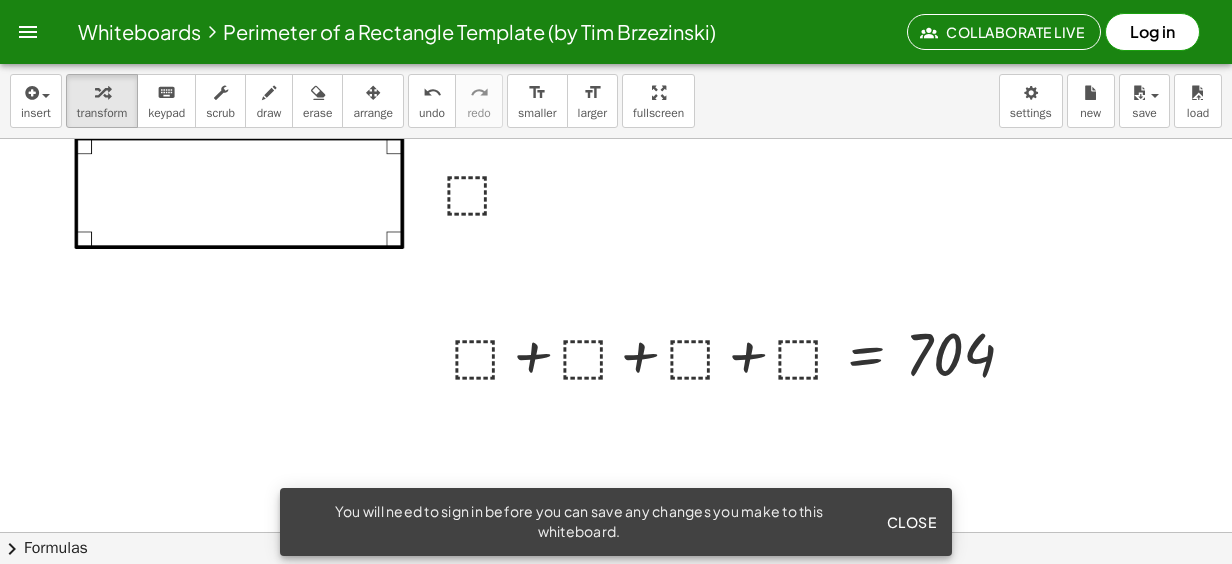 scroll, scrollTop: 0, scrollLeft: 0, axis: both 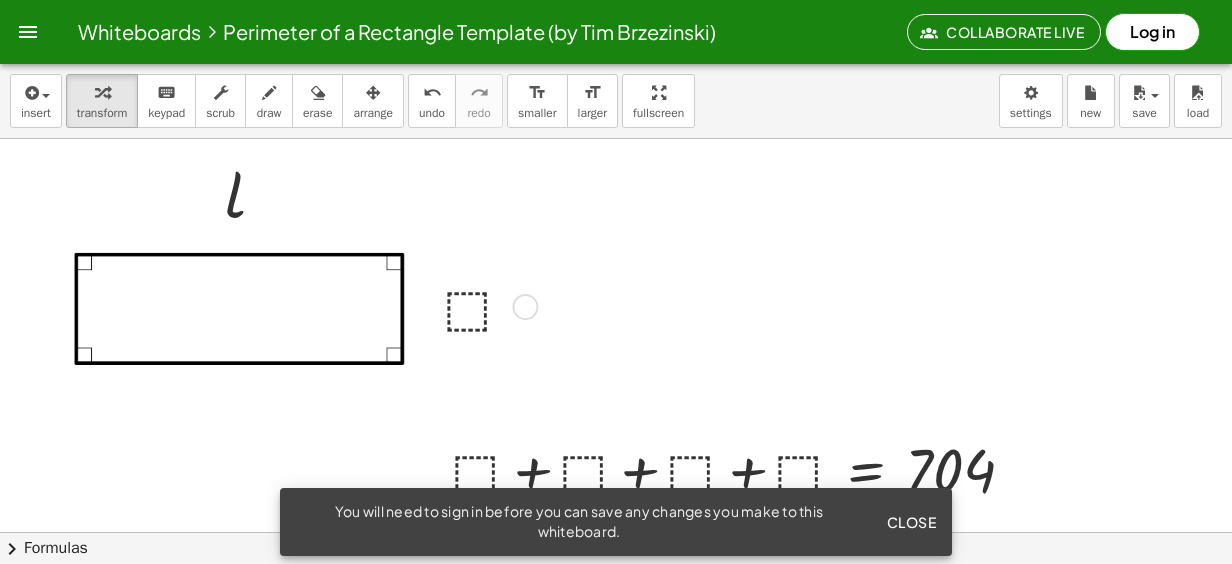 click at bounding box center [487, 305] 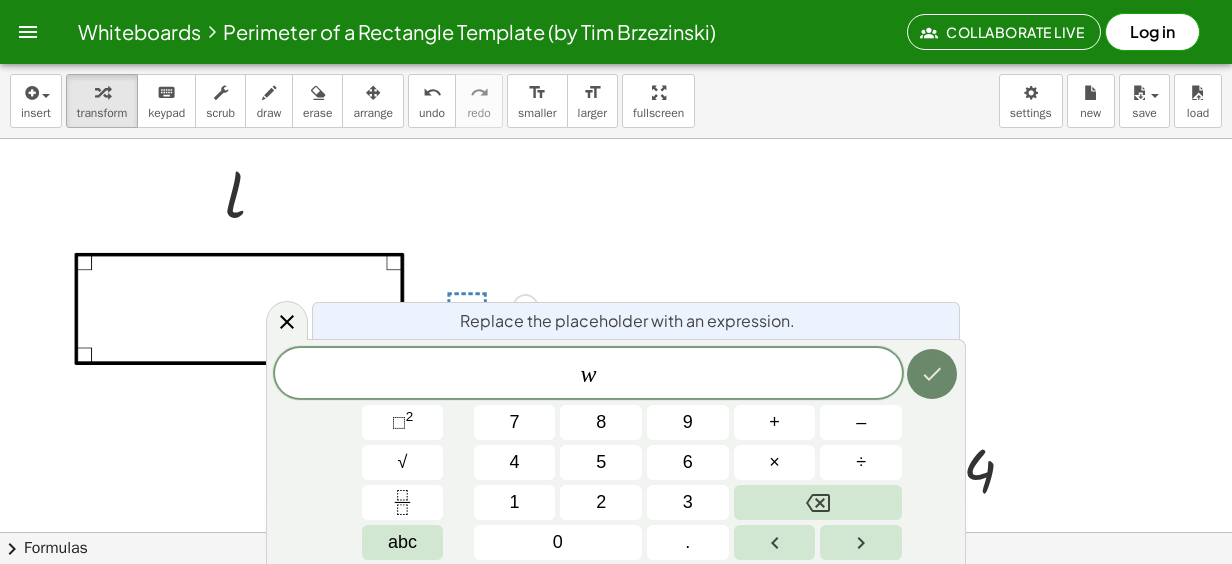 click 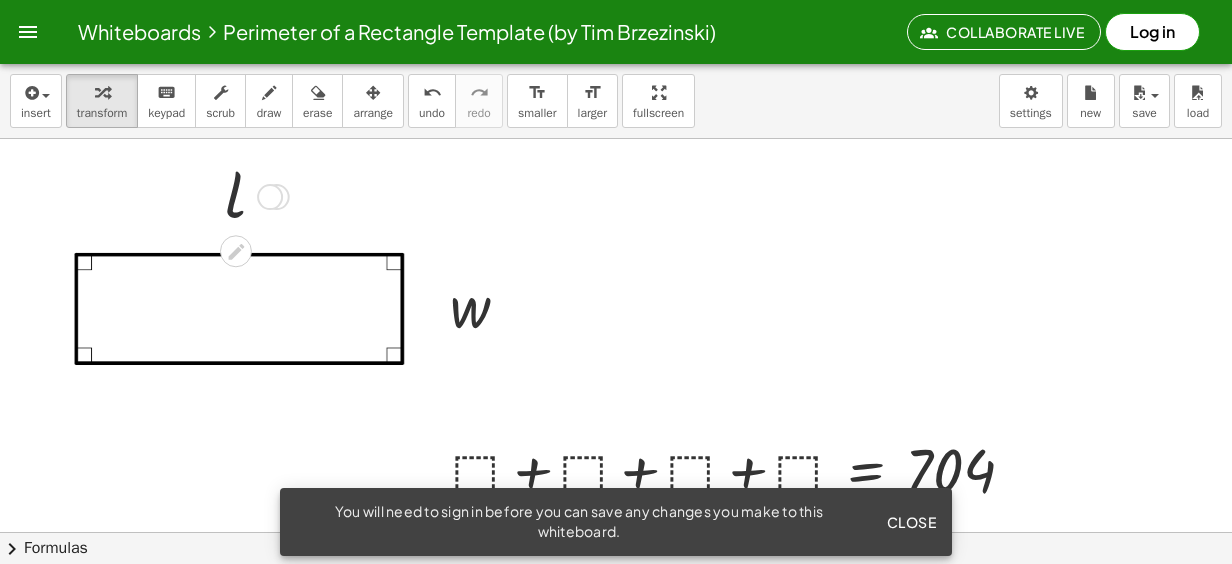 click at bounding box center [253, 195] 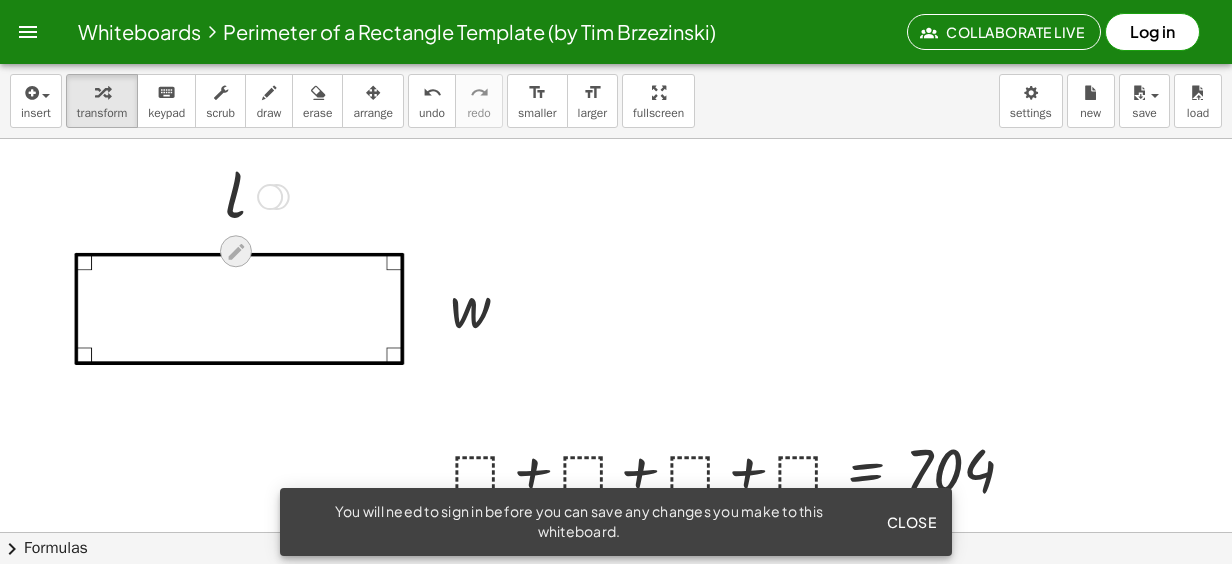 click 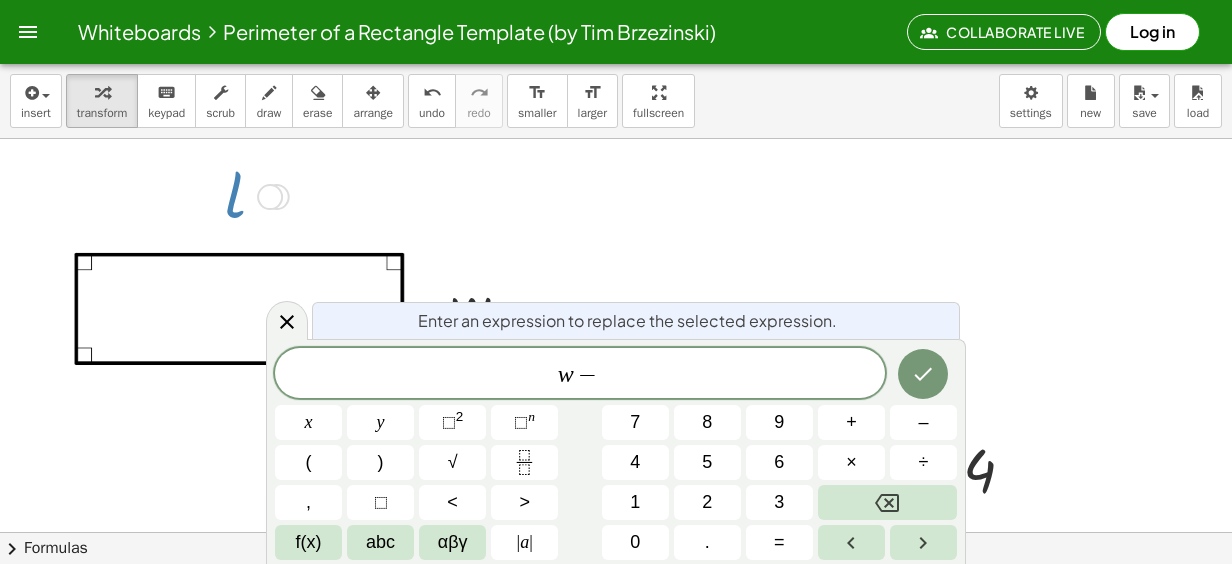 click on "w − x y ⬚ 2 ⬚ n 7 8 9 + – ( ) √ 4 5 6 × ÷ , ⬚ < > 1 2 3 f(x) abc αβγ | a | 0 . =" at bounding box center [616, 454] 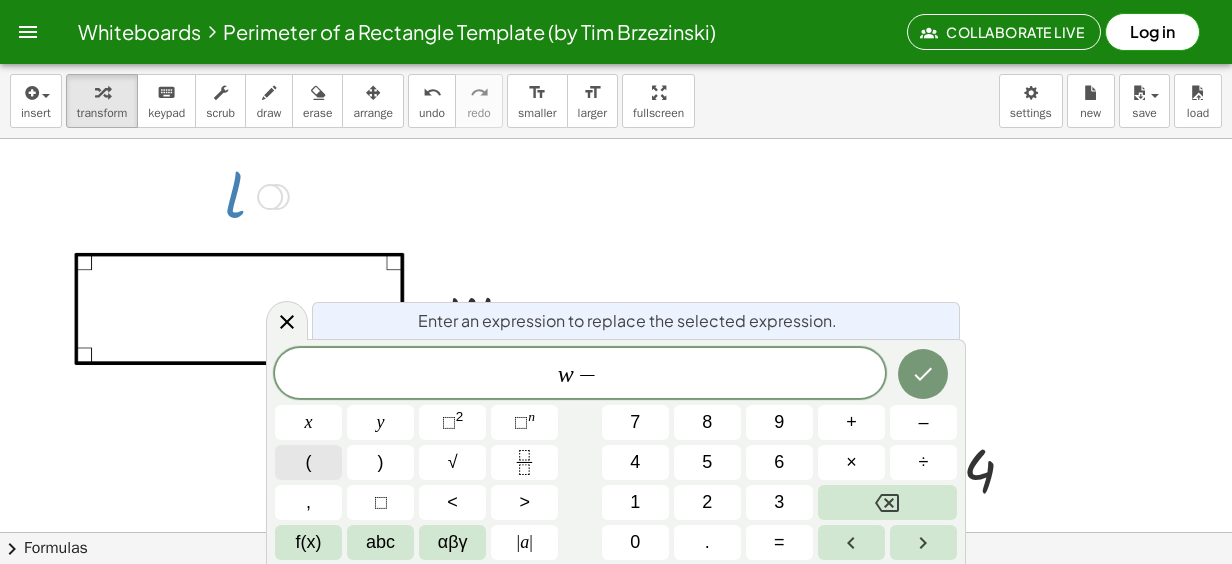 click on "(" at bounding box center (308, 462) 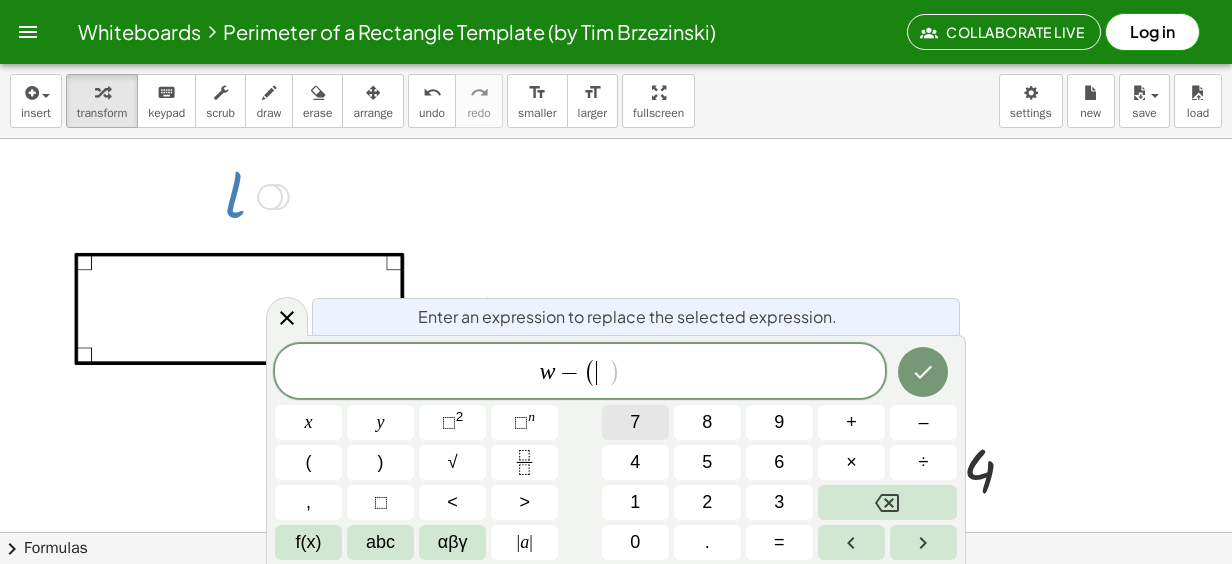 click on "7" at bounding box center (635, 422) 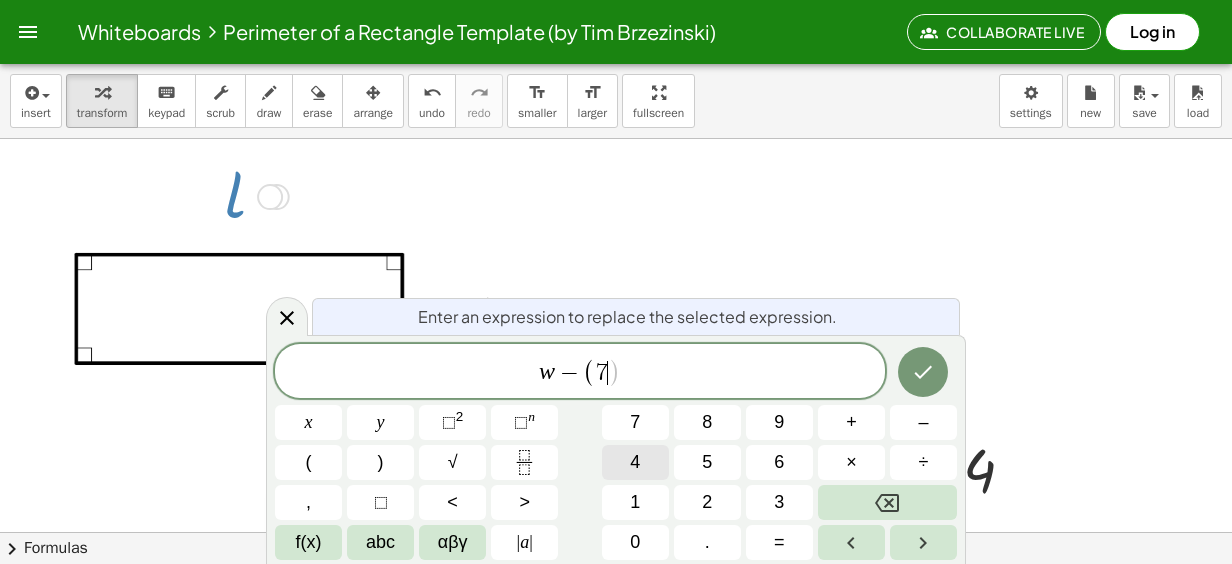 click on "4" at bounding box center [635, 462] 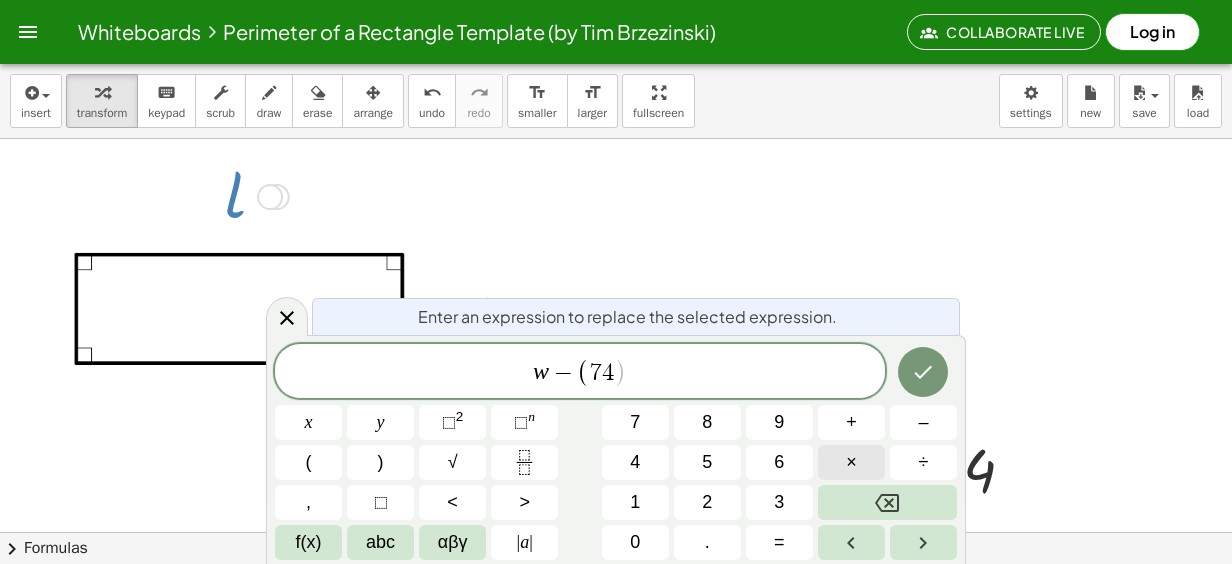 click on "×" at bounding box center [851, 462] 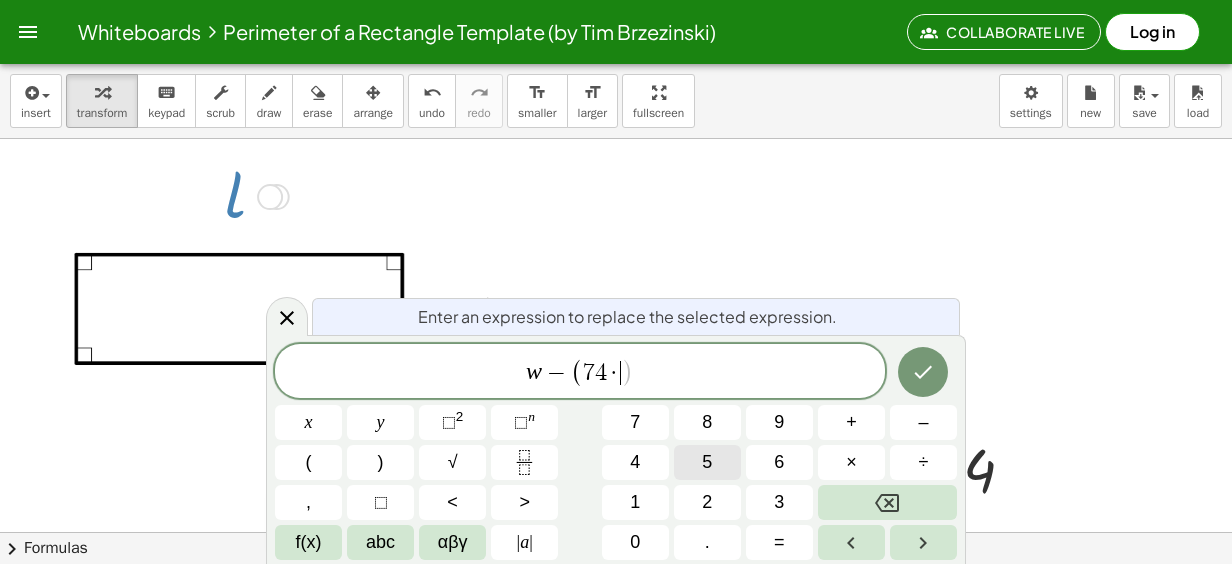 click on "5" at bounding box center [707, 462] 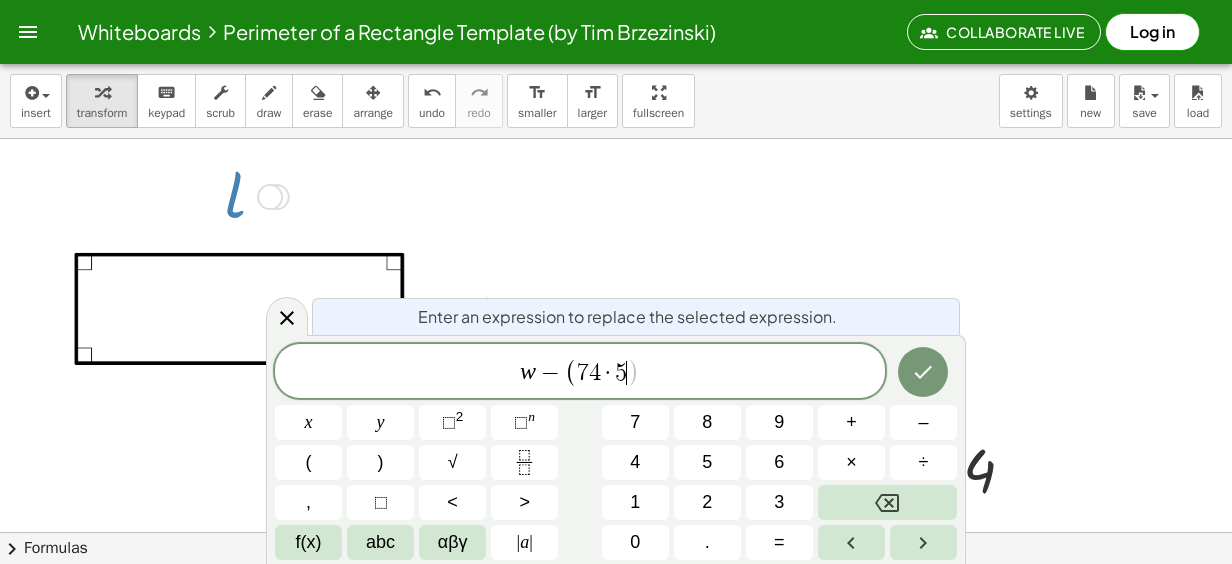 click on "w − ( 7 4 · 5 ​ )" at bounding box center (580, 372) 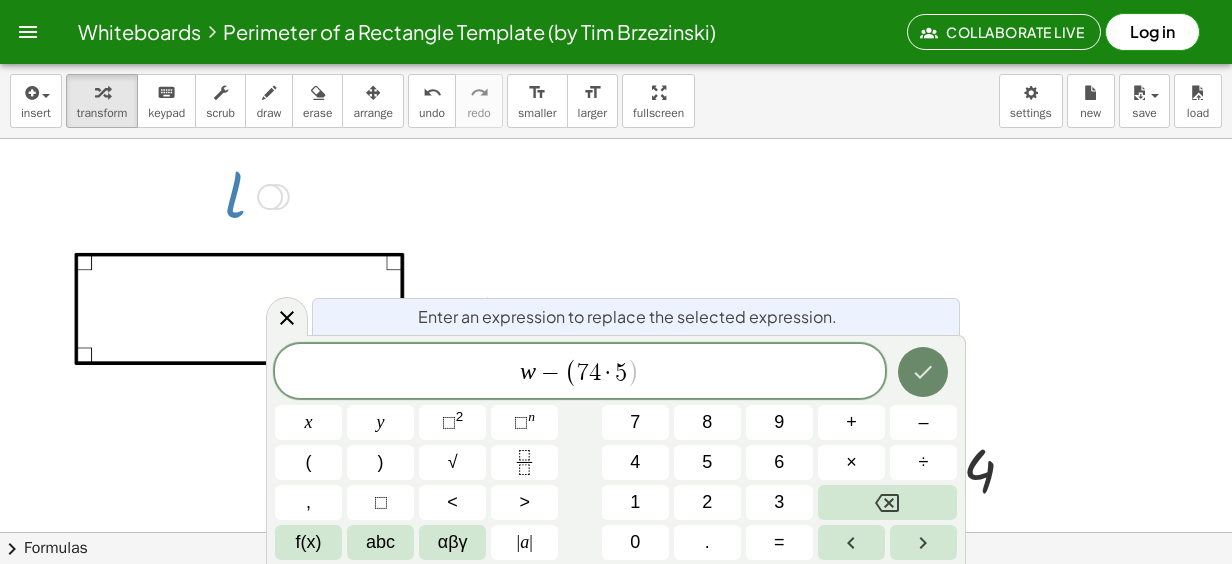 click at bounding box center [923, 372] 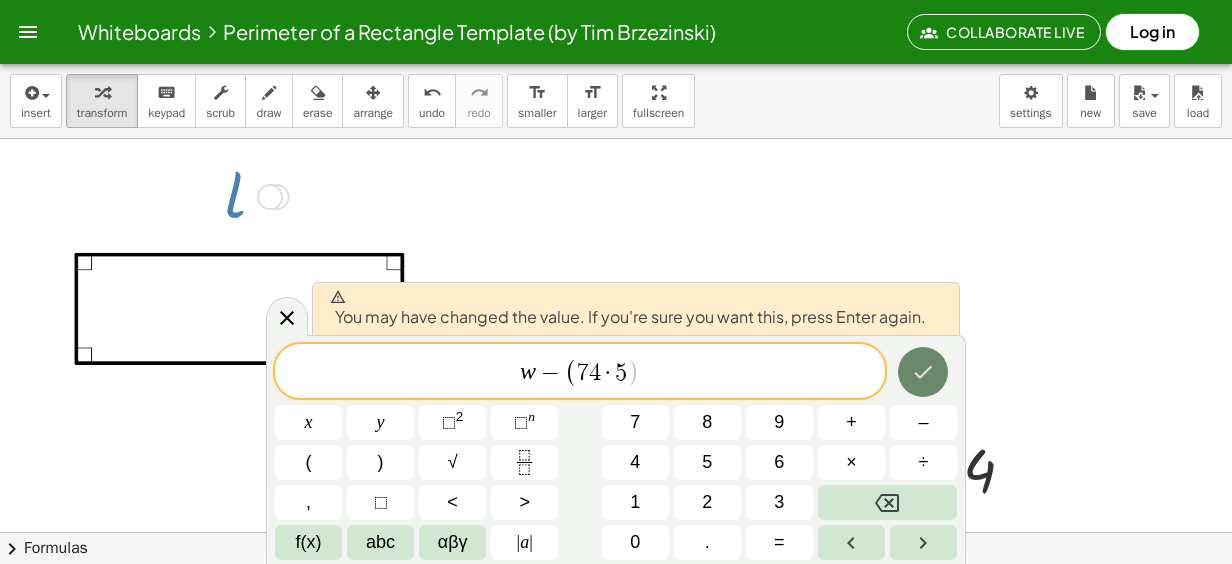 click 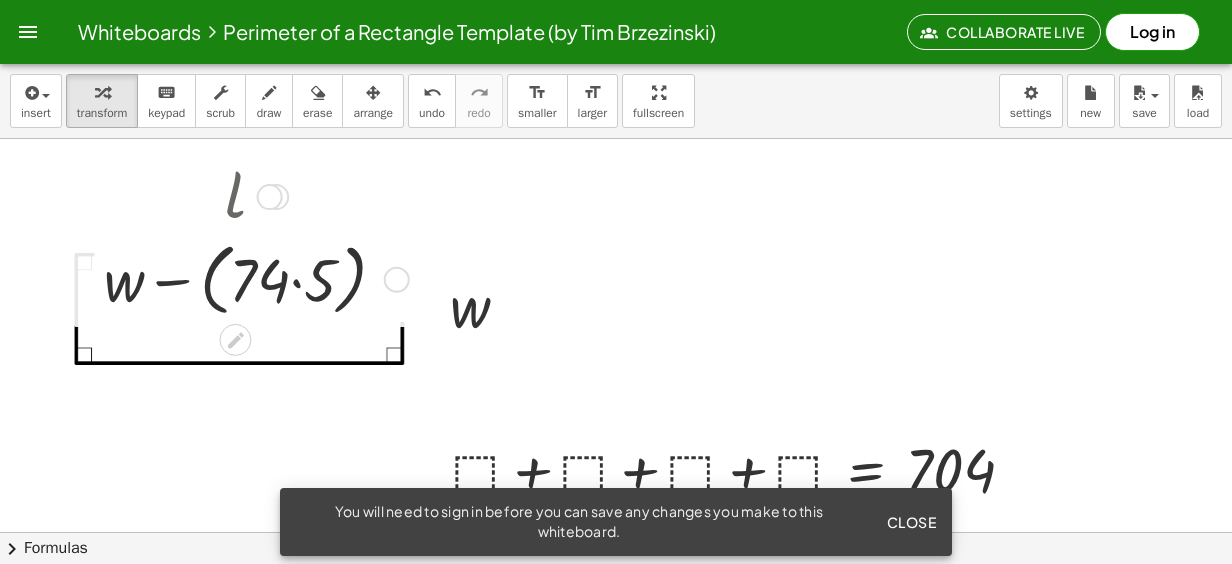 click at bounding box center (270, 197) 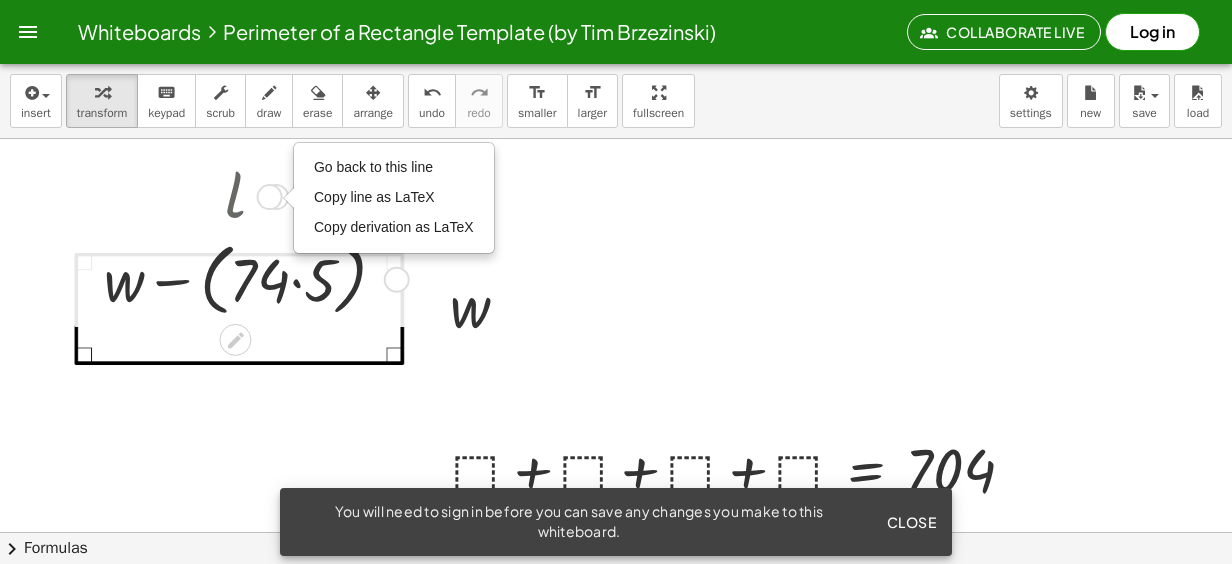 click at bounding box center (253, 278) 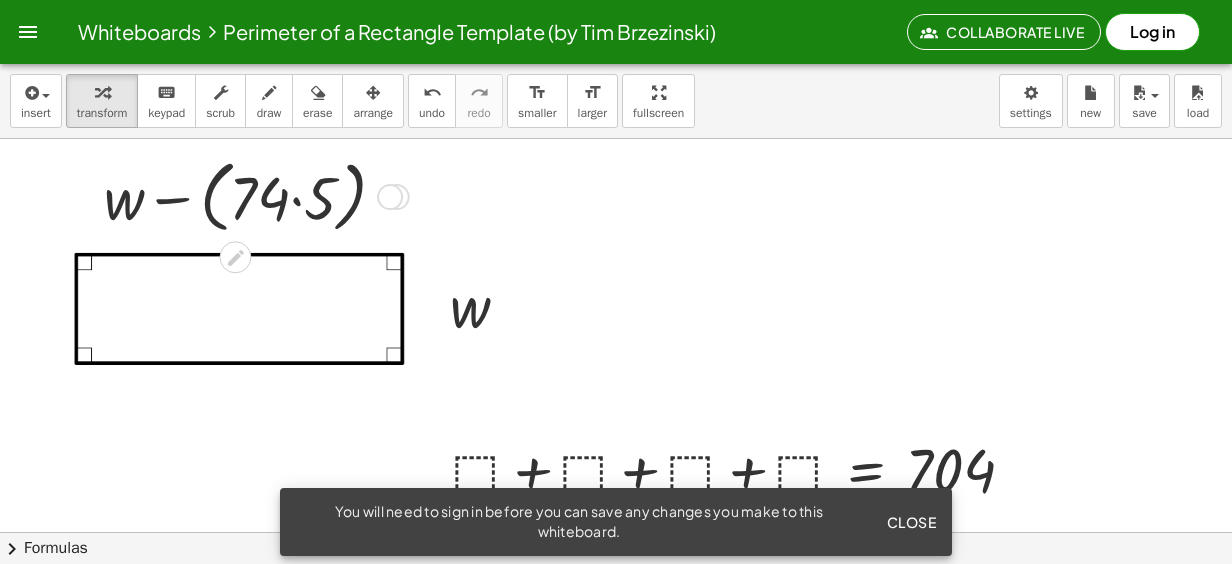 drag, startPoint x: 394, startPoint y: 273, endPoint x: 410, endPoint y: 172, distance: 102.259476 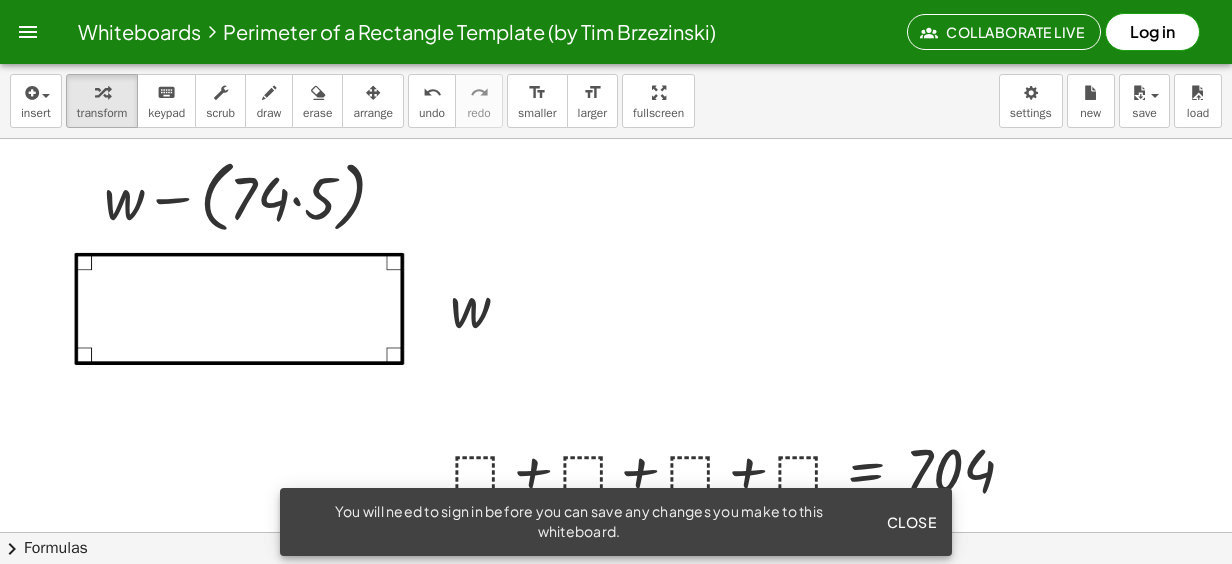 click at bounding box center (616, 597) 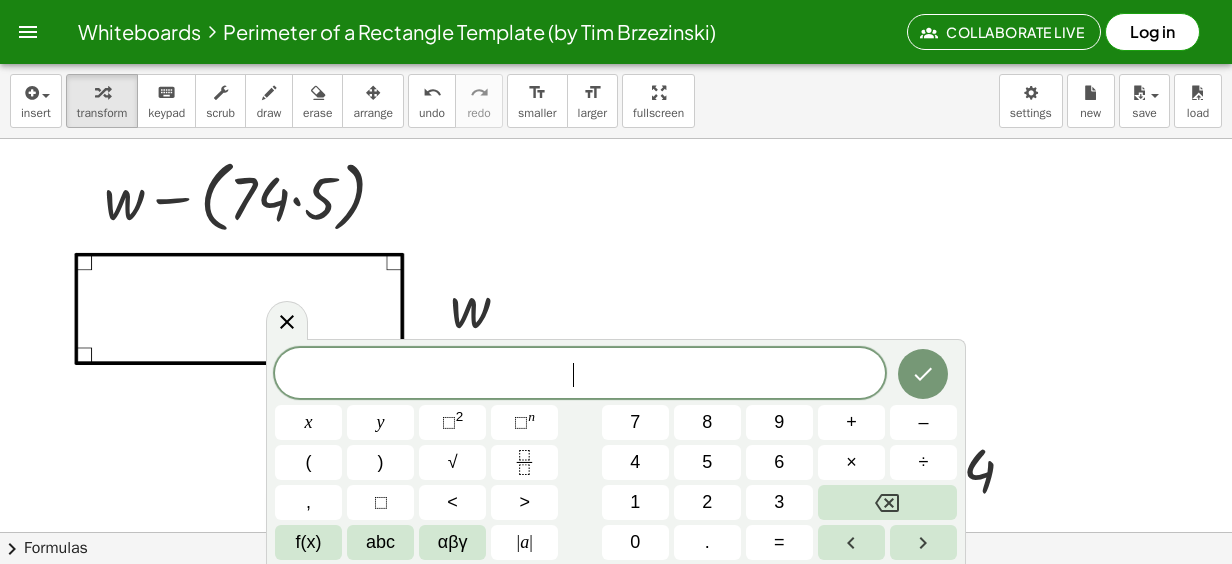 click at bounding box center (616, 597) 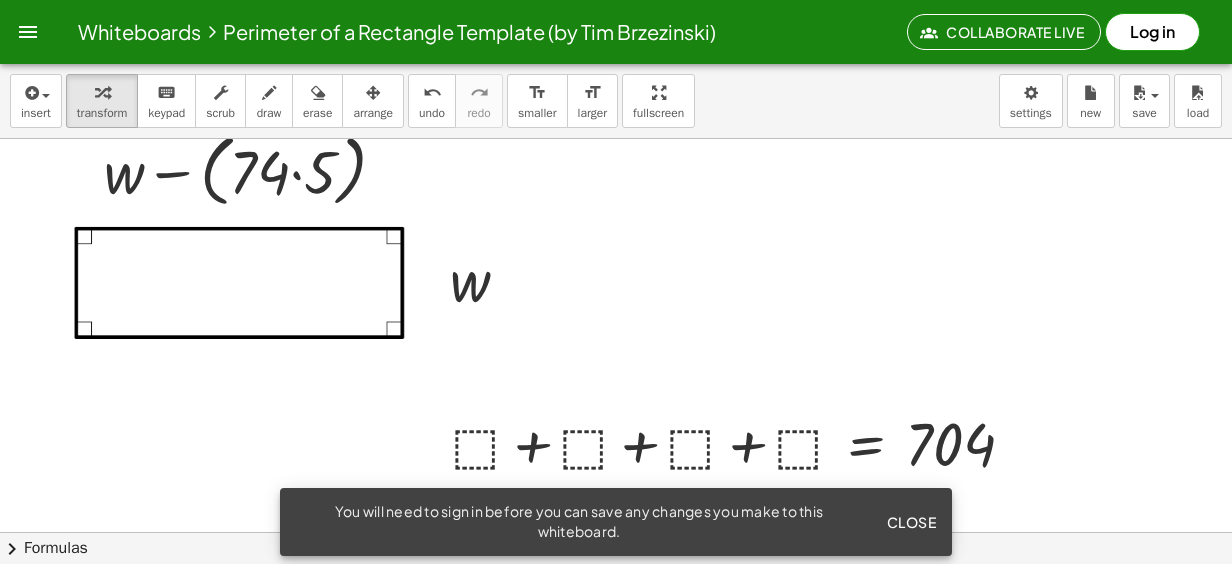 scroll, scrollTop: 0, scrollLeft: 0, axis: both 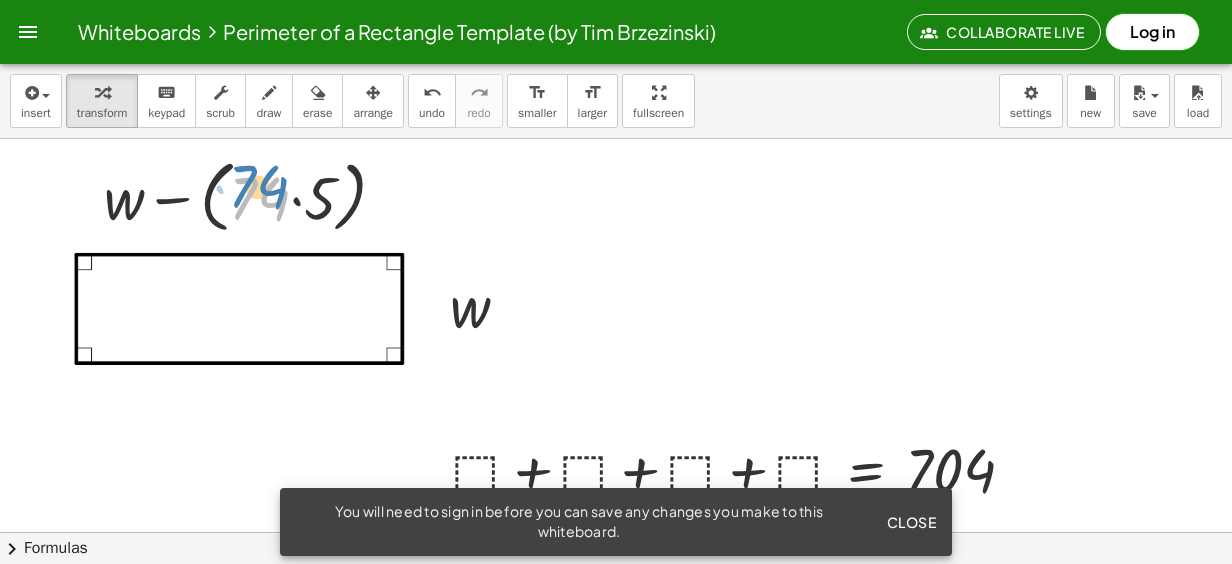 drag, startPoint x: 265, startPoint y: 206, endPoint x: 242, endPoint y: 187, distance: 29.832869 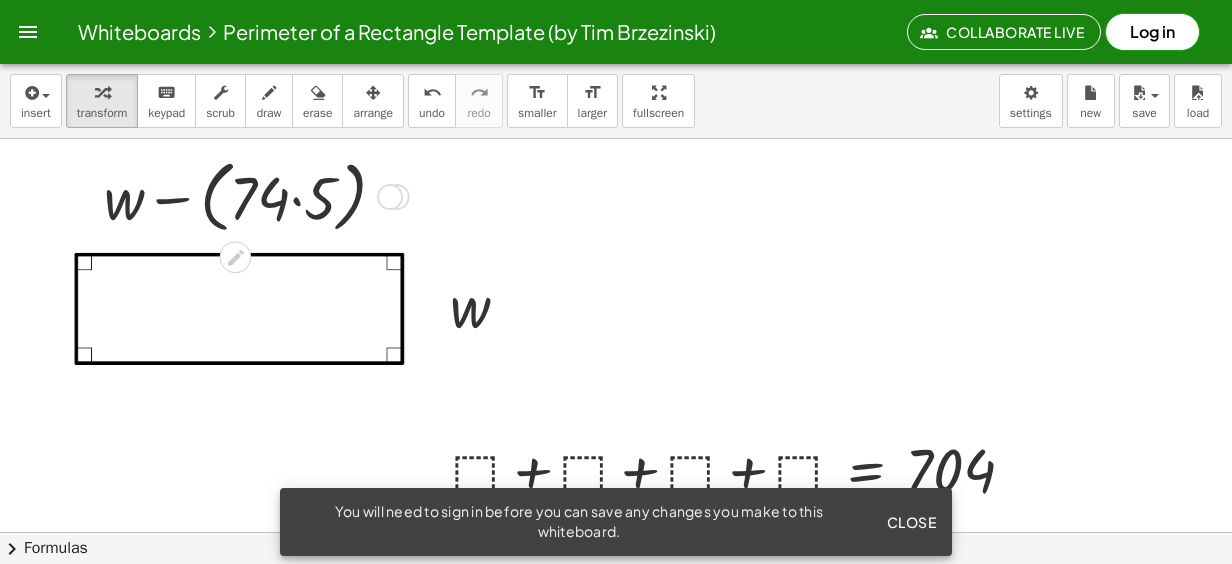 drag, startPoint x: 390, startPoint y: 194, endPoint x: 446, endPoint y: 198, distance: 56.142673 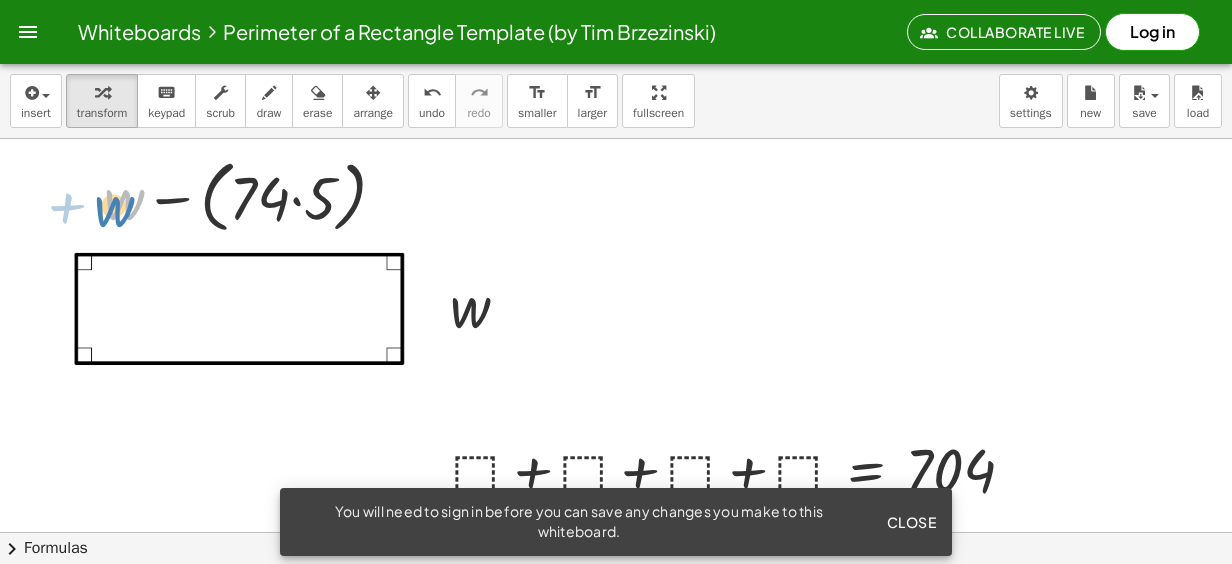 drag, startPoint x: 127, startPoint y: 199, endPoint x: 117, endPoint y: 206, distance: 12.206555 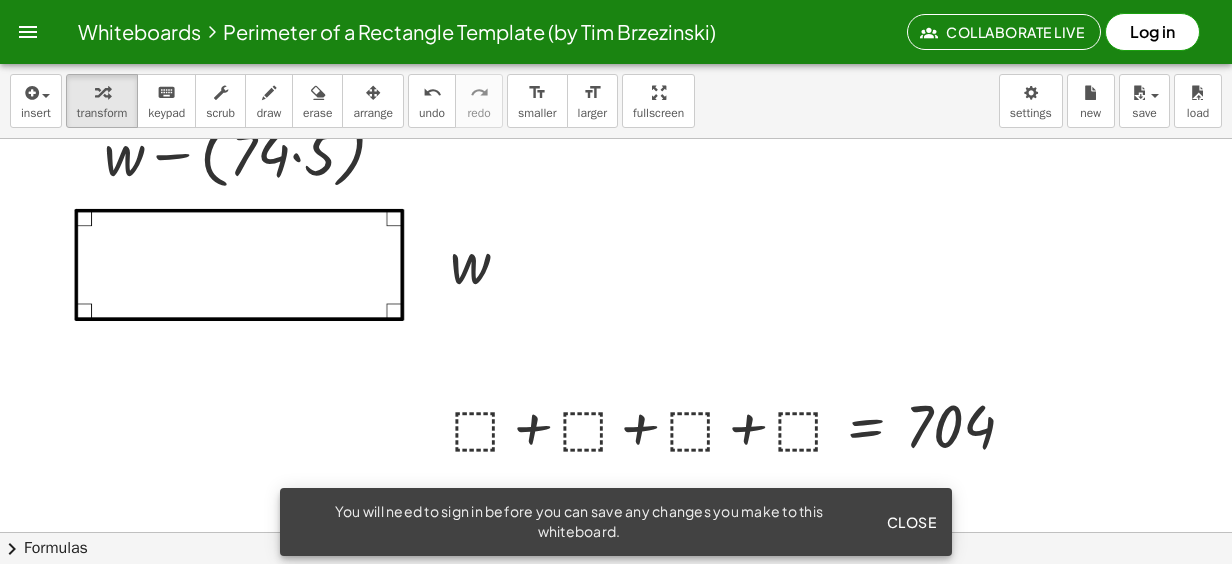 scroll, scrollTop: 0, scrollLeft: 0, axis: both 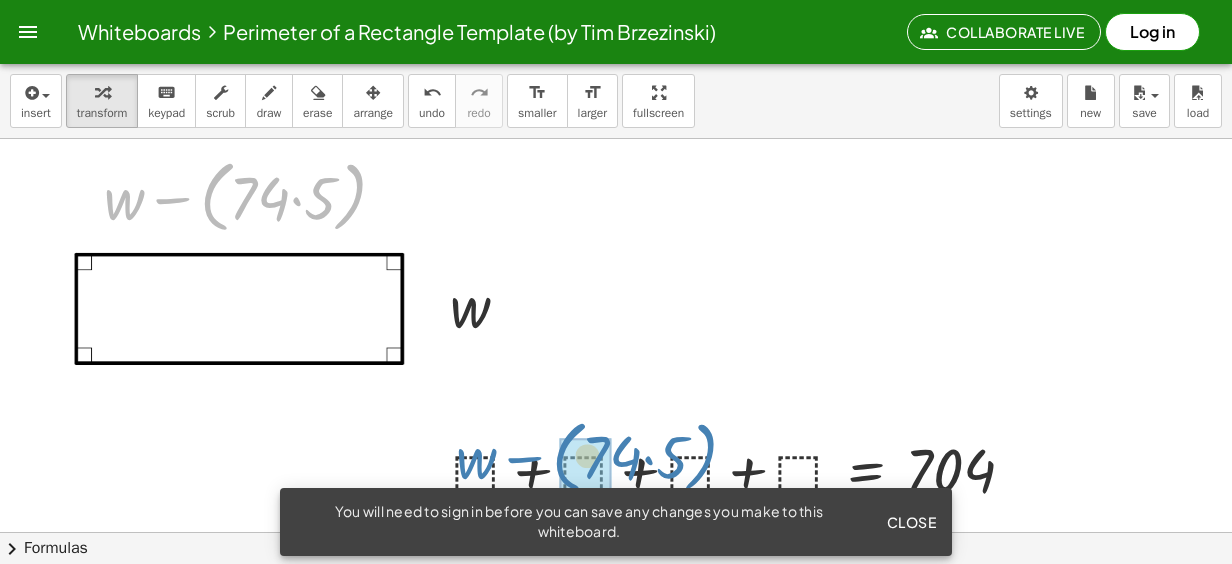 drag, startPoint x: 126, startPoint y: 208, endPoint x: 478, endPoint y: 468, distance: 437.6117 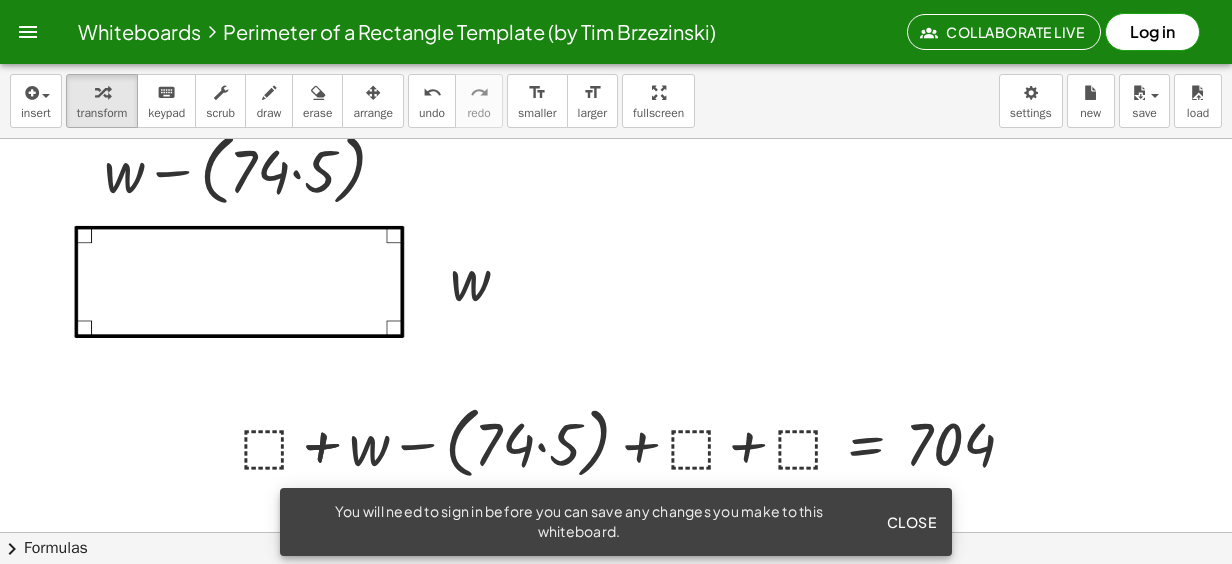 scroll, scrollTop: 100, scrollLeft: 0, axis: vertical 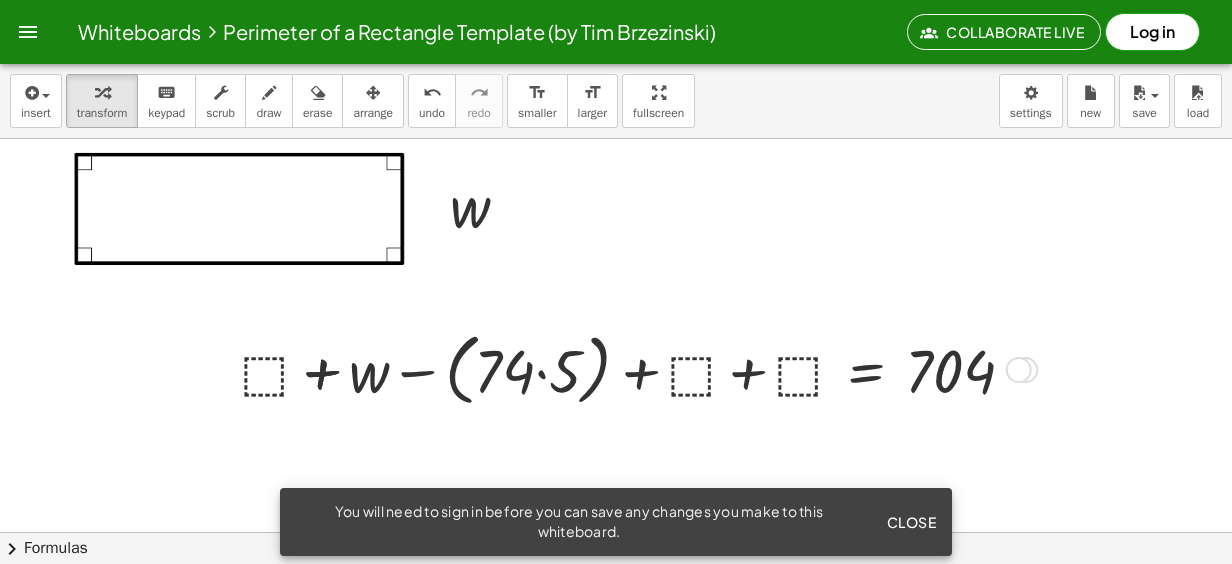 click at bounding box center (636, 368) 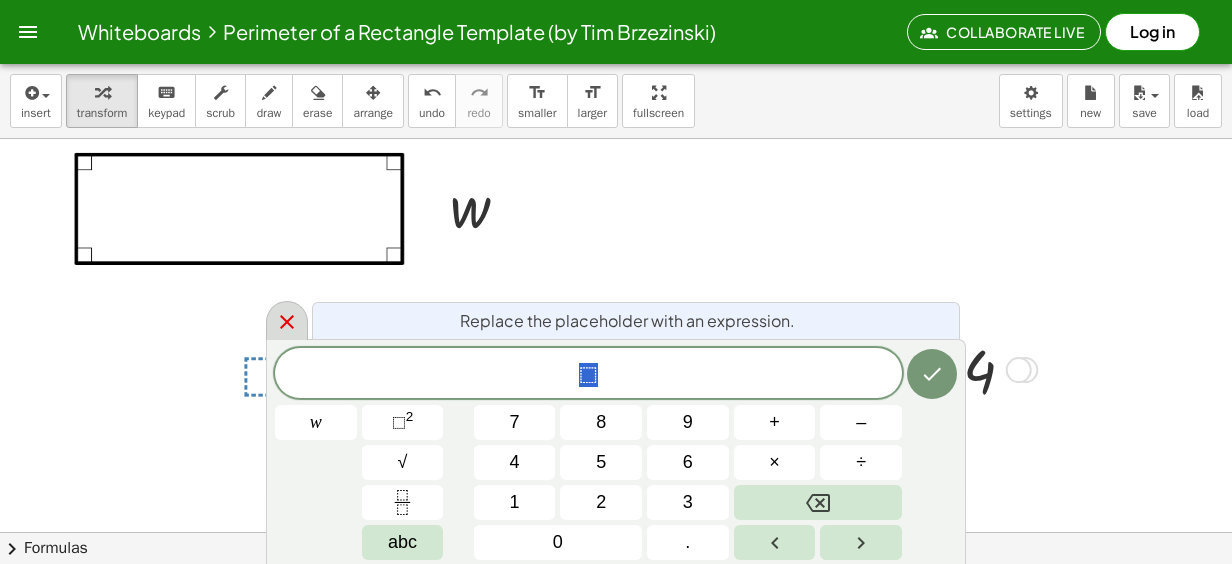 click 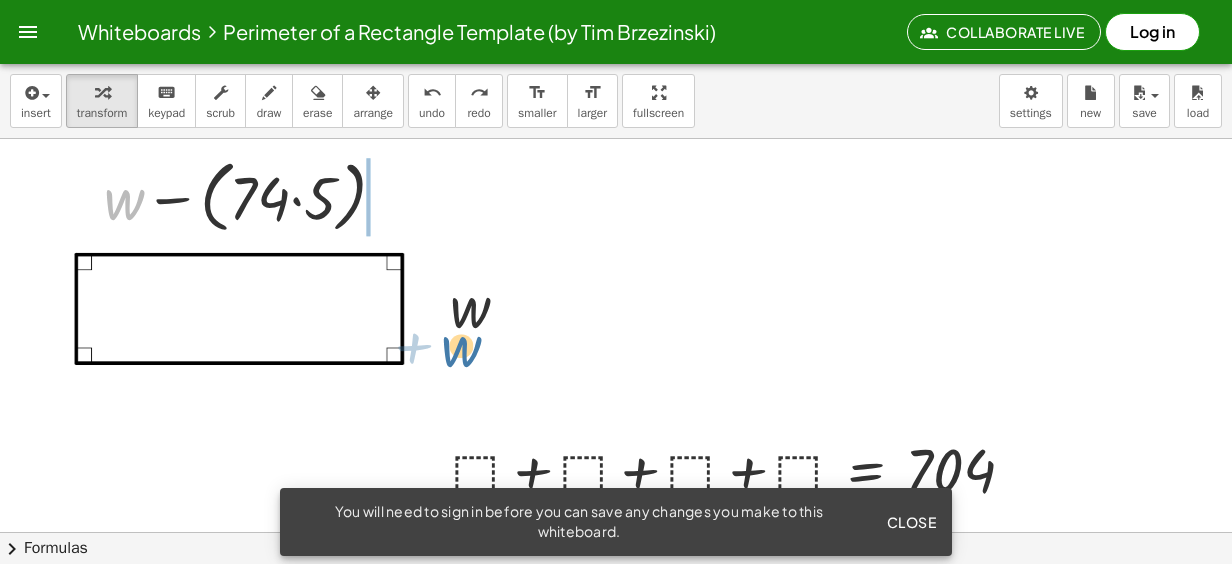scroll, scrollTop: 200, scrollLeft: 0, axis: vertical 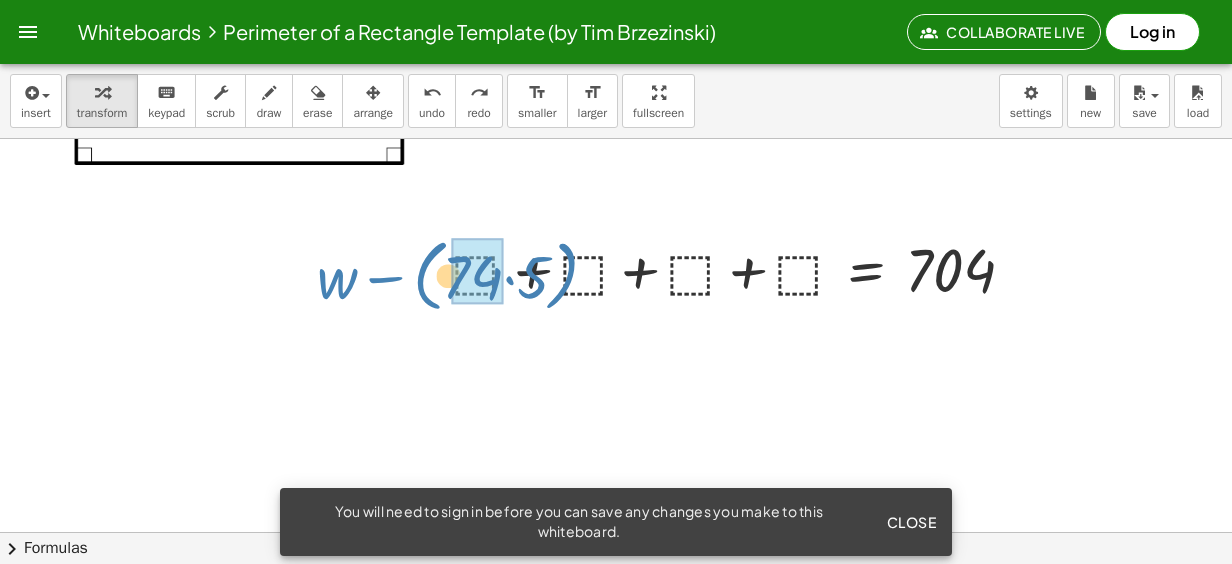 drag, startPoint x: 112, startPoint y: 196, endPoint x: 324, endPoint y: 475, distance: 350.40692 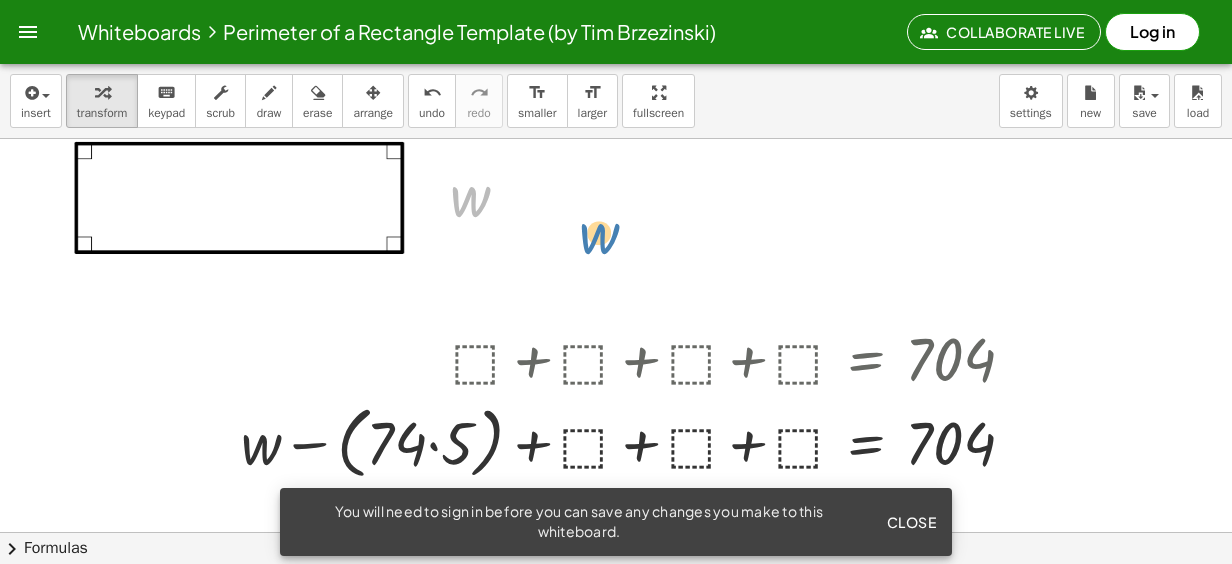 scroll, scrollTop: 200, scrollLeft: 0, axis: vertical 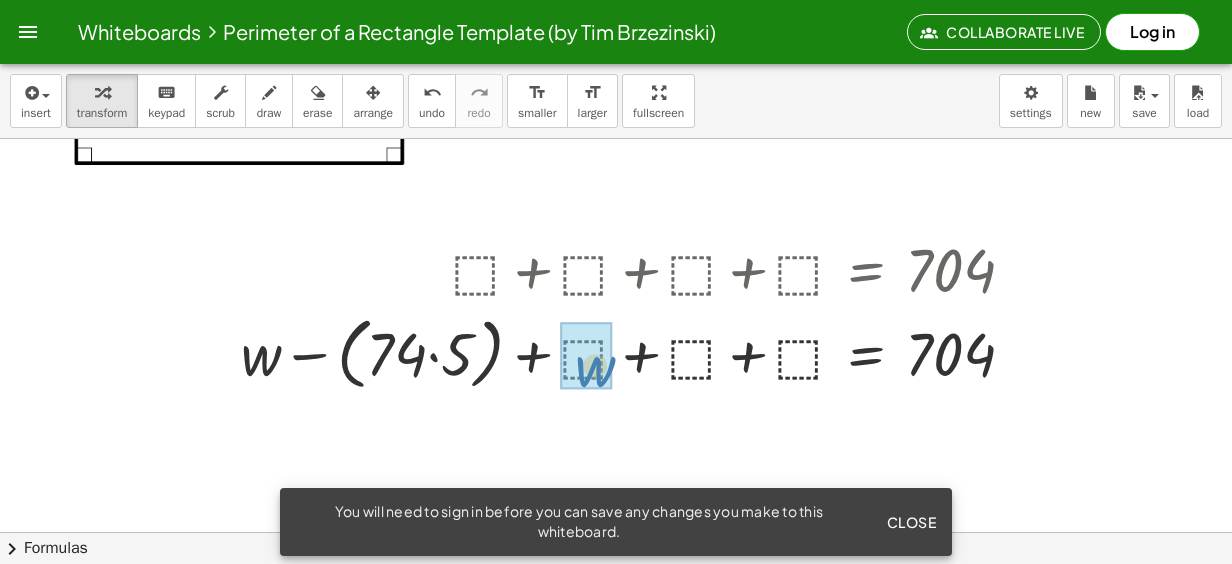 drag, startPoint x: 454, startPoint y: 304, endPoint x: 578, endPoint y: 563, distance: 287.15326 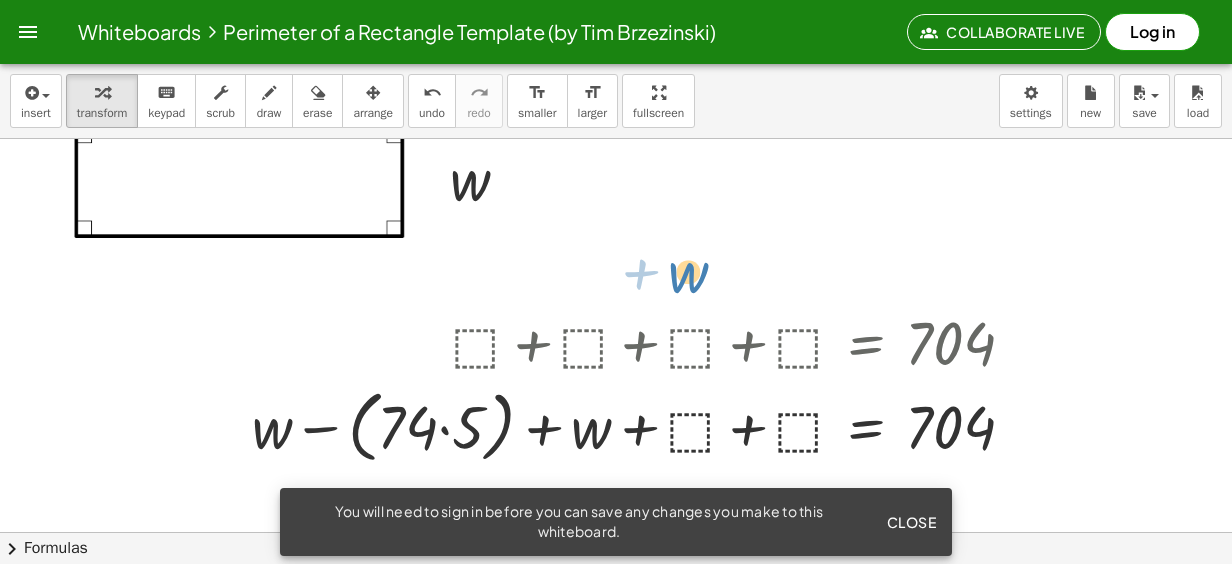 scroll, scrollTop: 200, scrollLeft: 0, axis: vertical 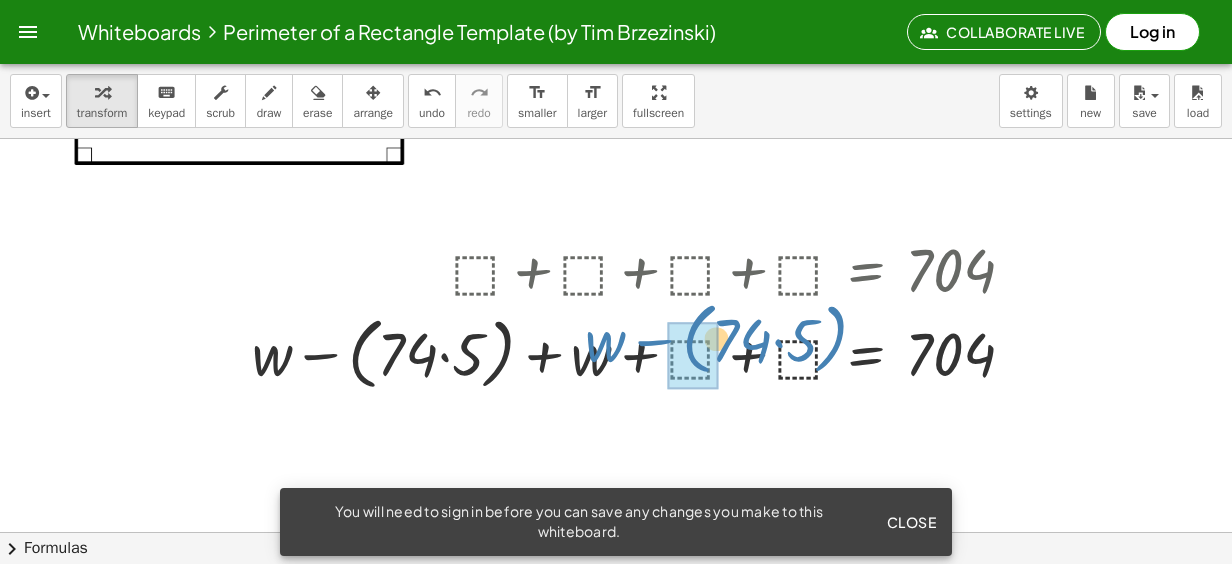 drag, startPoint x: 123, startPoint y: 210, endPoint x: 594, endPoint y: 553, distance: 582.6577 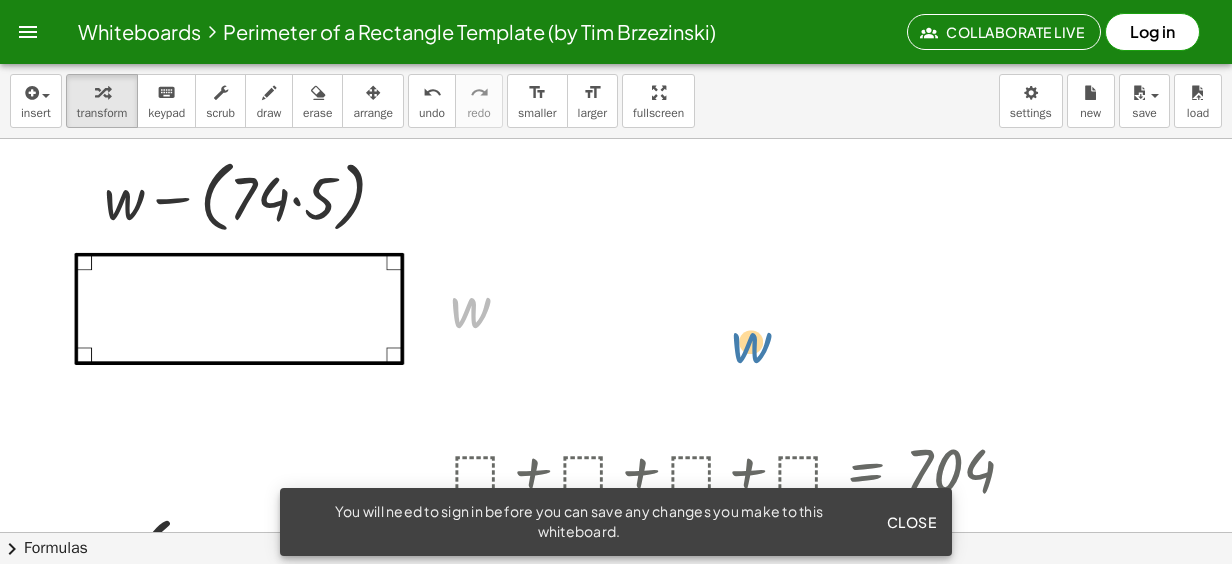 scroll, scrollTop: 300, scrollLeft: 0, axis: vertical 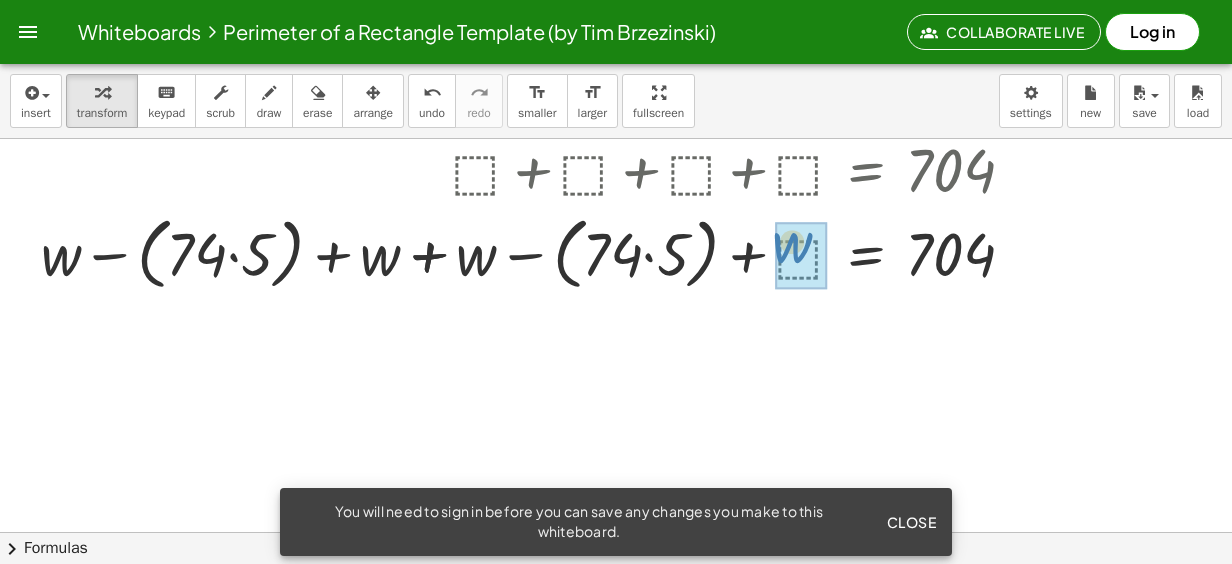 drag, startPoint x: 456, startPoint y: 308, endPoint x: 776, endPoint y: 541, distance: 395.8396 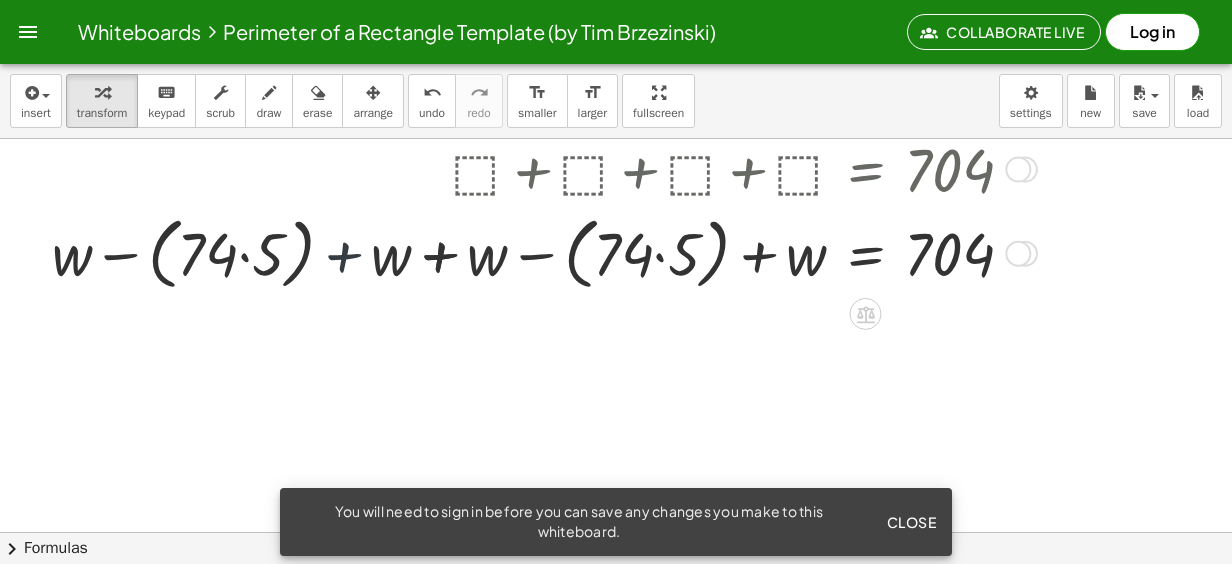 click at bounding box center (541, 252) 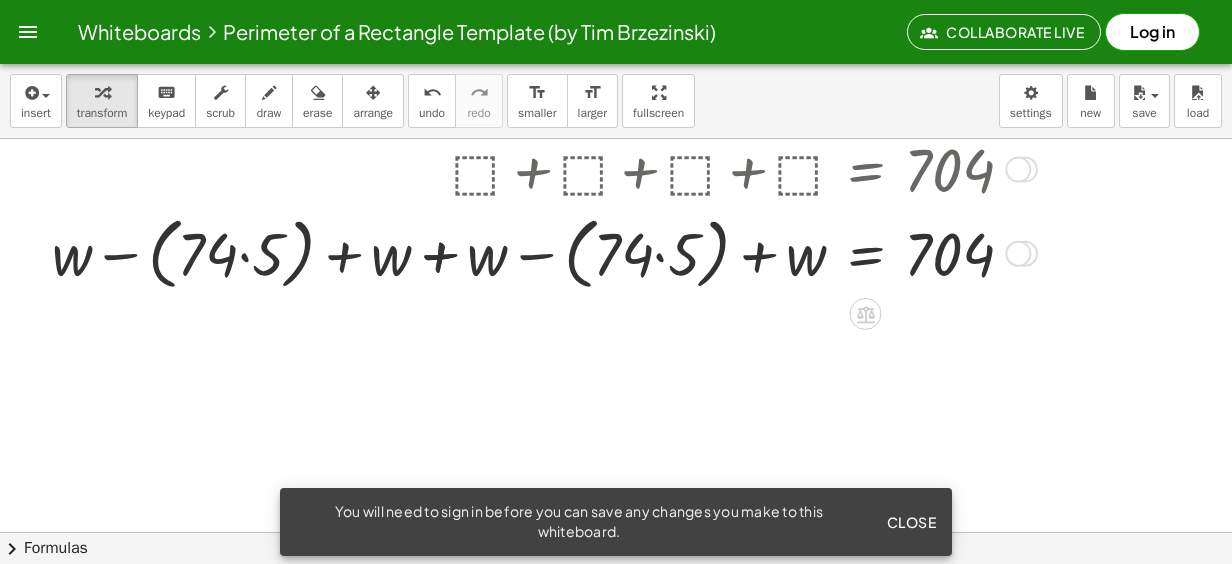 click at bounding box center [541, 252] 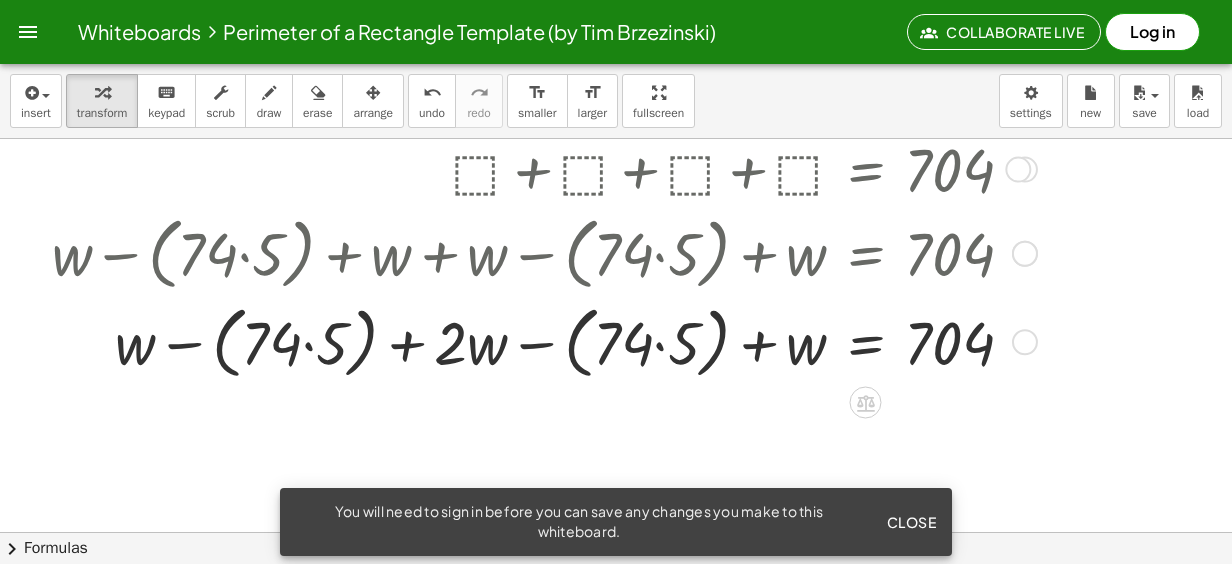 click at bounding box center [541, 340] 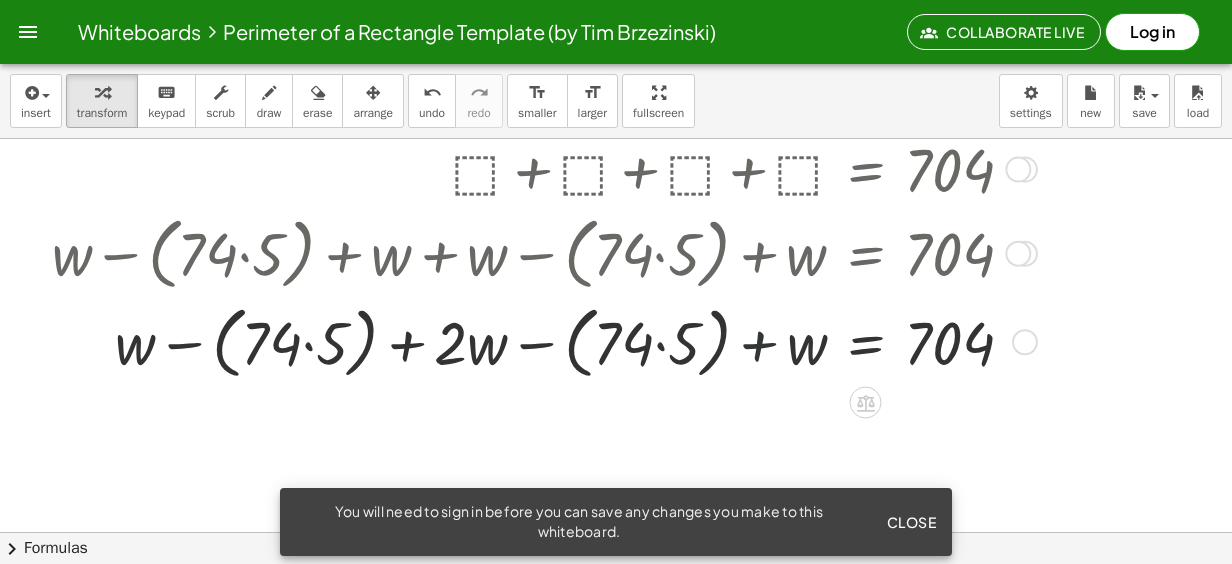 click at bounding box center [541, 340] 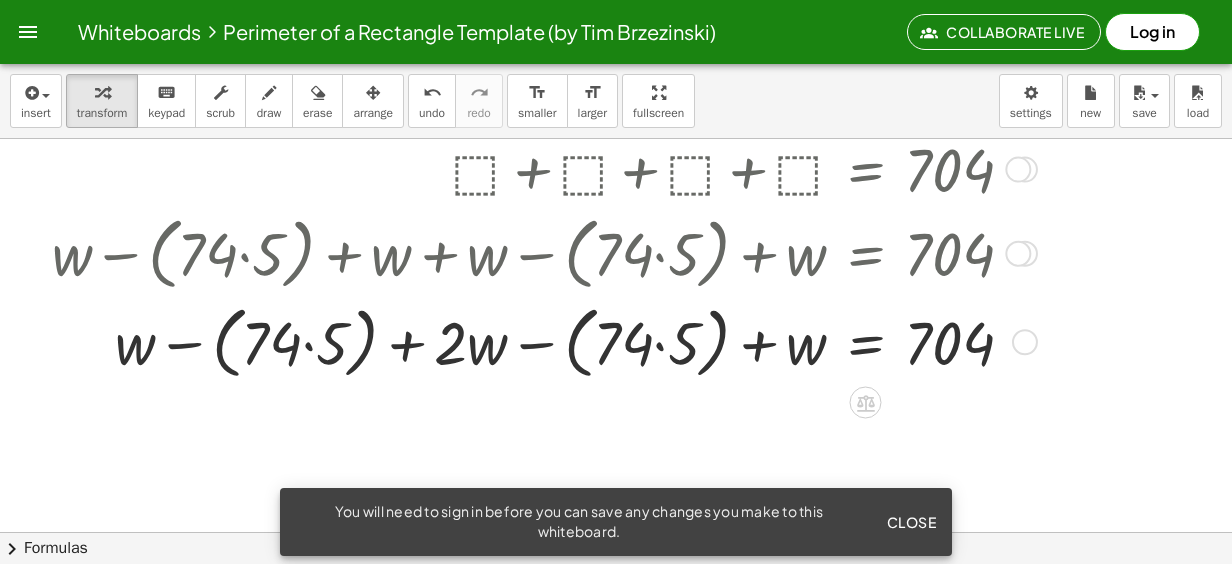 drag, startPoint x: 506, startPoint y: 341, endPoint x: 520, endPoint y: 345, distance: 14.56022 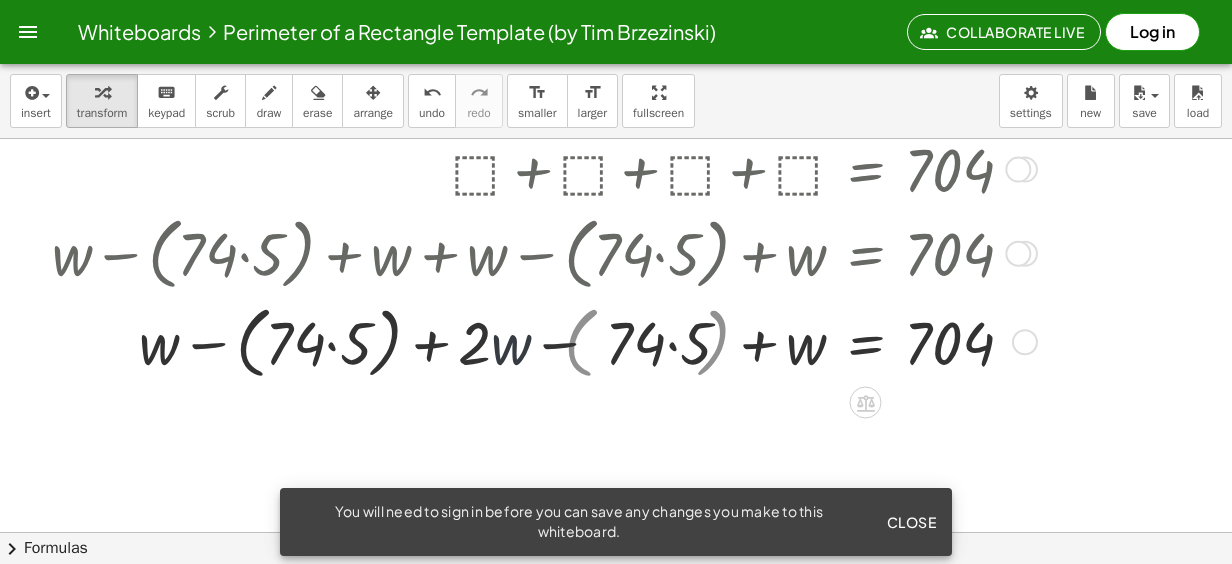 click at bounding box center (541, 340) 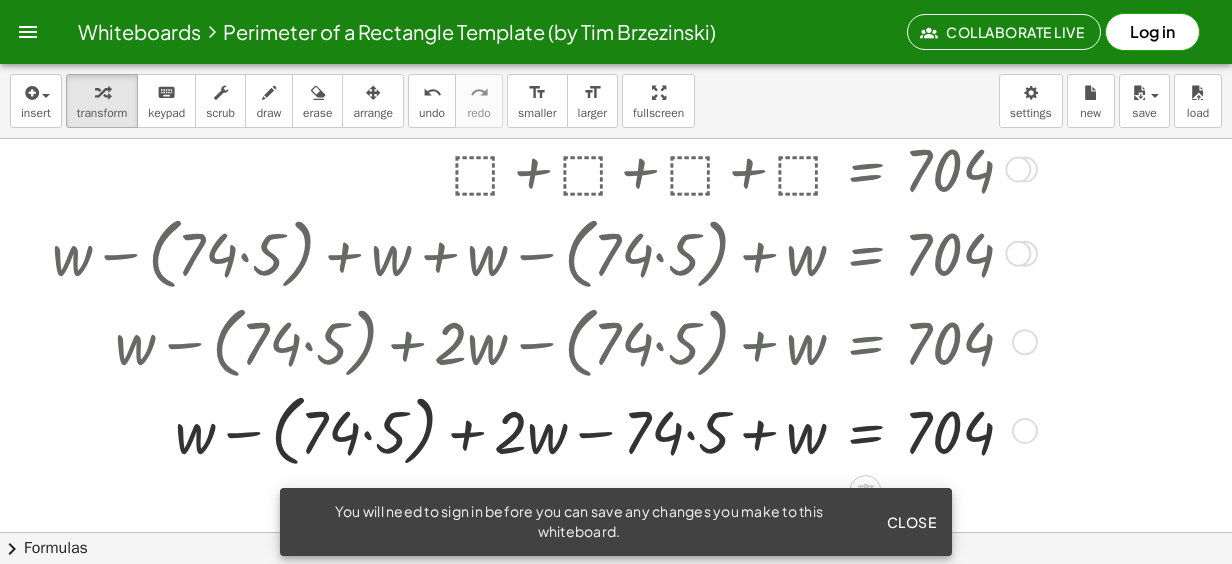 click at bounding box center (541, 429) 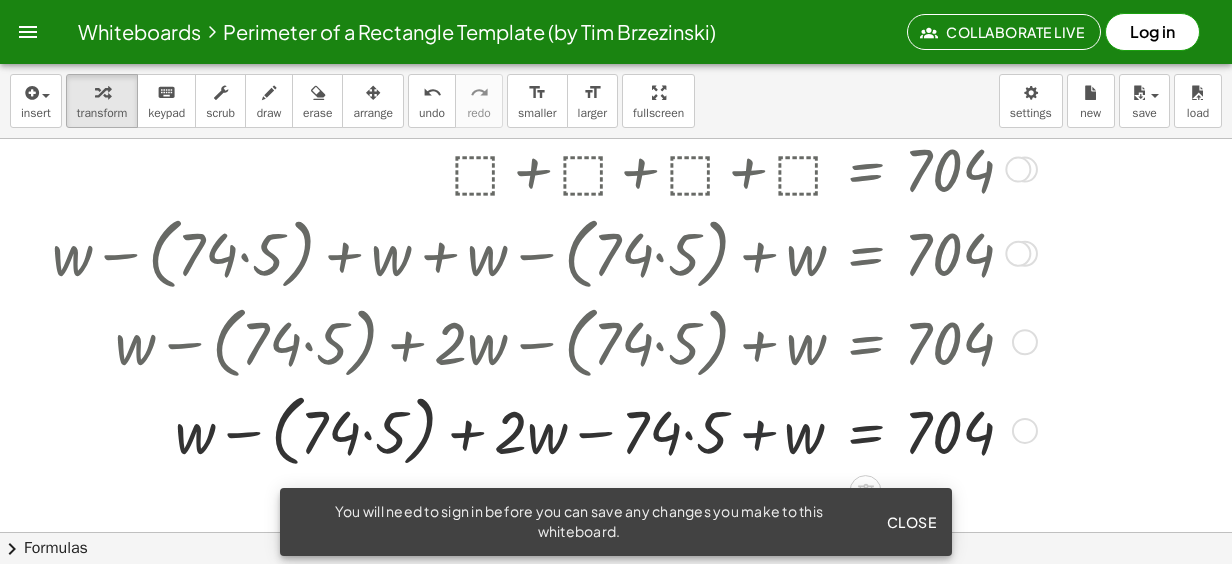 click at bounding box center [541, 429] 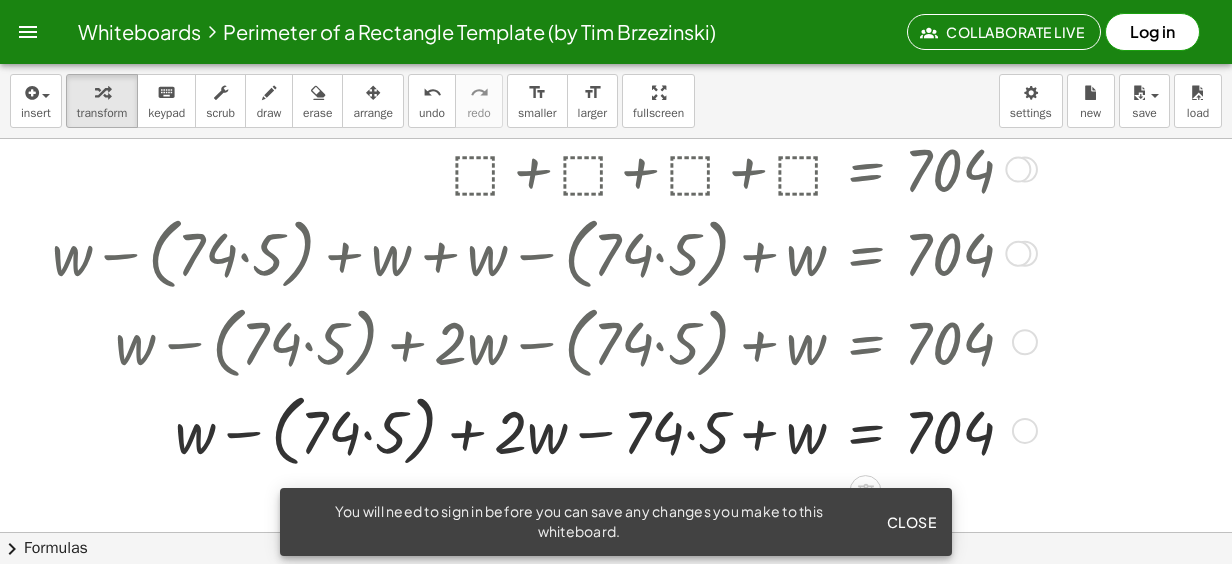 drag, startPoint x: 567, startPoint y: 440, endPoint x: 586, endPoint y: 438, distance: 19.104973 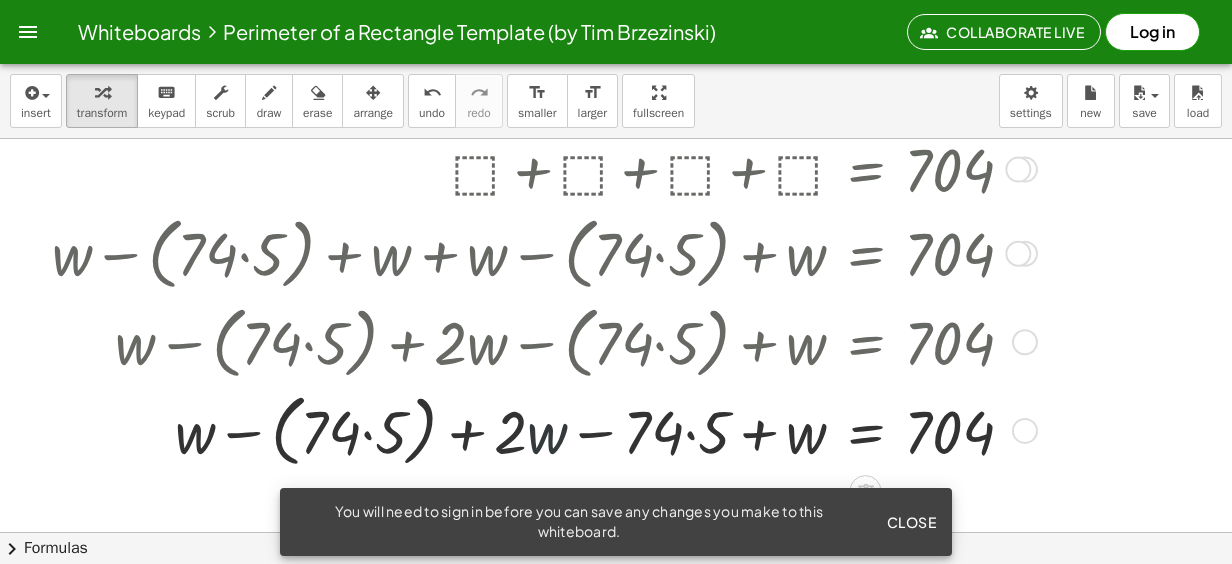 click at bounding box center [541, 429] 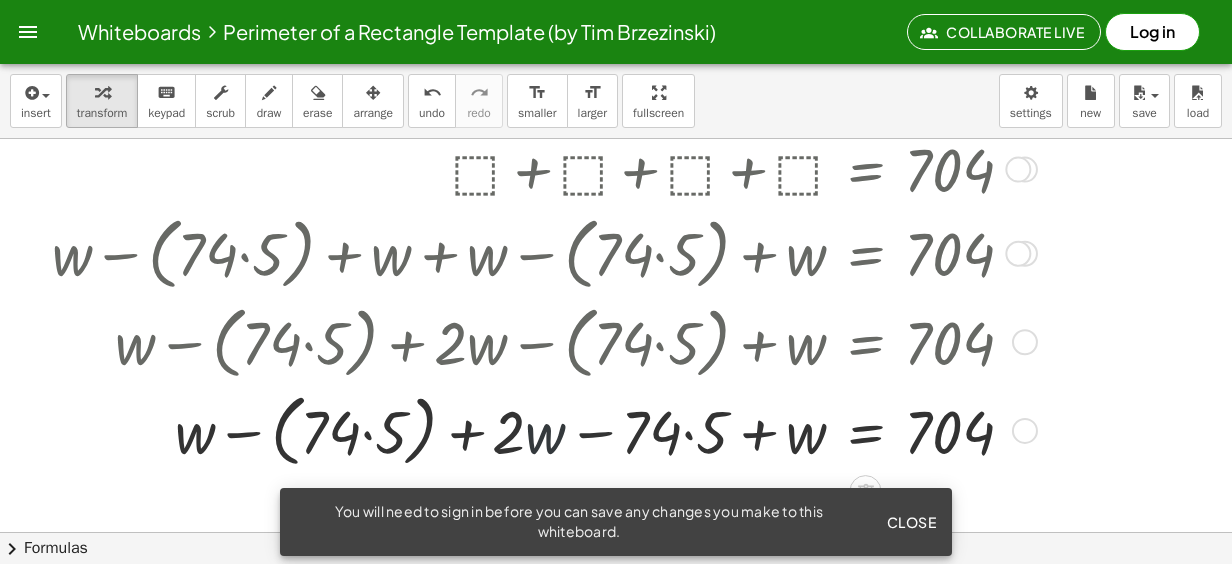 click at bounding box center [541, 429] 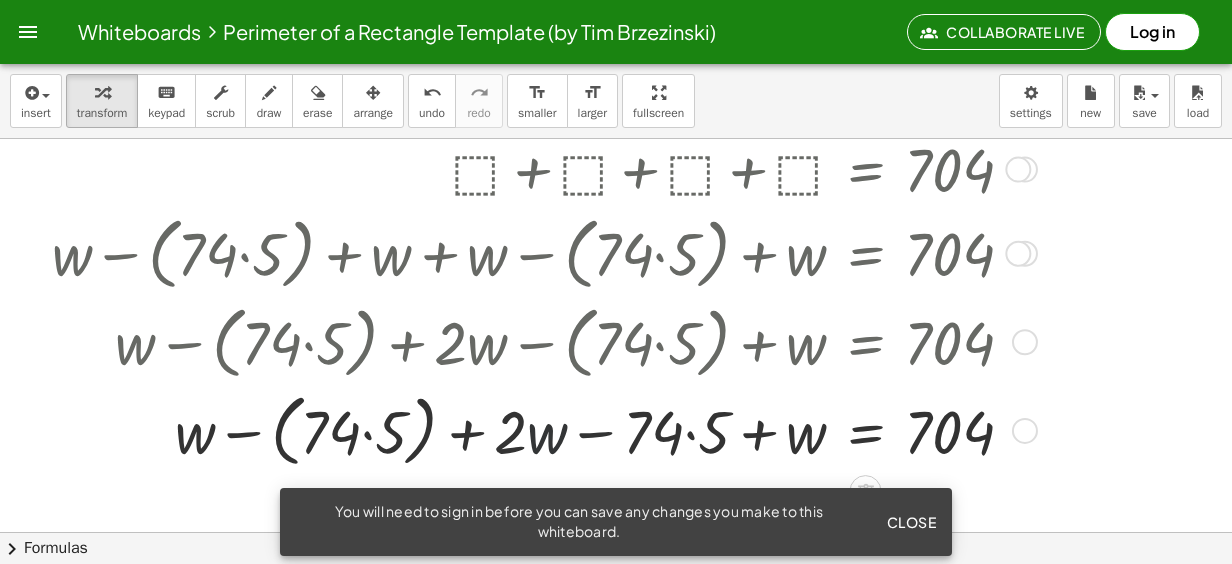click at bounding box center (541, 429) 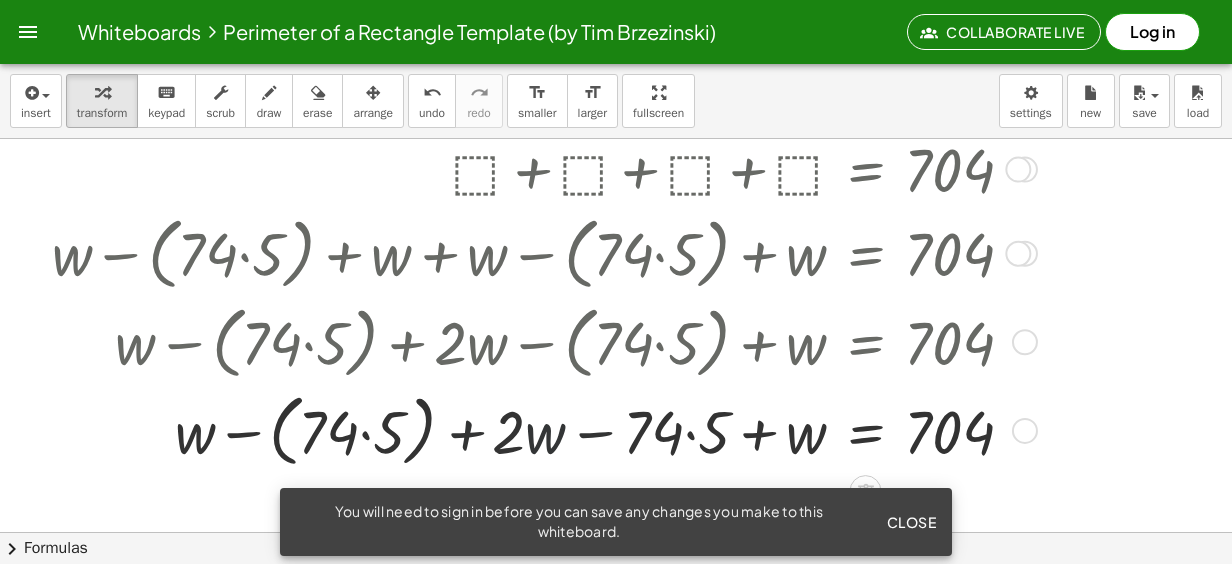 click at bounding box center (541, 429) 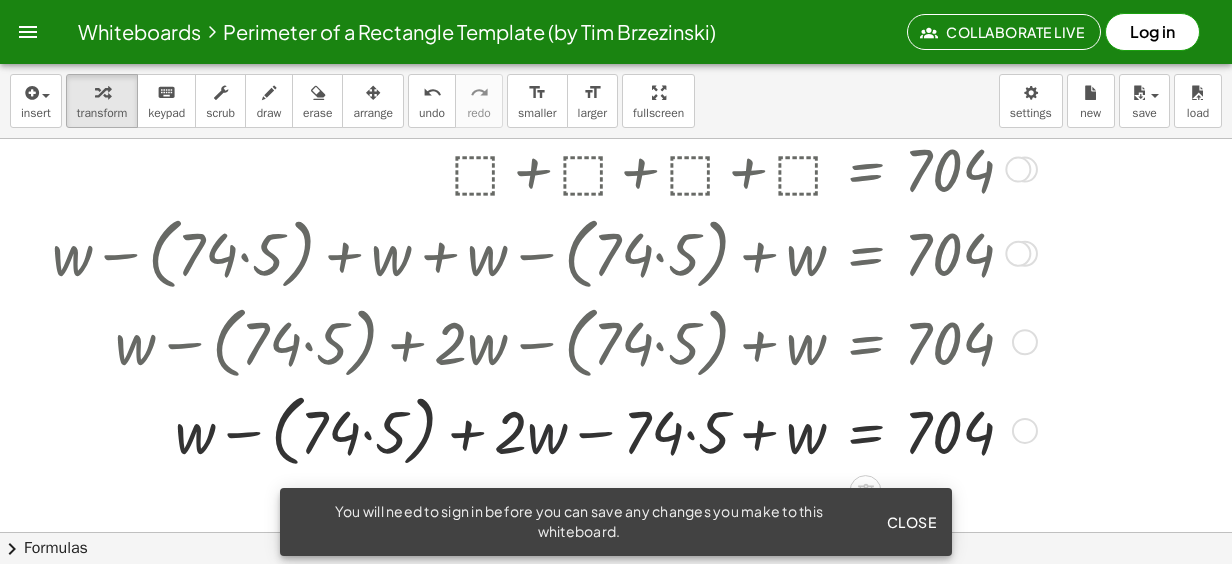 click at bounding box center (541, 429) 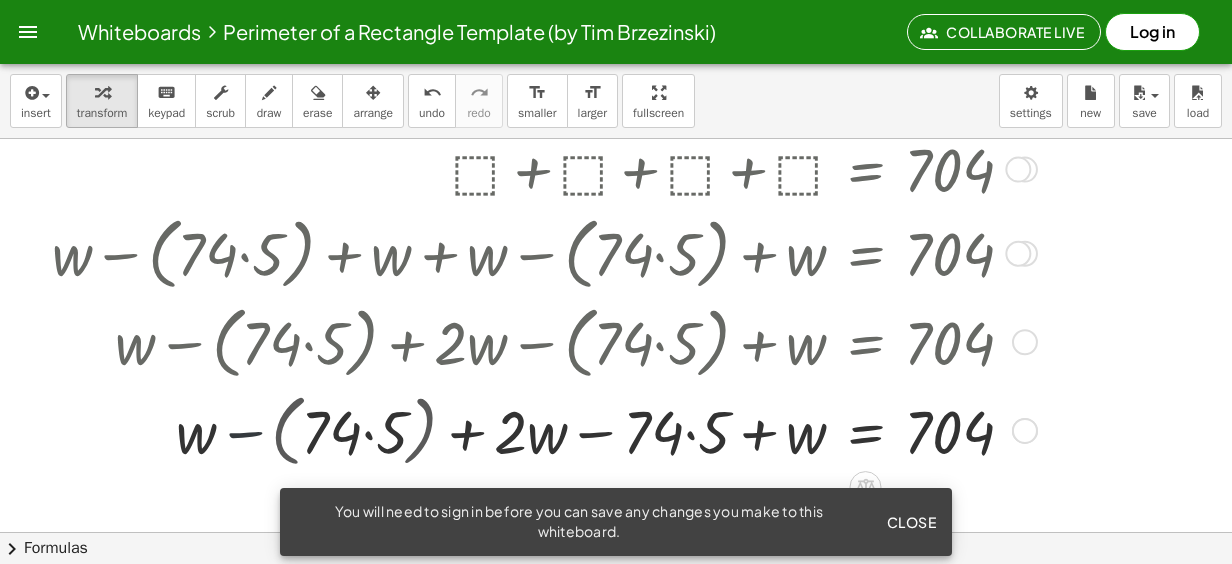 click at bounding box center [541, 429] 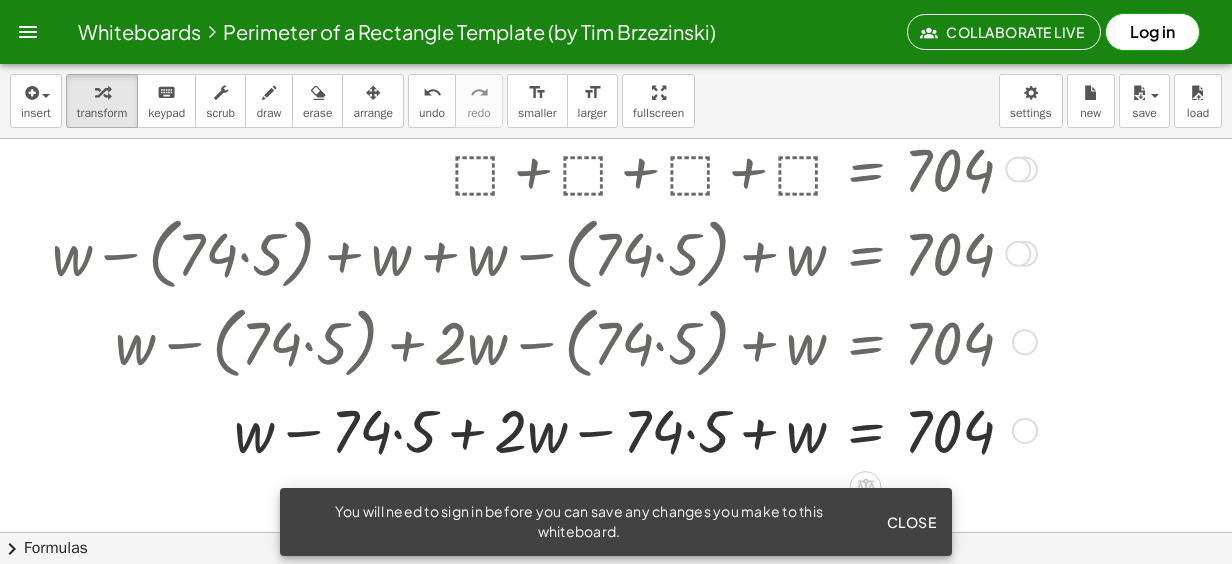 click at bounding box center (541, 429) 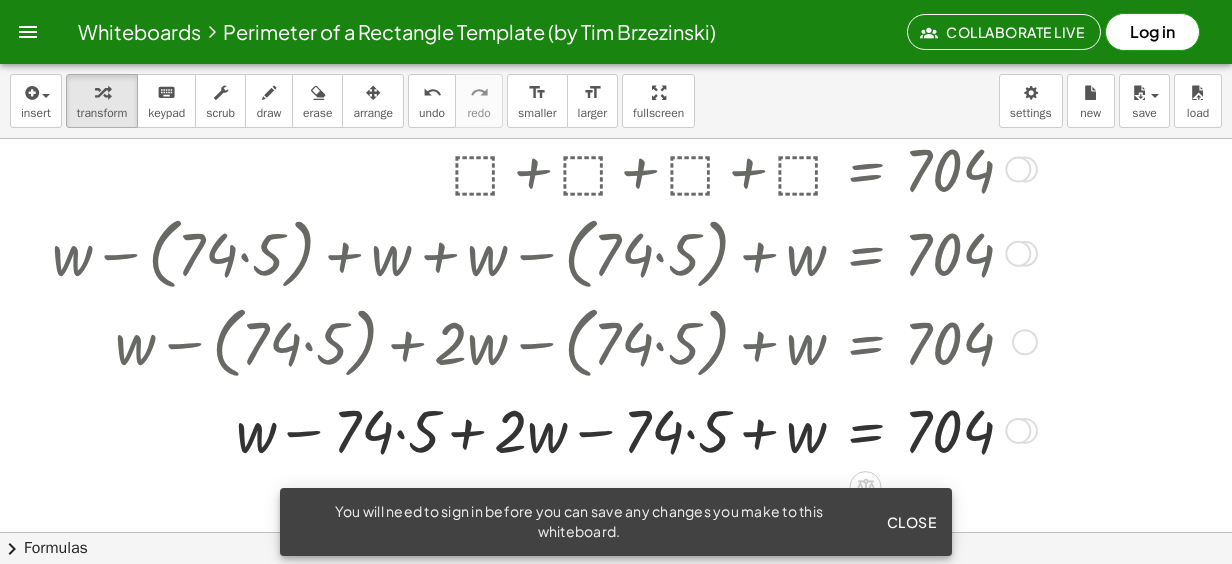 click at bounding box center [541, 429] 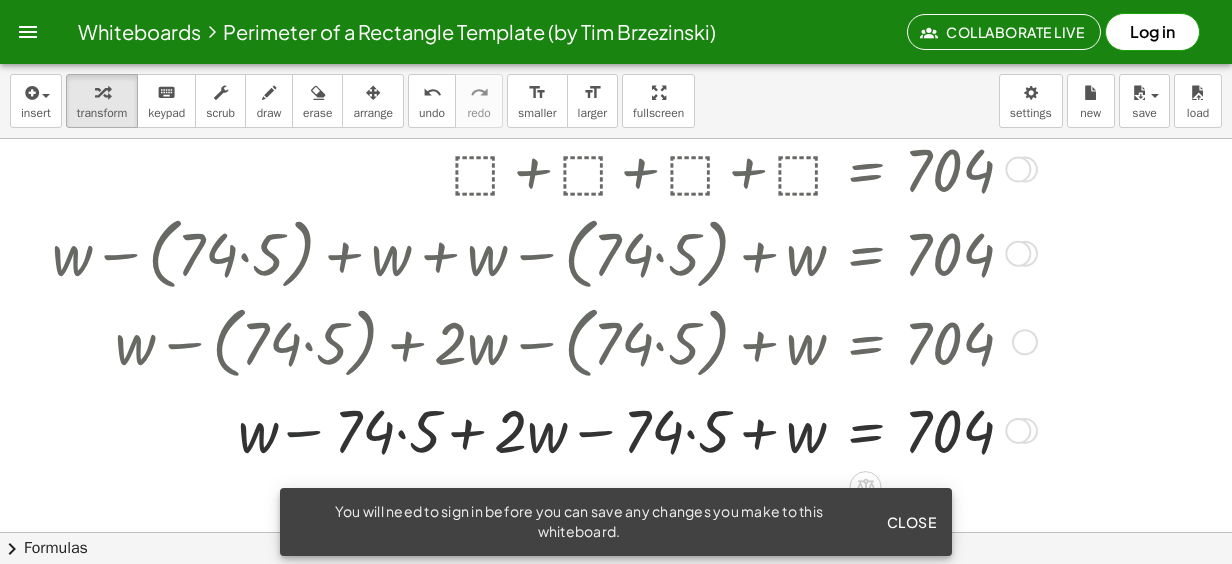 click at bounding box center [541, 429] 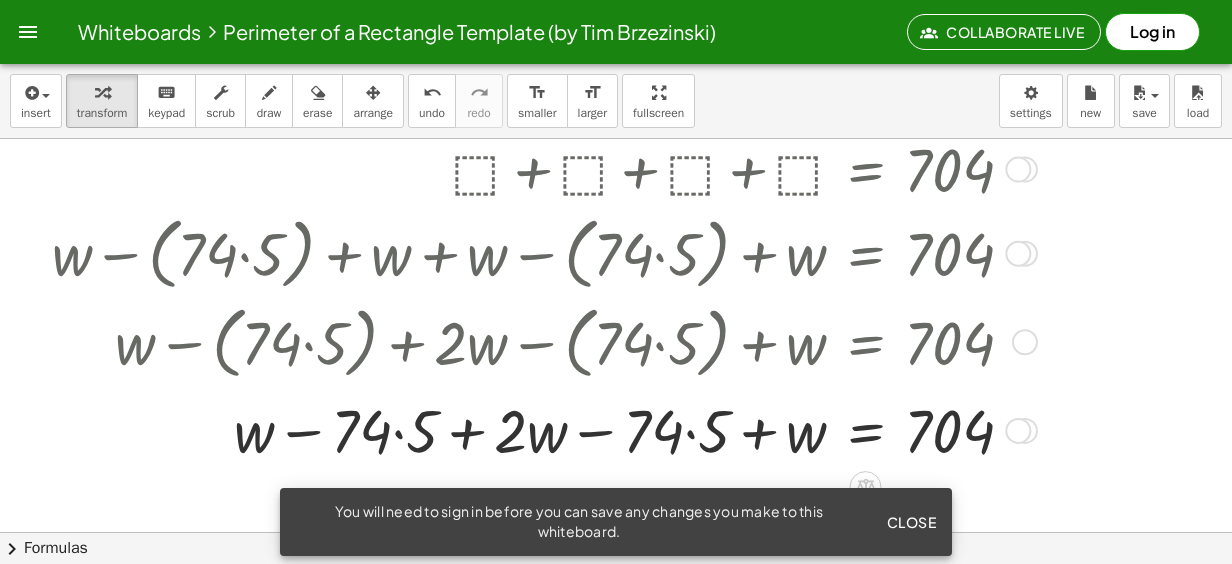 click at bounding box center (541, 429) 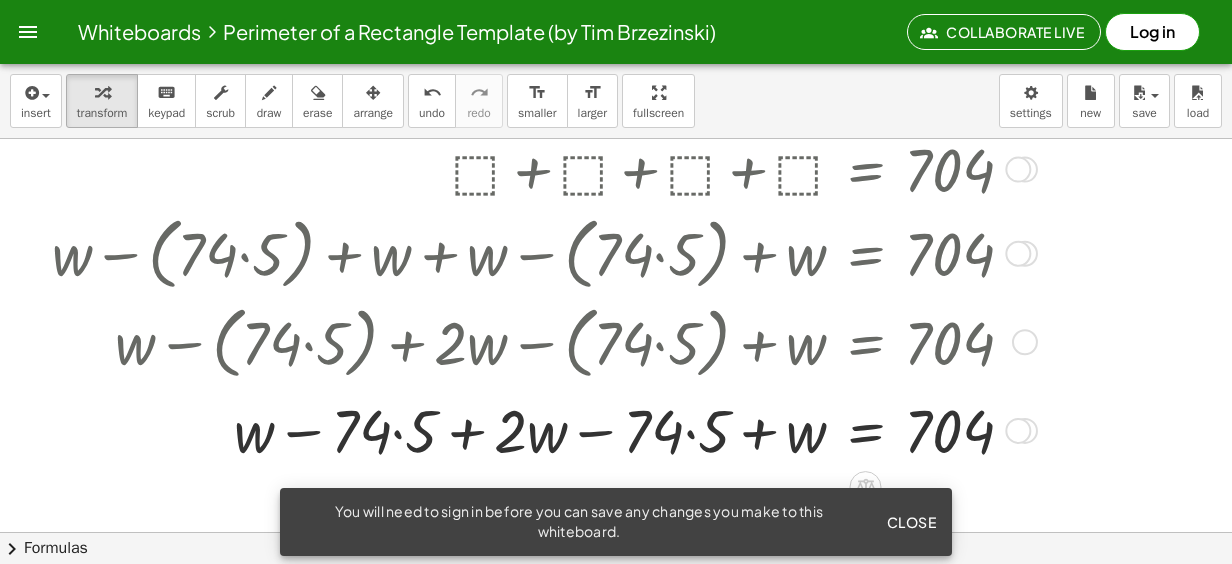 click at bounding box center (541, 429) 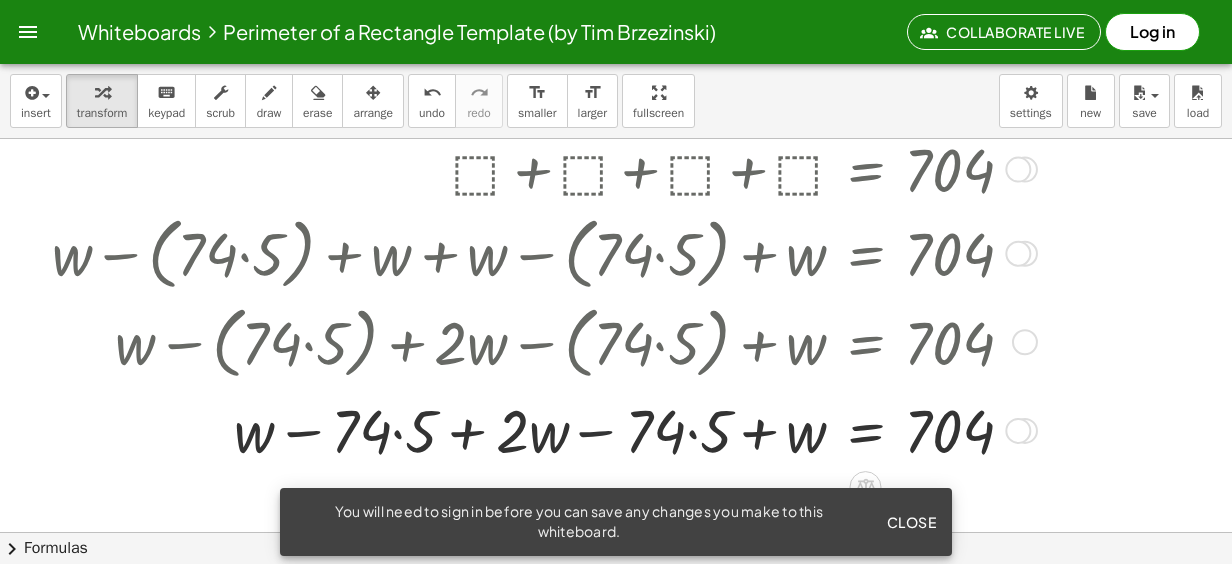 drag, startPoint x: 596, startPoint y: 436, endPoint x: 617, endPoint y: 439, distance: 21.213203 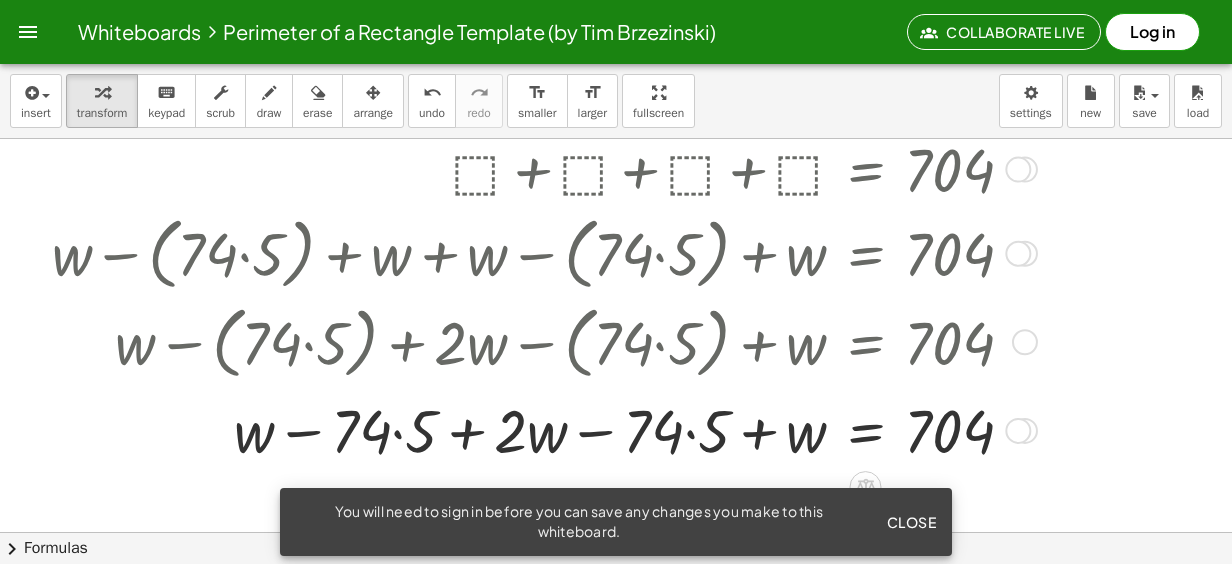 click at bounding box center [541, 429] 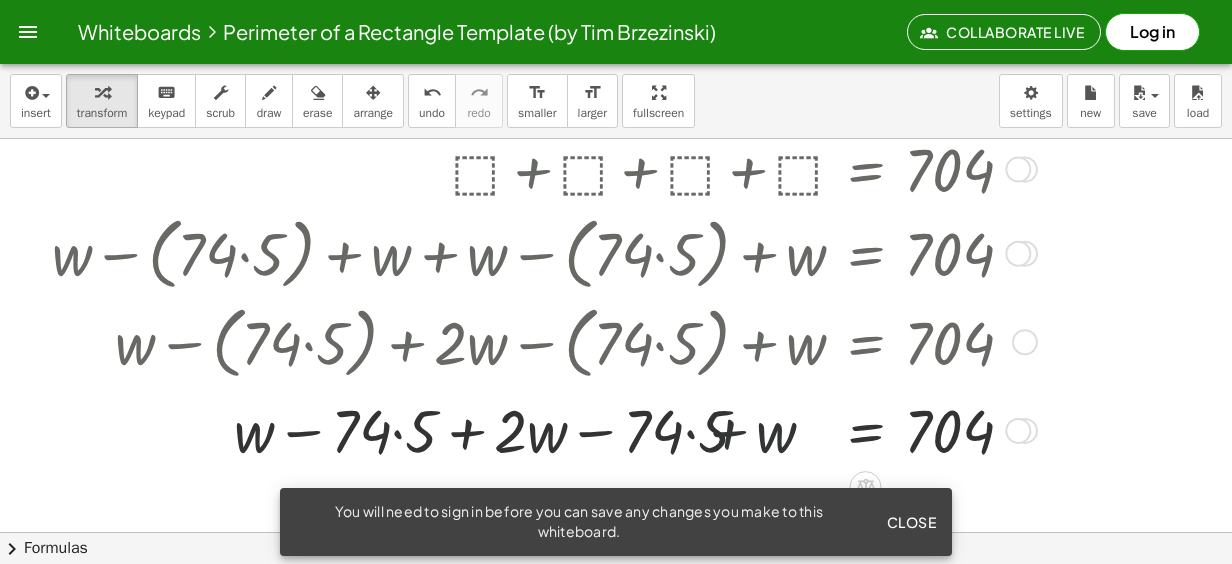 drag, startPoint x: 718, startPoint y: 433, endPoint x: 728, endPoint y: 432, distance: 10.049875 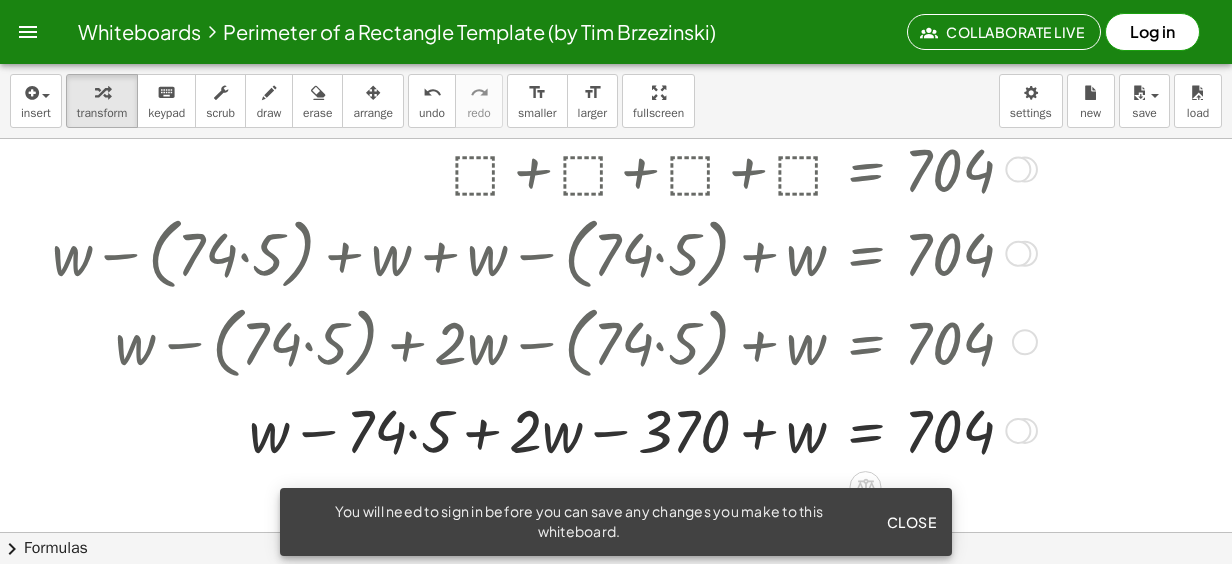 click at bounding box center (541, 429) 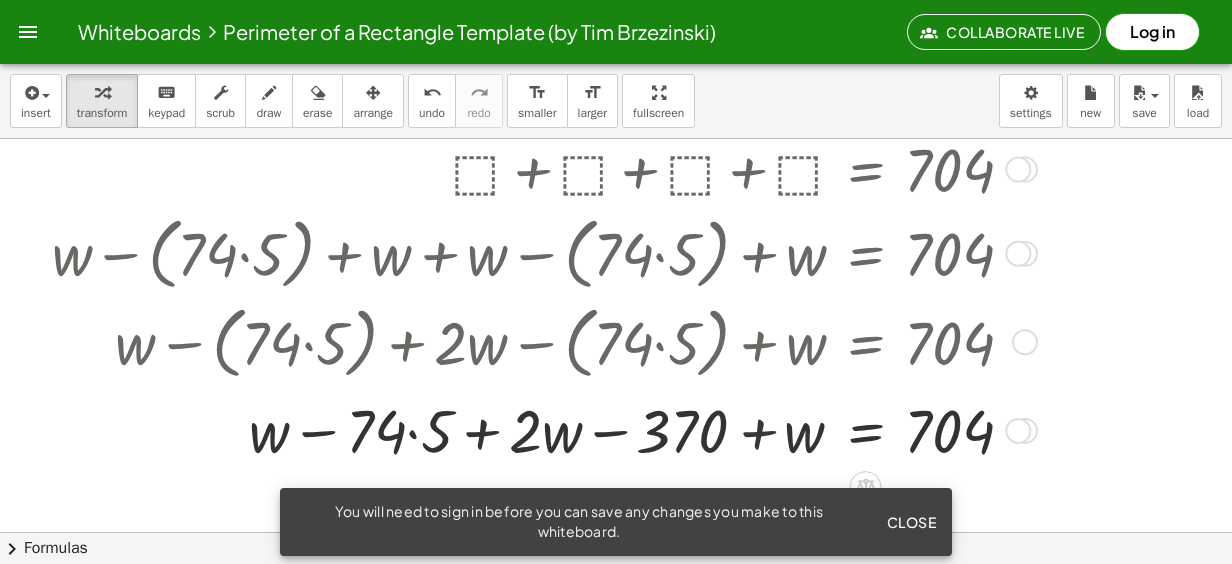 click at bounding box center (541, 429) 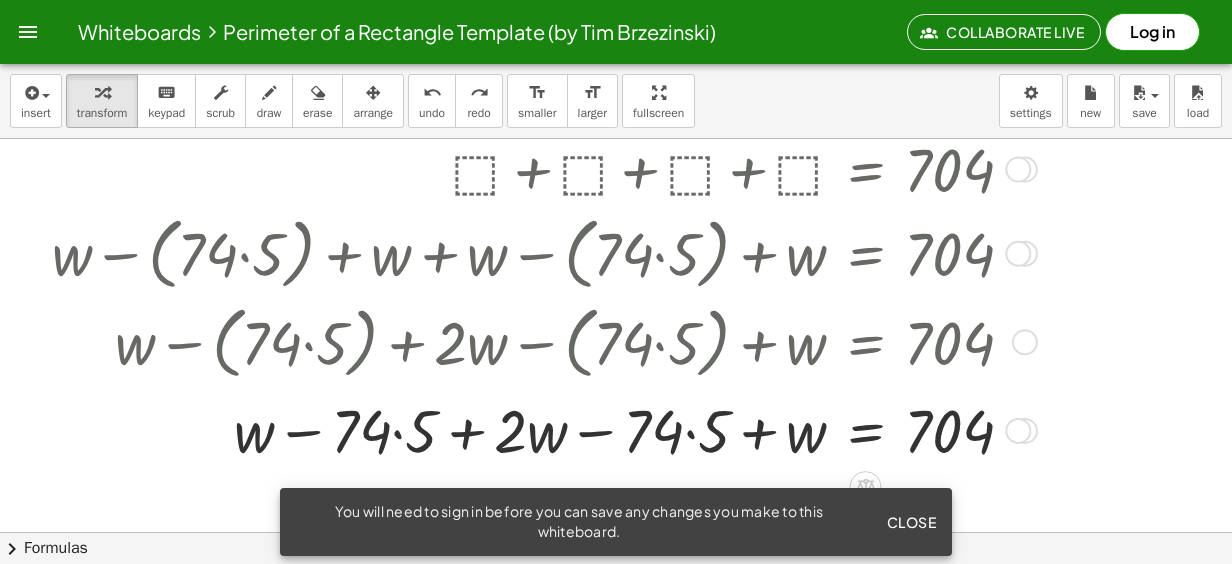 click at bounding box center [533, 429] 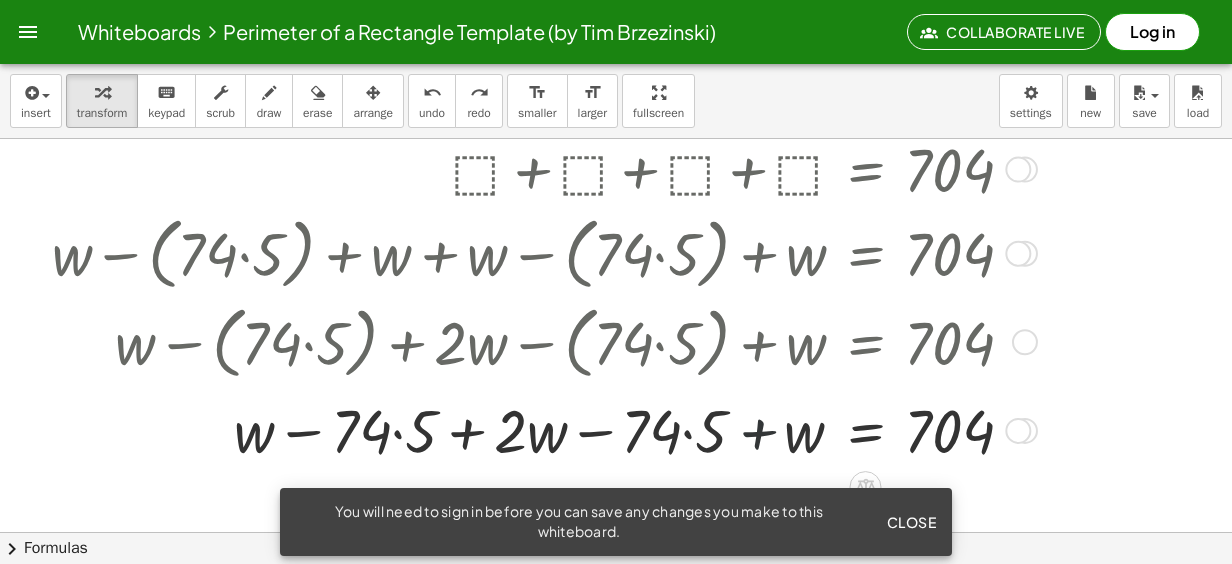click at bounding box center (533, 429) 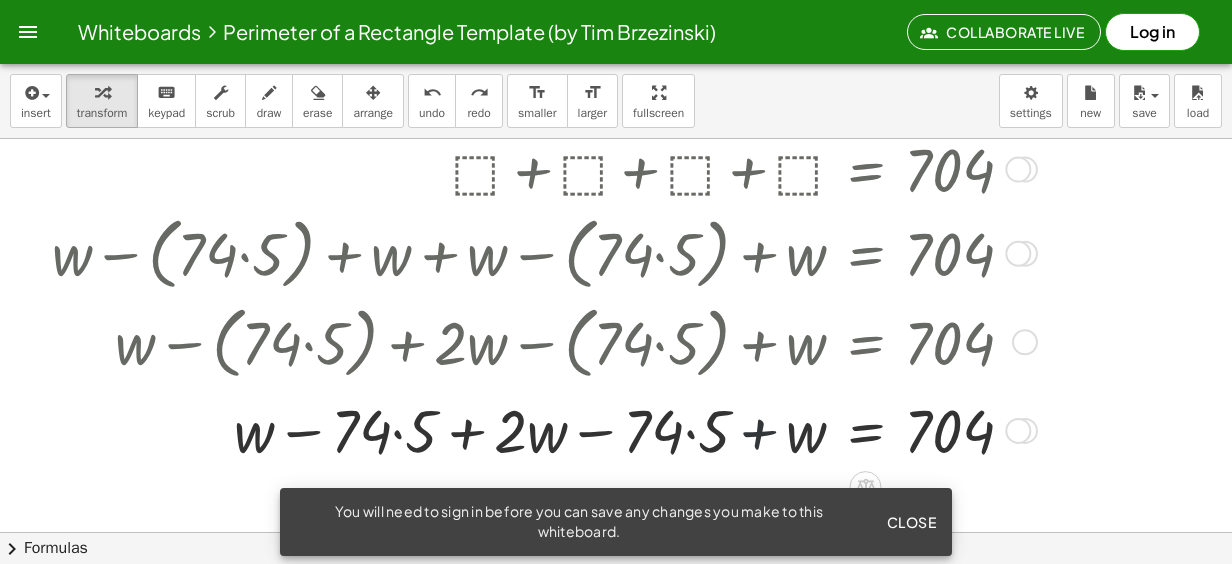 click at bounding box center [533, 429] 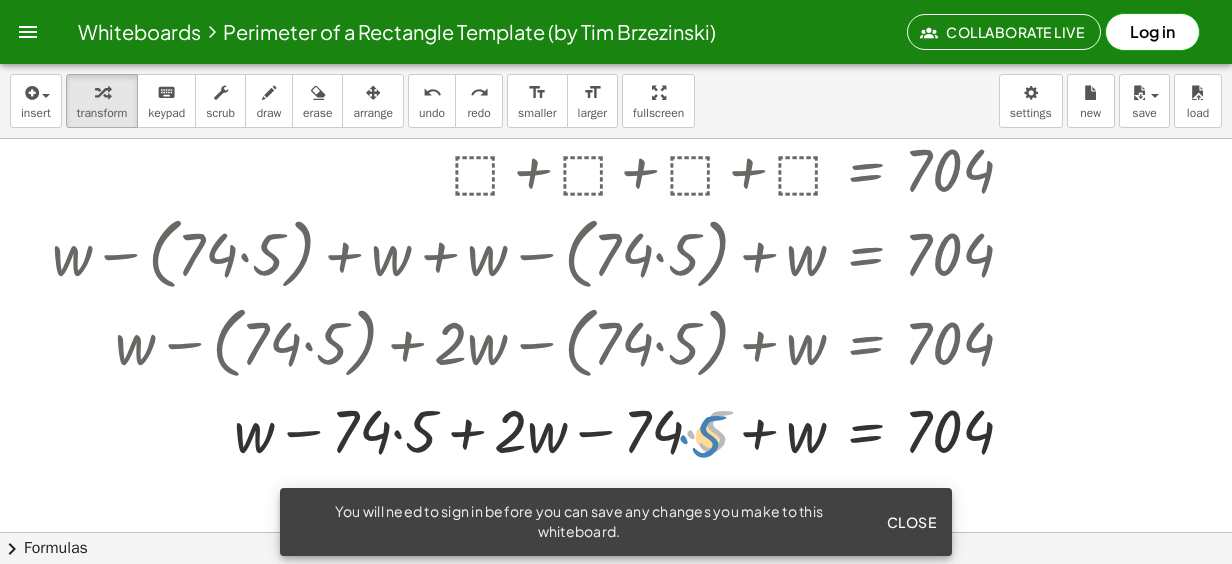 click at bounding box center [533, 429] 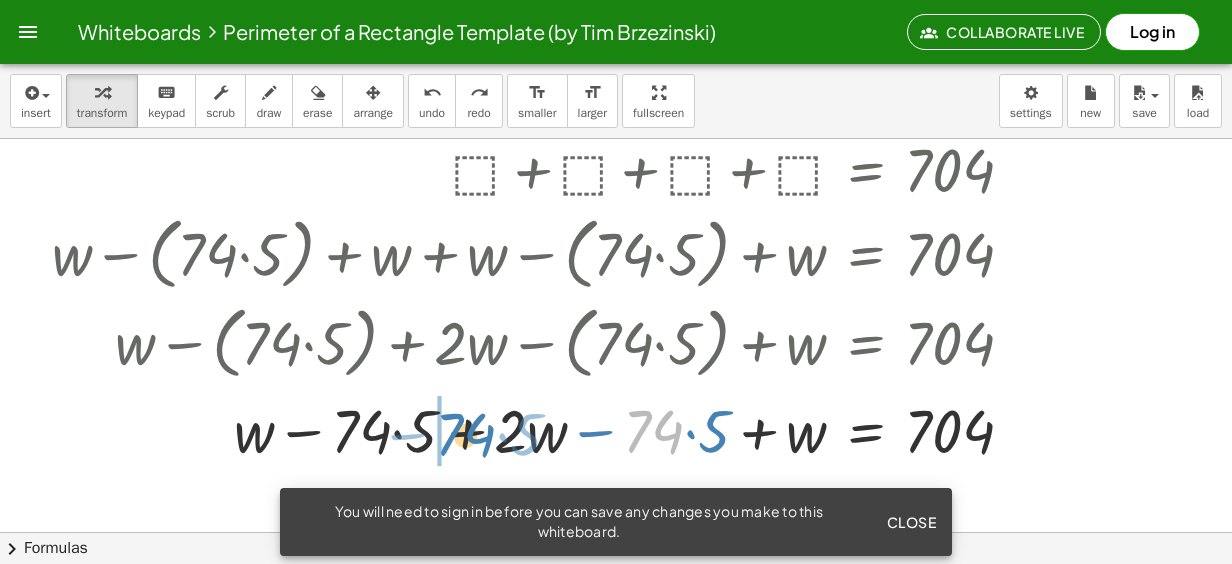 drag, startPoint x: 646, startPoint y: 423, endPoint x: 458, endPoint y: 426, distance: 188.02394 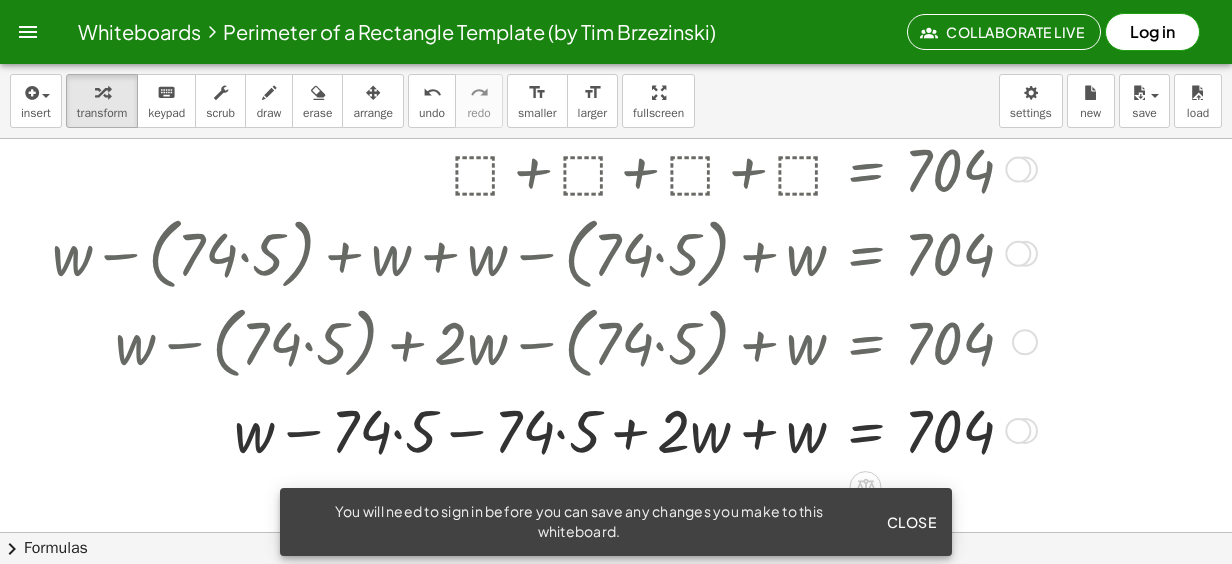 click at bounding box center (541, 429) 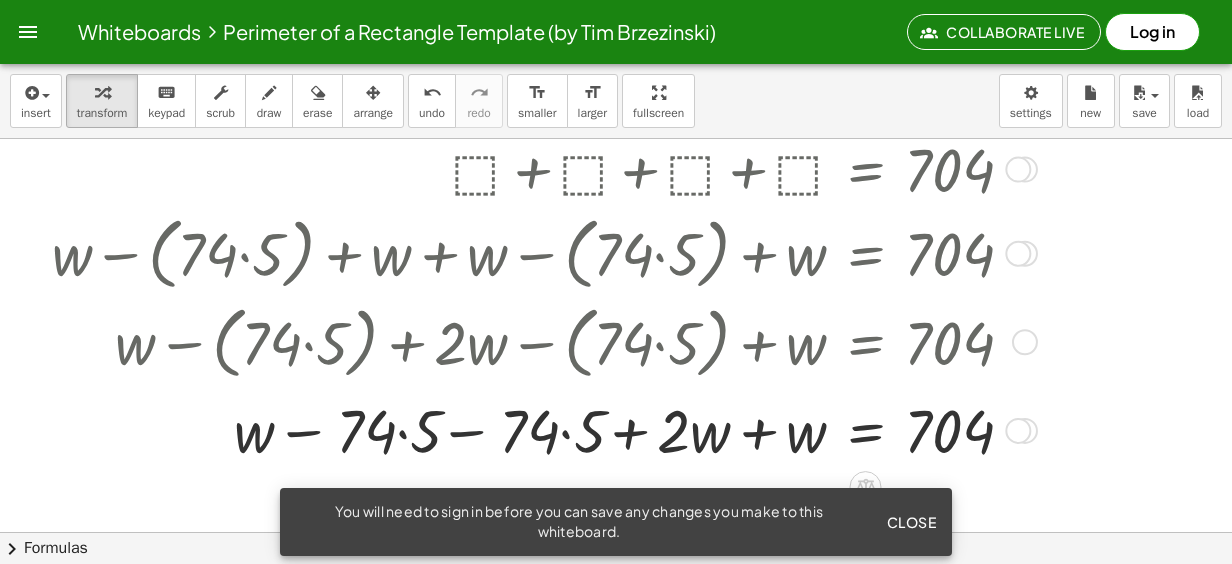 click at bounding box center (541, 429) 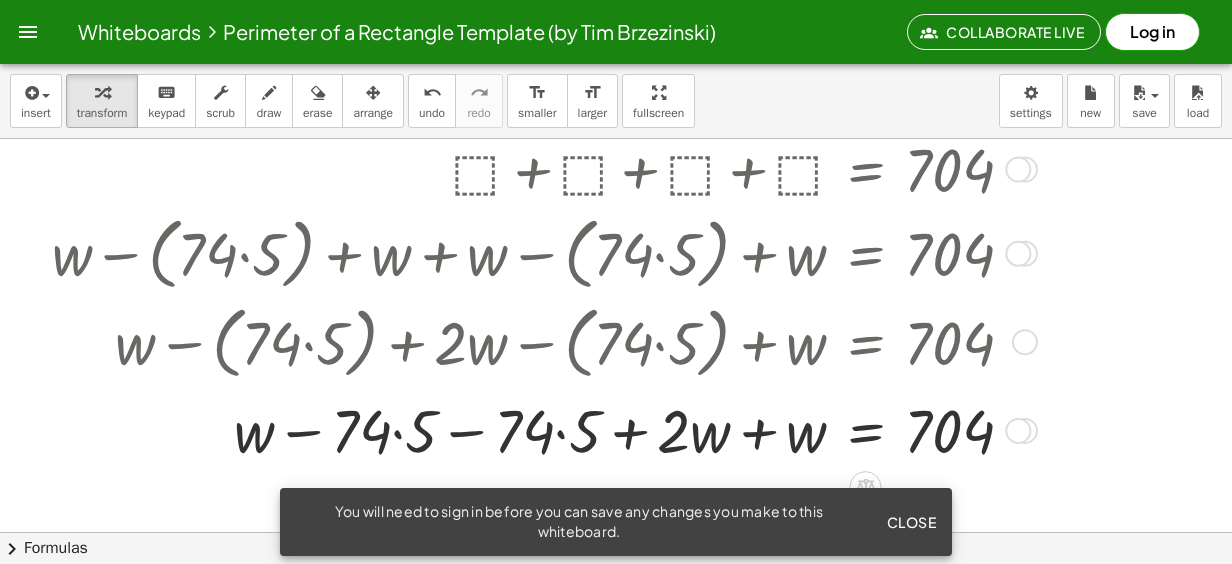 click at bounding box center [541, 429] 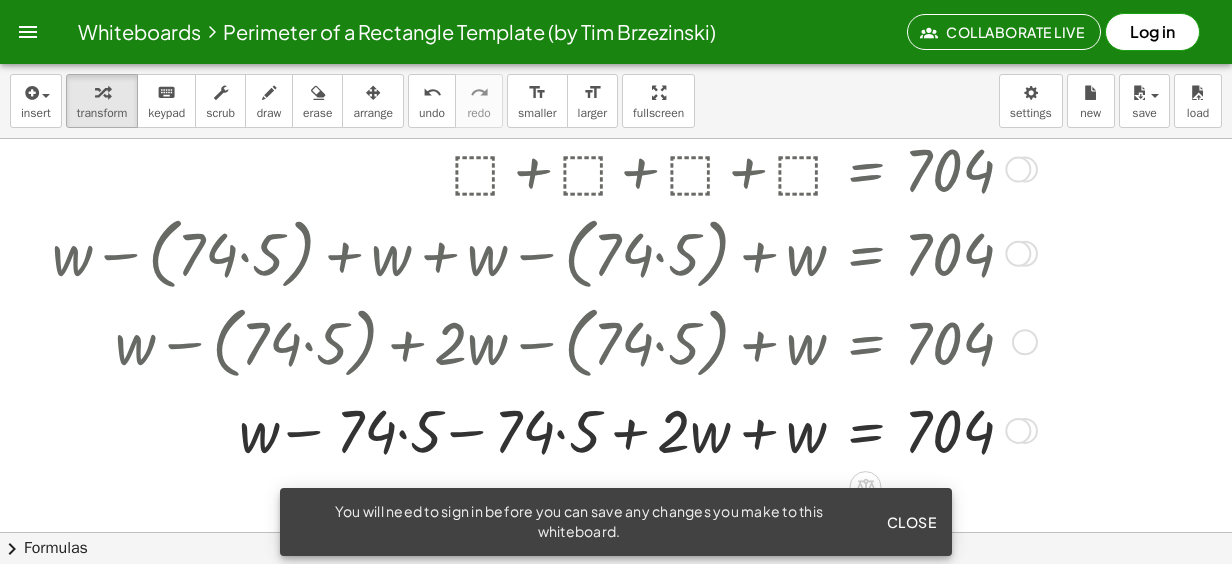 click at bounding box center [541, 429] 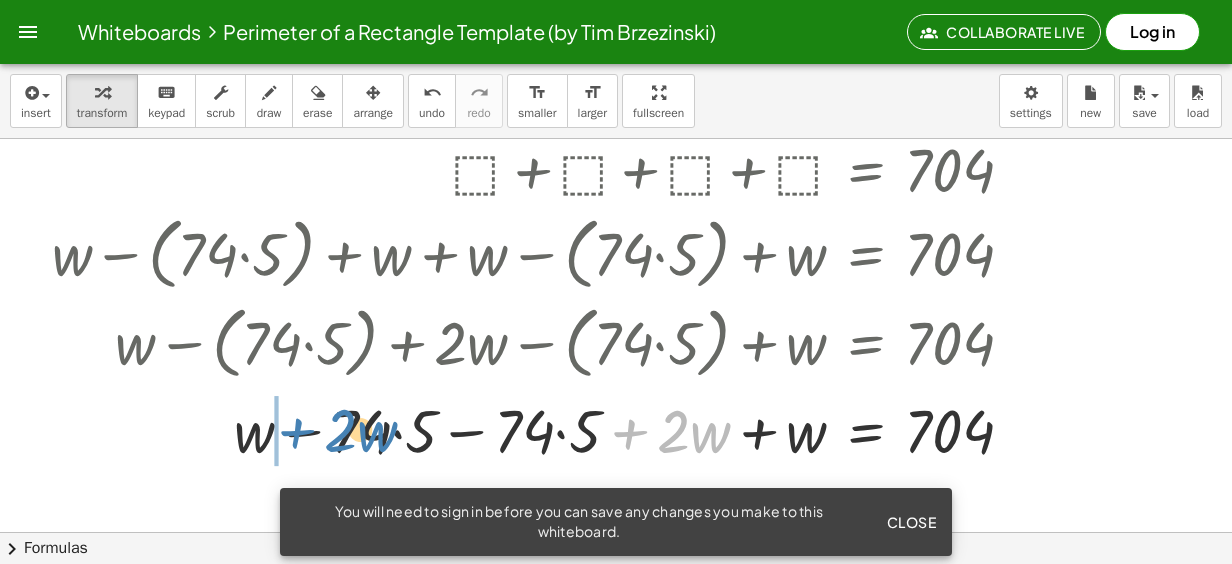 drag, startPoint x: 631, startPoint y: 431, endPoint x: 298, endPoint y: 430, distance: 333.0015 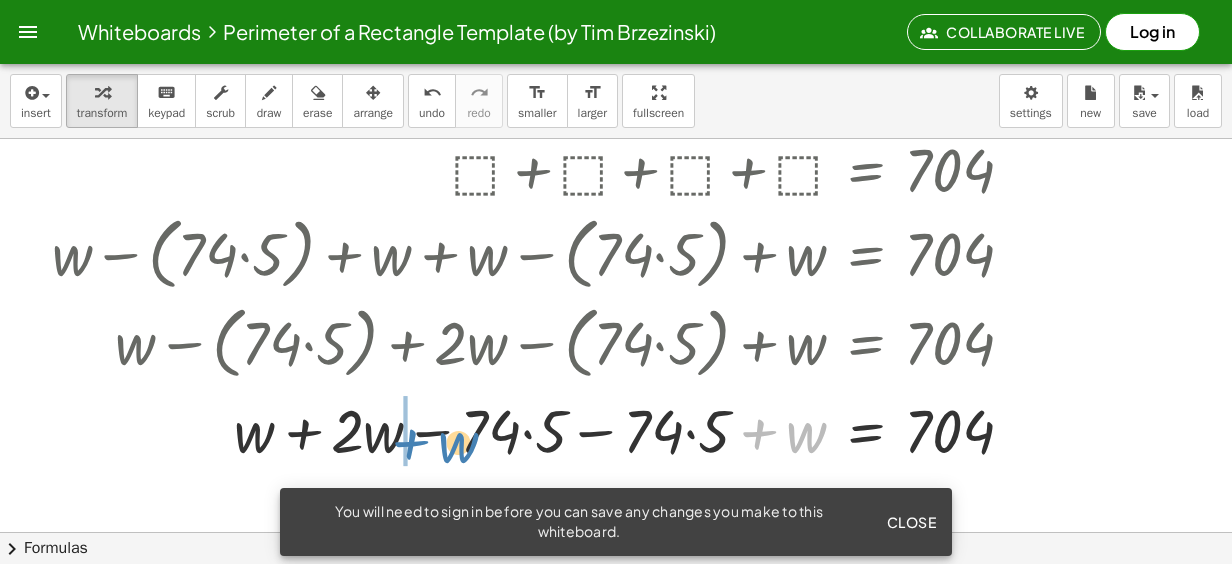 drag, startPoint x: 754, startPoint y: 435, endPoint x: 406, endPoint y: 444, distance: 348.11636 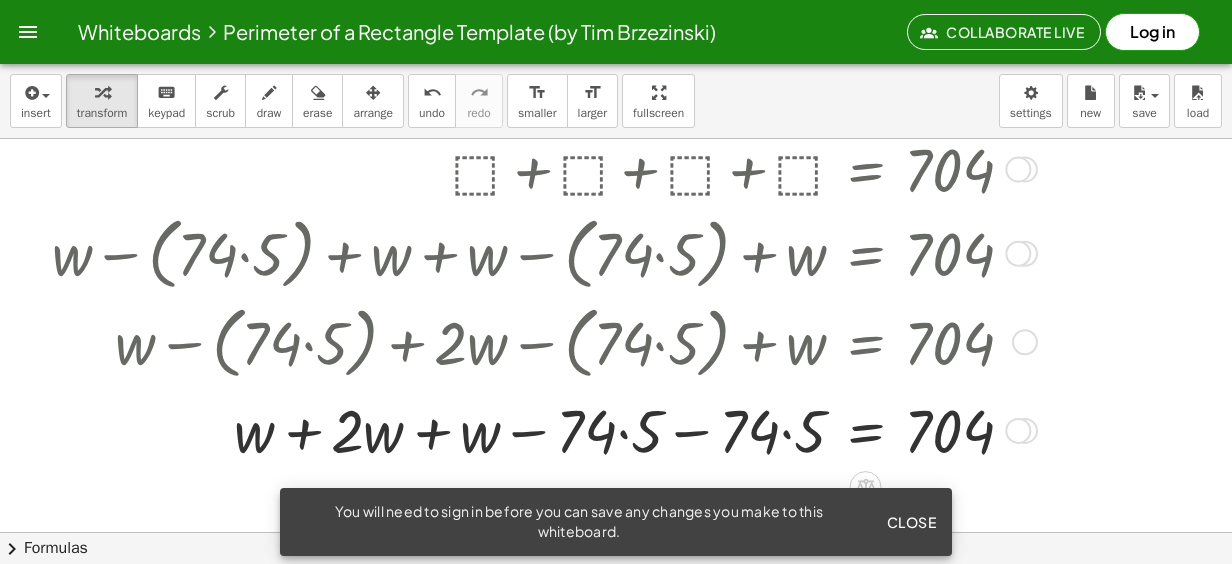click at bounding box center (541, 429) 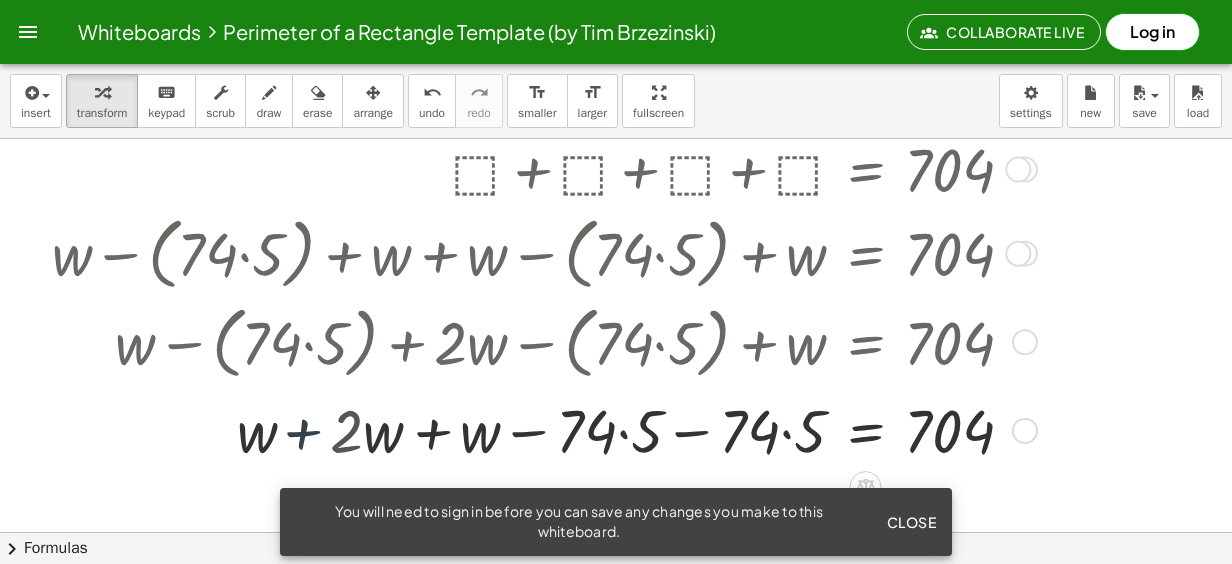 click at bounding box center (541, 429) 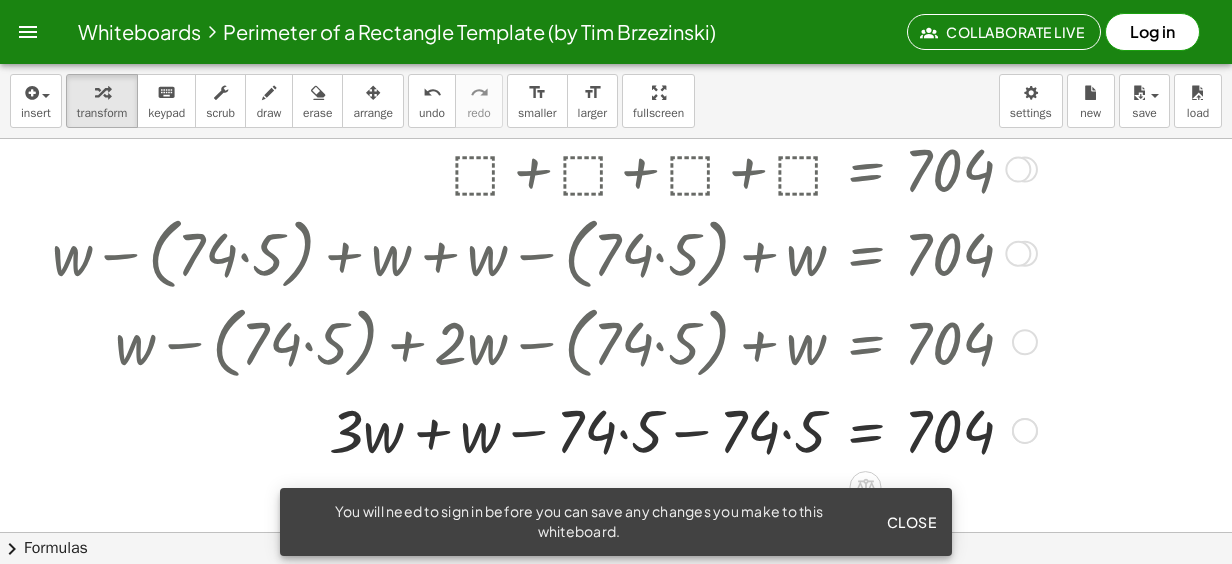 click at bounding box center (541, 429) 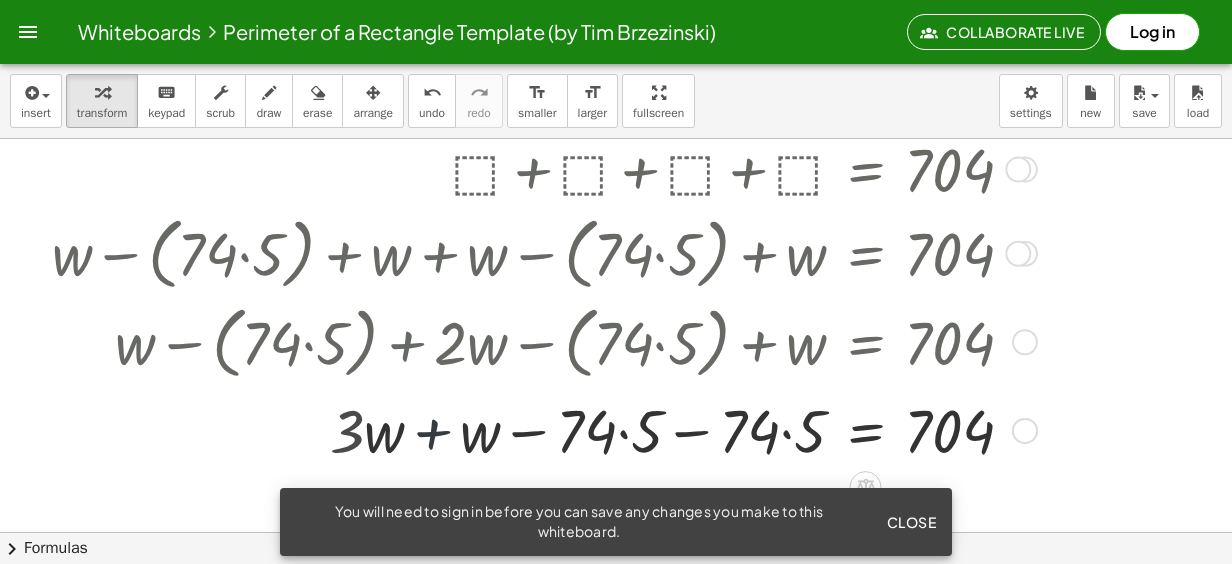 click at bounding box center [541, 429] 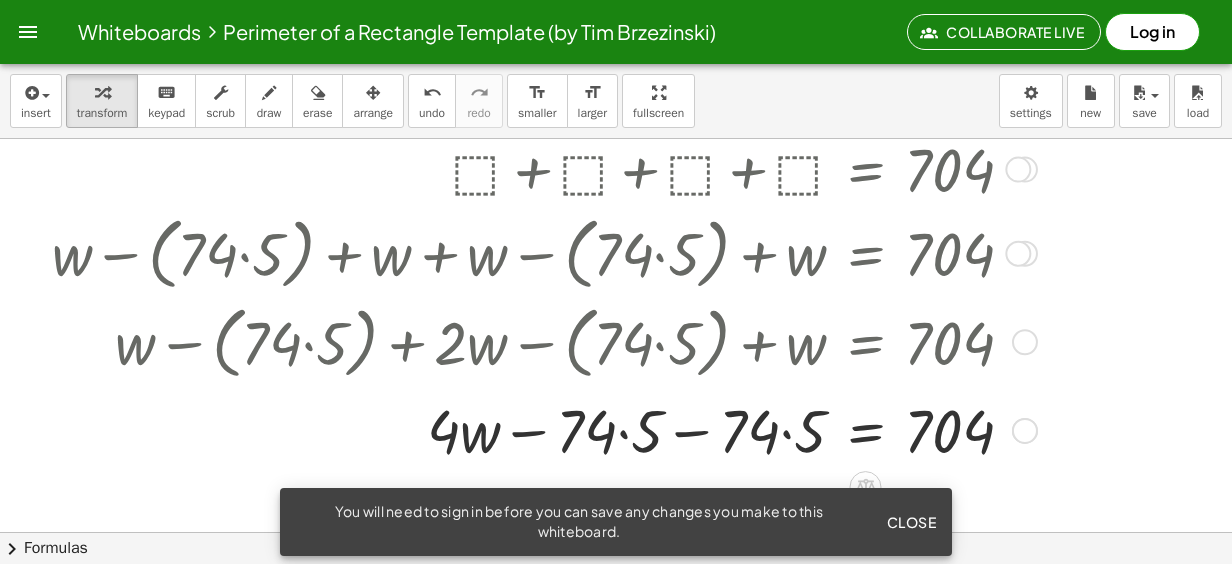 click at bounding box center (541, 429) 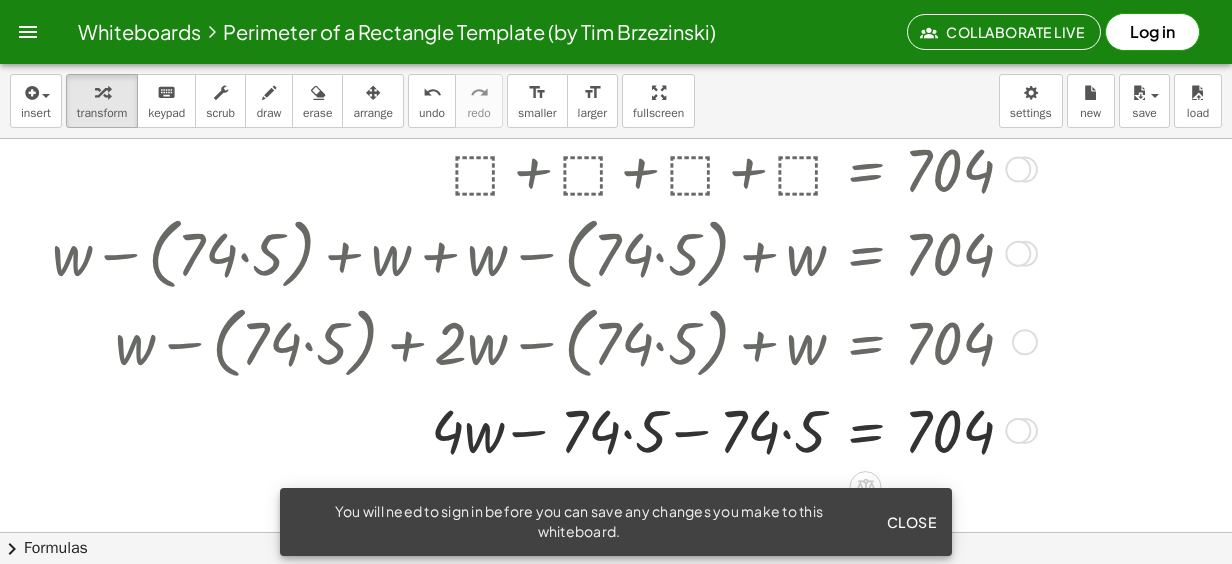 click at bounding box center (541, 429) 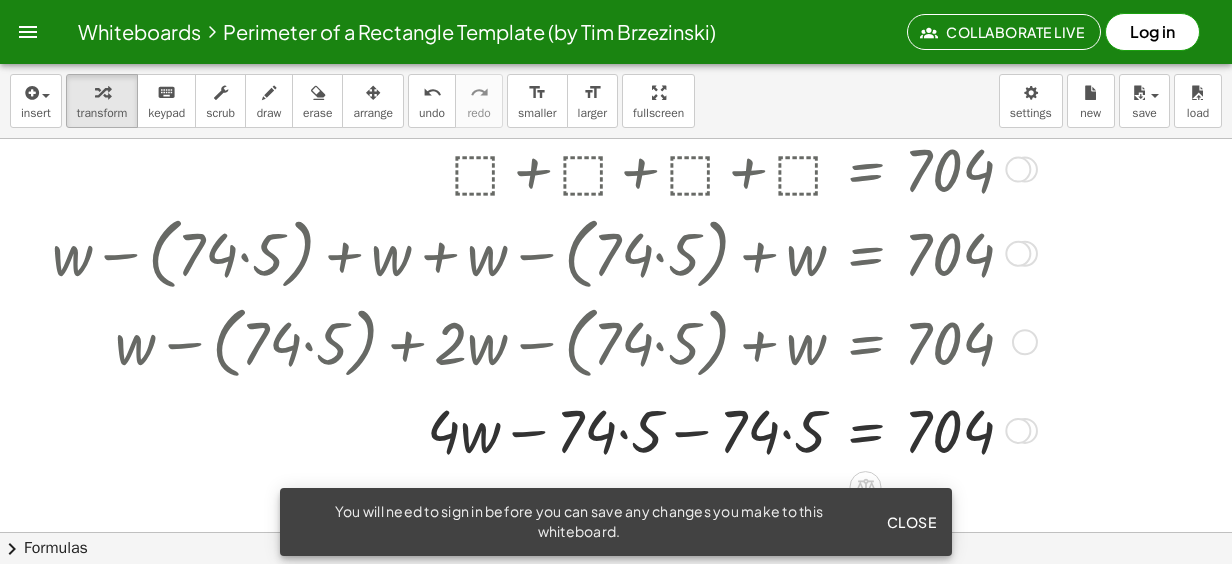 click at bounding box center (541, 429) 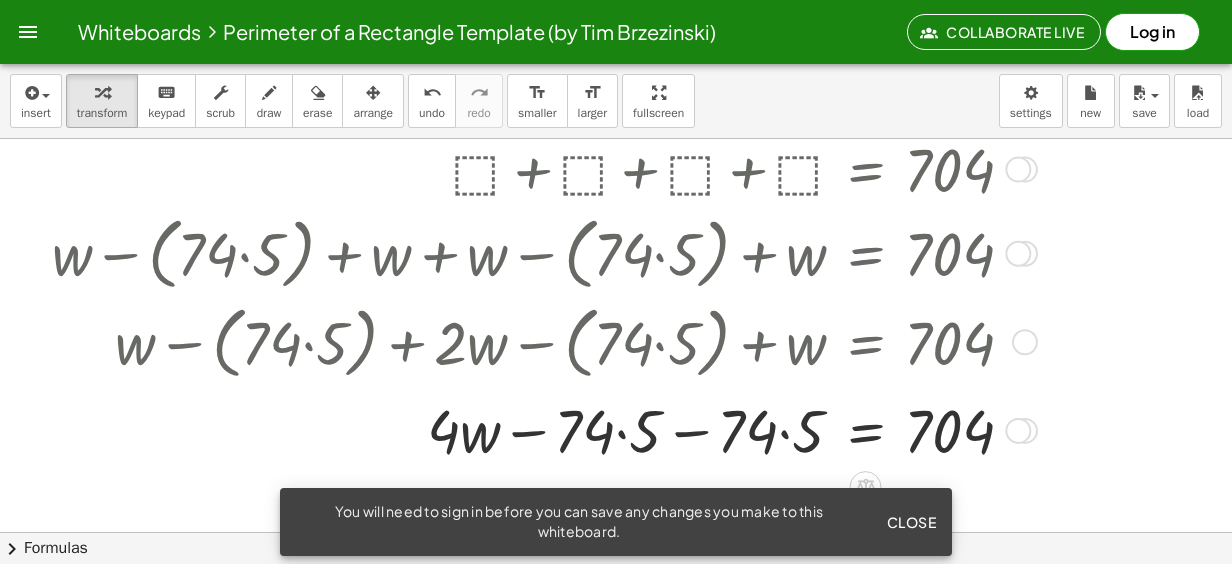click at bounding box center [541, 429] 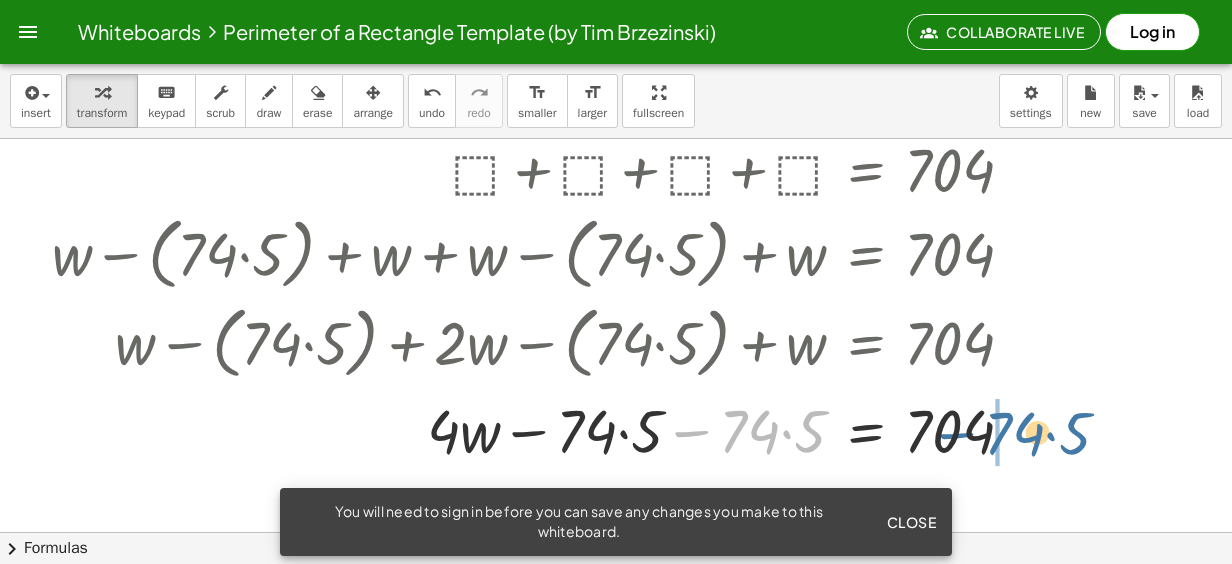 drag, startPoint x: 682, startPoint y: 436, endPoint x: 947, endPoint y: 438, distance: 265.00754 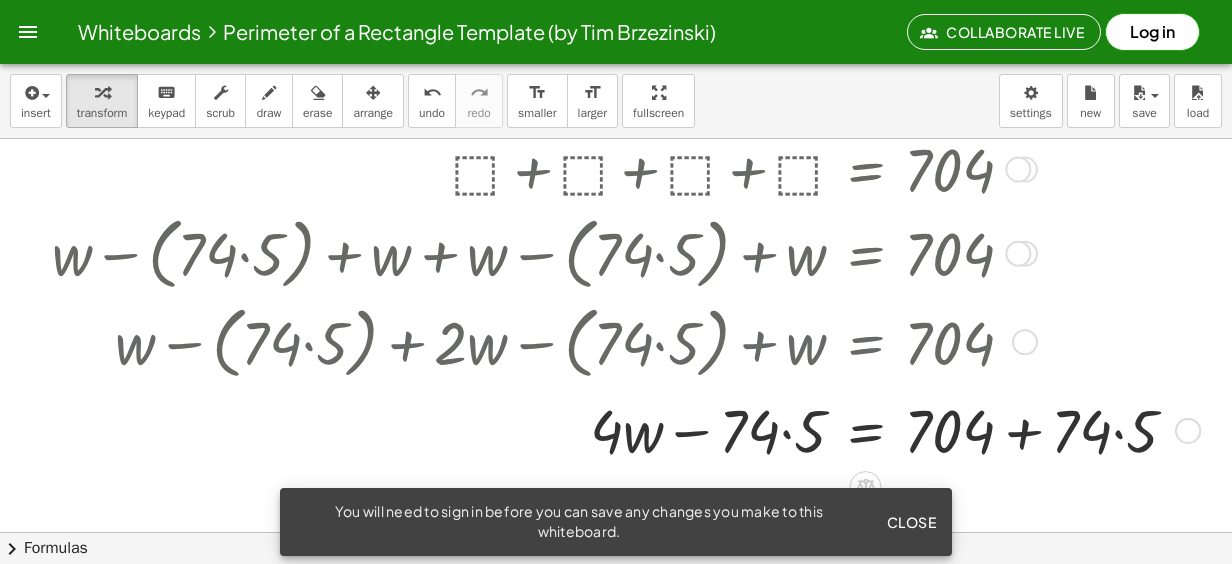 click at bounding box center (622, 429) 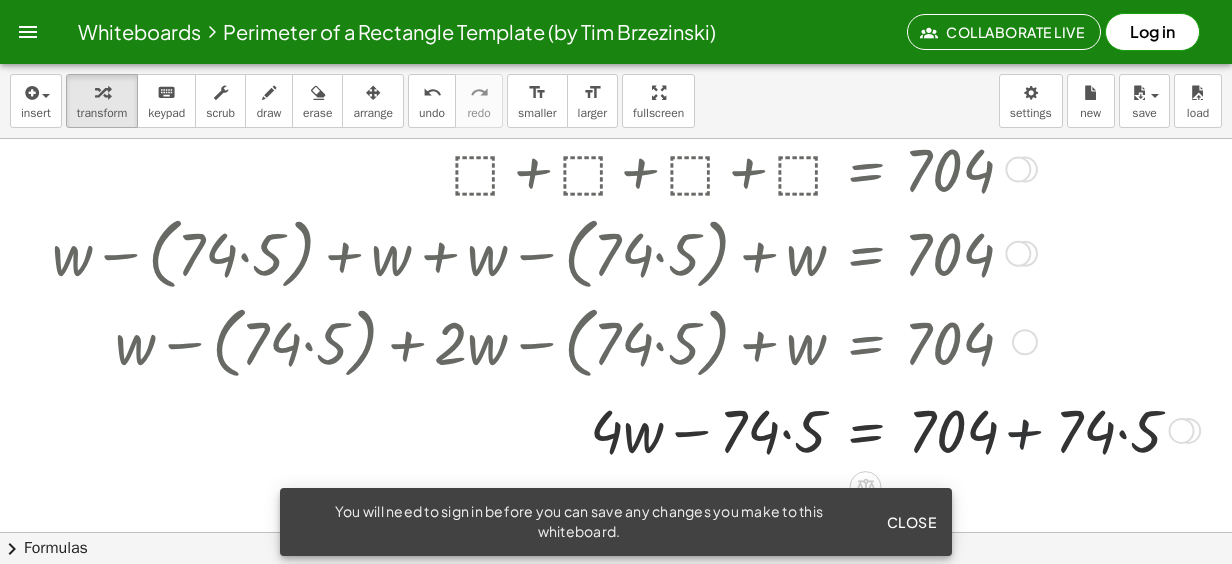 click at bounding box center [622, 429] 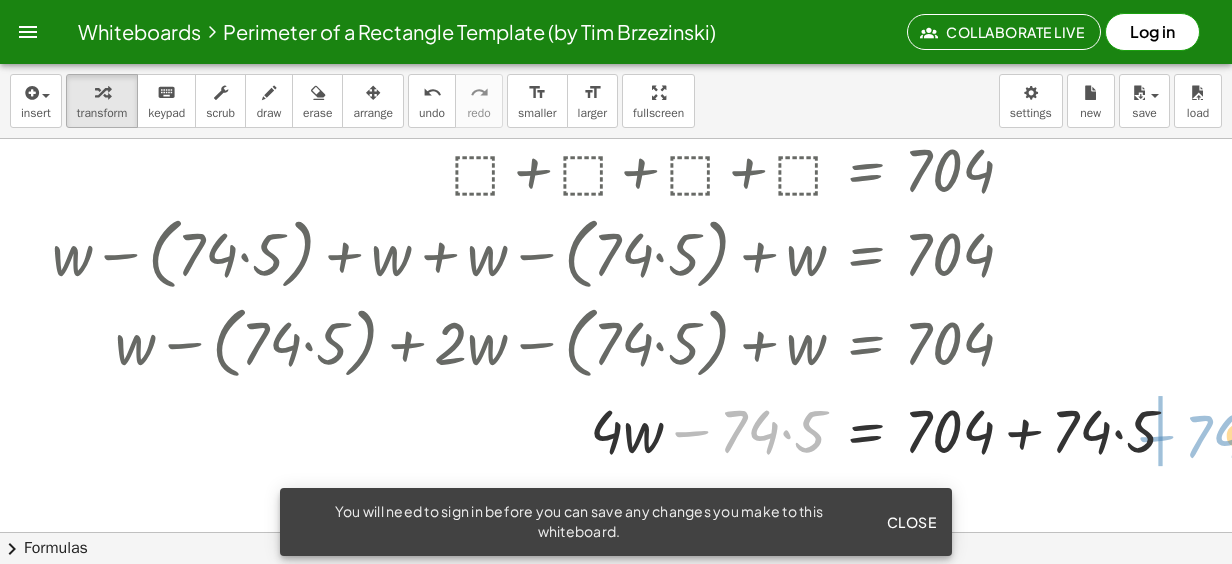 drag, startPoint x: 714, startPoint y: 433, endPoint x: 1179, endPoint y: 438, distance: 465.0269 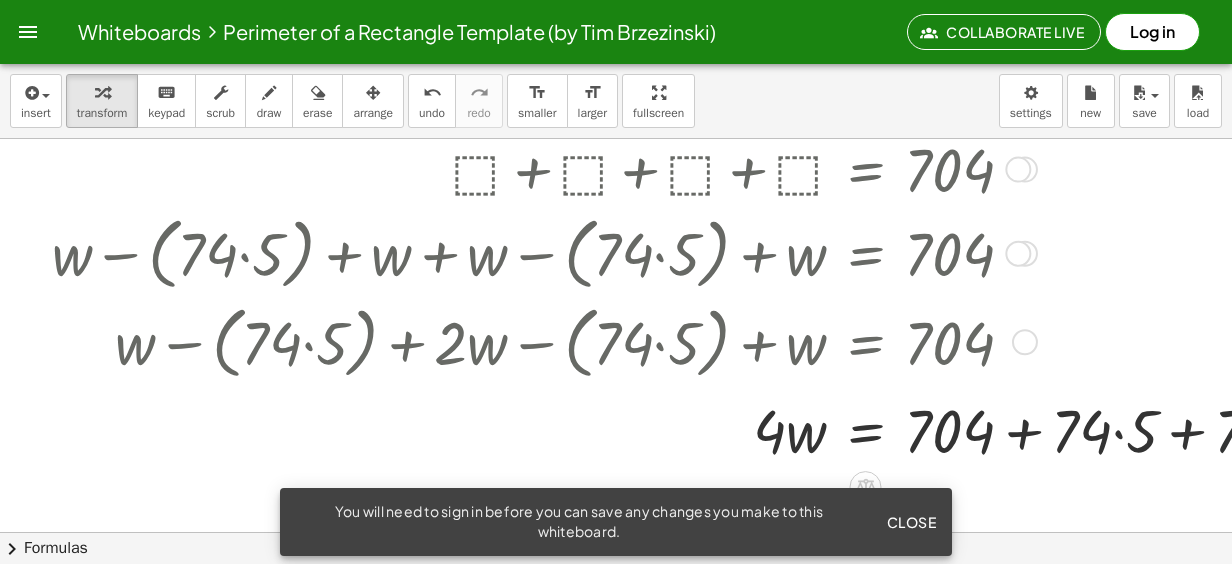 click at bounding box center (704, 429) 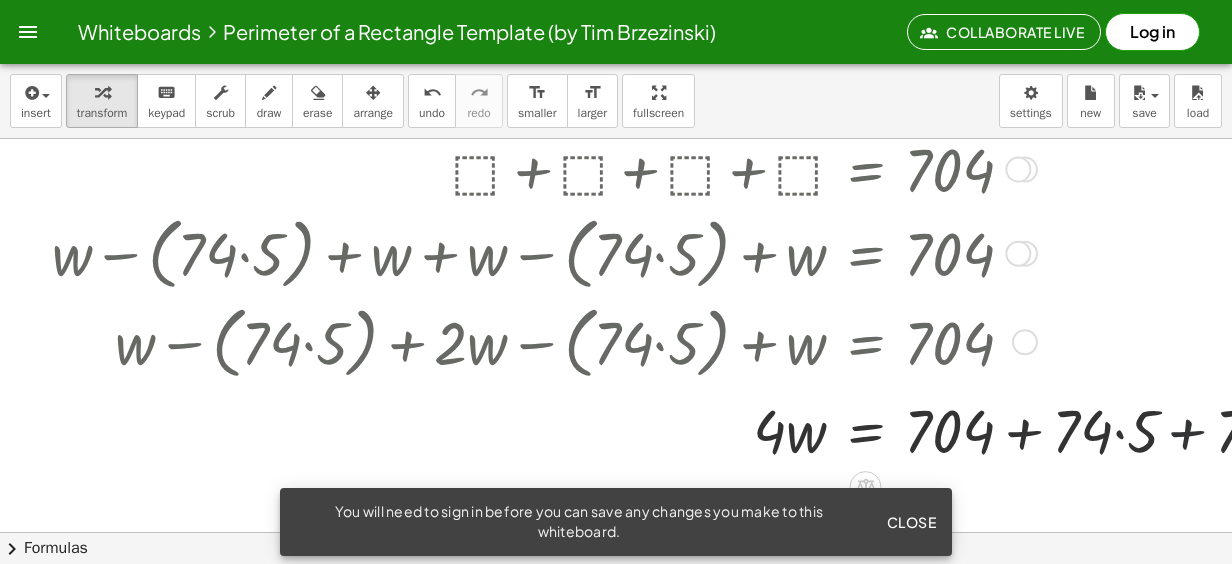 click at bounding box center (704, 429) 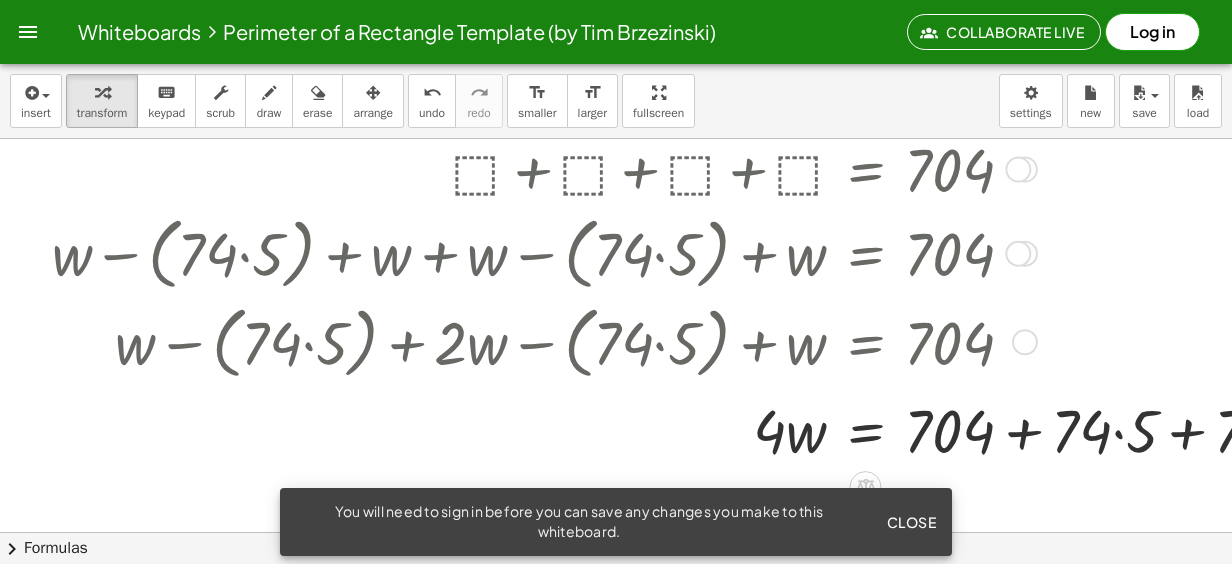 click at bounding box center [704, 429] 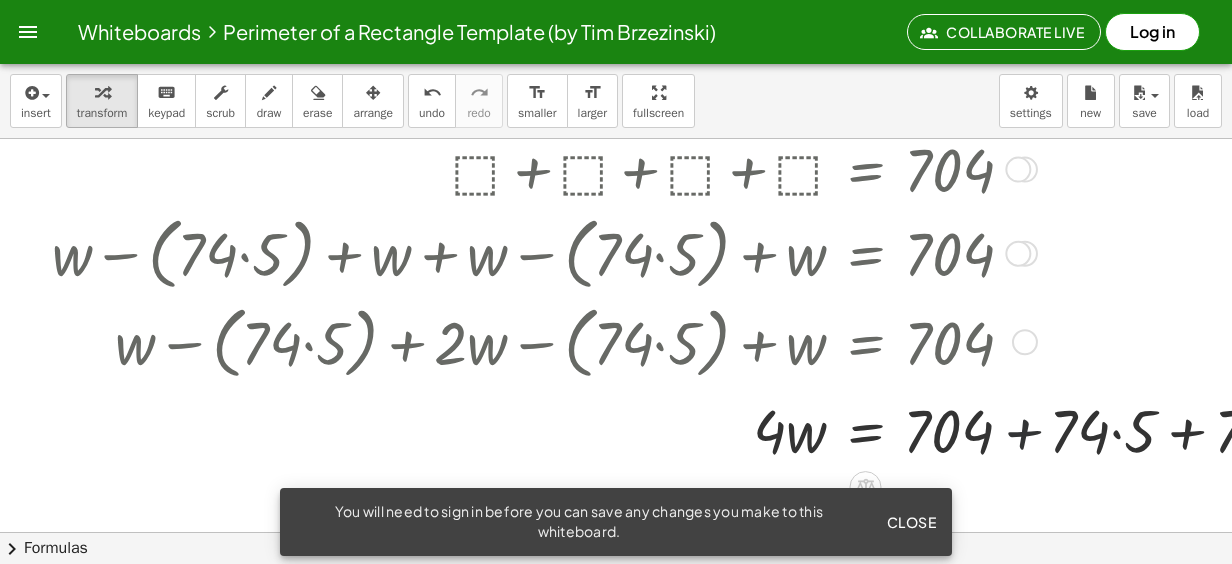 click at bounding box center [704, 429] 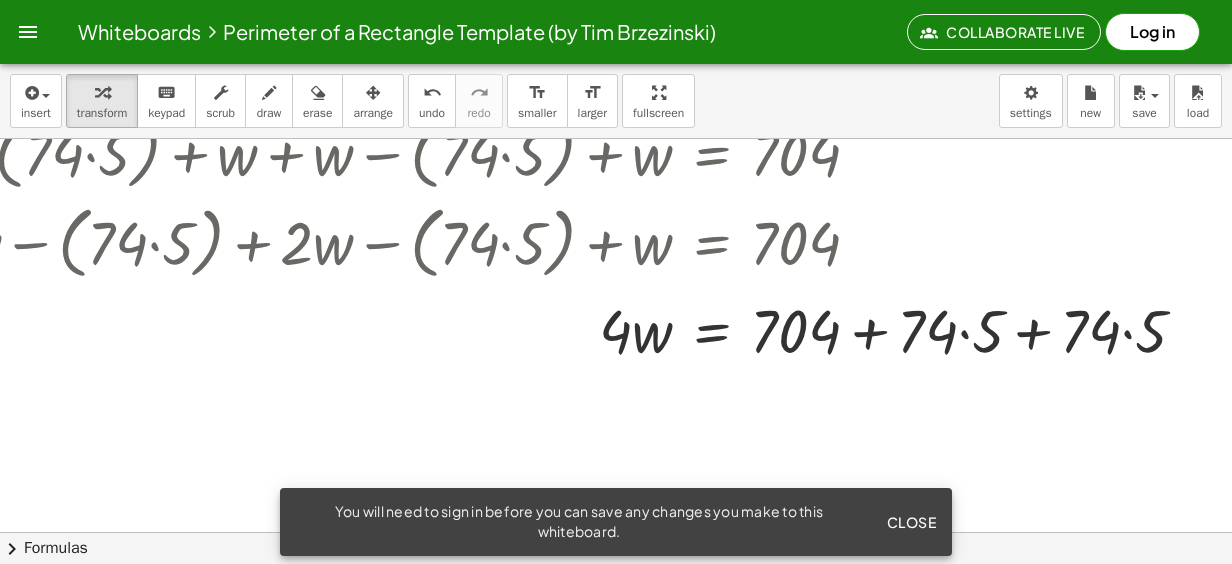 scroll, scrollTop: 400, scrollLeft: 169, axis: both 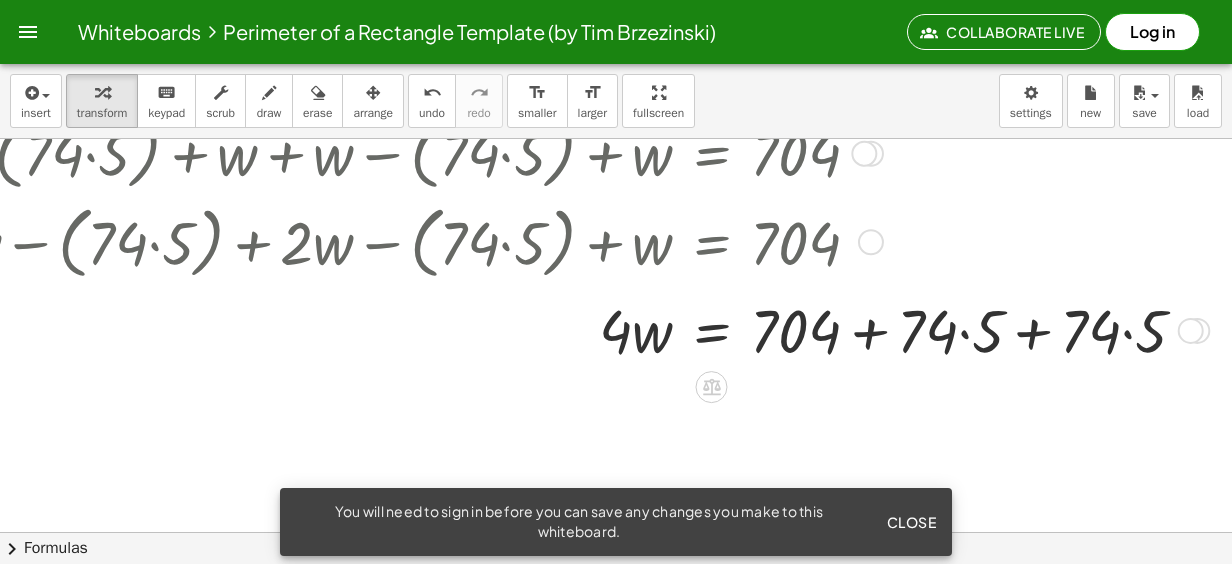 click at bounding box center [550, 329] 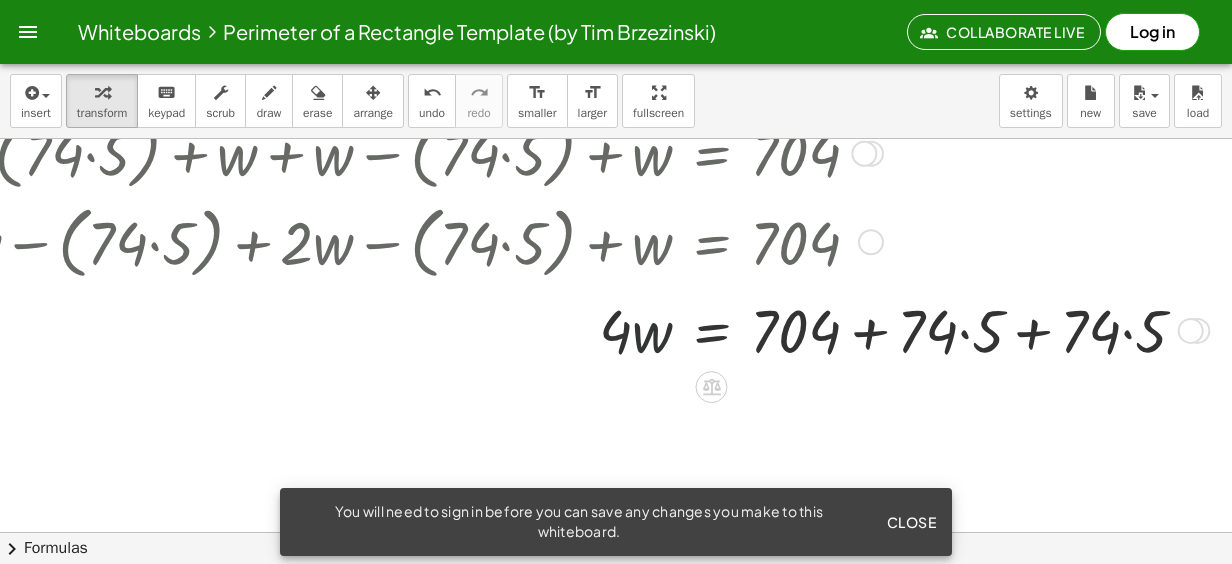 click at bounding box center [550, 329] 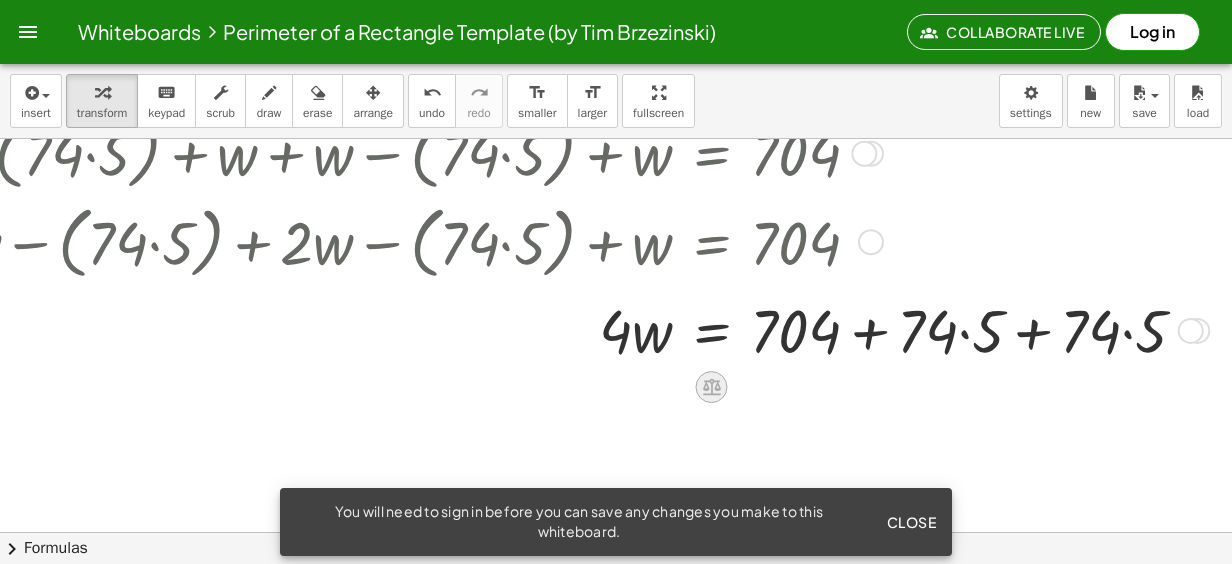 click 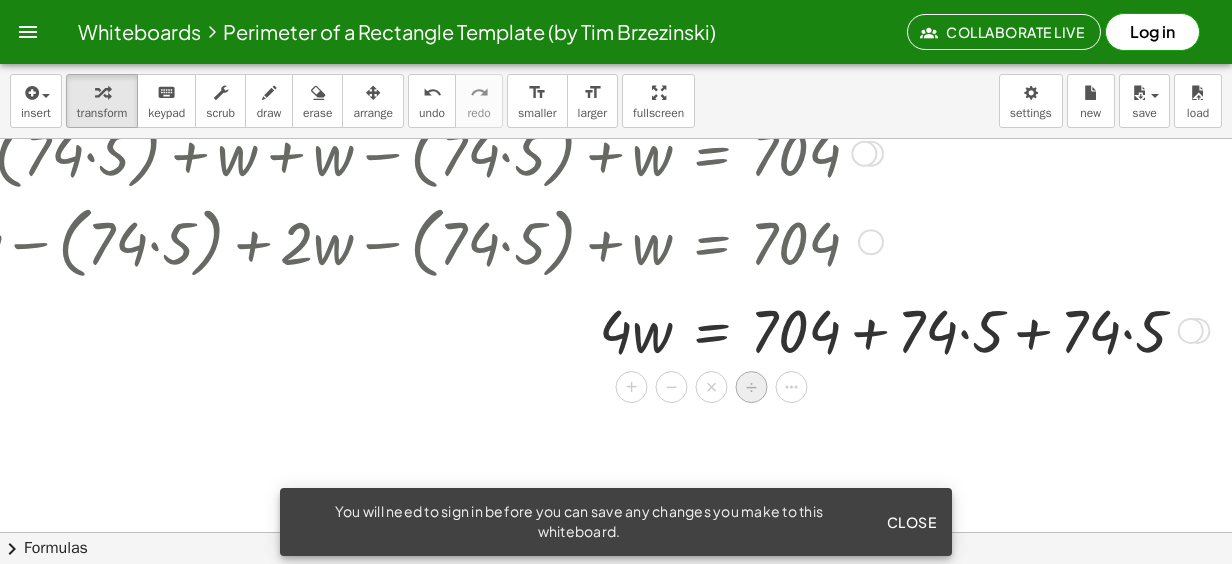 click on "÷" at bounding box center (751, 387) 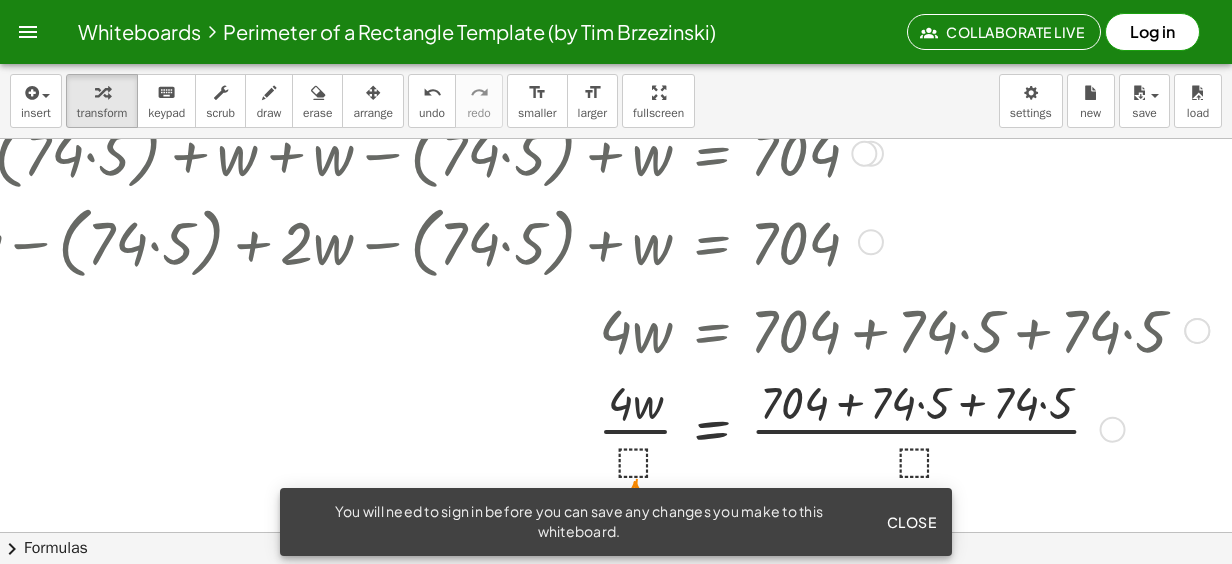 click at bounding box center [550, 428] 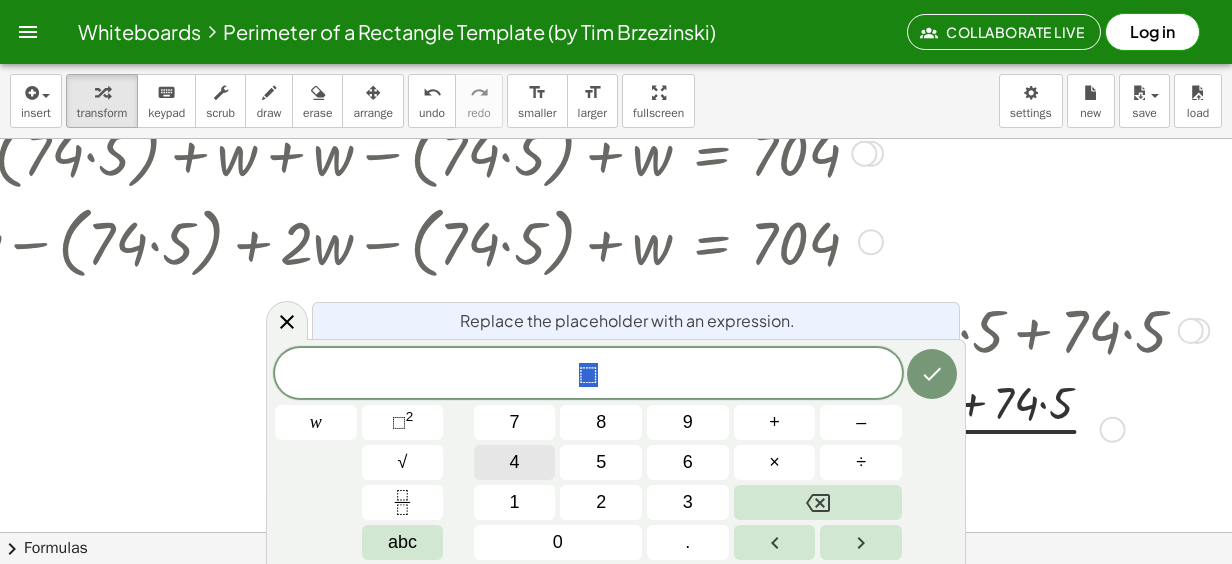 click on "4" at bounding box center (515, 462) 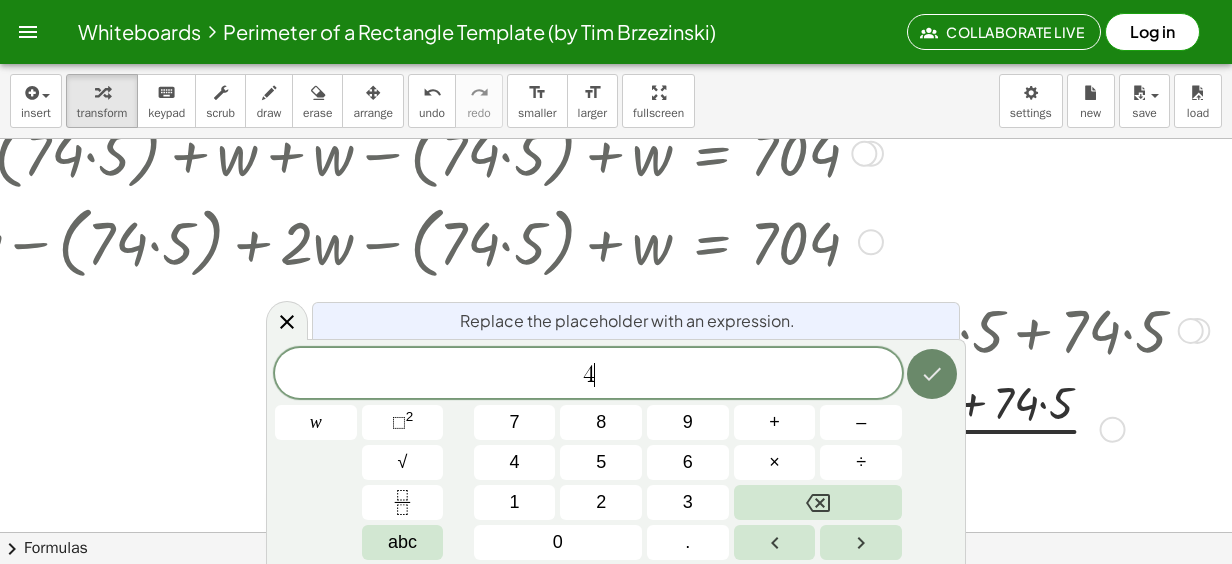 click 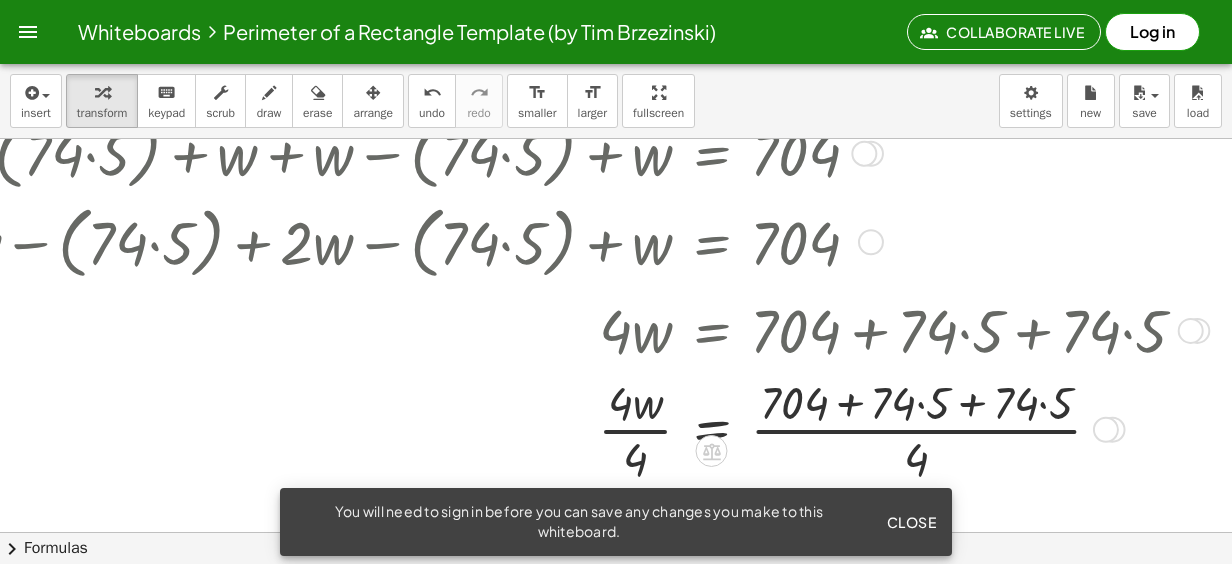 click at bounding box center (550, 428) 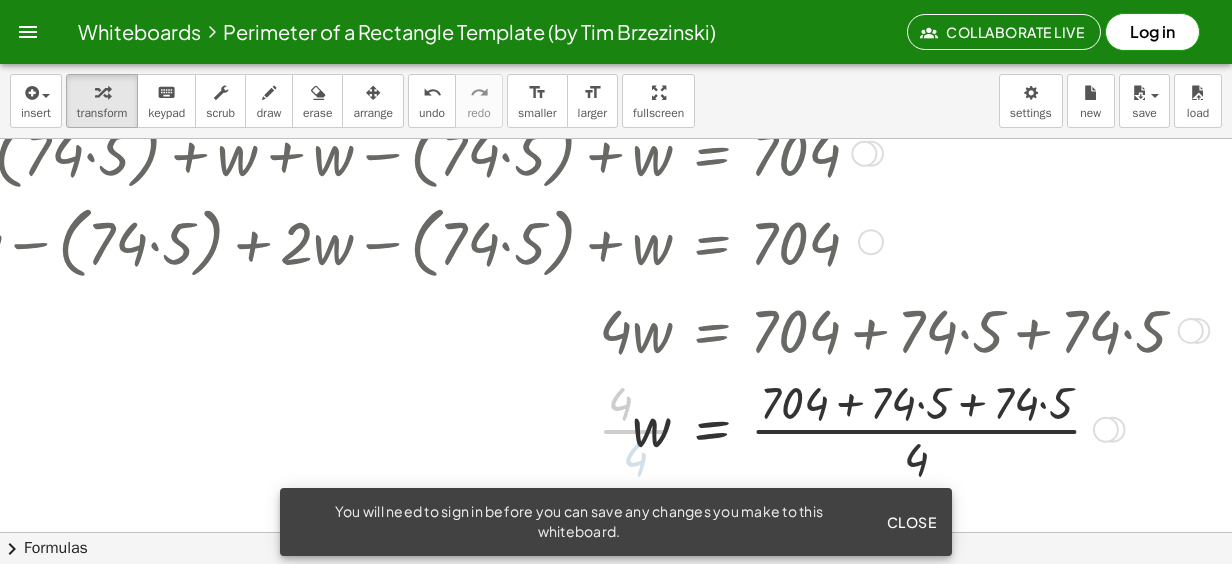 click at bounding box center [550, 428] 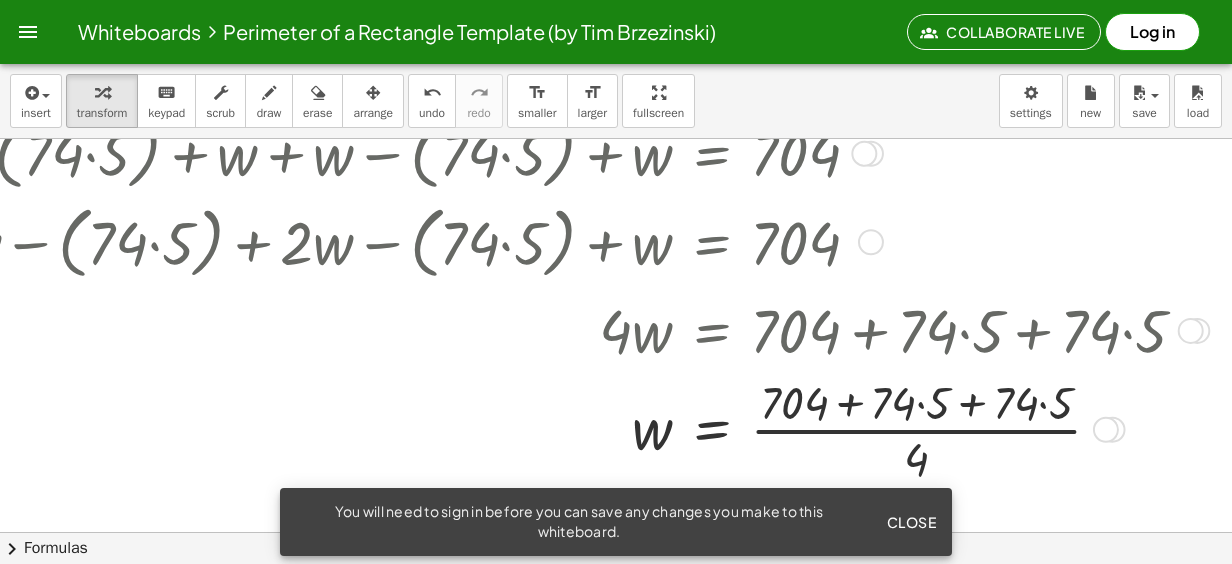 click at bounding box center (550, 428) 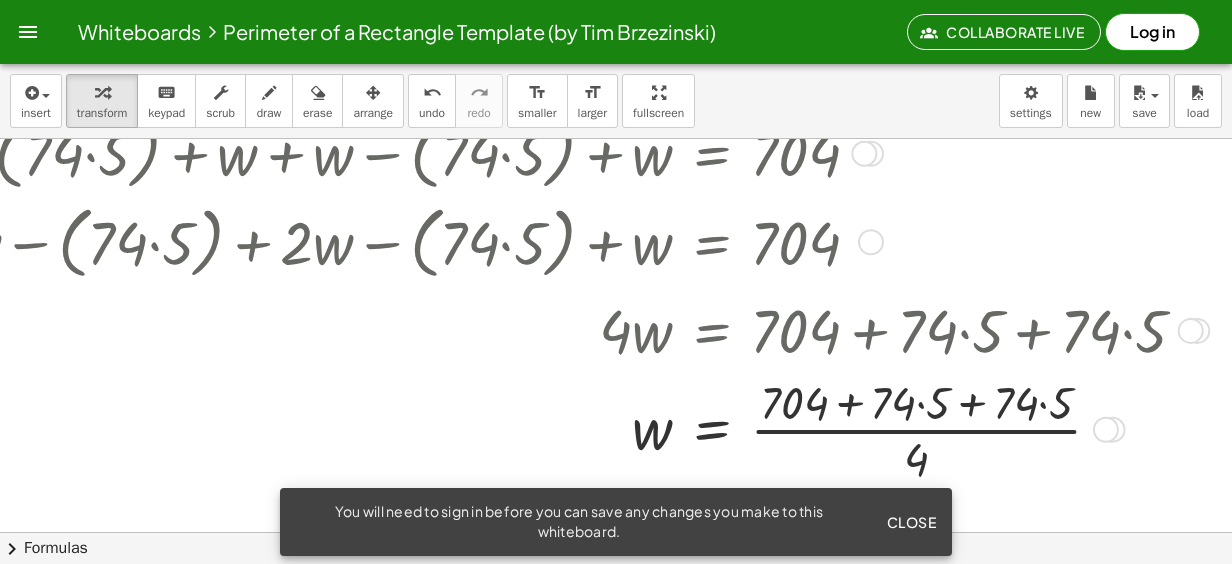 click at bounding box center [550, 428] 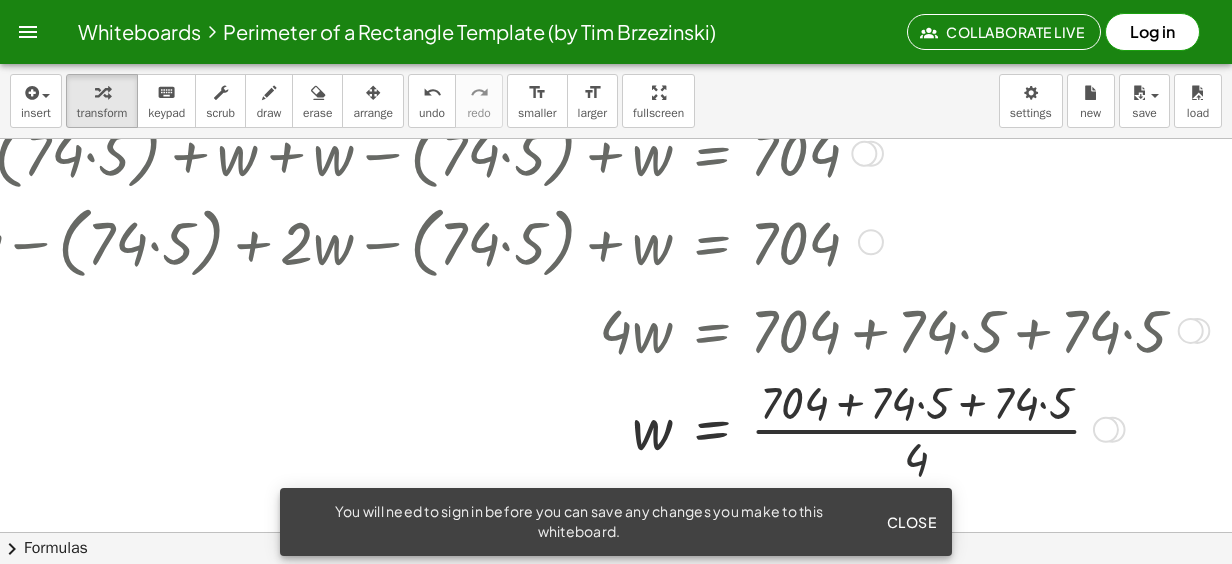 click at bounding box center (550, 428) 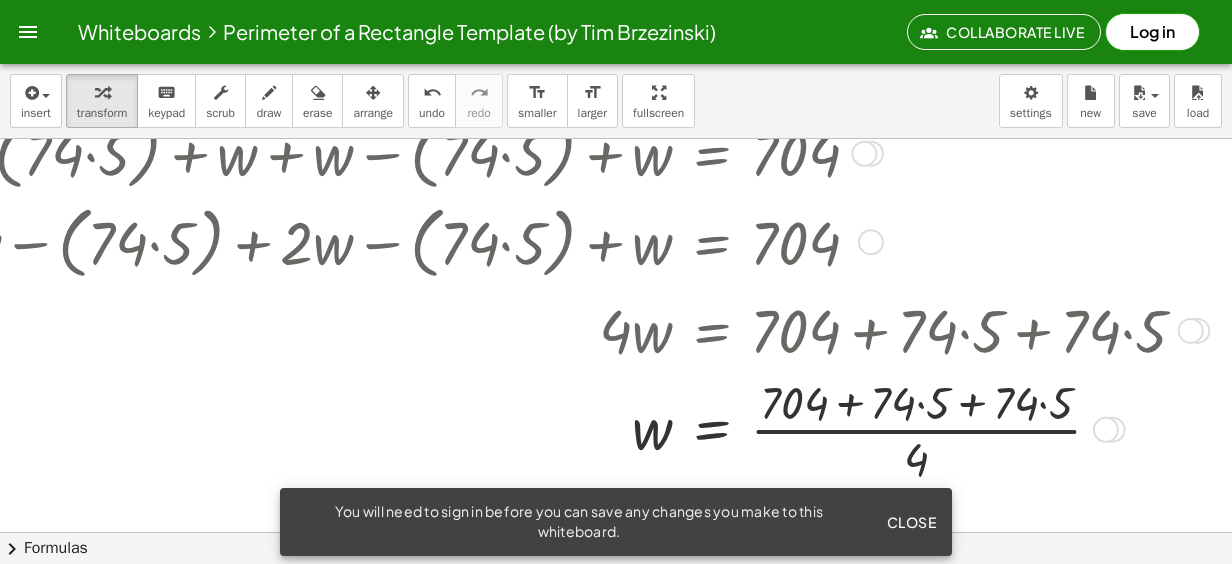 click at bounding box center [550, 428] 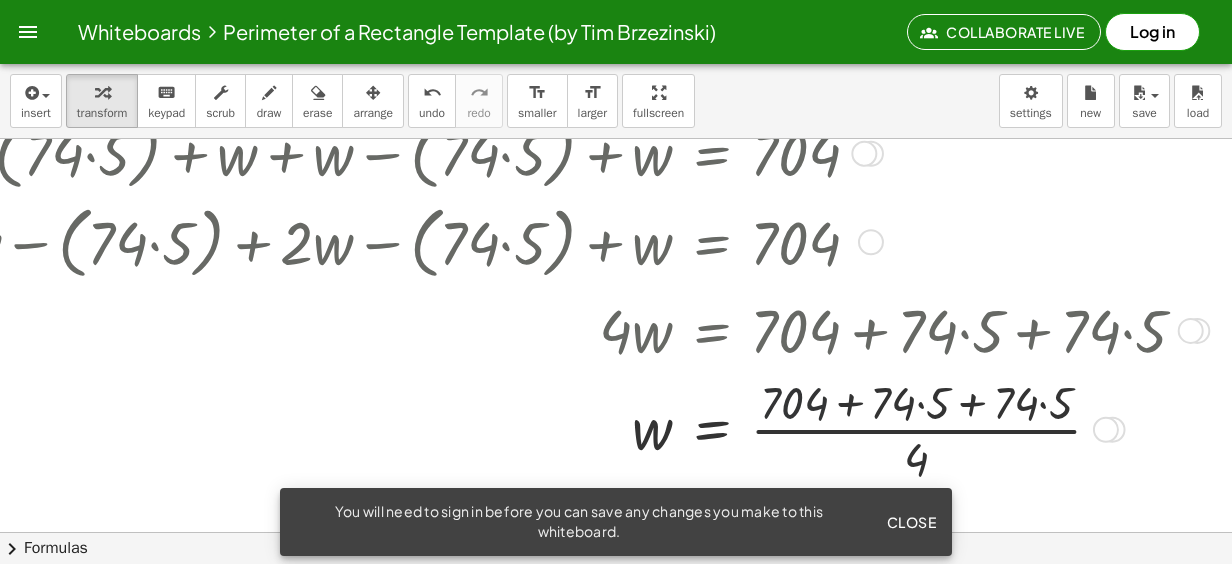 click at bounding box center (550, 428) 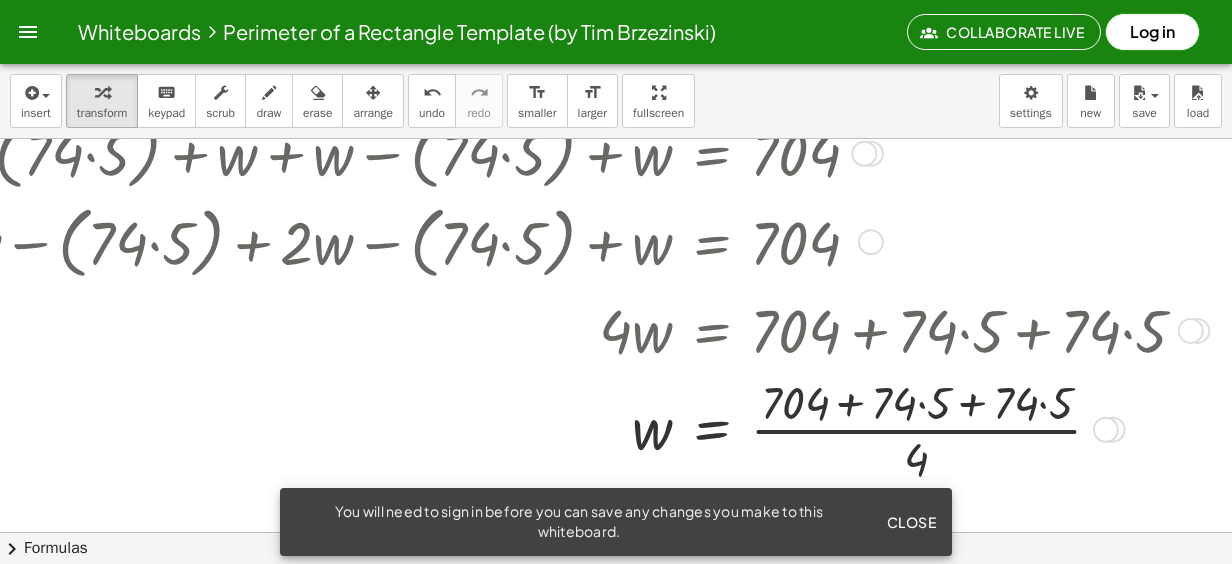 click at bounding box center (550, 428) 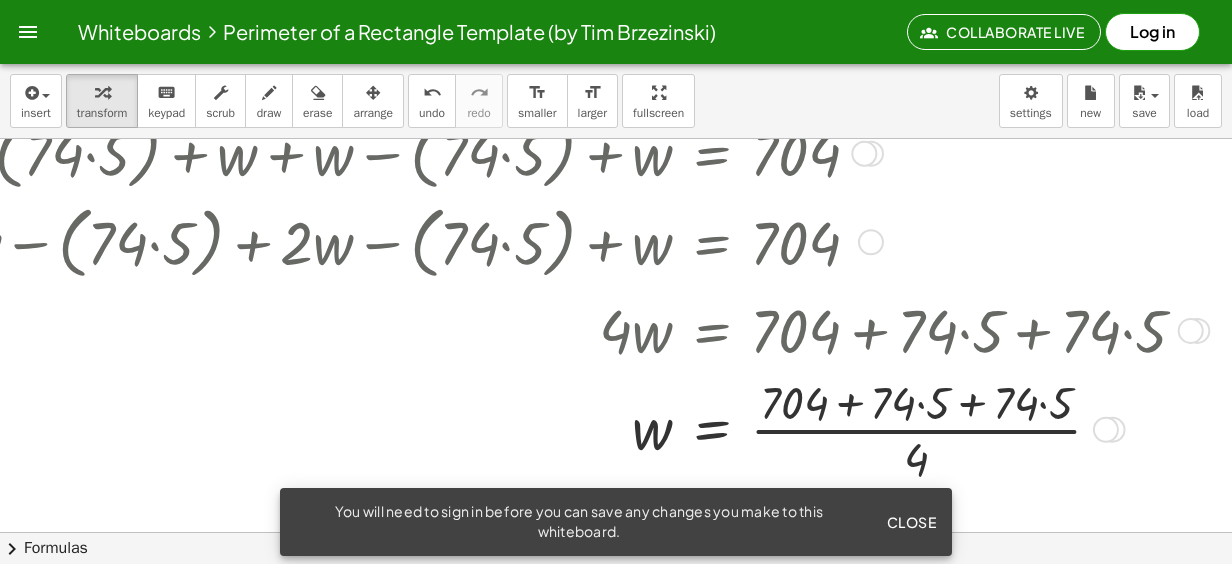 click at bounding box center (550, 428) 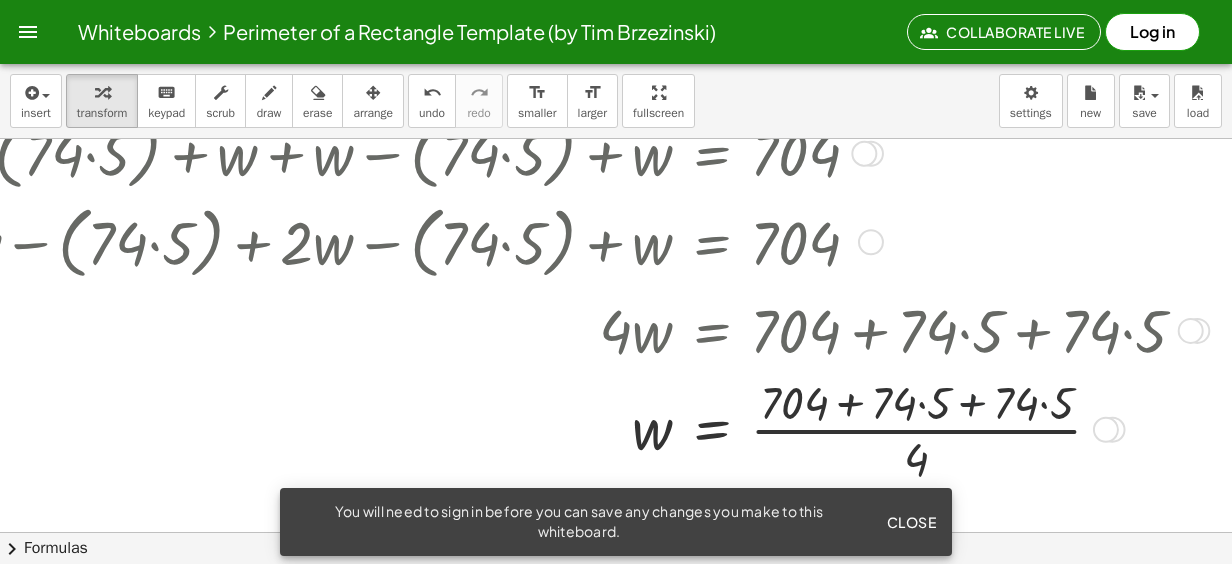 click at bounding box center [550, 428] 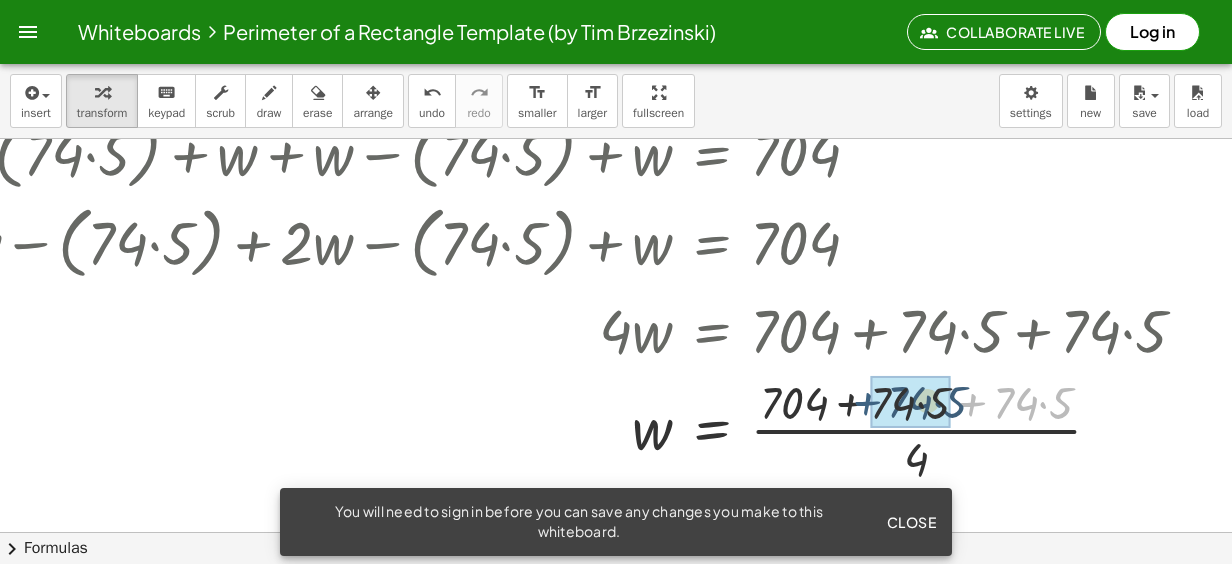 drag, startPoint x: 957, startPoint y: 404, endPoint x: 844, endPoint y: 402, distance: 113.0177 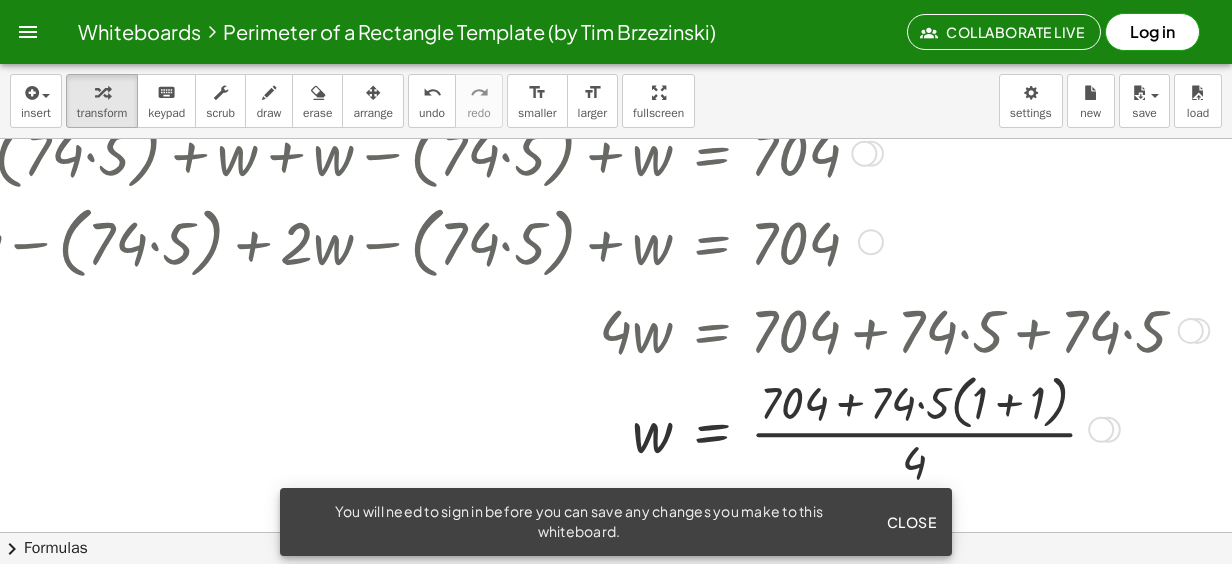 click at bounding box center (550, 428) 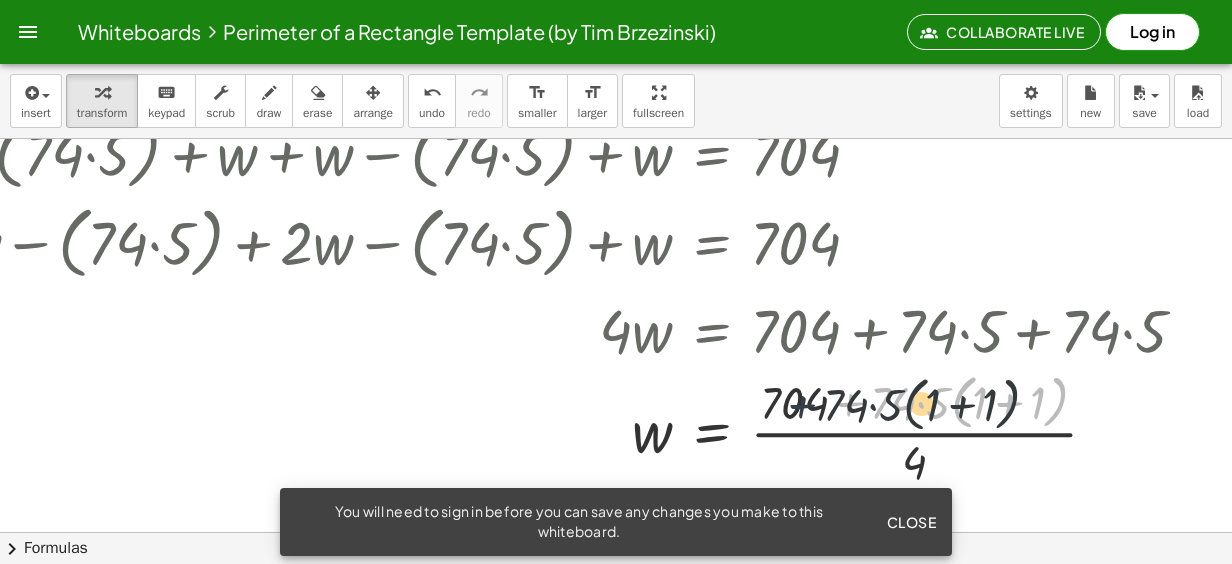 drag, startPoint x: 838, startPoint y: 406, endPoint x: 783, endPoint y: 408, distance: 55.03635 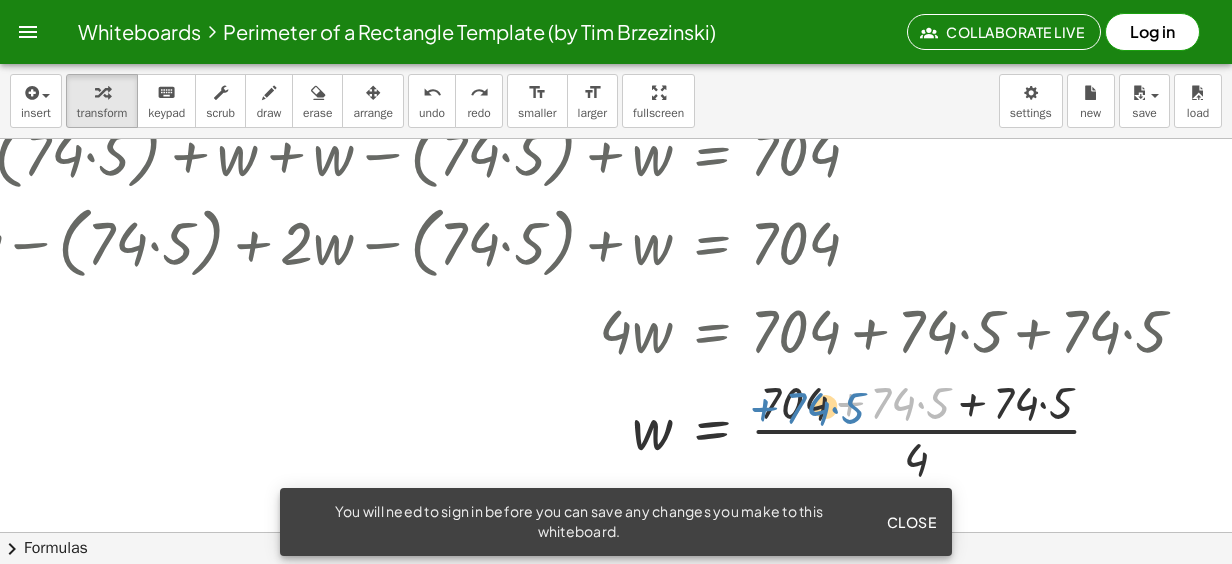 drag, startPoint x: 841, startPoint y: 399, endPoint x: 755, endPoint y: 404, distance: 86.145226 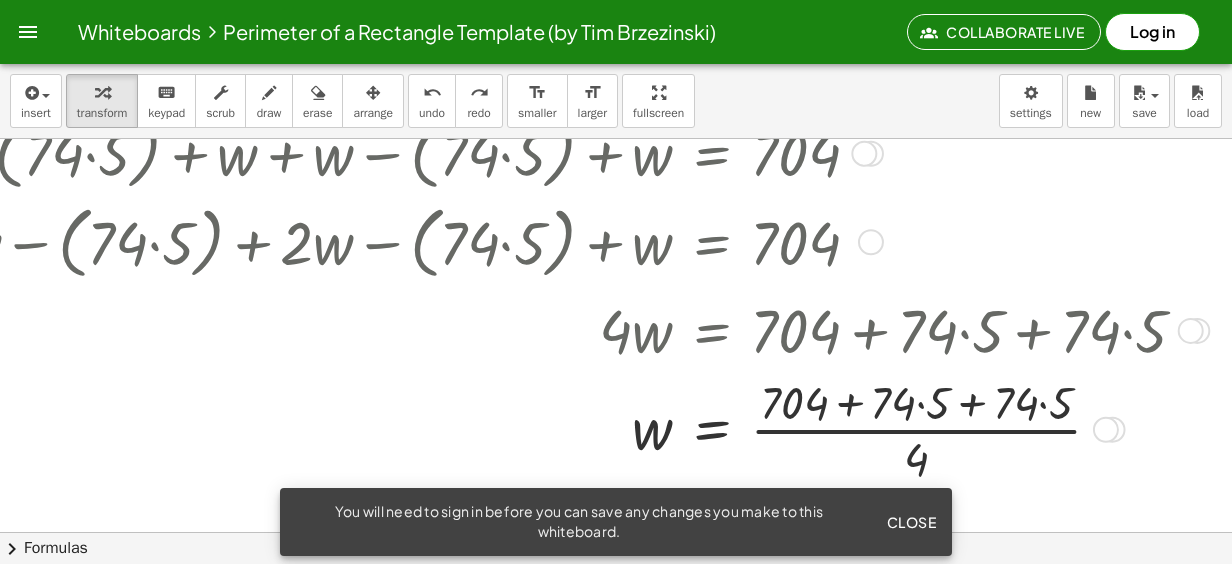 click at bounding box center (552, 428) 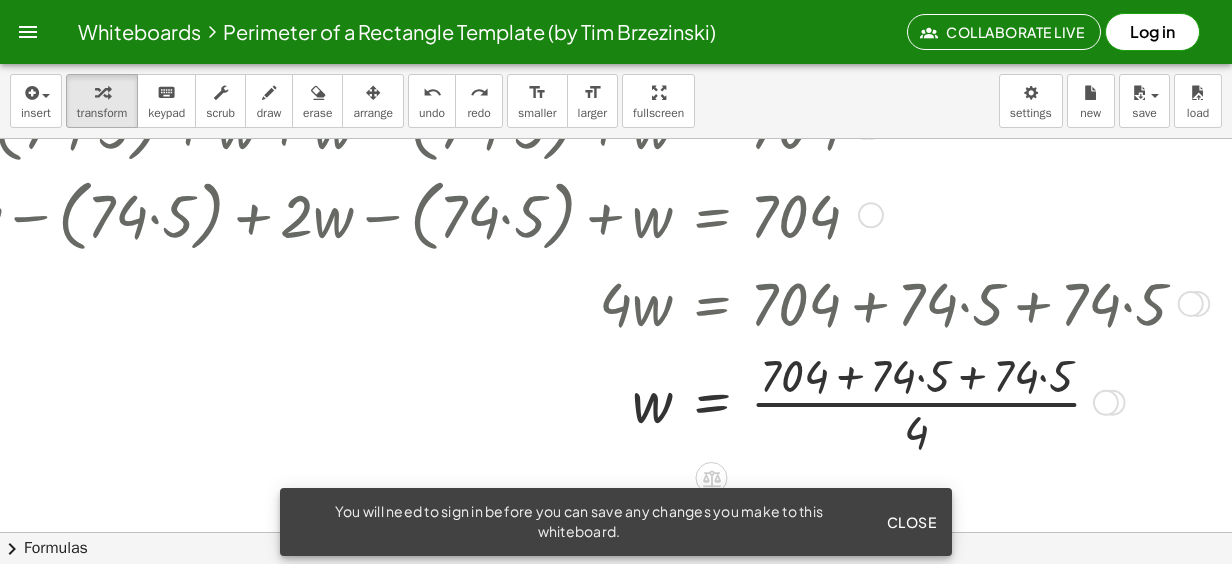 scroll, scrollTop: 400, scrollLeft: 169, axis: both 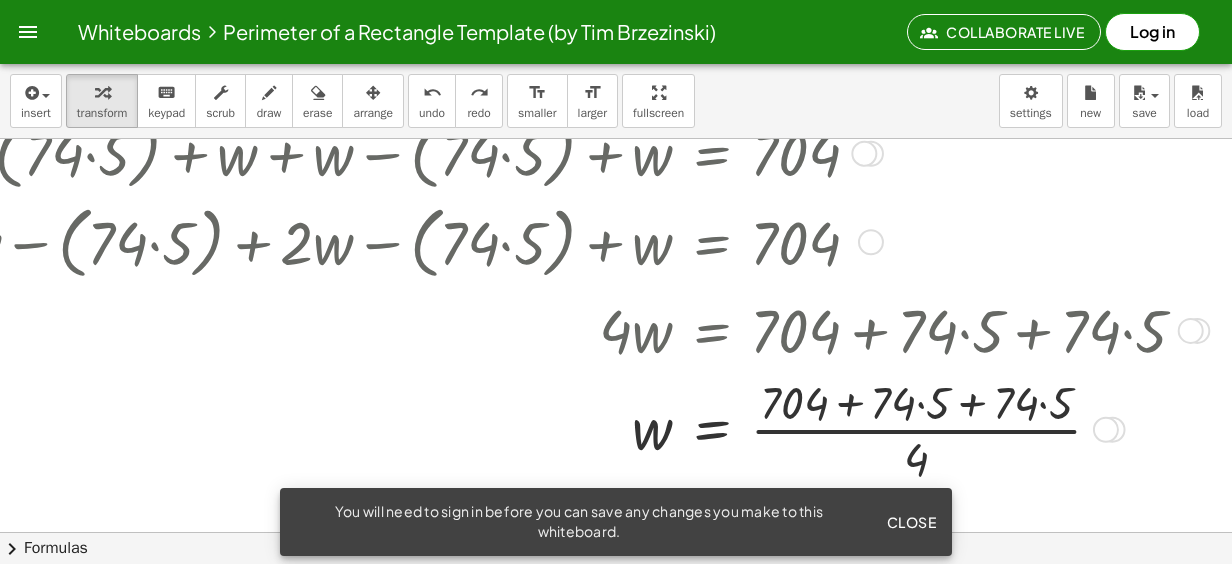 click at bounding box center [552, 428] 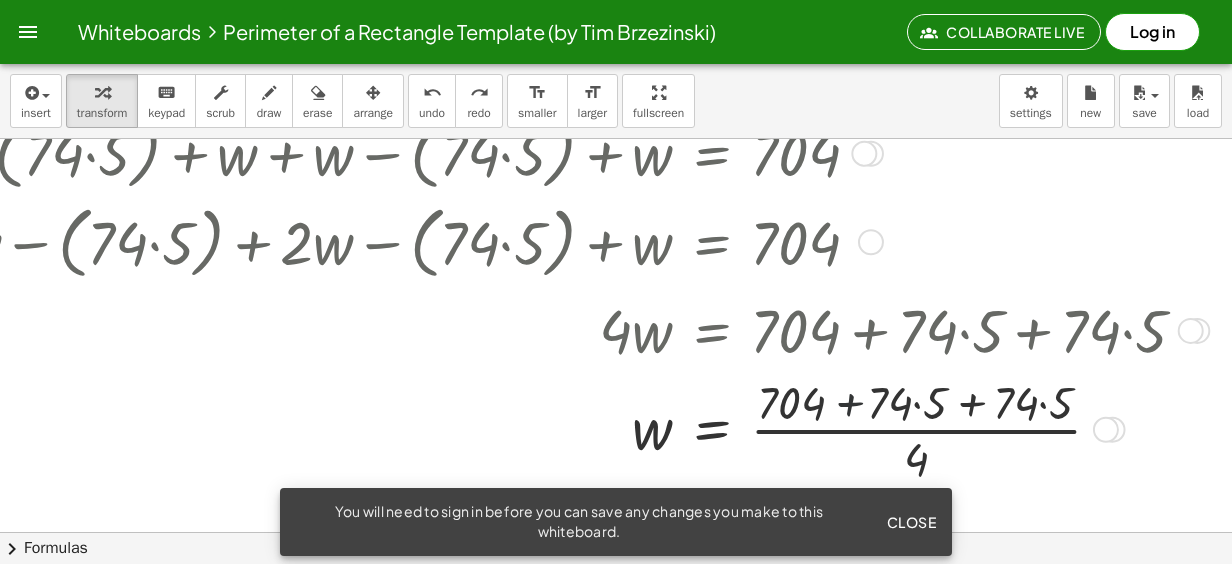 click at bounding box center [552, 428] 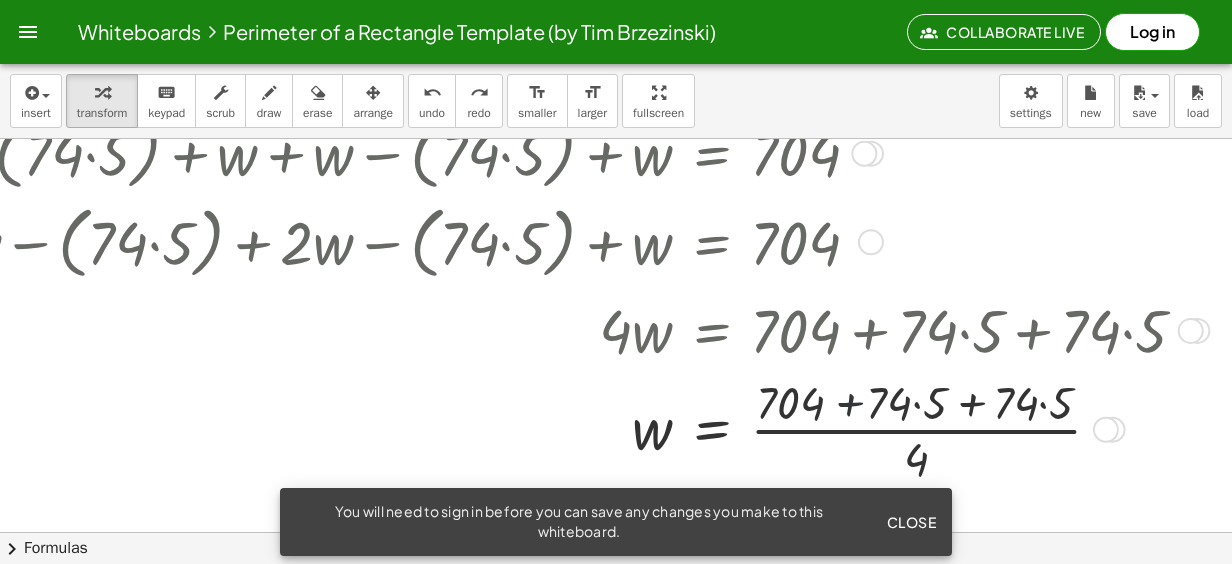click at bounding box center (552, 428) 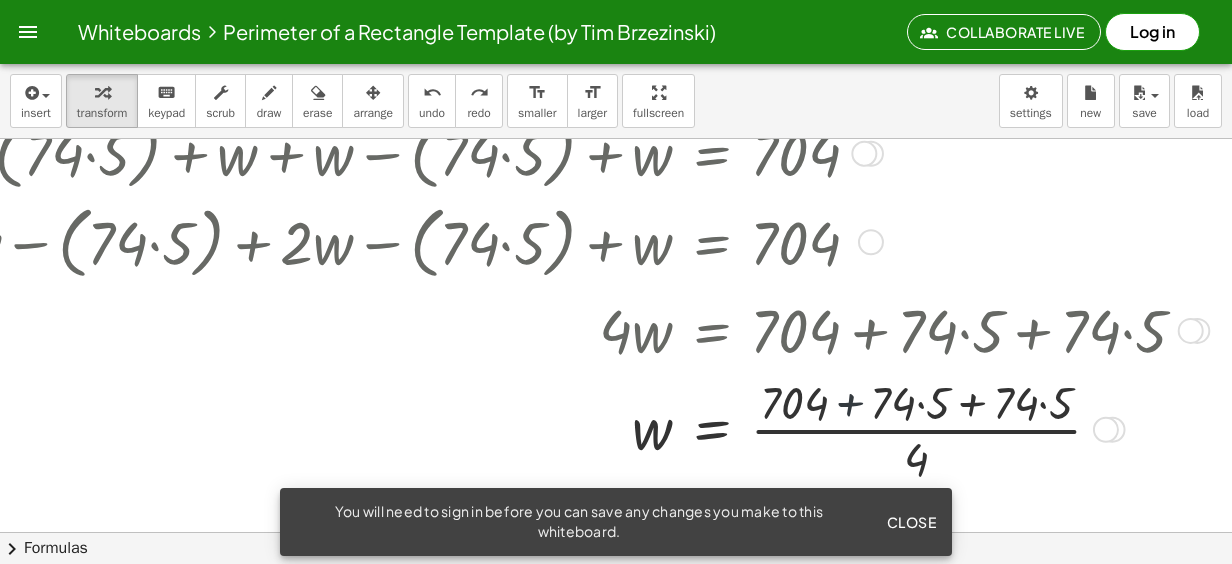 click at bounding box center (552, 428) 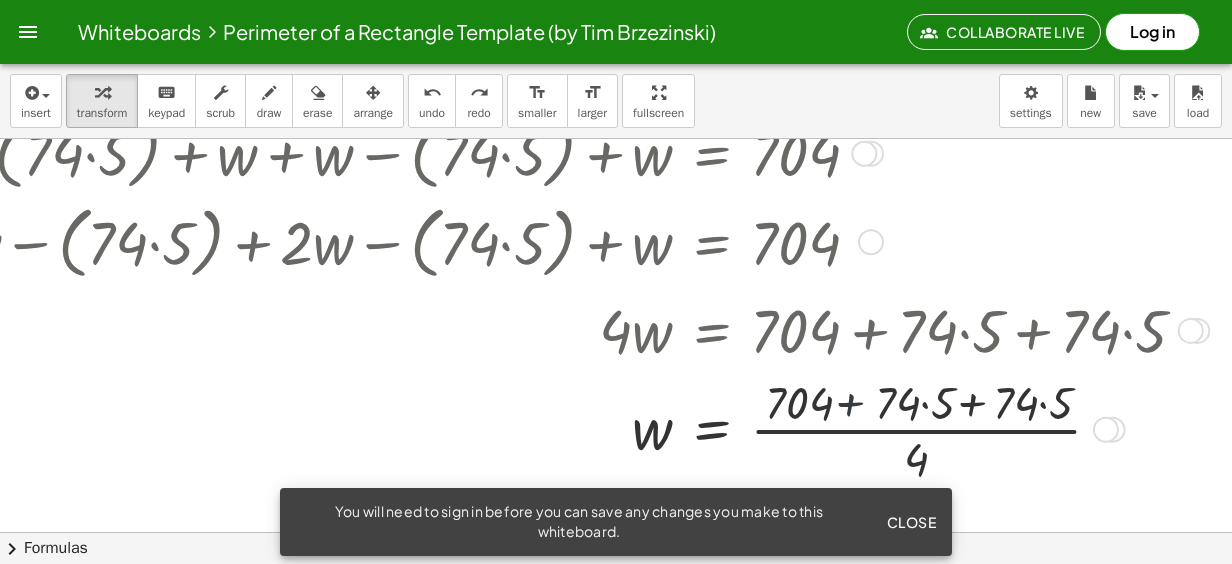 click at bounding box center (552, 428) 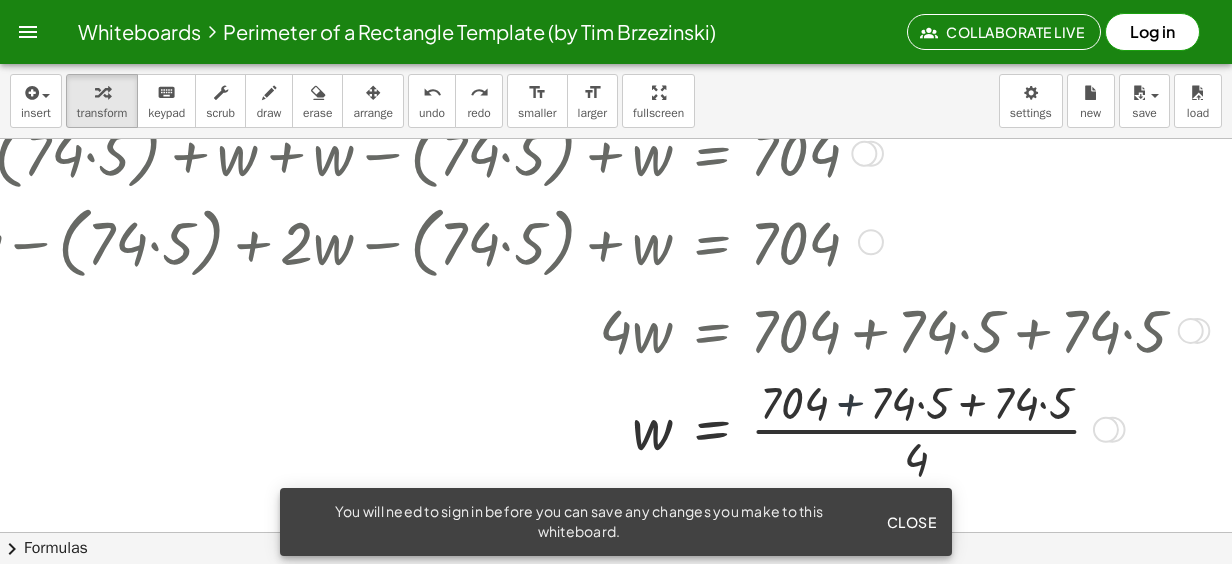 click at bounding box center (552, 428) 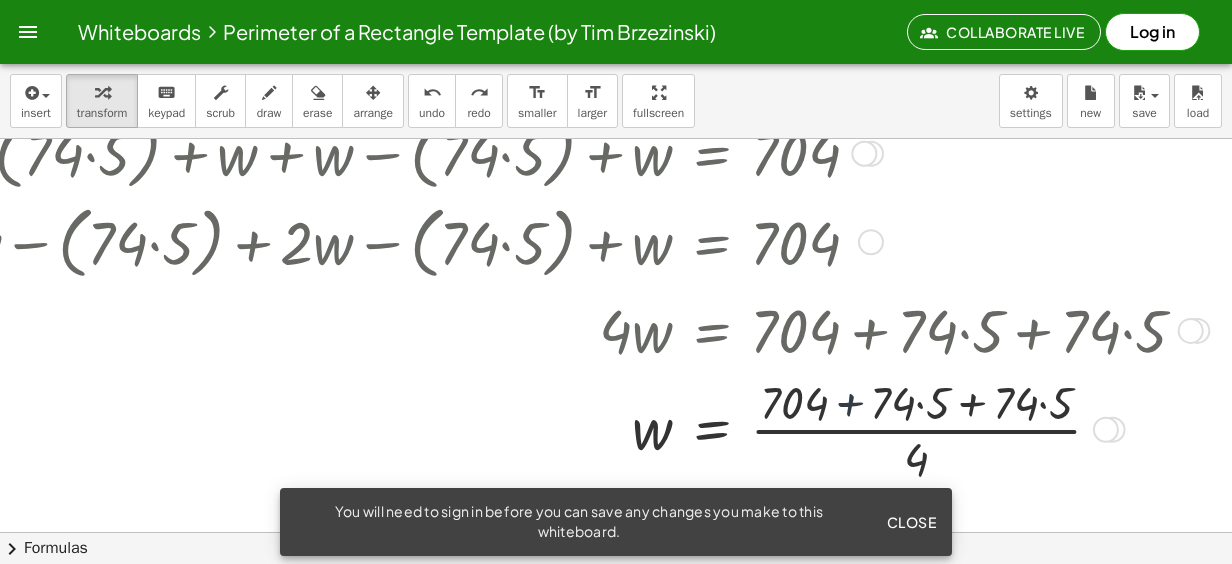 drag, startPoint x: 832, startPoint y: 406, endPoint x: 822, endPoint y: 418, distance: 15.6205 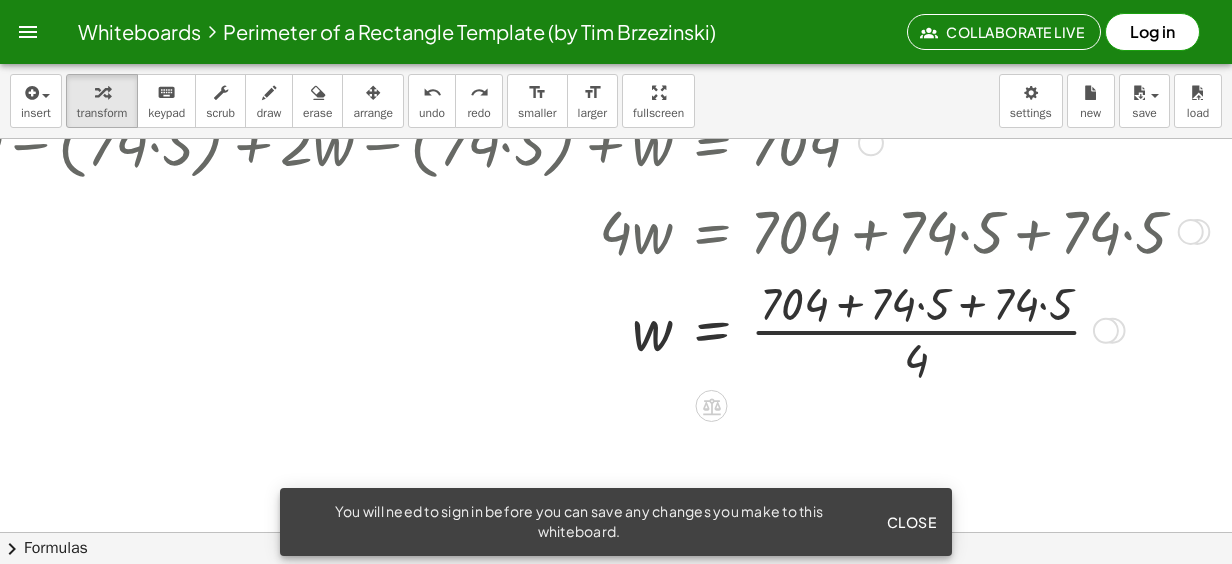 scroll, scrollTop: 500, scrollLeft: 169, axis: both 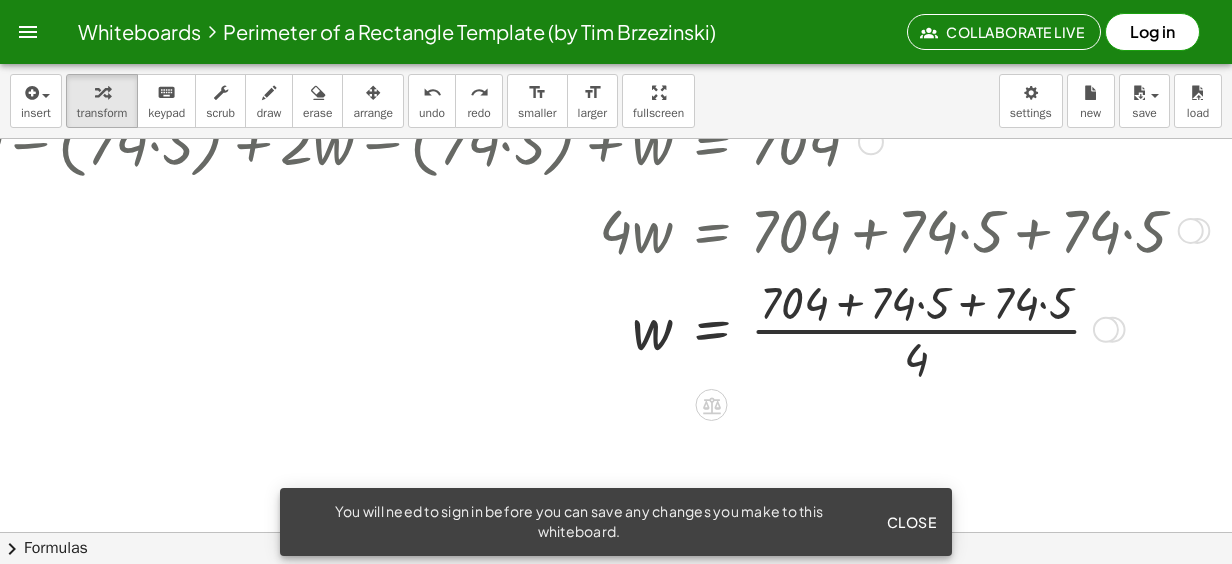 click at bounding box center (550, 229) 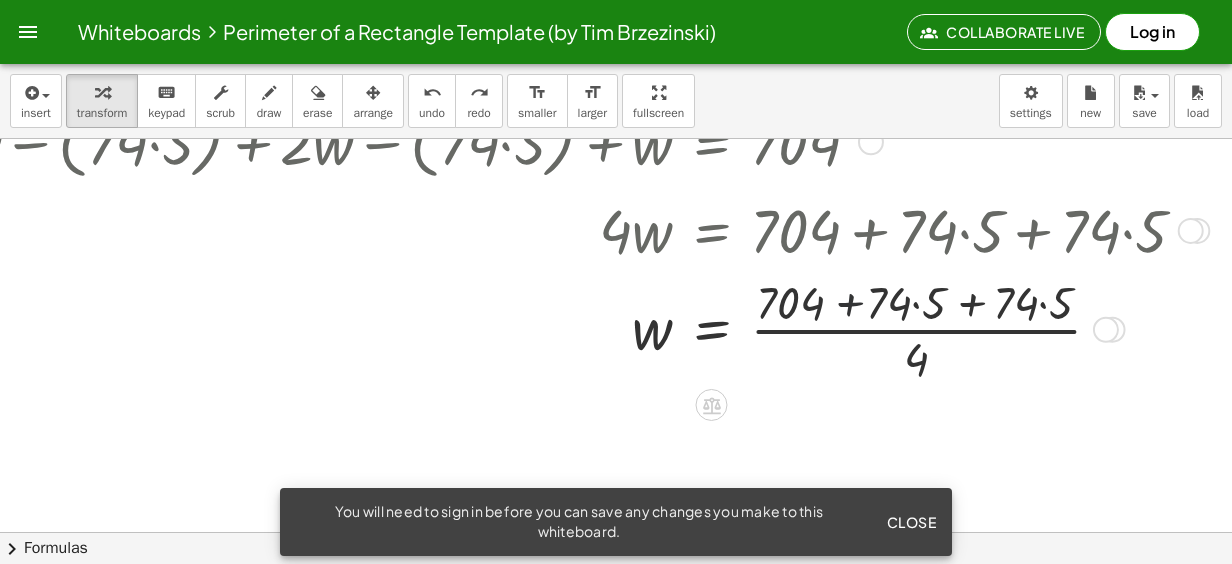 click at bounding box center (552, 328) 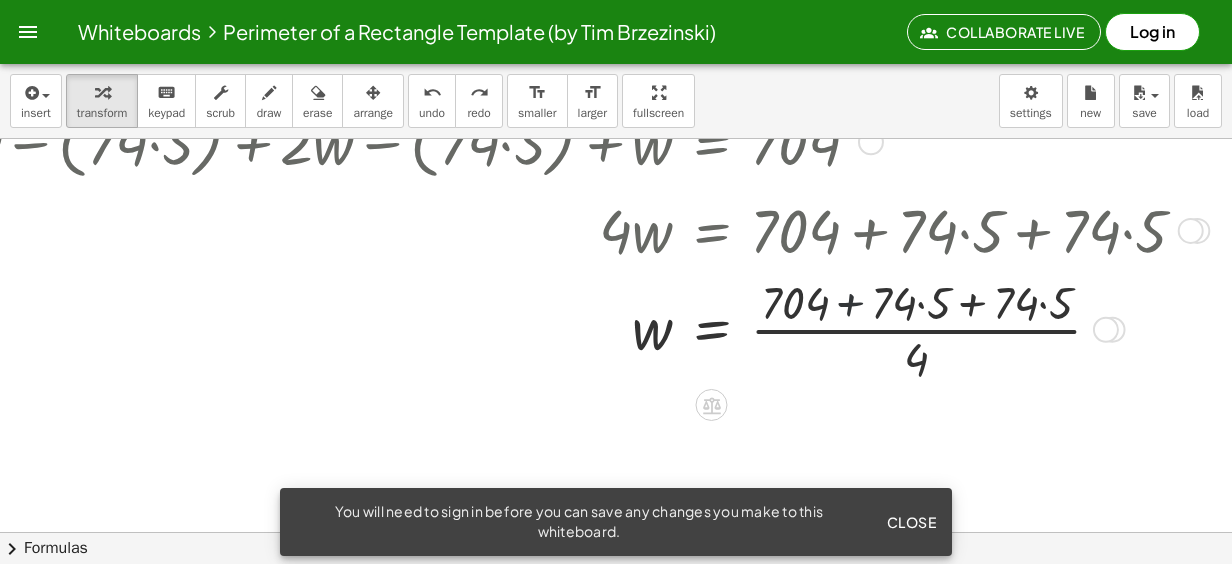 click at bounding box center [552, 328] 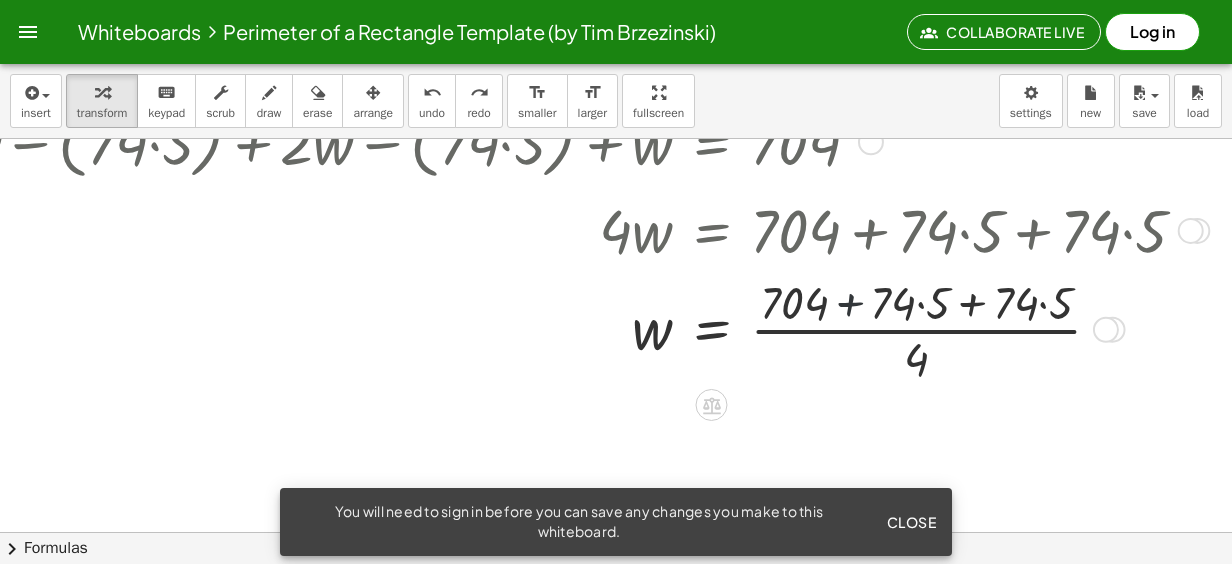 click at bounding box center [552, 328] 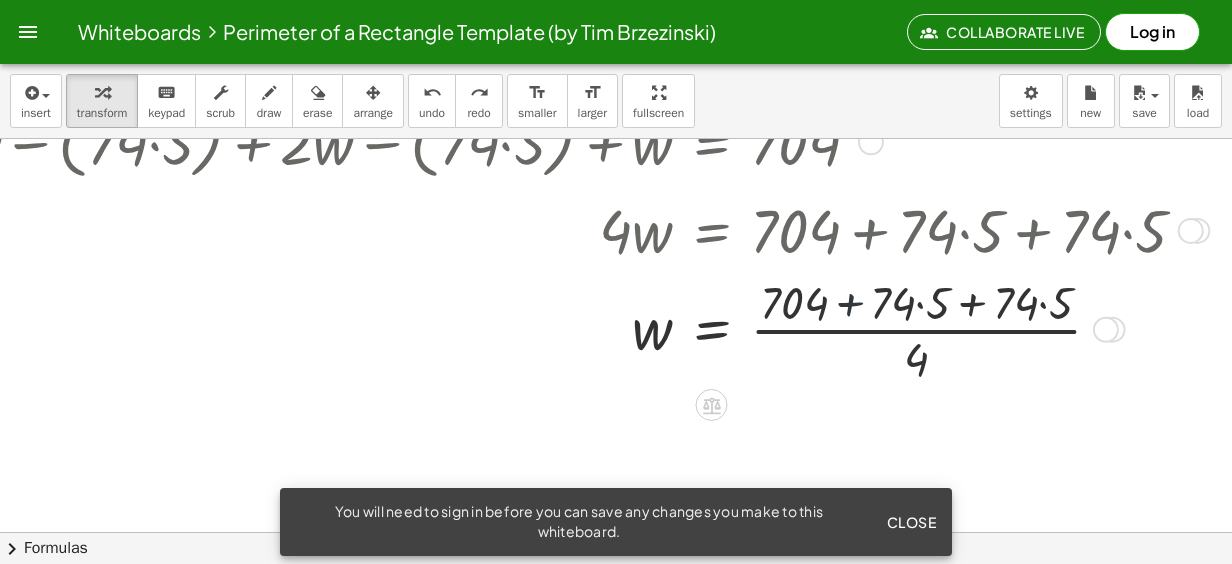 click at bounding box center (552, 328) 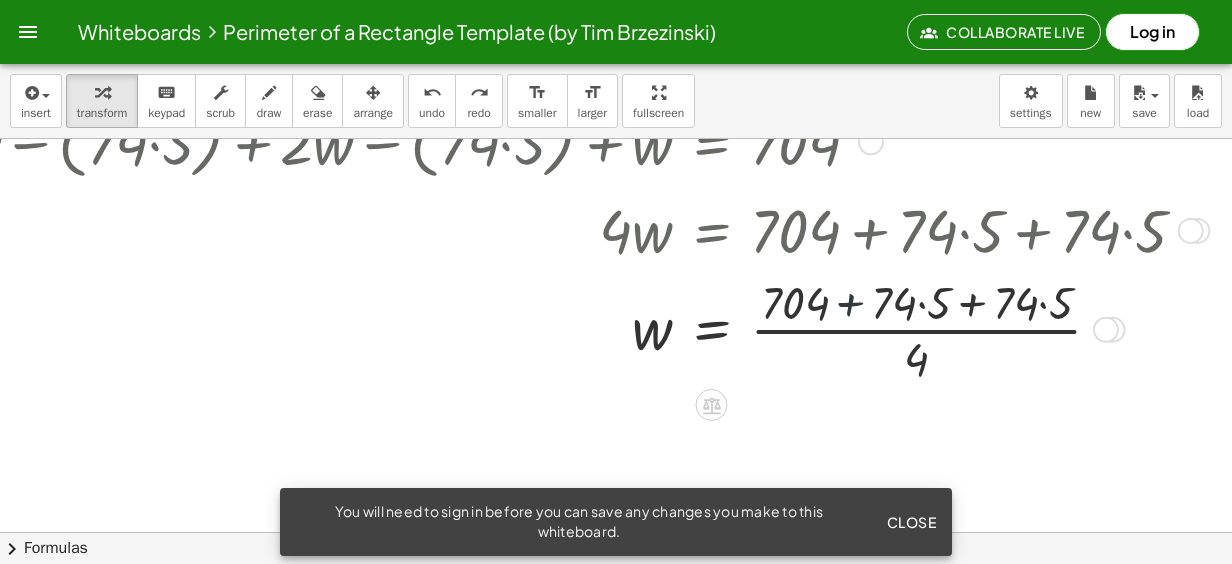 click at bounding box center (552, 328) 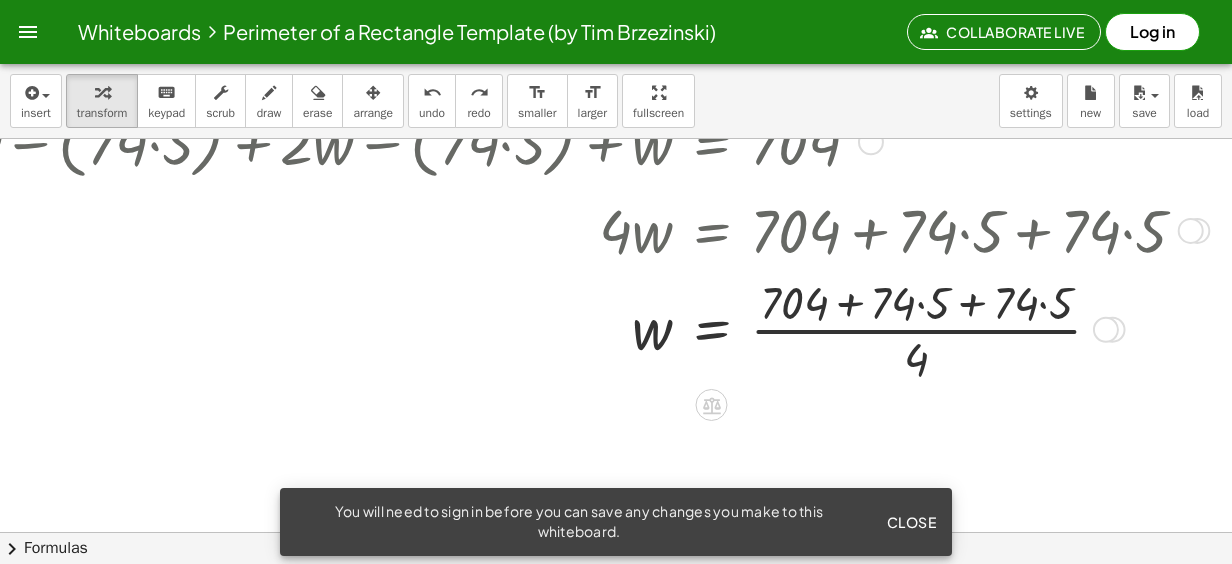 drag, startPoint x: 830, startPoint y: 304, endPoint x: 792, endPoint y: 317, distance: 40.16217 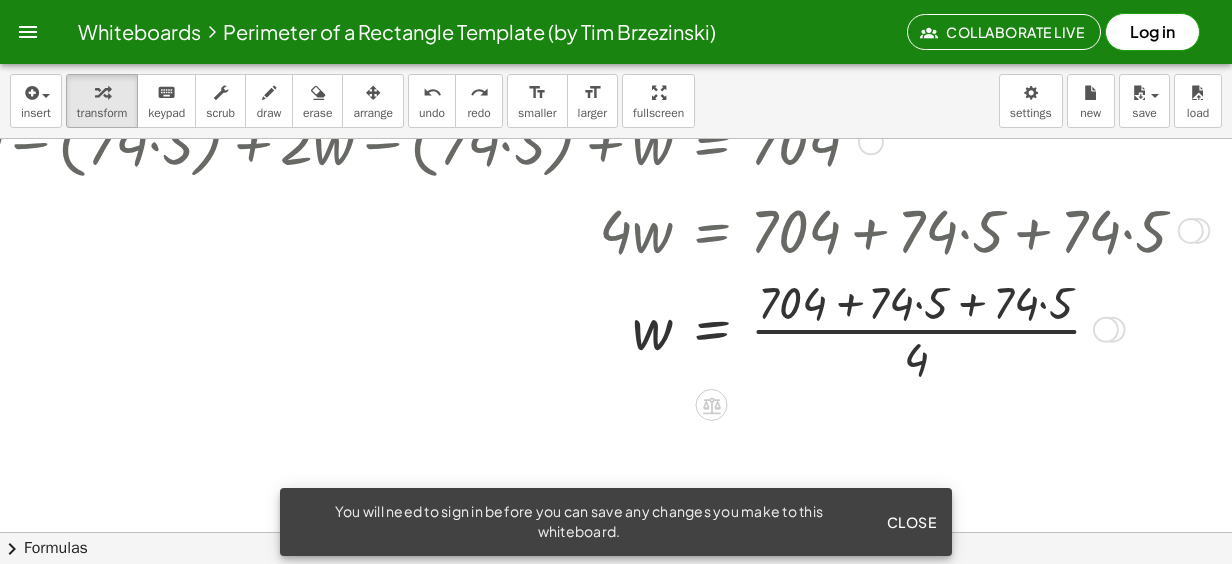 click at bounding box center [552, 328] 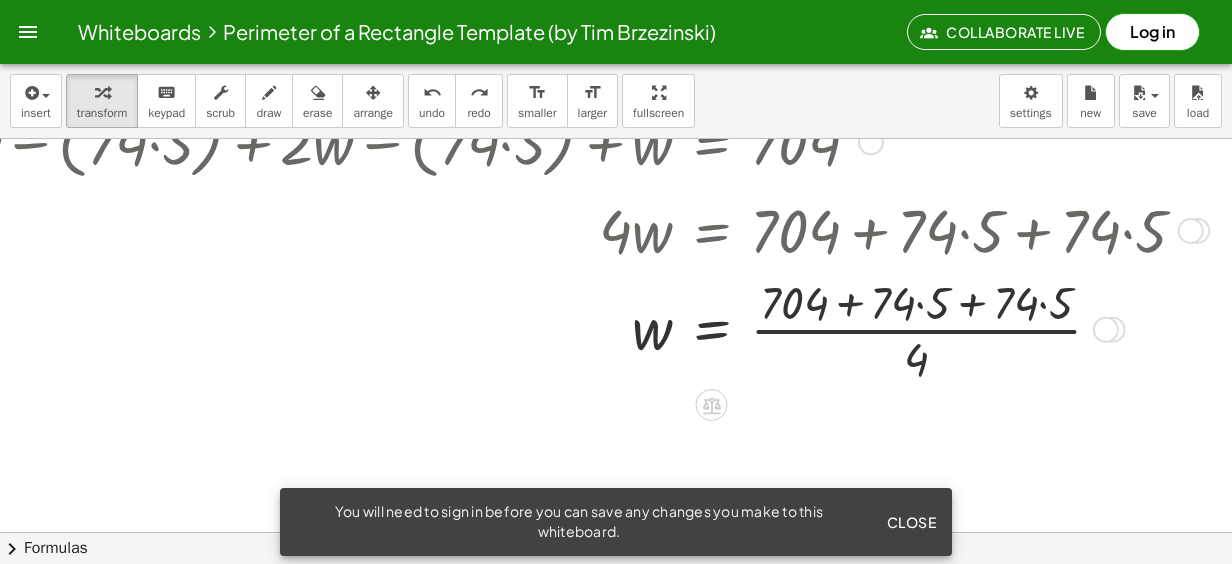 click at bounding box center (552, 328) 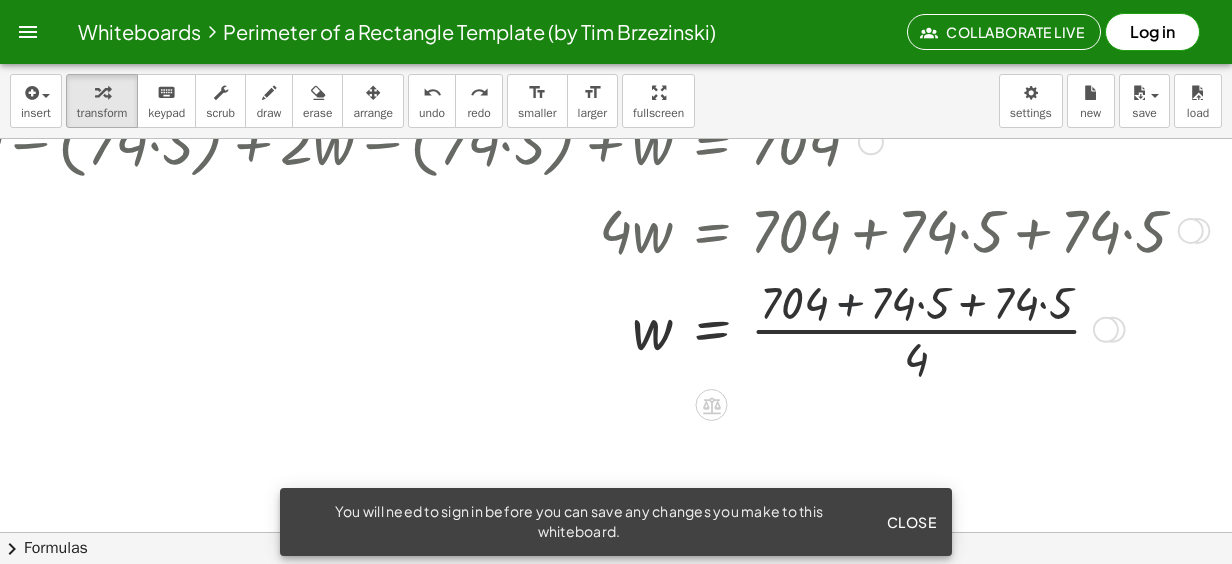 click at bounding box center (552, 328) 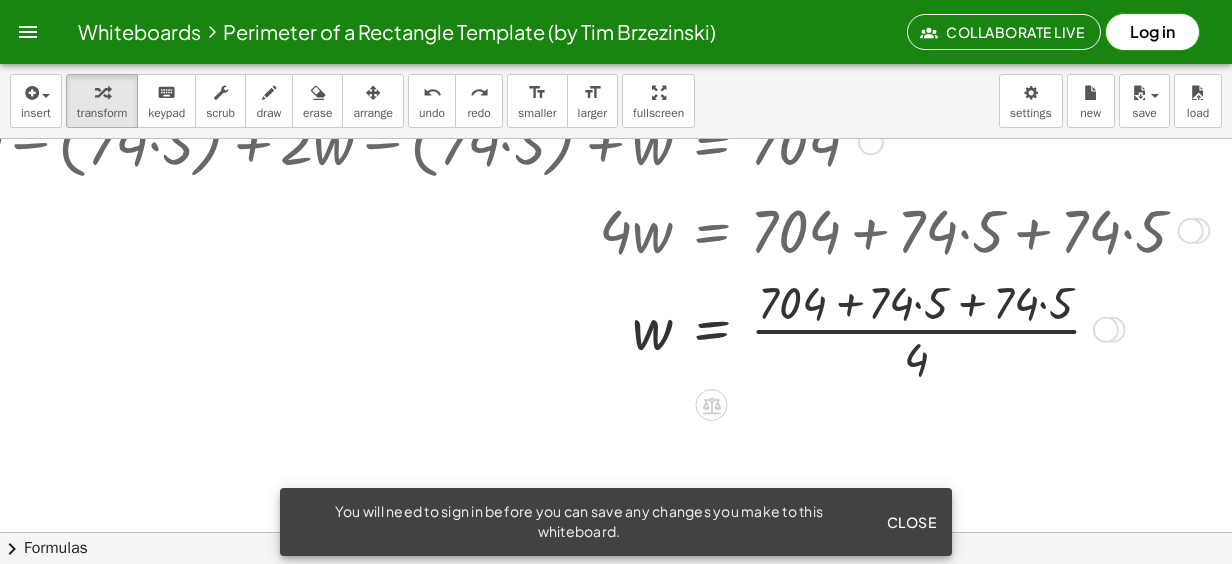click at bounding box center [552, 328] 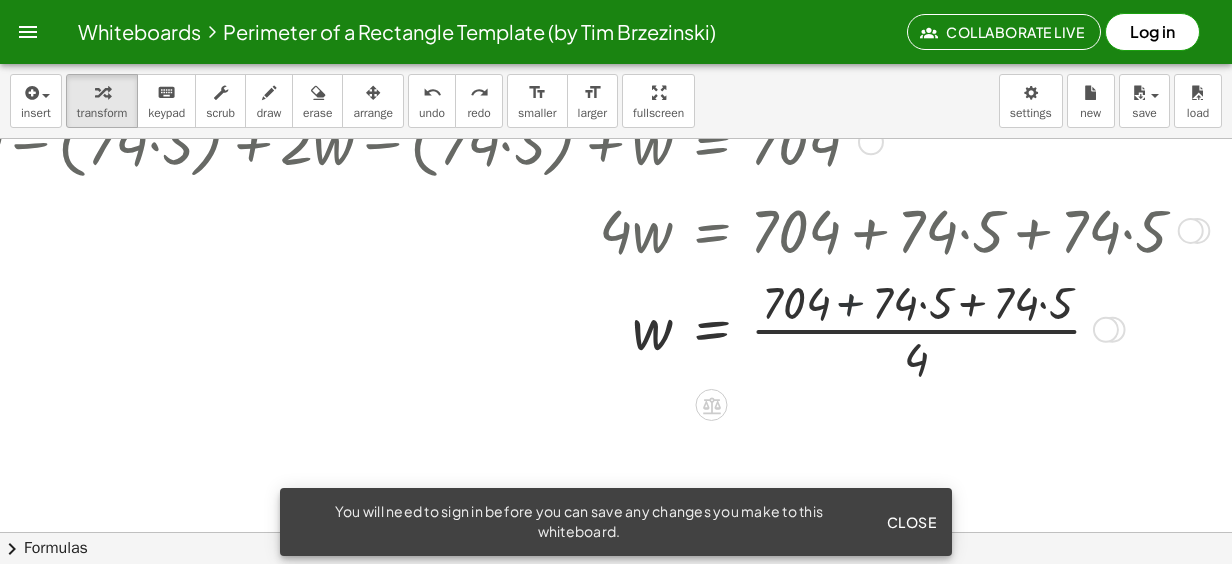 click at bounding box center (552, 328) 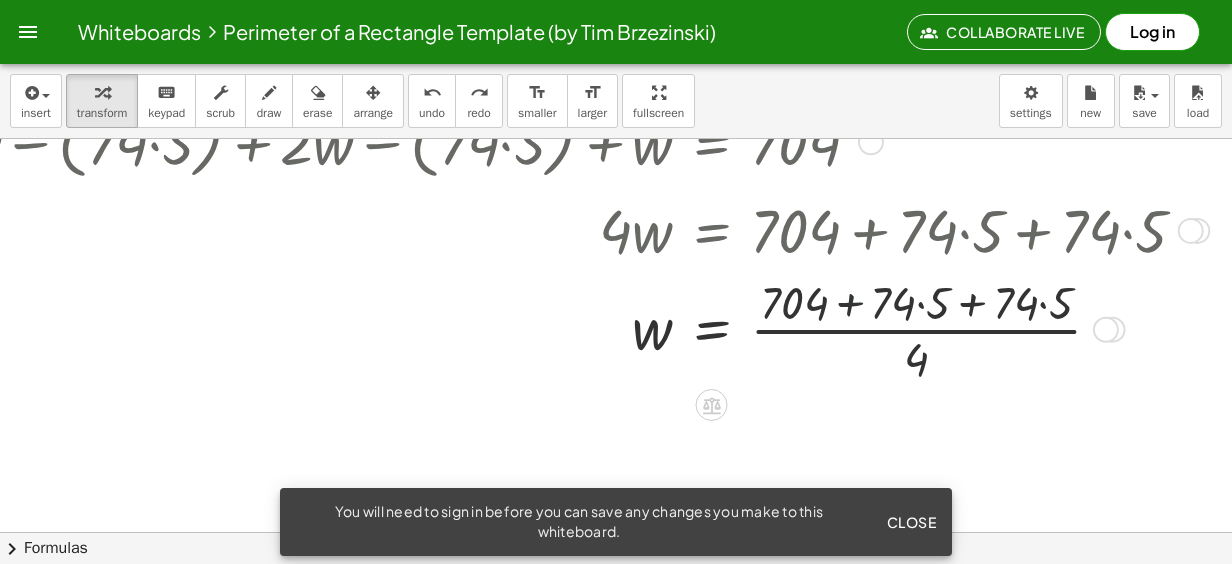 click at bounding box center (552, 328) 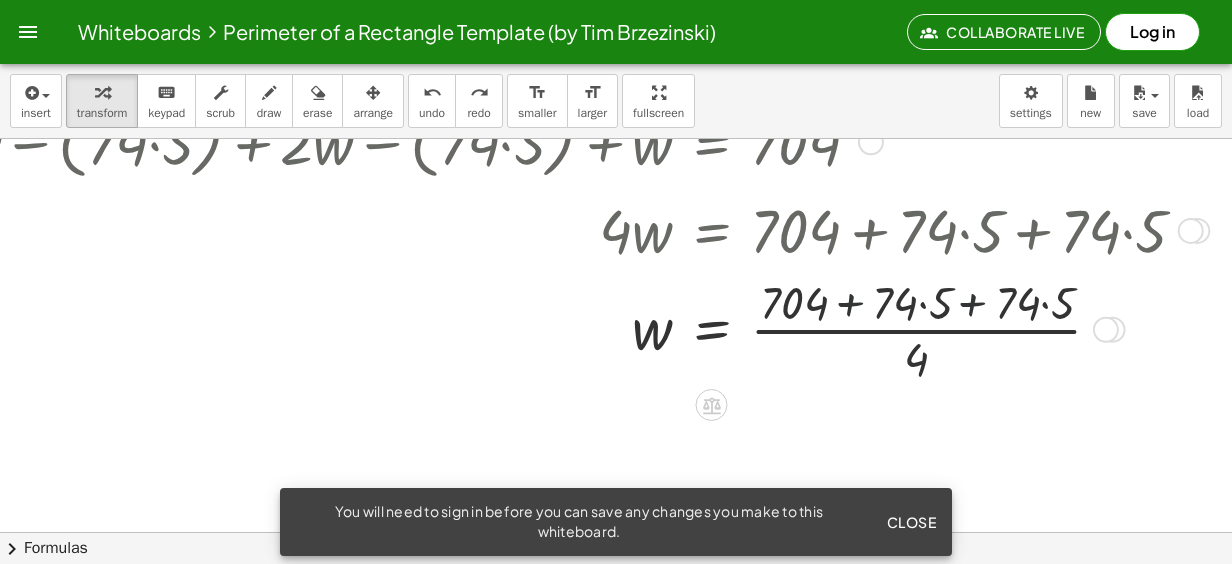 click at bounding box center (552, 328) 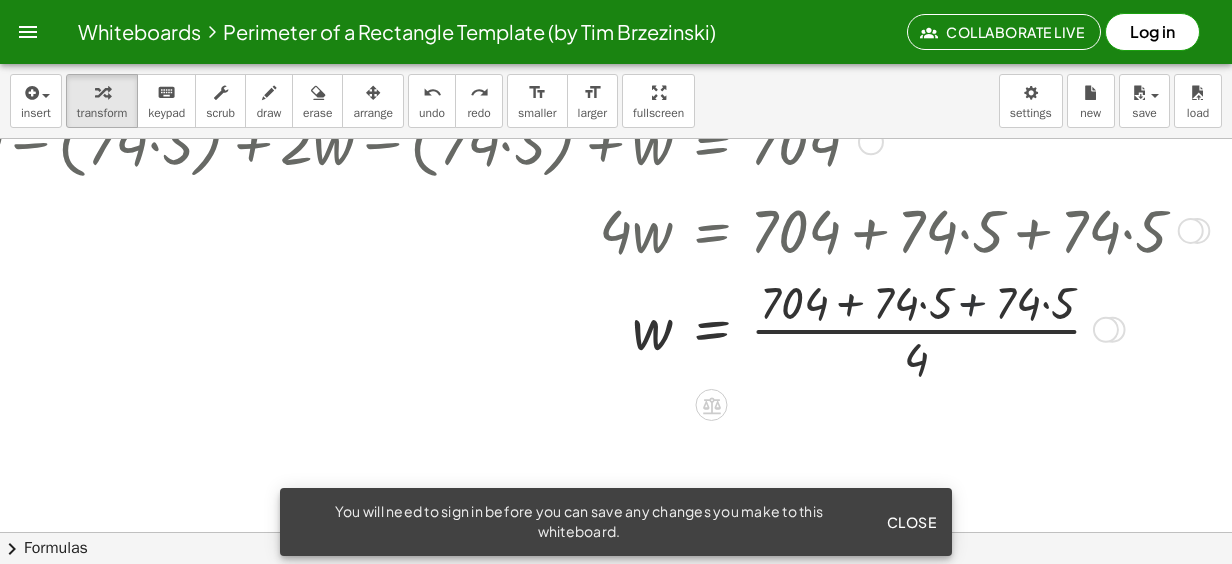 drag, startPoint x: 950, startPoint y: 300, endPoint x: 962, endPoint y: 311, distance: 16.27882 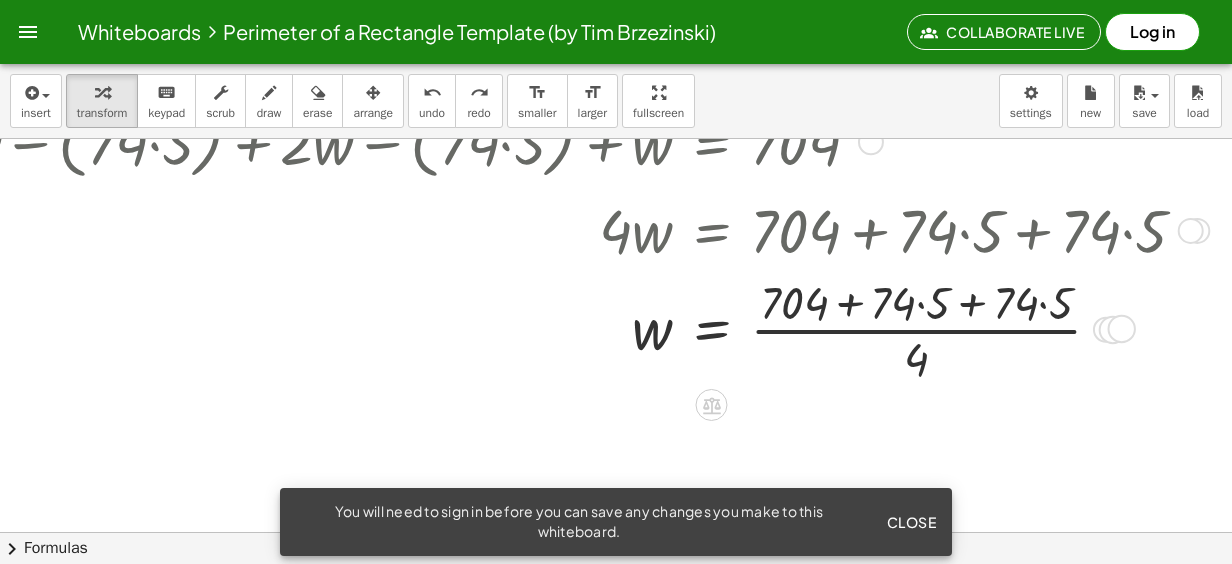 click at bounding box center (1106, 330) 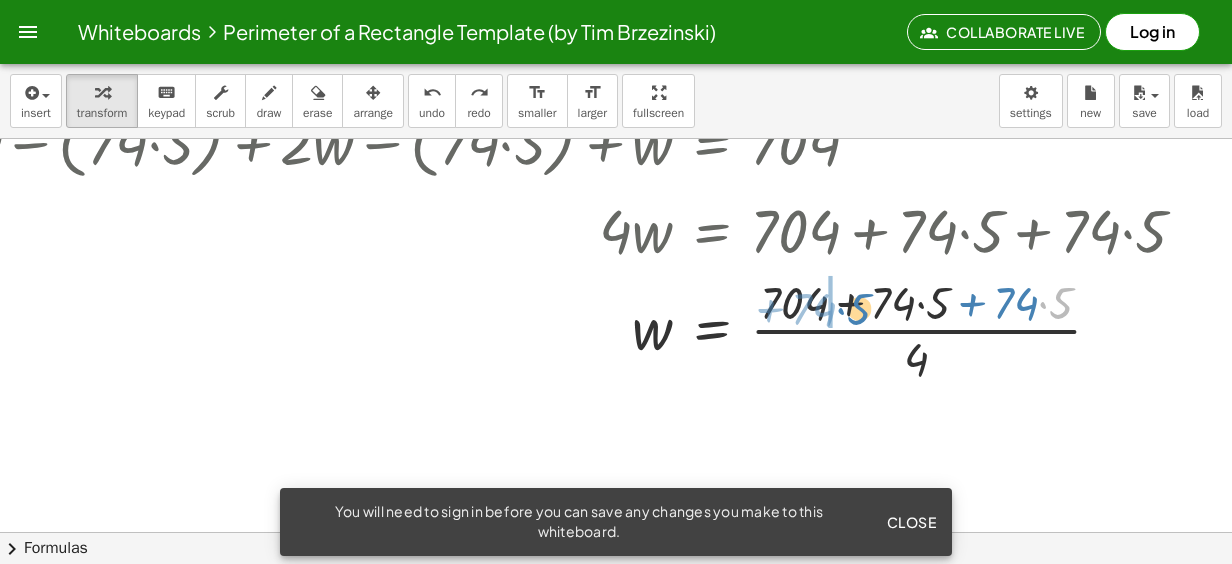 drag, startPoint x: 1044, startPoint y: 303, endPoint x: 846, endPoint y: 309, distance: 198.09088 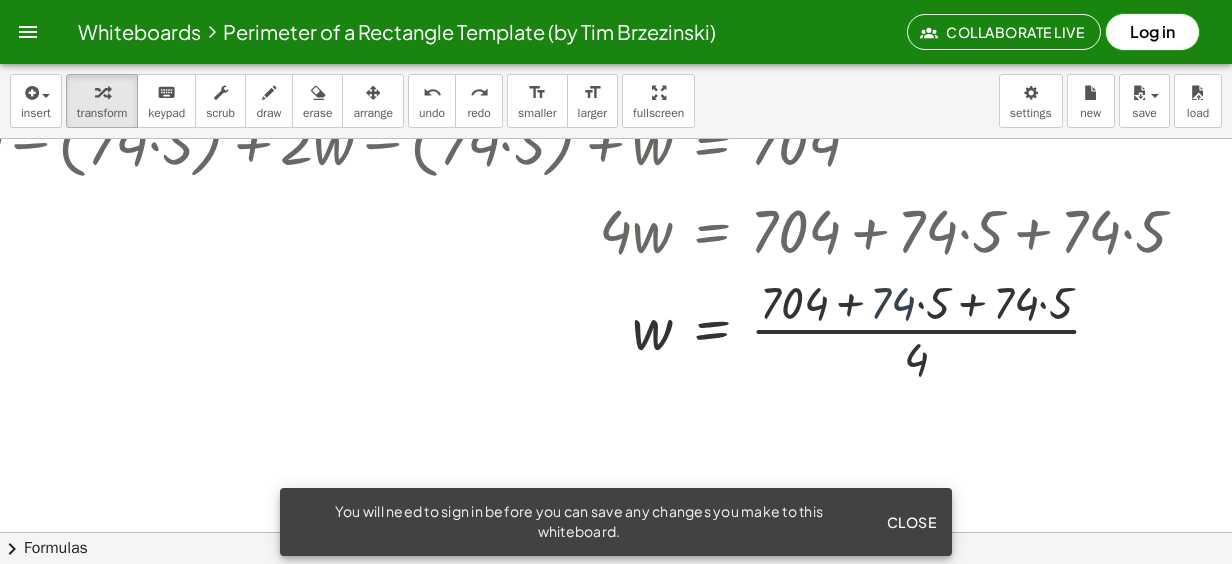 click at bounding box center (550, 328) 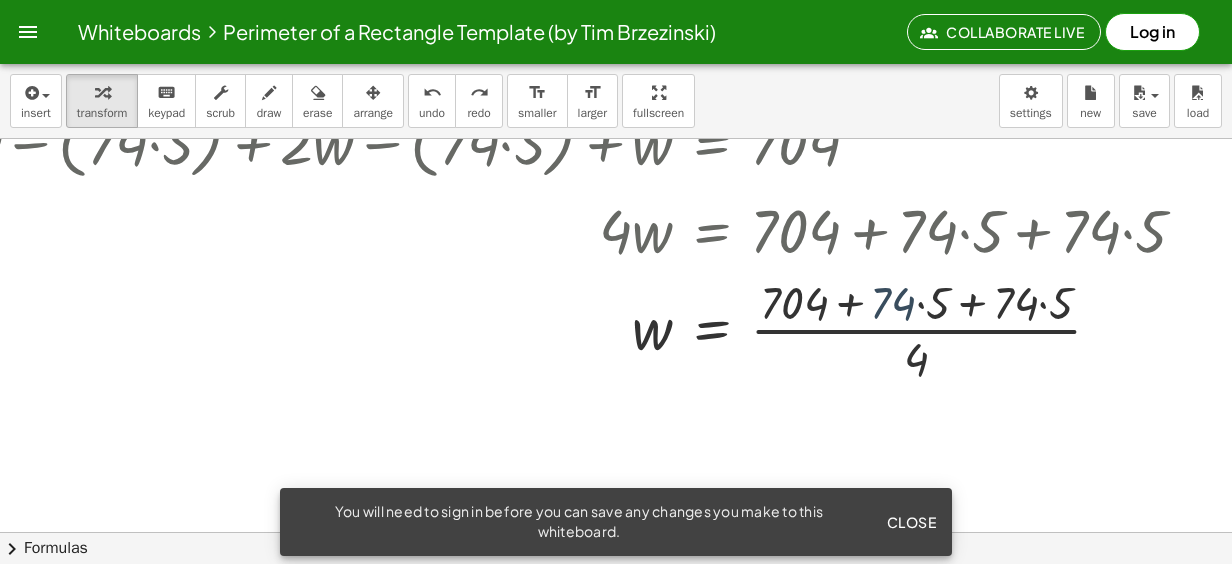 click at bounding box center (550, 328) 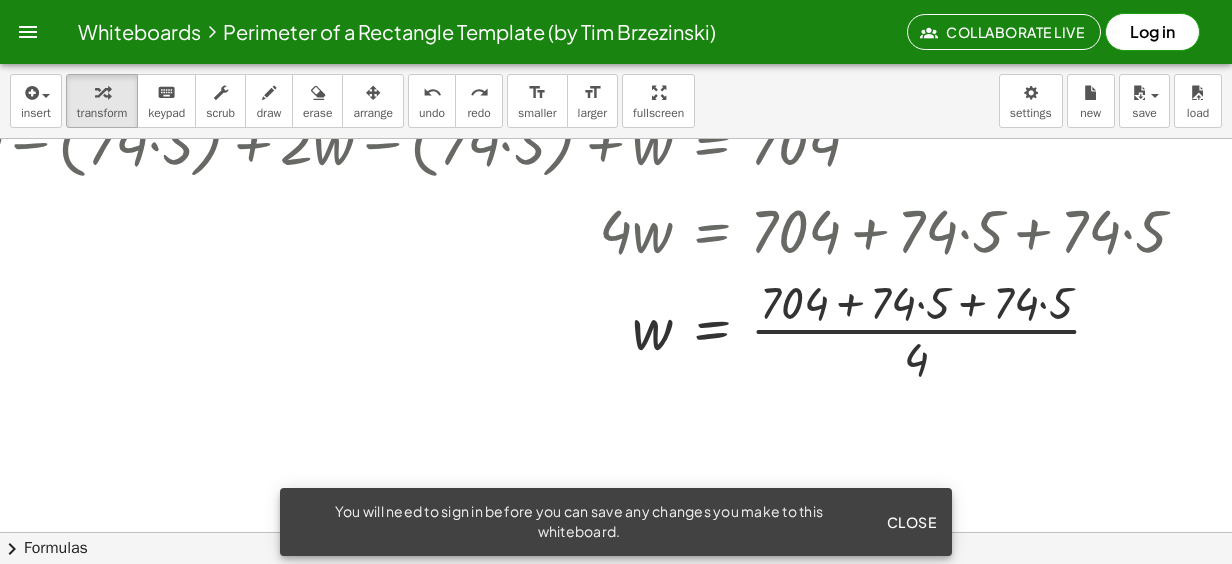 click at bounding box center [550, 328] 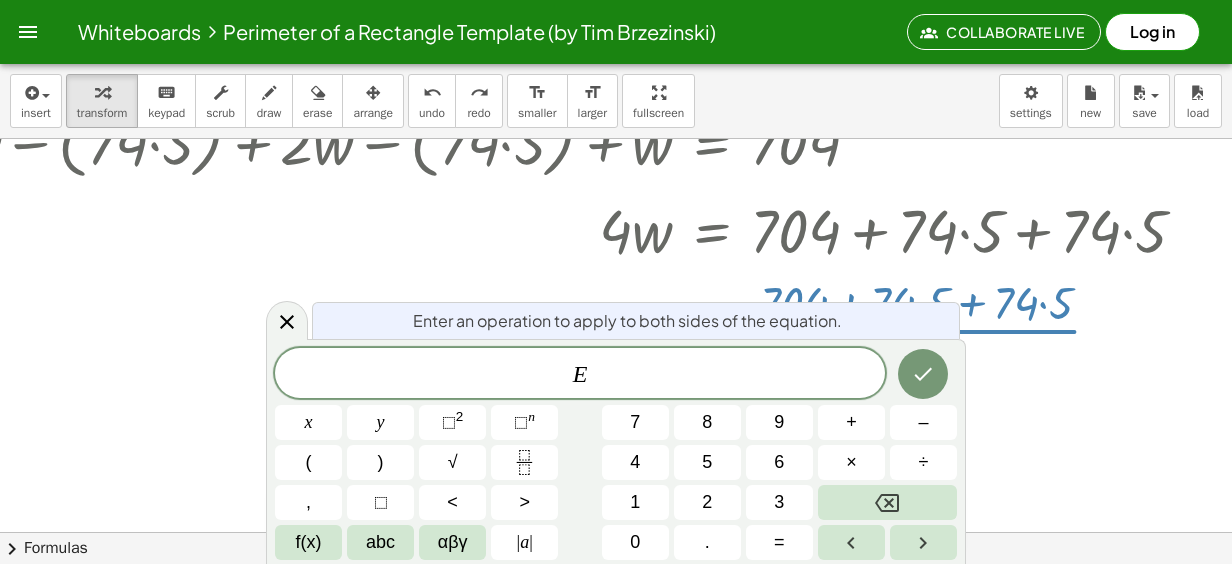 click on "Enter an operation to apply to both sides of the equation. E x y ⬚ 2 ⬚ n 7 8 9 + – ( ) √ 4 5 6 × ÷ , ⬚ < > 1 2 3 f(x) abc αβγ | a | 0 . =" at bounding box center (616, 451) 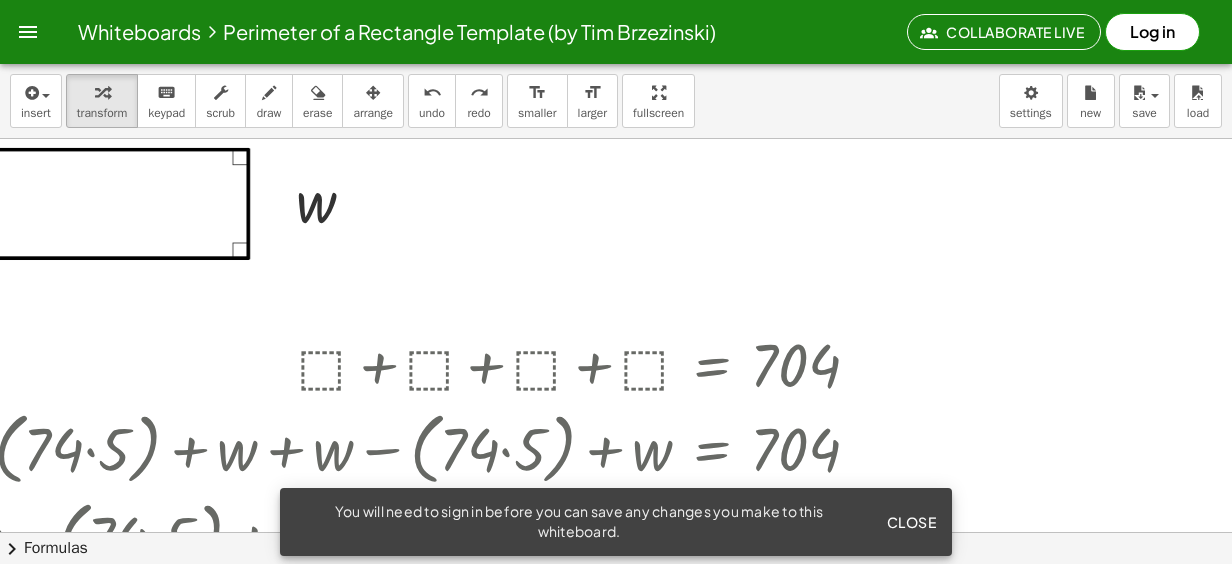scroll, scrollTop: 0, scrollLeft: 169, axis: horizontal 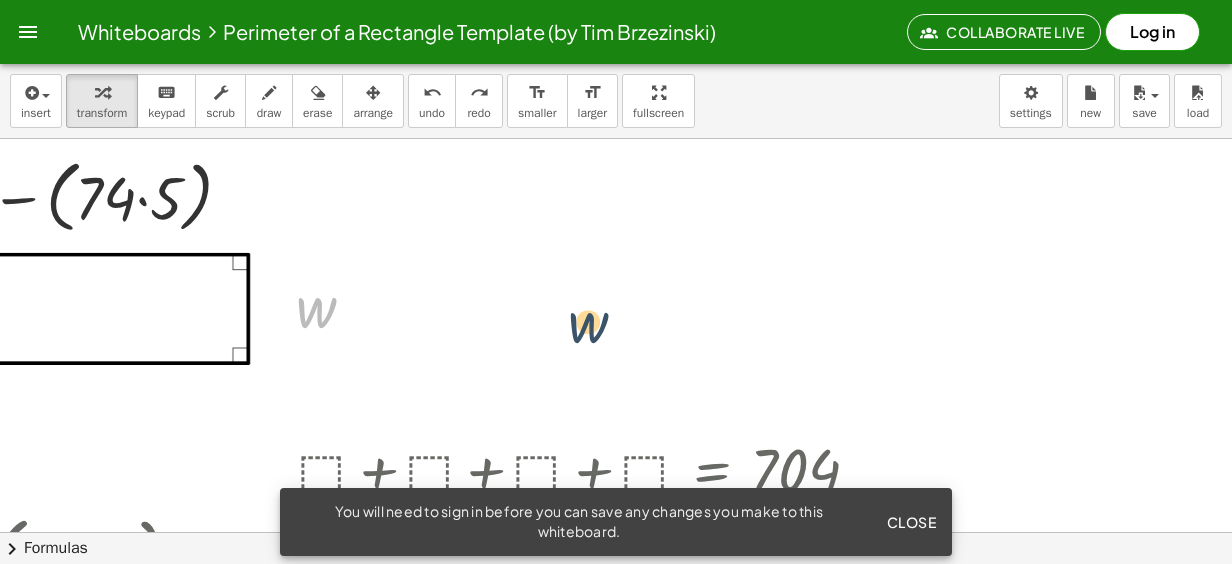 drag, startPoint x: 375, startPoint y: 317, endPoint x: 603, endPoint y: 329, distance: 228.31557 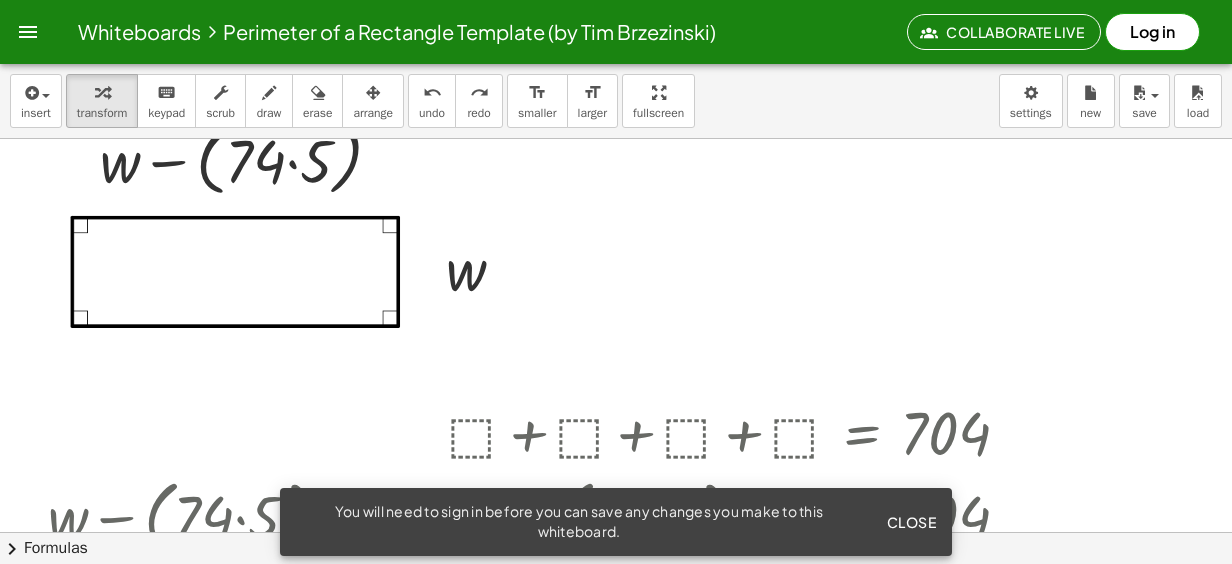 scroll, scrollTop: 0, scrollLeft: 4, axis: horizontal 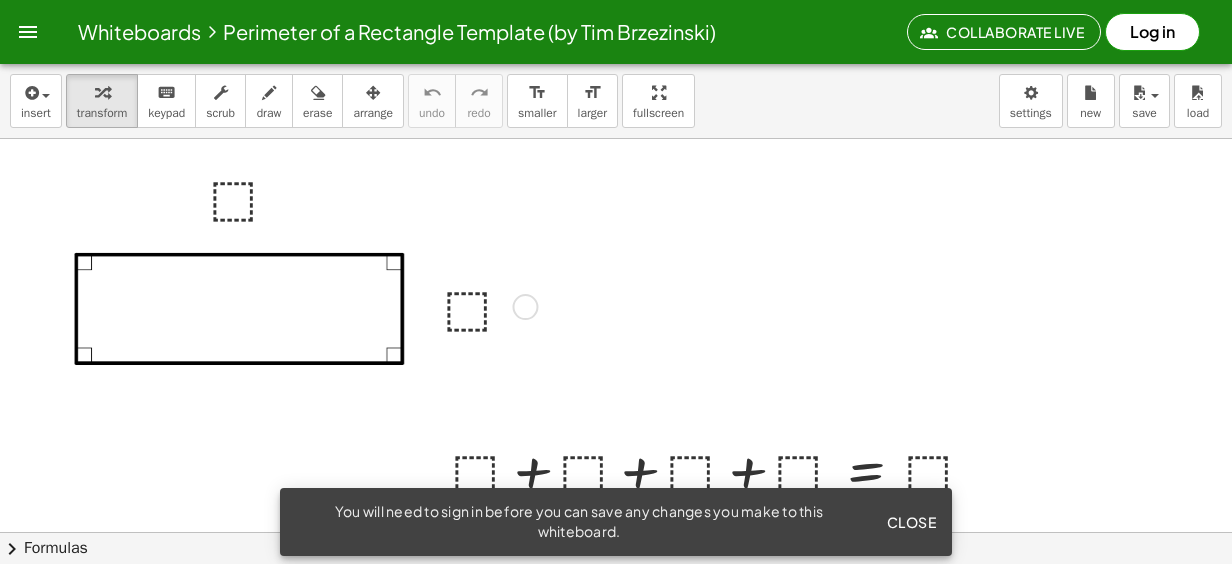 click at bounding box center (487, 305) 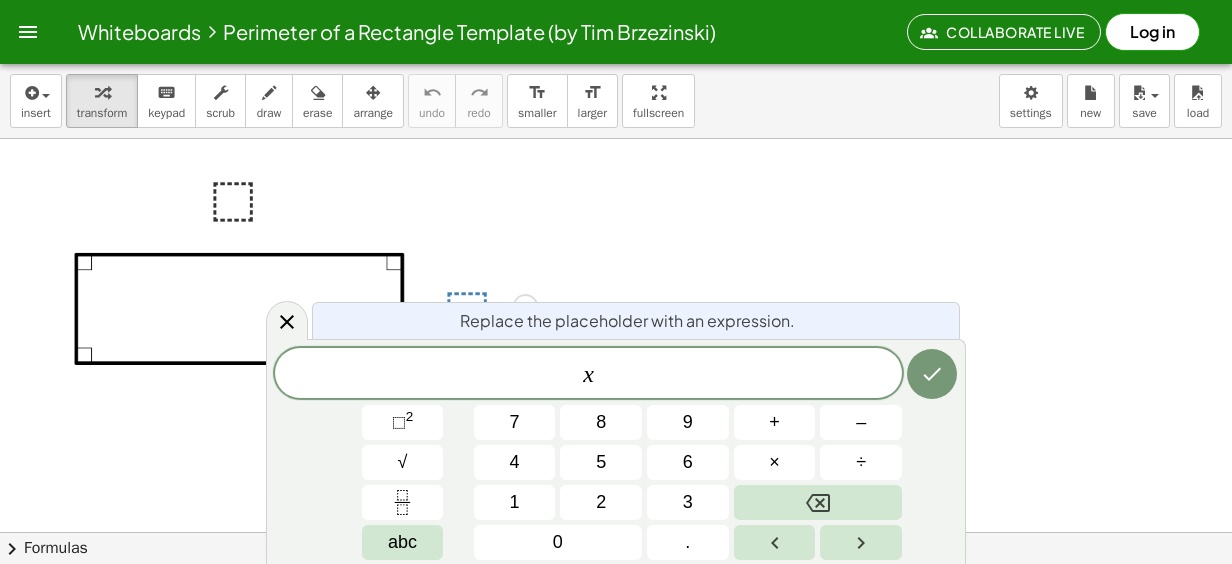 click 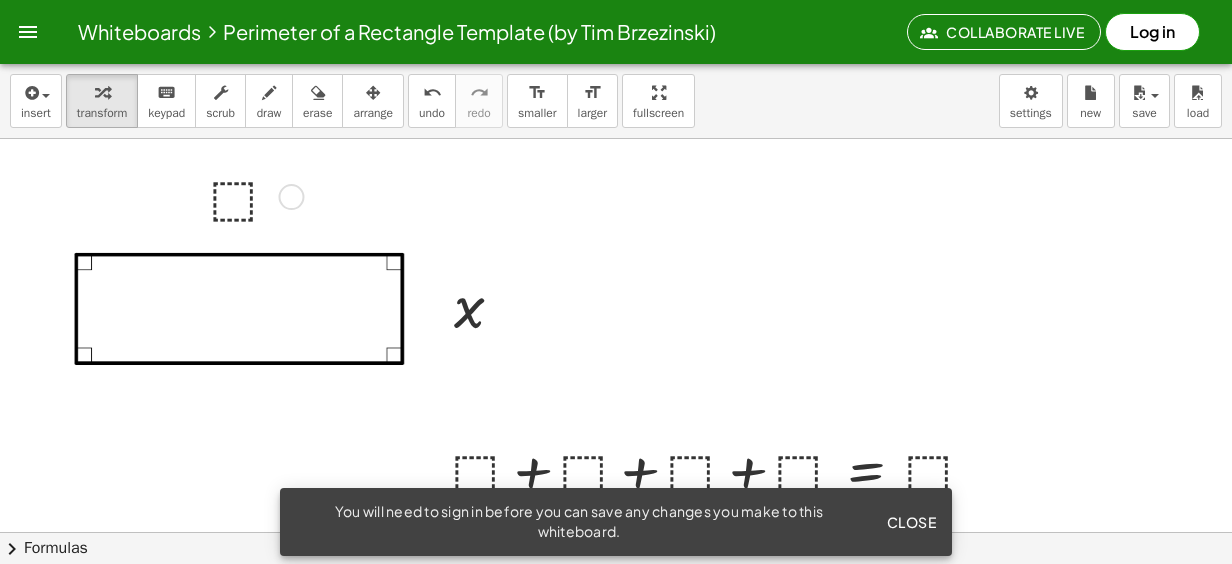 click at bounding box center (253, 195) 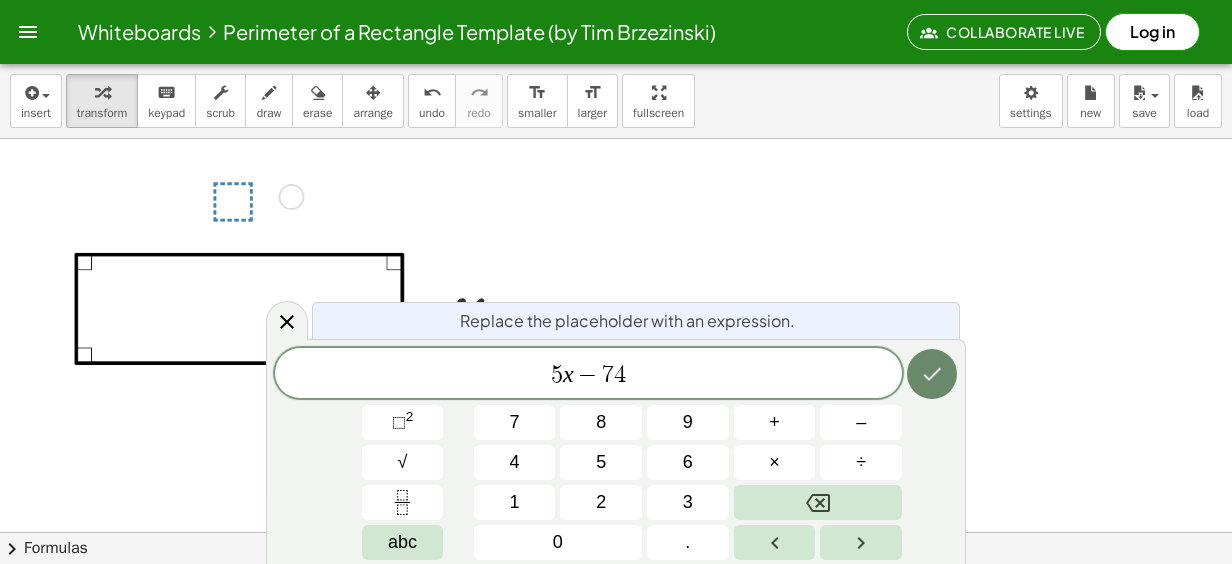 click 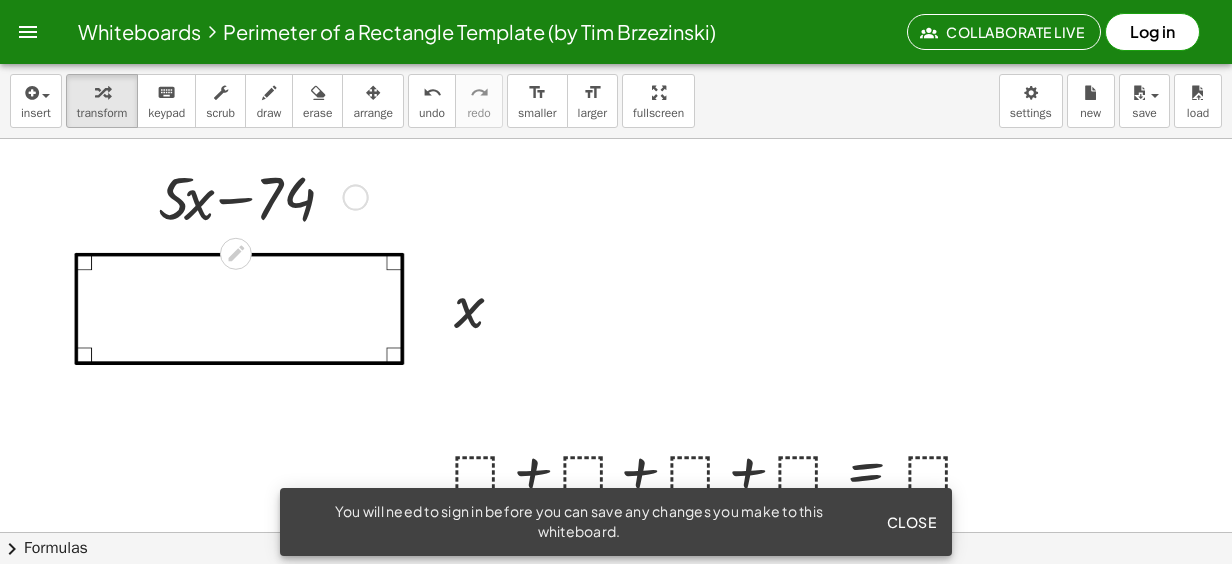 scroll, scrollTop: 200, scrollLeft: 0, axis: vertical 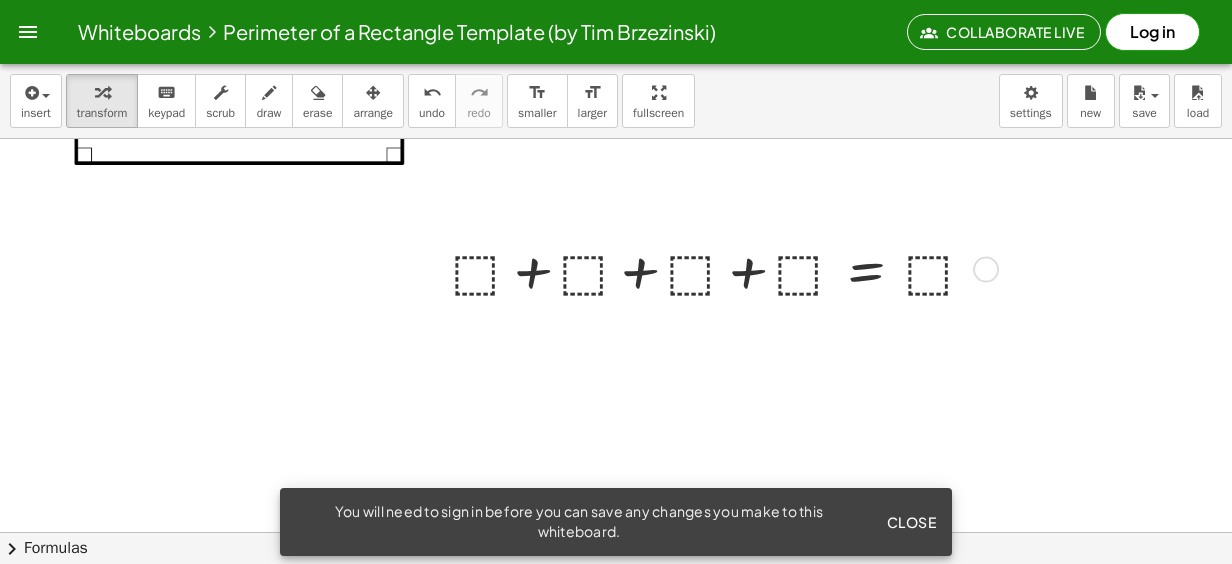 click at bounding box center (721, 268) 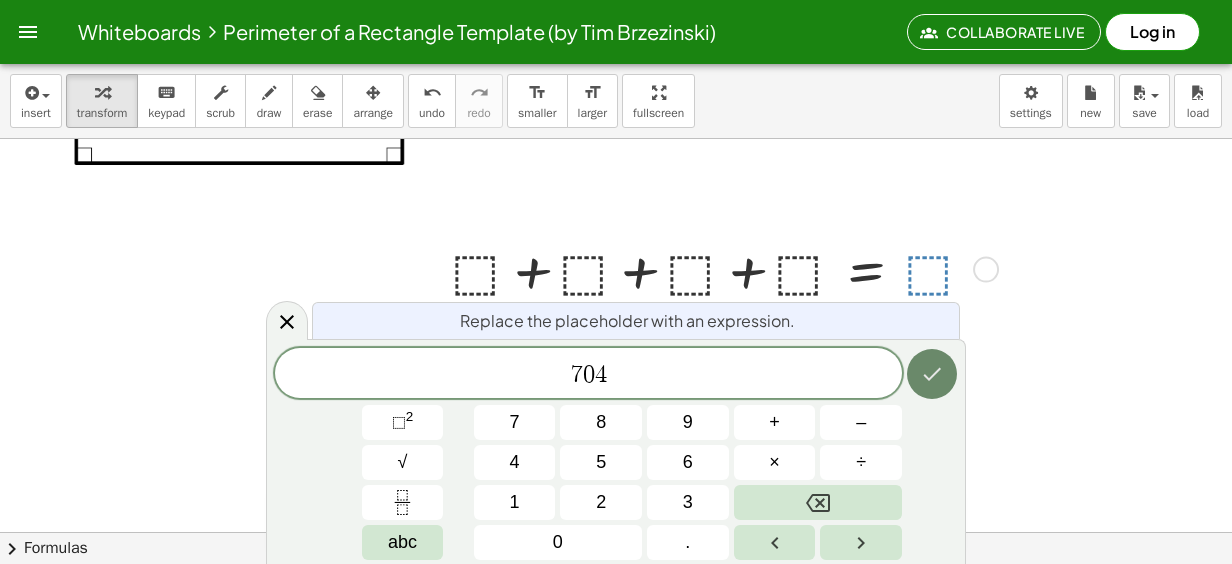 click at bounding box center (932, 374) 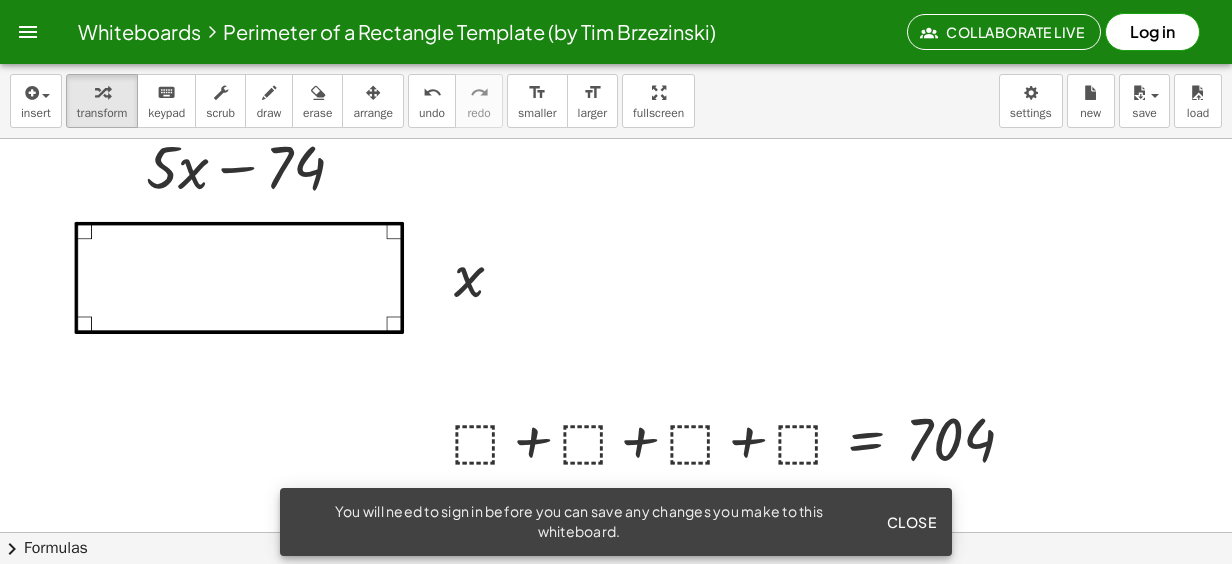 scroll, scrollTop: 0, scrollLeft: 0, axis: both 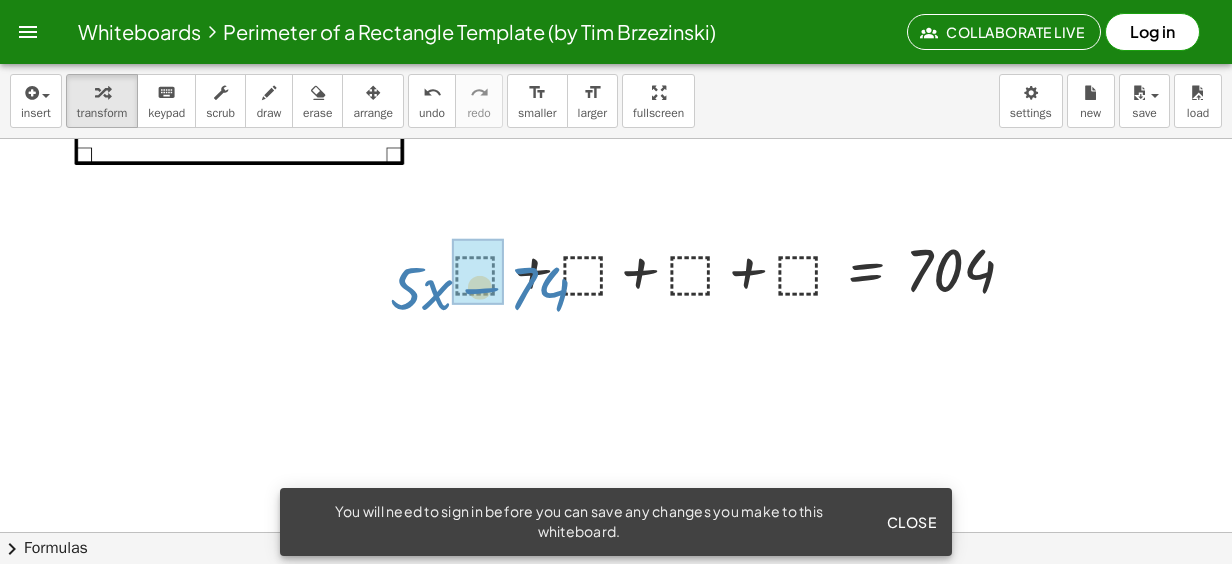 drag, startPoint x: 252, startPoint y: 203, endPoint x: 492, endPoint y: 491, distance: 374.892 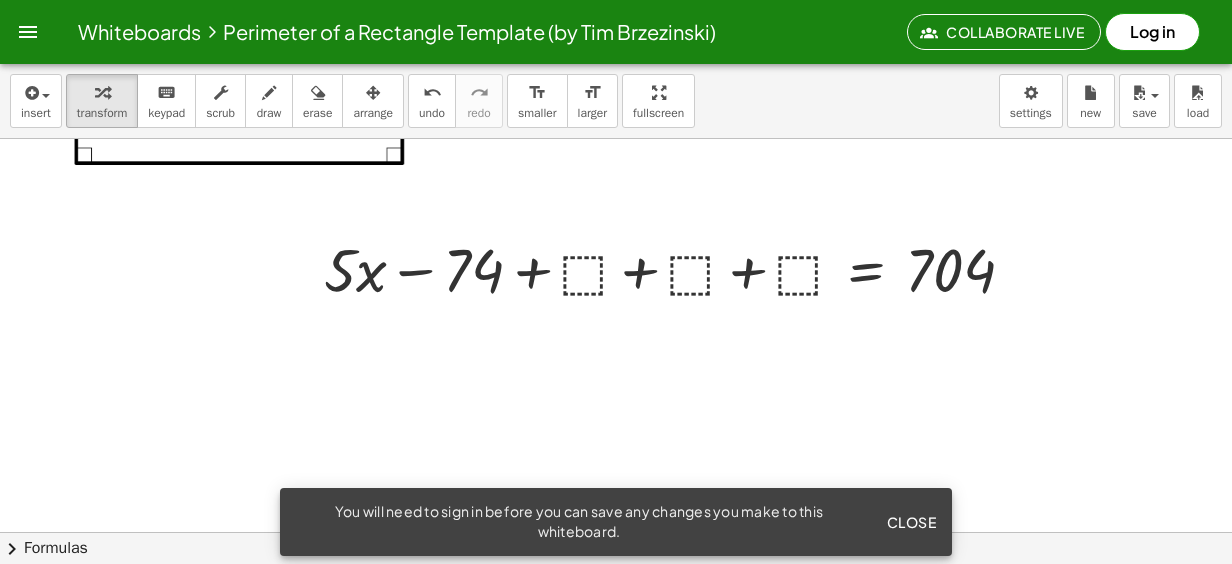 scroll, scrollTop: 0, scrollLeft: 0, axis: both 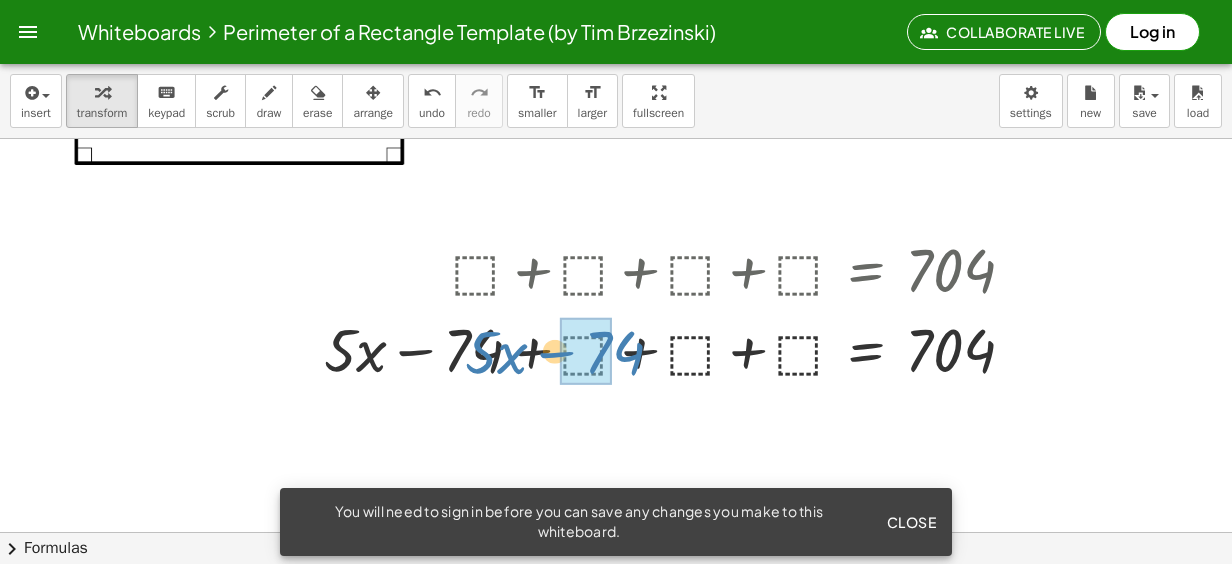 drag, startPoint x: 258, startPoint y: 202, endPoint x: 577, endPoint y: 556, distance: 476.52597 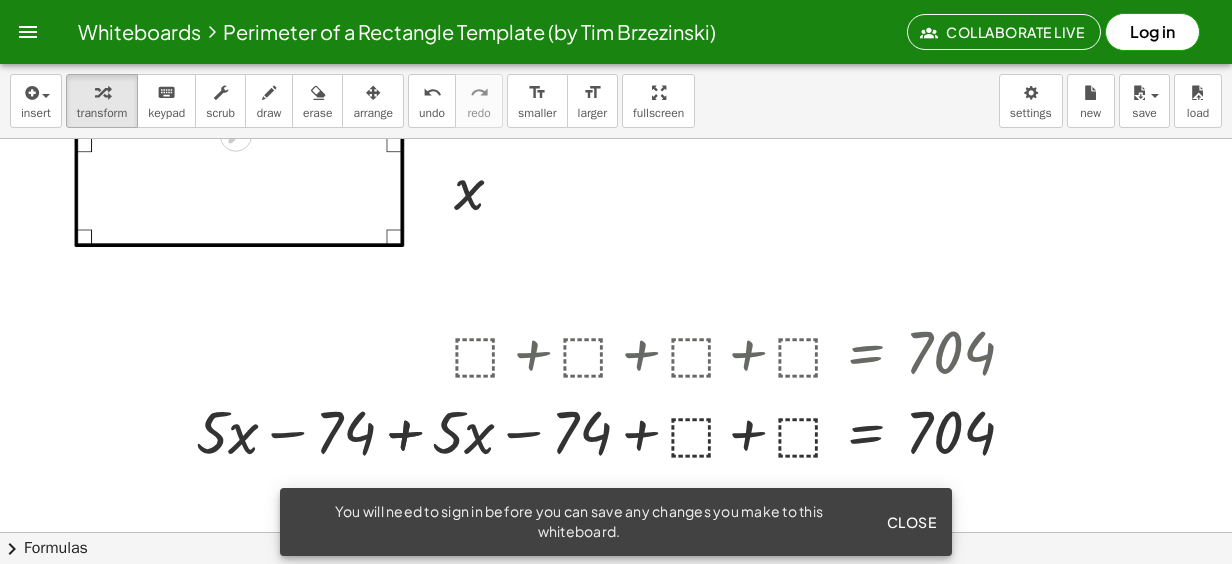 scroll, scrollTop: 0, scrollLeft: 0, axis: both 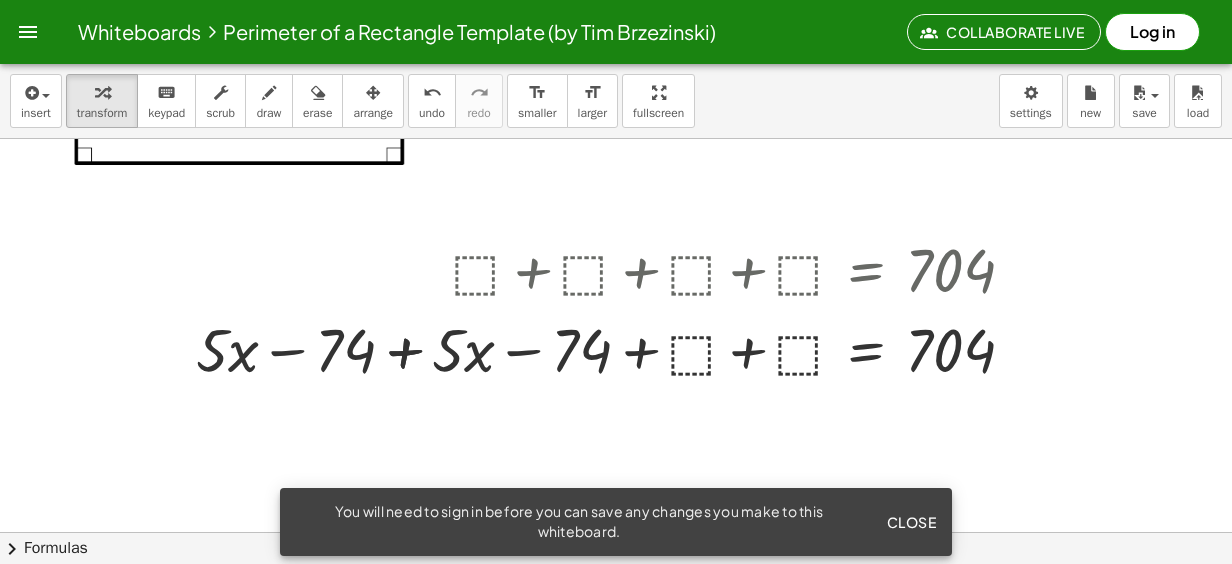 drag, startPoint x: 459, startPoint y: 300, endPoint x: 486, endPoint y: 176, distance: 126.90548 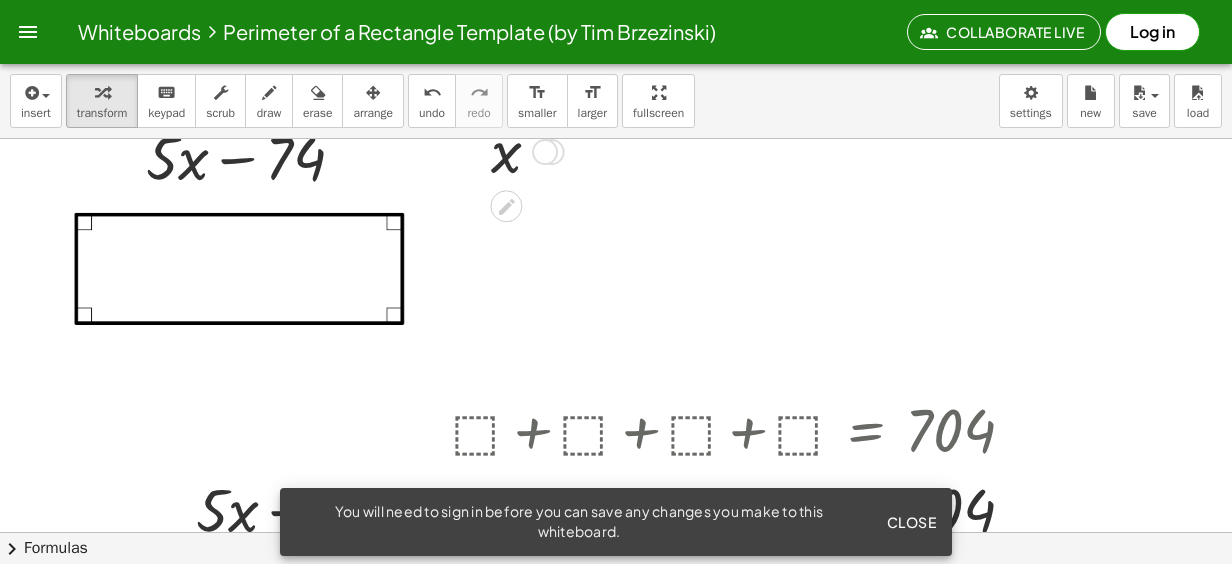 scroll, scrollTop: 0, scrollLeft: 0, axis: both 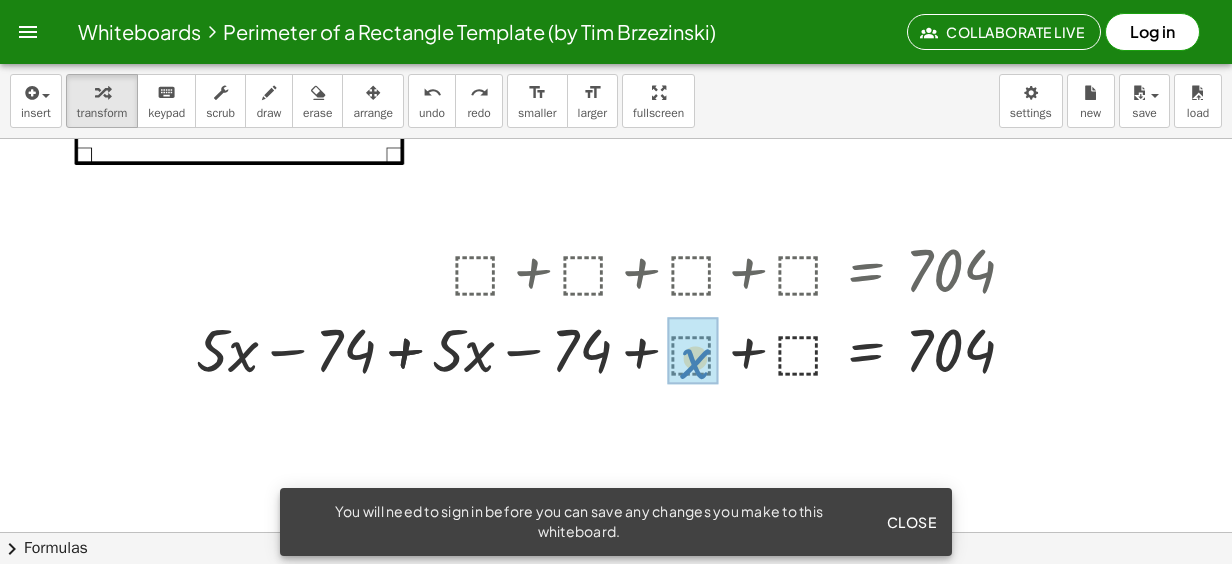 drag, startPoint x: 465, startPoint y: 306, endPoint x: 690, endPoint y: 560, distance: 339.32434 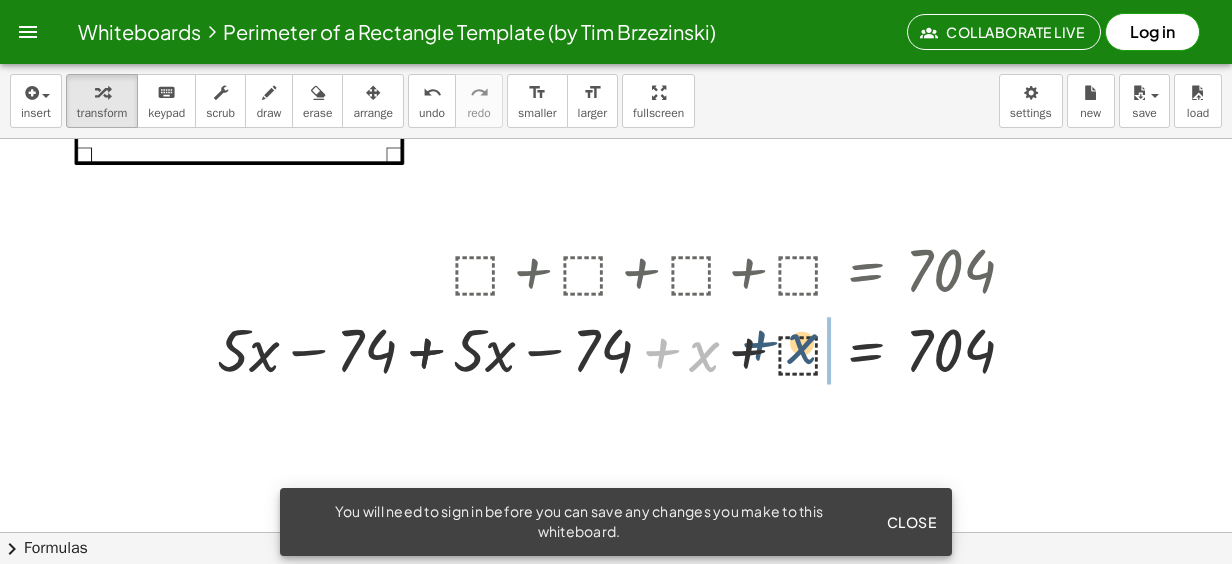 drag, startPoint x: 698, startPoint y: 360, endPoint x: 812, endPoint y: 346, distance: 114.85643 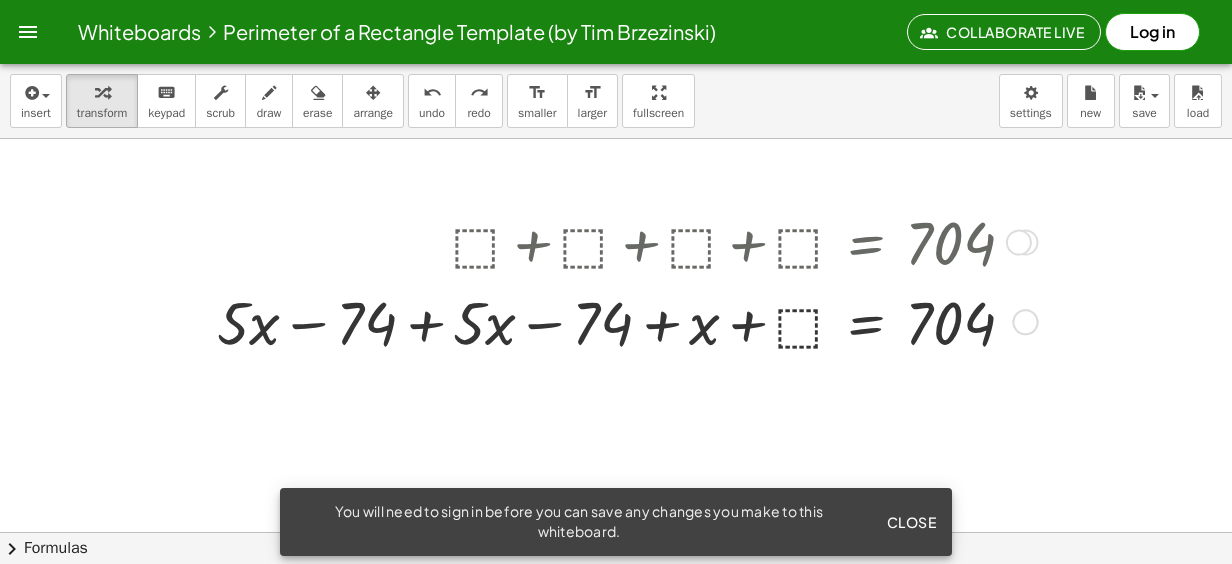 scroll, scrollTop: 100, scrollLeft: 0, axis: vertical 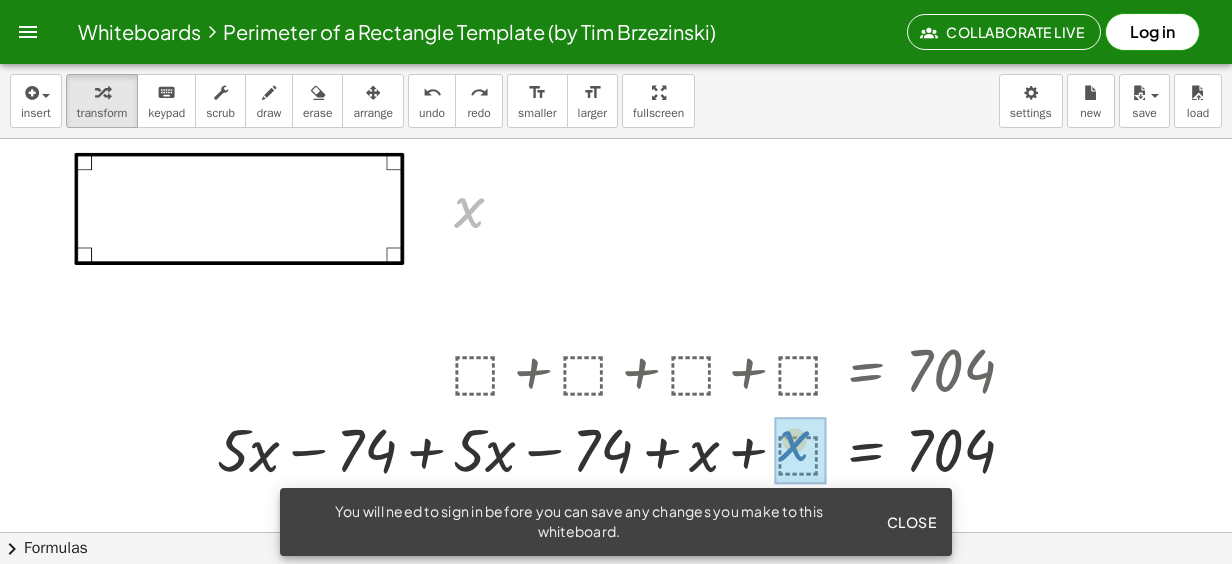 drag, startPoint x: 473, startPoint y: 212, endPoint x: 792, endPoint y: 436, distance: 389.79095 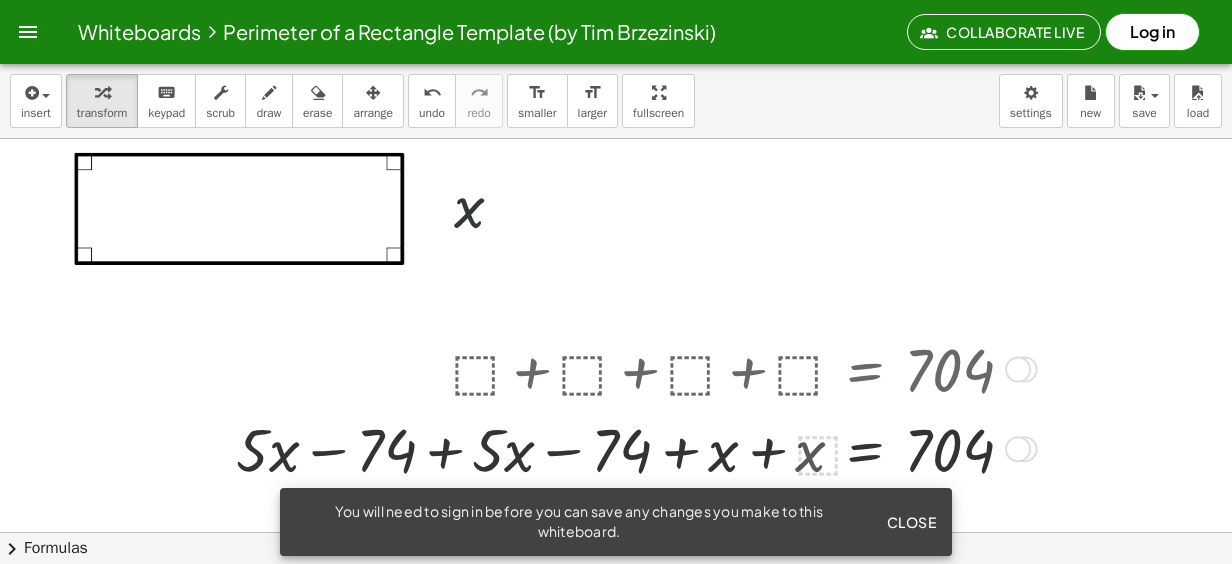 click at bounding box center [633, 448] 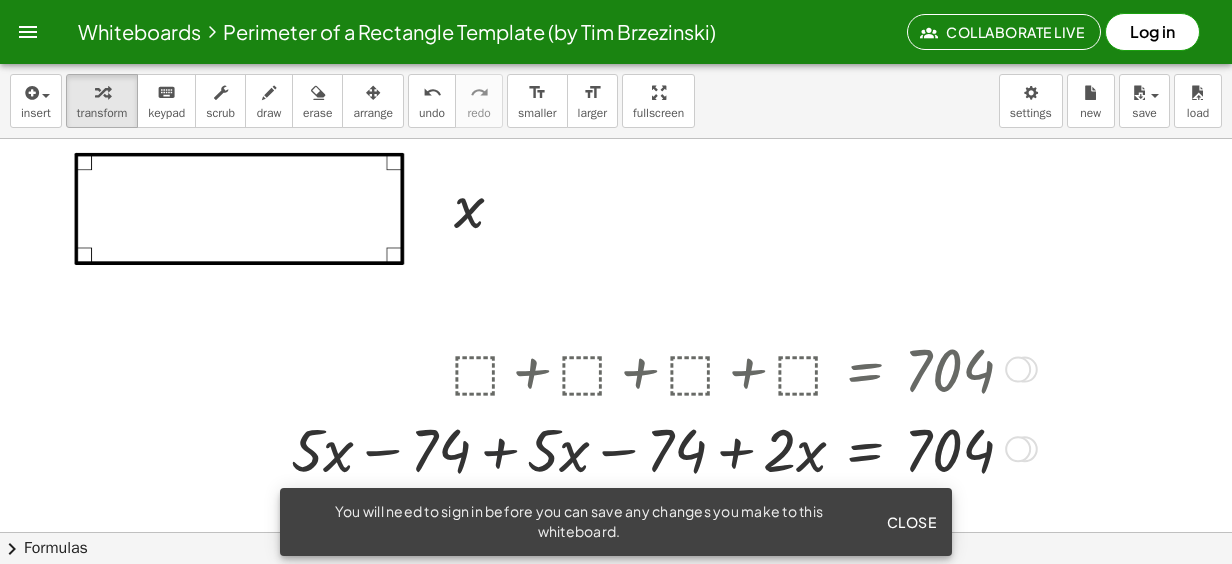 click at bounding box center (660, 448) 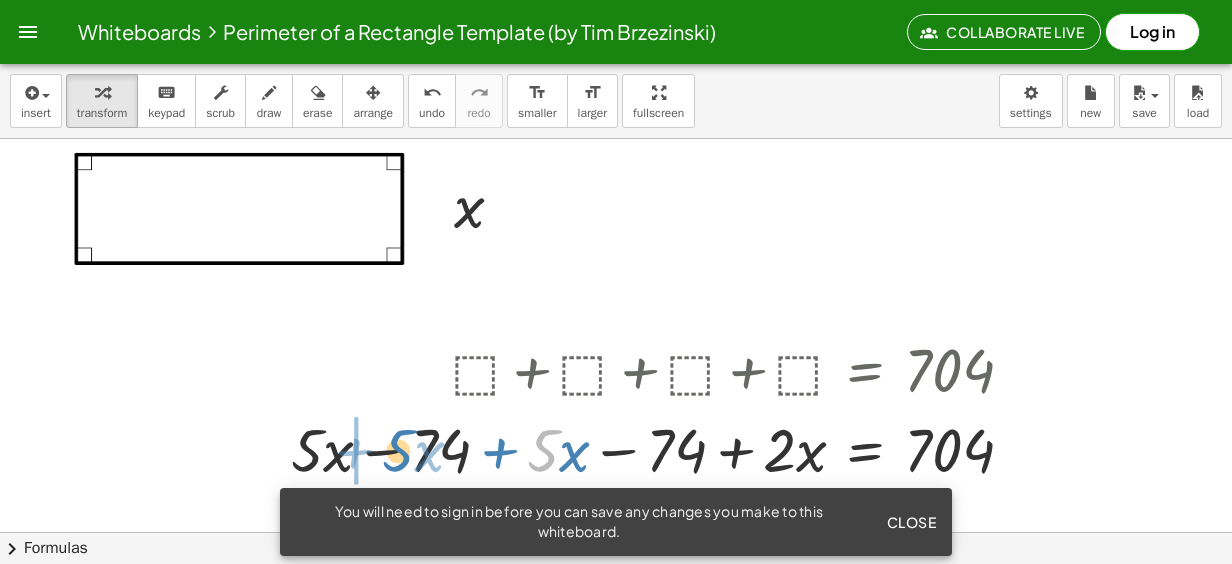 drag, startPoint x: 558, startPoint y: 439, endPoint x: 413, endPoint y: 439, distance: 145 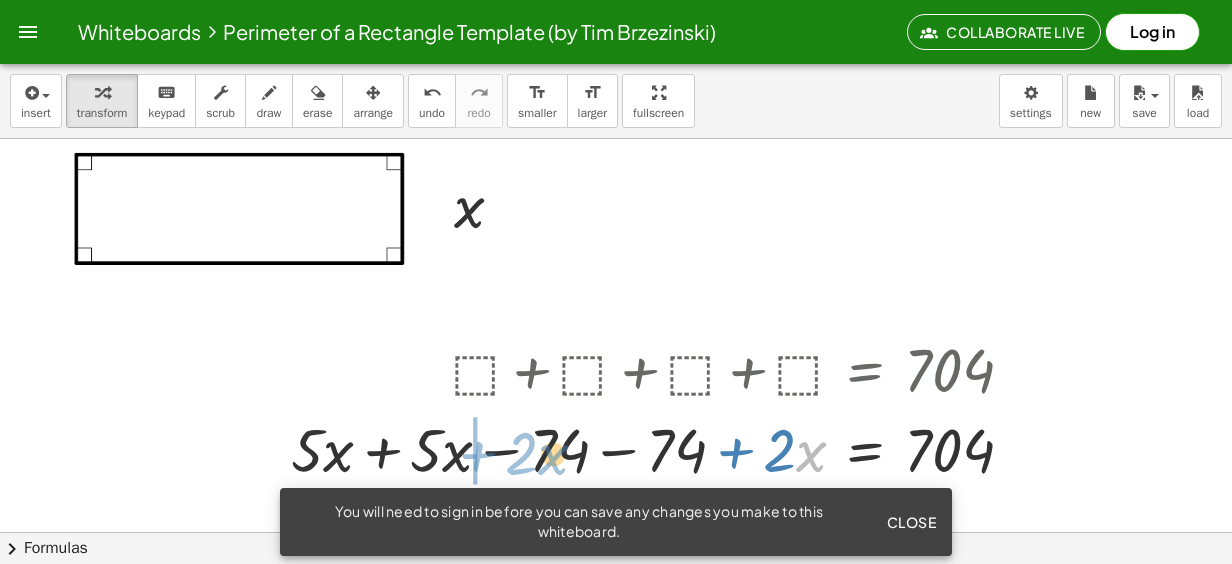 drag, startPoint x: 799, startPoint y: 444, endPoint x: 539, endPoint y: 448, distance: 260.03076 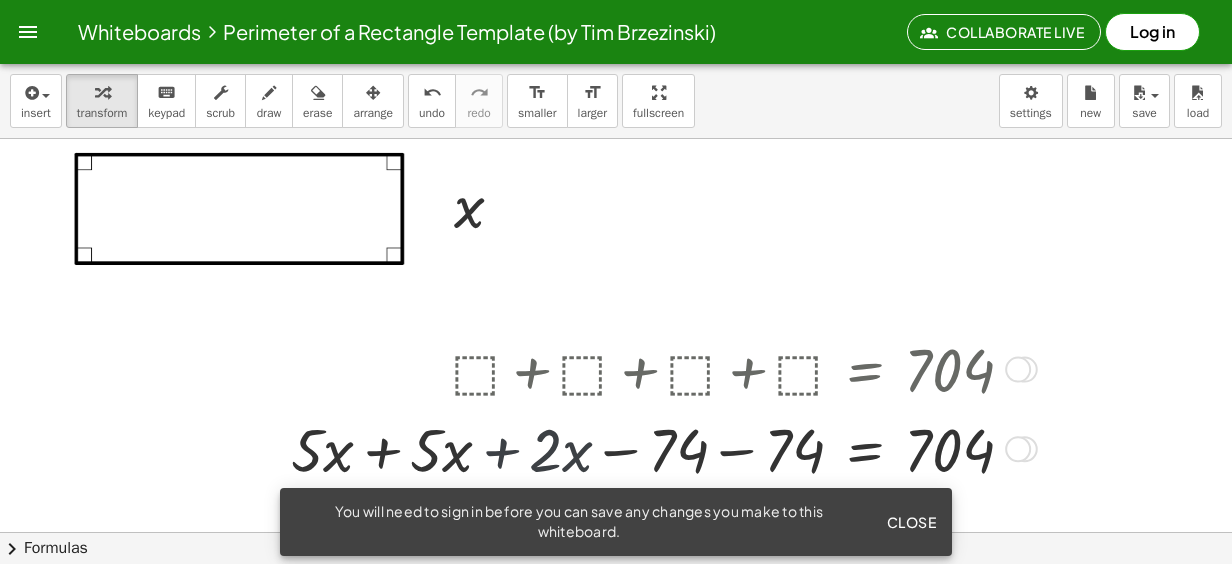 click at bounding box center (660, 448) 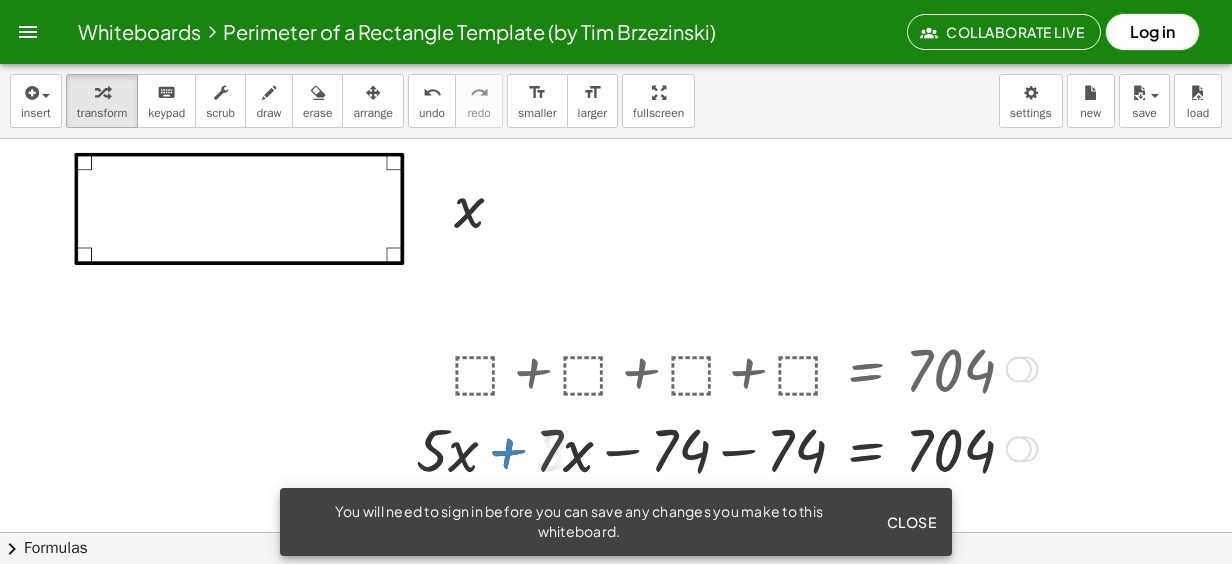 click at bounding box center (723, 448) 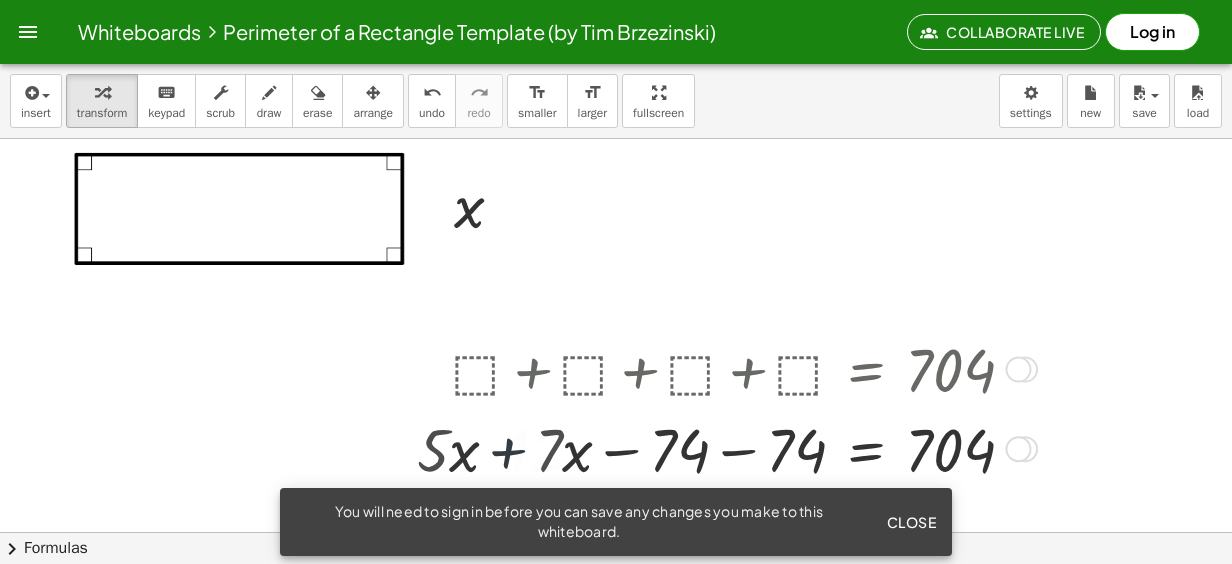 click at bounding box center [741, 448] 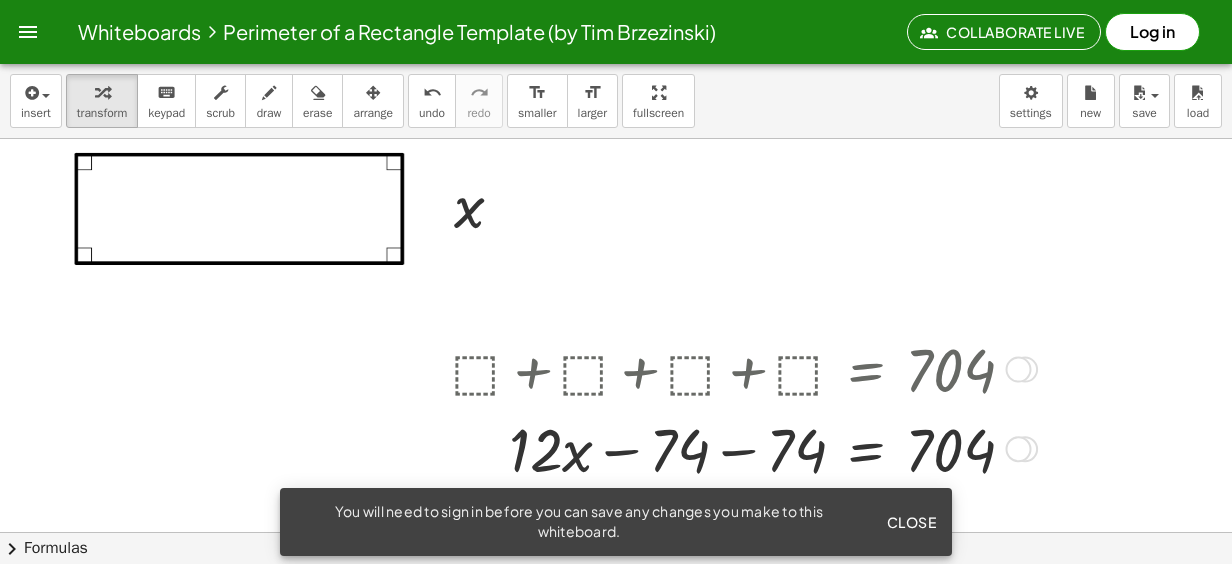 click at bounding box center (741, 448) 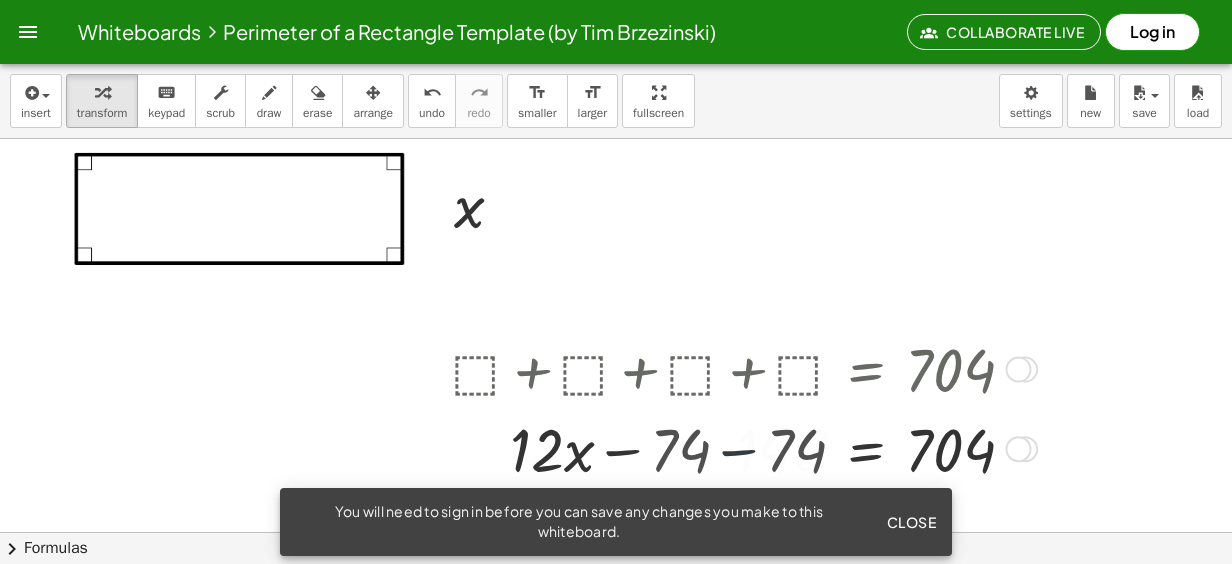 click at bounding box center [741, 448] 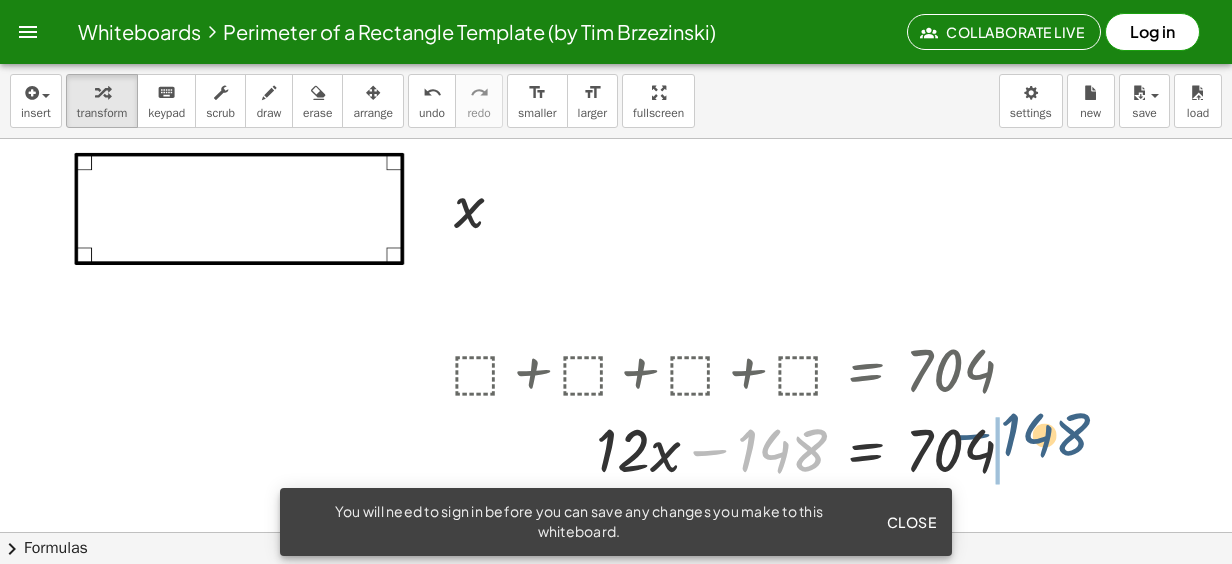 drag, startPoint x: 730, startPoint y: 448, endPoint x: 1004, endPoint y: 434, distance: 274.35742 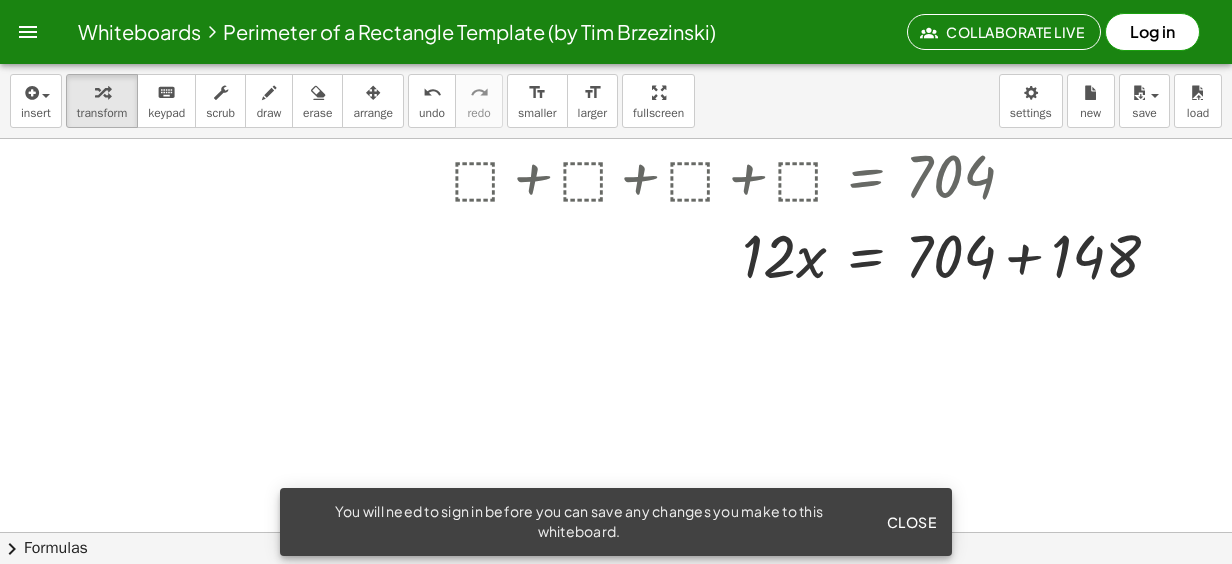scroll, scrollTop: 300, scrollLeft: 0, axis: vertical 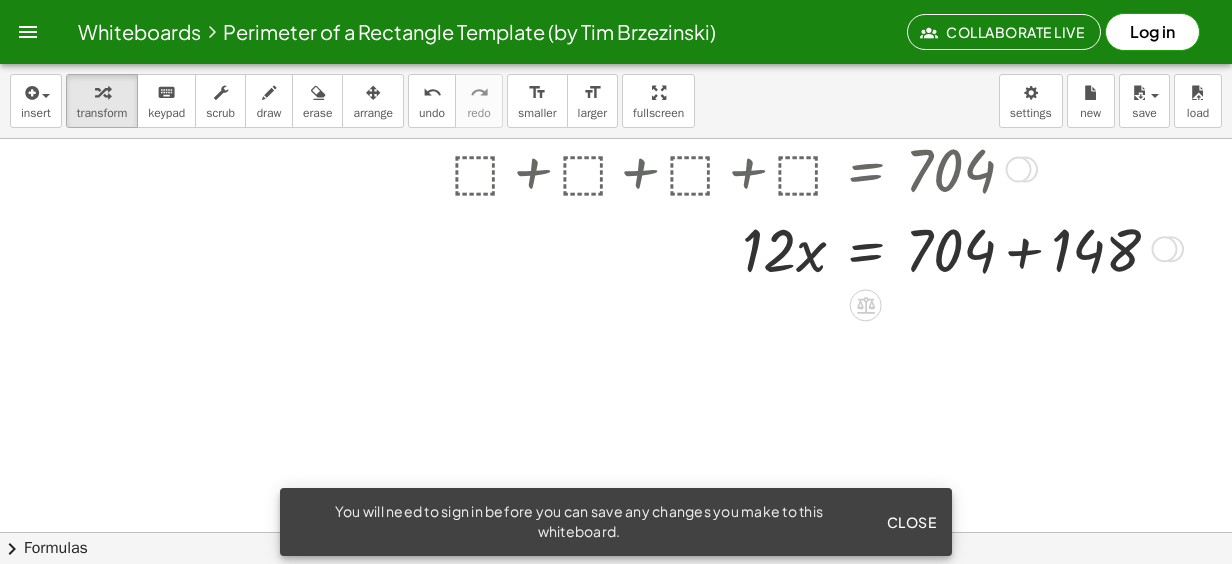click at bounding box center [814, 248] 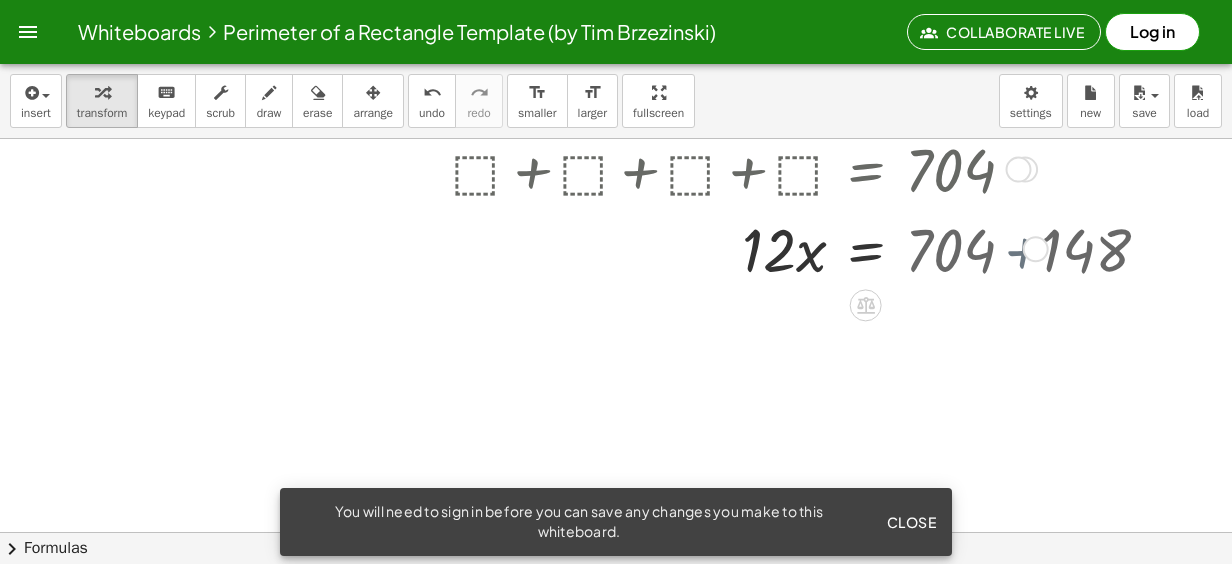 click at bounding box center [746, 248] 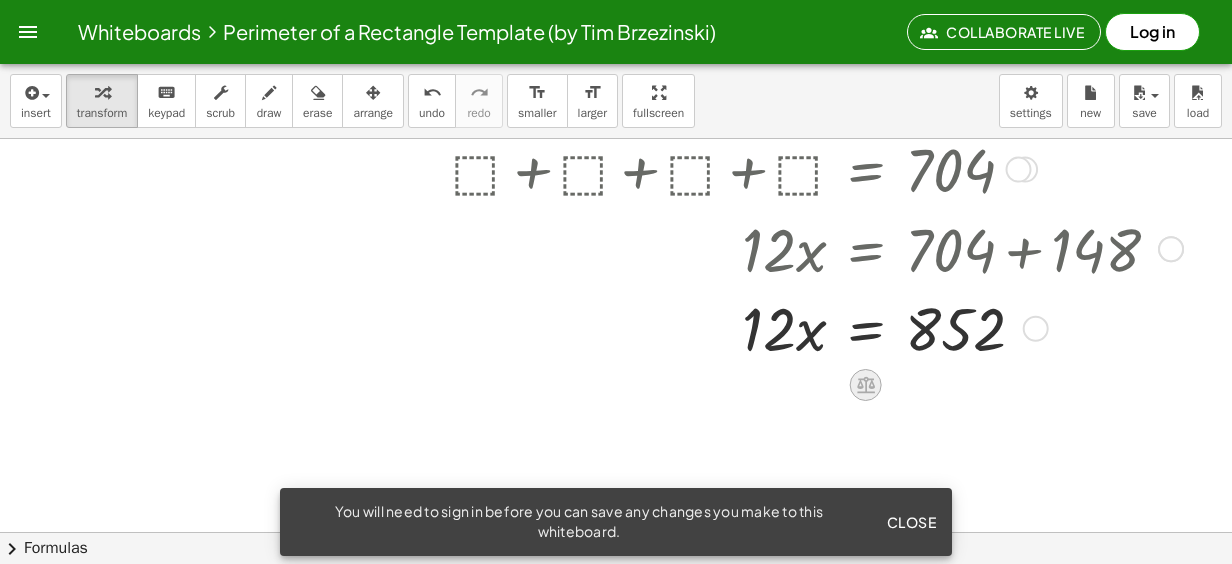click 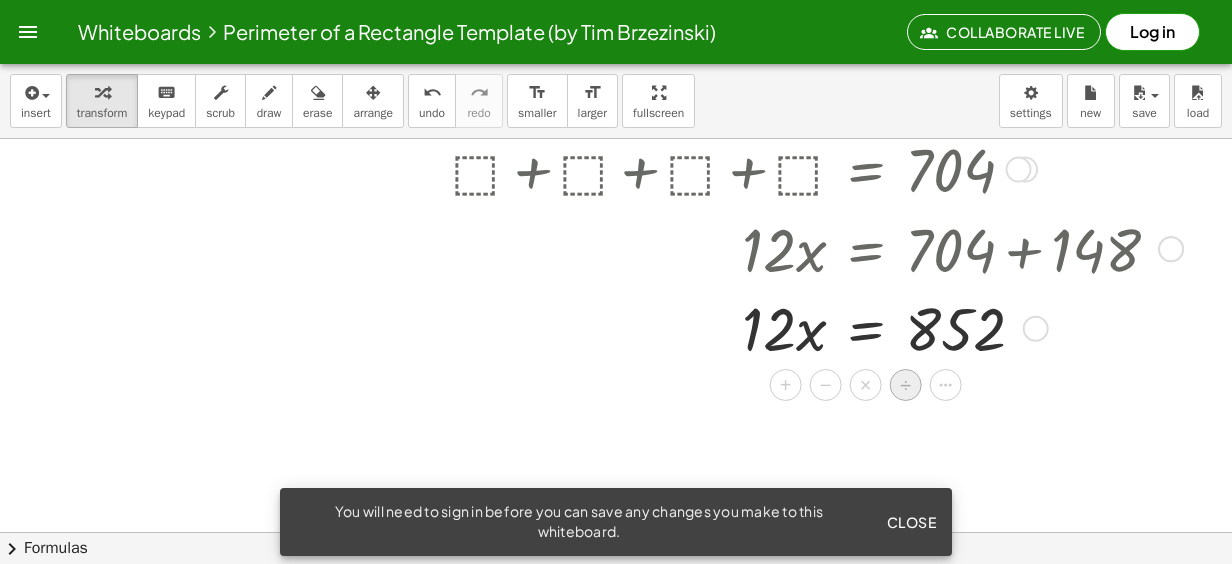 click on "÷" at bounding box center [905, 385] 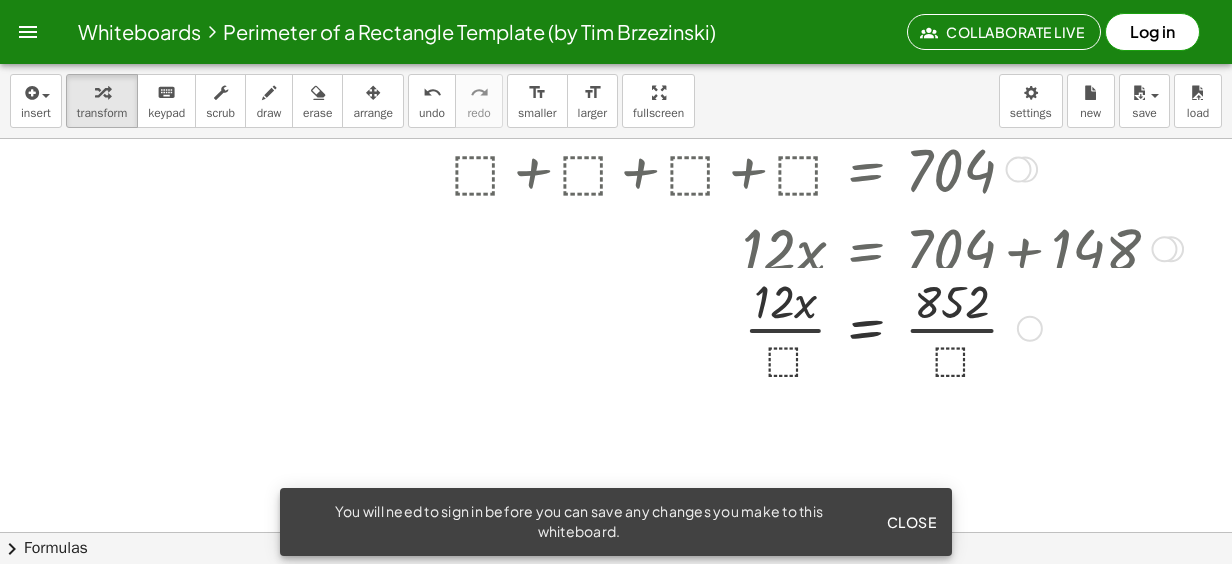 click at bounding box center [814, 327] 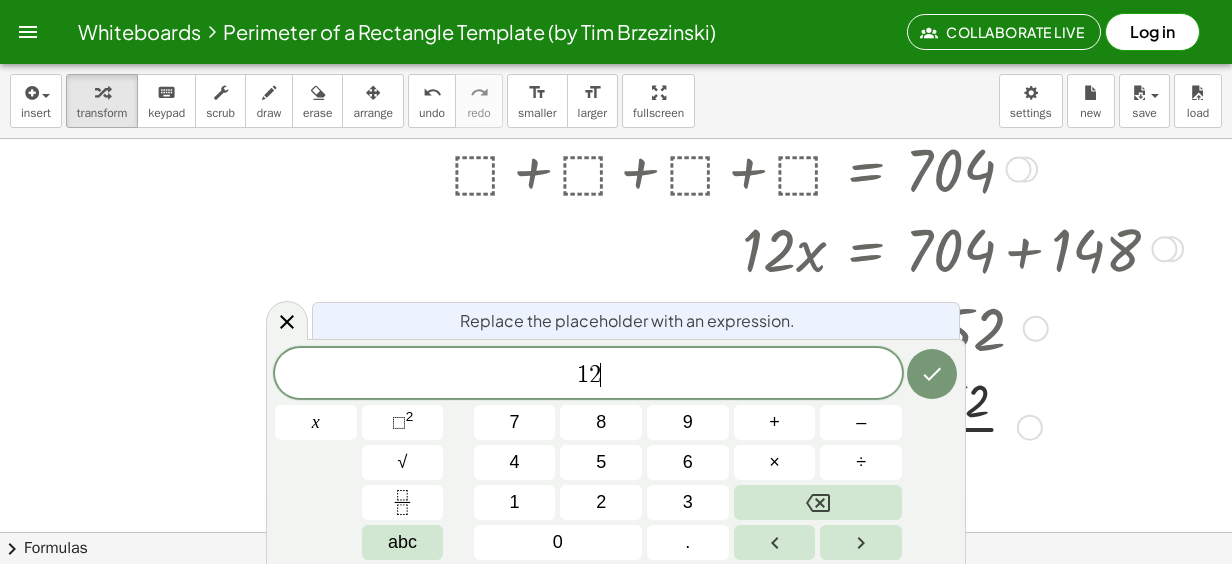 click at bounding box center (932, 374) 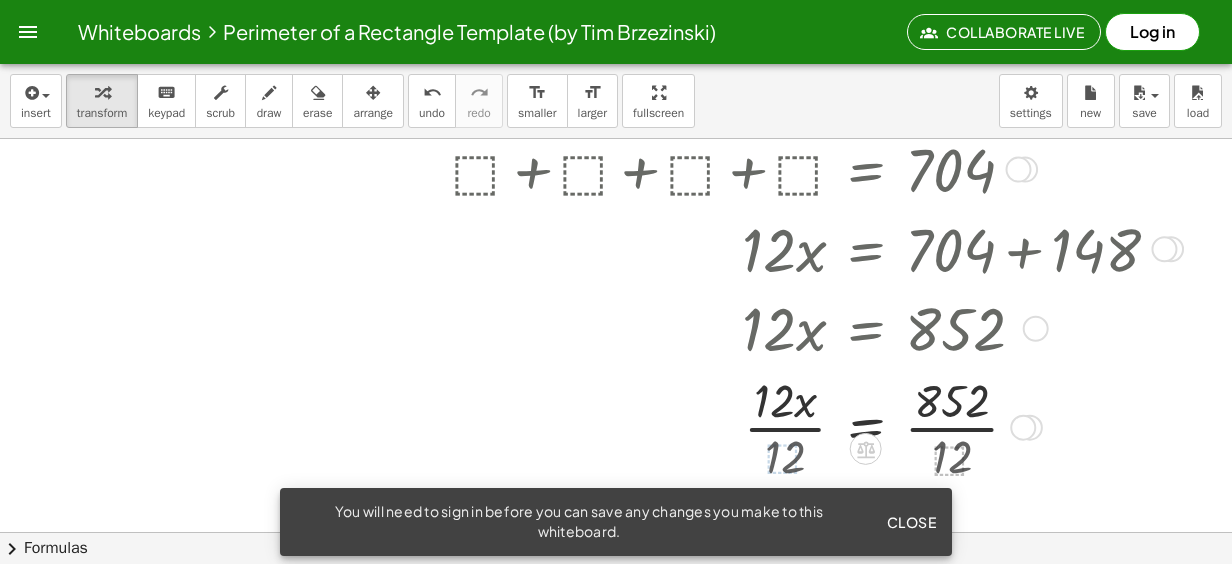 click at bounding box center (814, 426) 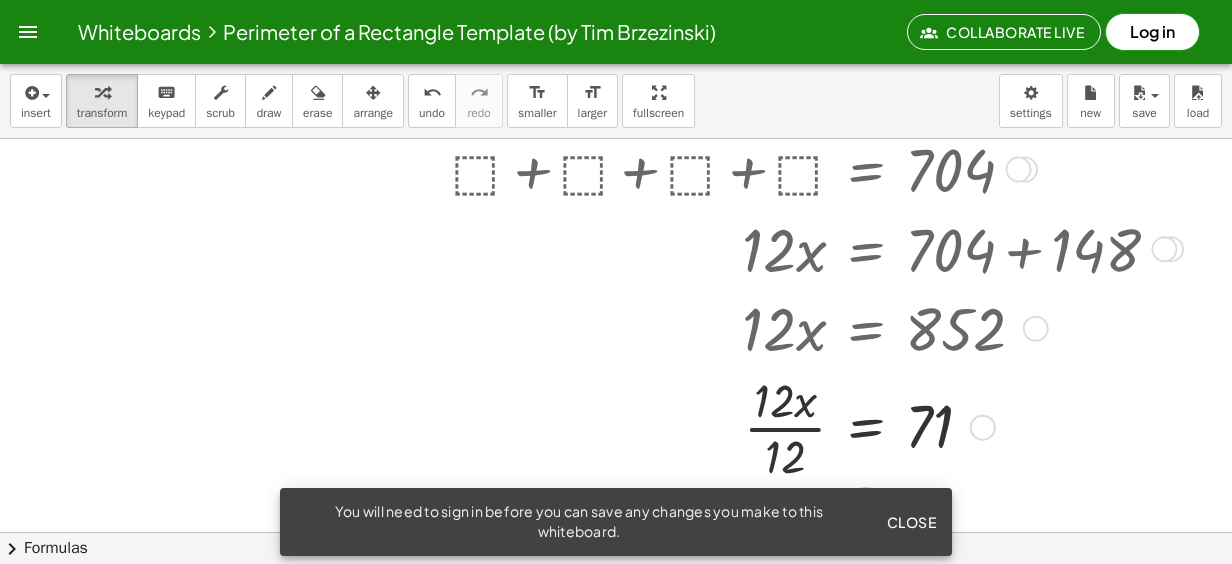 click at bounding box center (814, 426) 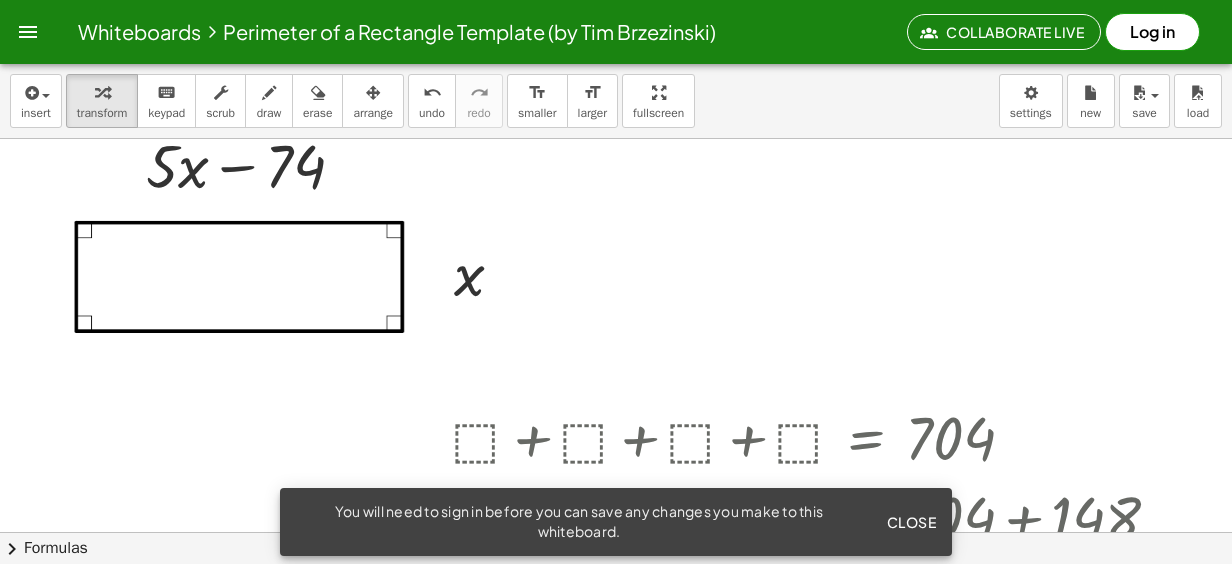 scroll, scrollTop: 0, scrollLeft: 0, axis: both 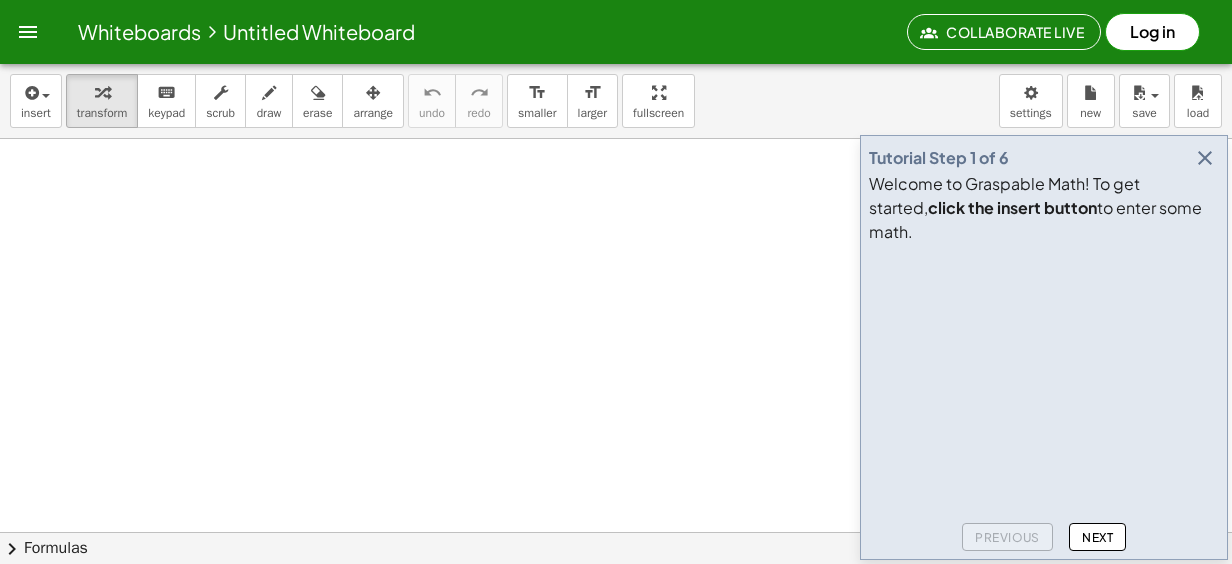 click at bounding box center [1205, 158] 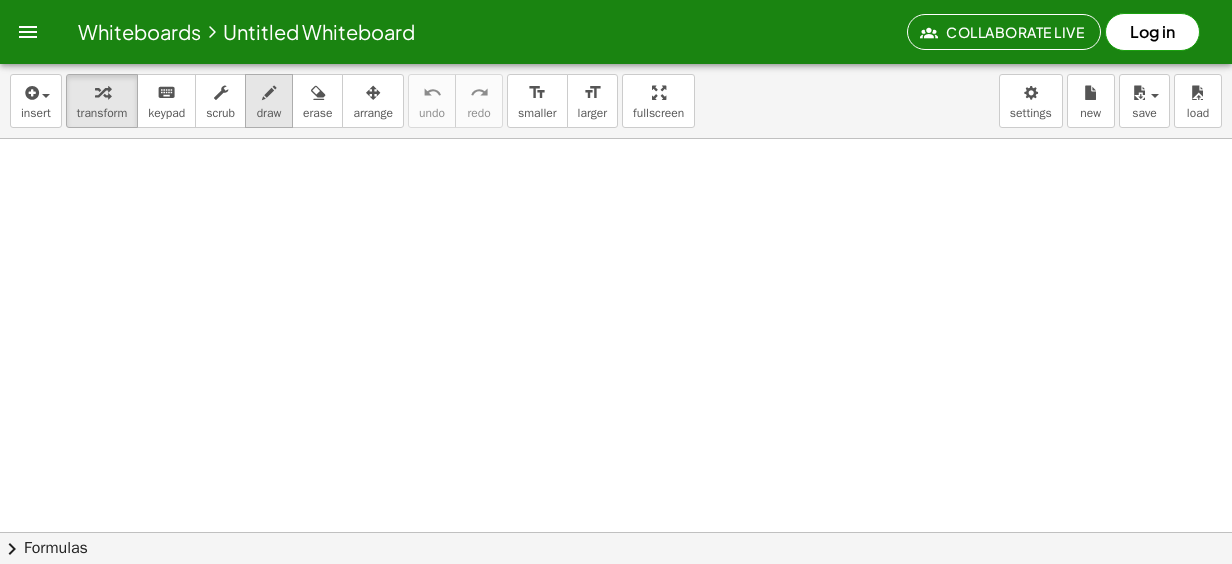 click at bounding box center [269, 93] 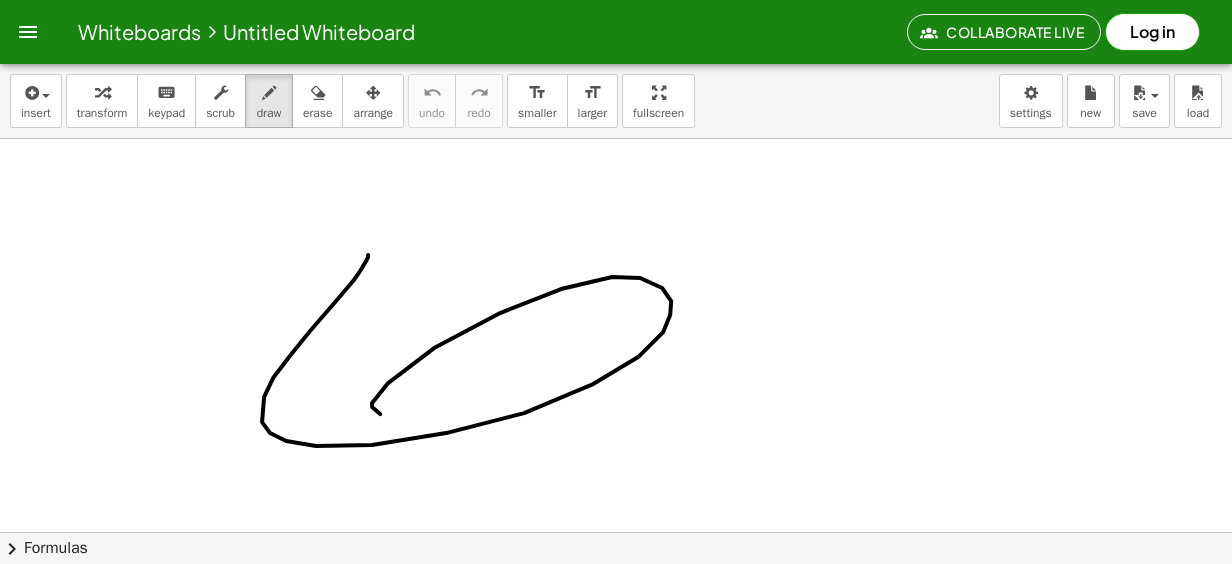 drag, startPoint x: 368, startPoint y: 256, endPoint x: 824, endPoint y: 377, distance: 471.78067 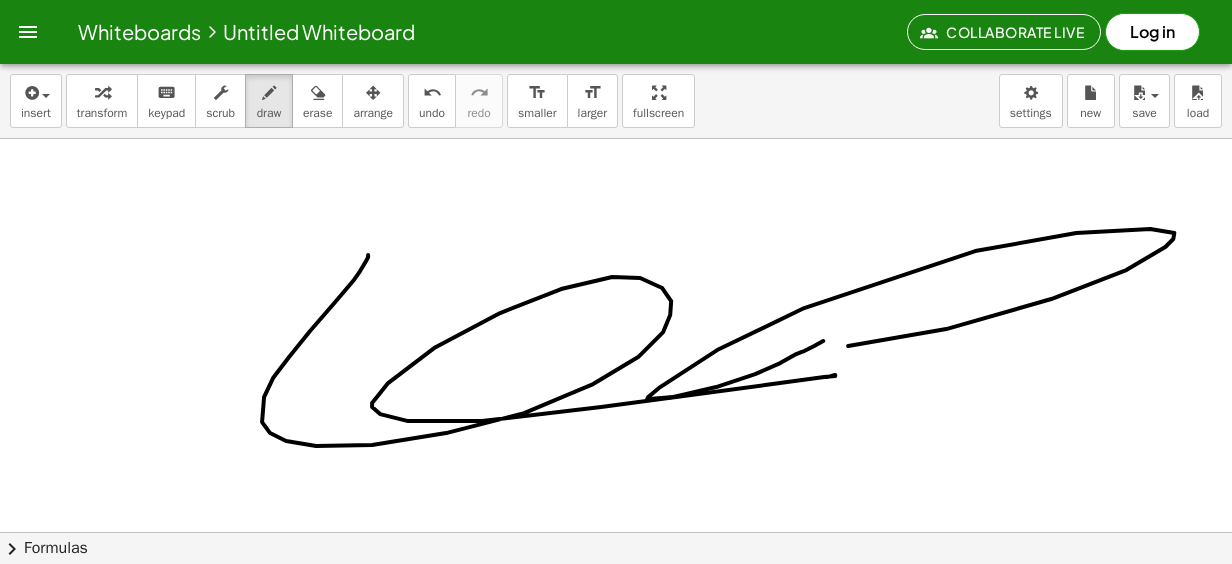 drag, startPoint x: 823, startPoint y: 340, endPoint x: 783, endPoint y: 348, distance: 40.792156 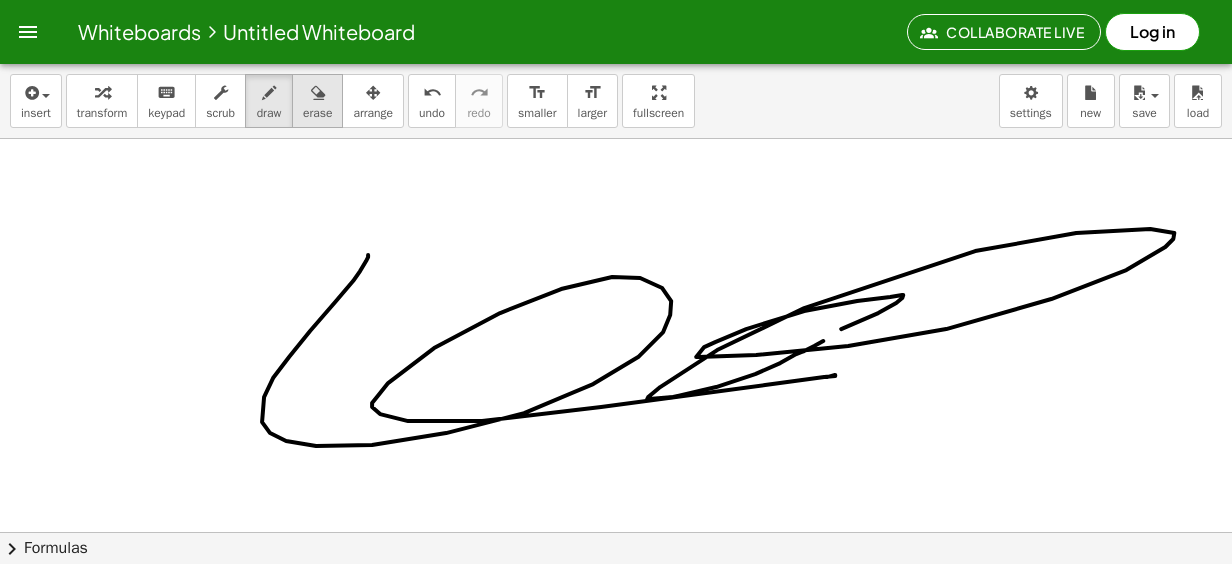 click on "erase" at bounding box center (317, 101) 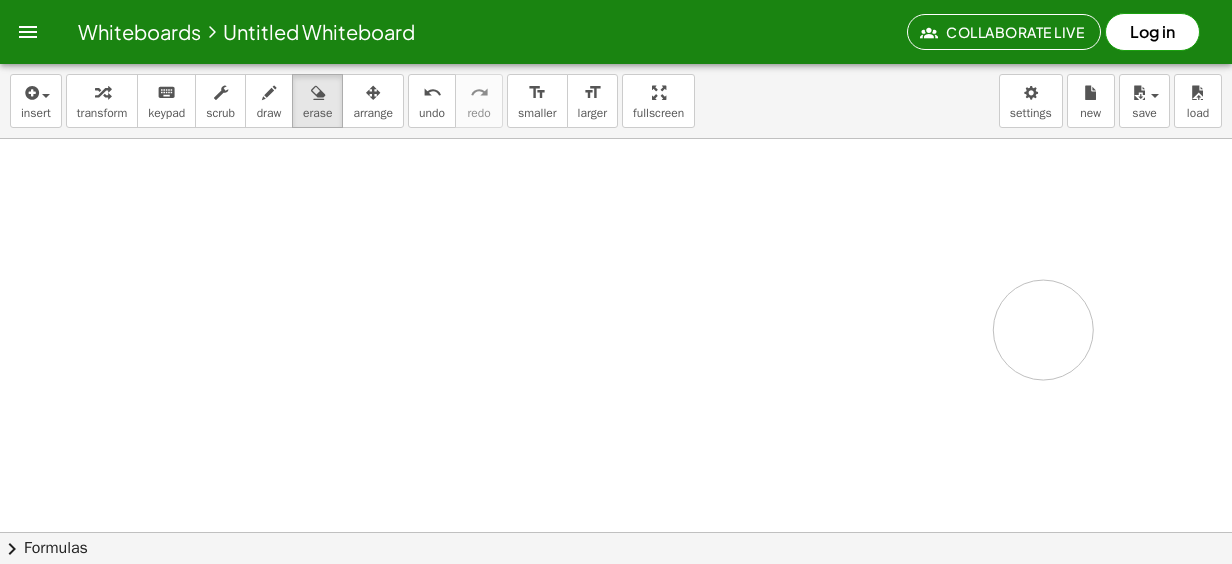 drag, startPoint x: 409, startPoint y: 226, endPoint x: 953, endPoint y: 352, distance: 558.4013 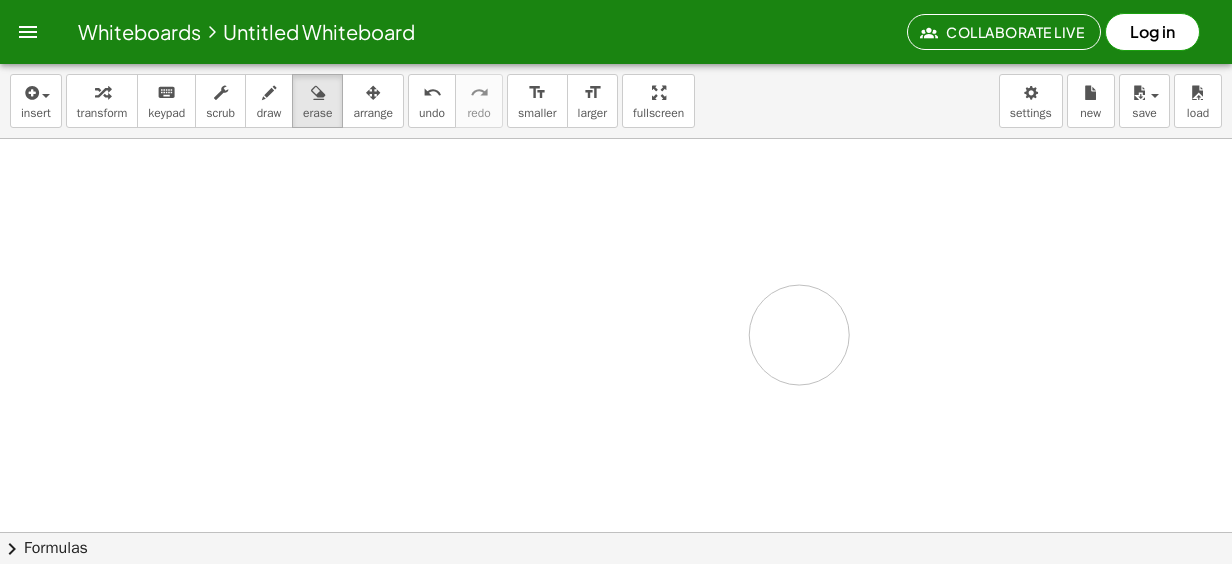drag, startPoint x: 1164, startPoint y: 313, endPoint x: 725, endPoint y: 344, distance: 440.09317 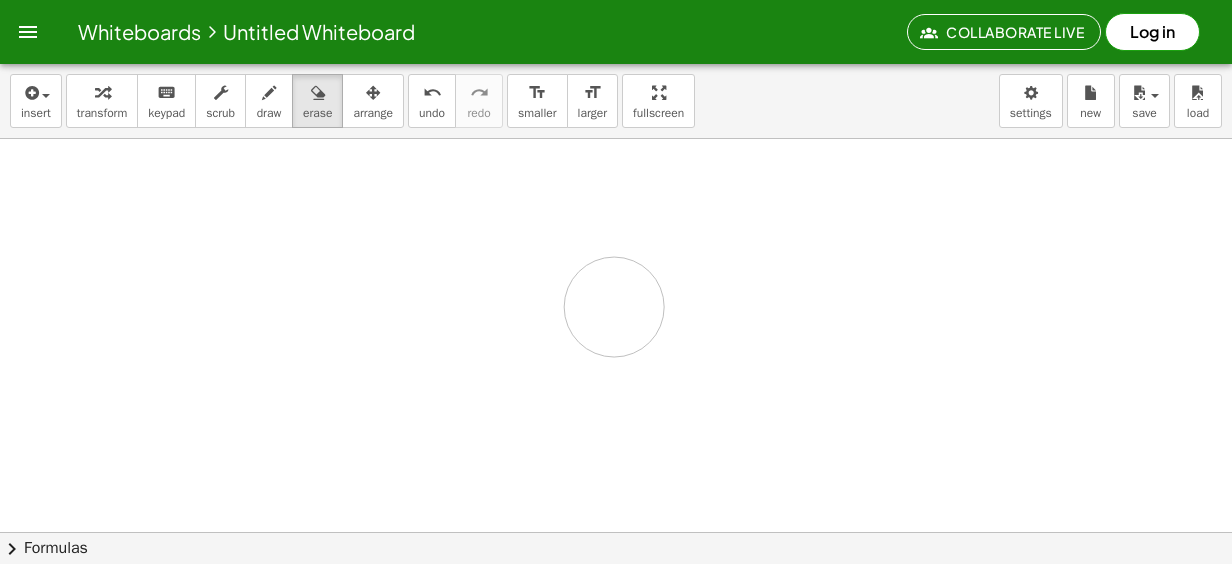 drag, startPoint x: 762, startPoint y: 328, endPoint x: 666, endPoint y: 299, distance: 100.28459 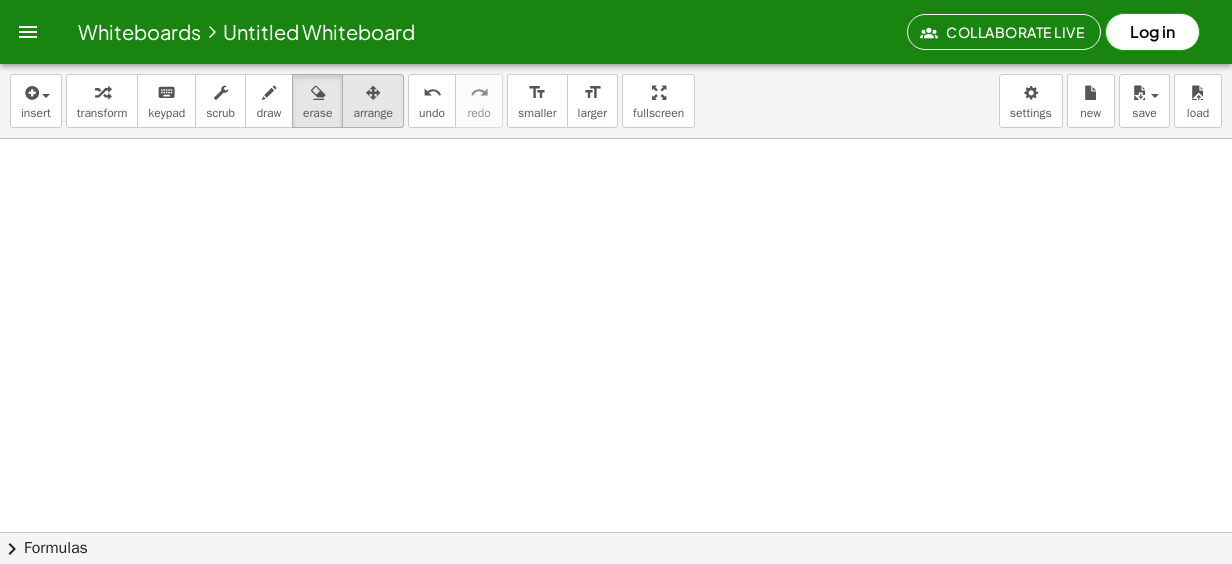 click on "arrange" at bounding box center (373, 113) 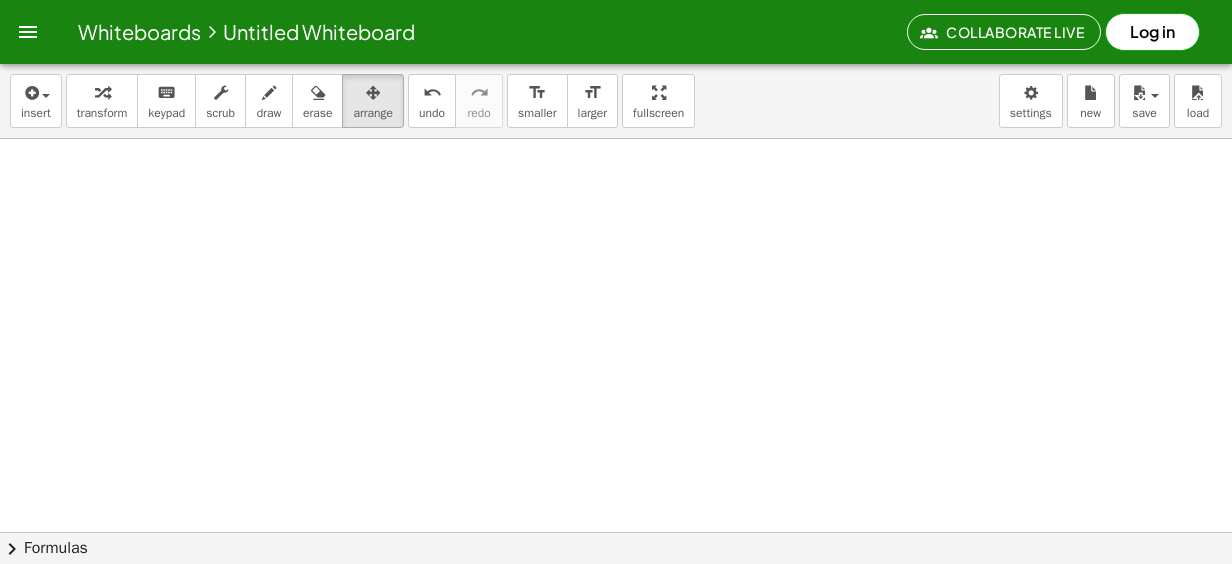 drag, startPoint x: 364, startPoint y: 279, endPoint x: 337, endPoint y: 305, distance: 37.48333 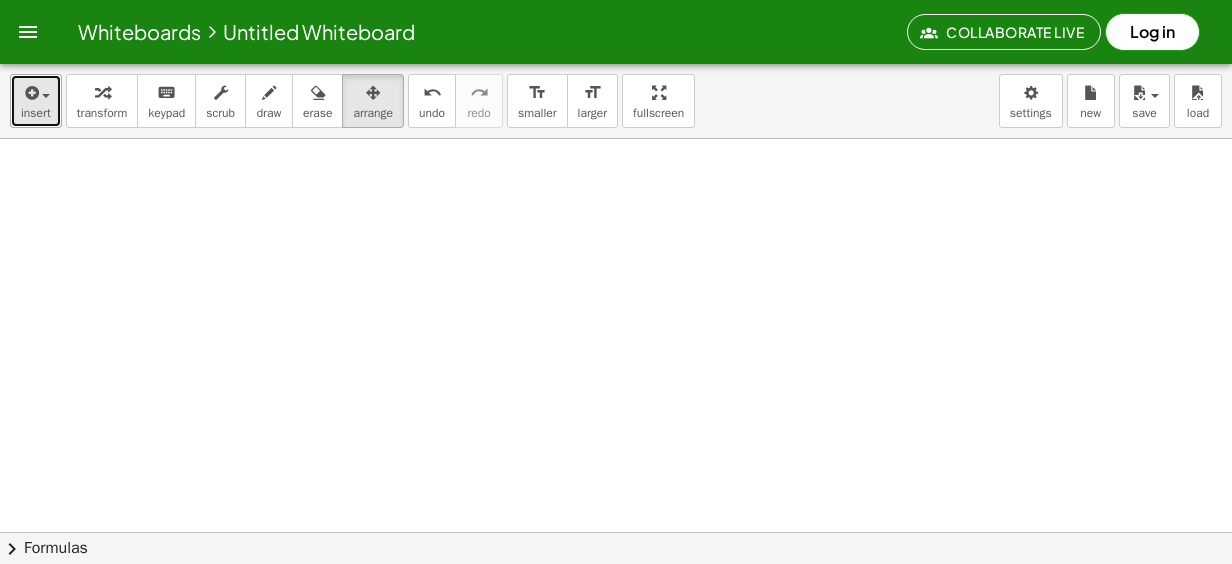 click at bounding box center [36, 92] 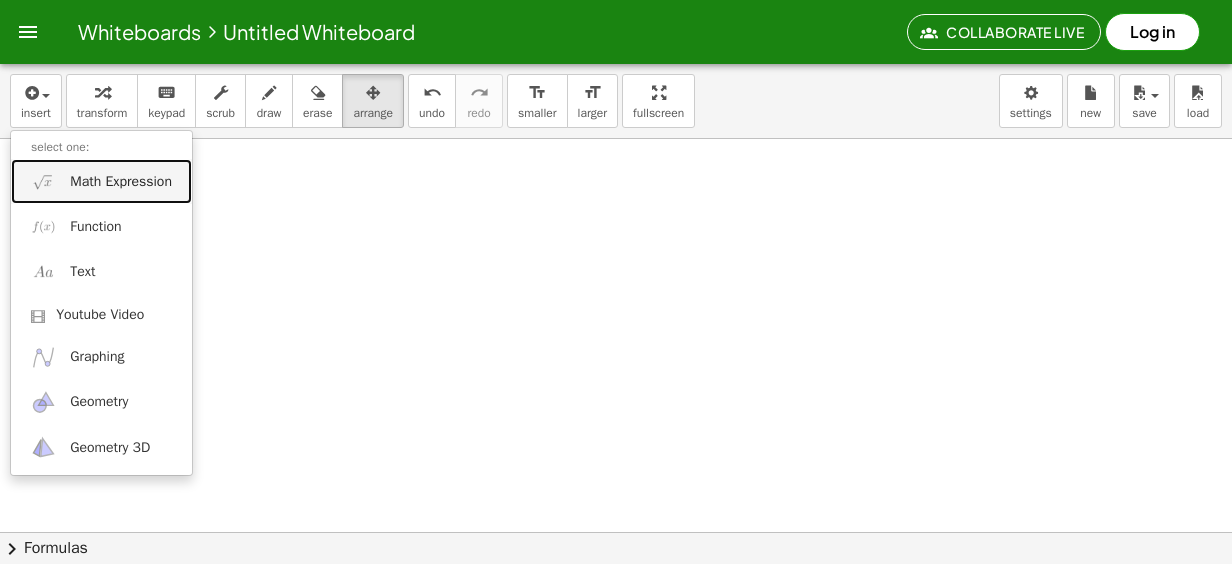click on "Math Expression" at bounding box center (121, 182) 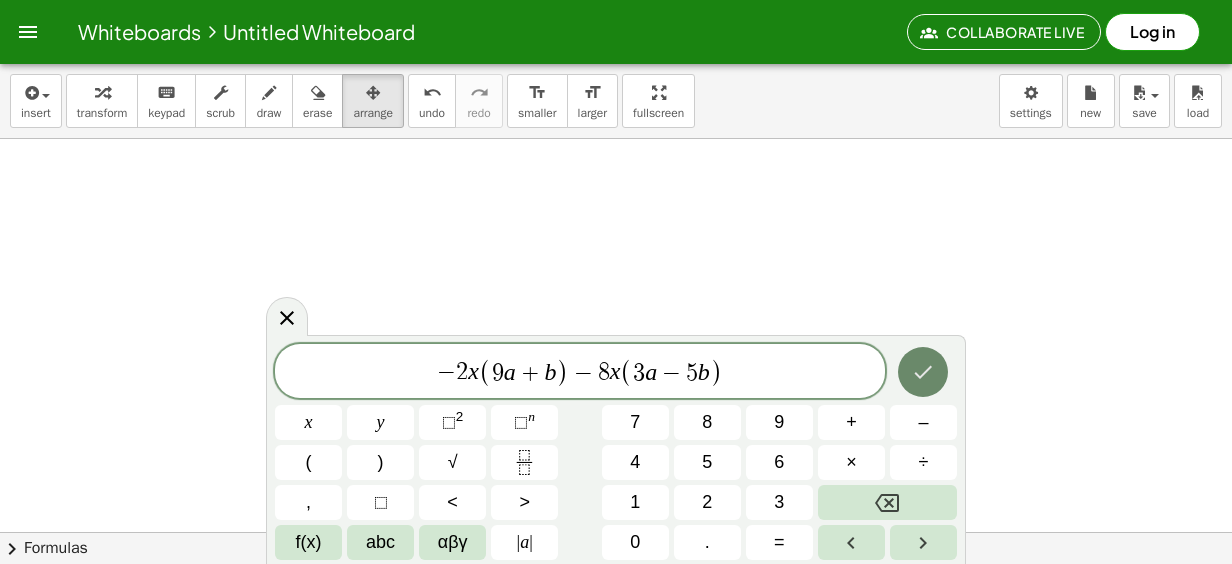 click at bounding box center (923, 372) 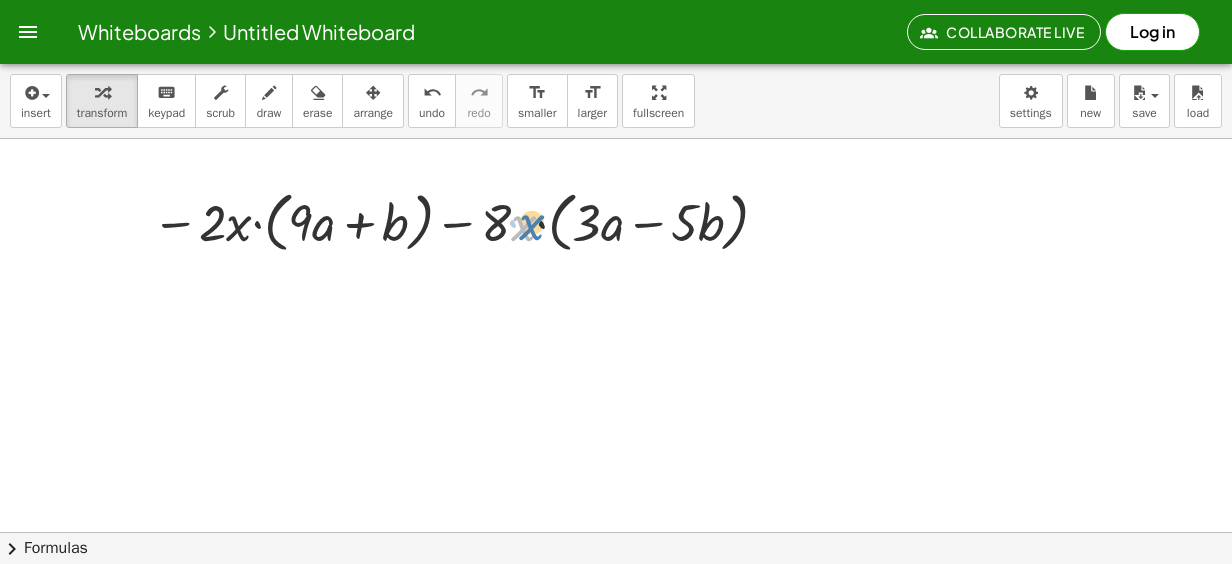 click at bounding box center [464, 221] 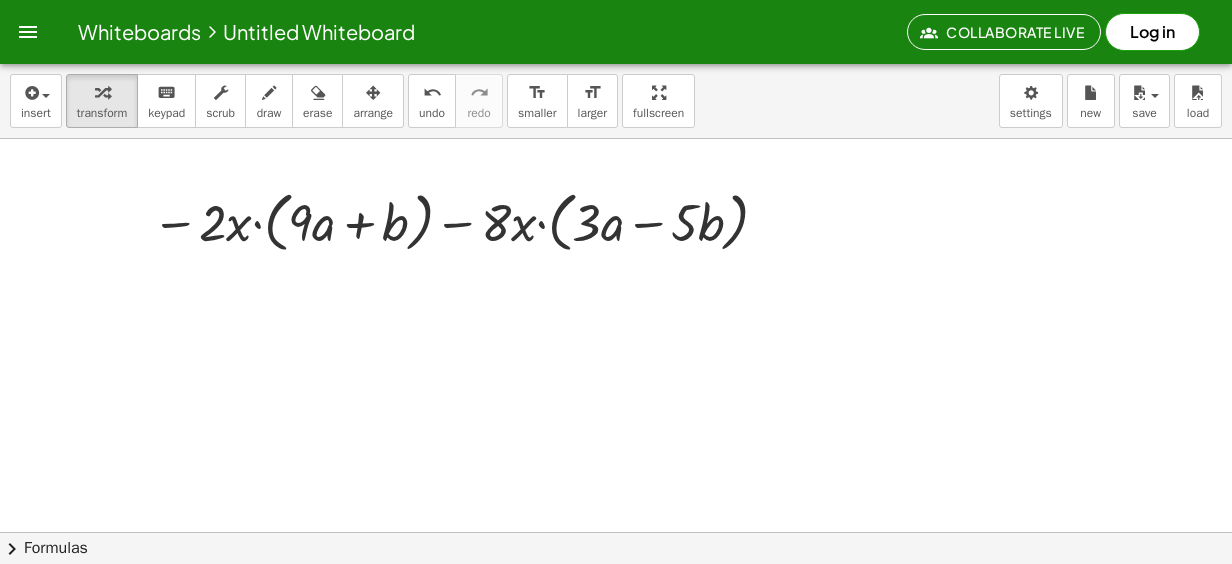 click at bounding box center [616, 597] 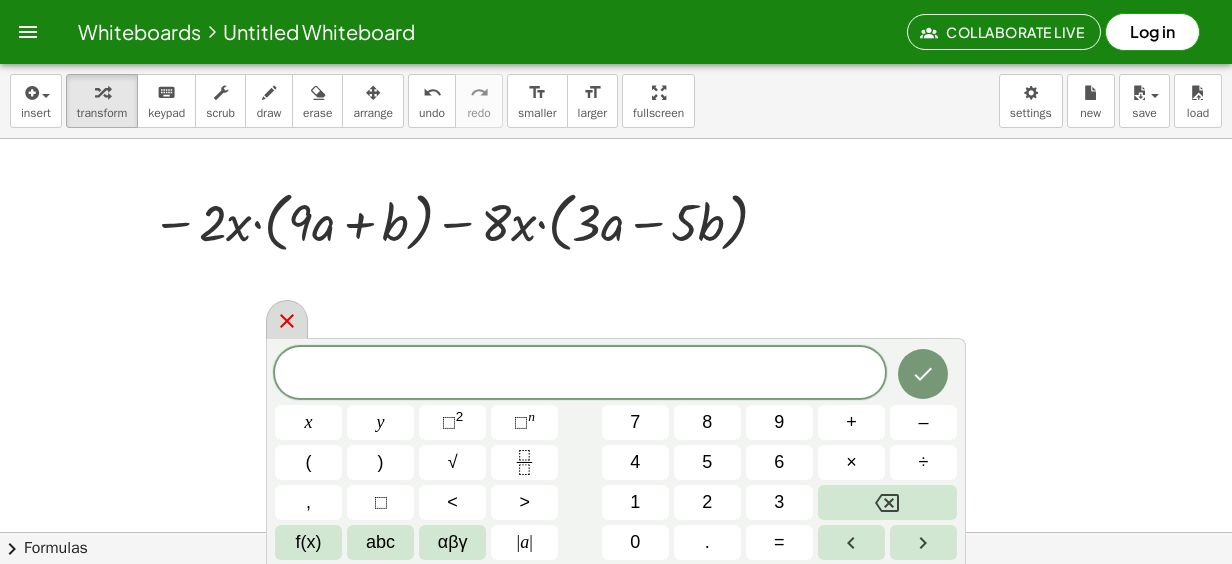 click 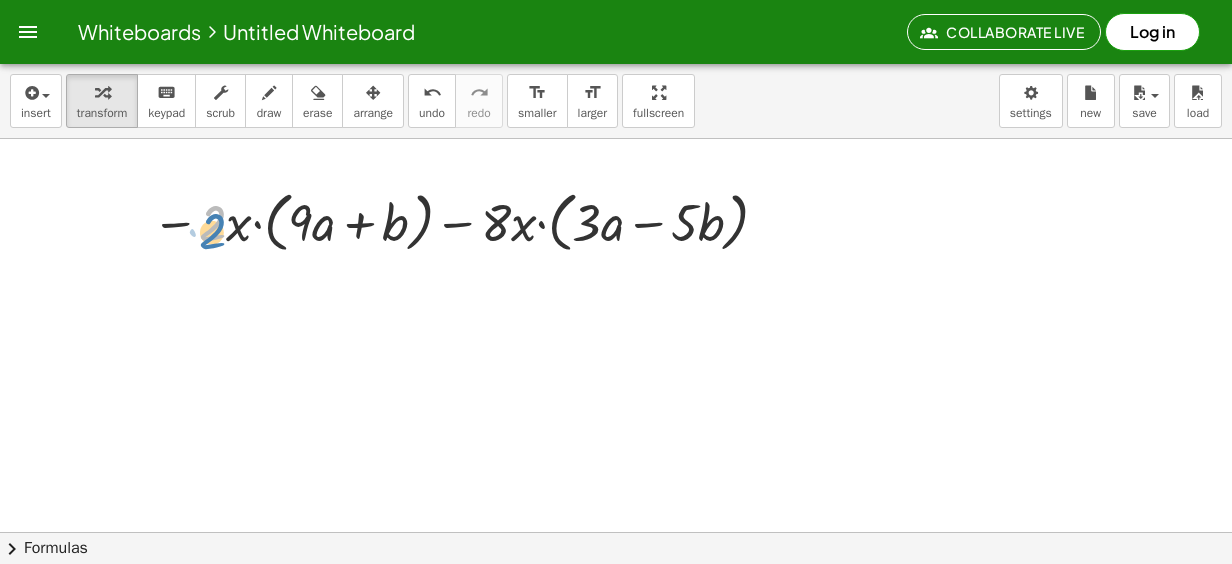 click at bounding box center (464, 221) 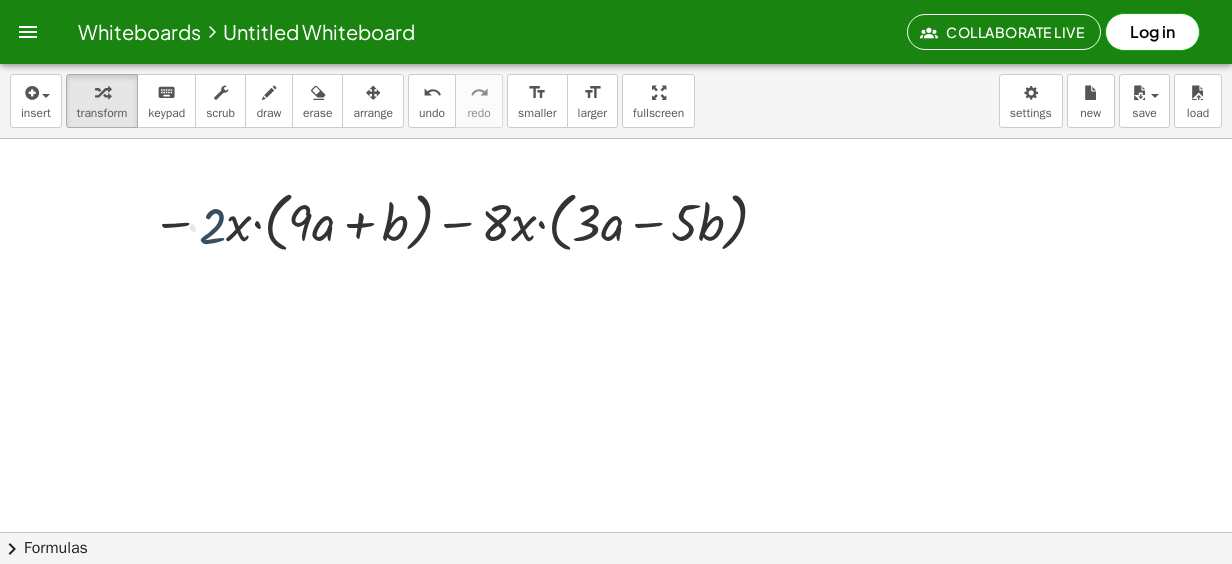 click at bounding box center (616, 597) 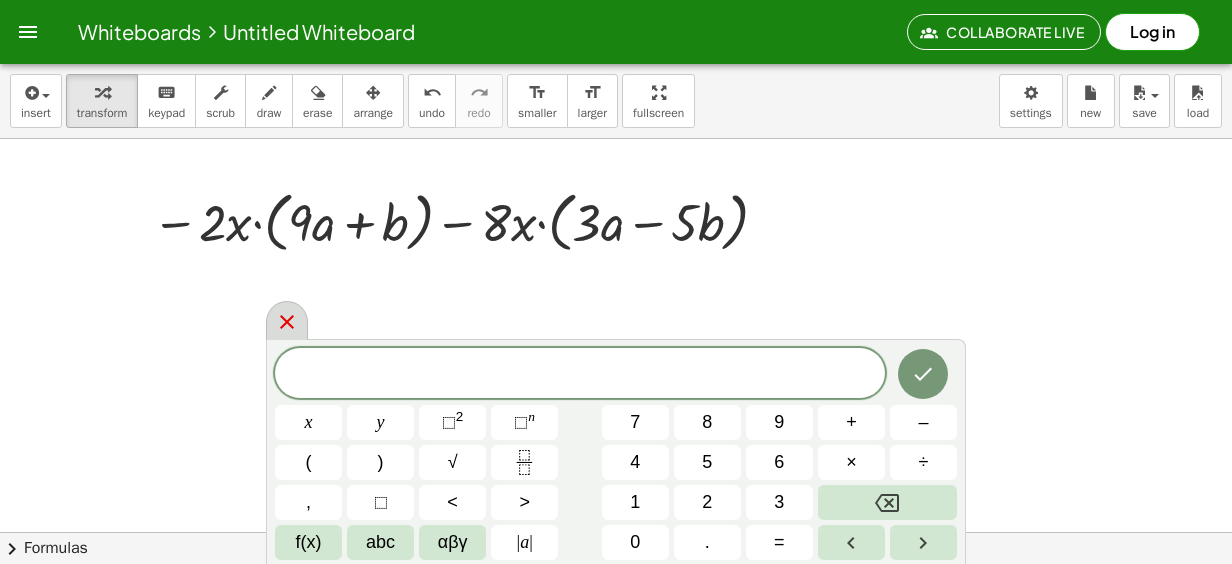 click 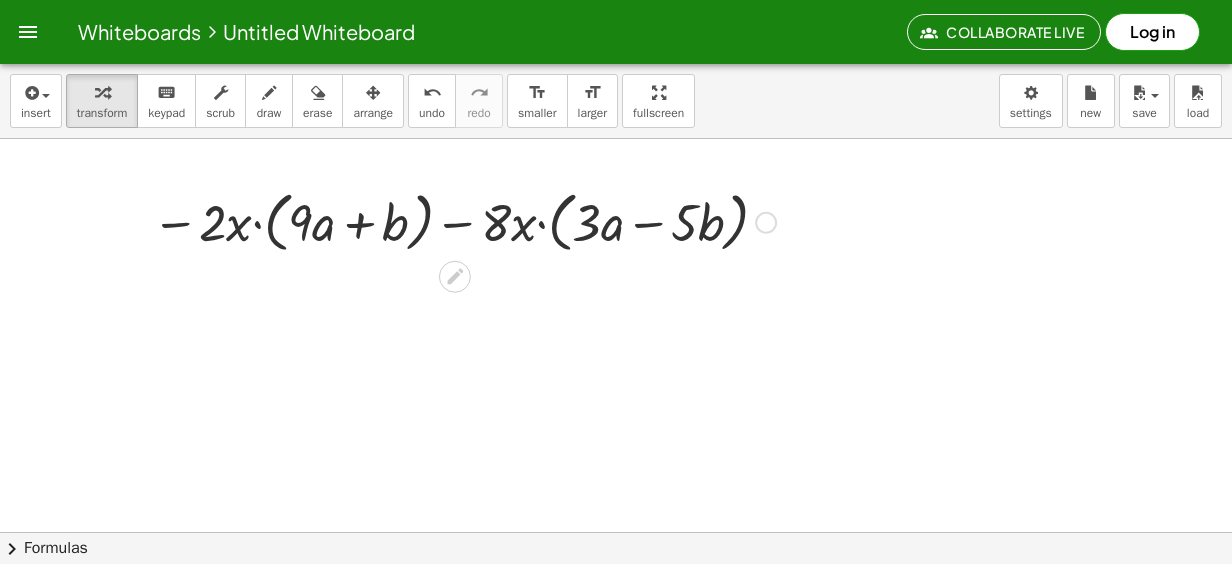 click at bounding box center [464, 221] 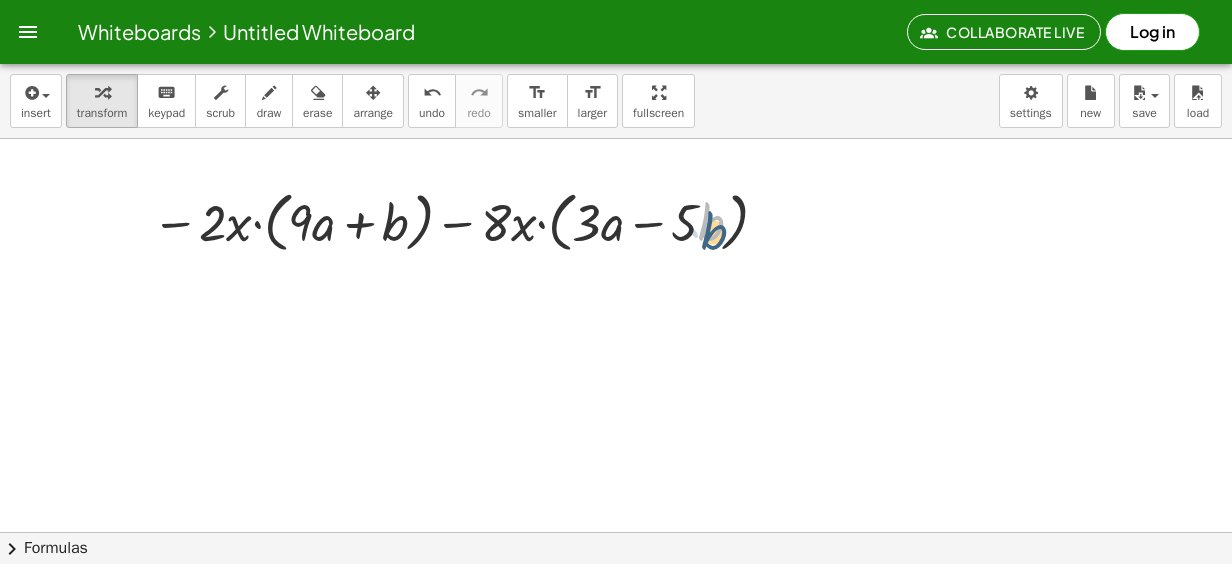 click at bounding box center (464, 221) 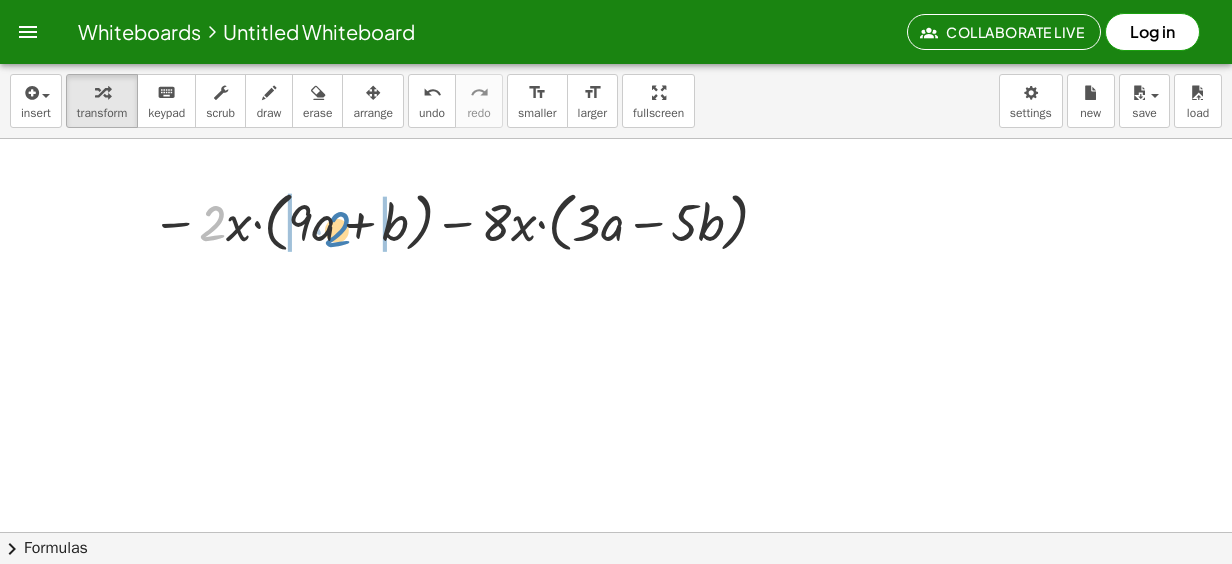 drag, startPoint x: 216, startPoint y: 224, endPoint x: 341, endPoint y: 230, distance: 125.14392 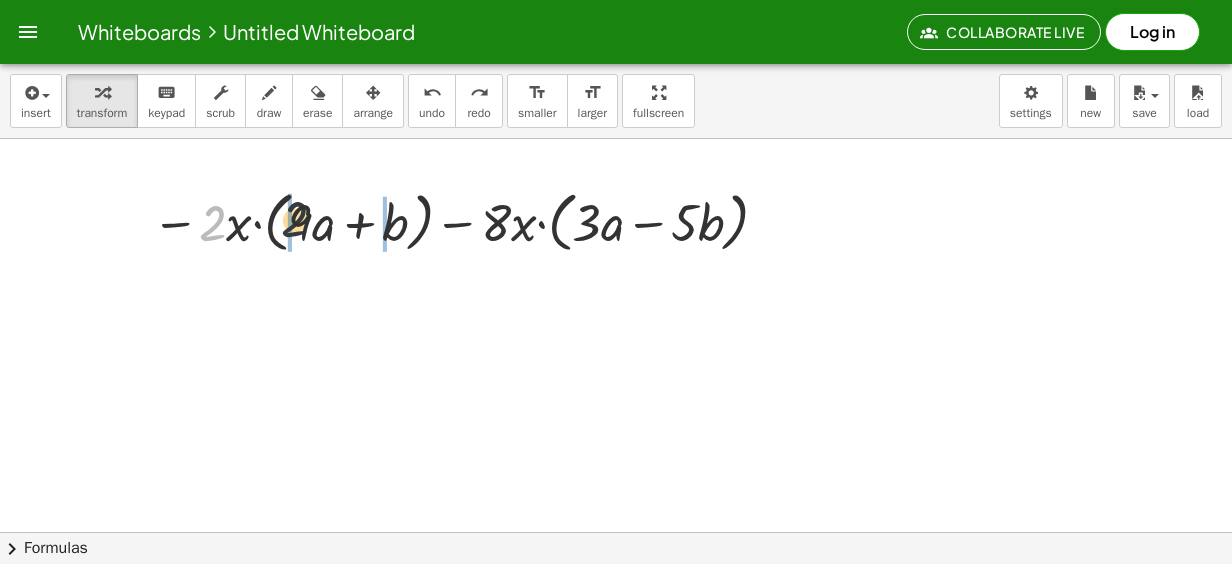 drag, startPoint x: 215, startPoint y: 222, endPoint x: 305, endPoint y: 218, distance: 90.088844 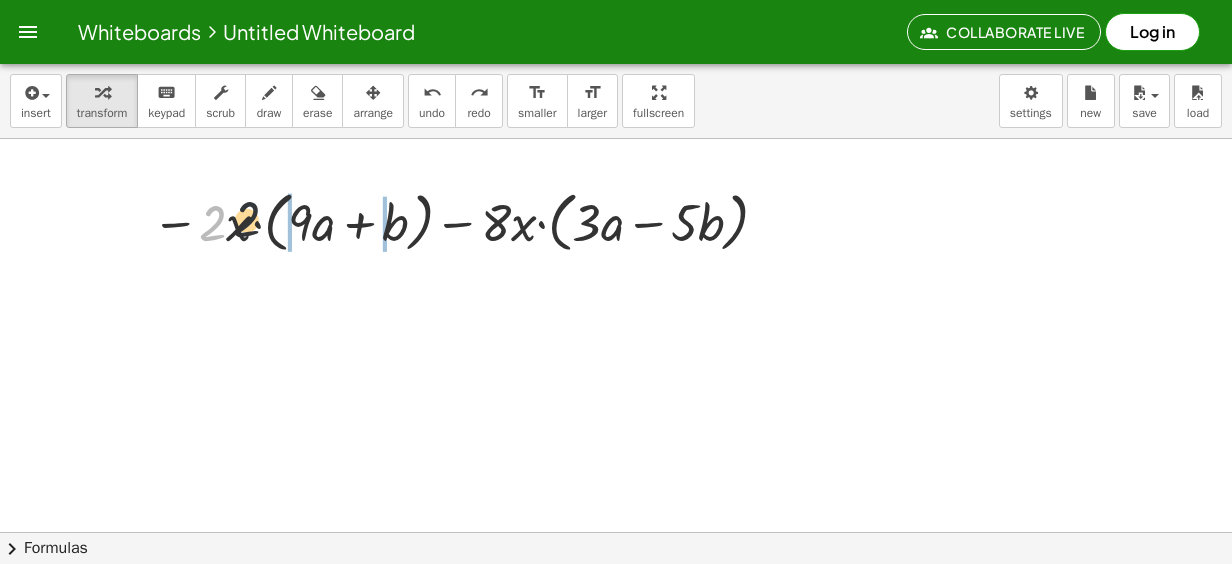 drag, startPoint x: 226, startPoint y: 214, endPoint x: 365, endPoint y: 194, distance: 140.43147 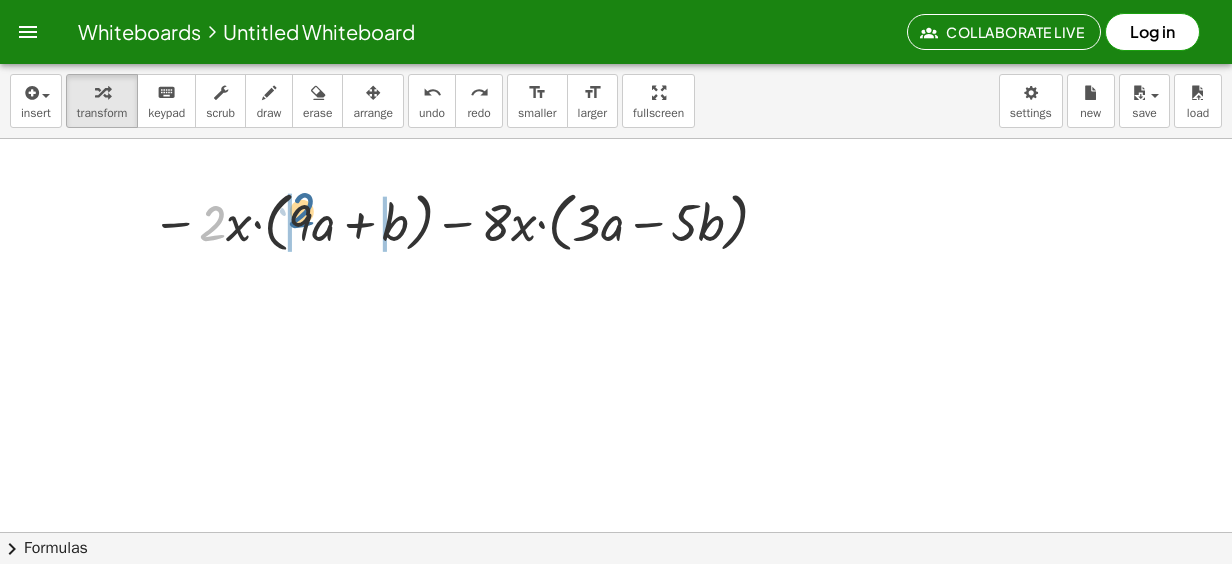 drag, startPoint x: 203, startPoint y: 228, endPoint x: 294, endPoint y: 216, distance: 91.787796 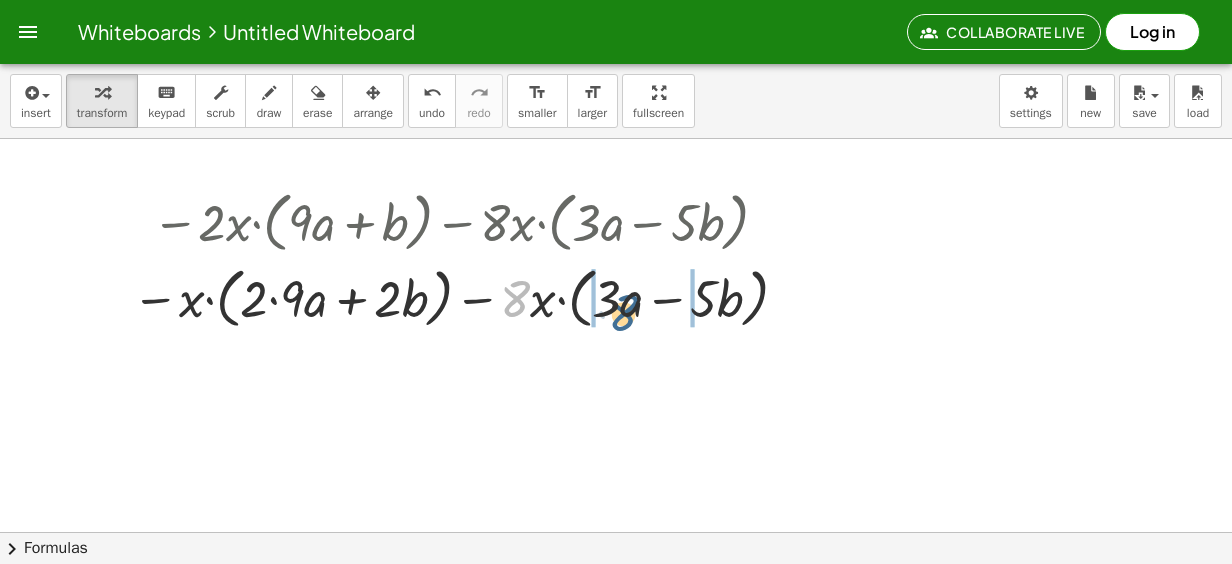 drag, startPoint x: 506, startPoint y: 300, endPoint x: 614, endPoint y: 315, distance: 109.03669 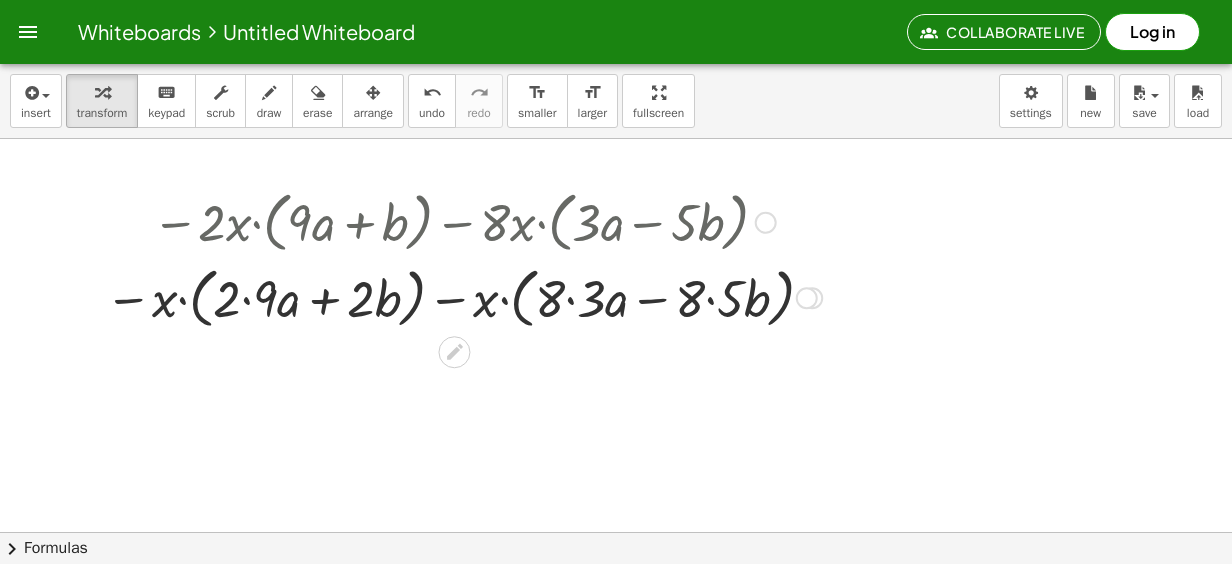 click at bounding box center (463, 297) 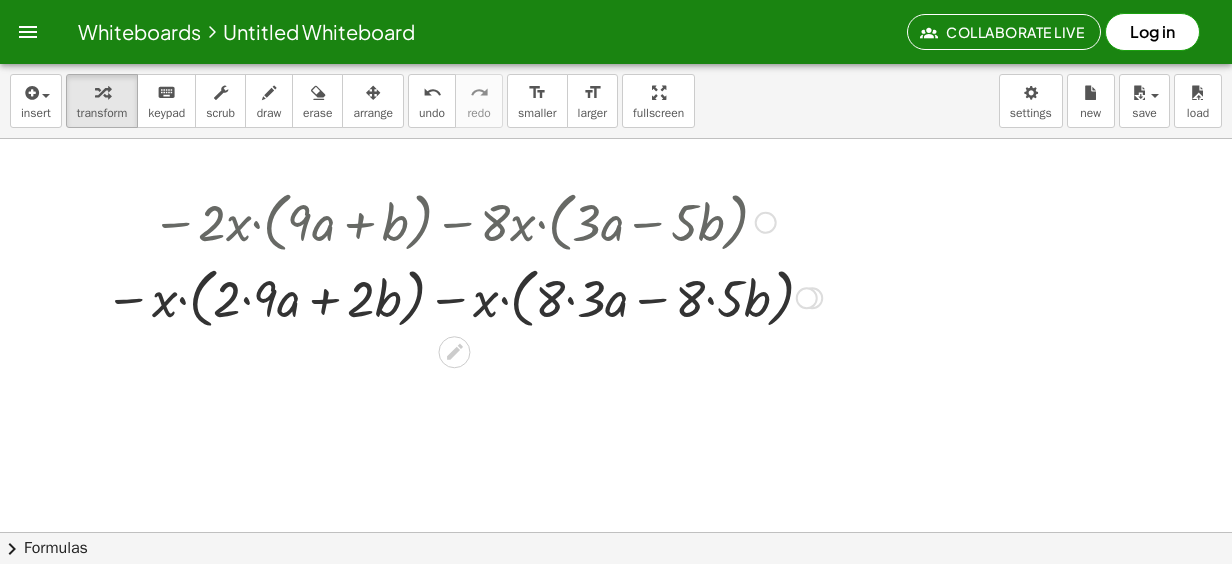 click at bounding box center [463, 297] 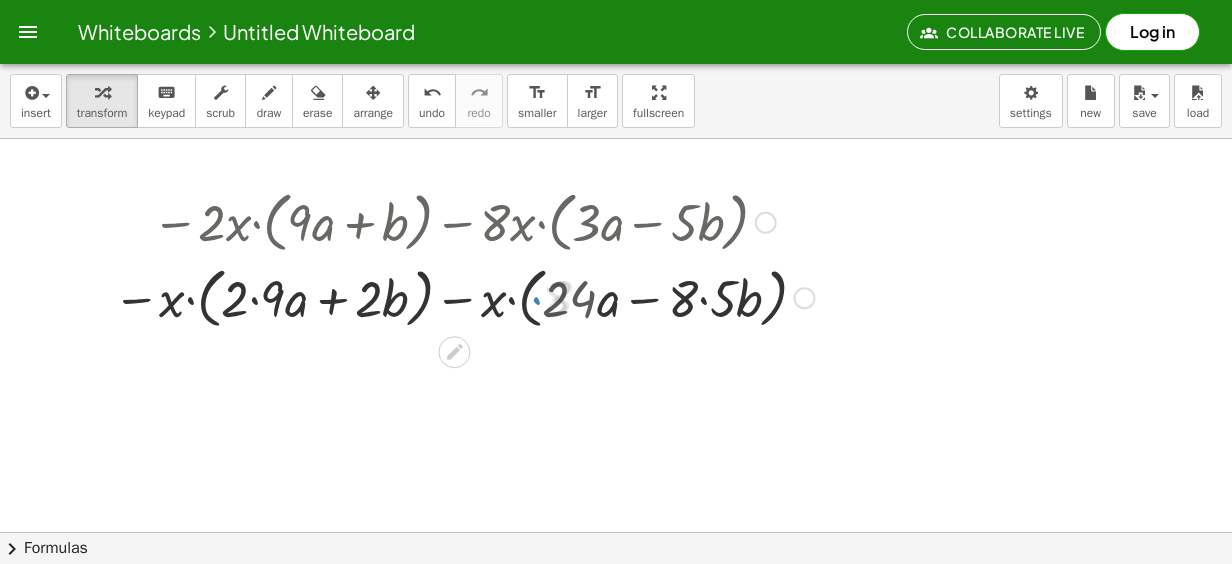 click at bounding box center [463, 297] 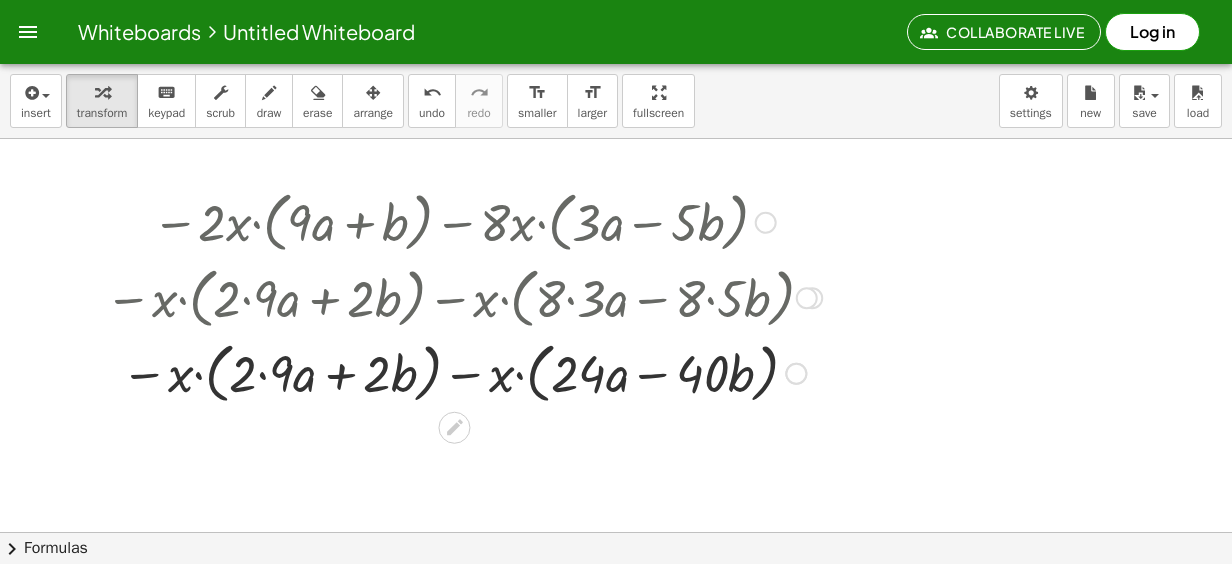 click at bounding box center (463, 372) 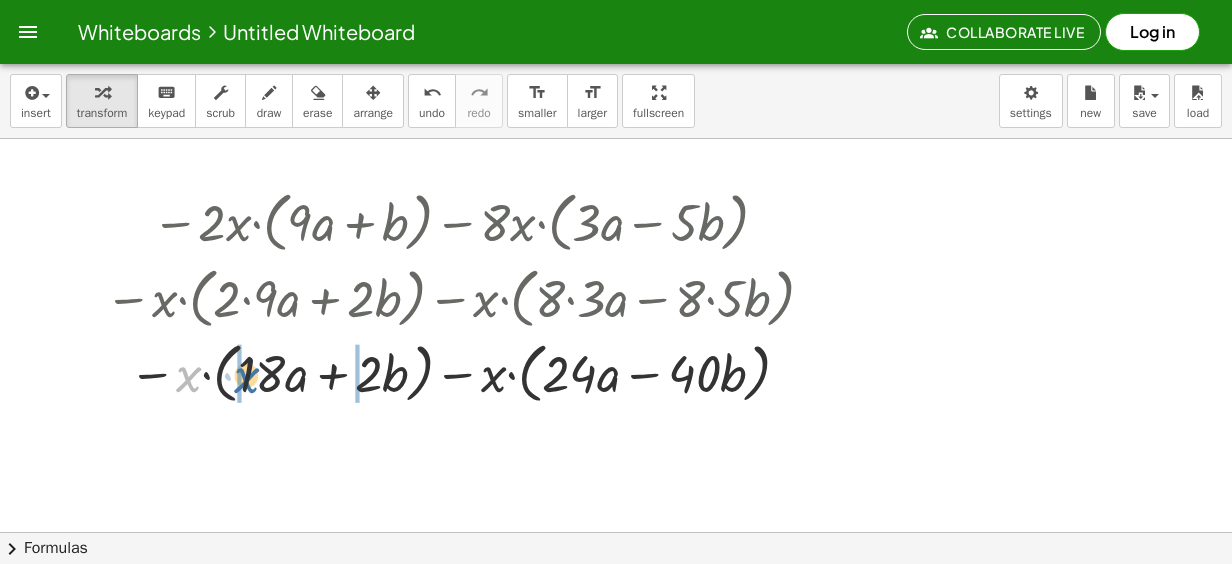 drag, startPoint x: 178, startPoint y: 384, endPoint x: 231, endPoint y: 386, distance: 53.037724 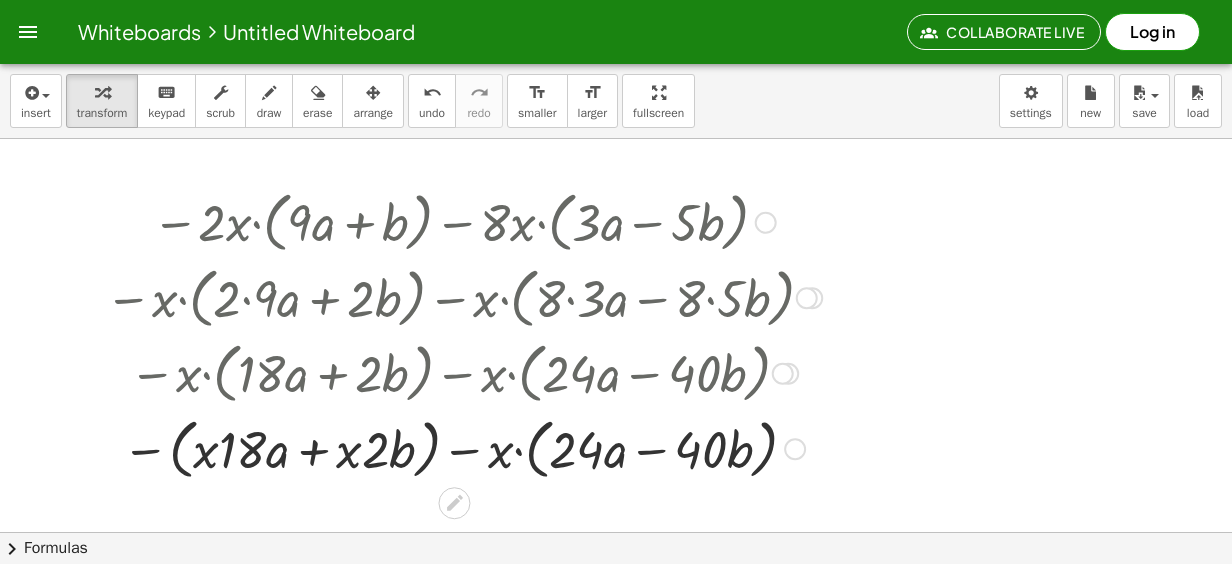 scroll, scrollTop: 100, scrollLeft: 0, axis: vertical 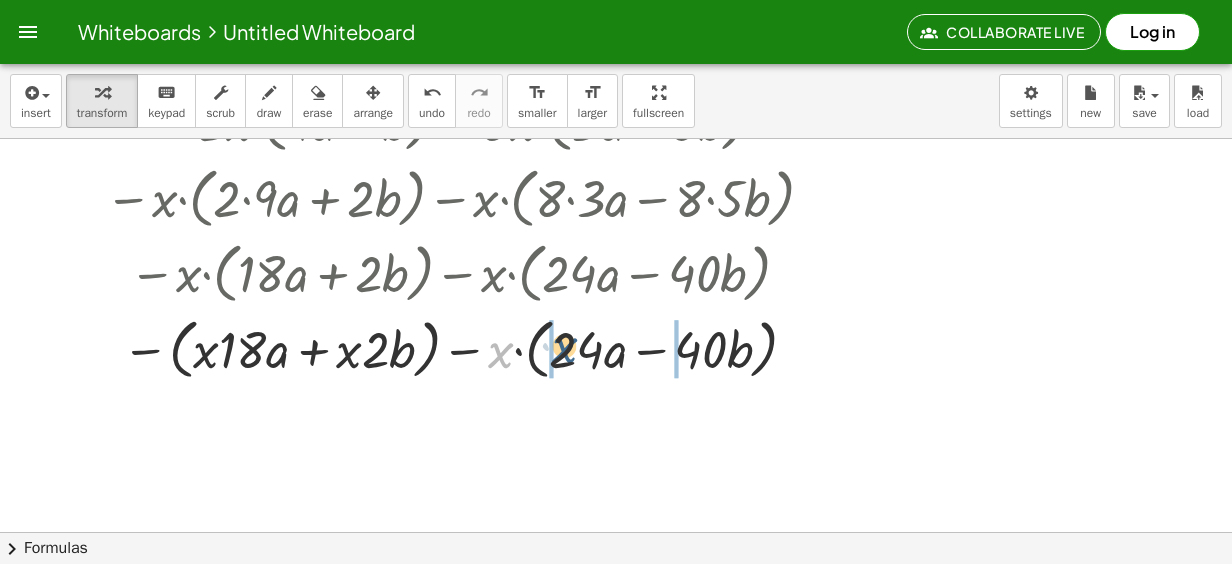 drag, startPoint x: 490, startPoint y: 364, endPoint x: 546, endPoint y: 361, distance: 56.0803 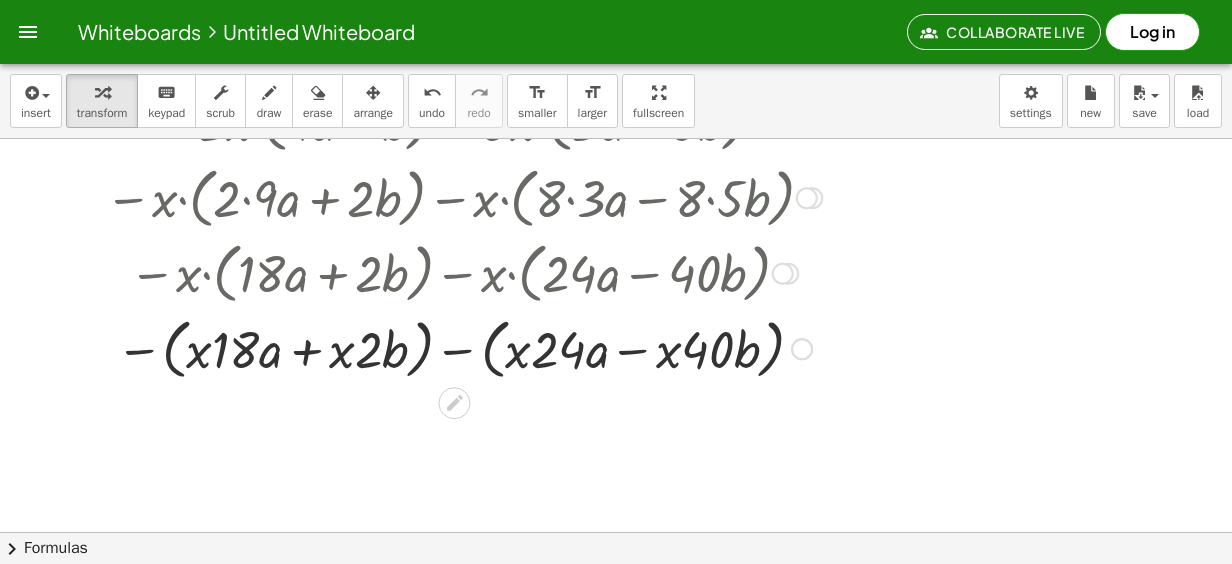 click at bounding box center (463, 348) 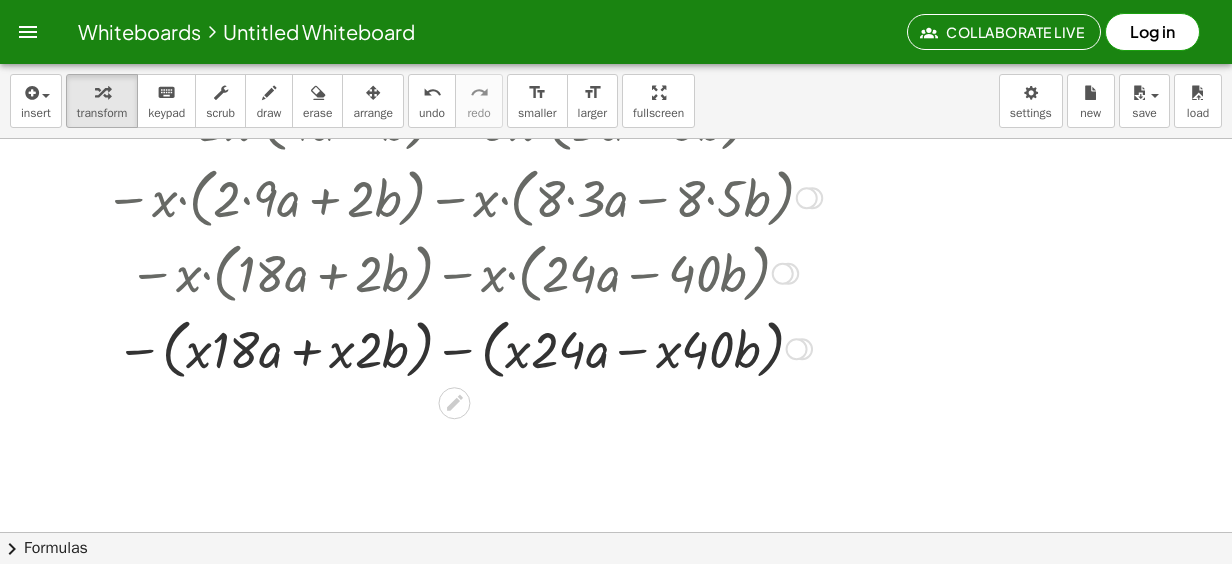 click at bounding box center [463, 348] 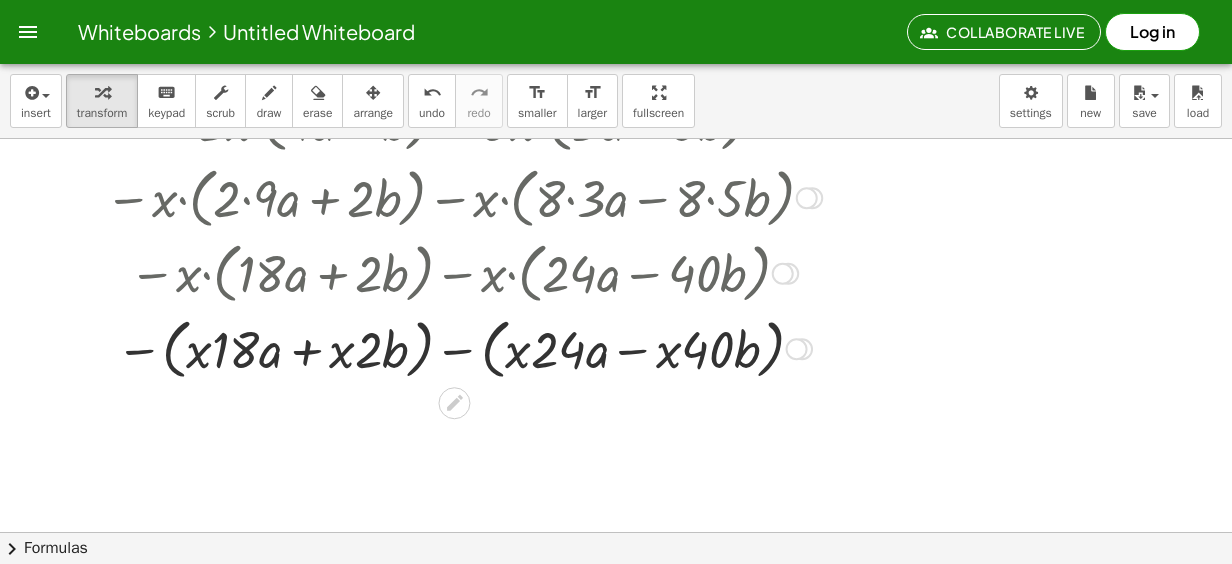 click at bounding box center [463, 348] 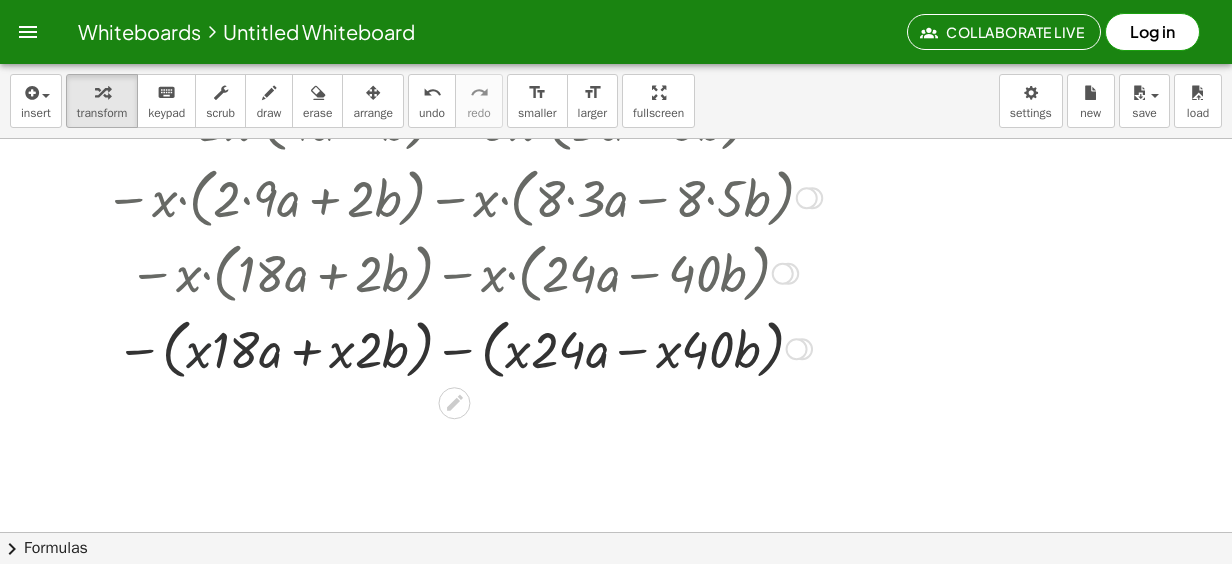 click at bounding box center [463, 348] 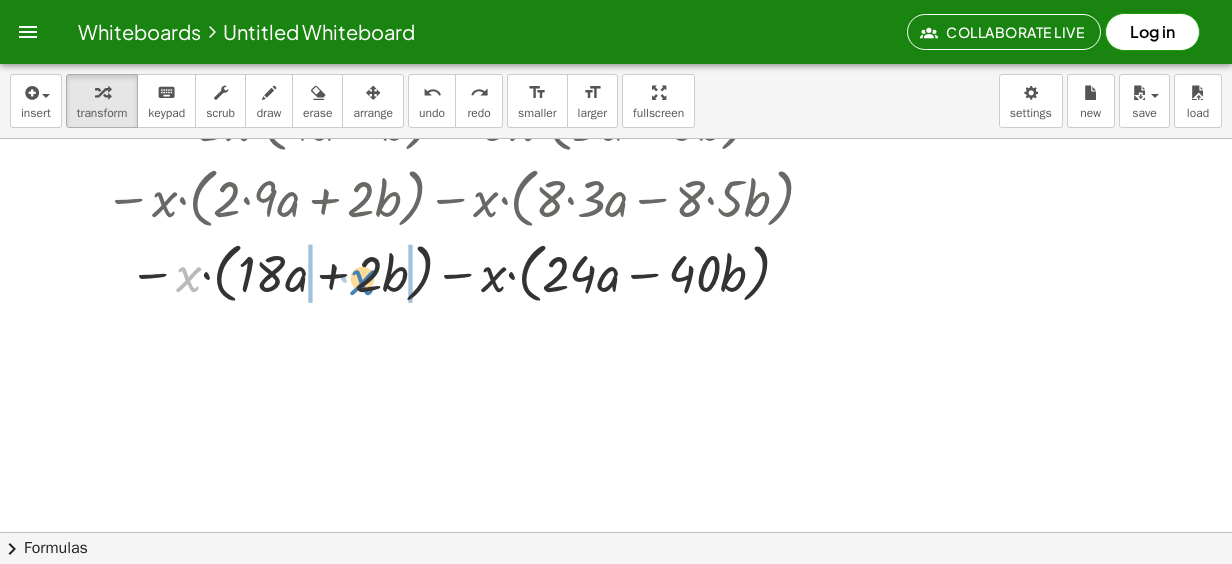 drag, startPoint x: 272, startPoint y: 276, endPoint x: 366, endPoint y: 283, distance: 94.26028 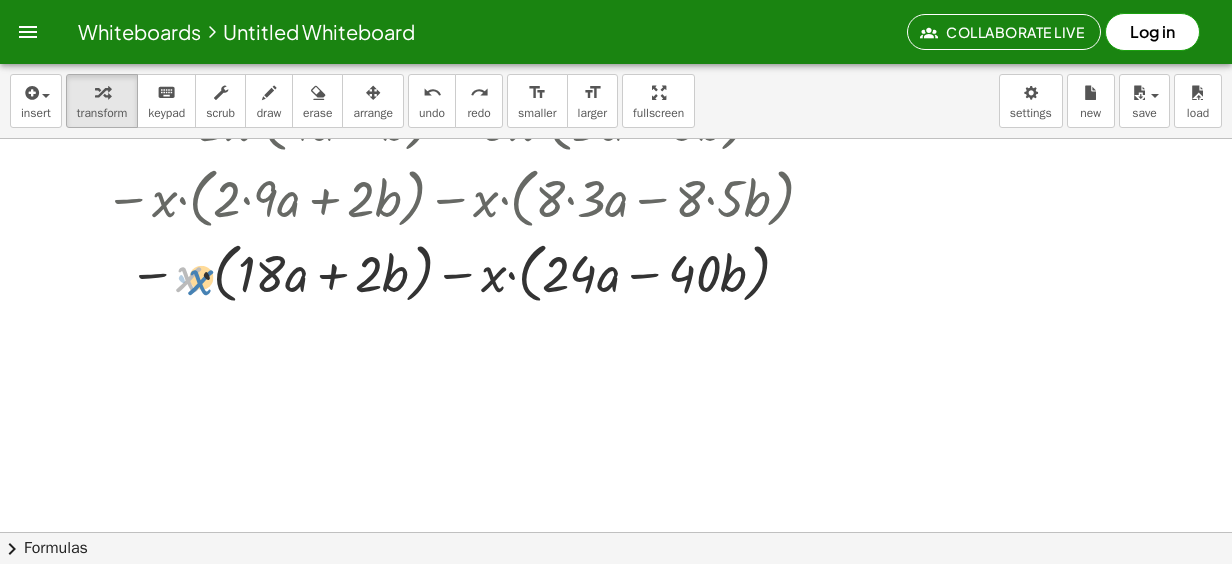 click at bounding box center [463, 272] 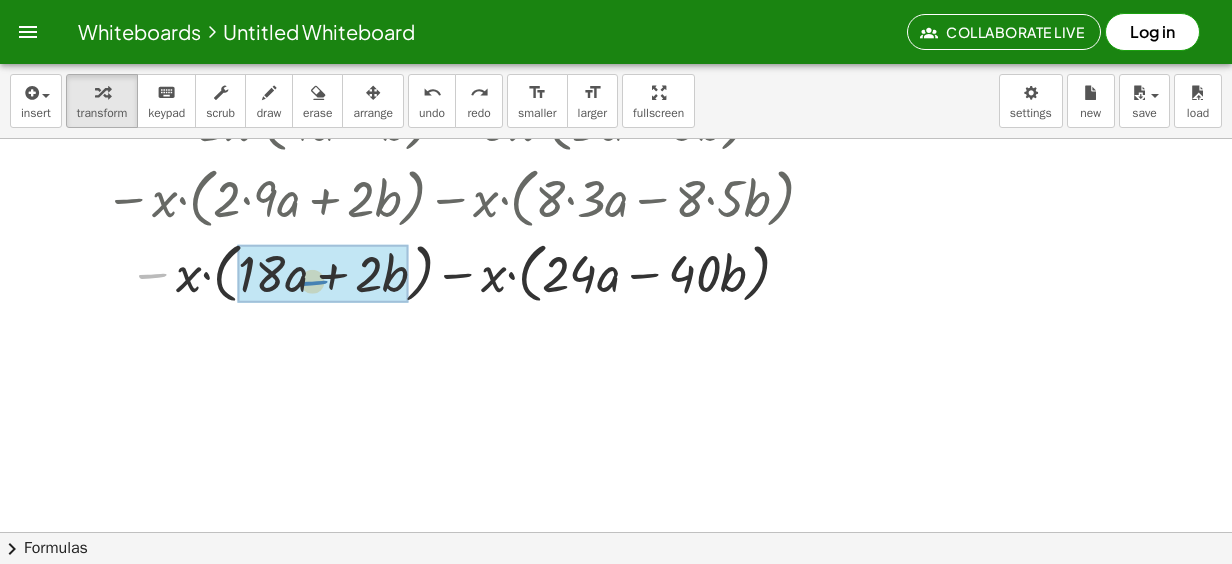 drag, startPoint x: 158, startPoint y: 279, endPoint x: 318, endPoint y: 285, distance: 160.11246 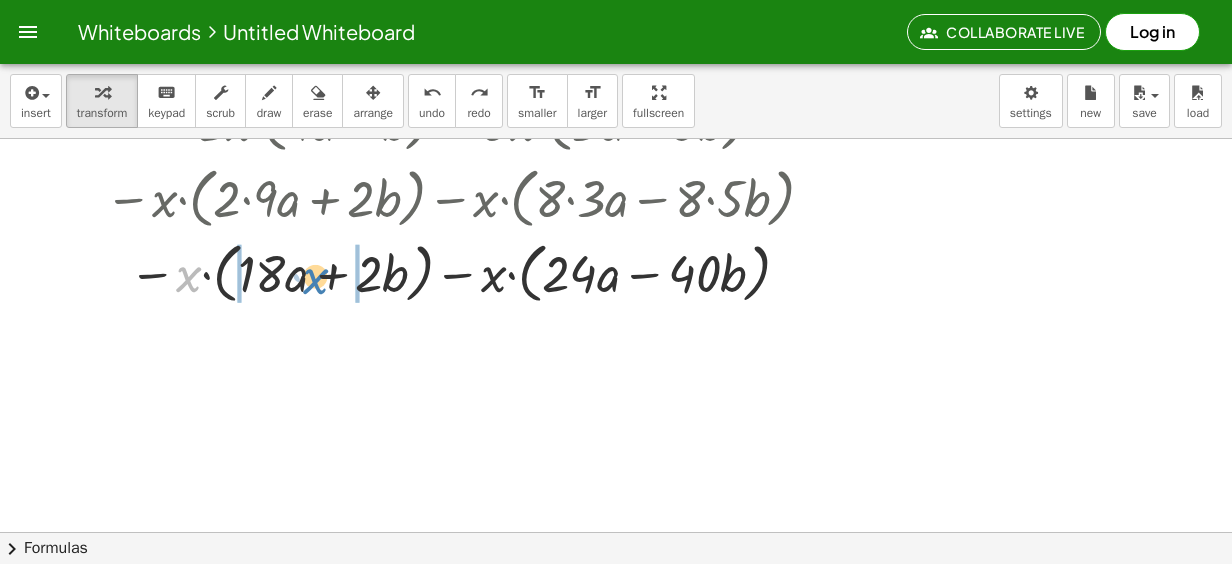 drag, startPoint x: 184, startPoint y: 282, endPoint x: 310, endPoint y: 284, distance: 126.01587 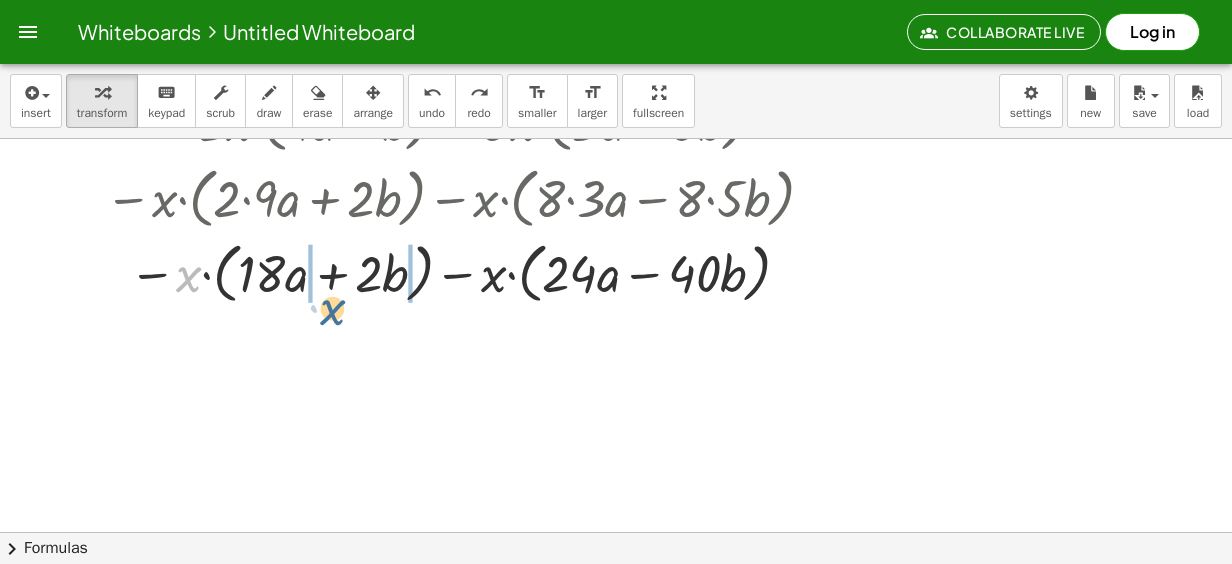 drag, startPoint x: 181, startPoint y: 274, endPoint x: 325, endPoint y: 307, distance: 147.73286 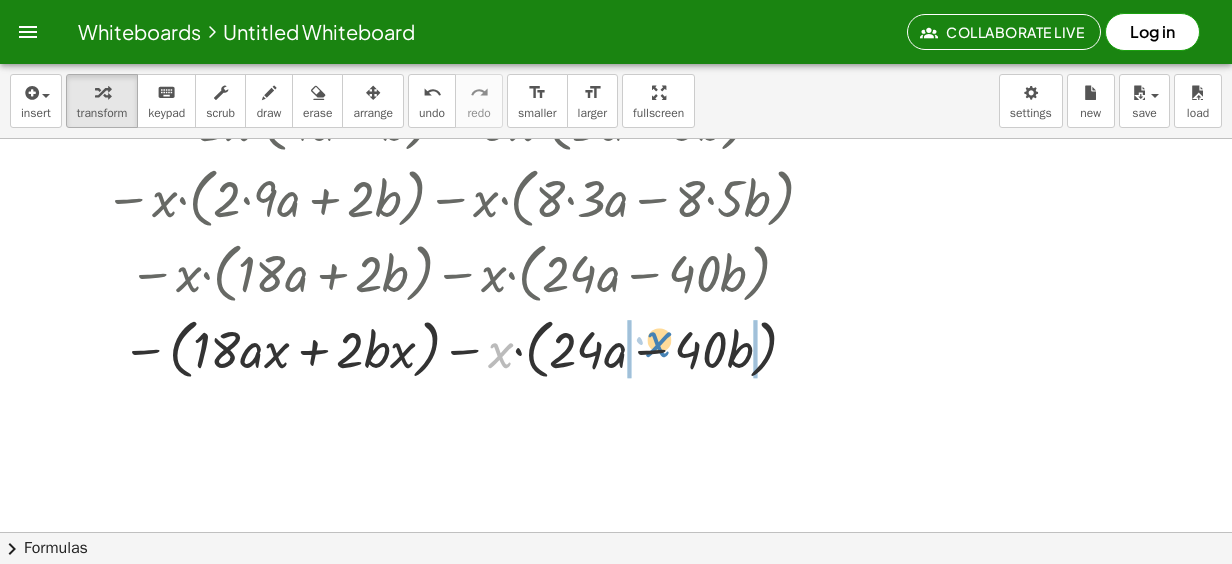 drag, startPoint x: 498, startPoint y: 346, endPoint x: 657, endPoint y: 336, distance: 159.31415 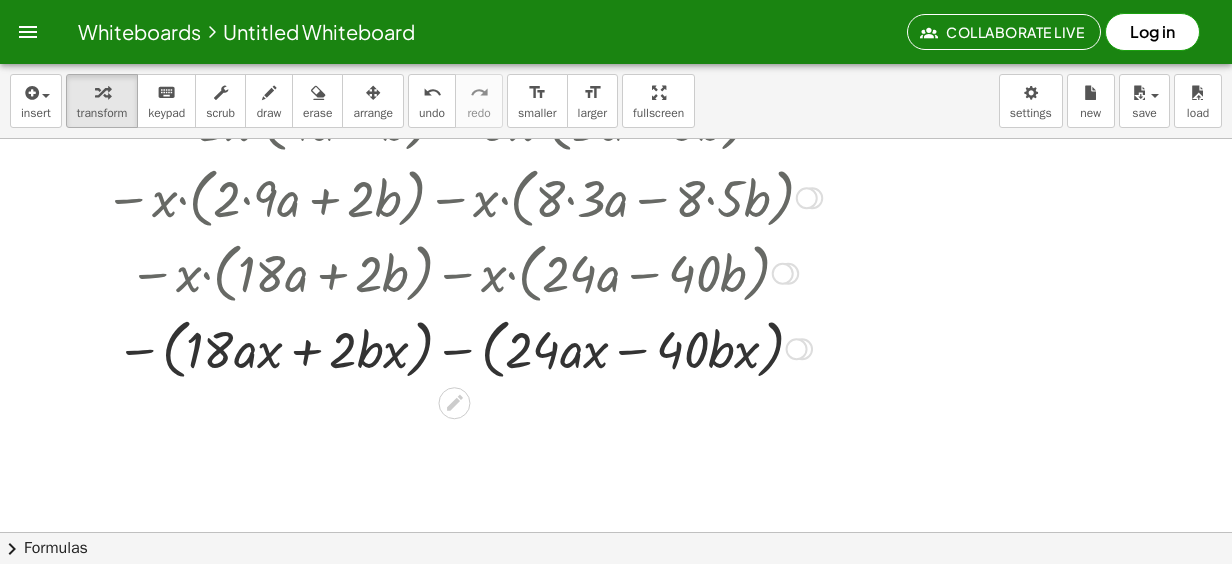 click at bounding box center (463, 348) 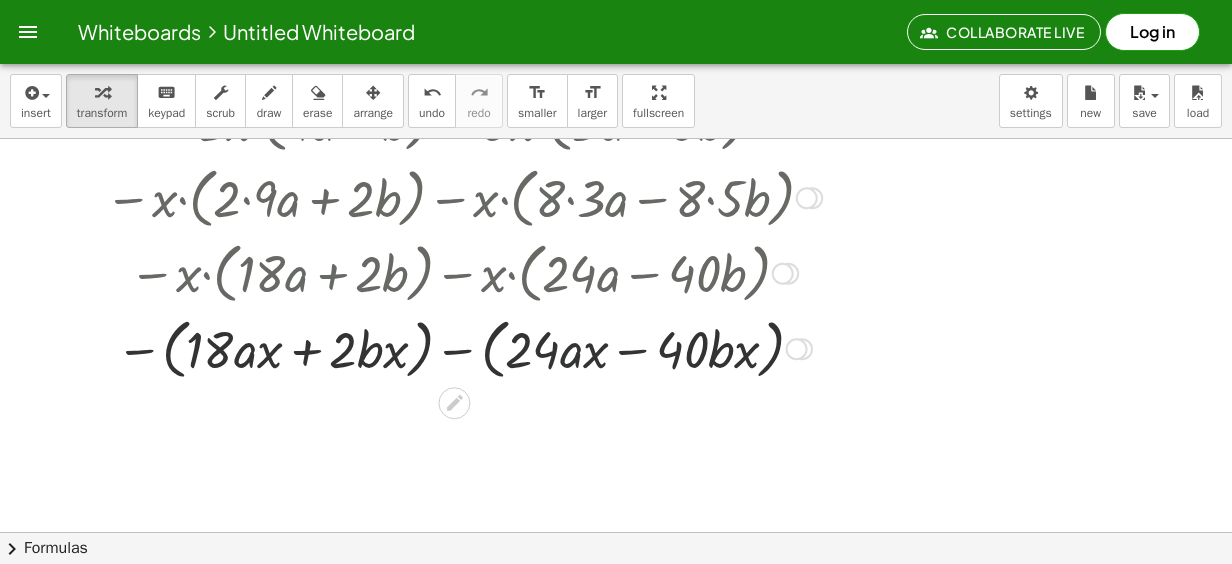 click at bounding box center (463, 348) 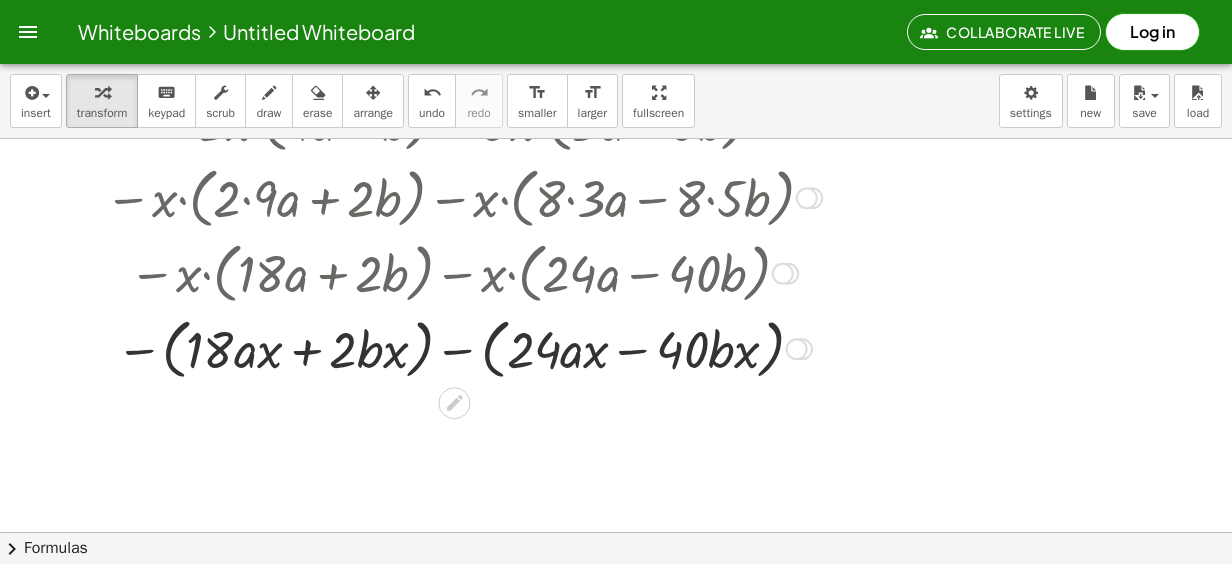 click at bounding box center [463, 348] 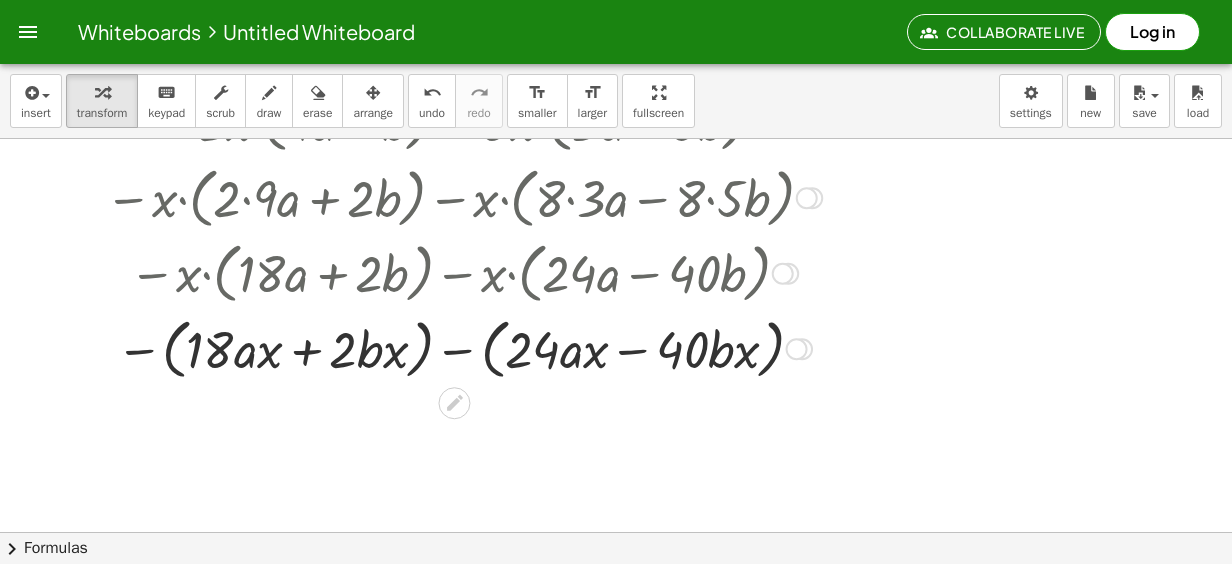 click at bounding box center [463, 348] 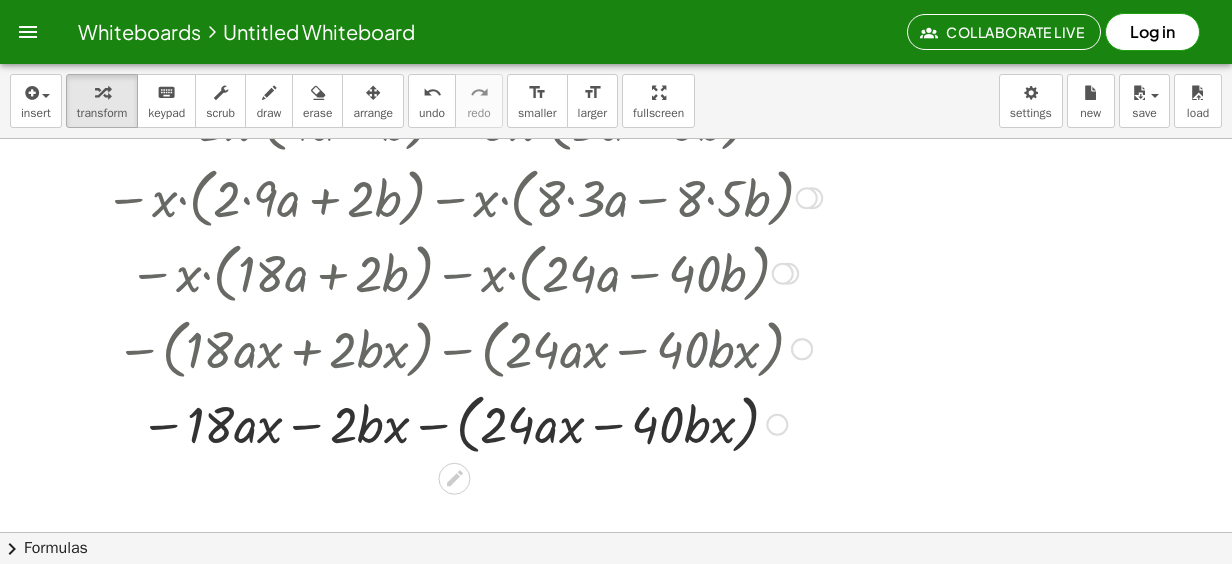 click at bounding box center [463, 423] 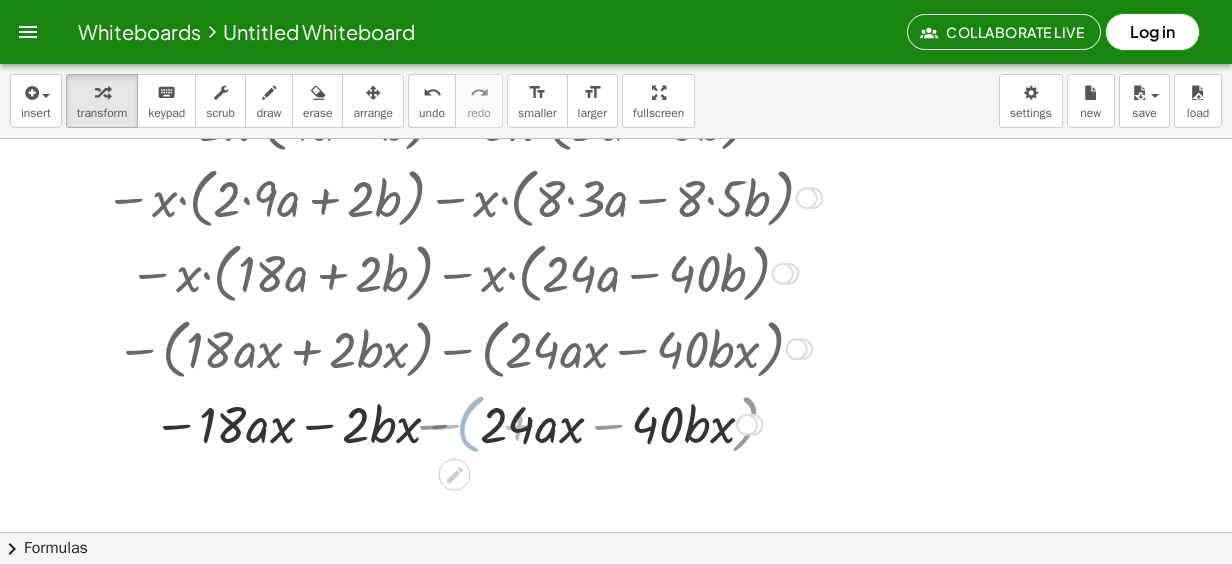 click at bounding box center (463, 423) 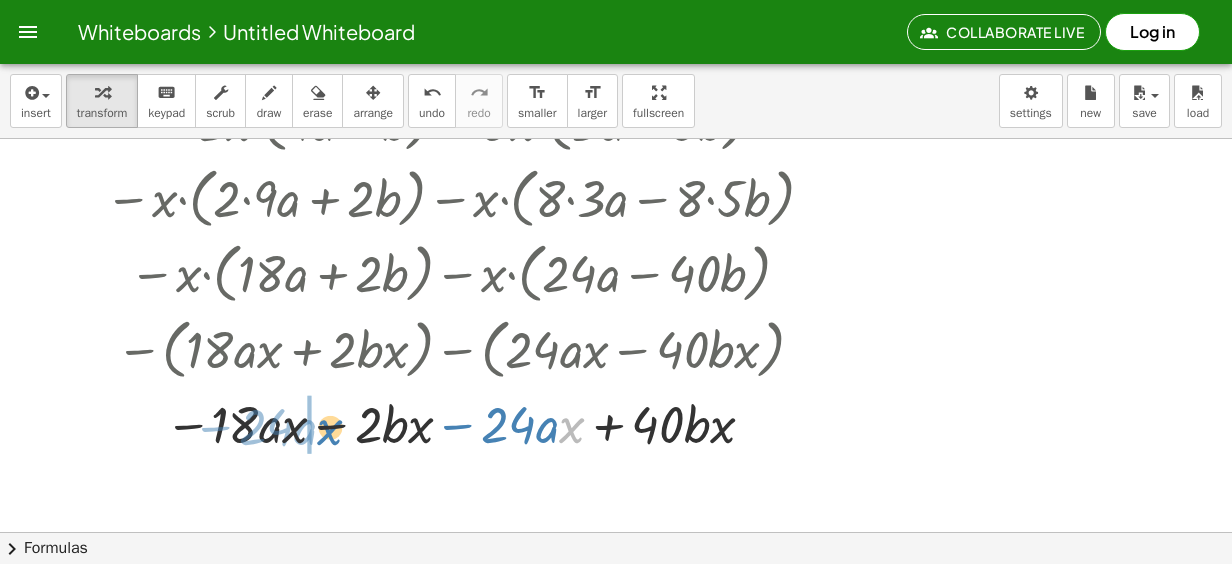 drag, startPoint x: 562, startPoint y: 426, endPoint x: 320, endPoint y: 428, distance: 242.00827 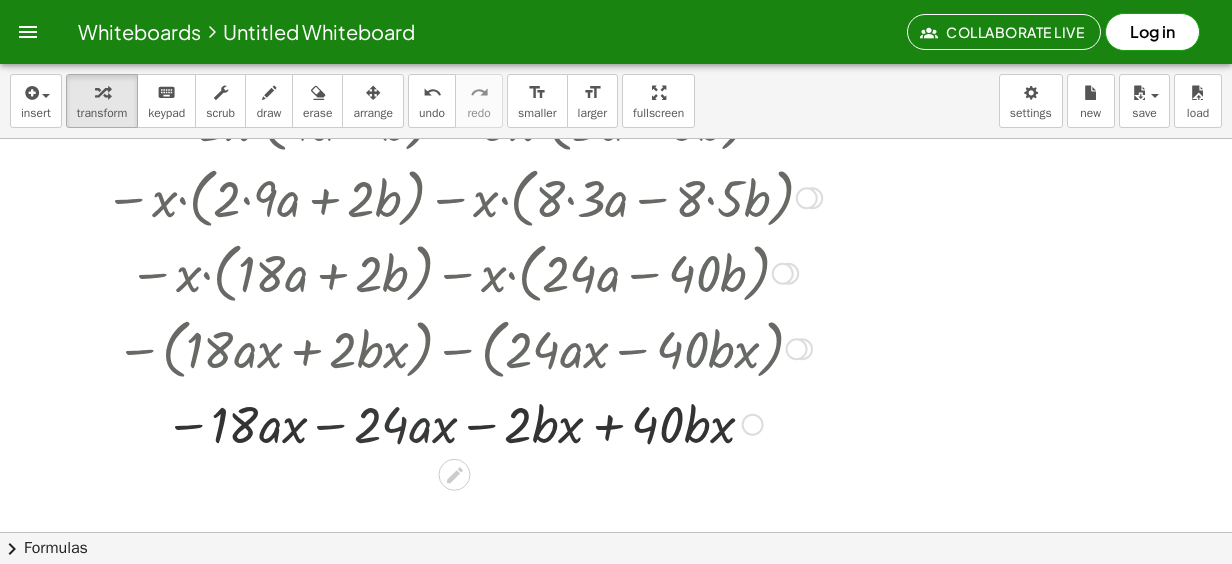 click at bounding box center (463, 423) 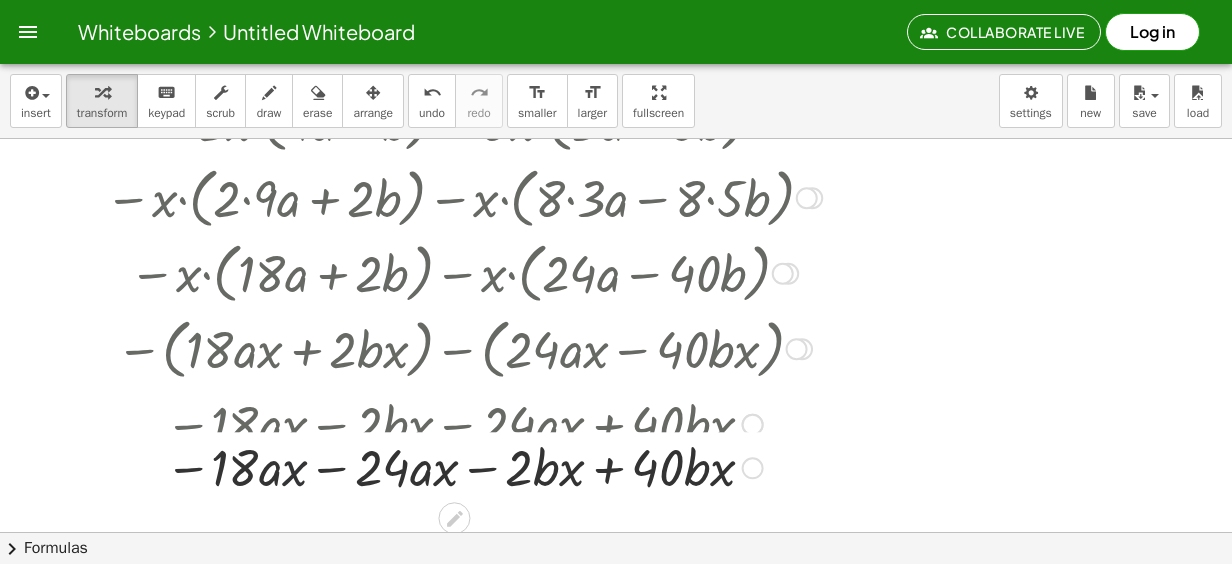 click at bounding box center [463, 423] 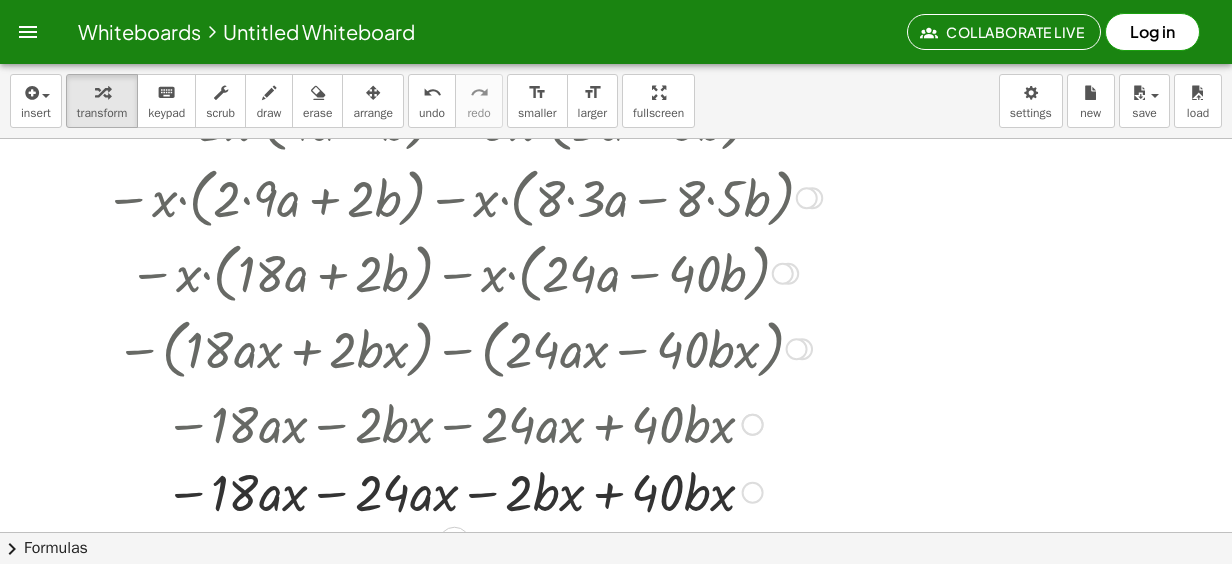 drag, startPoint x: 296, startPoint y: 428, endPoint x: 330, endPoint y: 487, distance: 68.09552 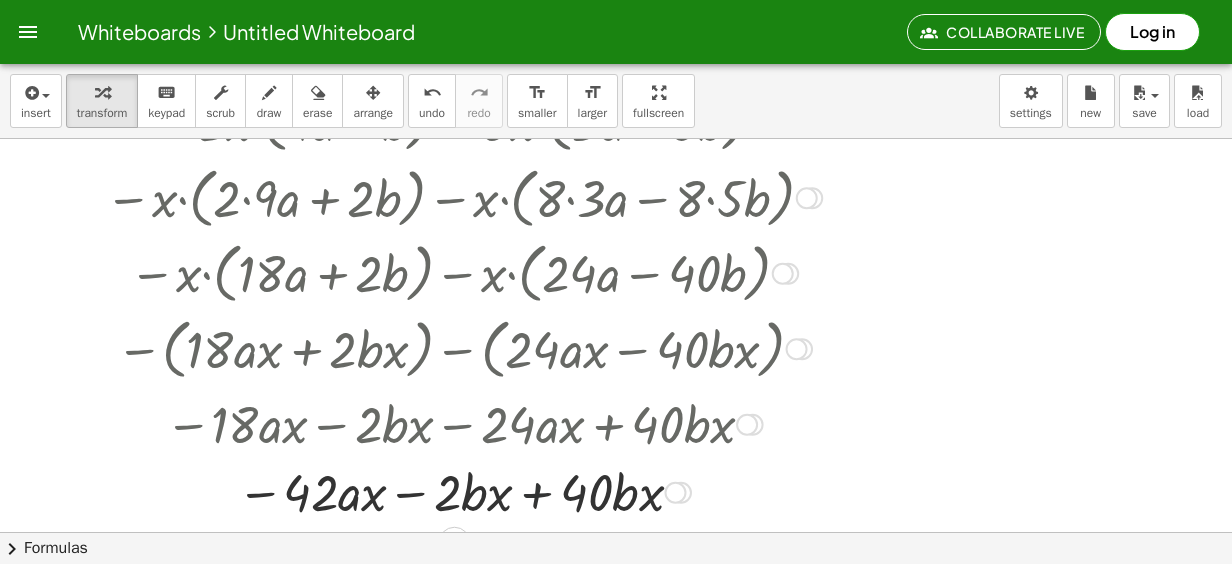click at bounding box center [463, 491] 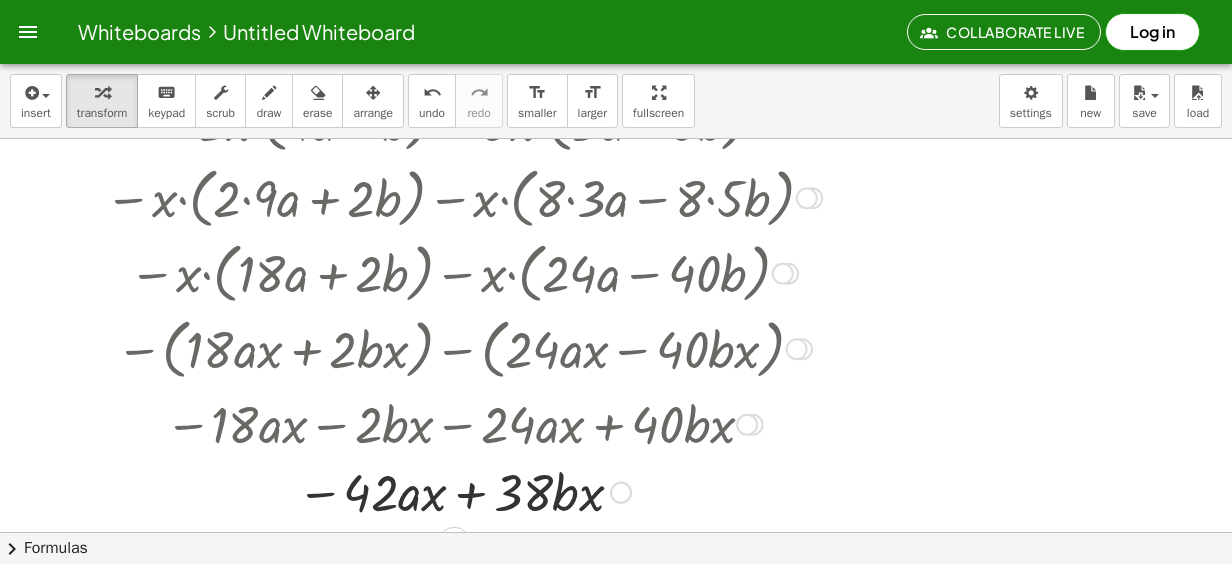 click at bounding box center (463, 491) 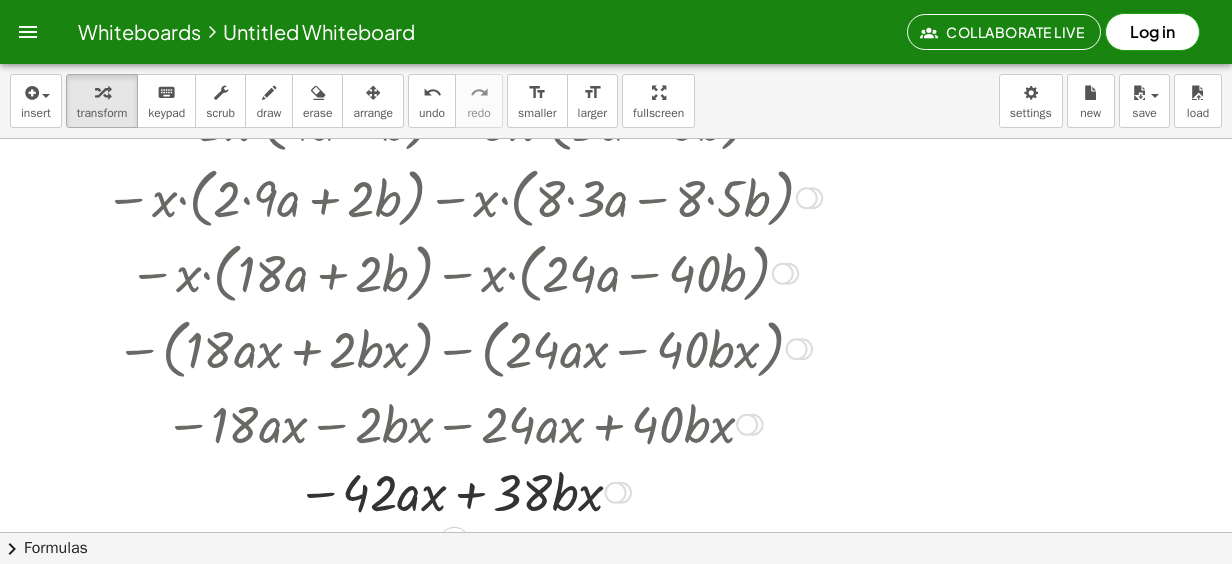 click at bounding box center [463, 491] 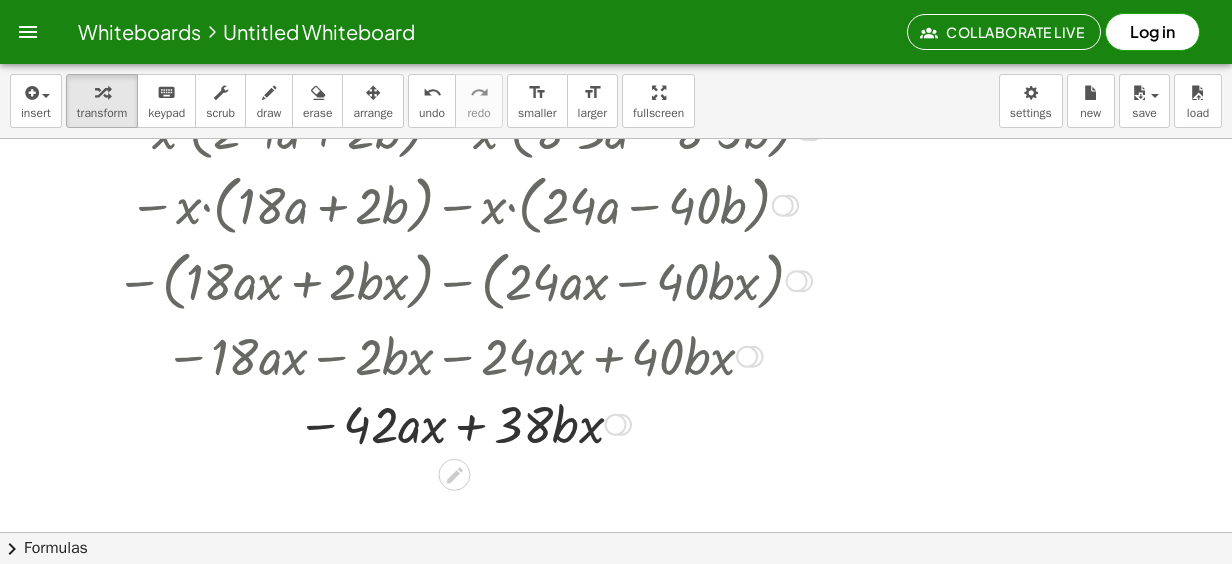 scroll, scrollTop: 200, scrollLeft: 0, axis: vertical 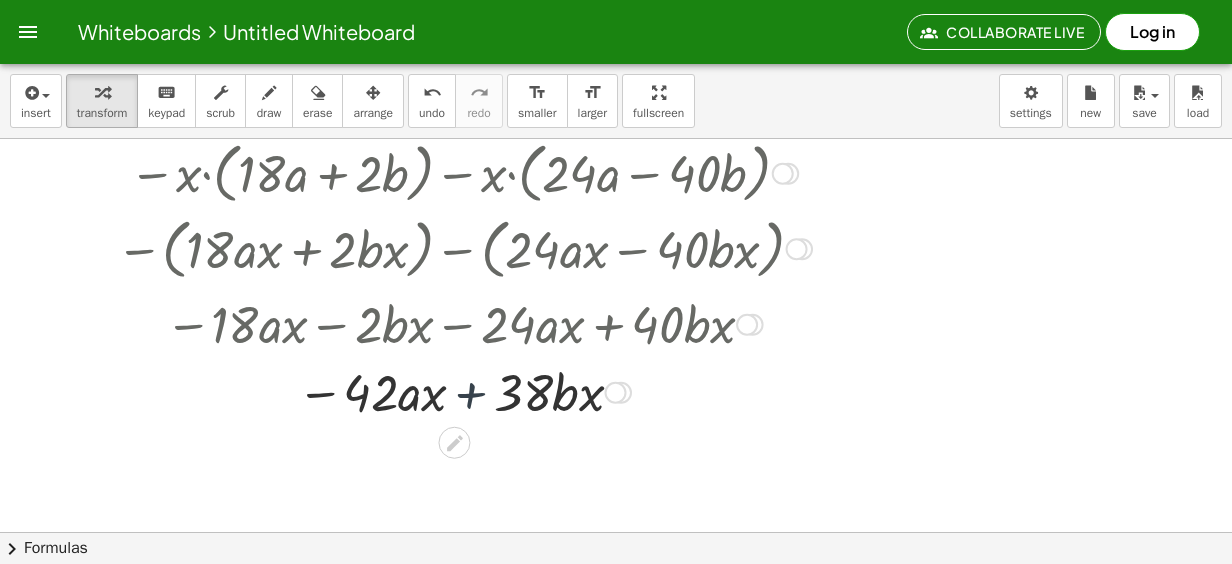 click at bounding box center [463, 391] 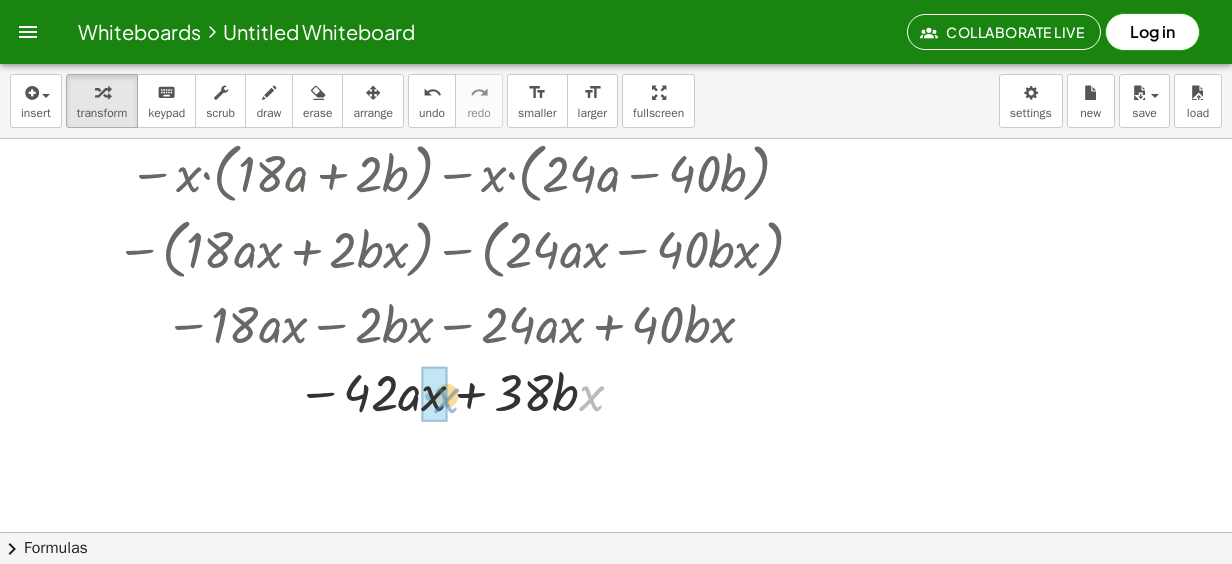 drag, startPoint x: 585, startPoint y: 401, endPoint x: 440, endPoint y: 403, distance: 145.0138 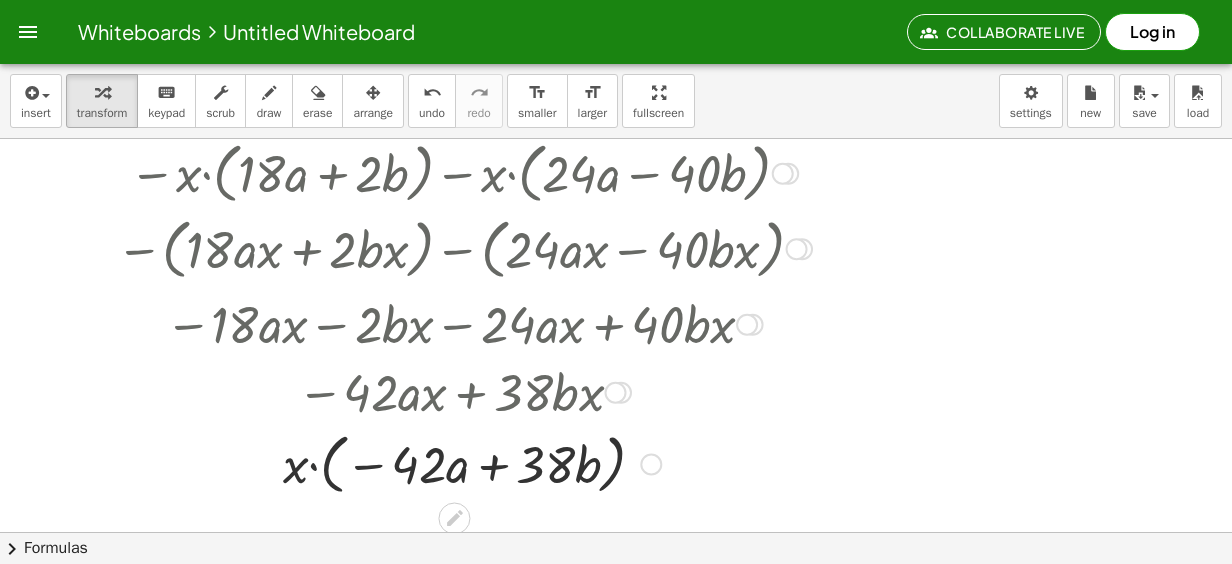 click at bounding box center (463, 463) 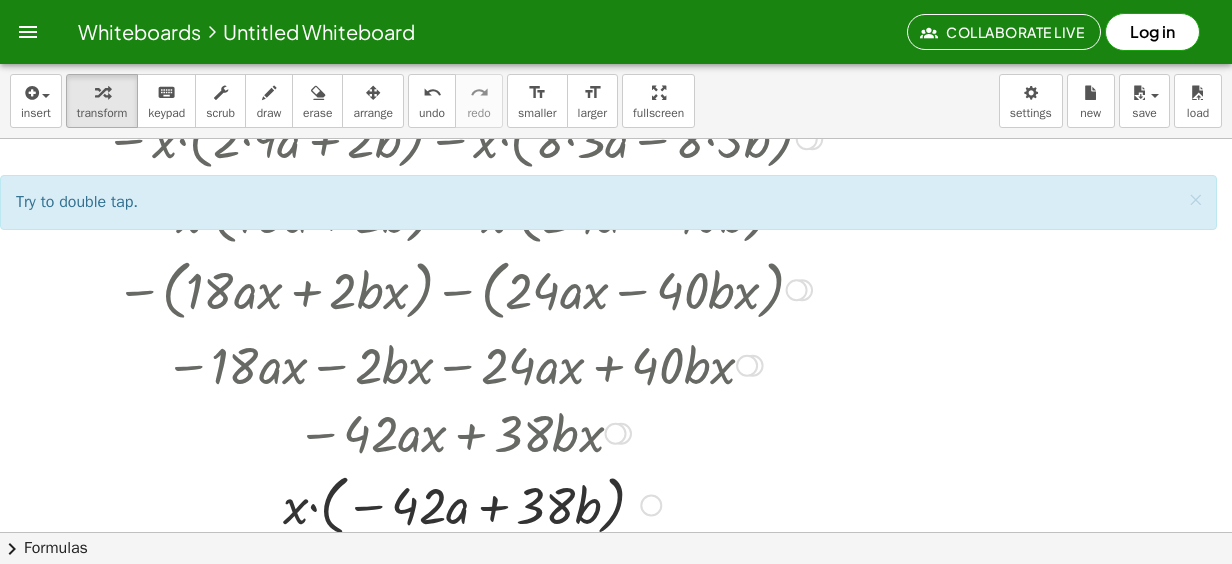 scroll, scrollTop: 200, scrollLeft: 0, axis: vertical 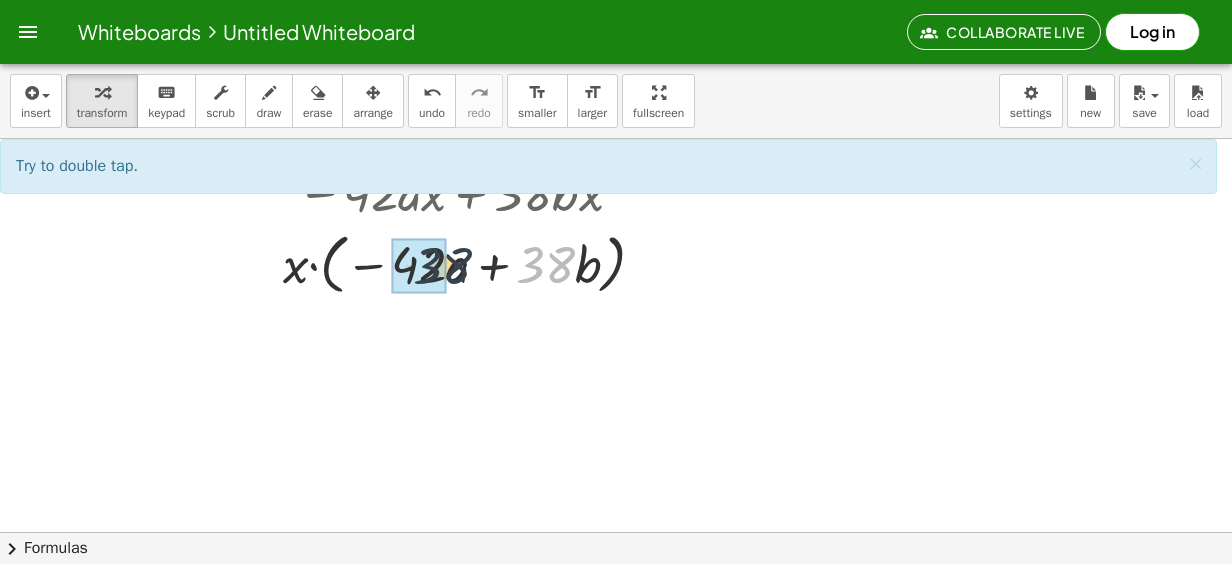 drag, startPoint x: 529, startPoint y: 262, endPoint x: 430, endPoint y: 263, distance: 99.00505 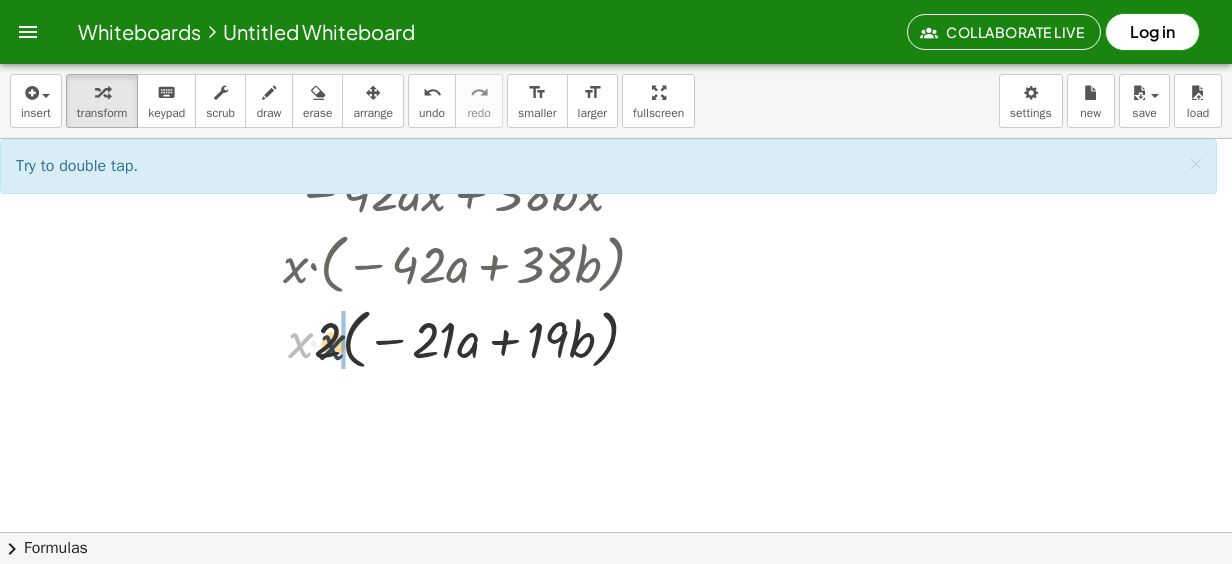 drag, startPoint x: 304, startPoint y: 338, endPoint x: 337, endPoint y: 340, distance: 33.06055 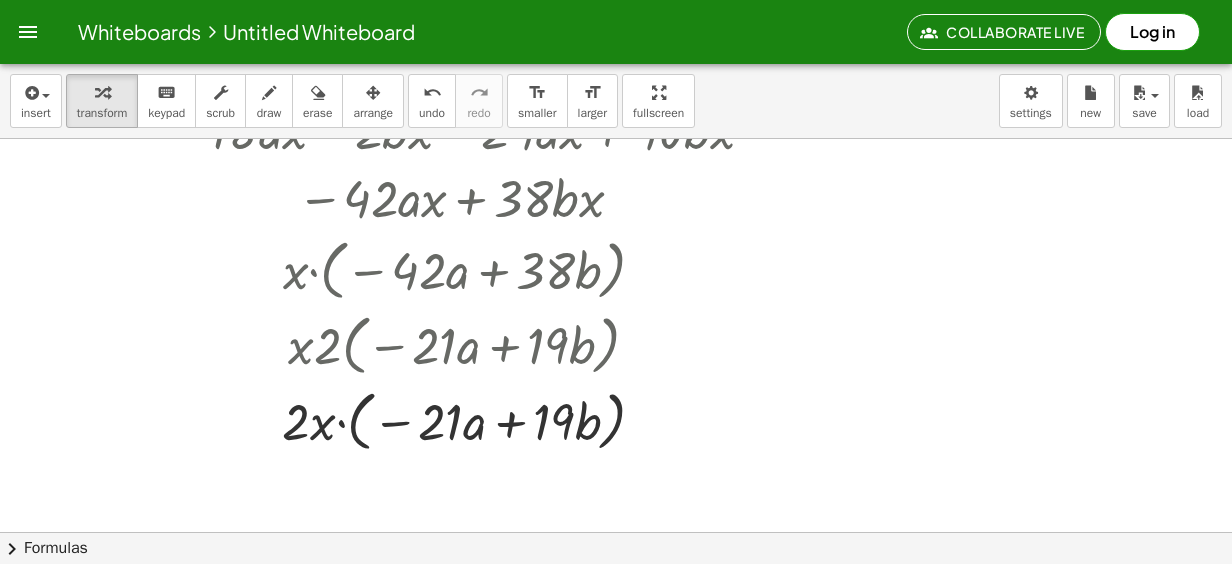 scroll, scrollTop: 394, scrollLeft: 0, axis: vertical 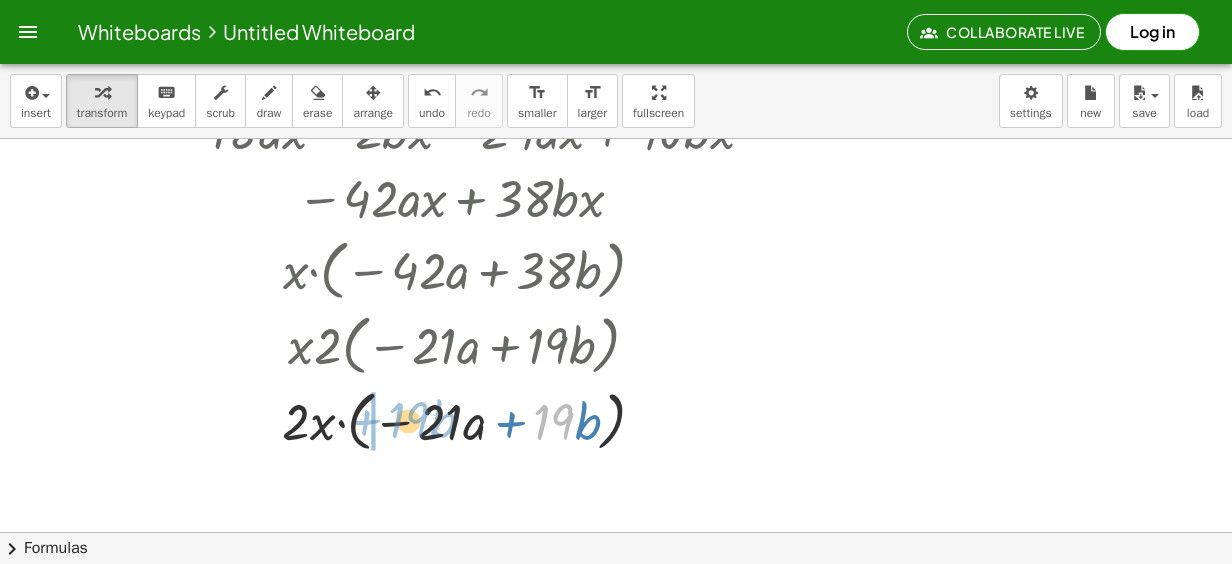 drag, startPoint x: 560, startPoint y: 414, endPoint x: 419, endPoint y: 398, distance: 141.90489 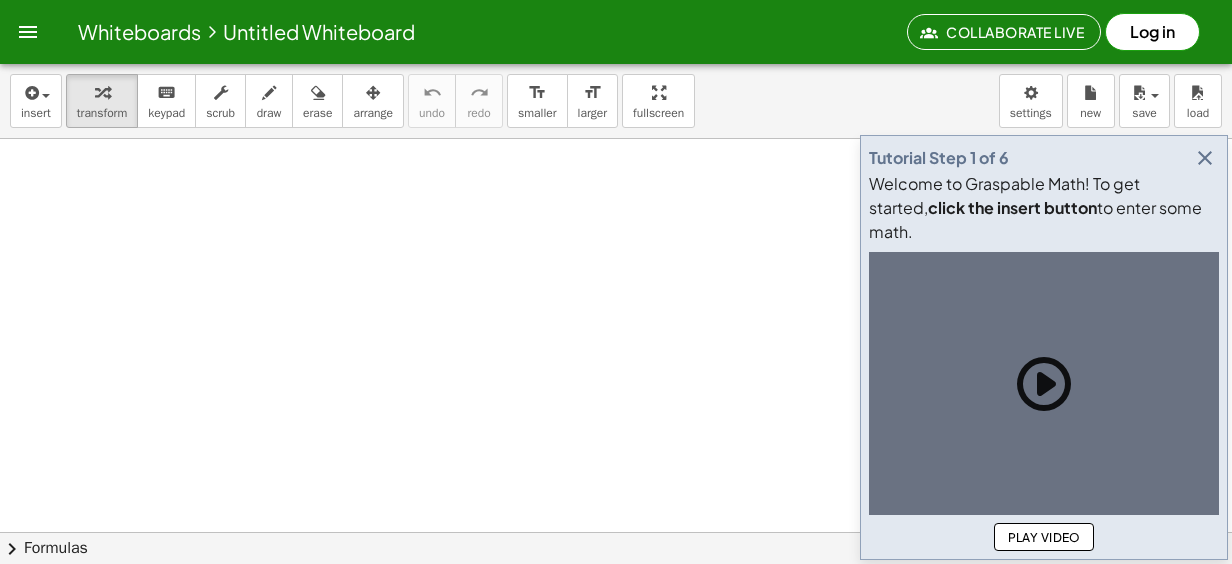 scroll, scrollTop: 0, scrollLeft: 0, axis: both 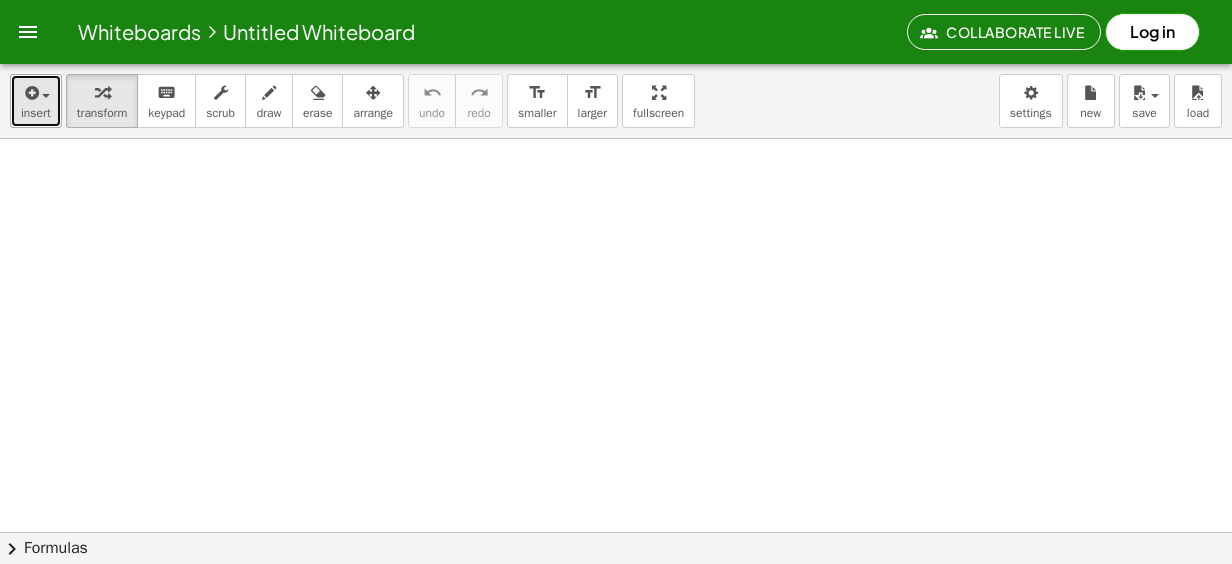 click at bounding box center [30, 93] 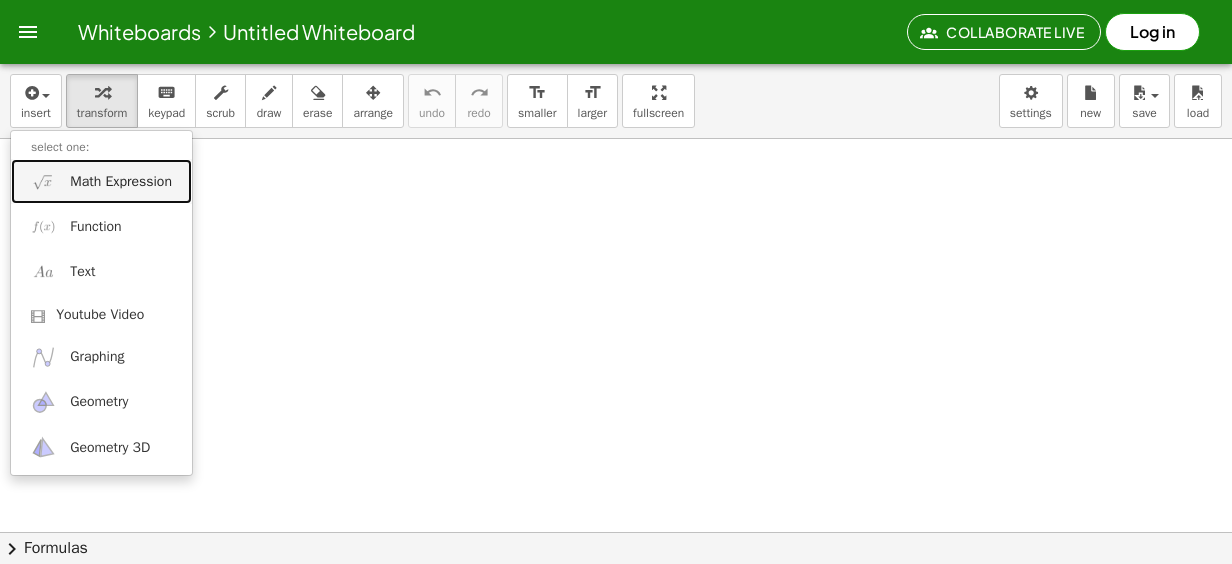 click on "Math Expression" at bounding box center [121, 182] 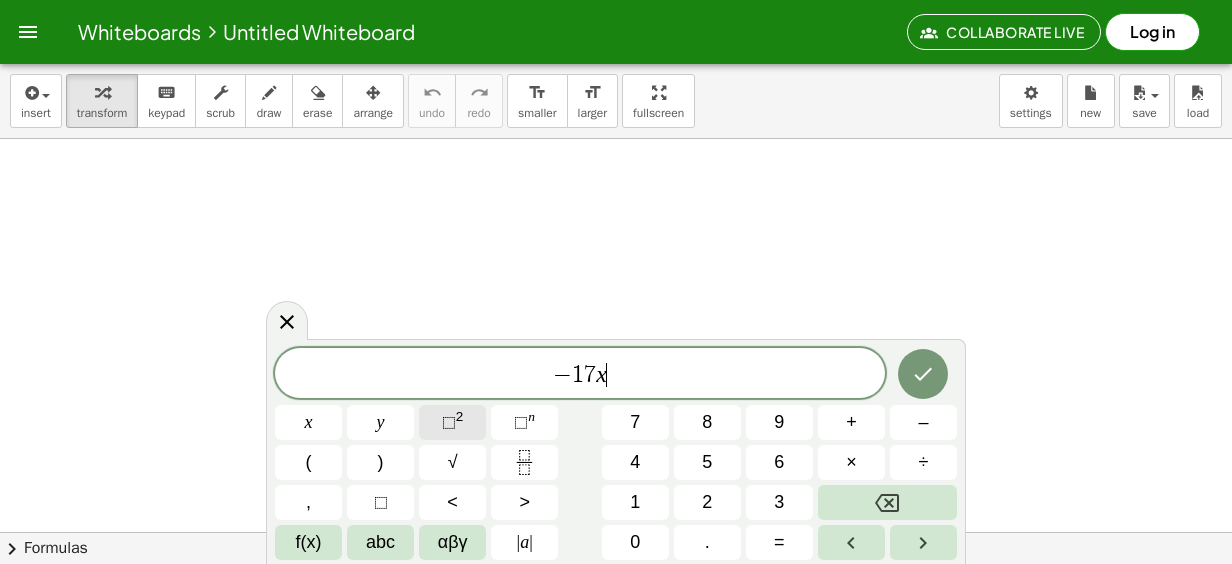click on "⬚" at bounding box center (449, 422) 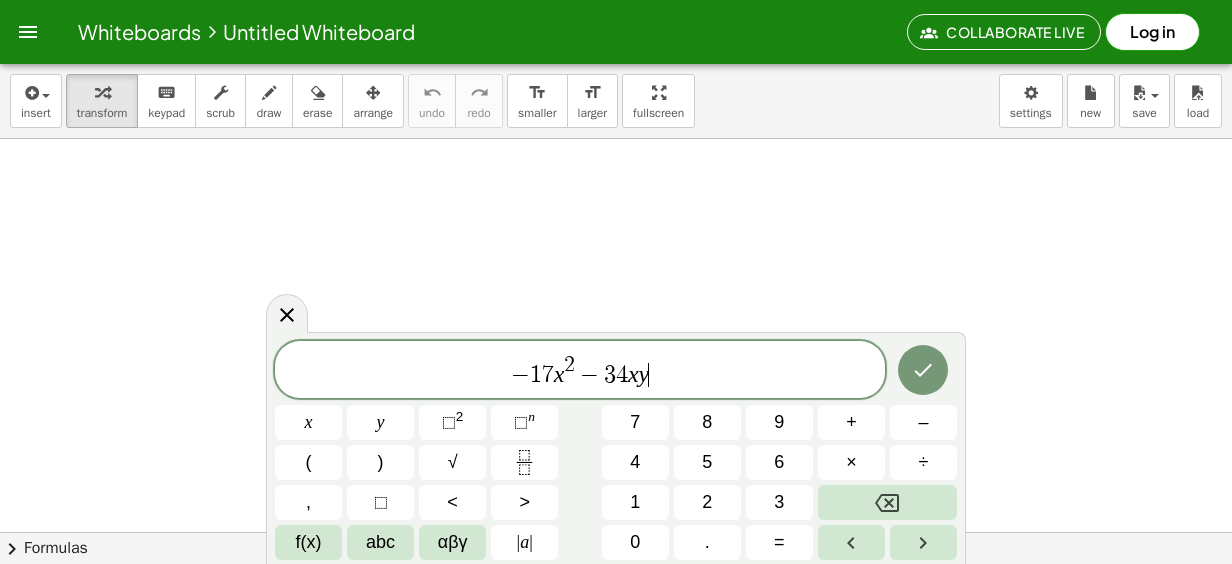 click 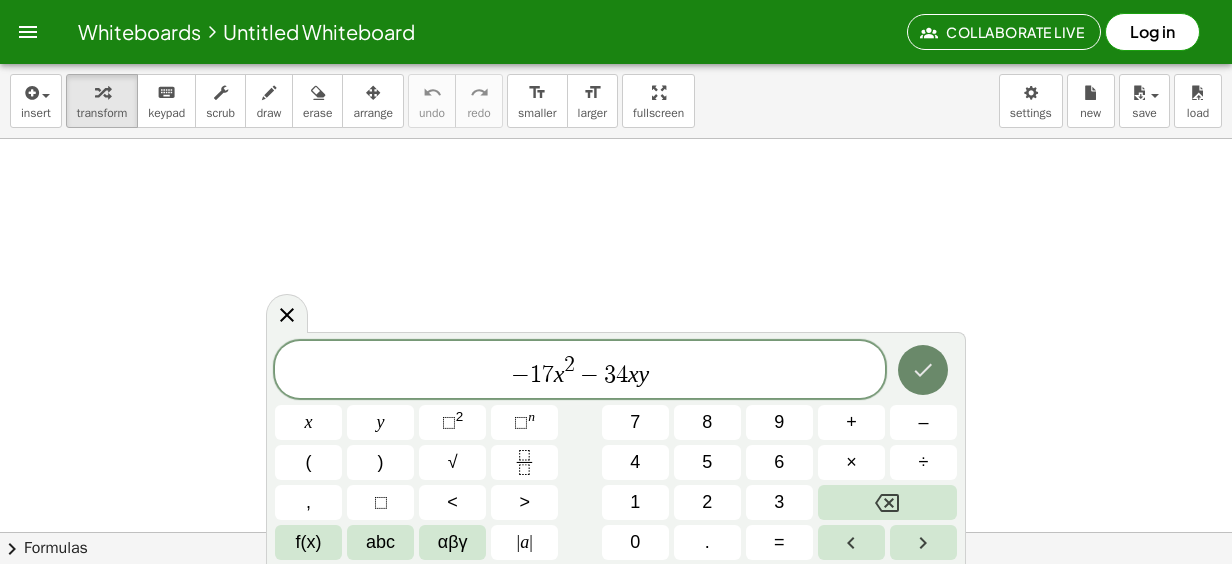 click 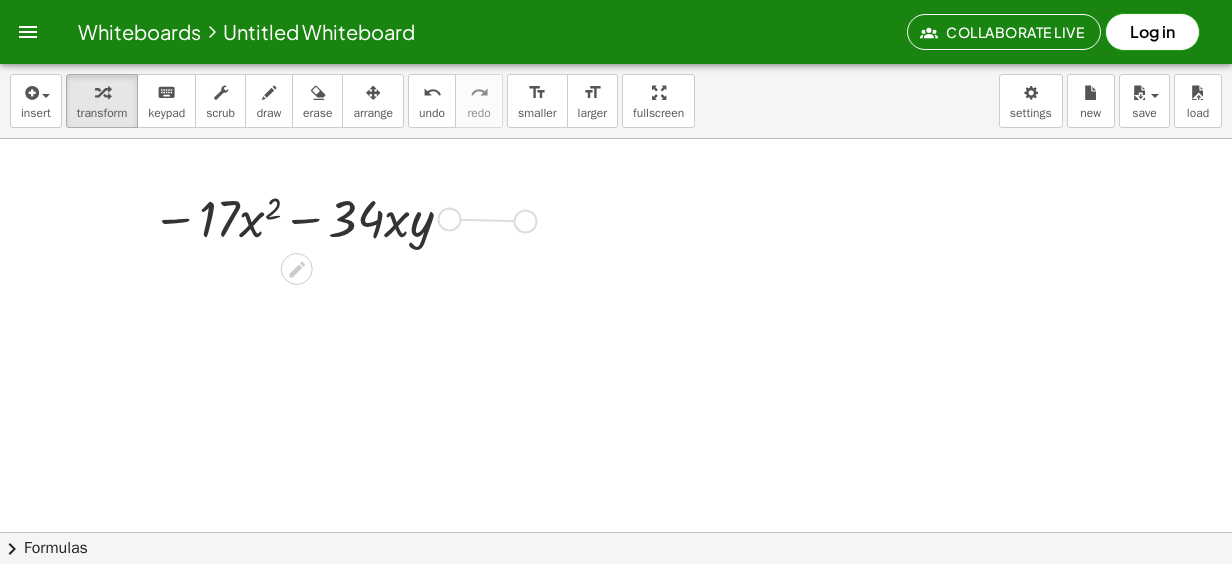 drag, startPoint x: 443, startPoint y: 214, endPoint x: 533, endPoint y: 216, distance: 90.02222 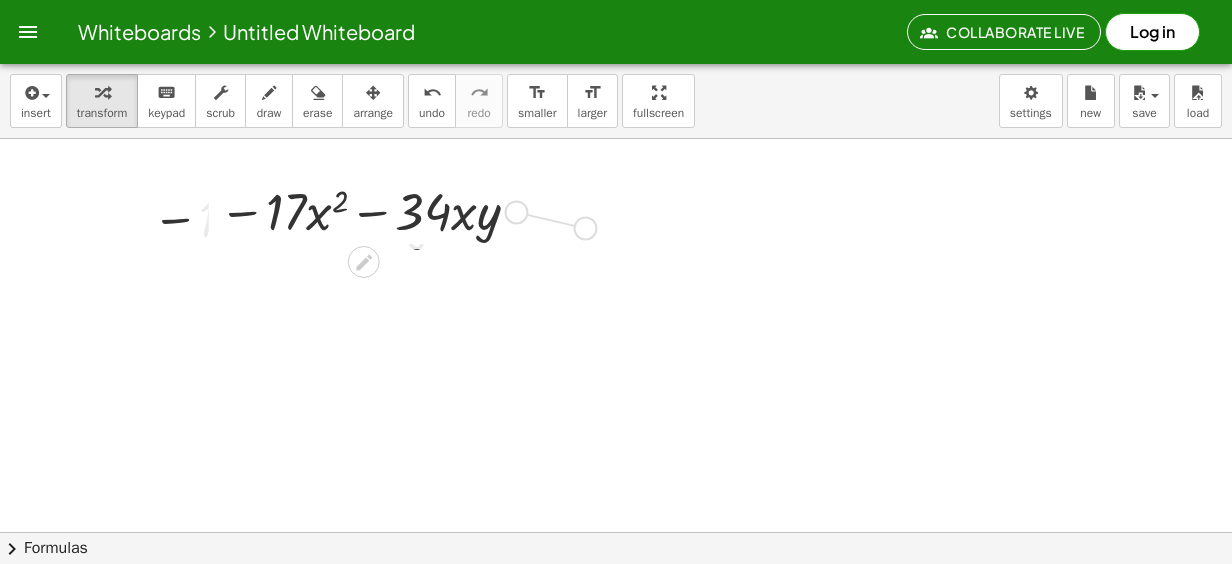 drag, startPoint x: 548, startPoint y: 218, endPoint x: 656, endPoint y: 236, distance: 109.48972 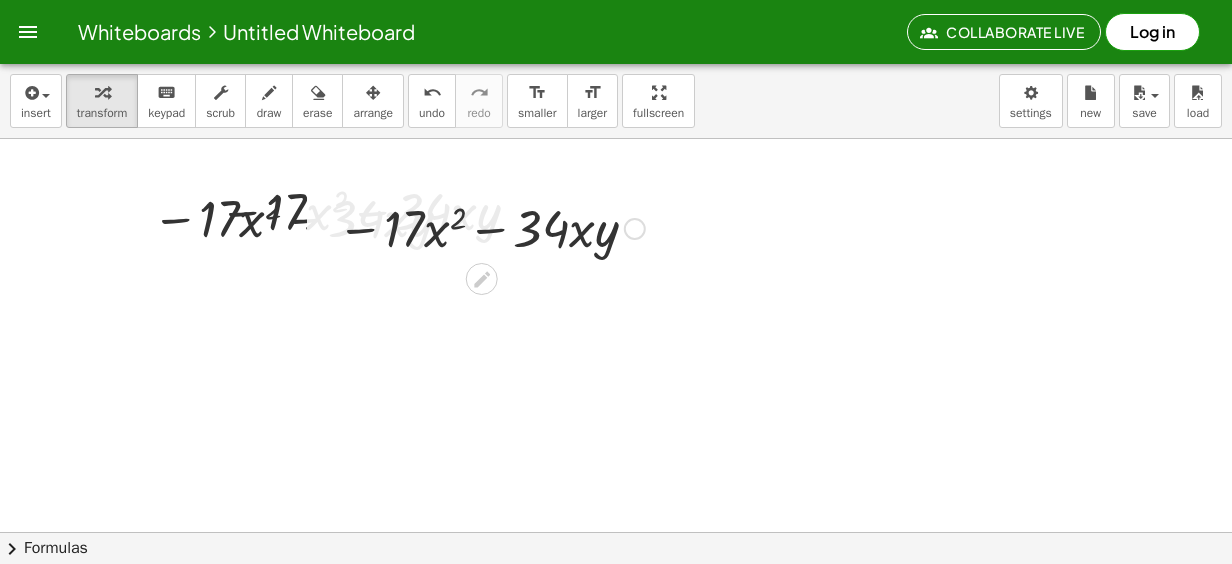 click at bounding box center [491, 227] 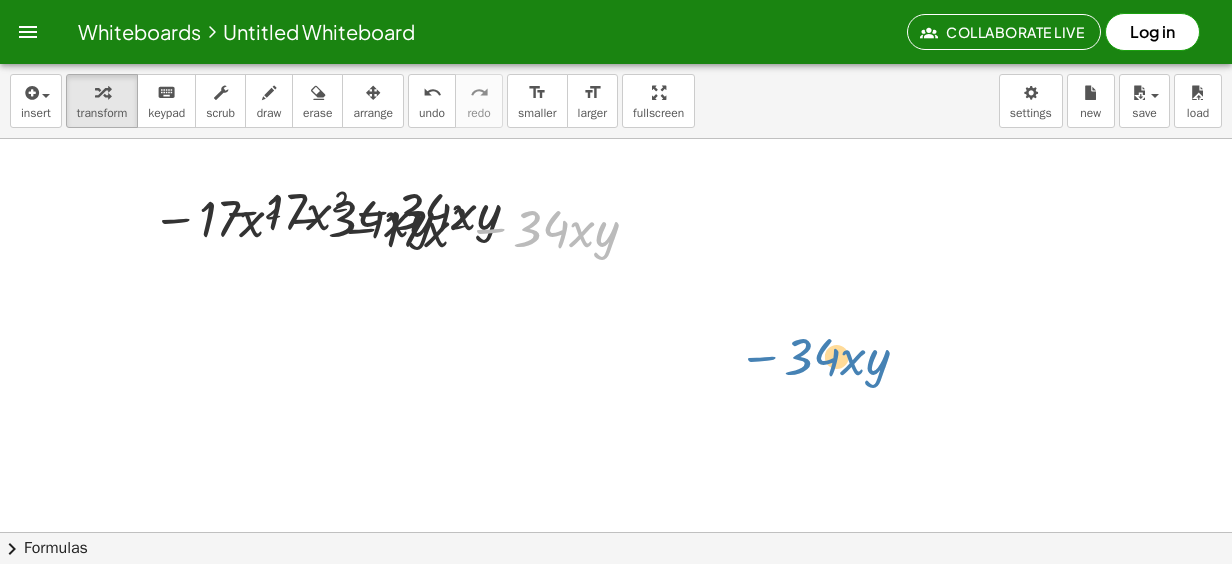 drag, startPoint x: 504, startPoint y: 231, endPoint x: 742, endPoint y: 362, distance: 271.67075 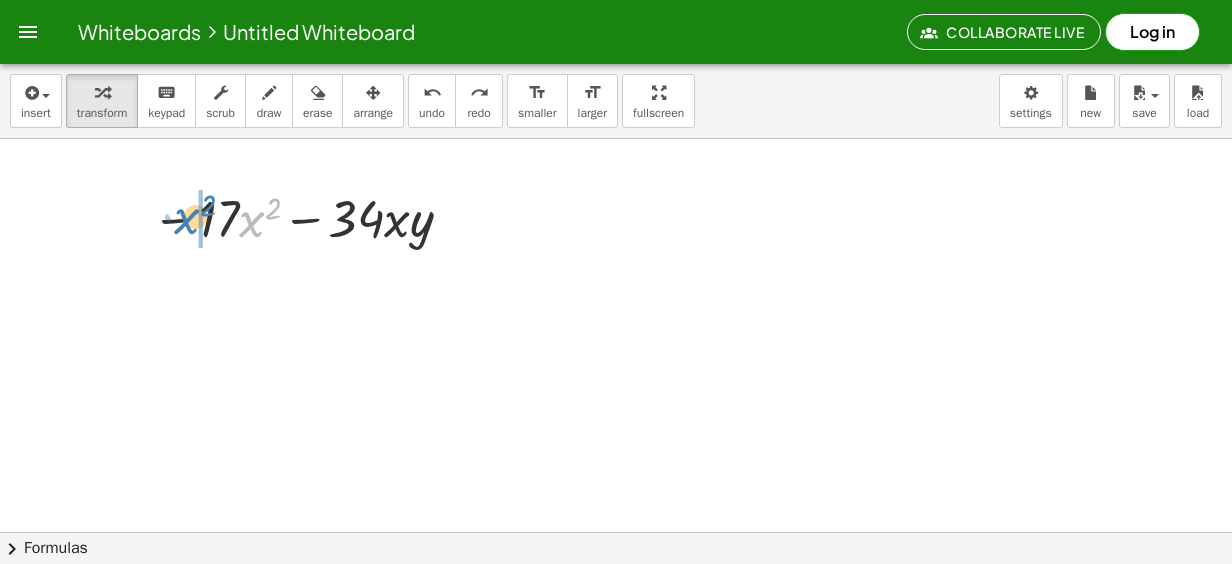 drag, startPoint x: 320, startPoint y: 225, endPoint x: 200, endPoint y: 221, distance: 120.06665 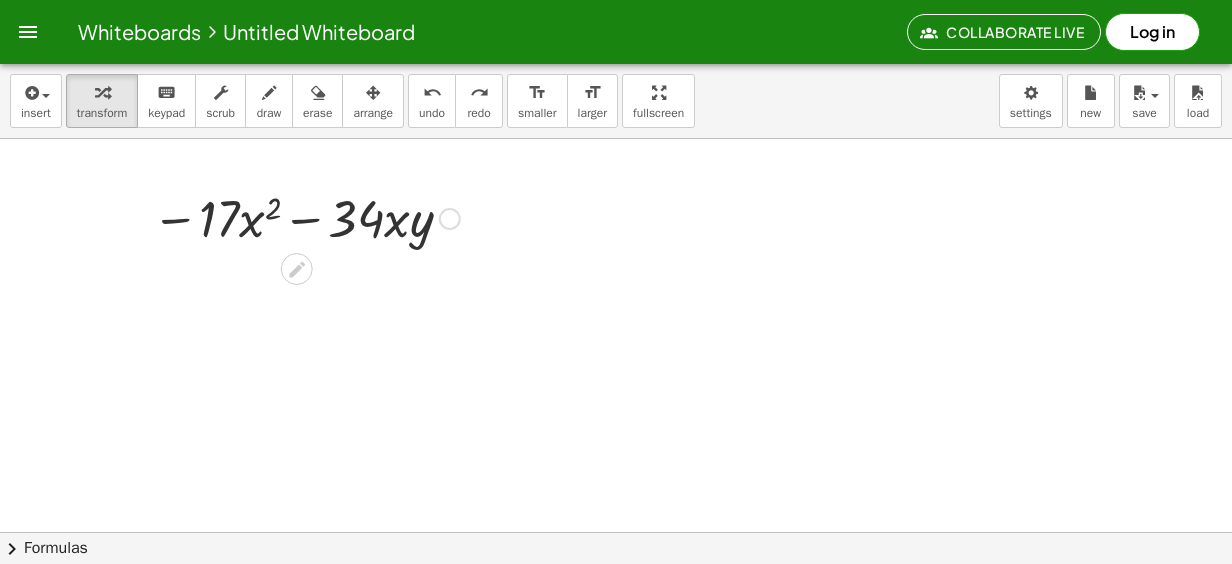 click at bounding box center [306, 217] 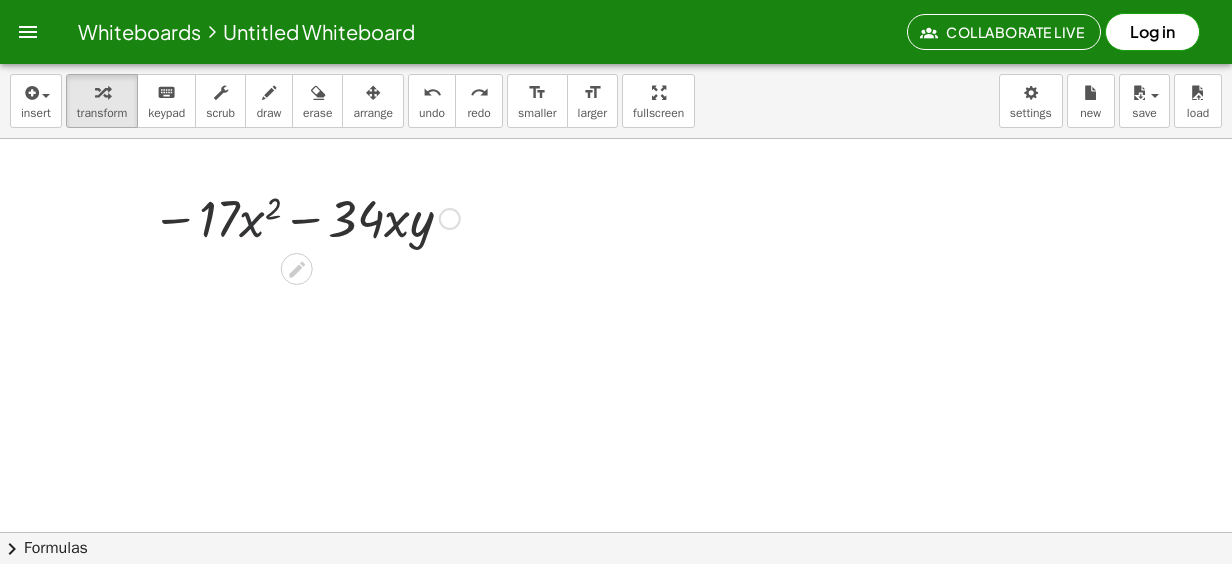 click at bounding box center [306, 217] 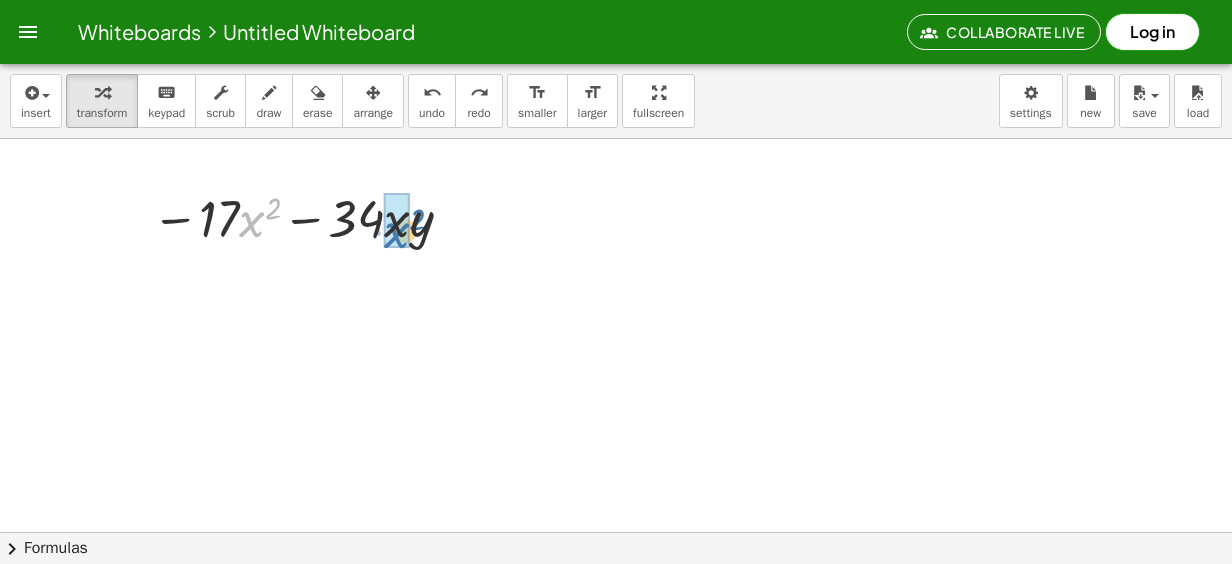 drag, startPoint x: 246, startPoint y: 217, endPoint x: 392, endPoint y: 228, distance: 146.4138 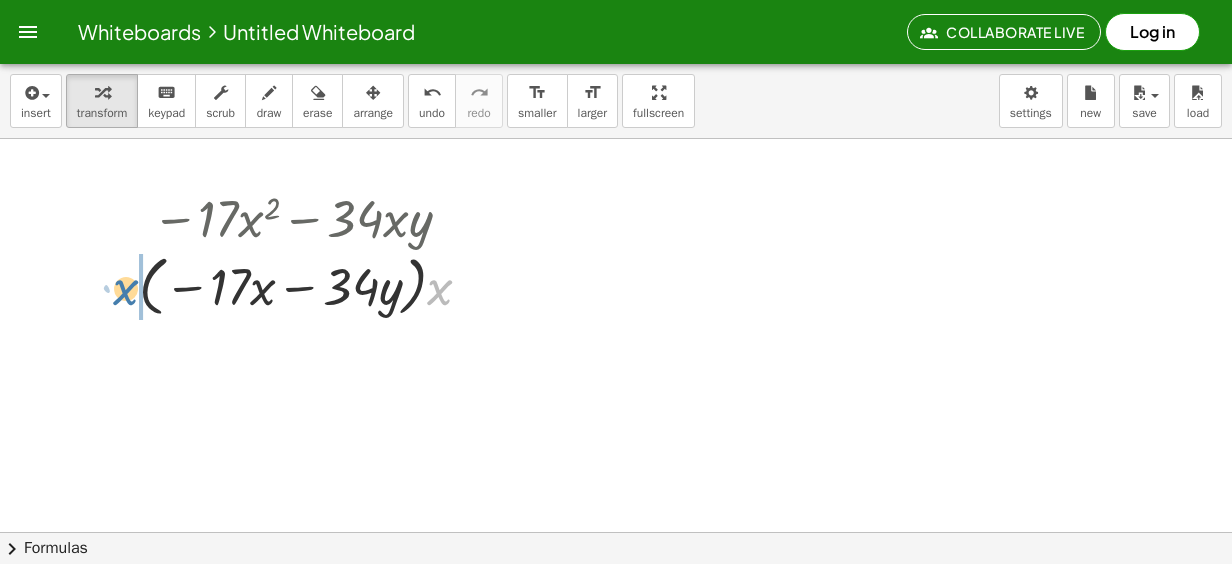 drag, startPoint x: 439, startPoint y: 292, endPoint x: 124, endPoint y: 292, distance: 315 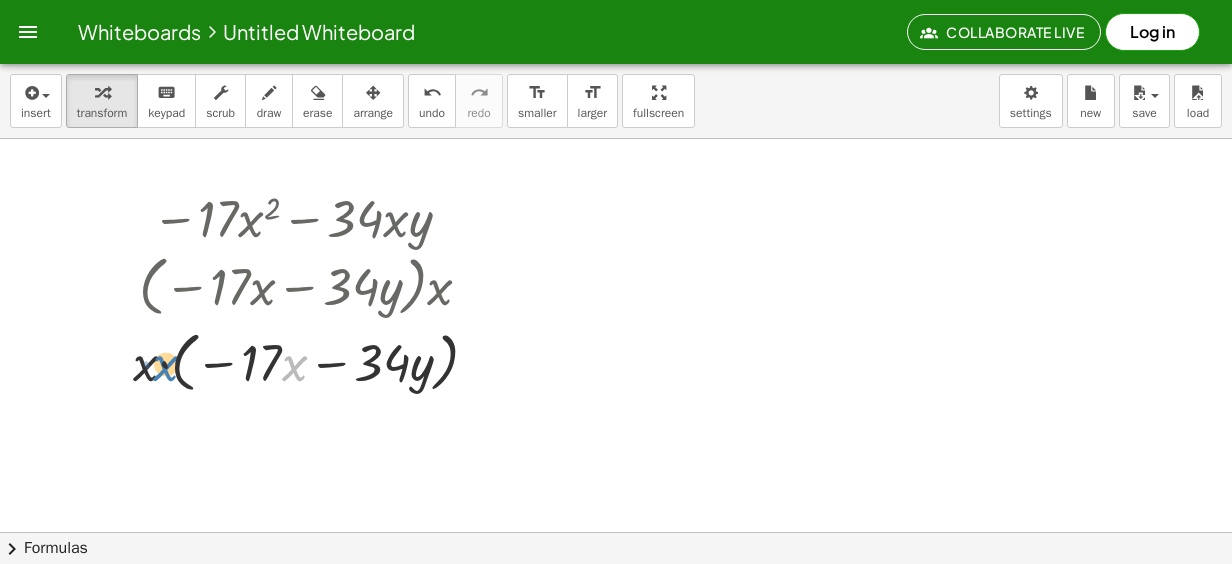 drag, startPoint x: 290, startPoint y: 372, endPoint x: 162, endPoint y: 372, distance: 128 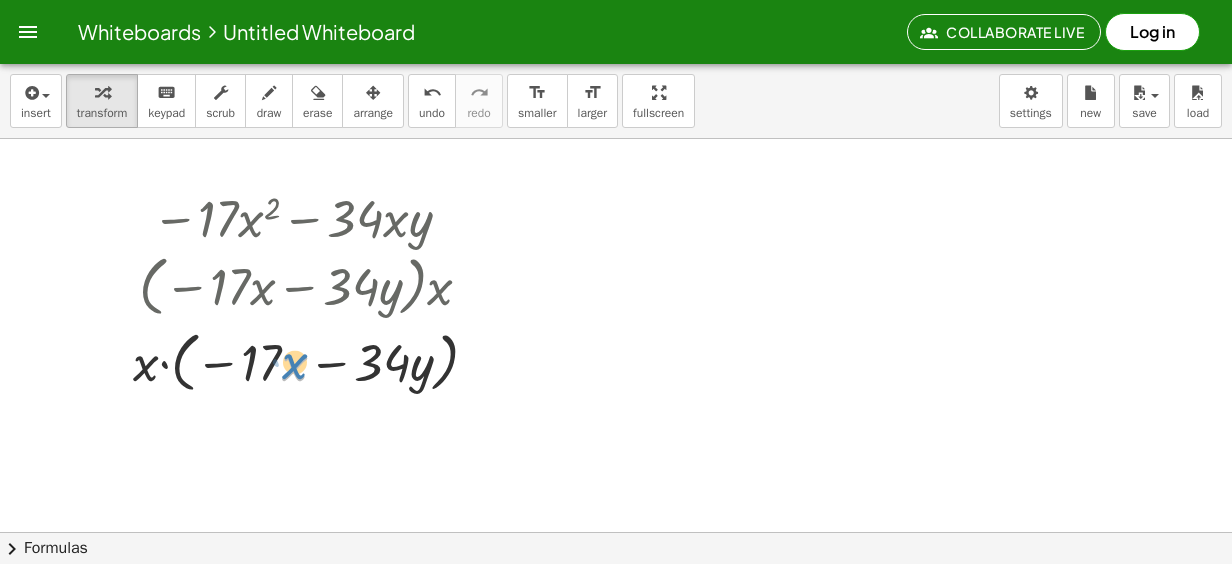 drag, startPoint x: 568, startPoint y: 417, endPoint x: 286, endPoint y: 374, distance: 285.25952 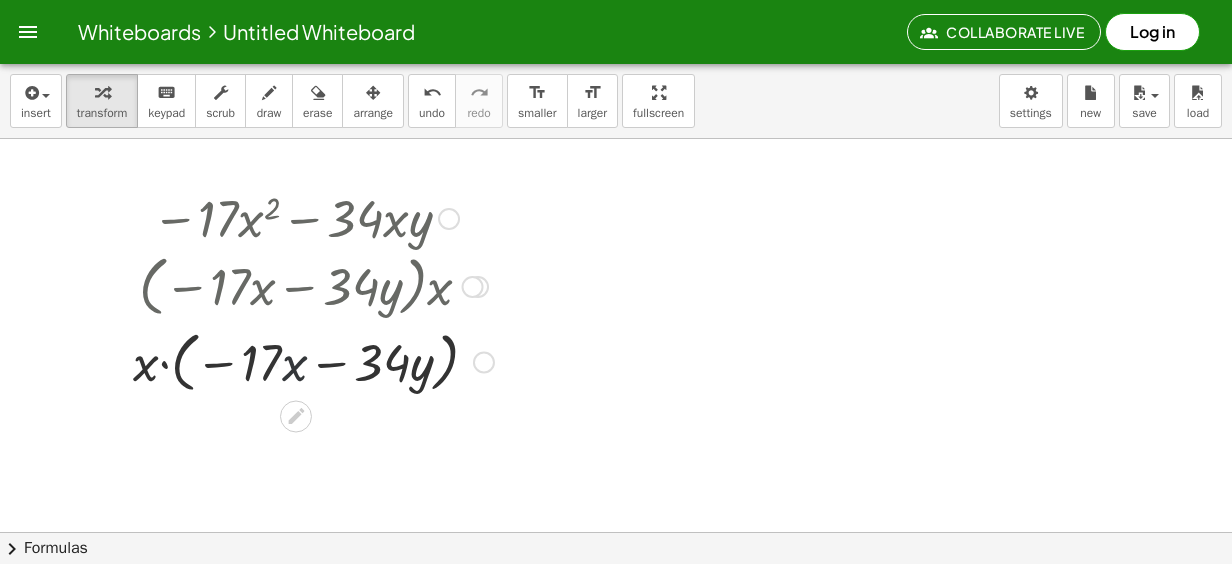 click at bounding box center [313, 361] 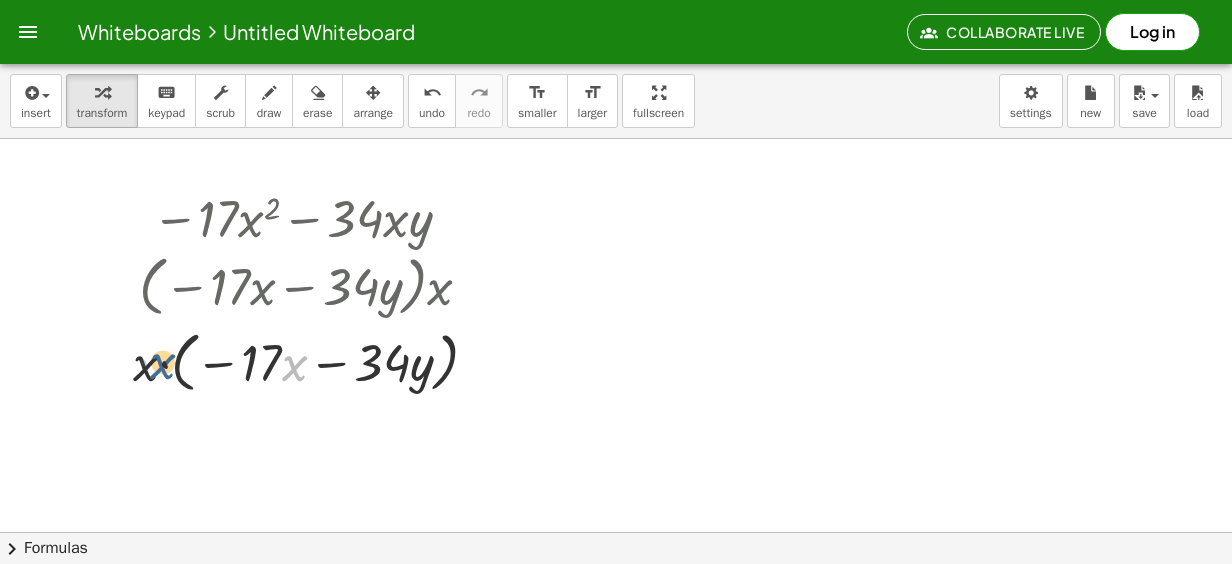 drag, startPoint x: 286, startPoint y: 374, endPoint x: 127, endPoint y: 372, distance: 159.01257 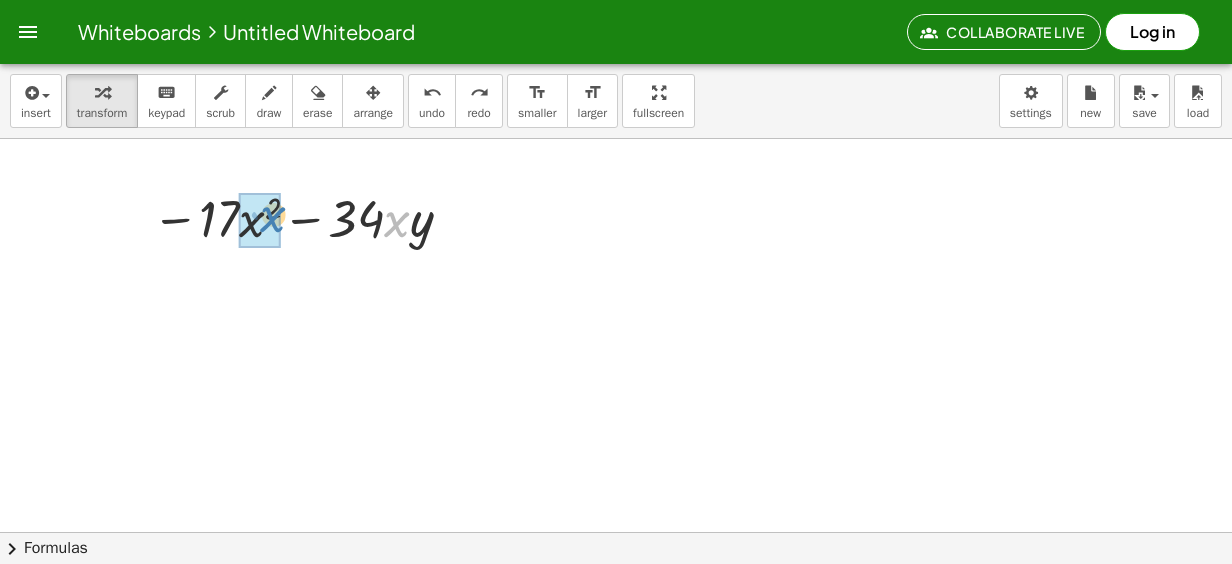 drag, startPoint x: 396, startPoint y: 230, endPoint x: 265, endPoint y: 232, distance: 131.01526 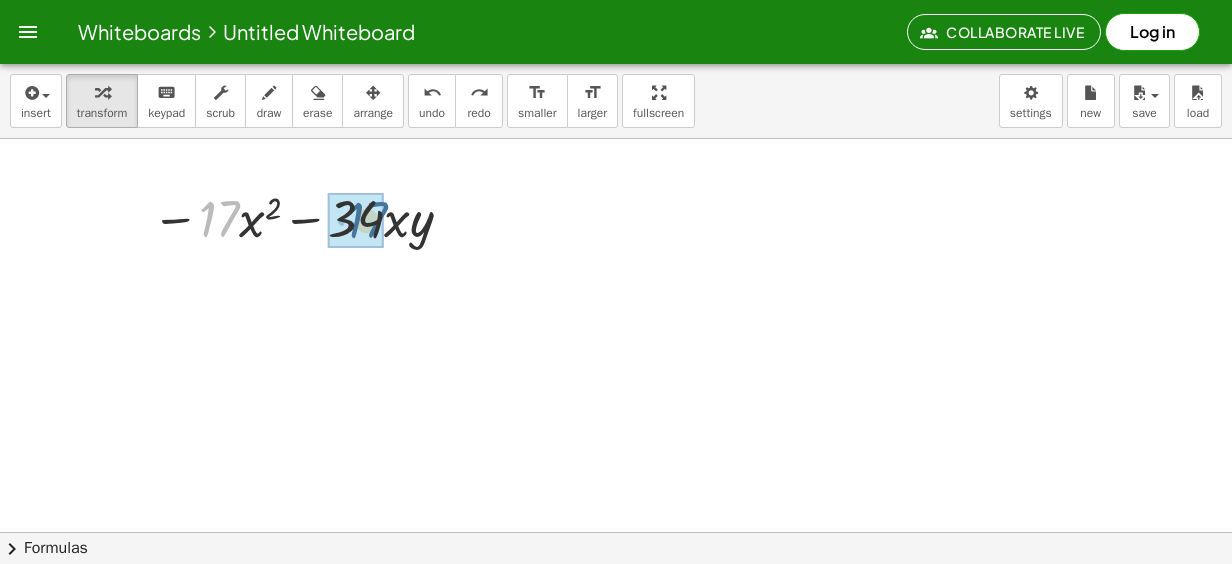 drag, startPoint x: 300, startPoint y: 224, endPoint x: 358, endPoint y: 224, distance: 58 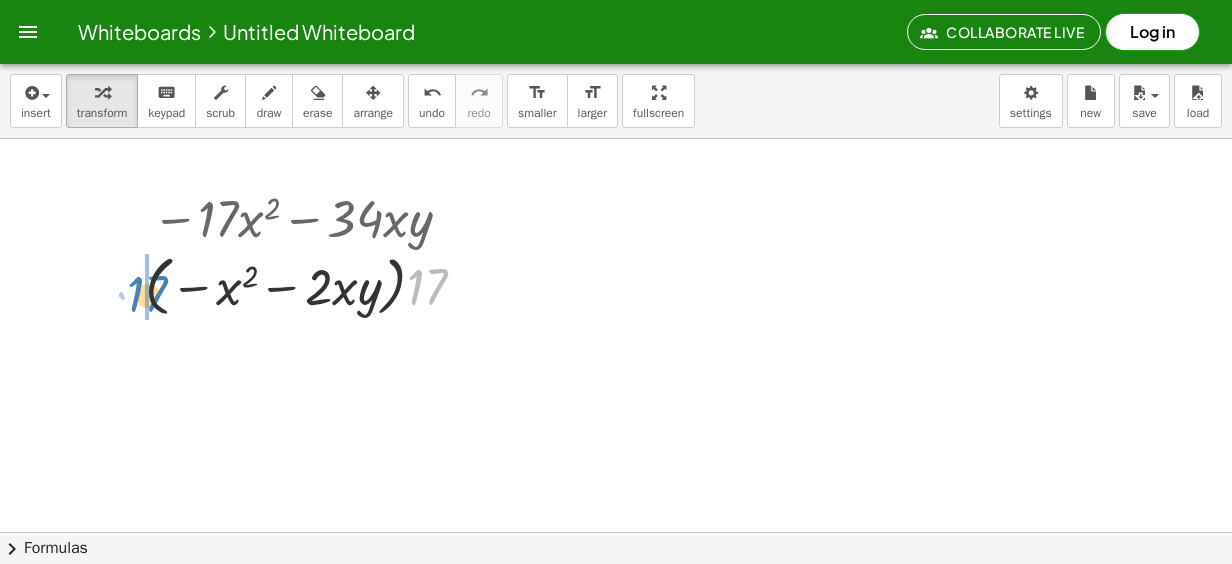 drag, startPoint x: 434, startPoint y: 290, endPoint x: 150, endPoint y: 298, distance: 284.11264 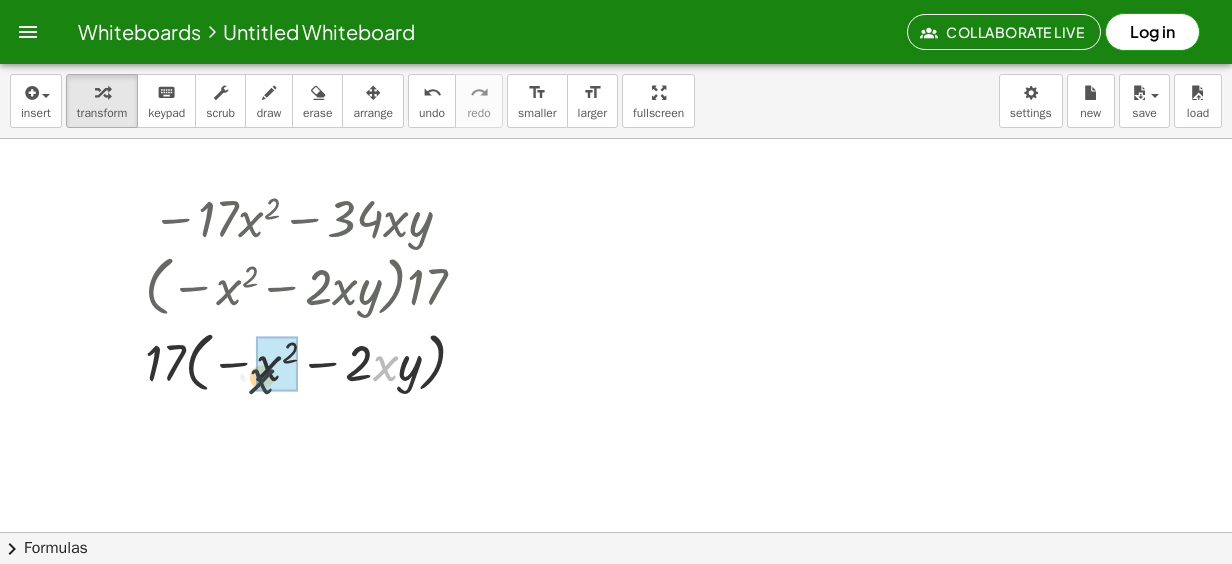 drag, startPoint x: 384, startPoint y: 362, endPoint x: 266, endPoint y: 372, distance: 118.42297 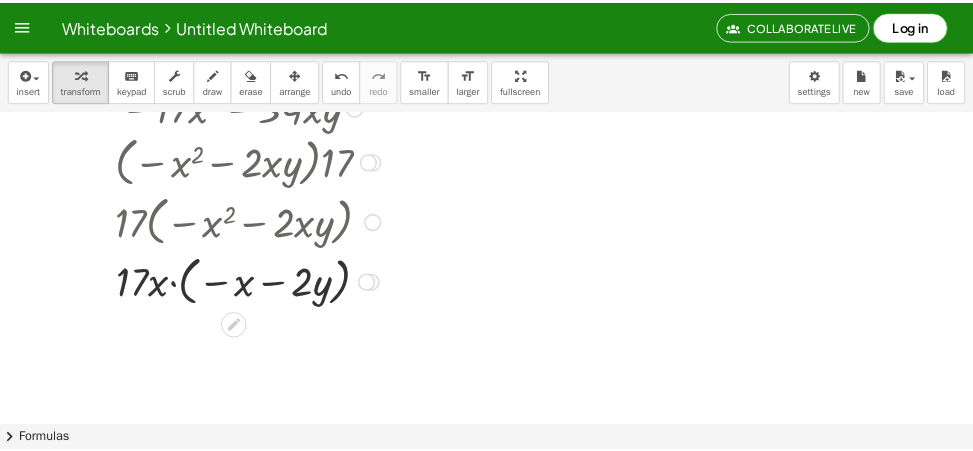 scroll, scrollTop: 200, scrollLeft: 0, axis: vertical 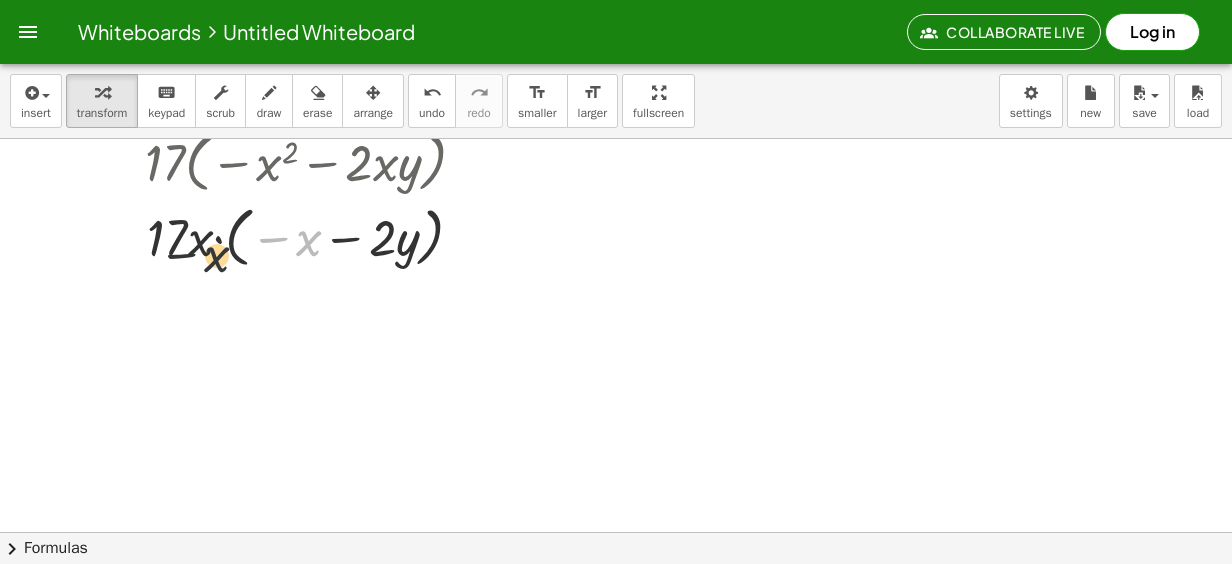 drag, startPoint x: 300, startPoint y: 244, endPoint x: 200, endPoint y: 261, distance: 101.43471 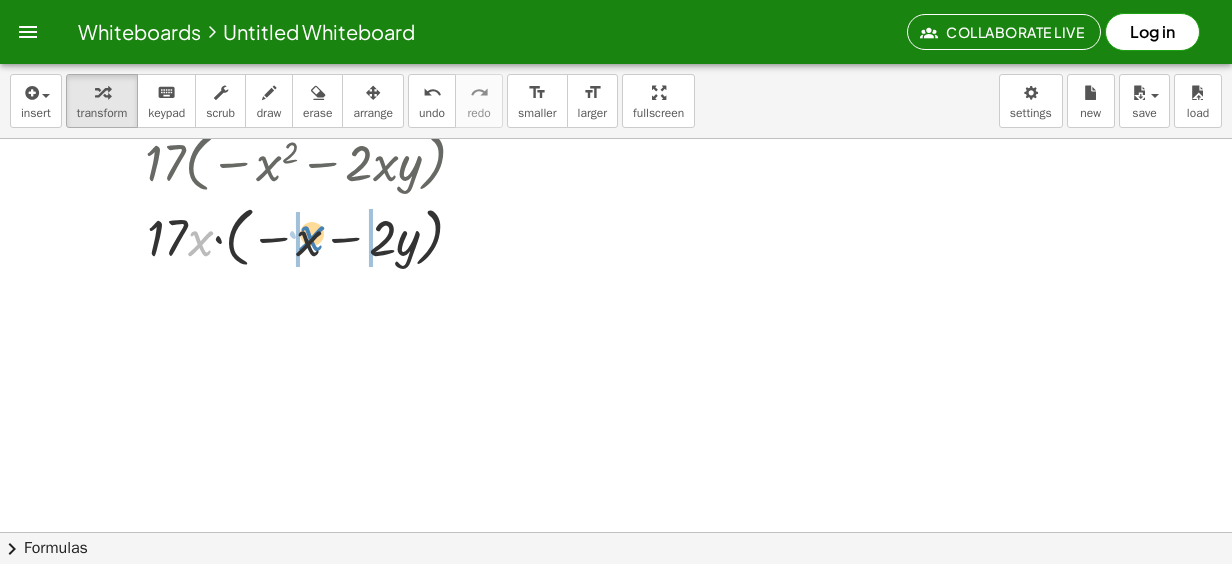 drag, startPoint x: 219, startPoint y: 248, endPoint x: 302, endPoint y: 243, distance: 83.15047 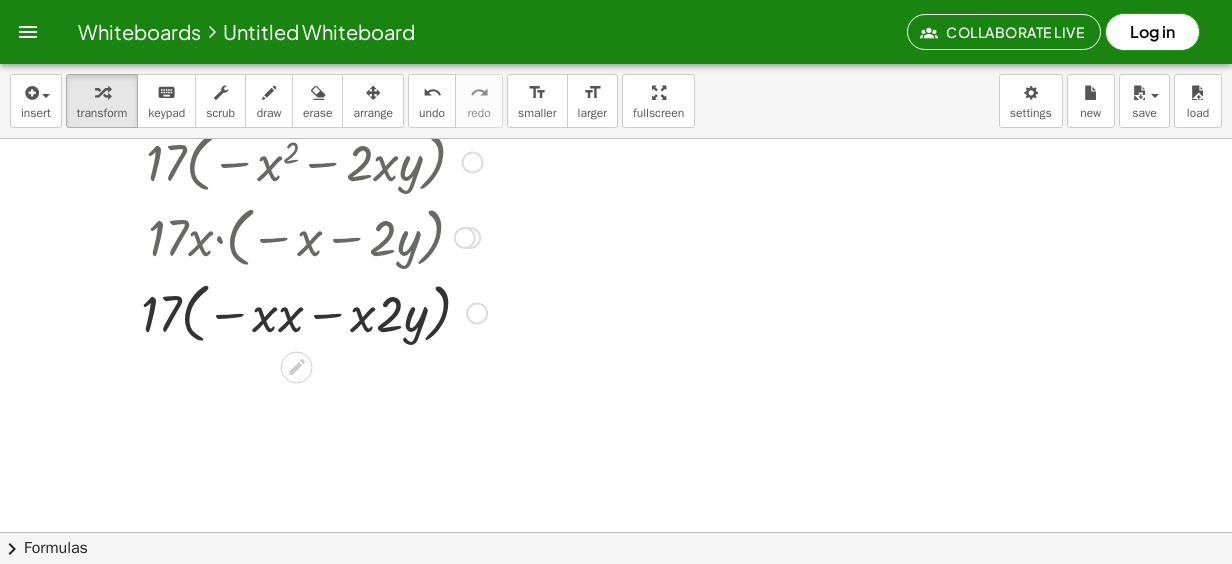 click at bounding box center (314, 312) 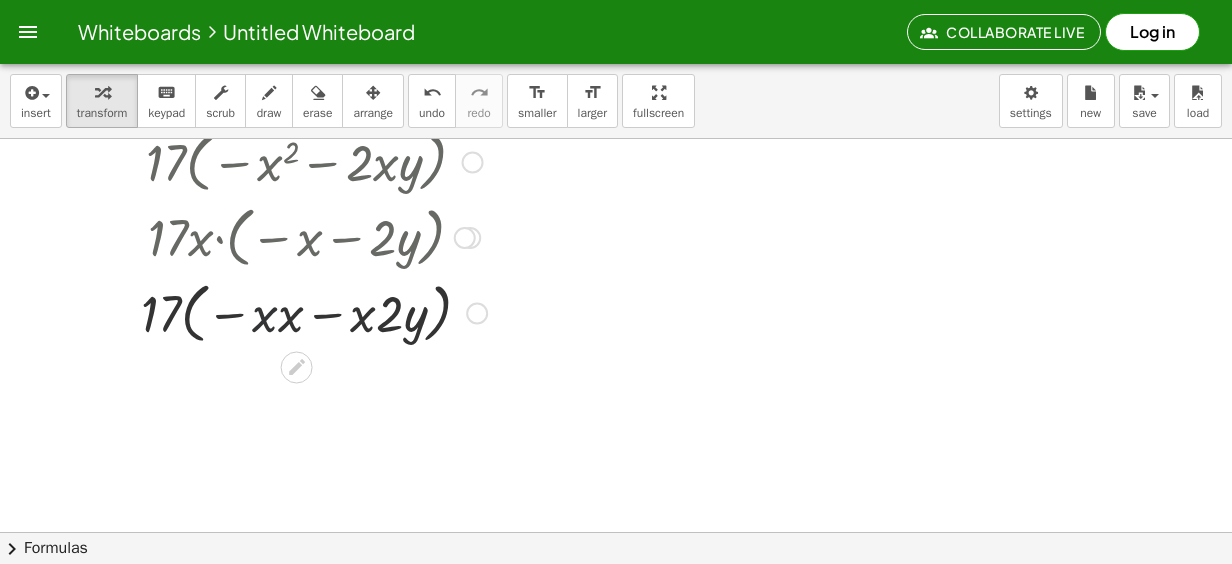 click at bounding box center [314, 312] 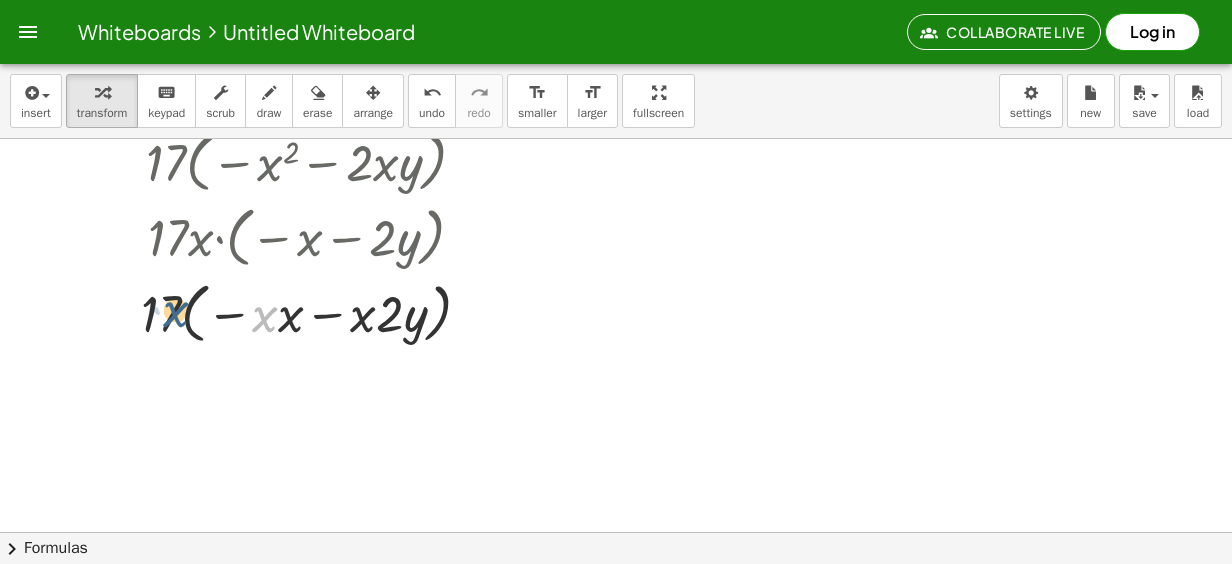 drag, startPoint x: 268, startPoint y: 322, endPoint x: 178, endPoint y: 318, distance: 90.088844 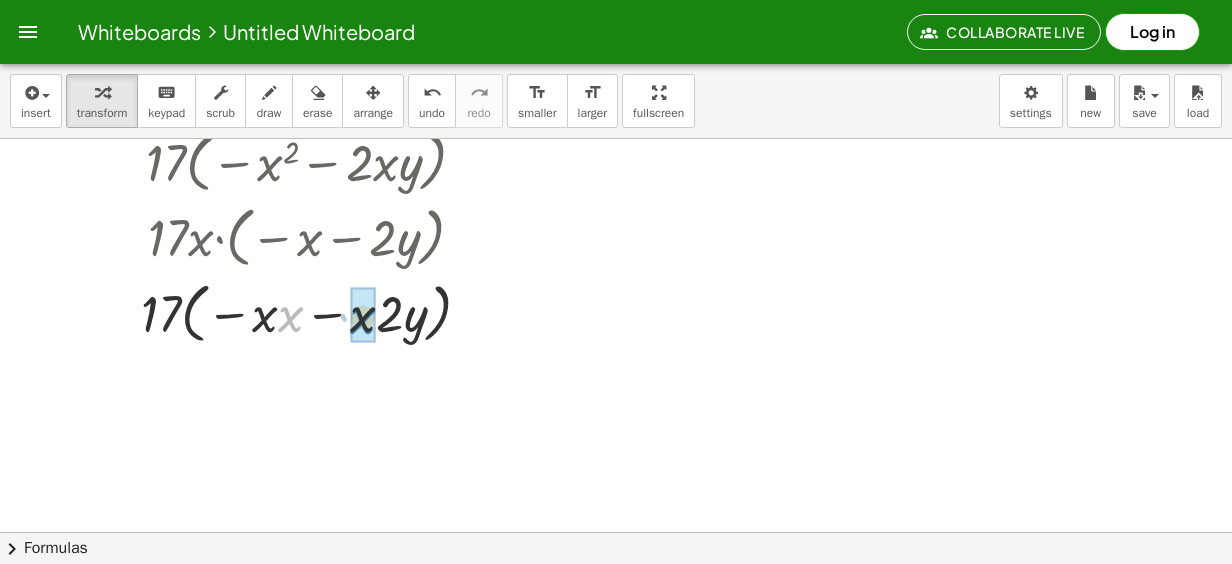 drag, startPoint x: 322, startPoint y: 326, endPoint x: 348, endPoint y: 322, distance: 26.305893 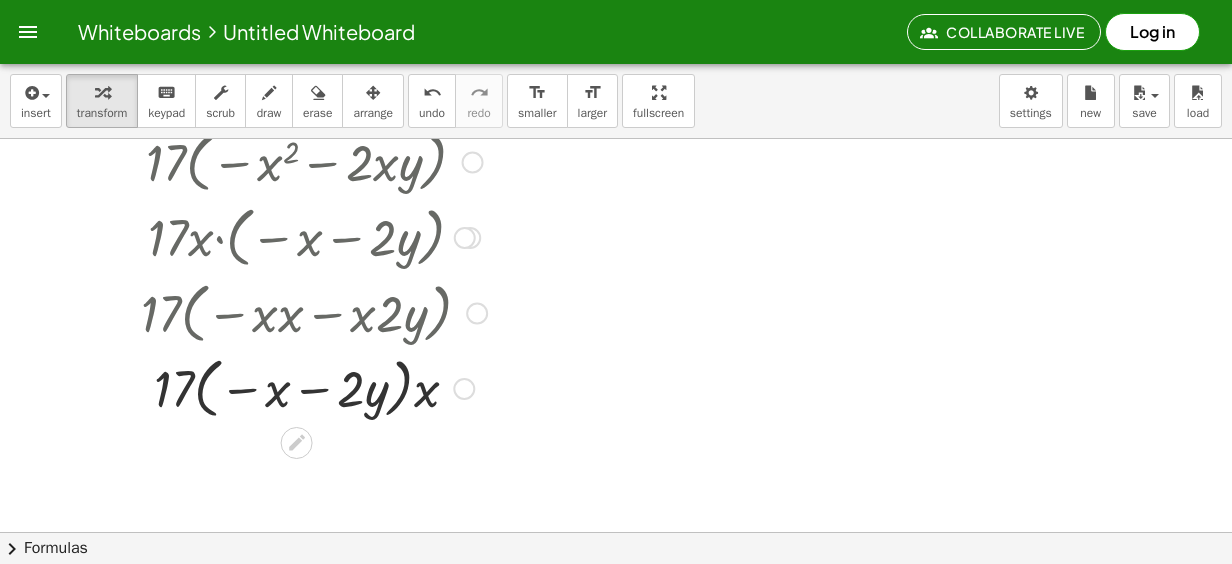 drag, startPoint x: 424, startPoint y: 318, endPoint x: 372, endPoint y: 342, distance: 57.271286 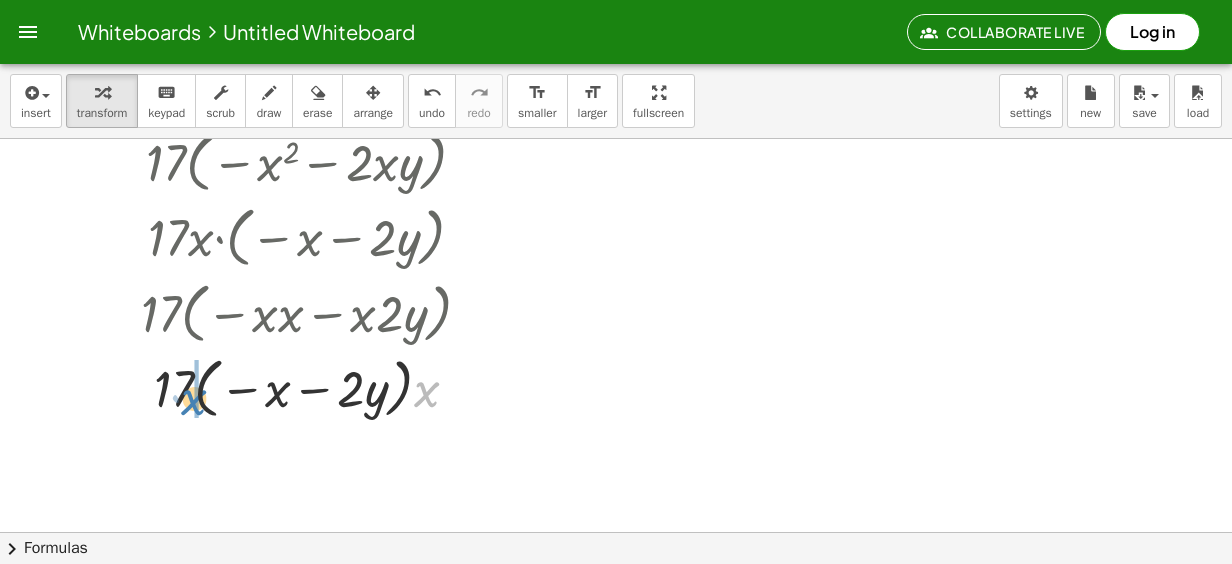 drag, startPoint x: 424, startPoint y: 385, endPoint x: 189, endPoint y: 394, distance: 235.17227 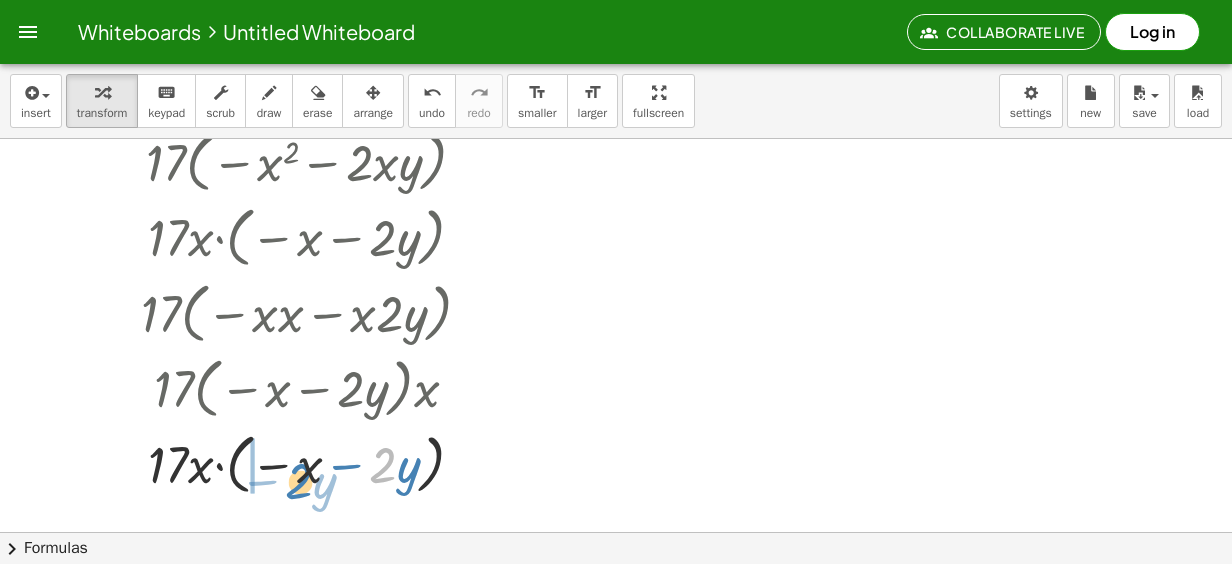 drag, startPoint x: 384, startPoint y: 438, endPoint x: 298, endPoint y: 436, distance: 86.023254 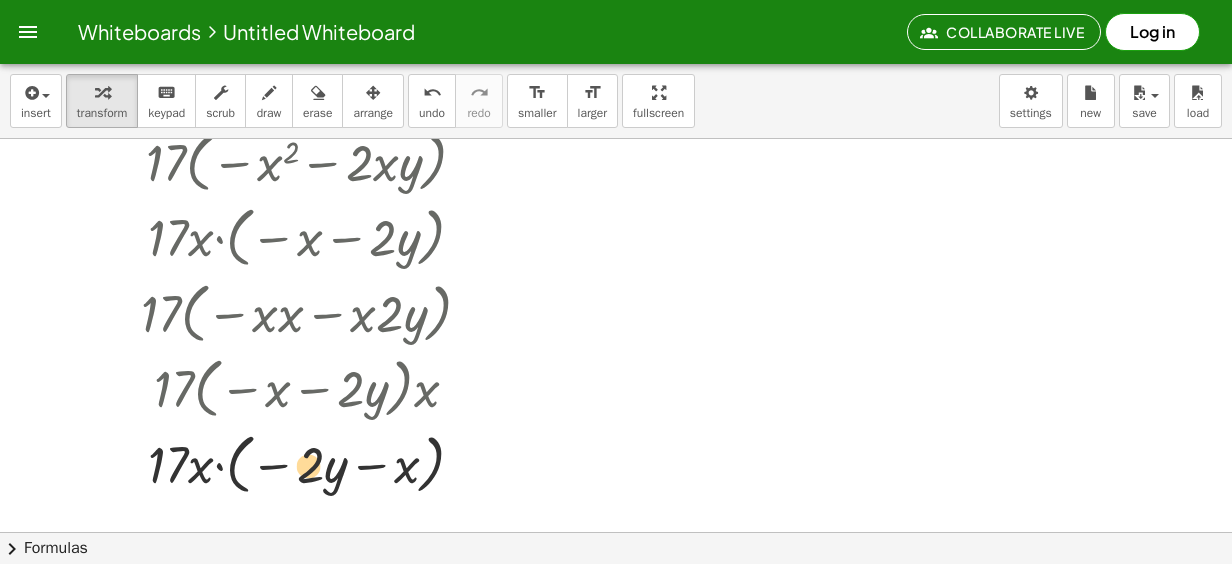 drag, startPoint x: 390, startPoint y: 462, endPoint x: 328, endPoint y: 462, distance: 62 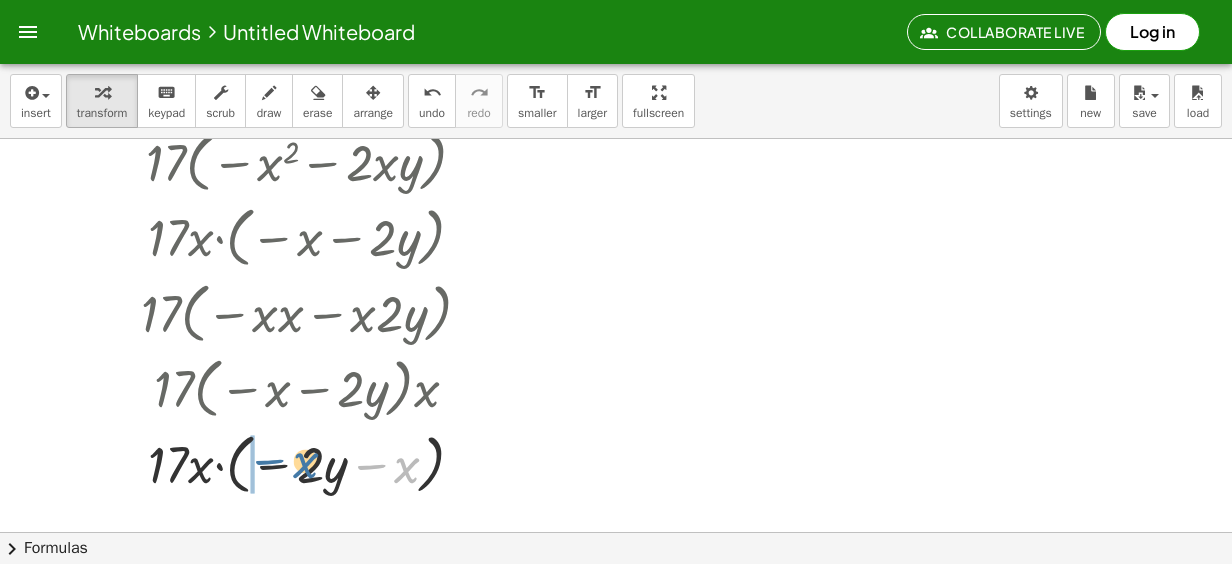 drag, startPoint x: 412, startPoint y: 468, endPoint x: 309, endPoint y: 463, distance: 103.121284 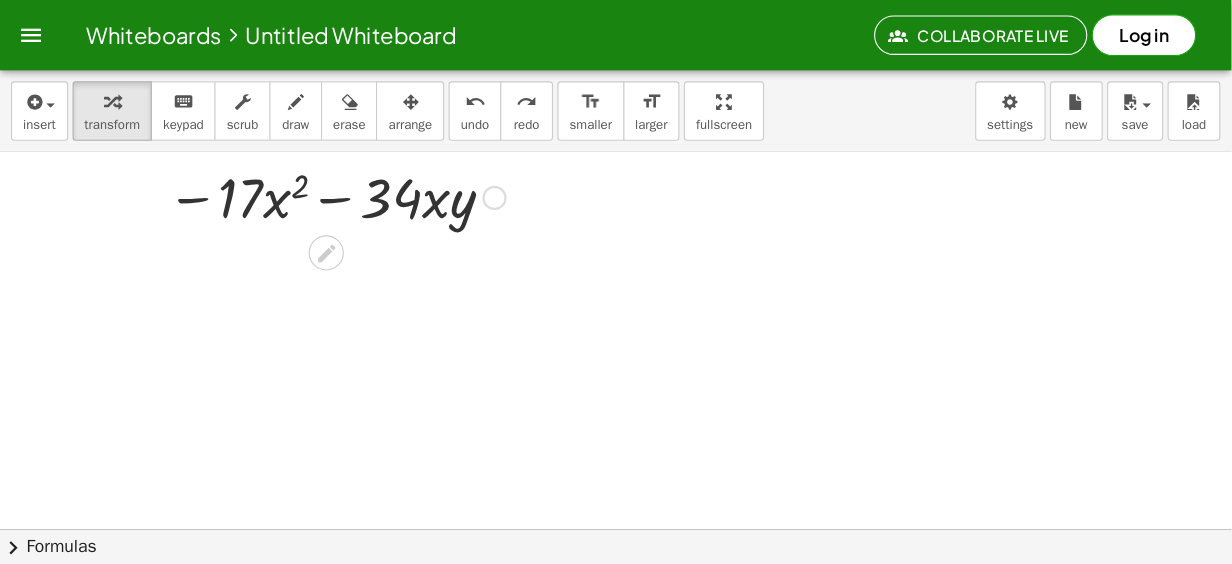 scroll, scrollTop: 40, scrollLeft: 0, axis: vertical 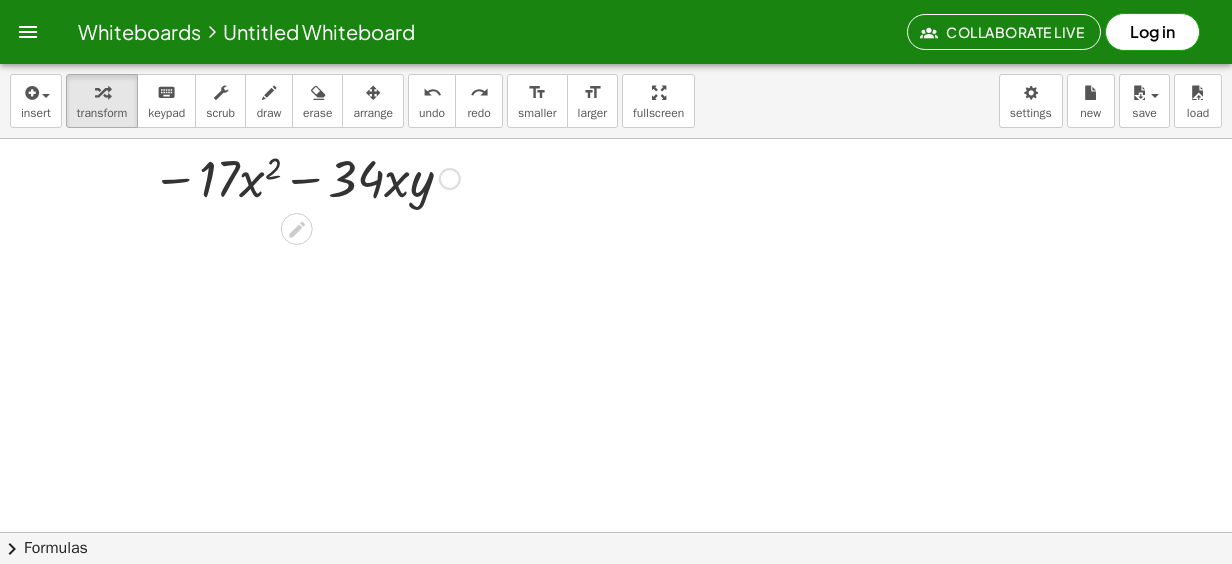 click at bounding box center (306, 177) 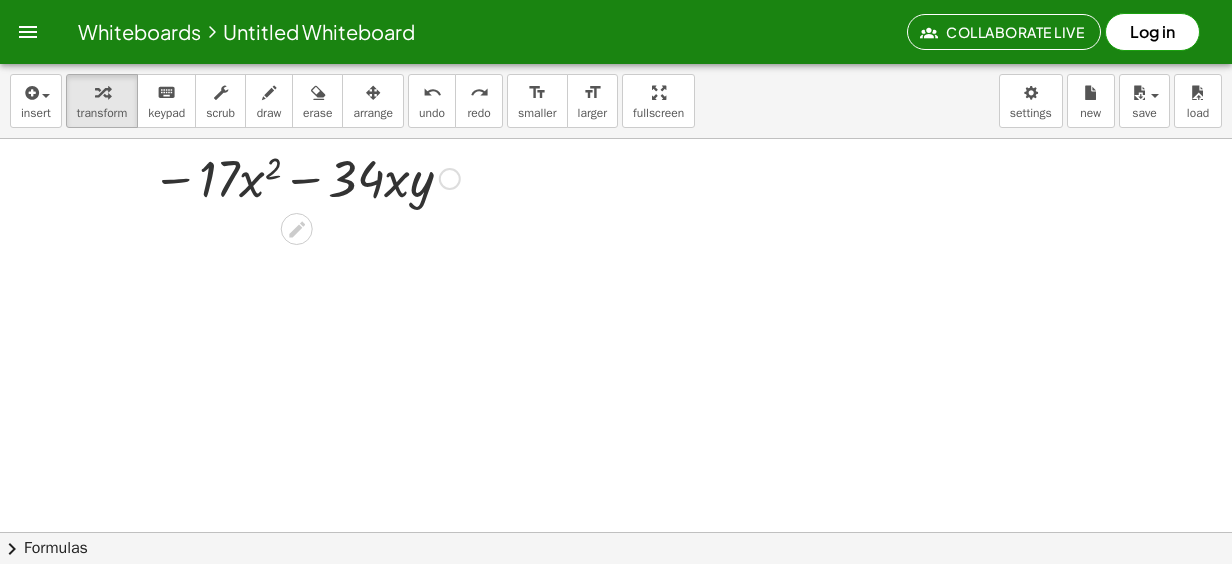 click at bounding box center [306, 177] 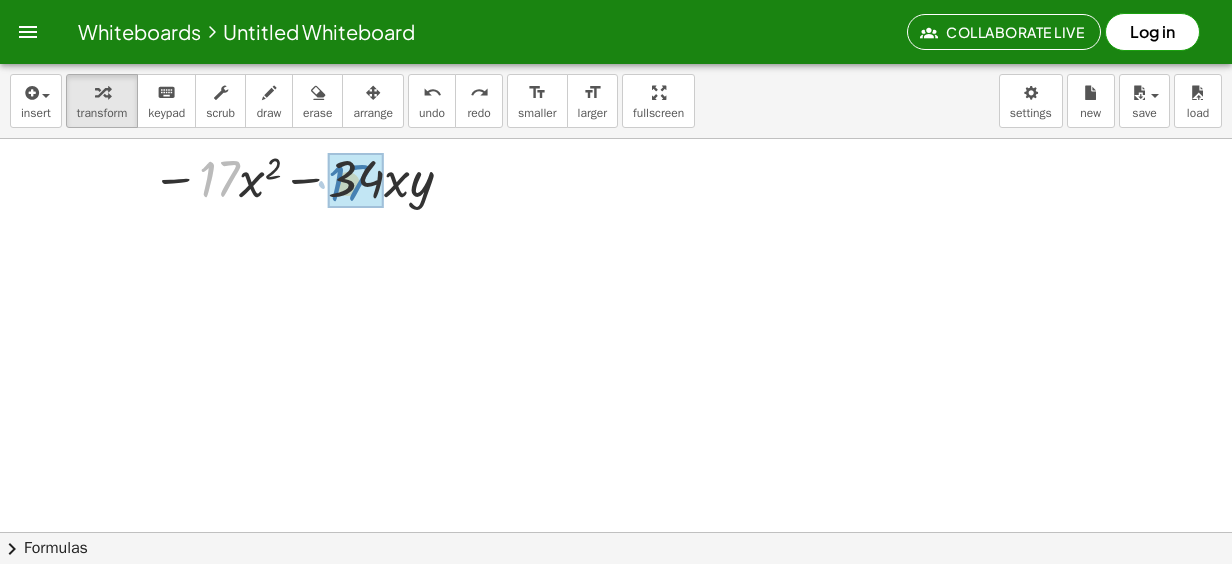 drag, startPoint x: 233, startPoint y: 185, endPoint x: 357, endPoint y: 187, distance: 124.01613 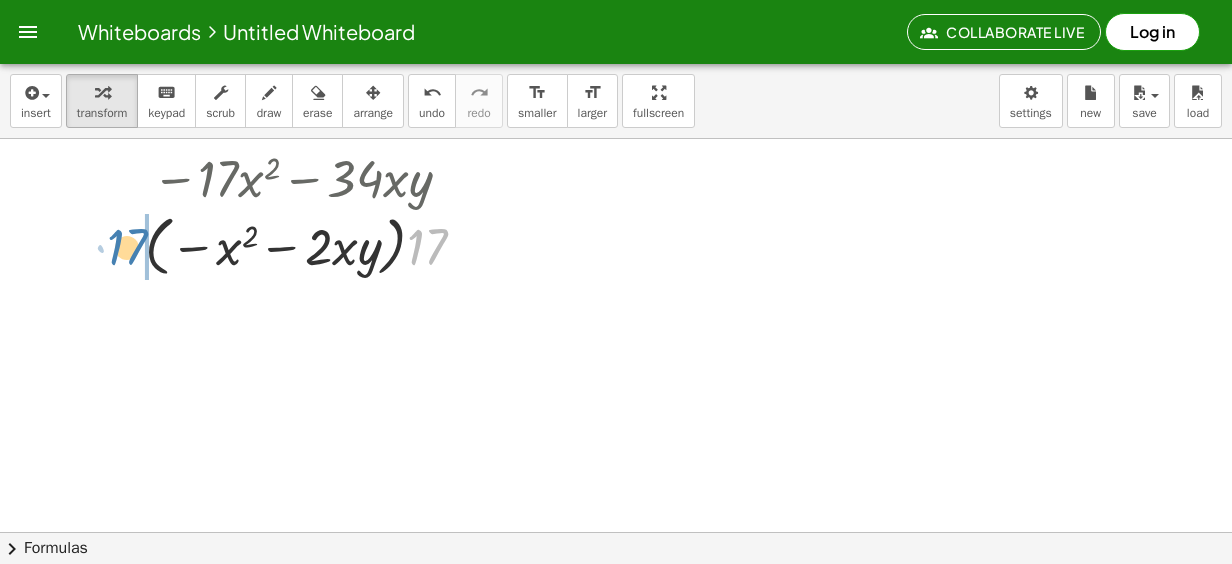 drag, startPoint x: 434, startPoint y: 249, endPoint x: 132, endPoint y: 248, distance: 302.00165 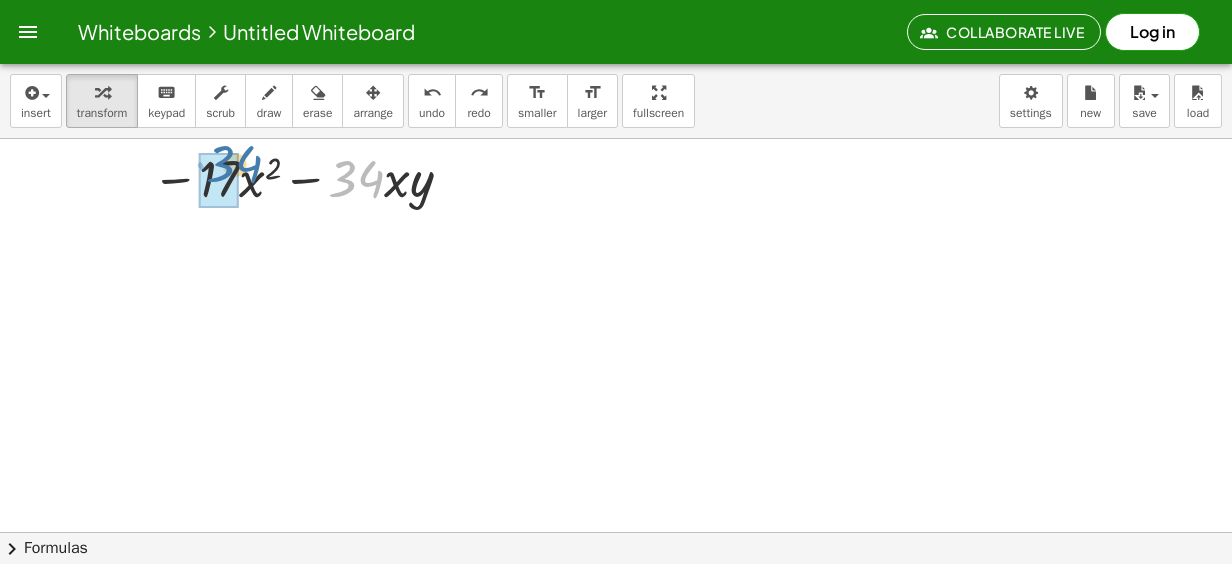 drag, startPoint x: 354, startPoint y: 189, endPoint x: 224, endPoint y: 177, distance: 130.55267 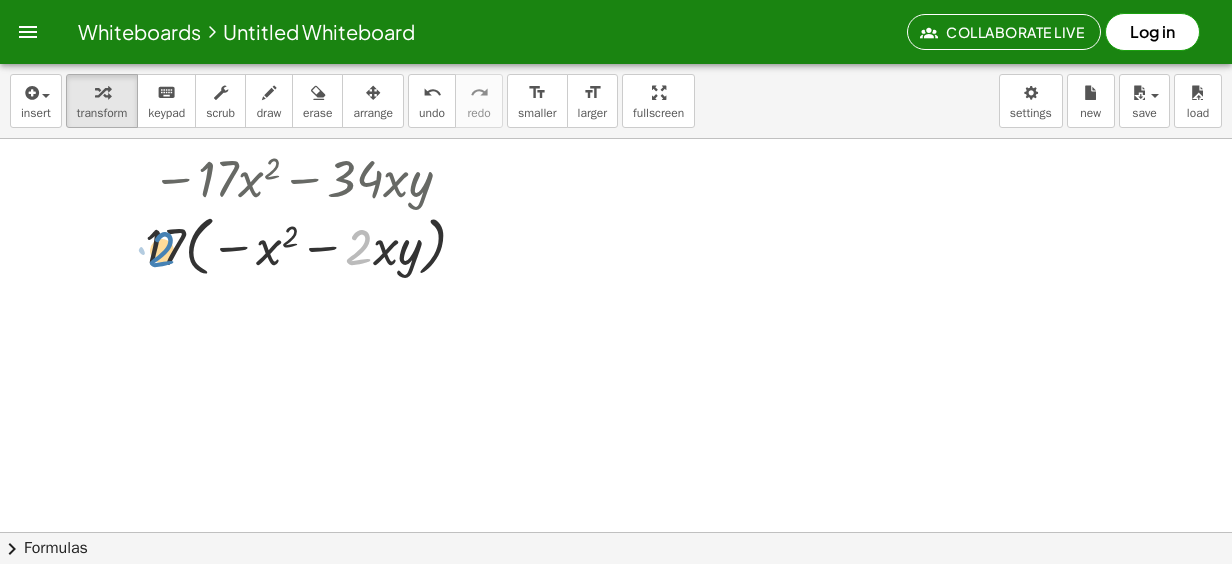 drag, startPoint x: 354, startPoint y: 248, endPoint x: 155, endPoint y: 250, distance: 199.01006 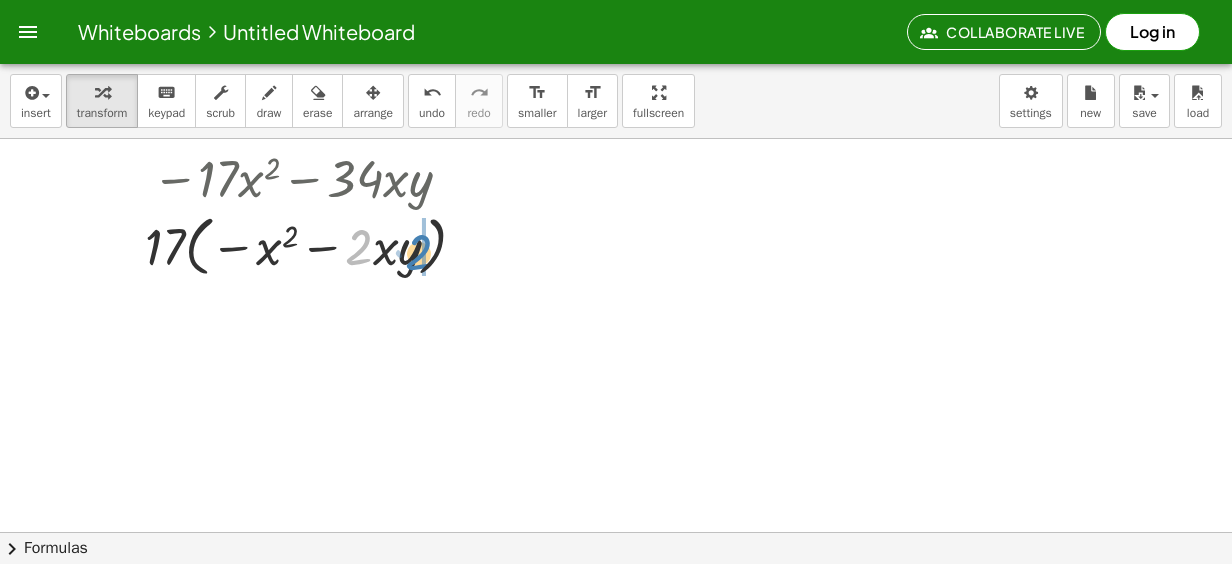 drag, startPoint x: 364, startPoint y: 246, endPoint x: 418, endPoint y: 250, distance: 54.147945 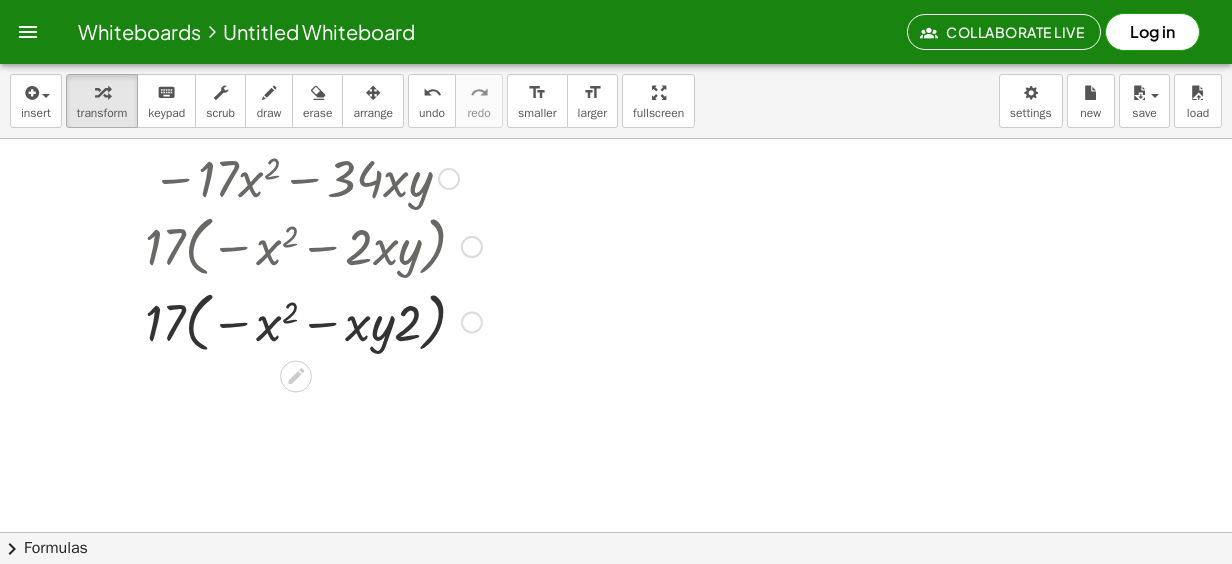 click at bounding box center (313, 245) 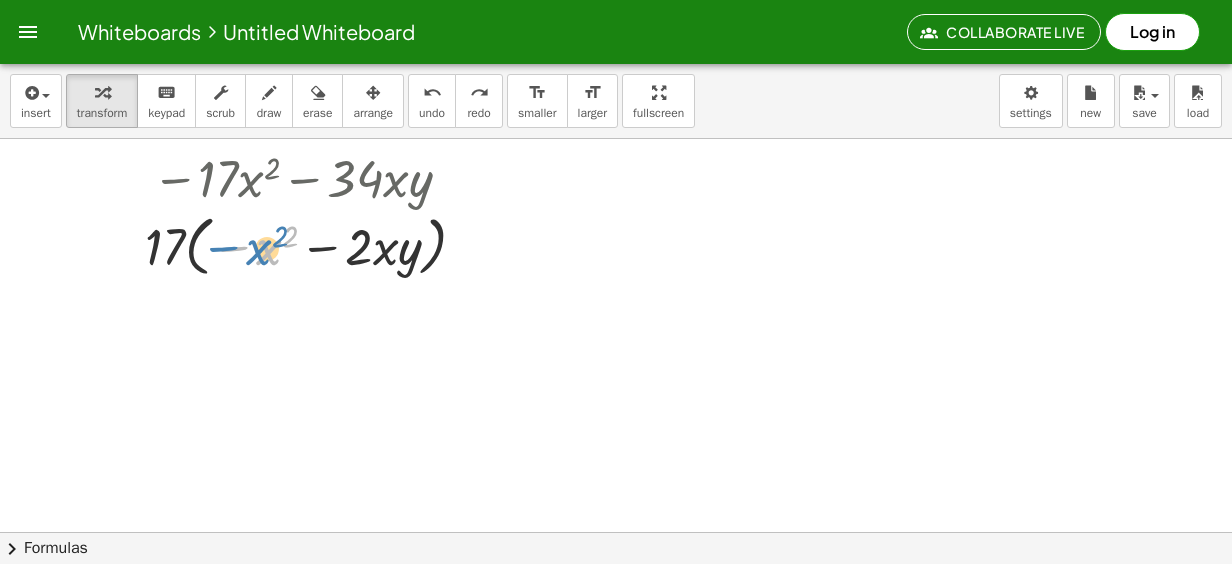 drag, startPoint x: 278, startPoint y: 256, endPoint x: 265, endPoint y: 256, distance: 13 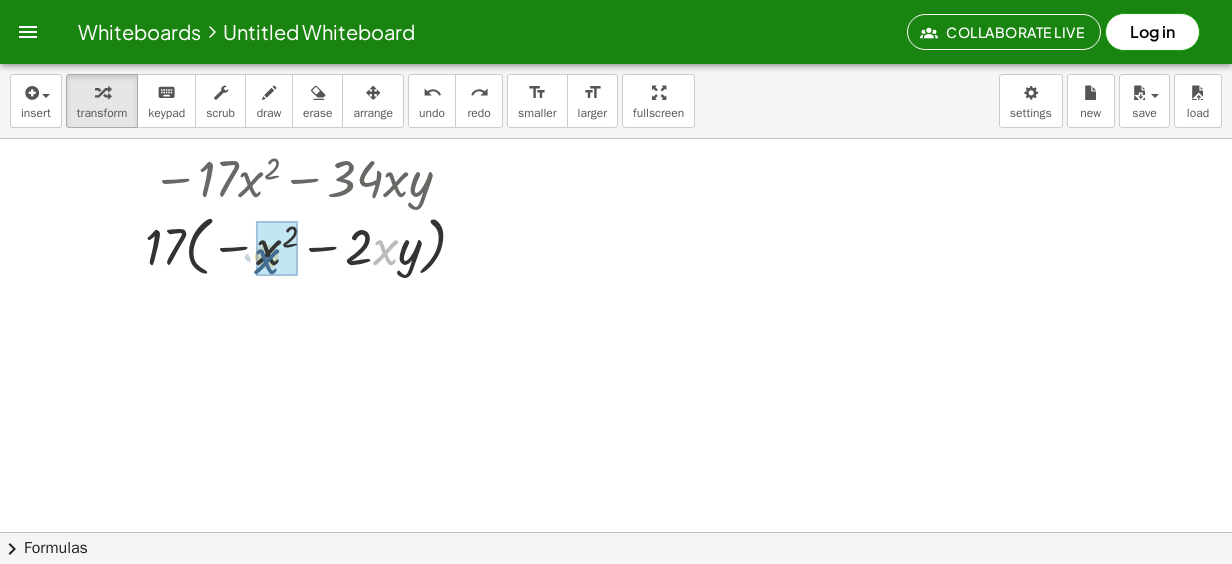 drag, startPoint x: 386, startPoint y: 254, endPoint x: 264, endPoint y: 263, distance: 122.33152 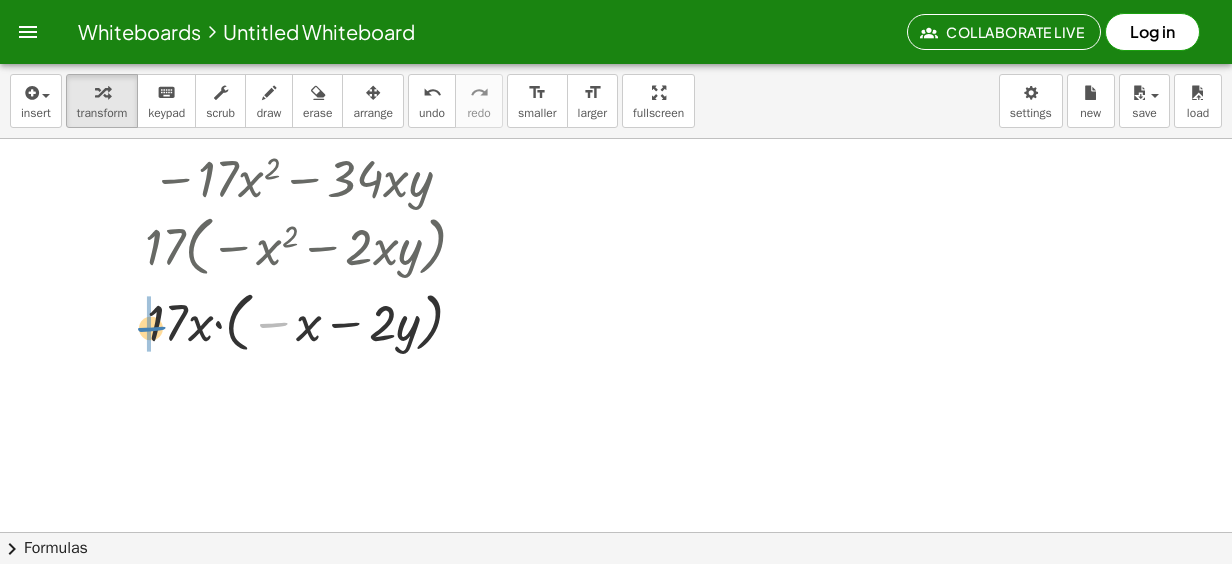drag, startPoint x: 322, startPoint y: 330, endPoint x: 171, endPoint y: 324, distance: 151.11916 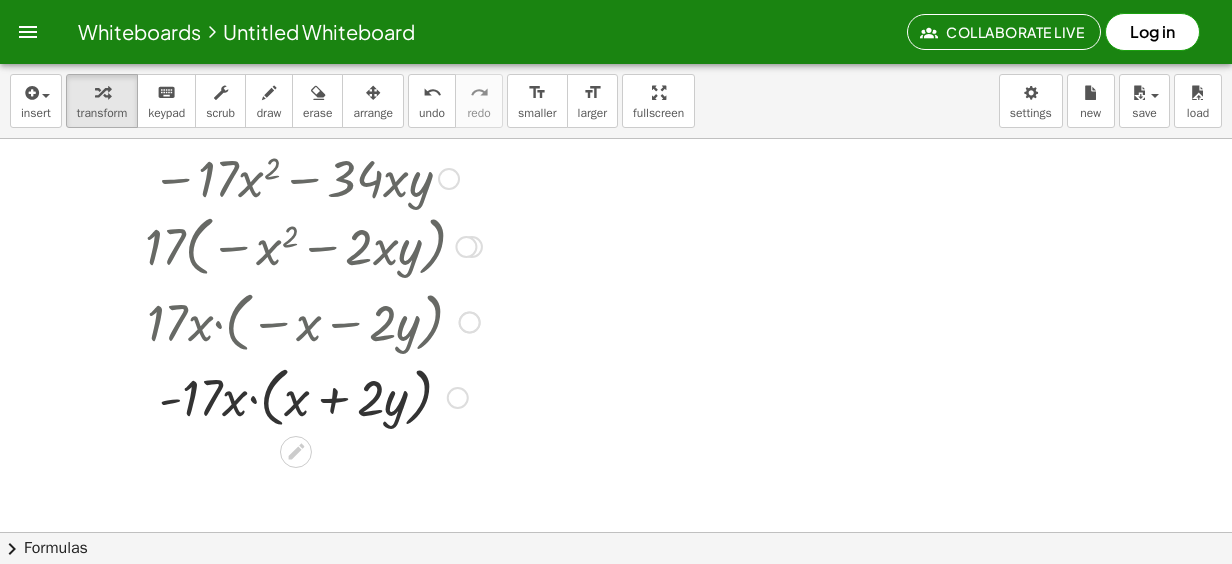 click at bounding box center (313, 396) 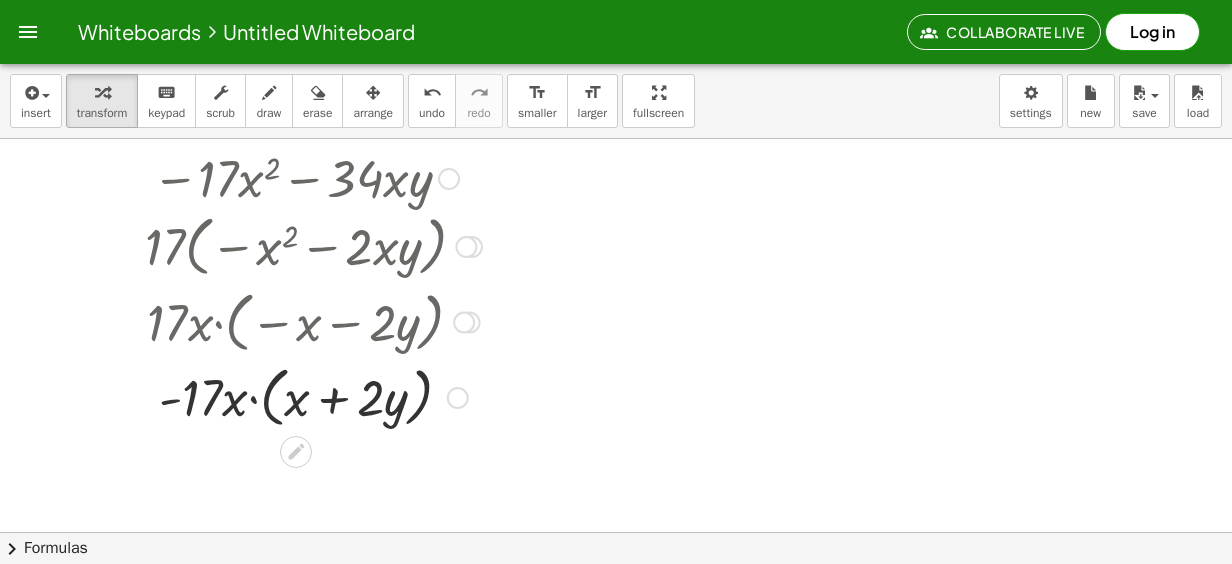 click at bounding box center [313, 396] 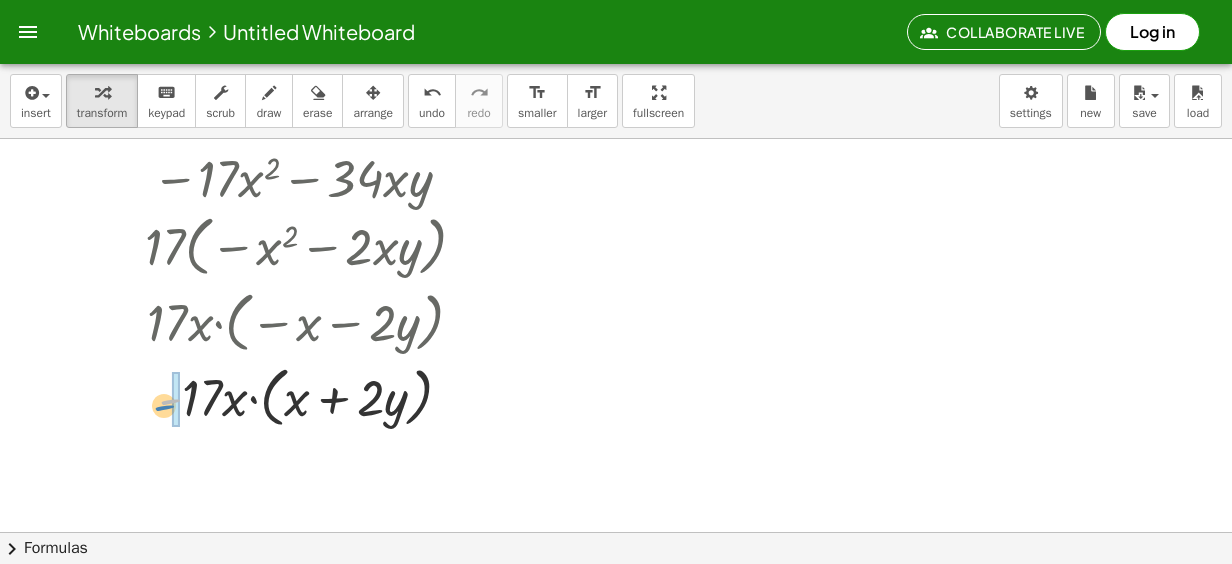 click at bounding box center (313, 396) 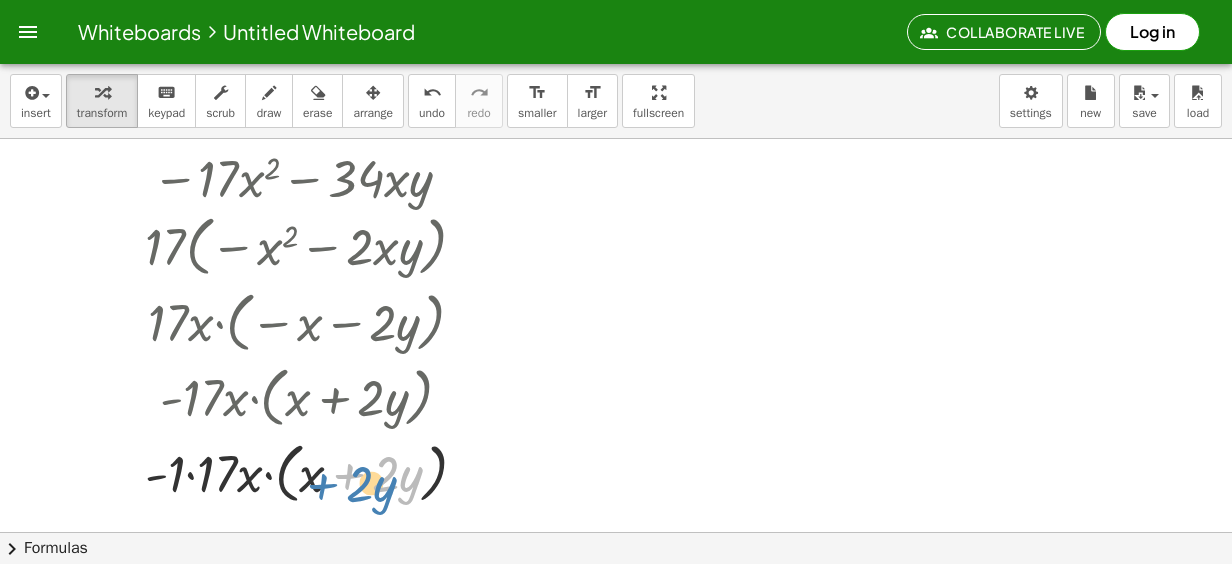 drag, startPoint x: 355, startPoint y: 400, endPoint x: 334, endPoint y: 410, distance: 23.259407 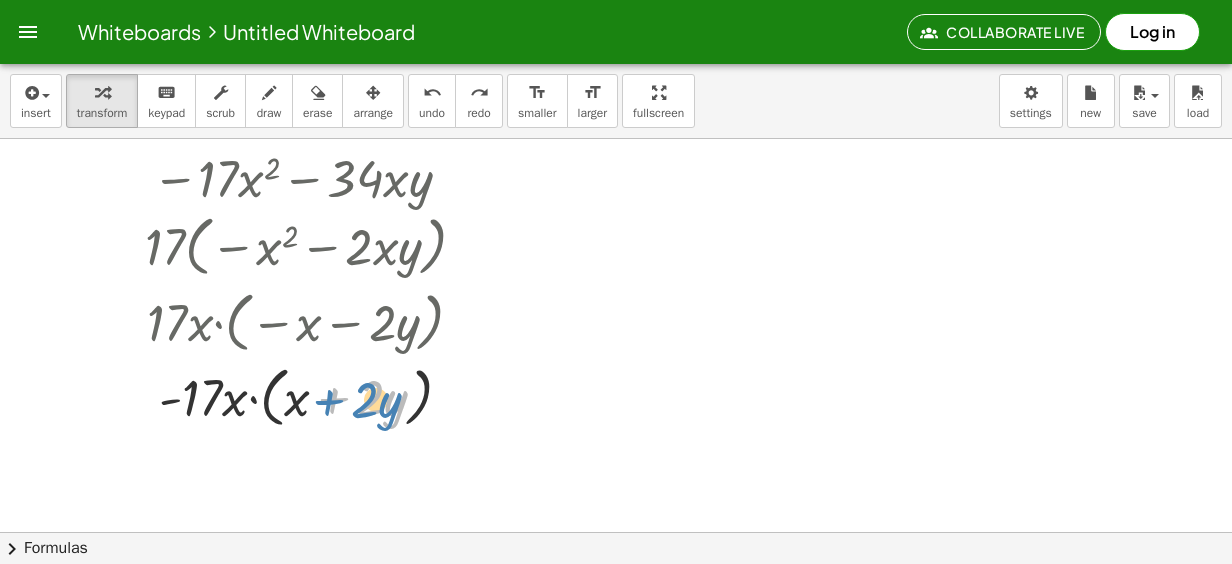 click at bounding box center (313, 396) 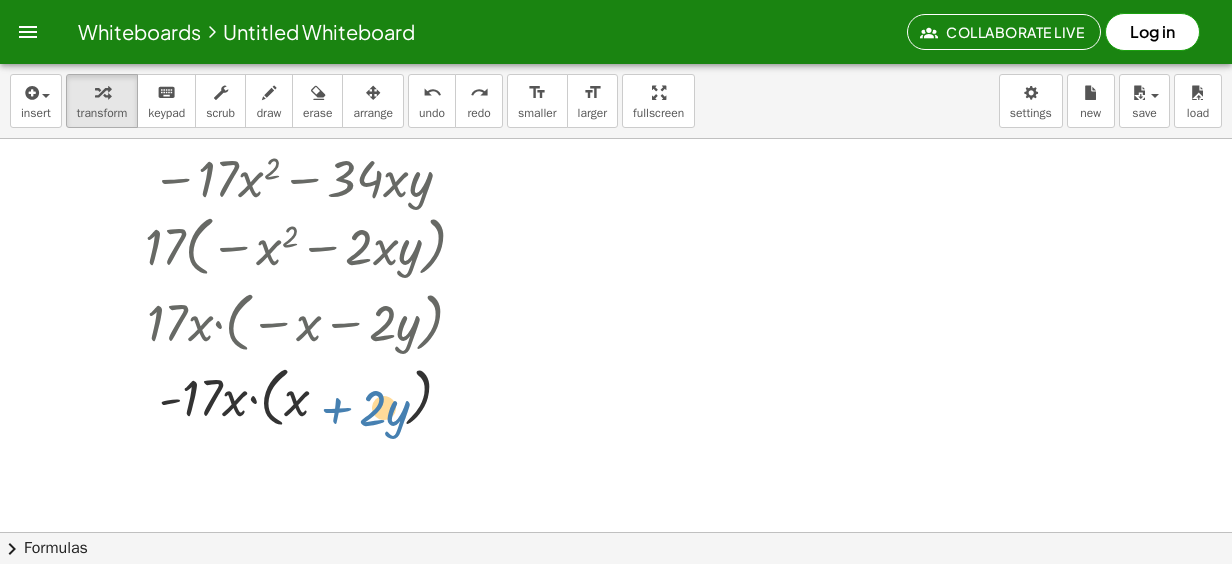 click at bounding box center (313, 396) 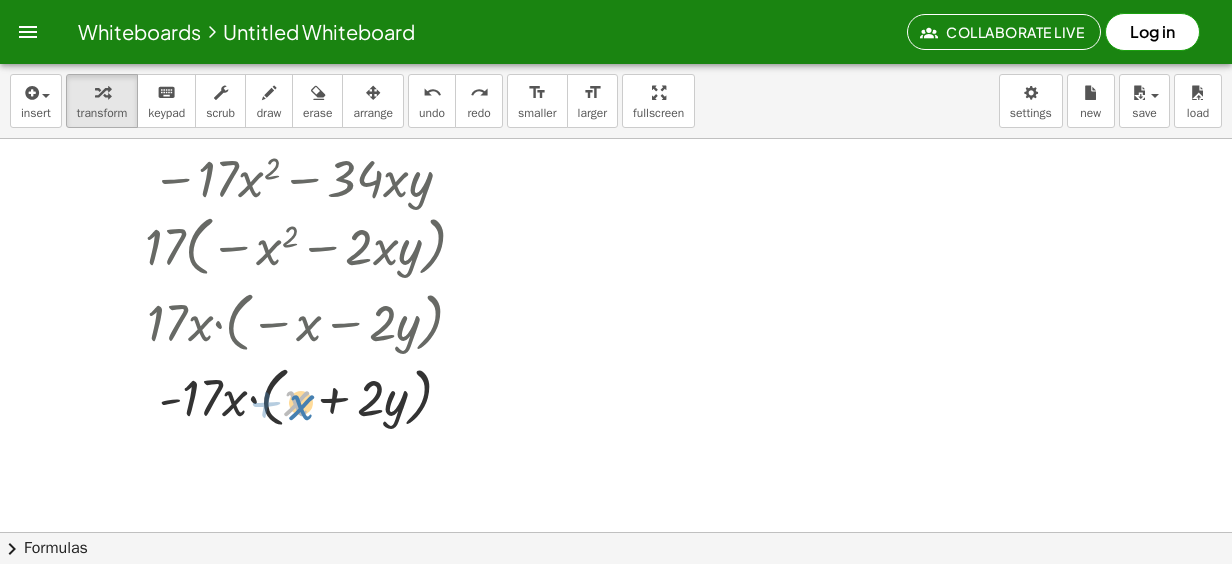 drag, startPoint x: 297, startPoint y: 410, endPoint x: 300, endPoint y: 428, distance: 18.248287 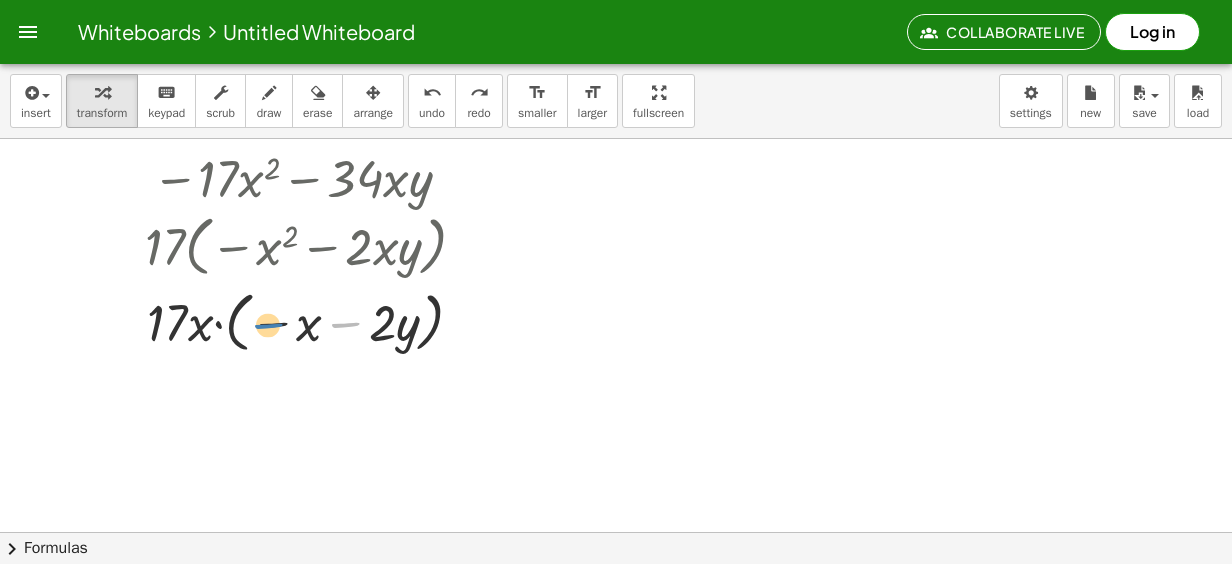 drag, startPoint x: 340, startPoint y: 330, endPoint x: 272, endPoint y: 344, distance: 69.426216 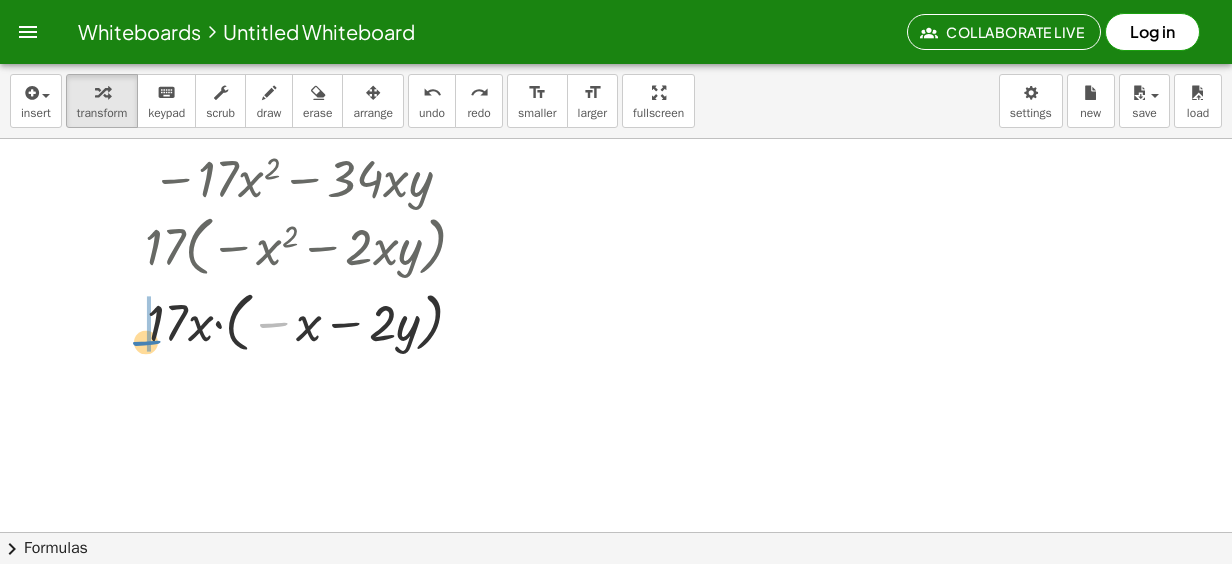 drag, startPoint x: 276, startPoint y: 324, endPoint x: 149, endPoint y: 342, distance: 128.26924 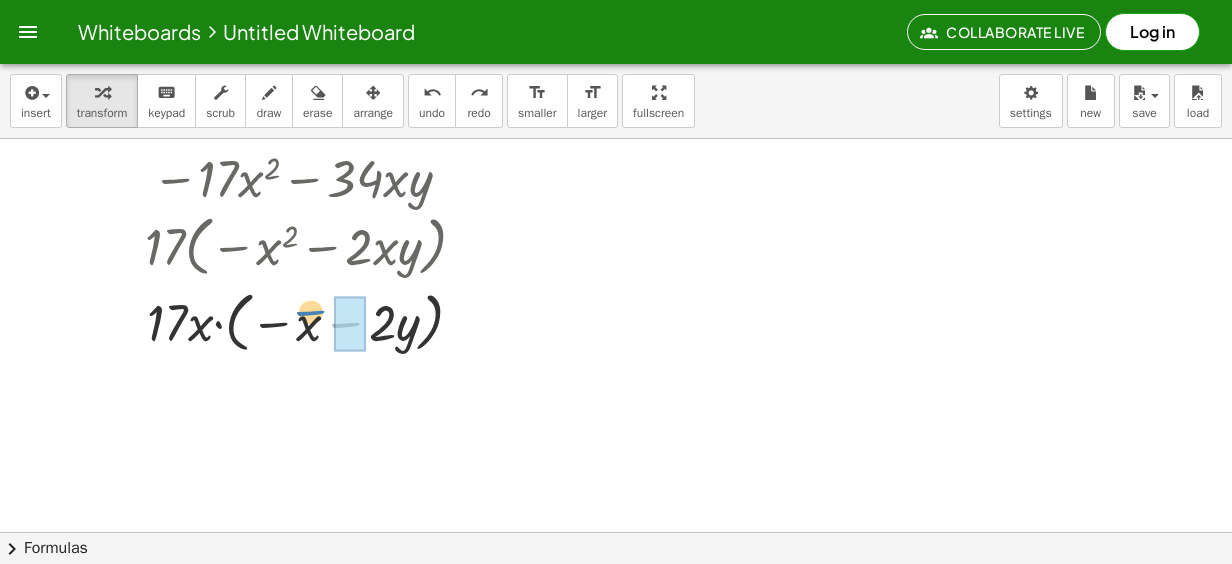 drag, startPoint x: 345, startPoint y: 324, endPoint x: 310, endPoint y: 312, distance: 37 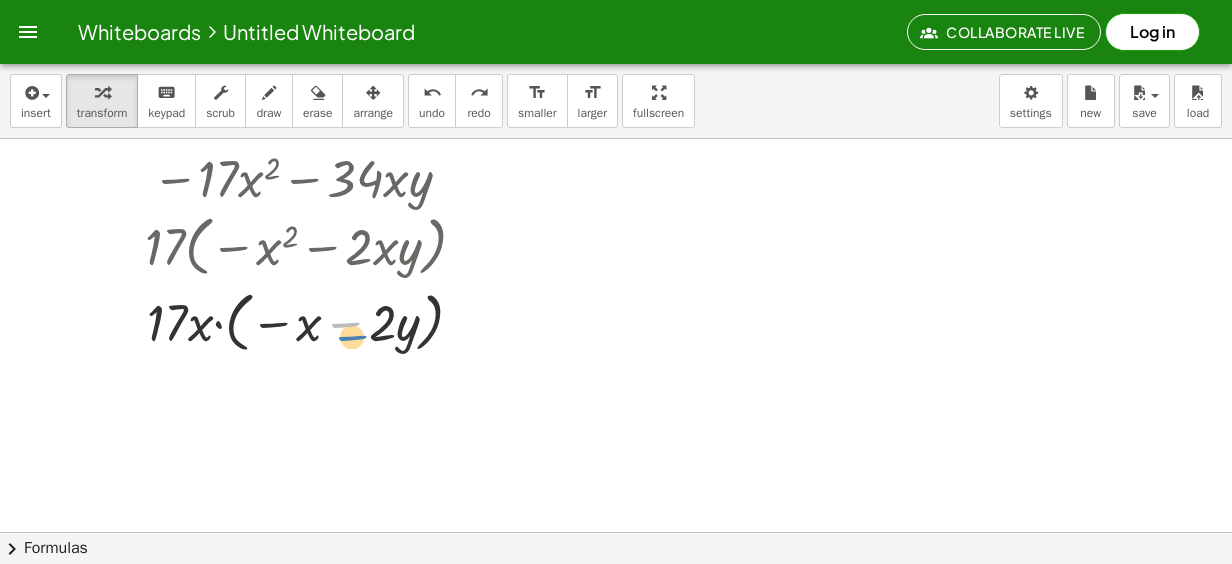 drag, startPoint x: 355, startPoint y: 324, endPoint x: 362, endPoint y: 337, distance: 14.764823 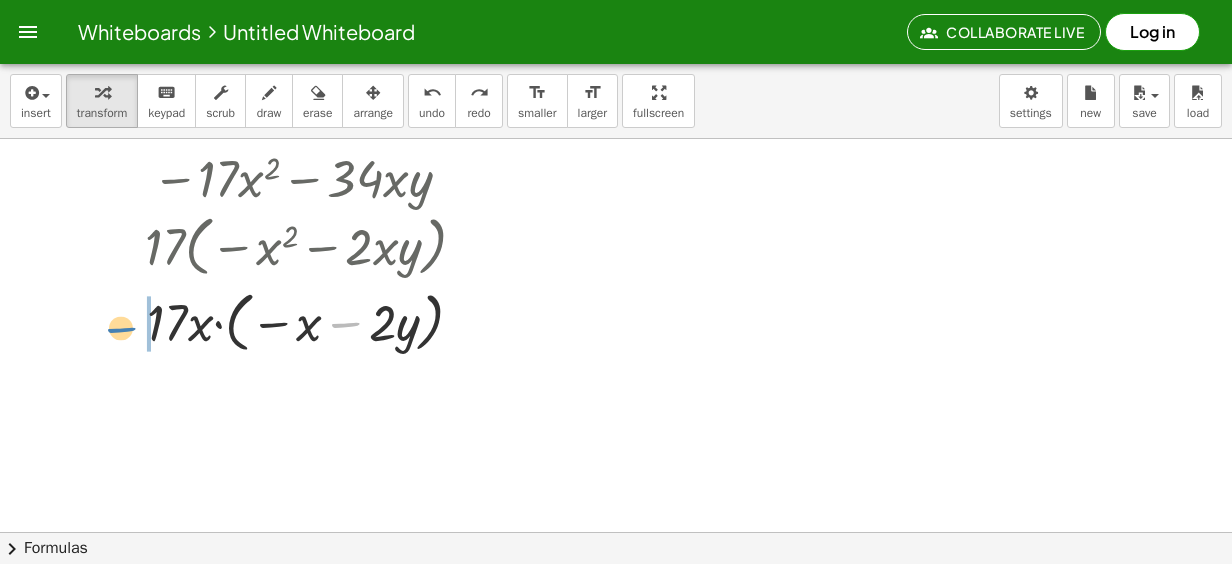 drag, startPoint x: 335, startPoint y: 331, endPoint x: 108, endPoint y: 330, distance: 227.0022 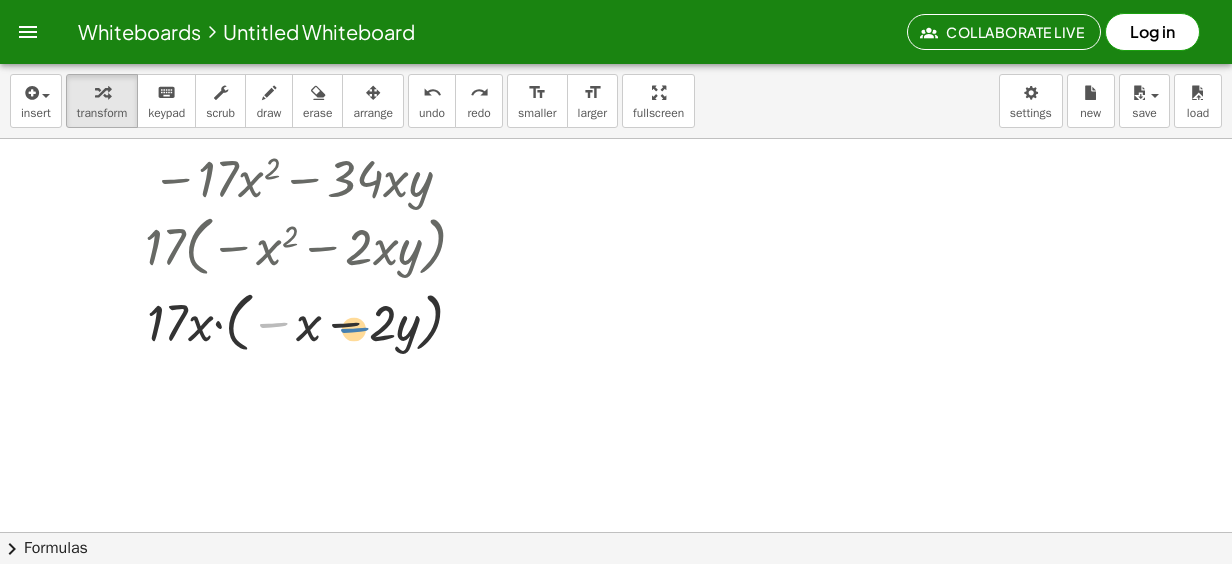 drag, startPoint x: 302, startPoint y: 332, endPoint x: 349, endPoint y: 326, distance: 47.38143 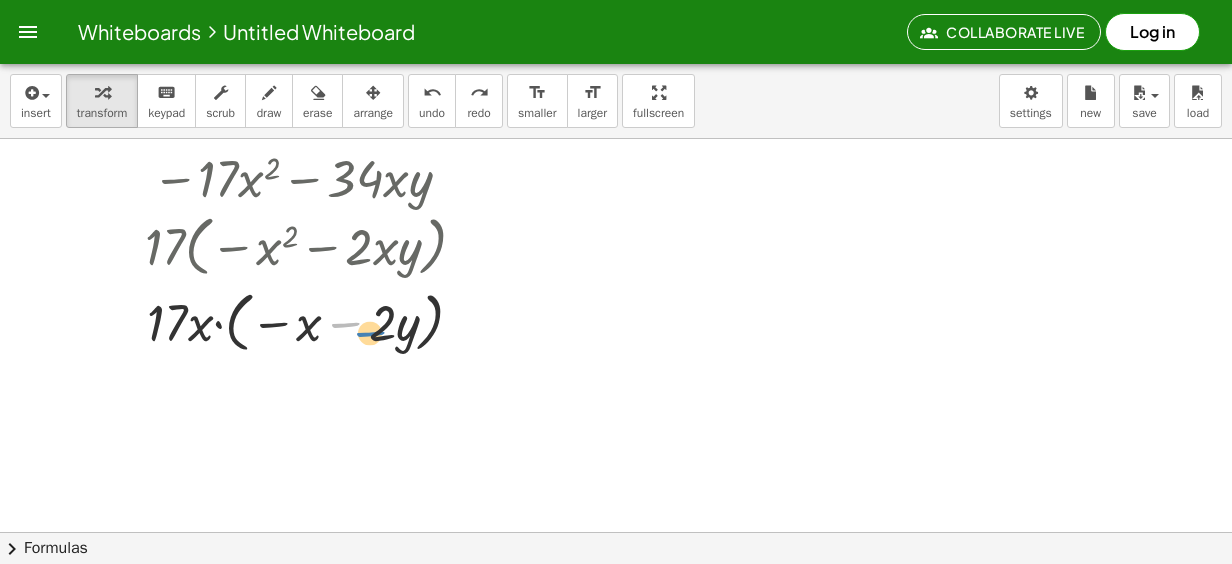 drag, startPoint x: 341, startPoint y: 318, endPoint x: 366, endPoint y: 327, distance: 26.57066 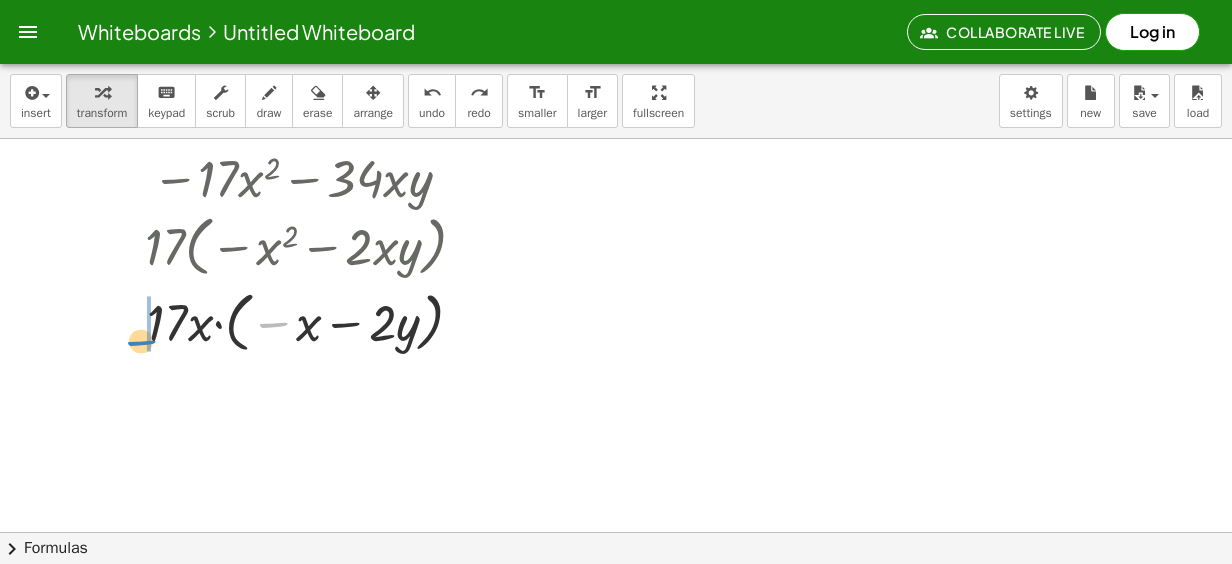 drag, startPoint x: 289, startPoint y: 320, endPoint x: 156, endPoint y: 338, distance: 134.21252 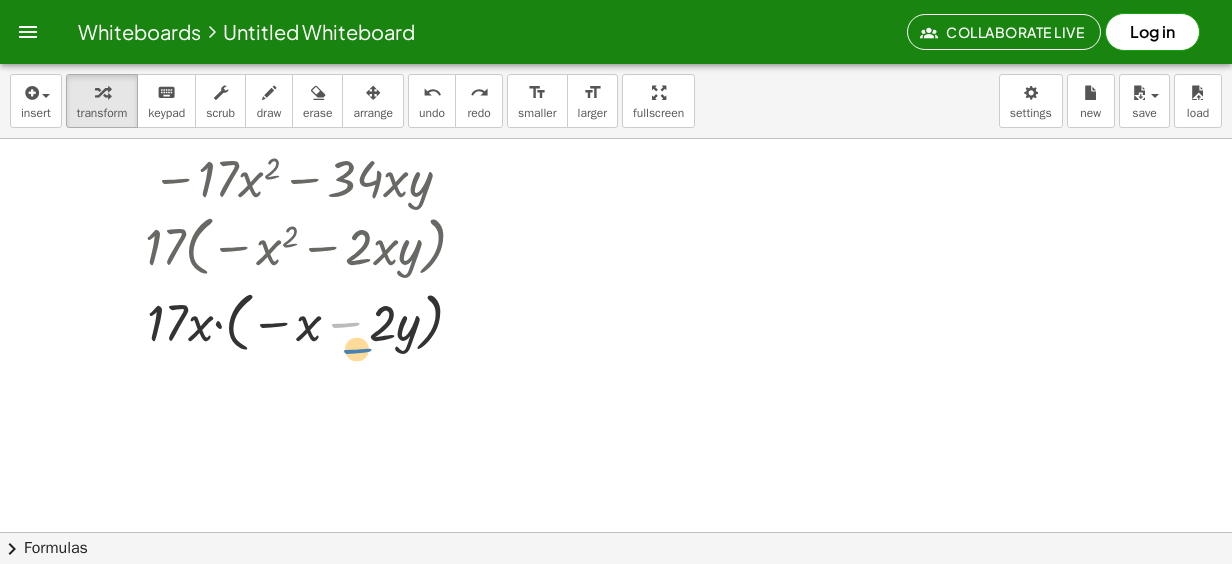 drag, startPoint x: 344, startPoint y: 317, endPoint x: 351, endPoint y: 326, distance: 11.401754 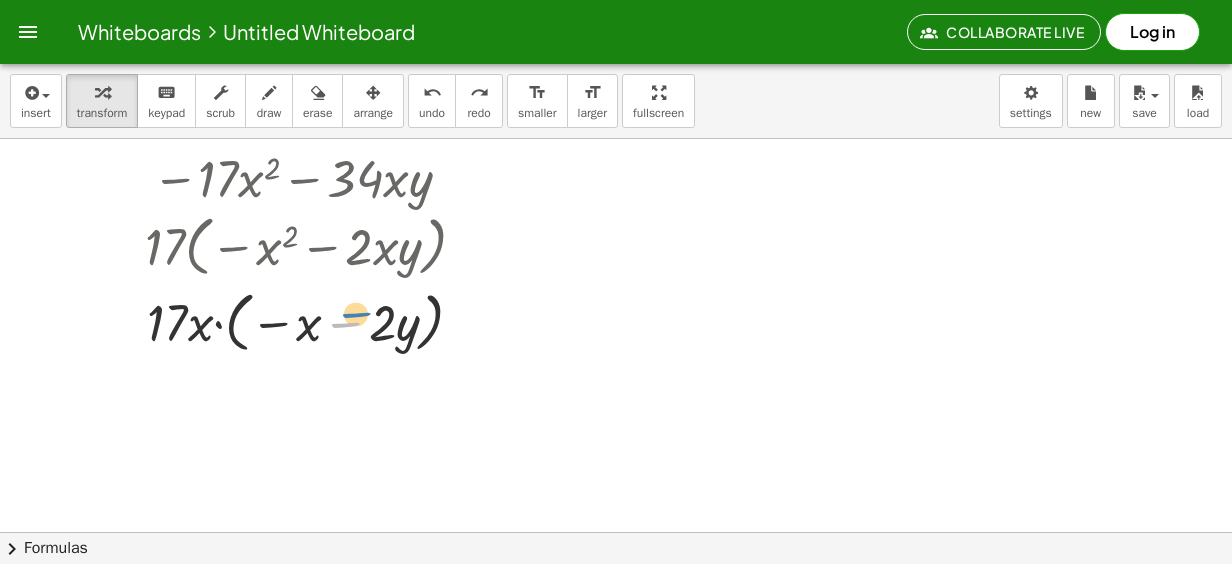 drag, startPoint x: 346, startPoint y: 322, endPoint x: 356, endPoint y: 313, distance: 13.453624 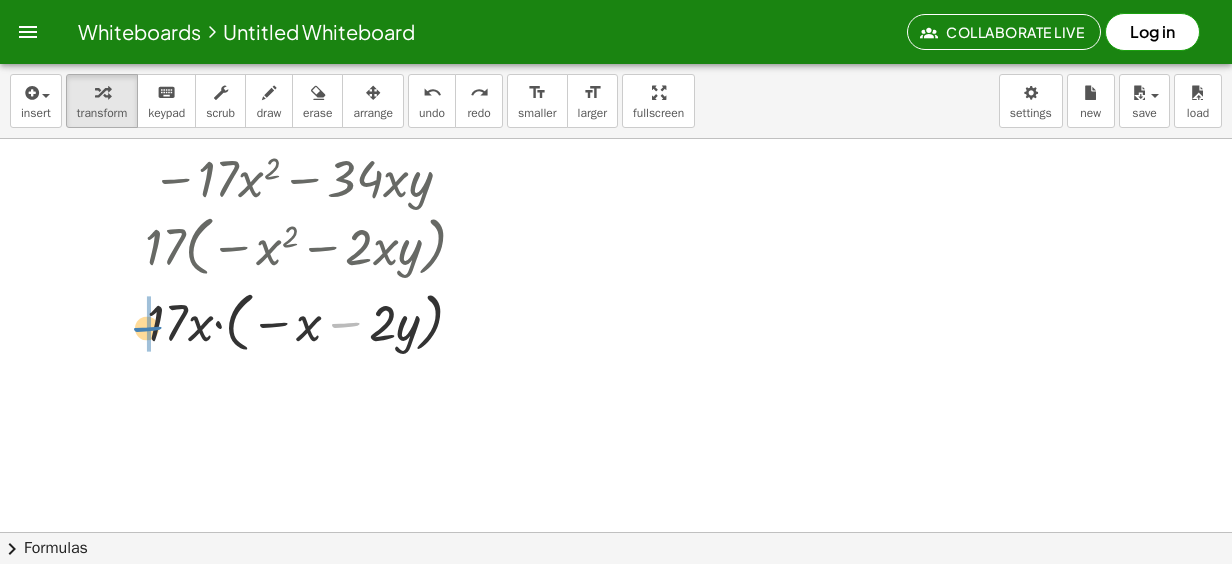 drag, startPoint x: 344, startPoint y: 327, endPoint x: 150, endPoint y: 334, distance: 194.12625 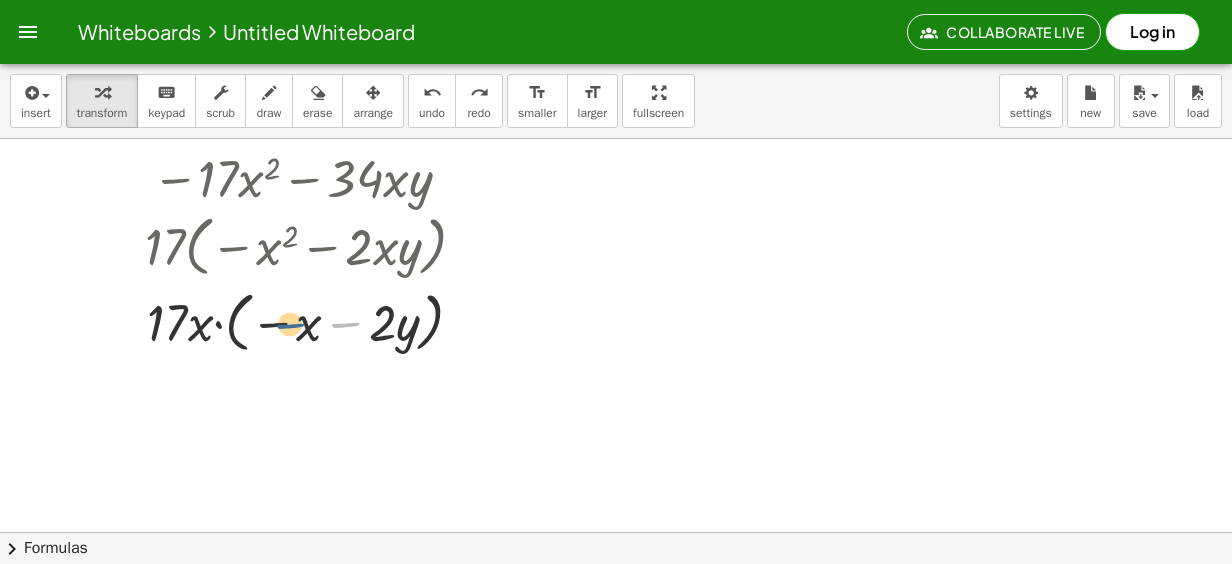 drag, startPoint x: 340, startPoint y: 322, endPoint x: 285, endPoint y: 323, distance: 55.00909 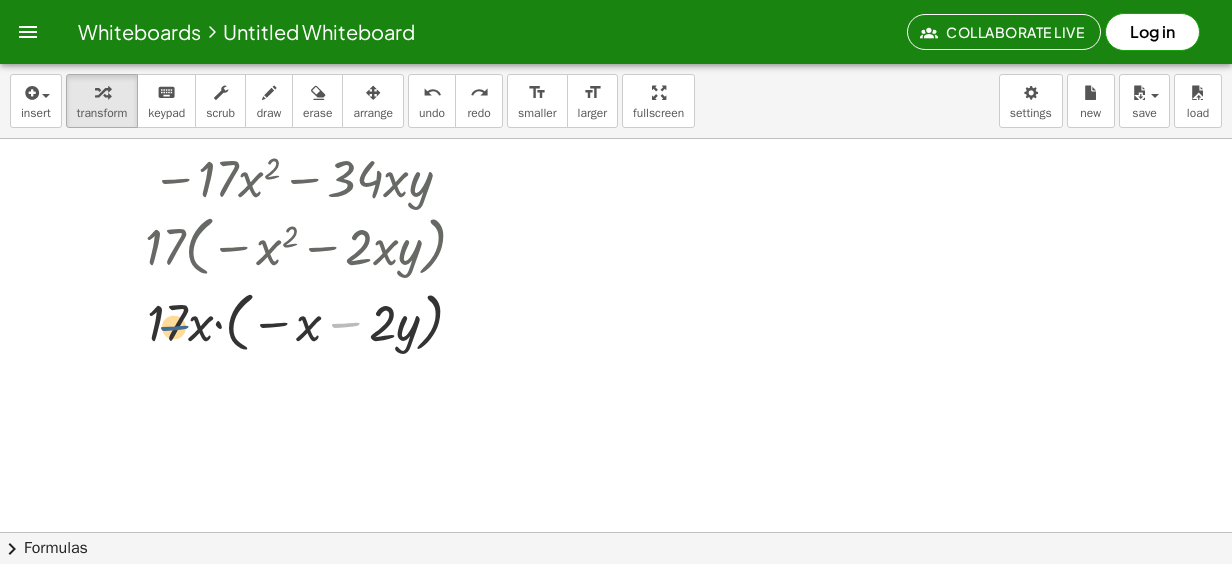 drag, startPoint x: 341, startPoint y: 324, endPoint x: 154, endPoint y: 330, distance: 187.09624 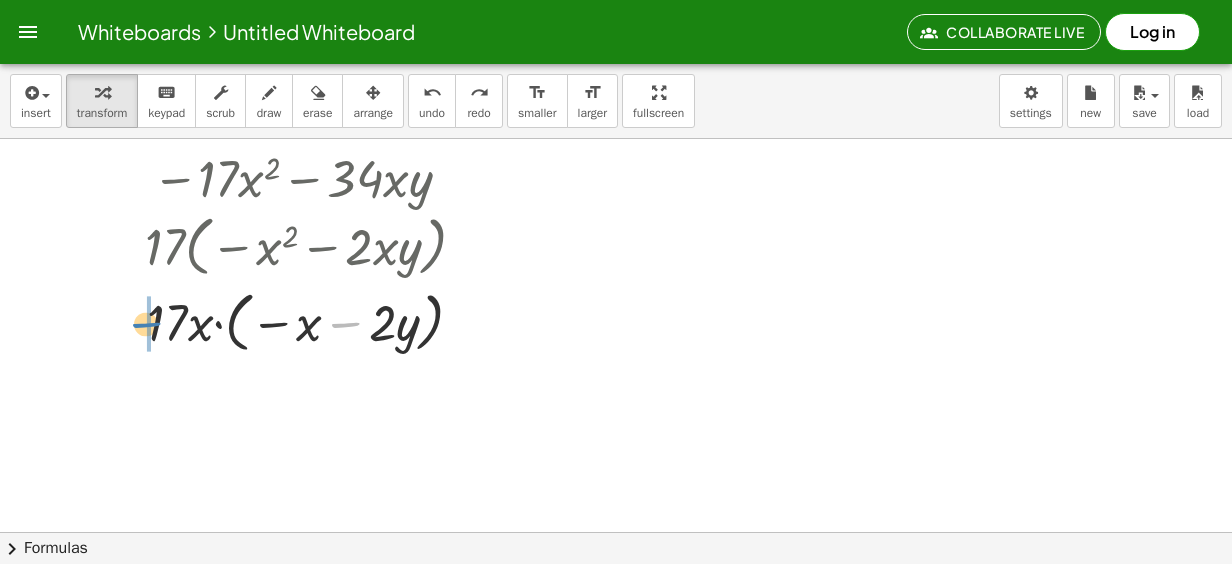 drag, startPoint x: 340, startPoint y: 330, endPoint x: 141, endPoint y: 332, distance: 199.01006 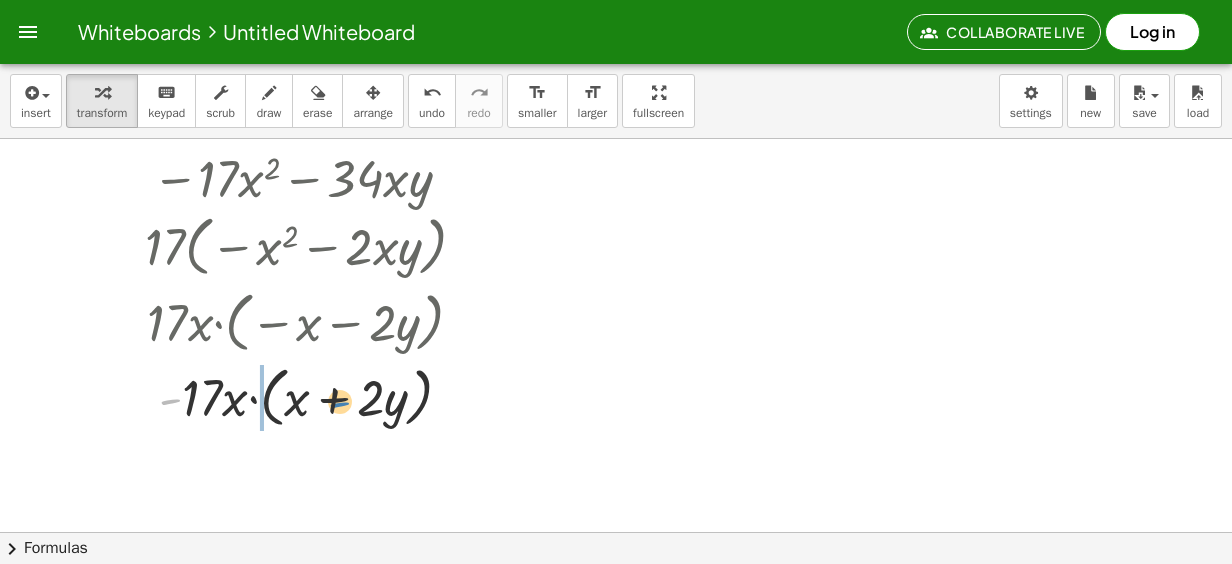 drag, startPoint x: 173, startPoint y: 394, endPoint x: 342, endPoint y: 395, distance: 169.00296 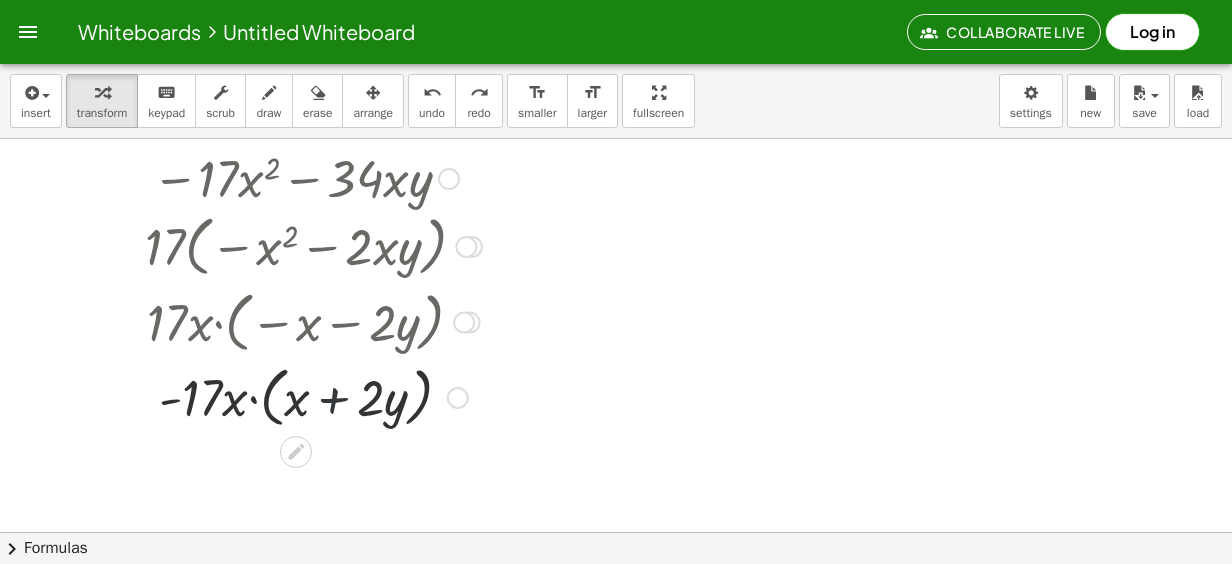 click at bounding box center [313, 396] 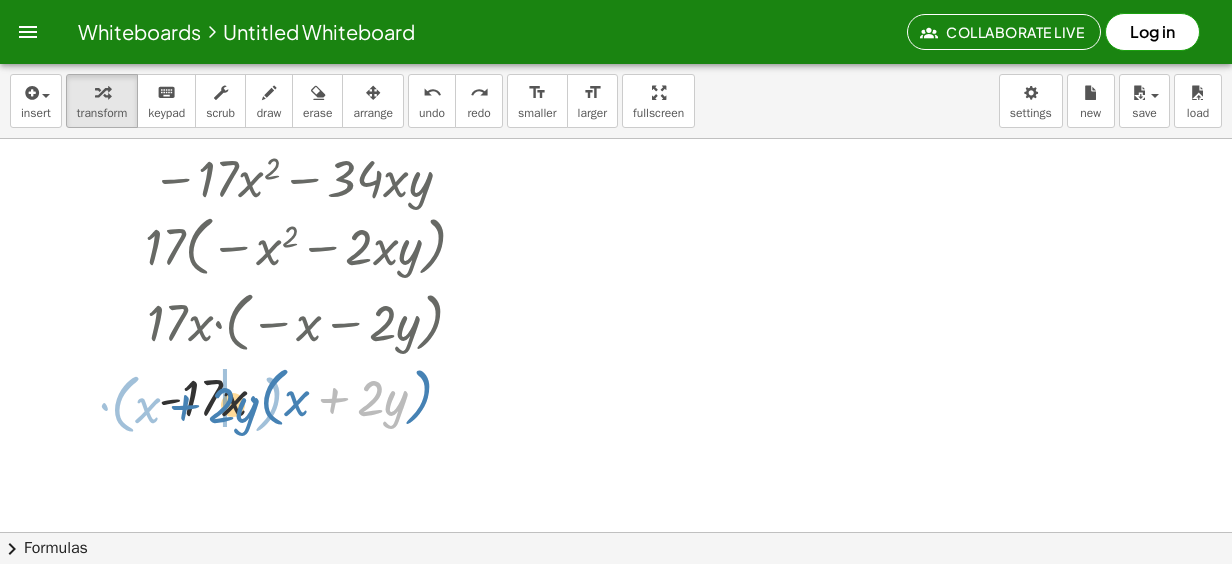 drag, startPoint x: 300, startPoint y: 423, endPoint x: 178, endPoint y: 416, distance: 122.20065 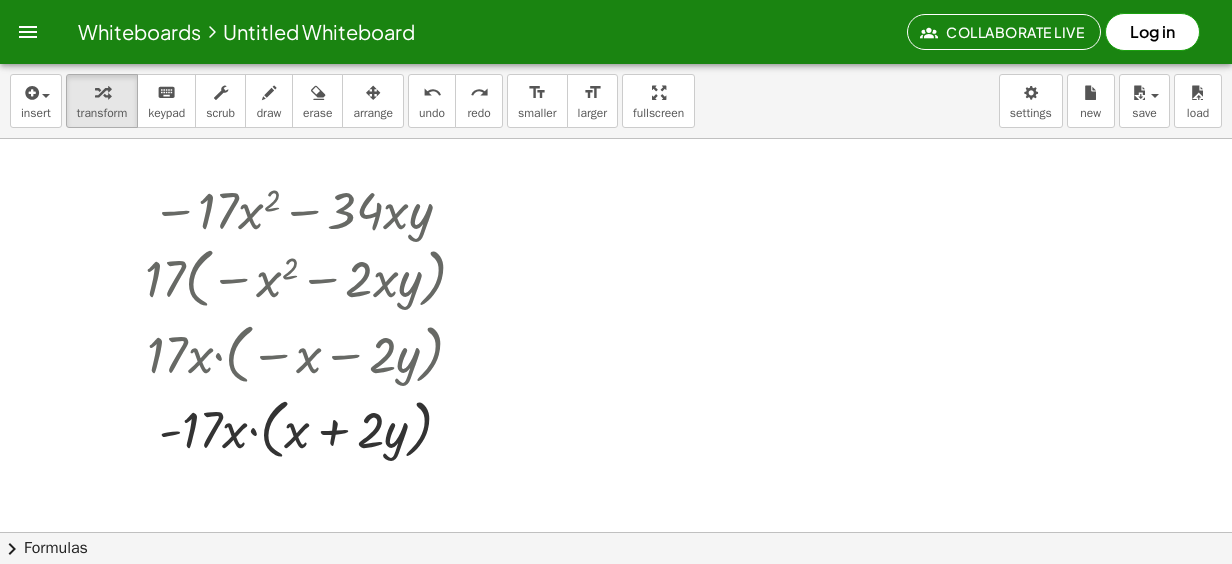 scroll, scrollTop: 0, scrollLeft: 0, axis: both 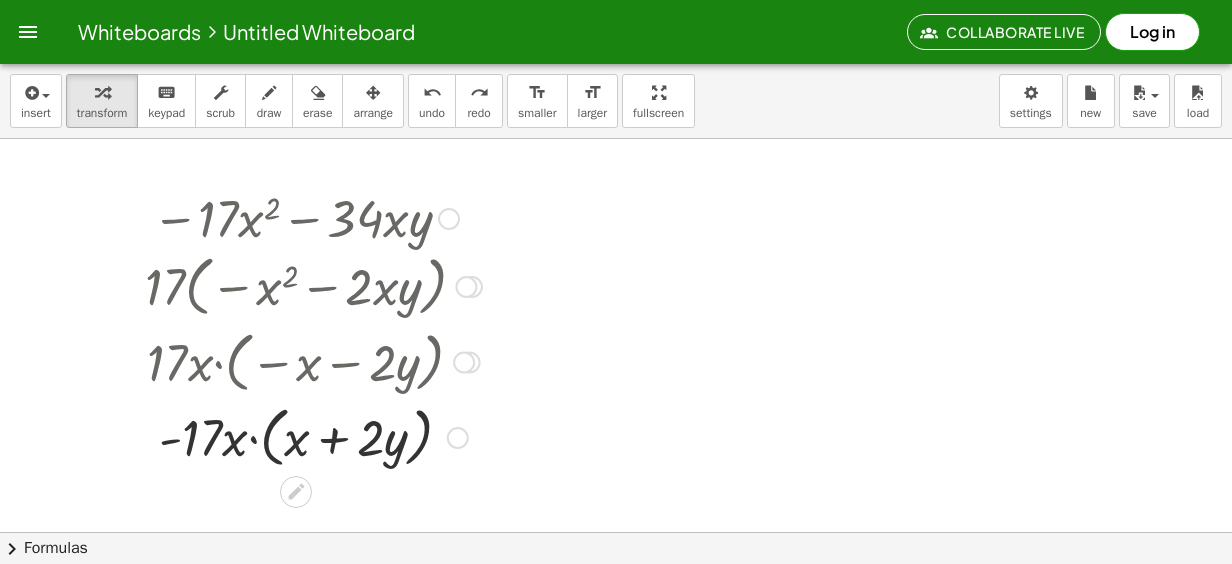 drag, startPoint x: 574, startPoint y: 400, endPoint x: 221, endPoint y: 229, distance: 392.23718 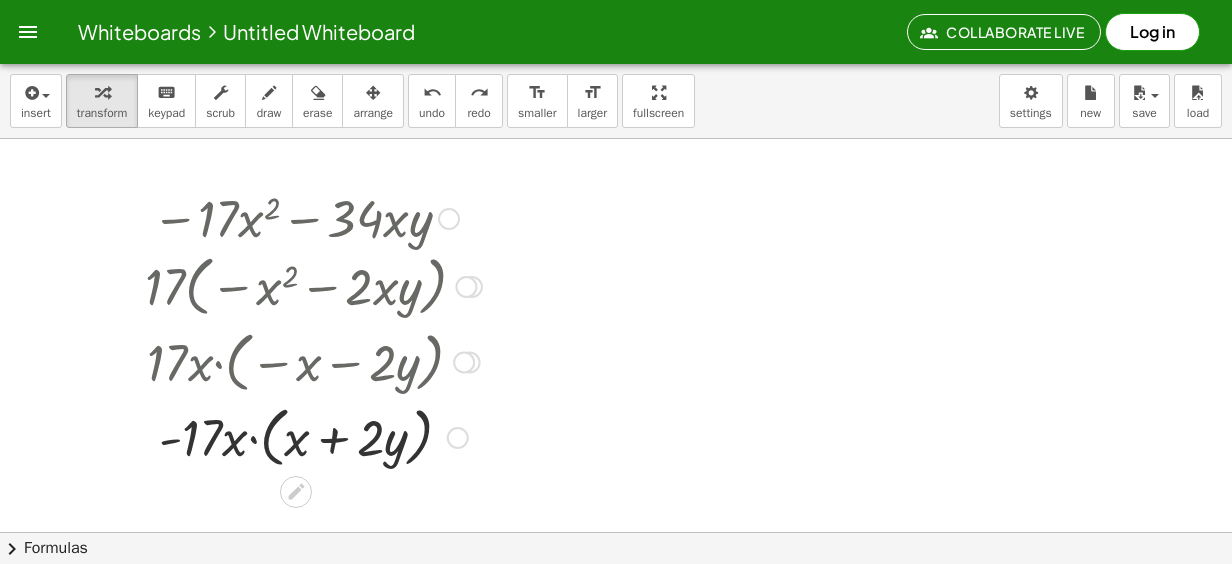 drag, startPoint x: 88, startPoint y: 207, endPoint x: 377, endPoint y: 452, distance: 378.87466 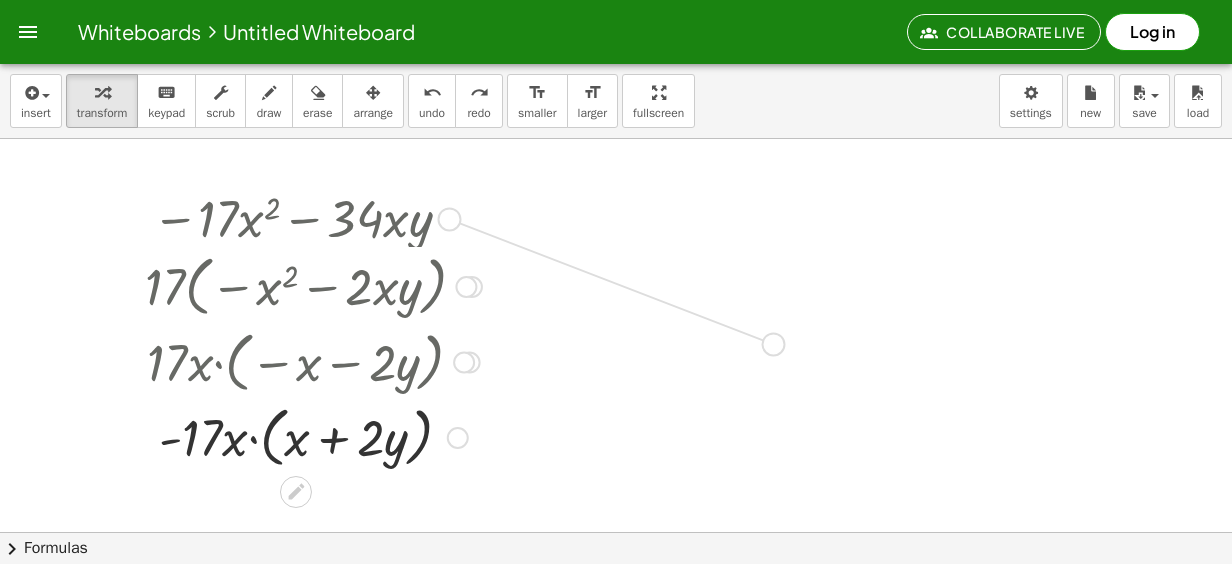 drag, startPoint x: 444, startPoint y: 215, endPoint x: 798, endPoint y: 339, distance: 375.08932 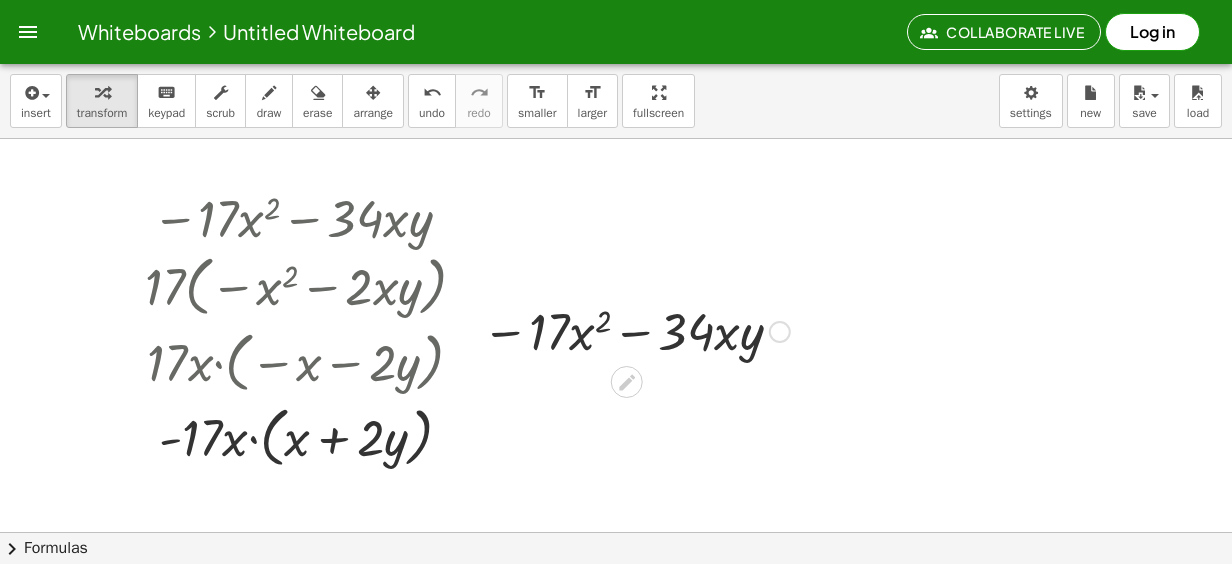 click at bounding box center [636, 330] 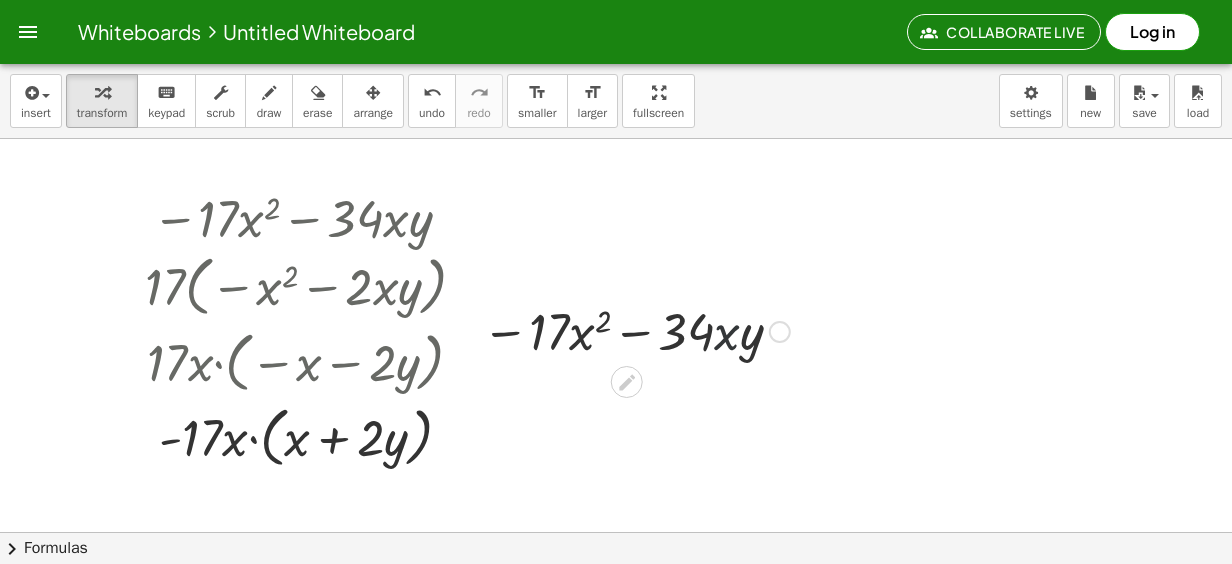 click at bounding box center (636, 330) 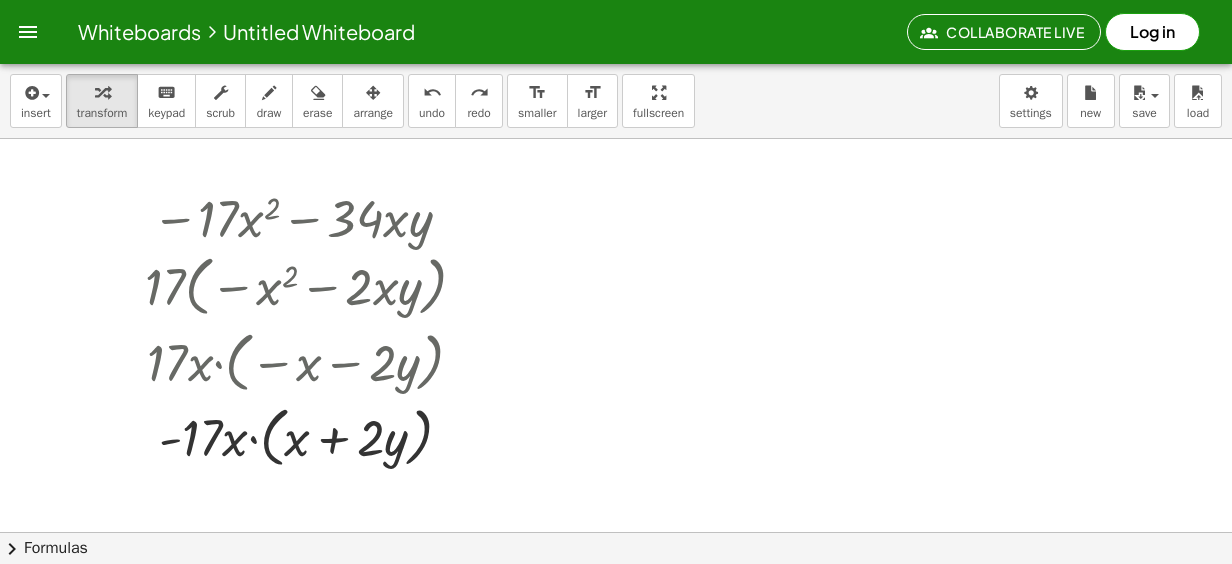 drag, startPoint x: 852, startPoint y: 4, endPoint x: 834, endPoint y: 348, distance: 344.4706 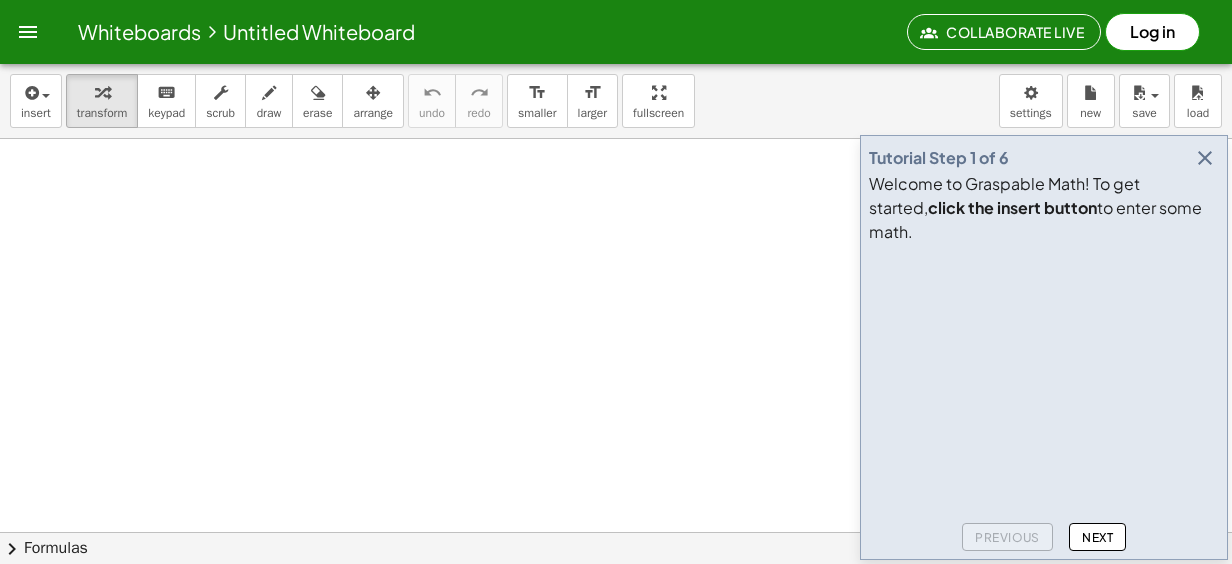 scroll, scrollTop: 0, scrollLeft: 0, axis: both 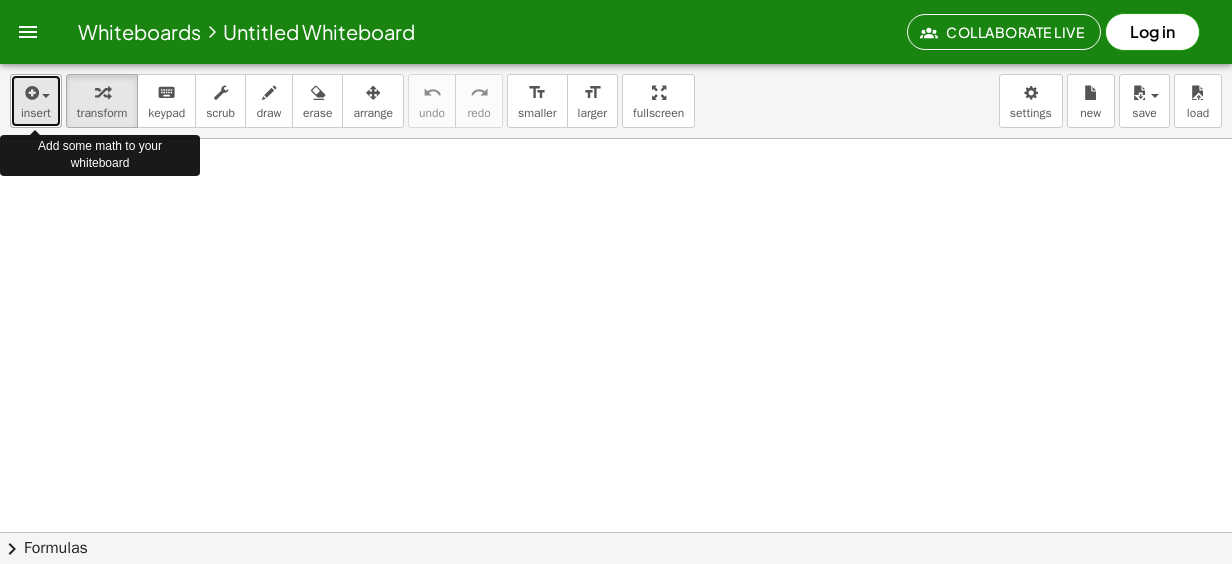 click on "insert" at bounding box center (36, 101) 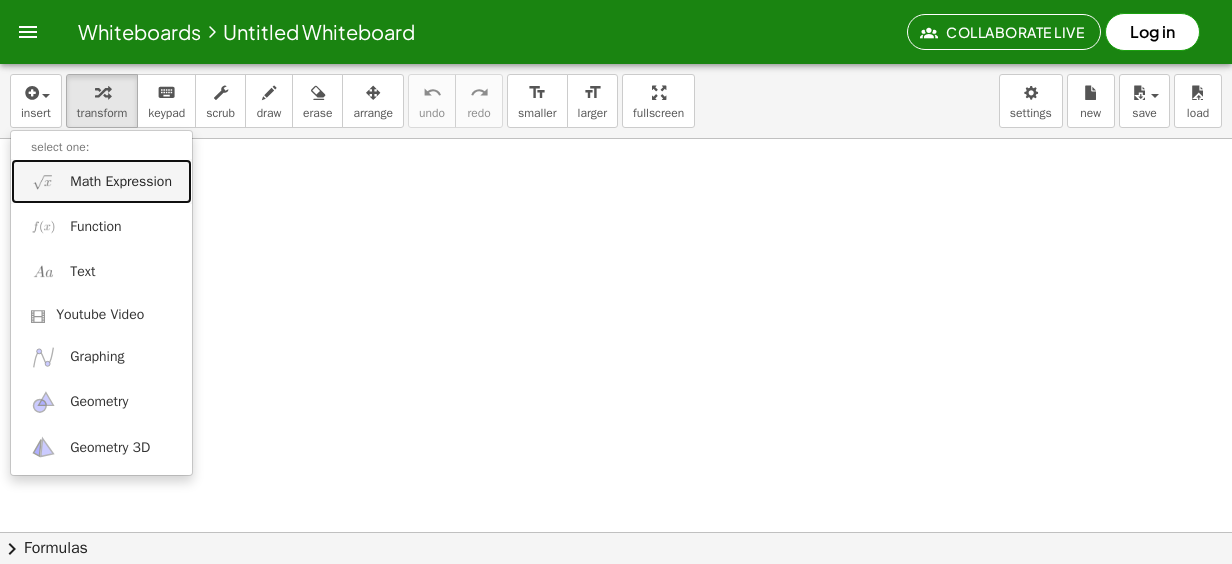 click on "Math Expression" at bounding box center (121, 182) 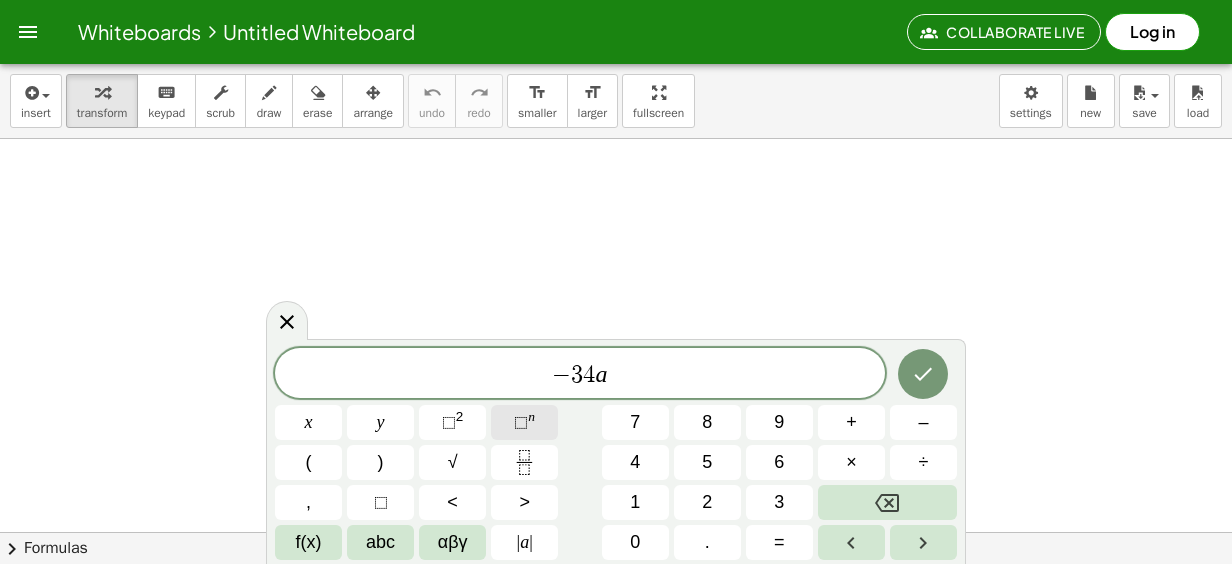 click on "⬚ n" at bounding box center [524, 422] 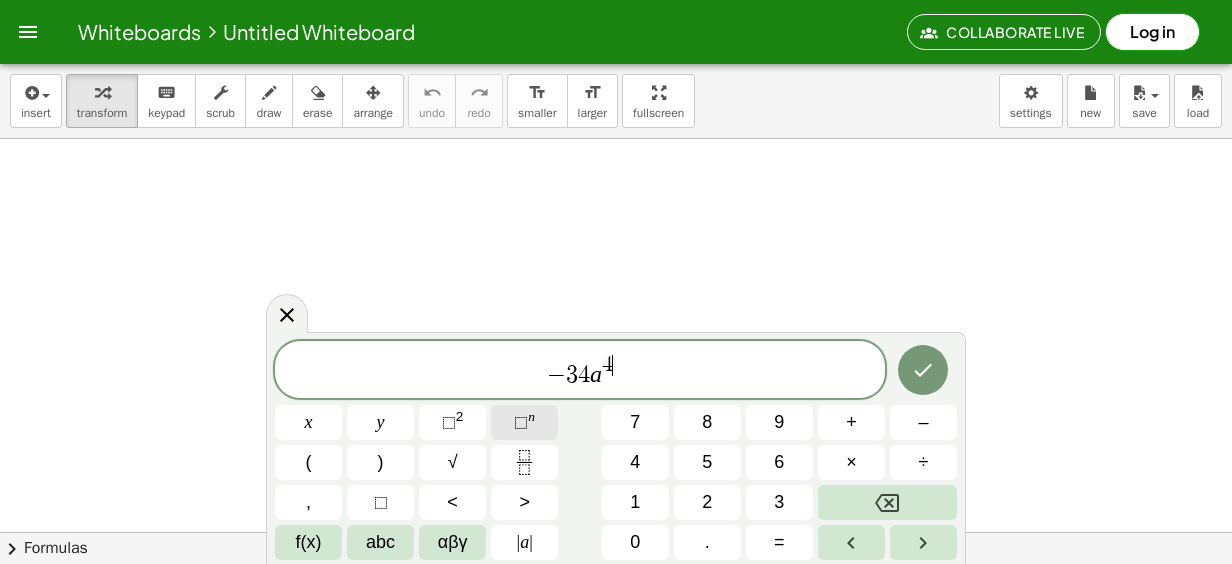 click on "⬚ n" at bounding box center (524, 422) 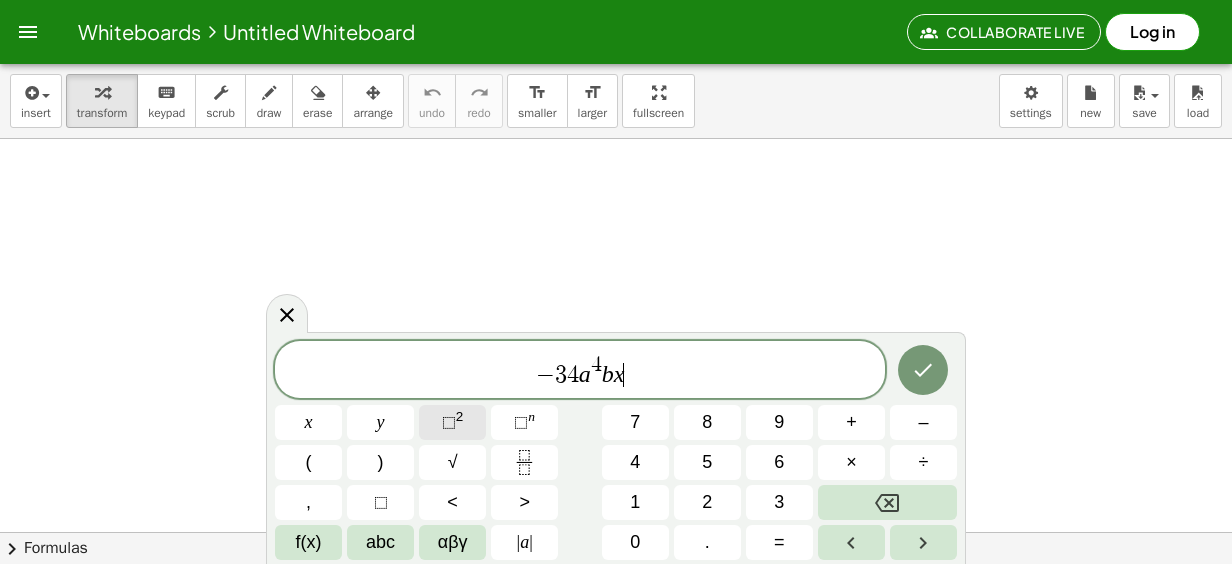 click on "⬚ 2" at bounding box center (452, 422) 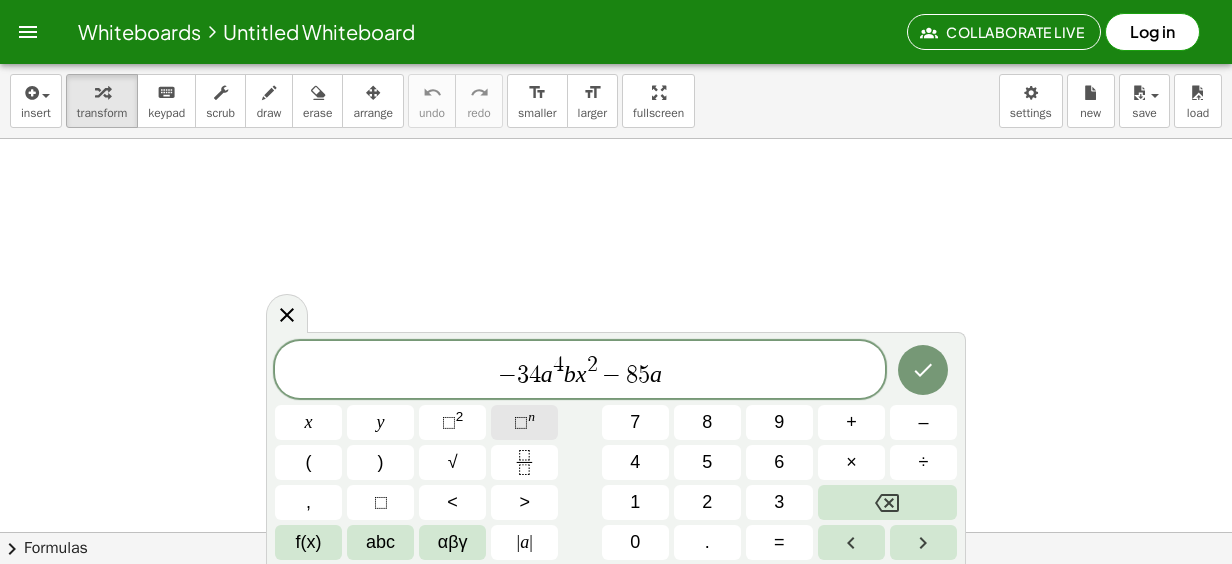 click on "⬚ n" 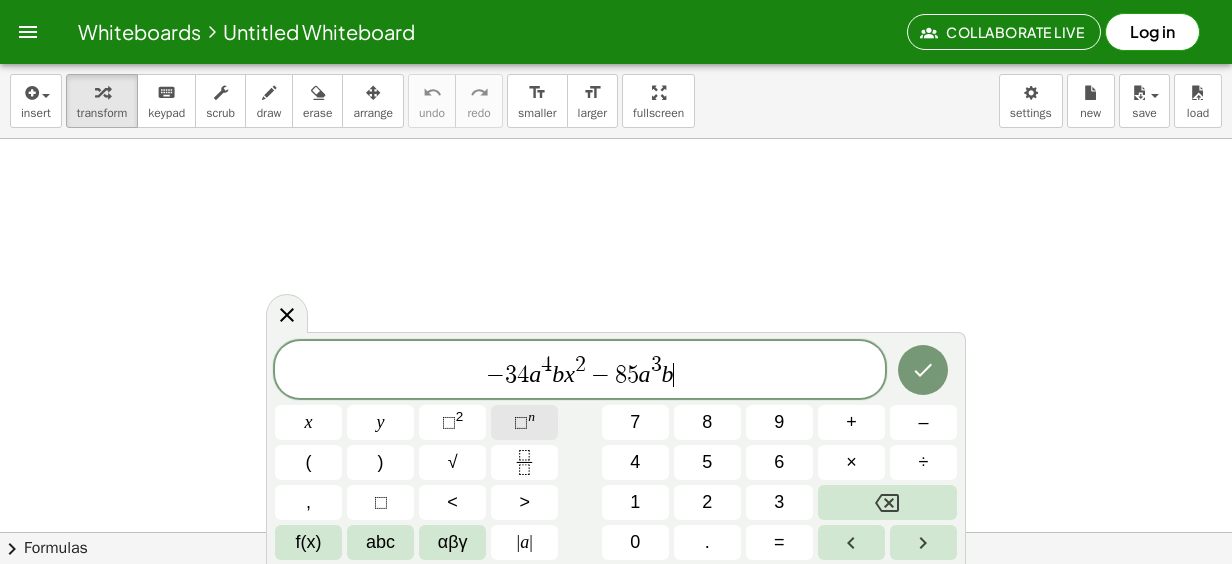 click on "⬚ n" 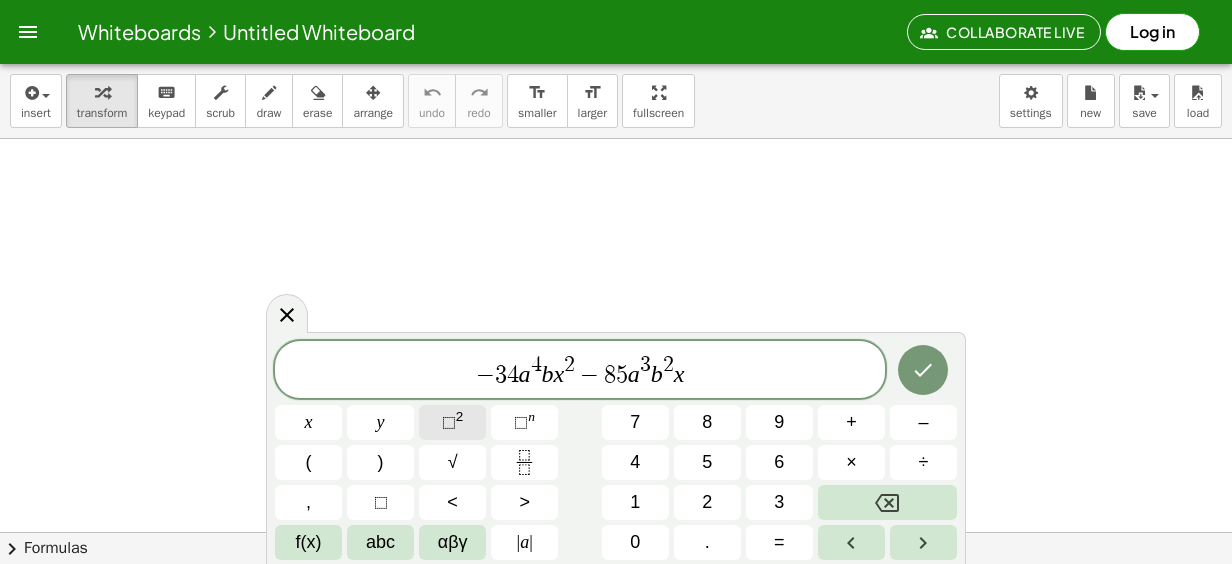 click on "⬚" at bounding box center [449, 422] 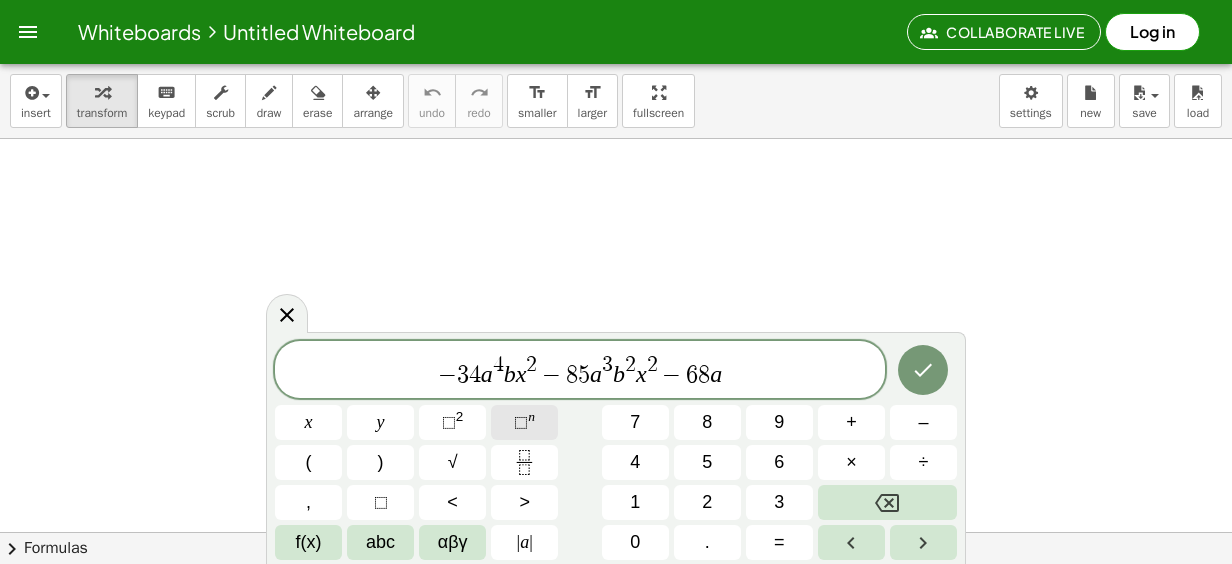 click on "⬚ n" at bounding box center (524, 422) 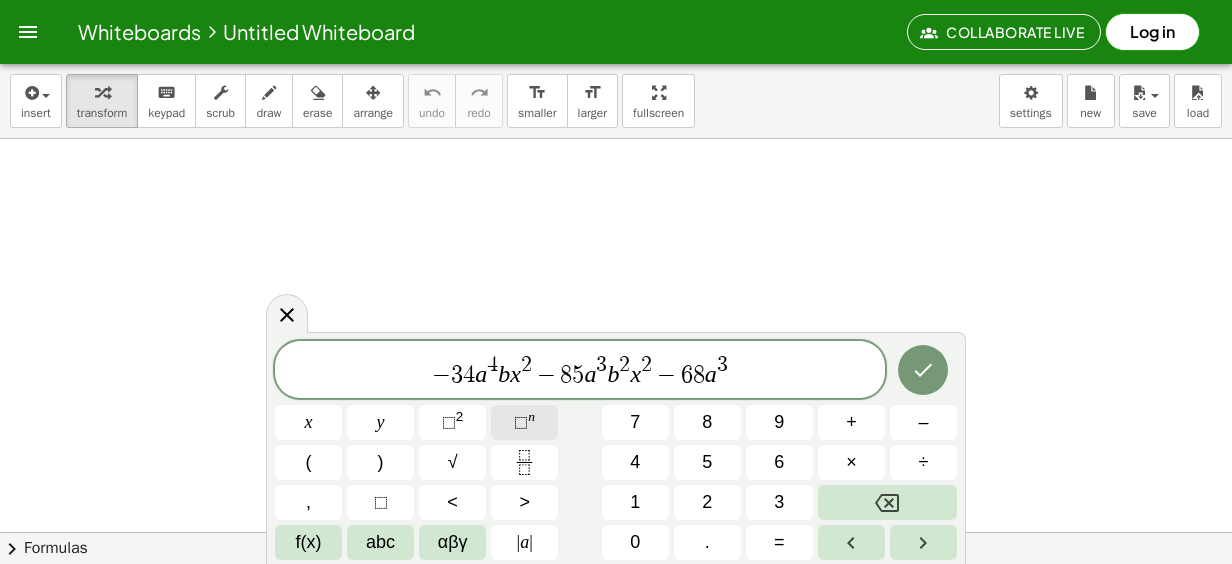 click on "⬚ n" at bounding box center (524, 422) 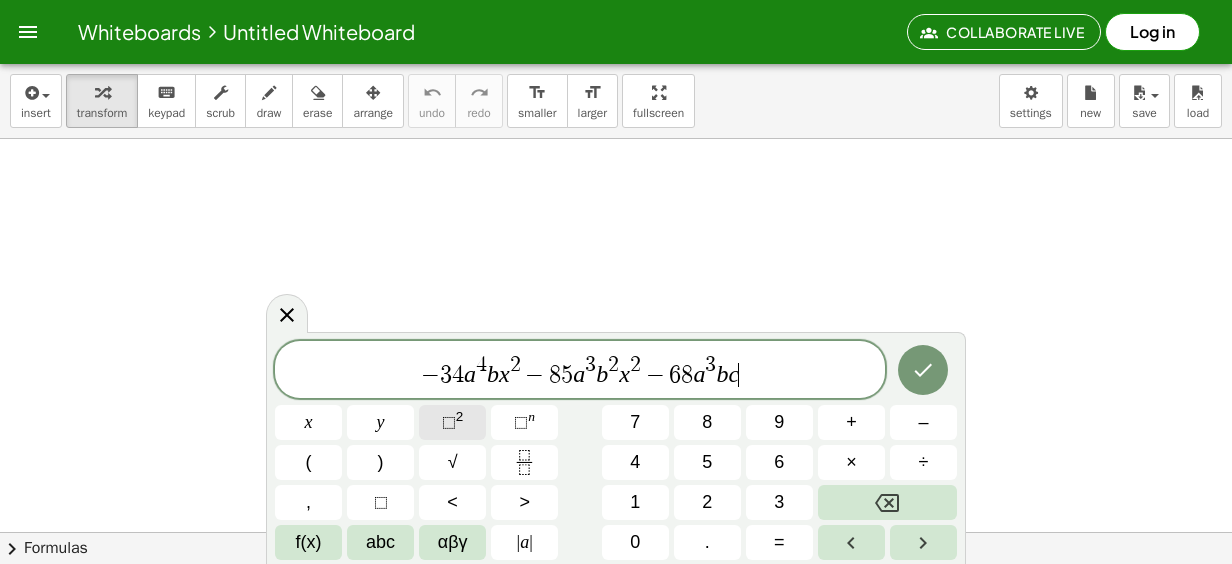 click on "⬚ 2" at bounding box center [452, 422] 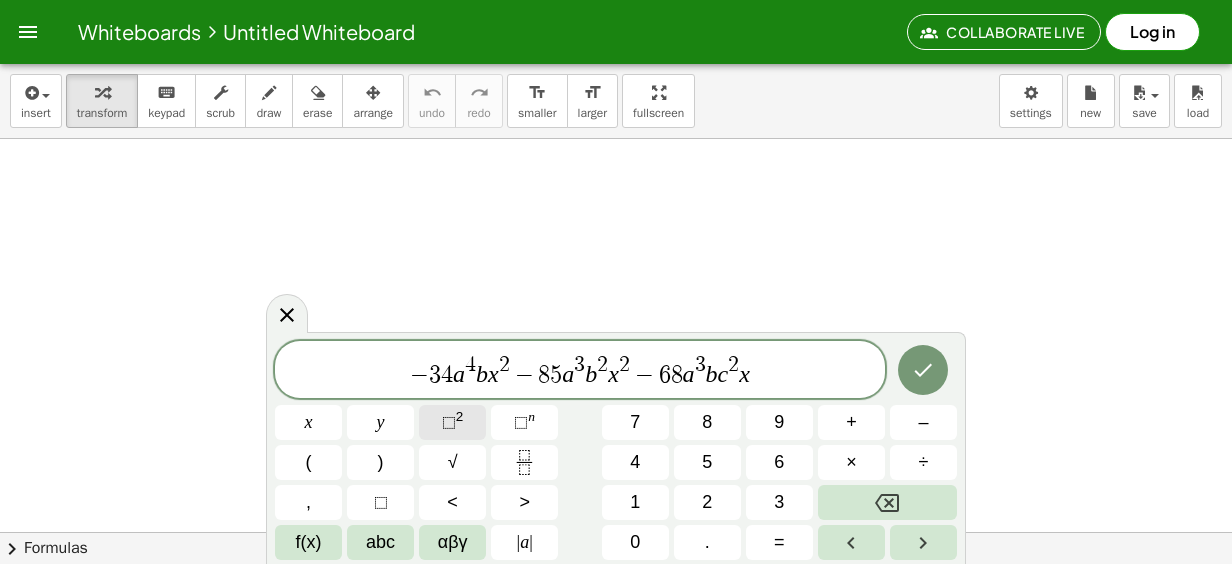 click on "⬚ 2" at bounding box center [452, 422] 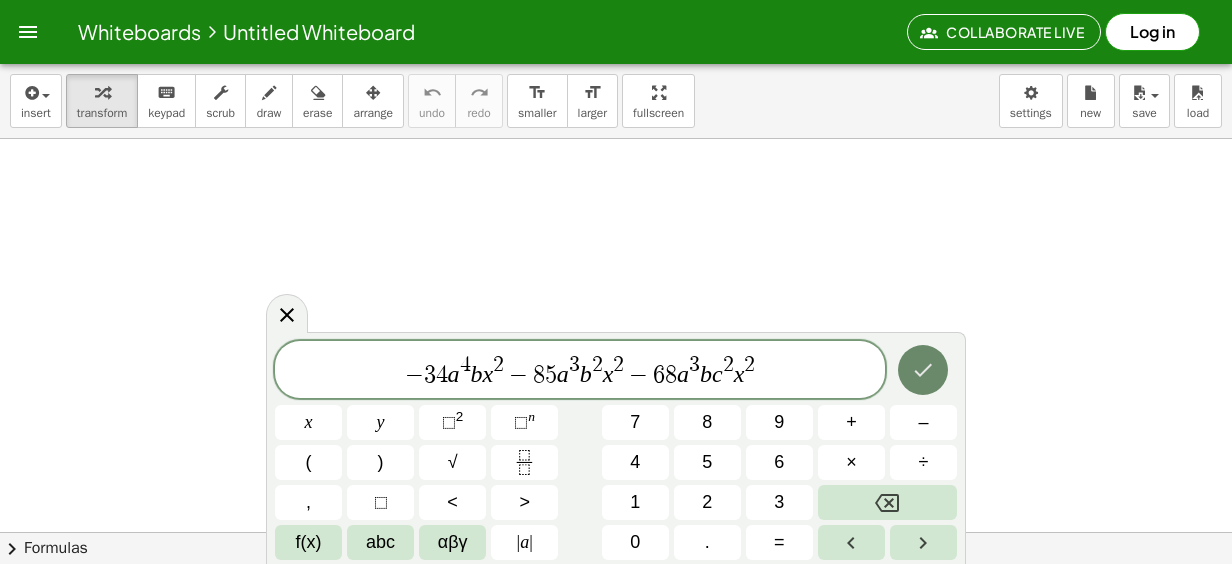 click 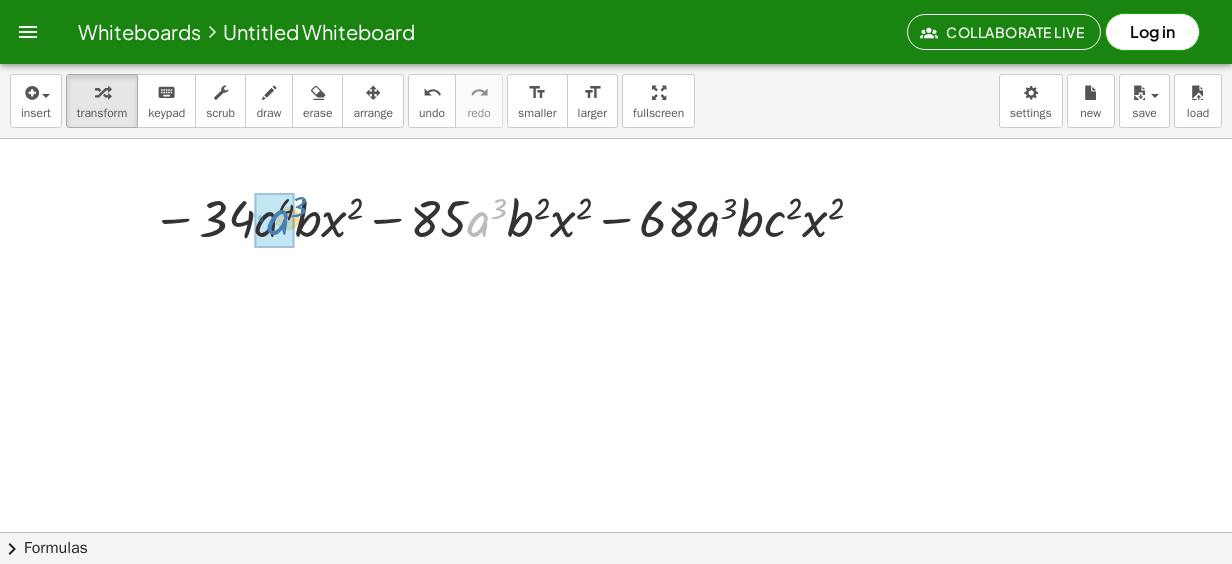 drag, startPoint x: 481, startPoint y: 220, endPoint x: 289, endPoint y: 220, distance: 192 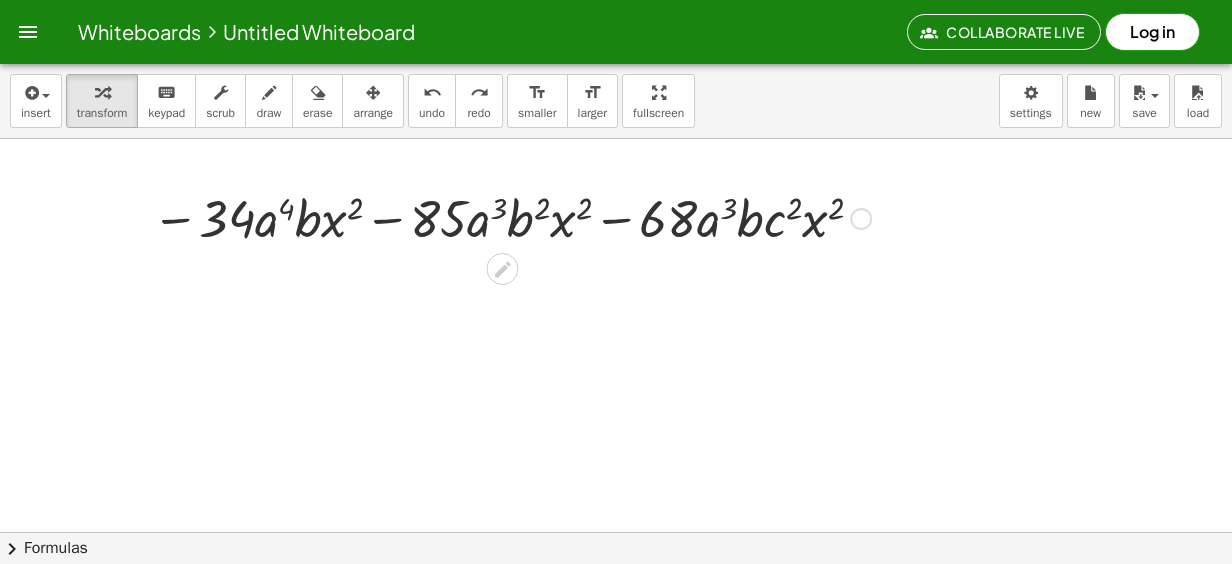 click at bounding box center (511, 217) 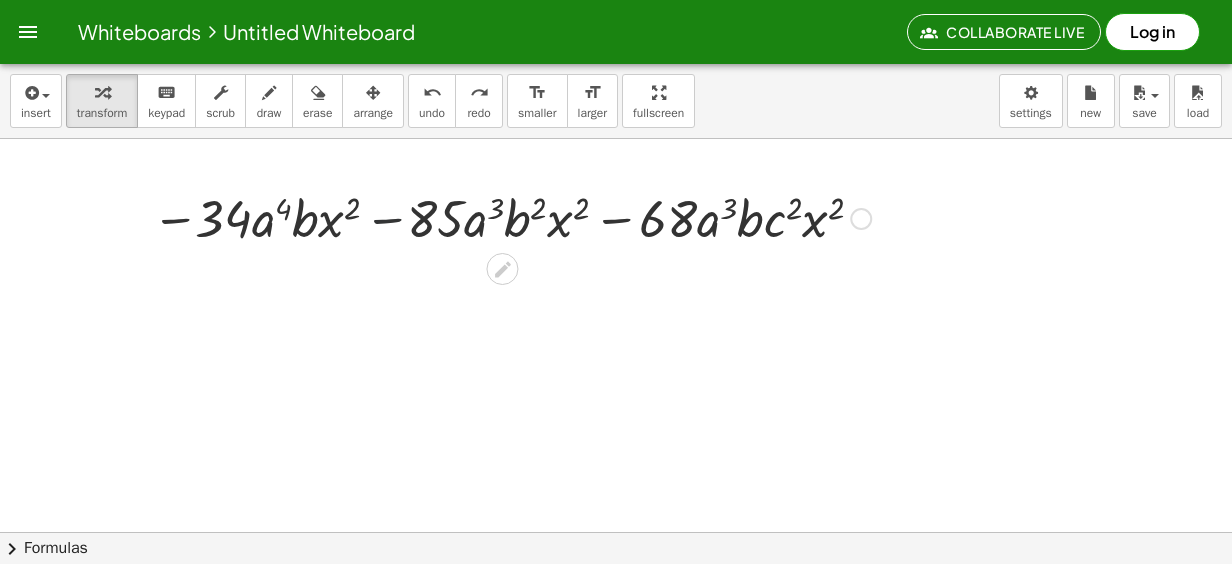 click at bounding box center (511, 217) 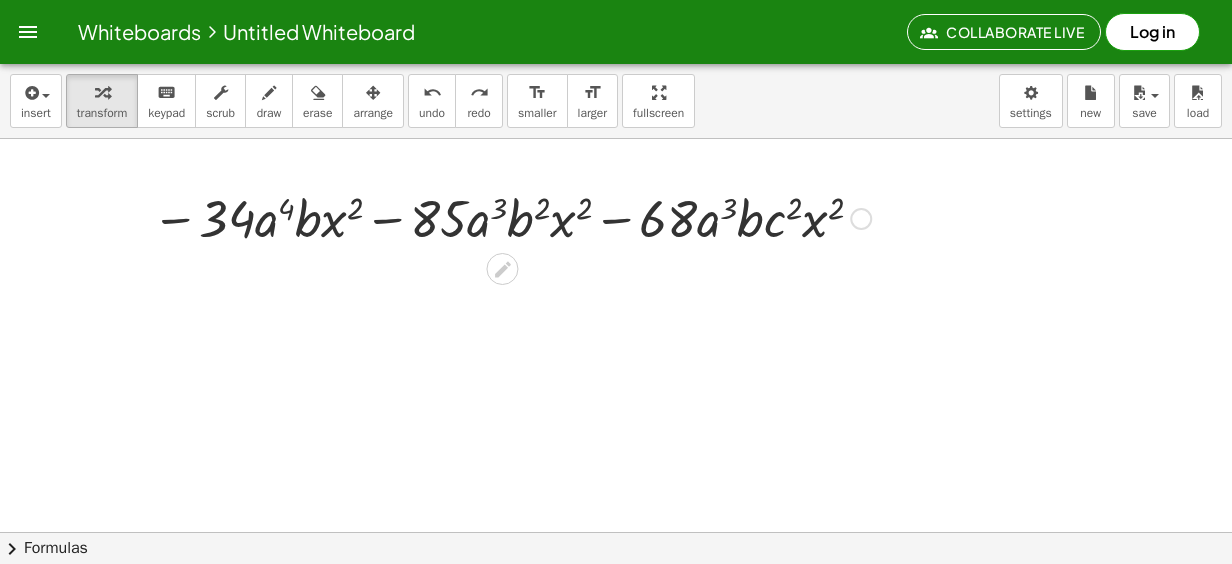 click at bounding box center [511, 217] 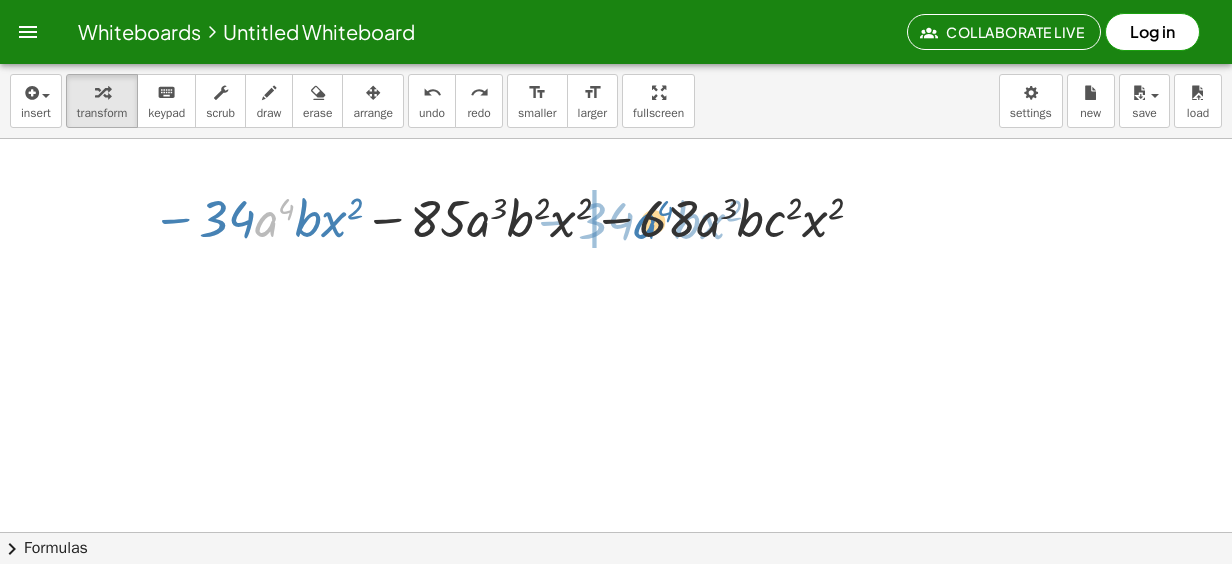 drag, startPoint x: 265, startPoint y: 230, endPoint x: 644, endPoint y: 232, distance: 379.00528 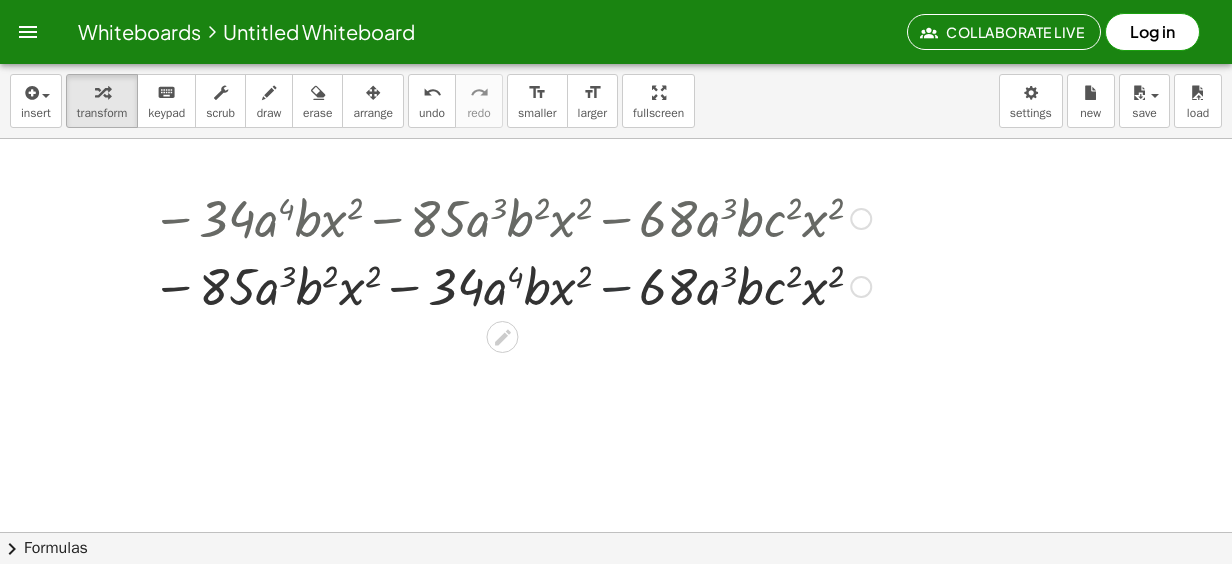 click at bounding box center [511, 285] 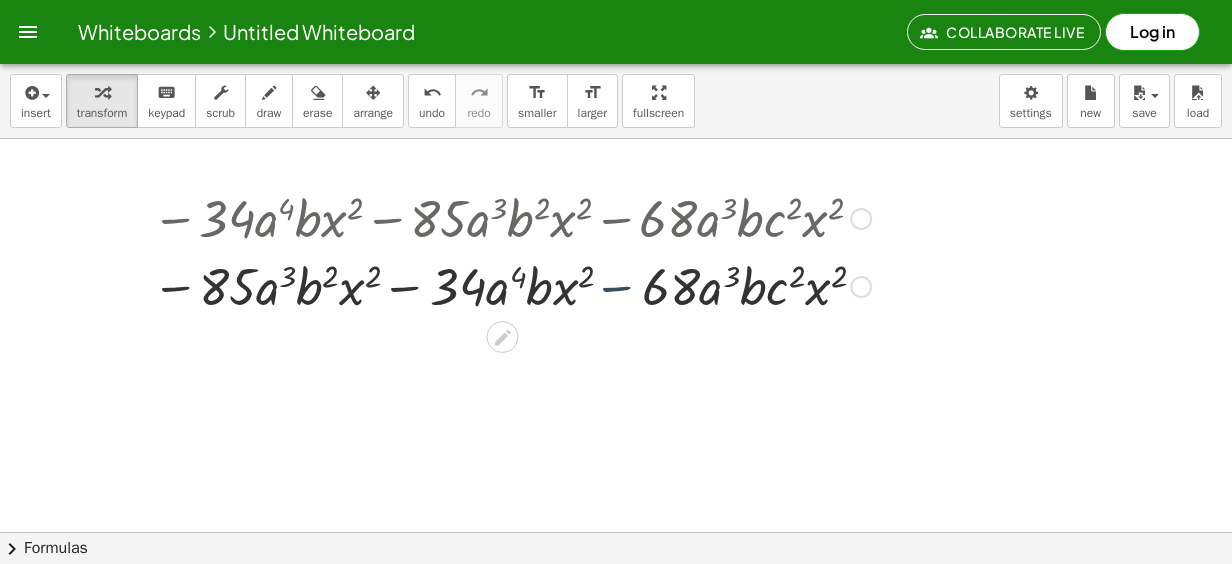 click at bounding box center [511, 285] 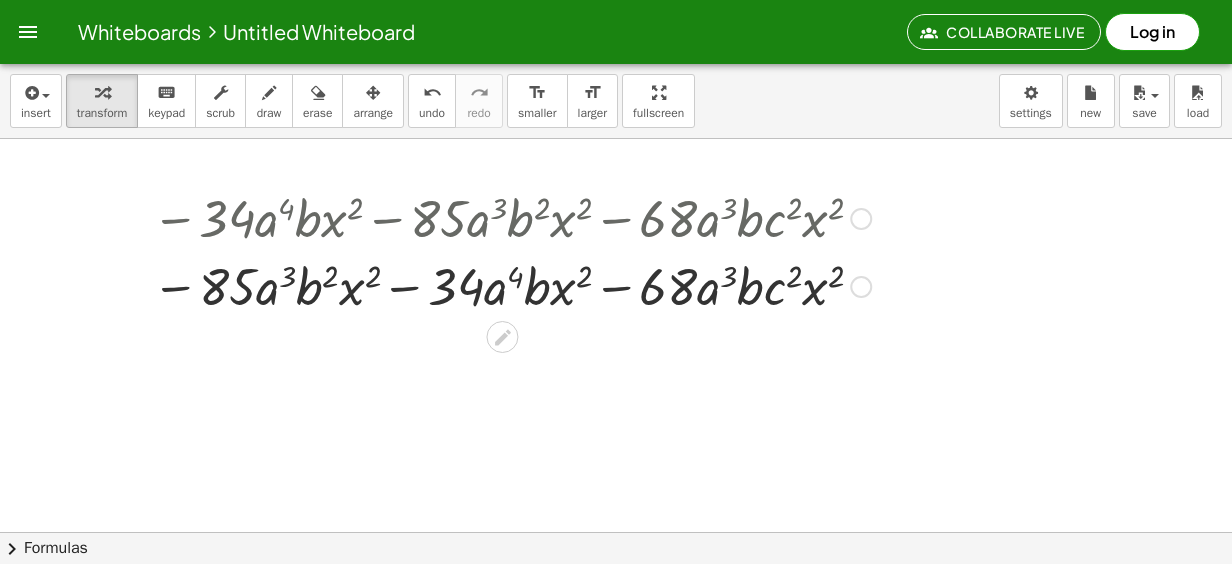 click at bounding box center (511, 285) 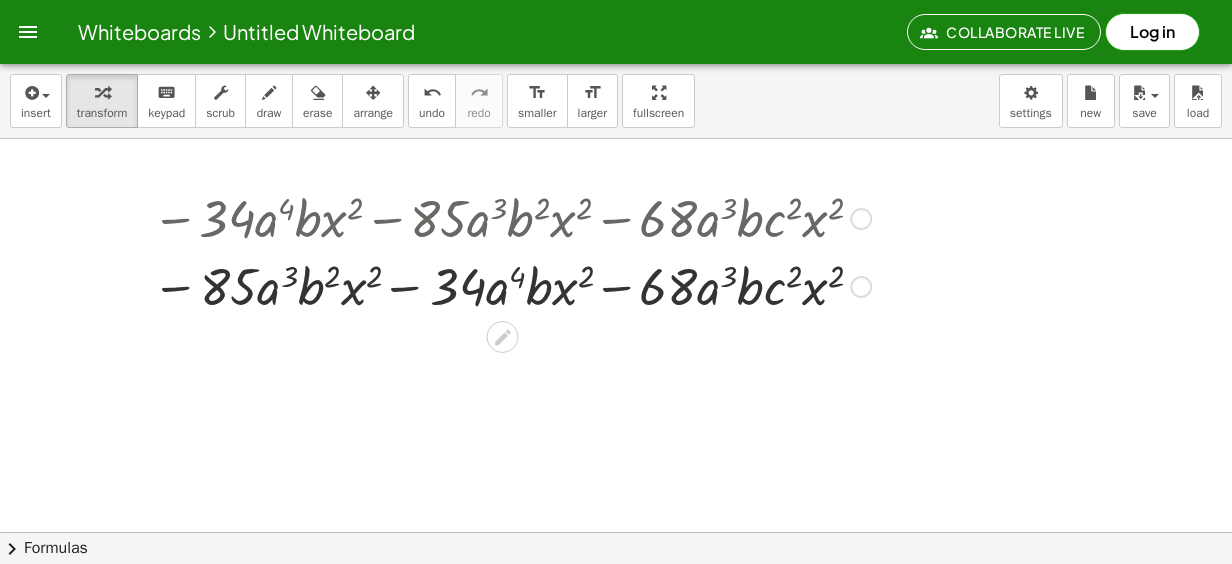 click at bounding box center (511, 285) 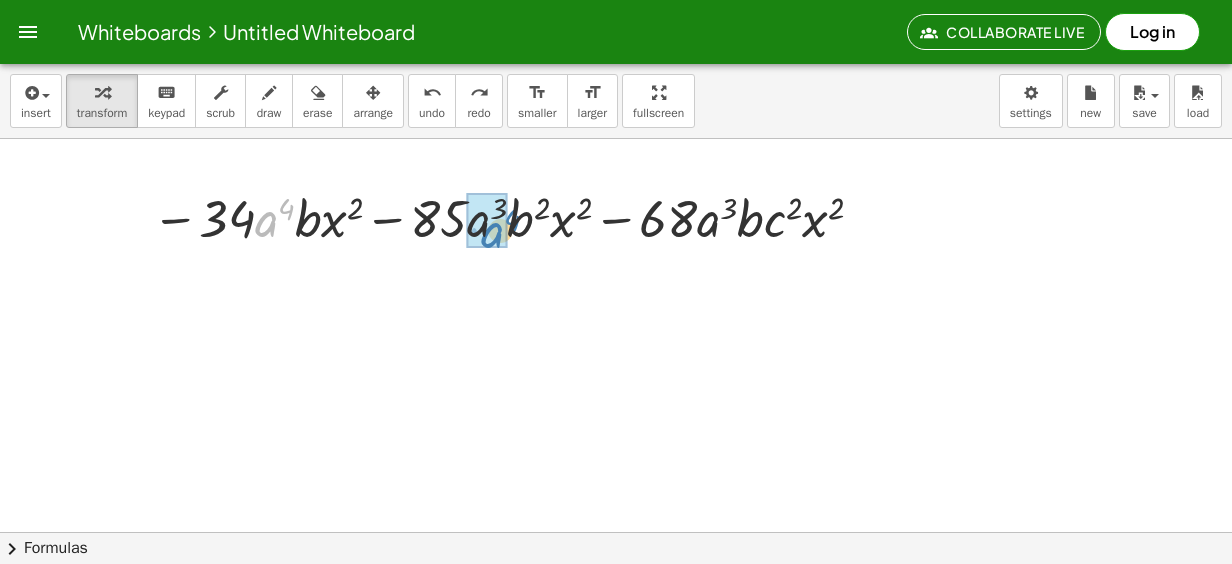 drag, startPoint x: 273, startPoint y: 239, endPoint x: 499, endPoint y: 250, distance: 226.26755 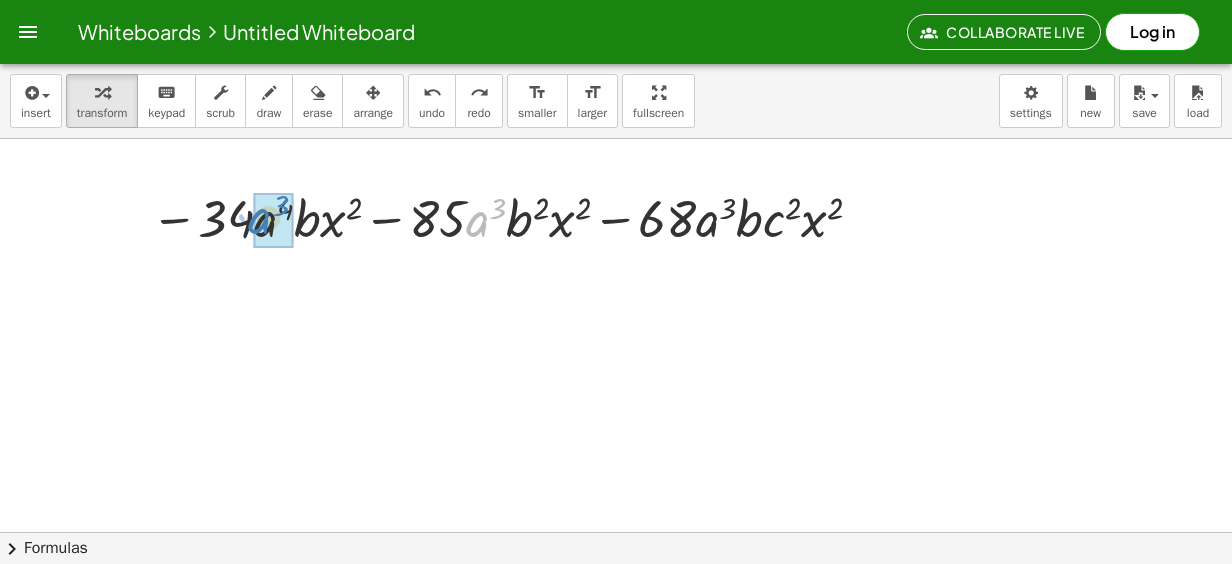 drag, startPoint x: 486, startPoint y: 220, endPoint x: 268, endPoint y: 217, distance: 218.02065 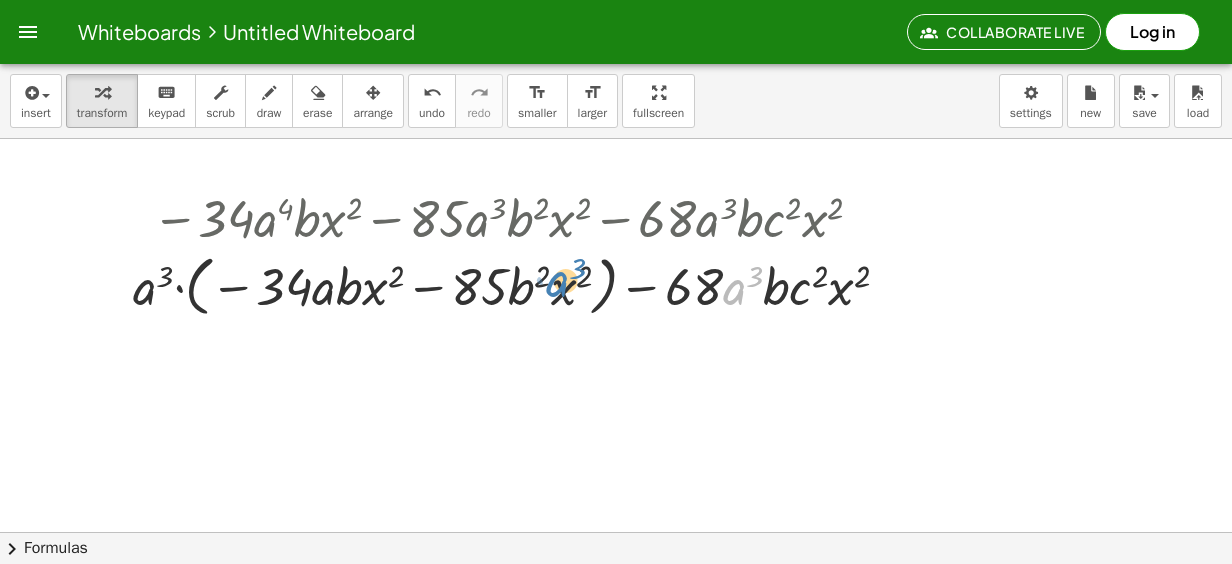 drag, startPoint x: 724, startPoint y: 294, endPoint x: 251, endPoint y: 312, distance: 473.34238 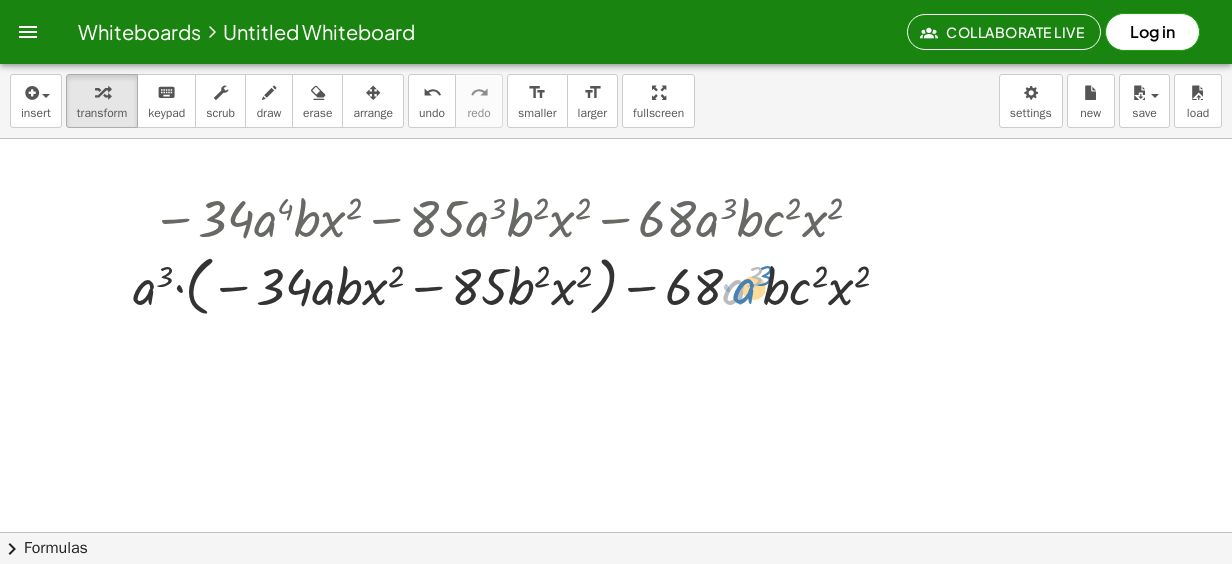 drag, startPoint x: 744, startPoint y: 292, endPoint x: 754, endPoint y: 291, distance: 10.049875 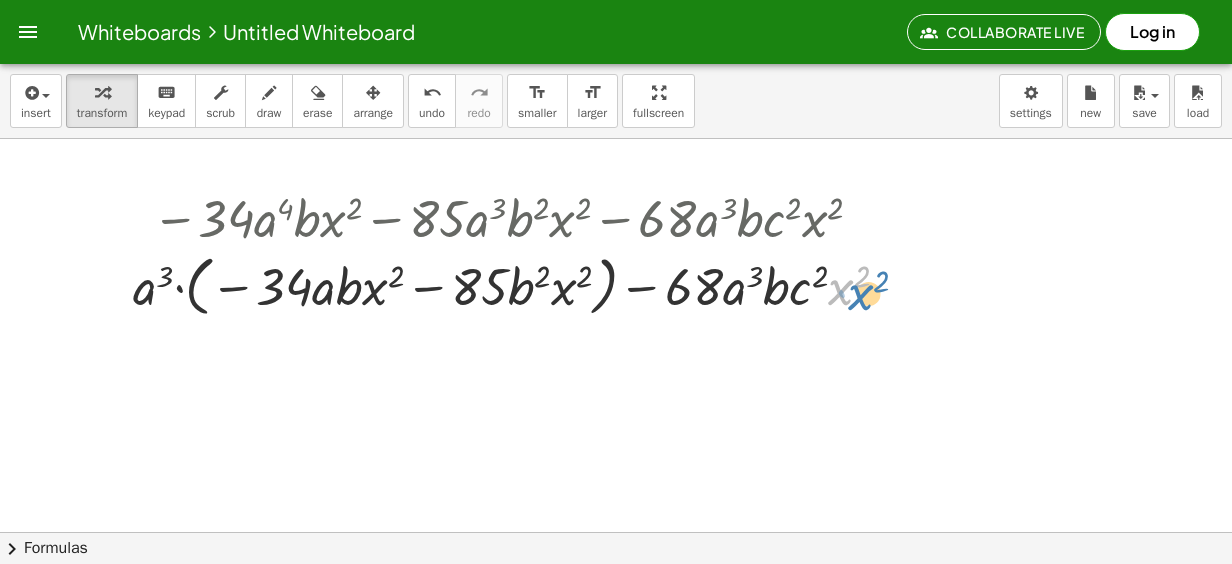 drag, startPoint x: 838, startPoint y: 294, endPoint x: 859, endPoint y: 299, distance: 21.587032 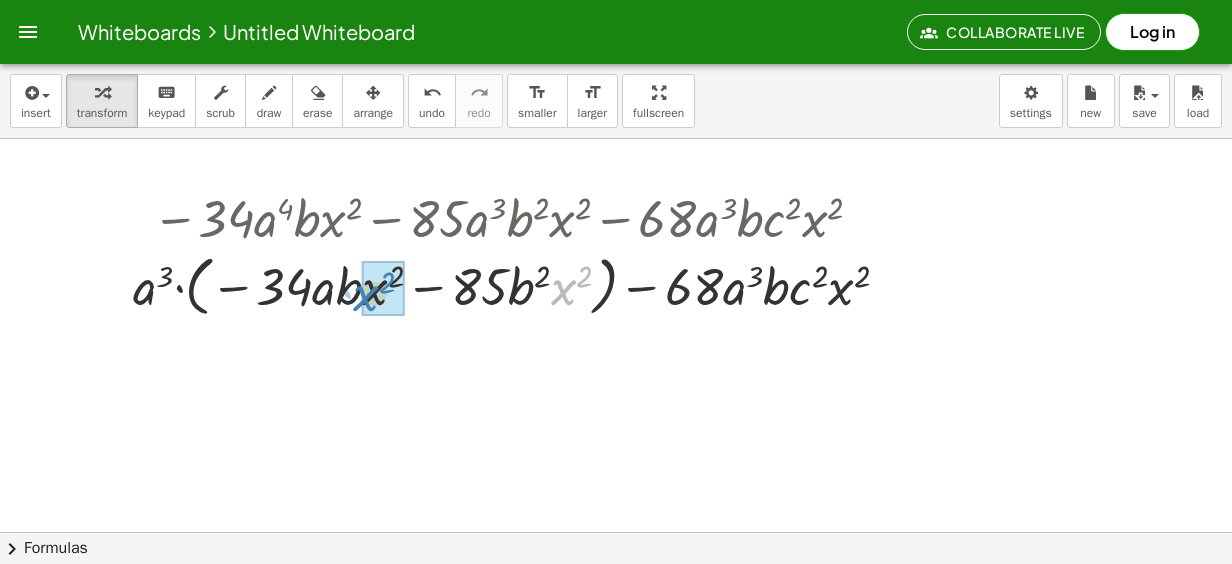 drag, startPoint x: 556, startPoint y: 296, endPoint x: 396, endPoint y: 298, distance: 160.0125 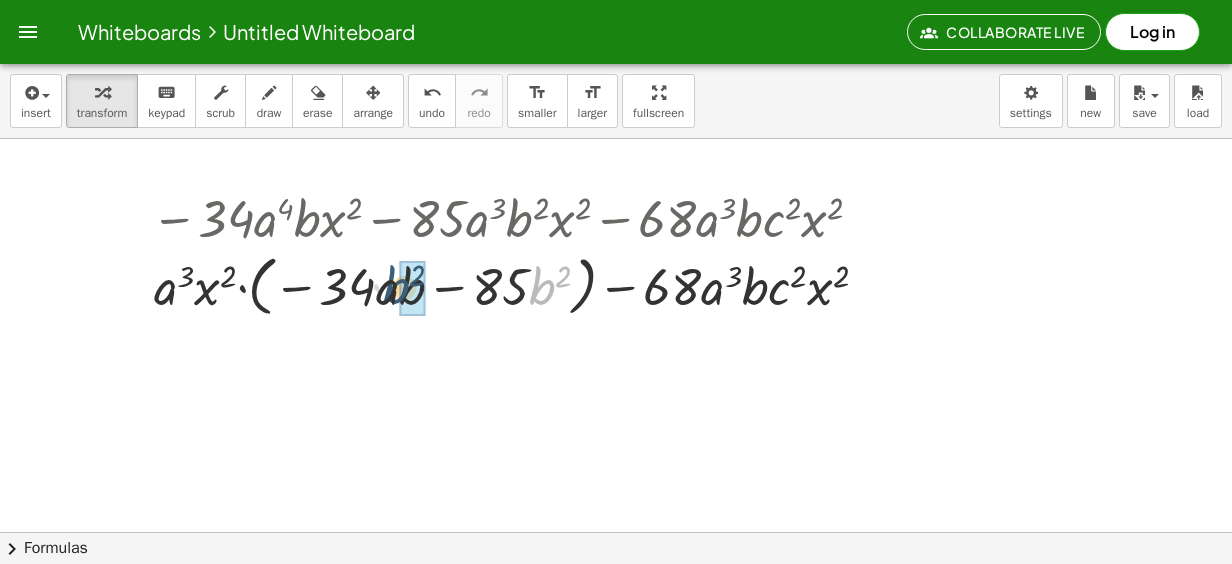 drag, startPoint x: 546, startPoint y: 294, endPoint x: 408, endPoint y: 294, distance: 138 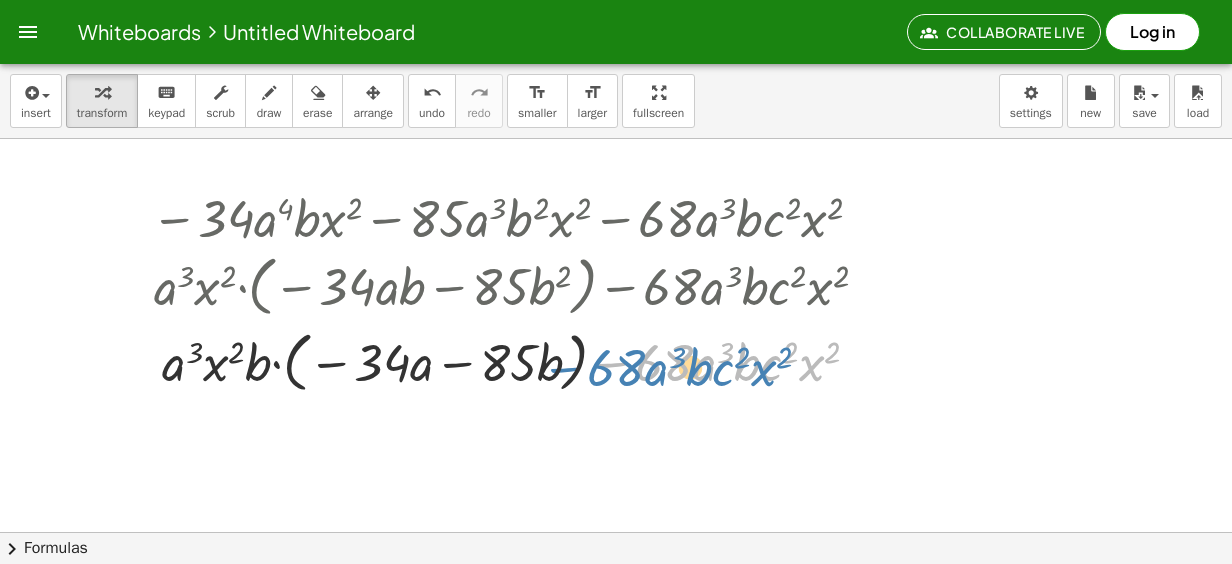drag, startPoint x: 620, startPoint y: 366, endPoint x: 572, endPoint y: 371, distance: 48.259712 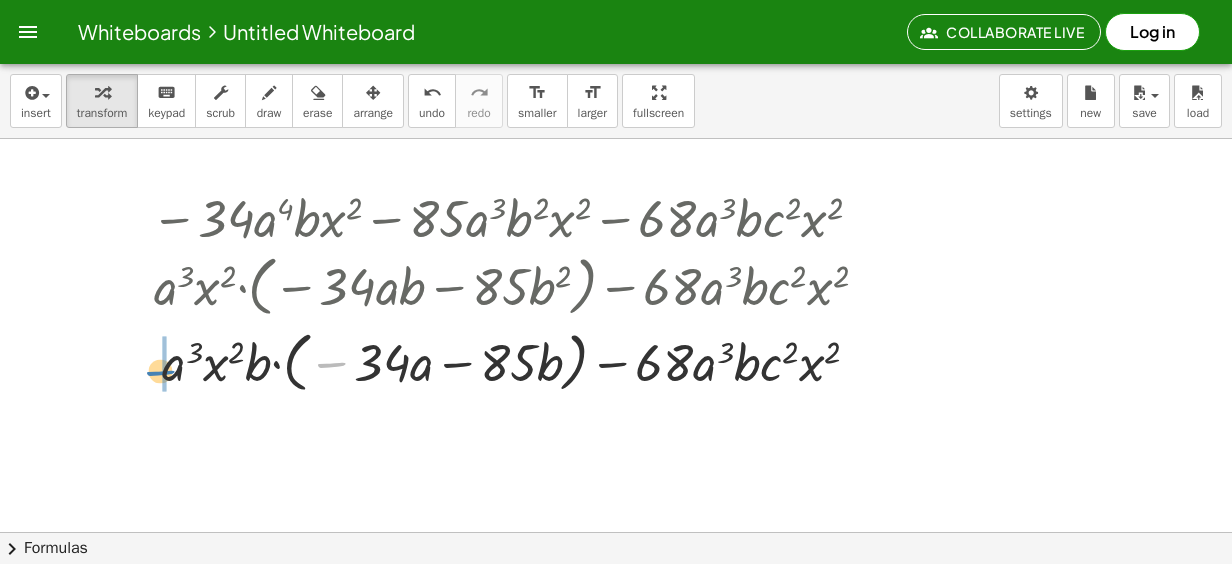 drag, startPoint x: 321, startPoint y: 366, endPoint x: 150, endPoint y: 374, distance: 171.18703 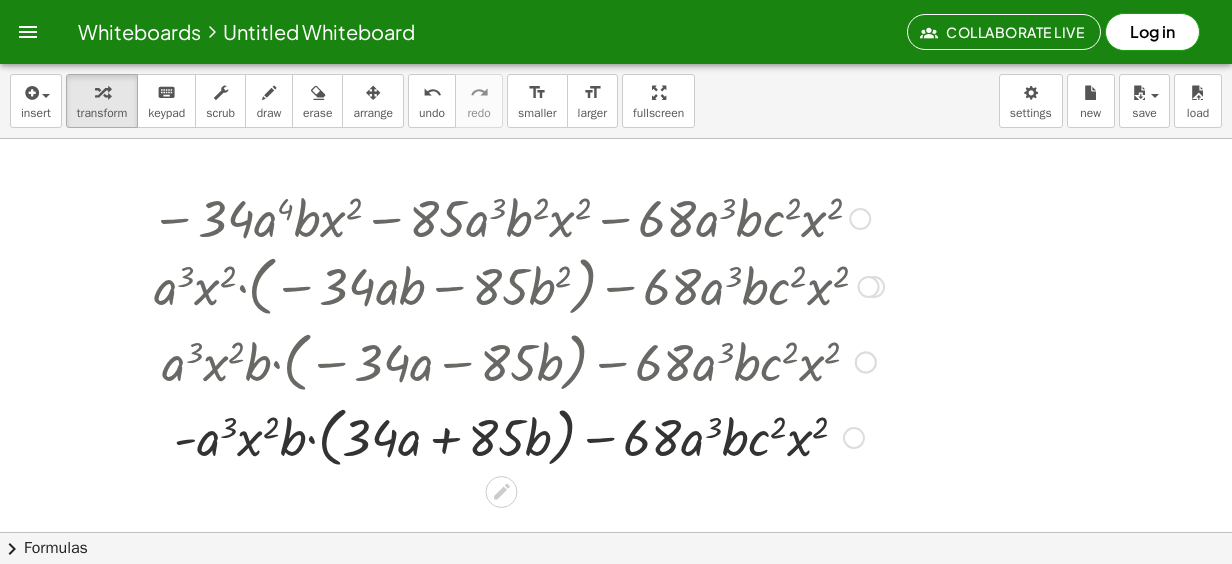 scroll, scrollTop: 100, scrollLeft: 0, axis: vertical 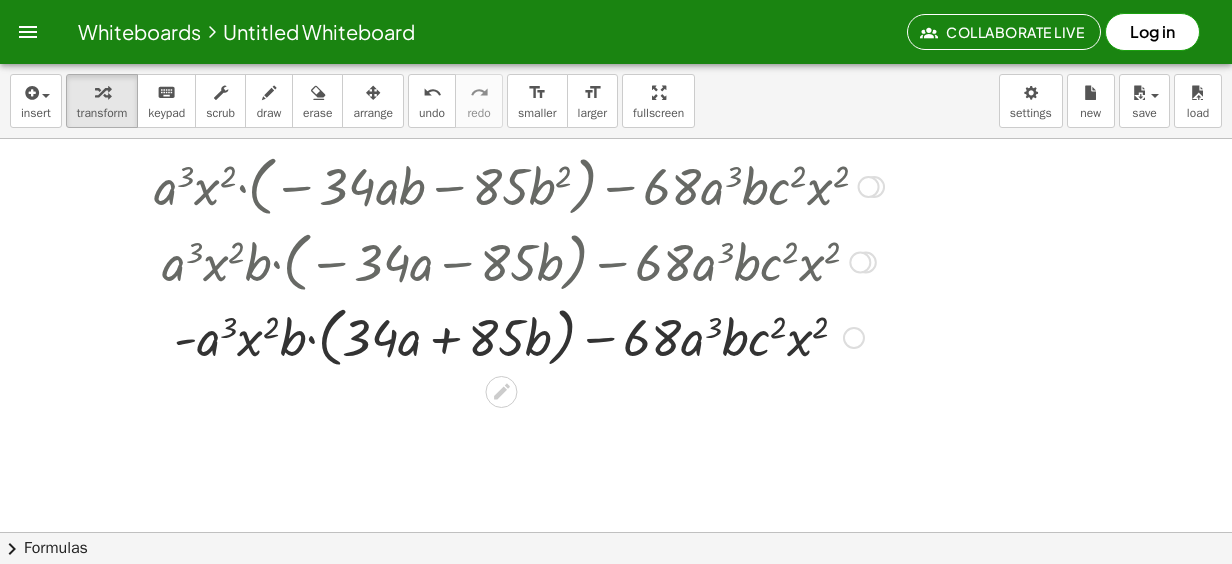 click at bounding box center [517, 336] 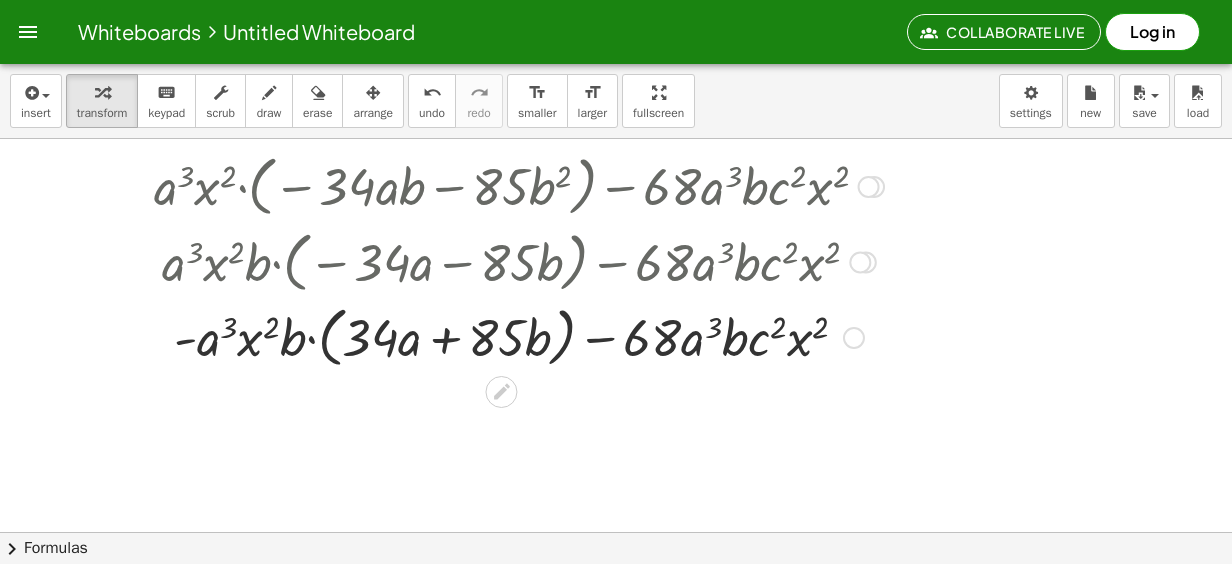 click at bounding box center (517, 336) 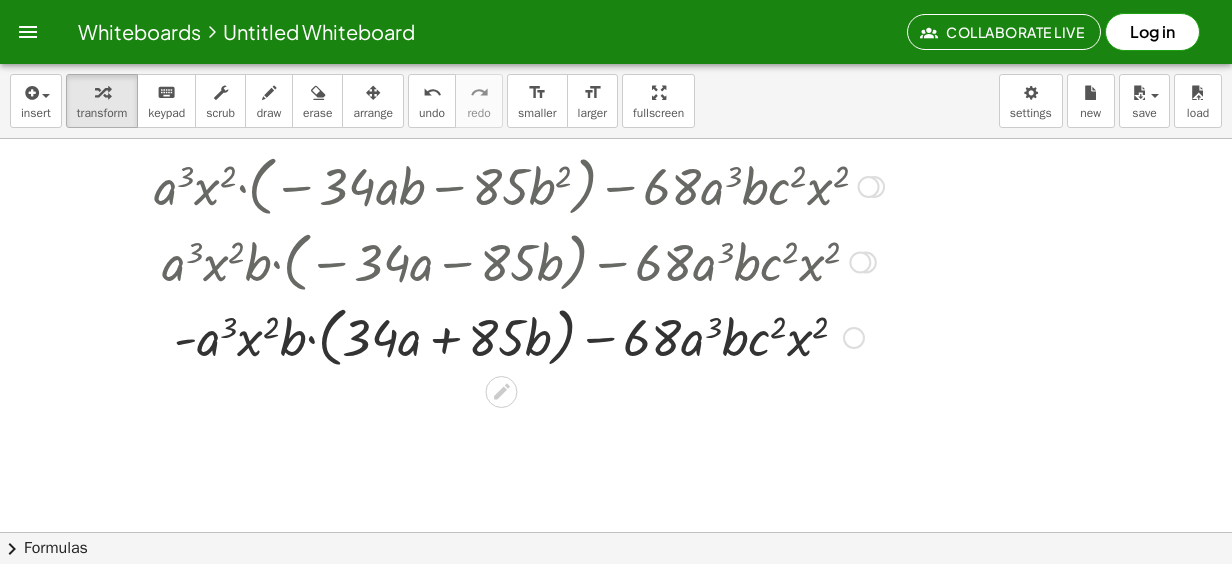 click at bounding box center (517, 336) 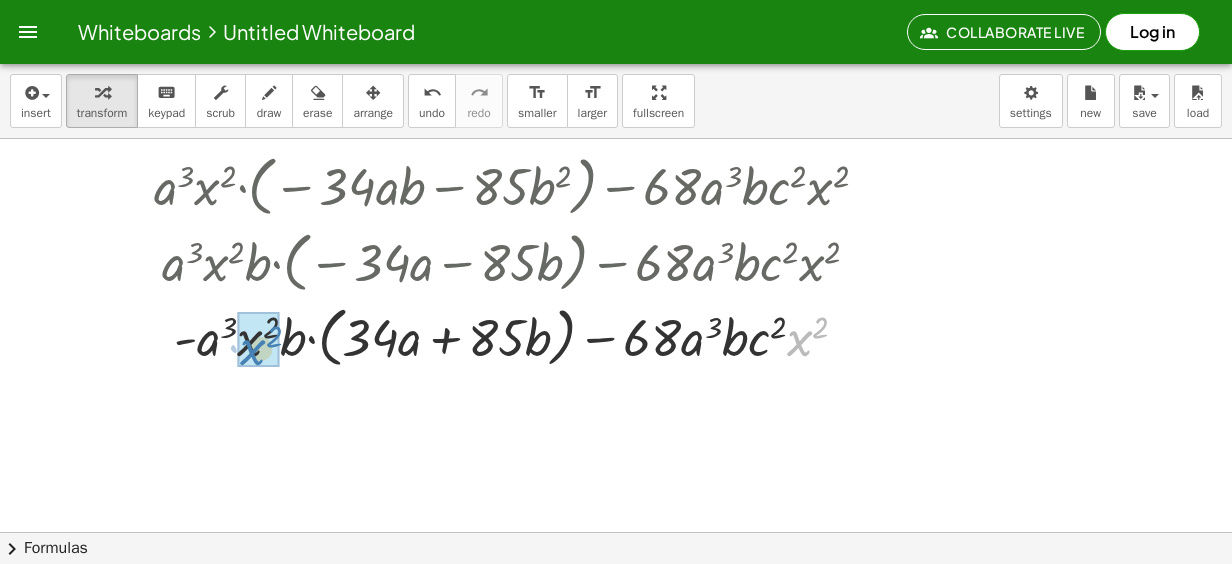 drag, startPoint x: 801, startPoint y: 348, endPoint x: 254, endPoint y: 357, distance: 547.07404 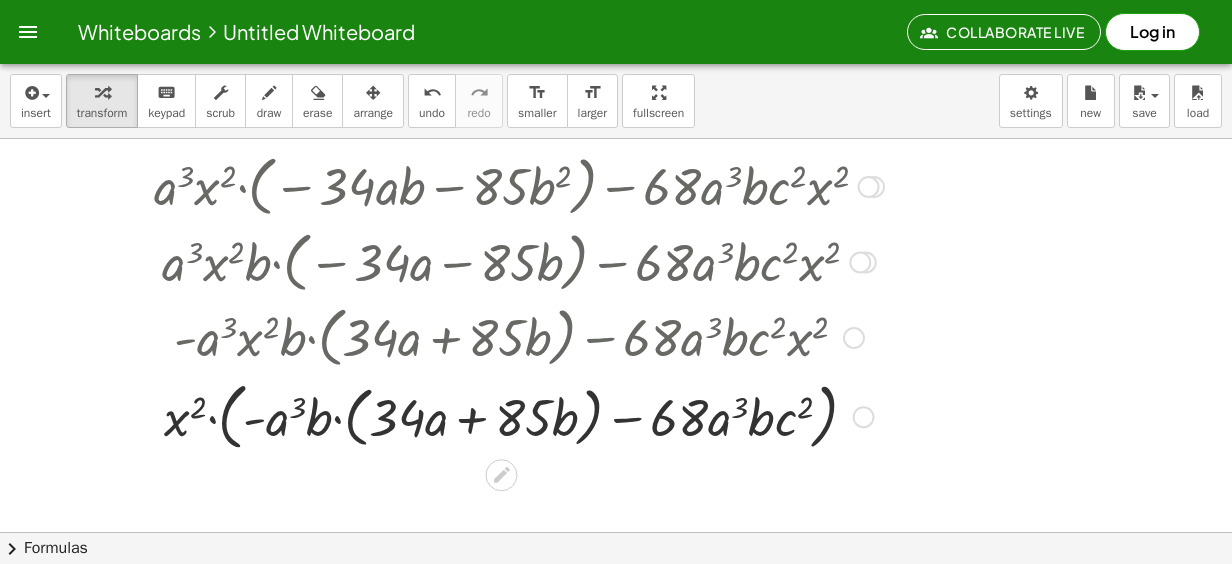 scroll, scrollTop: 200, scrollLeft: 0, axis: vertical 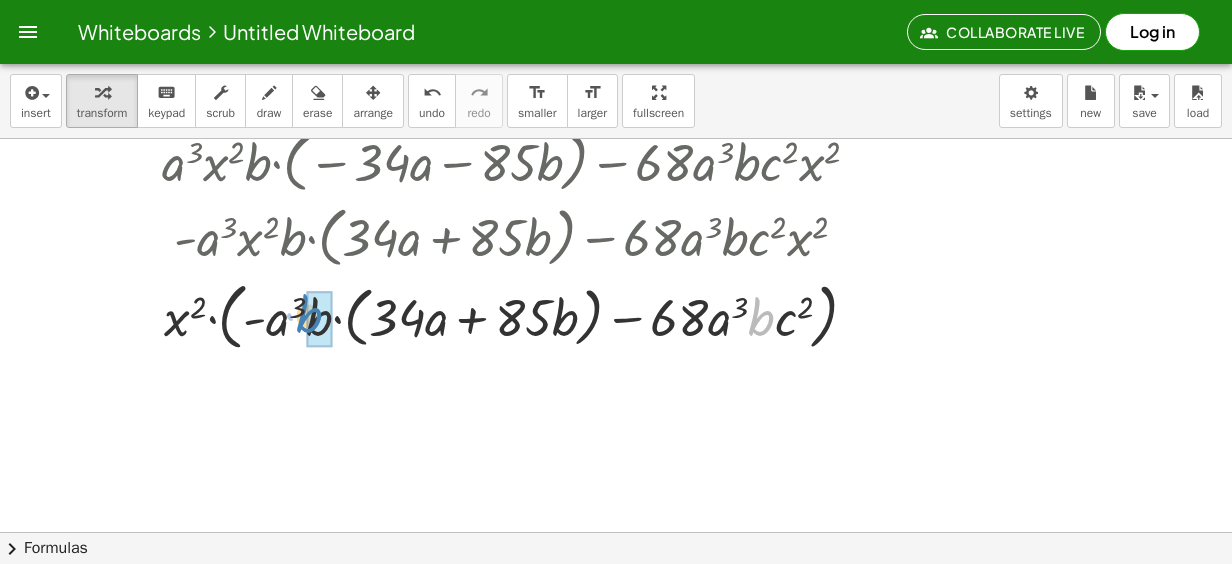 drag, startPoint x: 766, startPoint y: 322, endPoint x: 314, endPoint y: 320, distance: 452.00443 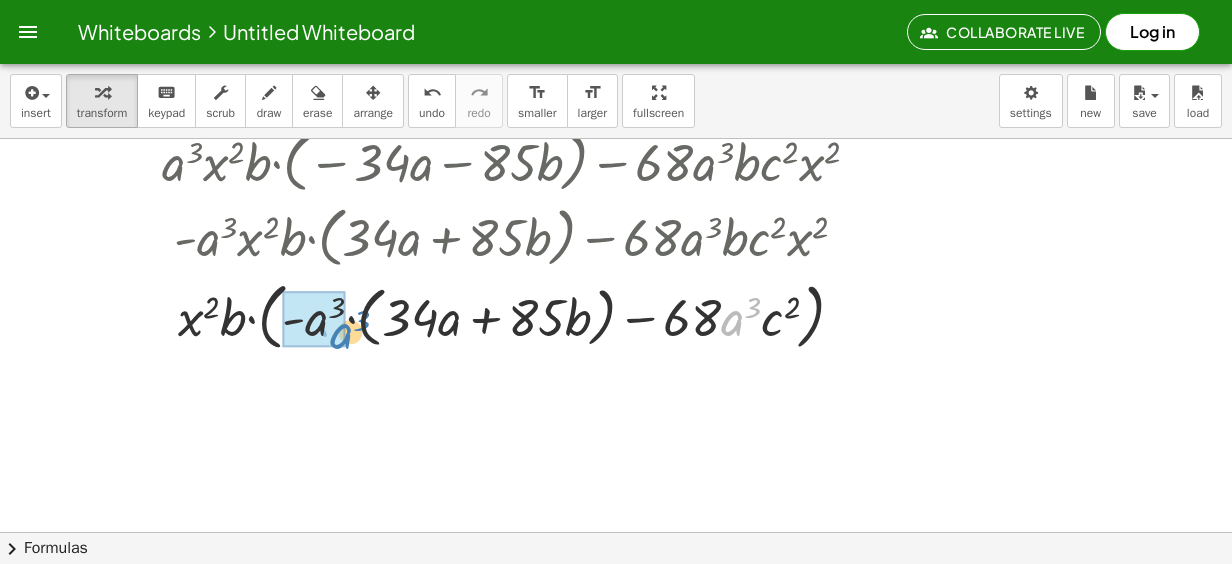 drag, startPoint x: 731, startPoint y: 325, endPoint x: 340, endPoint y: 338, distance: 391.21606 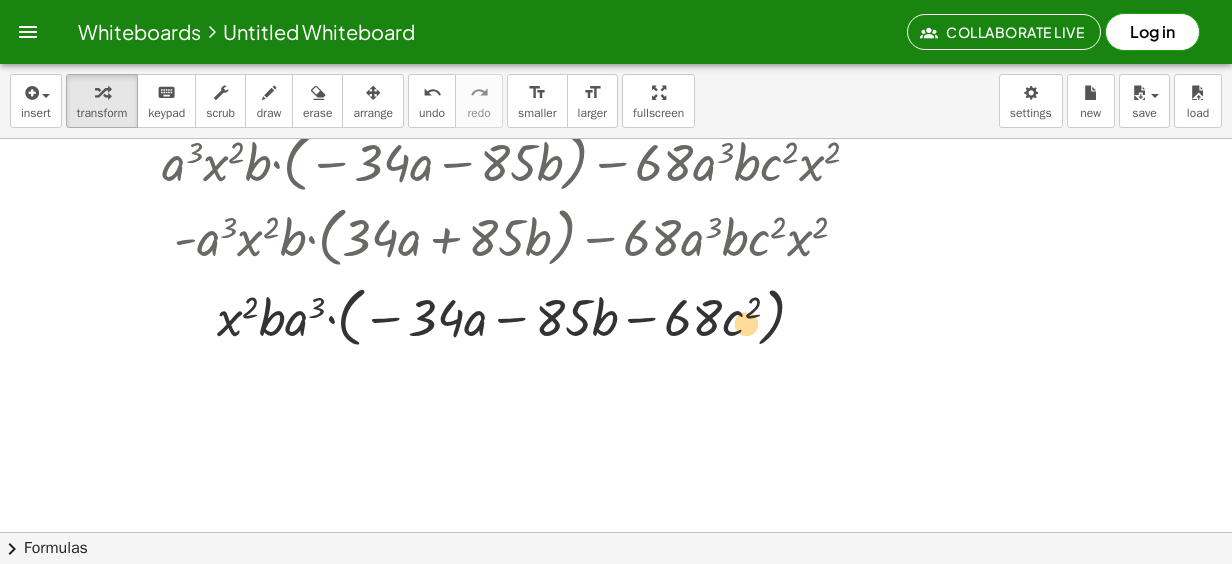 click at bounding box center (517, 316) 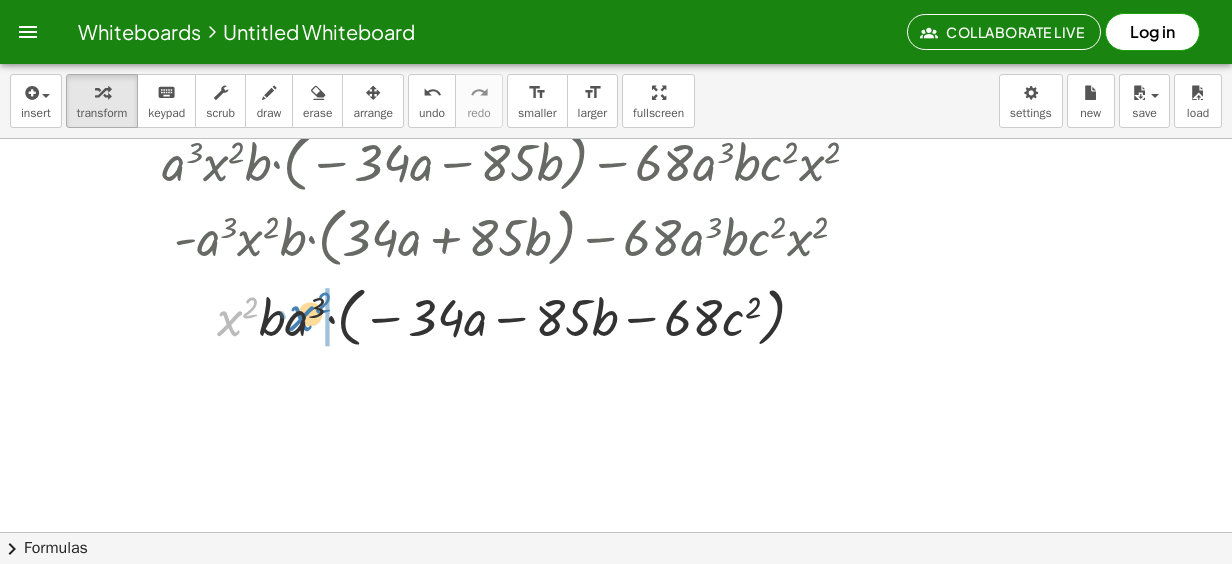 drag, startPoint x: 242, startPoint y: 326, endPoint x: 312, endPoint y: 320, distance: 70.256676 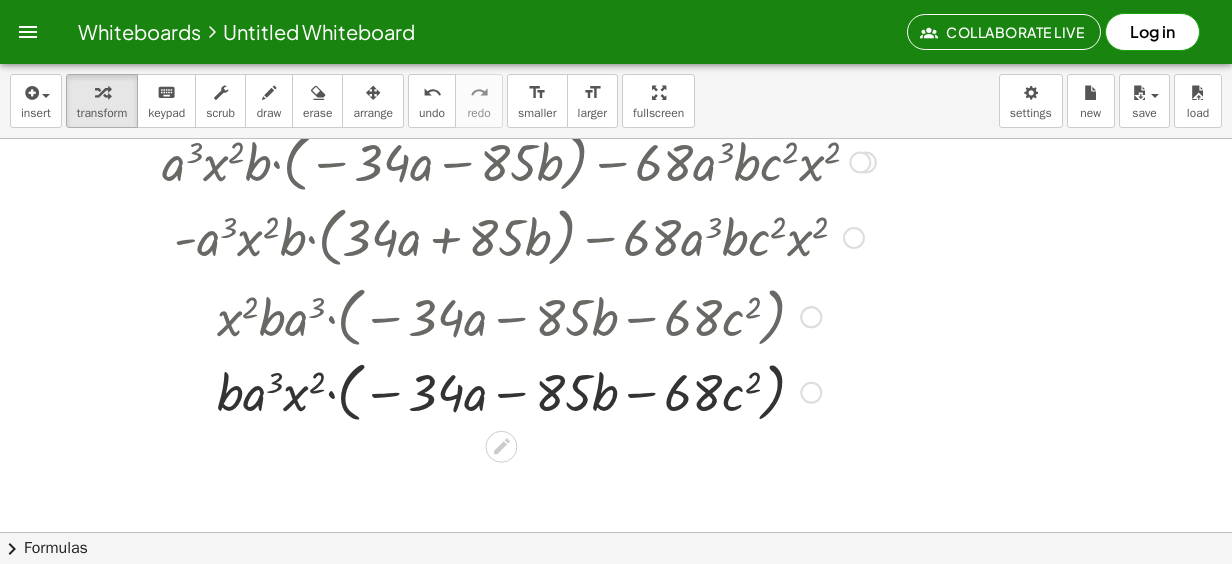 drag, startPoint x: 228, startPoint y: 326, endPoint x: 232, endPoint y: 336, distance: 10.770329 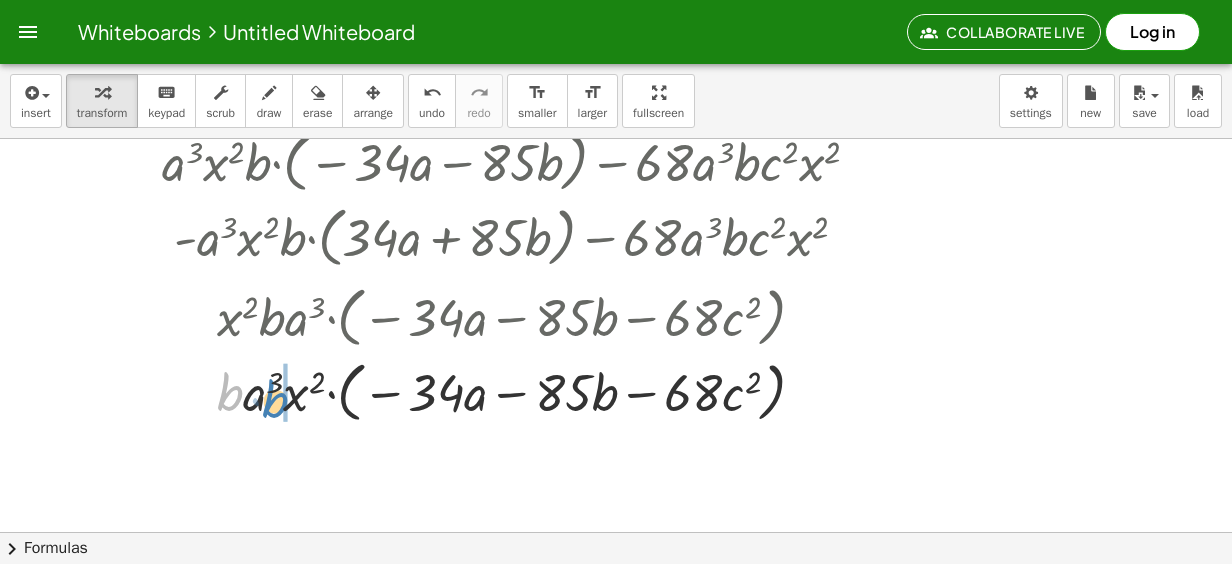 drag, startPoint x: 226, startPoint y: 398, endPoint x: 268, endPoint y: 402, distance: 42.190044 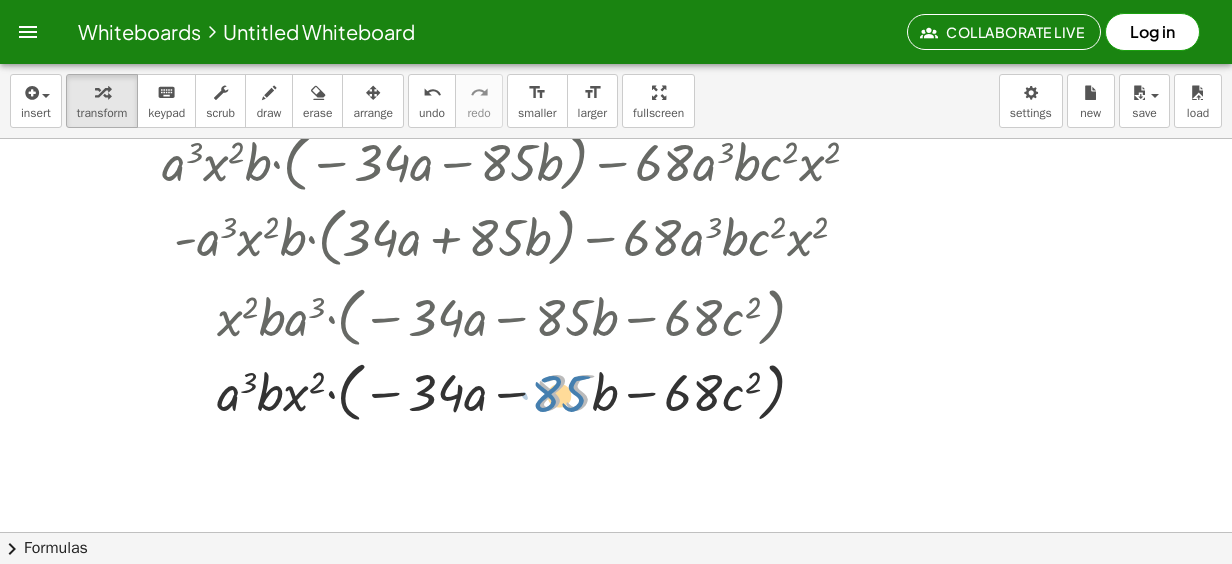 click at bounding box center [517, 391] 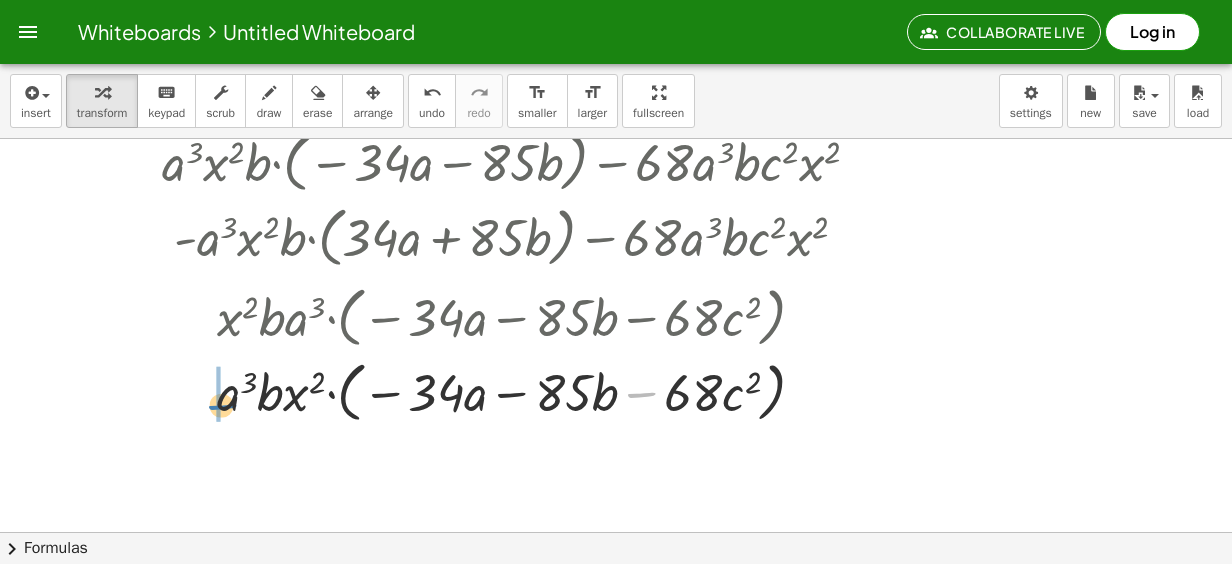 drag, startPoint x: 632, startPoint y: 395, endPoint x: 210, endPoint y: 408, distance: 422.2002 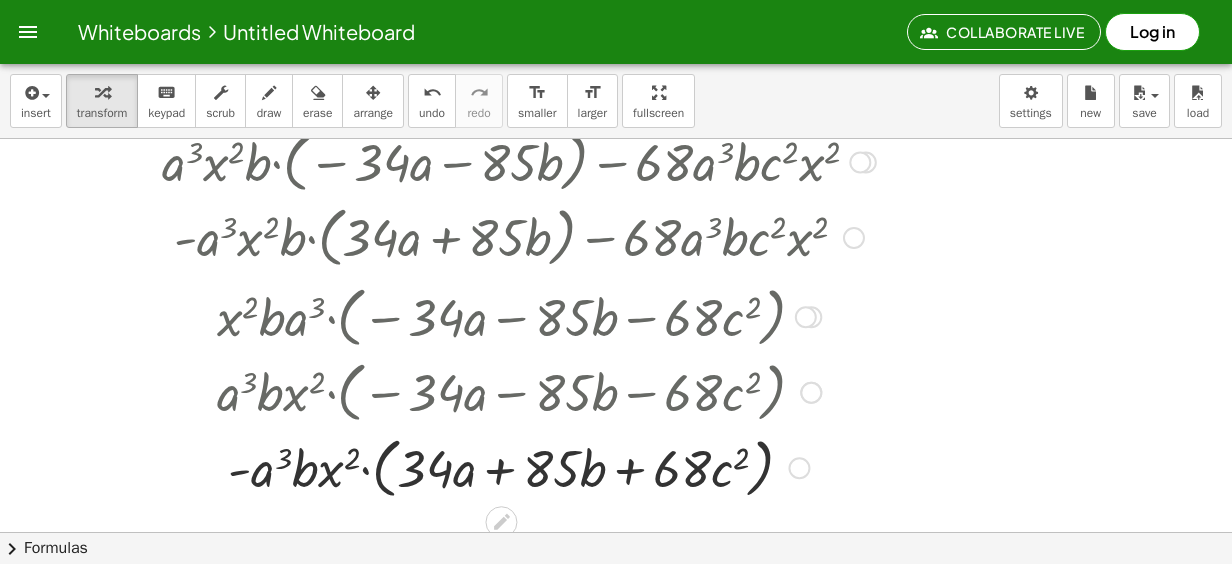 click at bounding box center (517, 467) 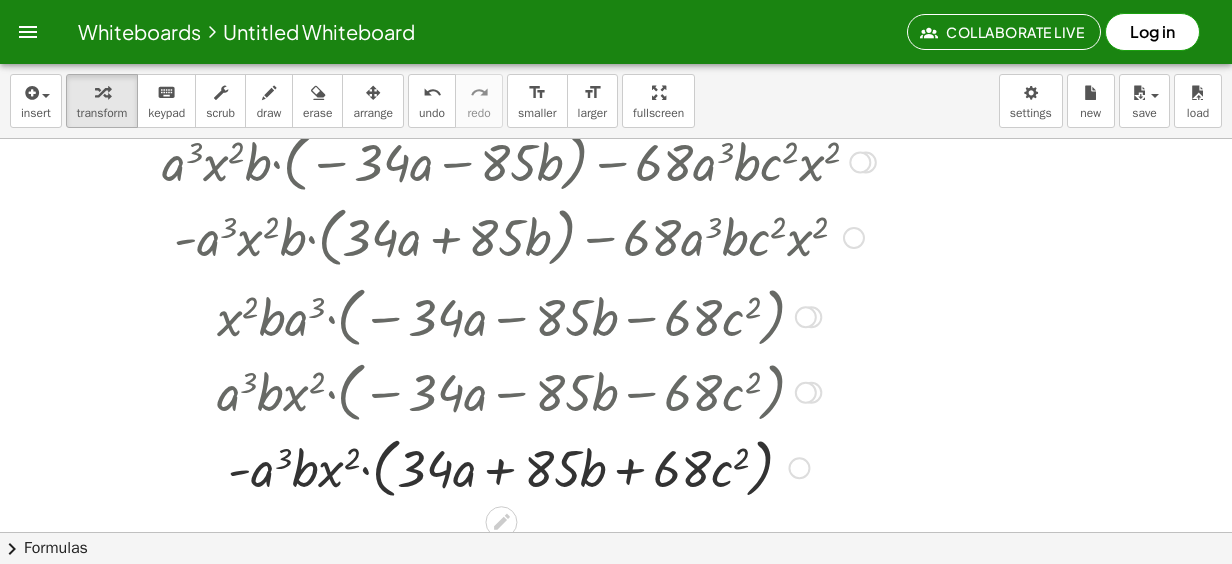 click at bounding box center (517, 467) 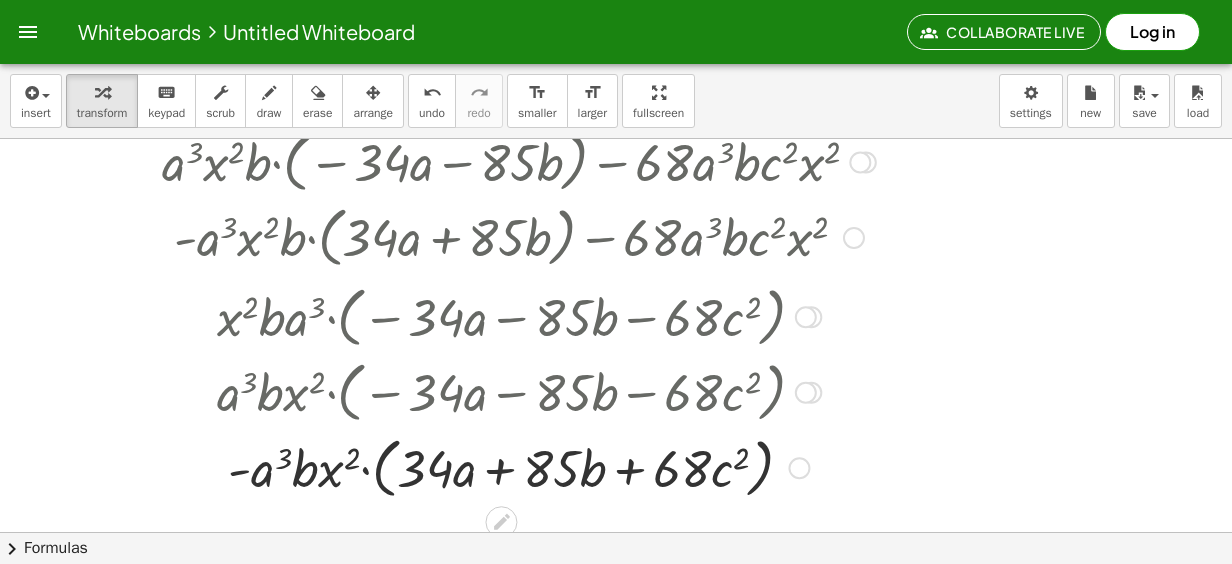 click at bounding box center [517, 467] 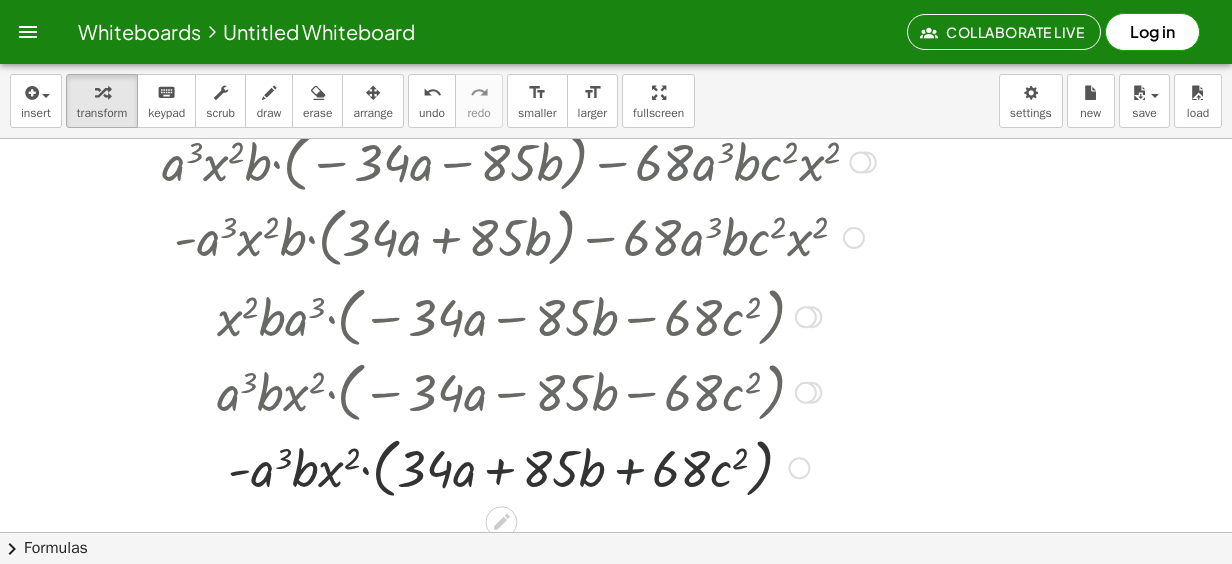 click at bounding box center [517, 467] 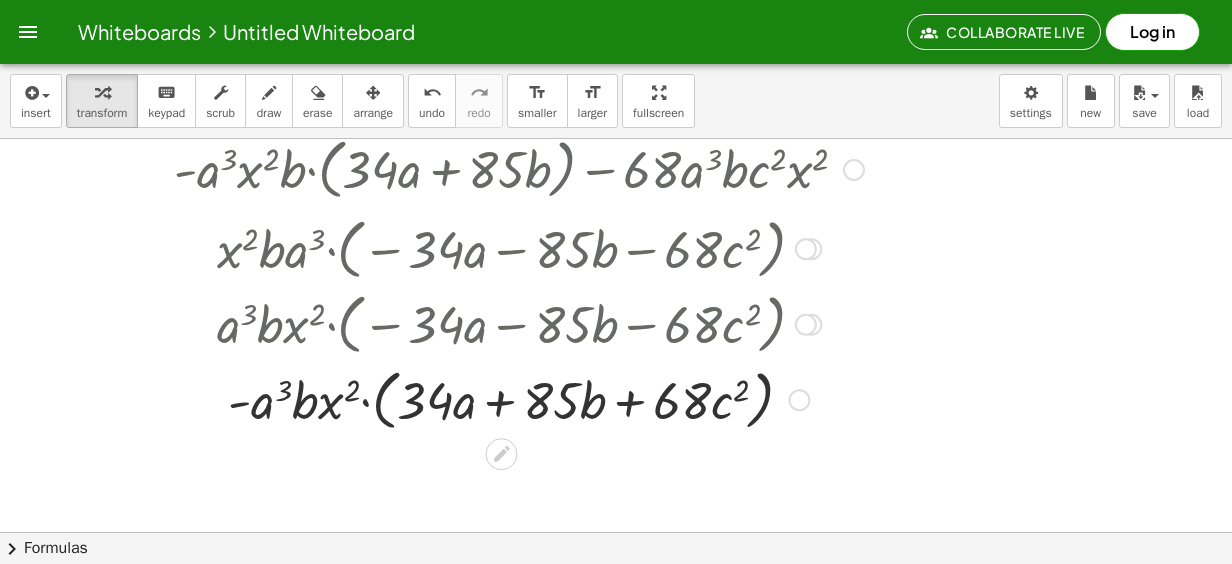 scroll, scrollTop: 300, scrollLeft: 0, axis: vertical 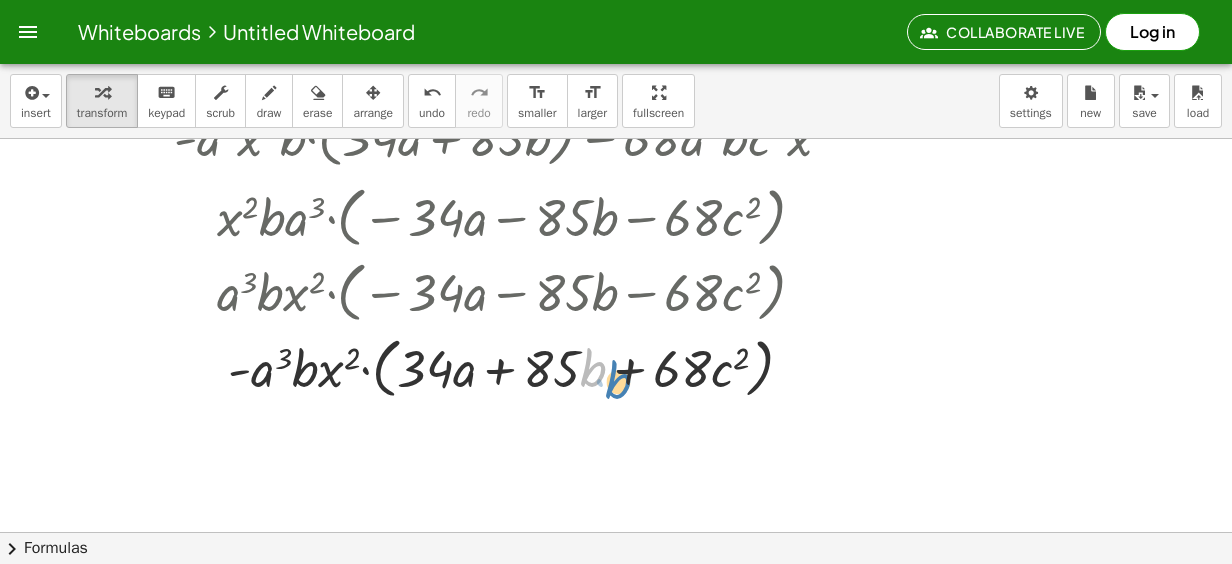 drag, startPoint x: 591, startPoint y: 381, endPoint x: 573, endPoint y: 385, distance: 18.439089 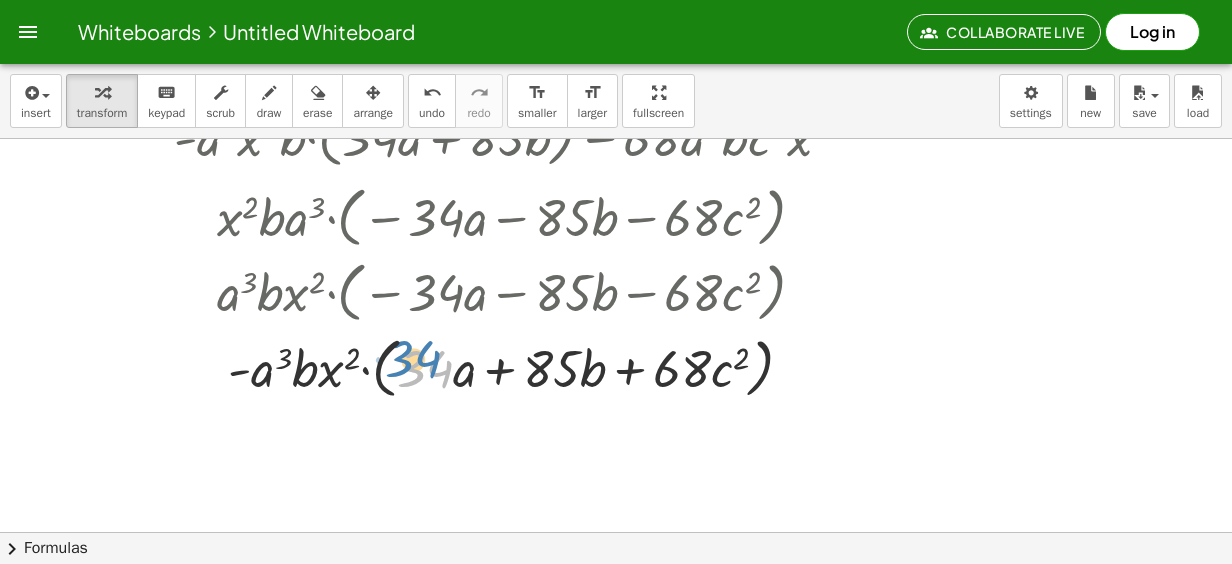 drag, startPoint x: 451, startPoint y: 378, endPoint x: 438, endPoint y: 368, distance: 16.40122 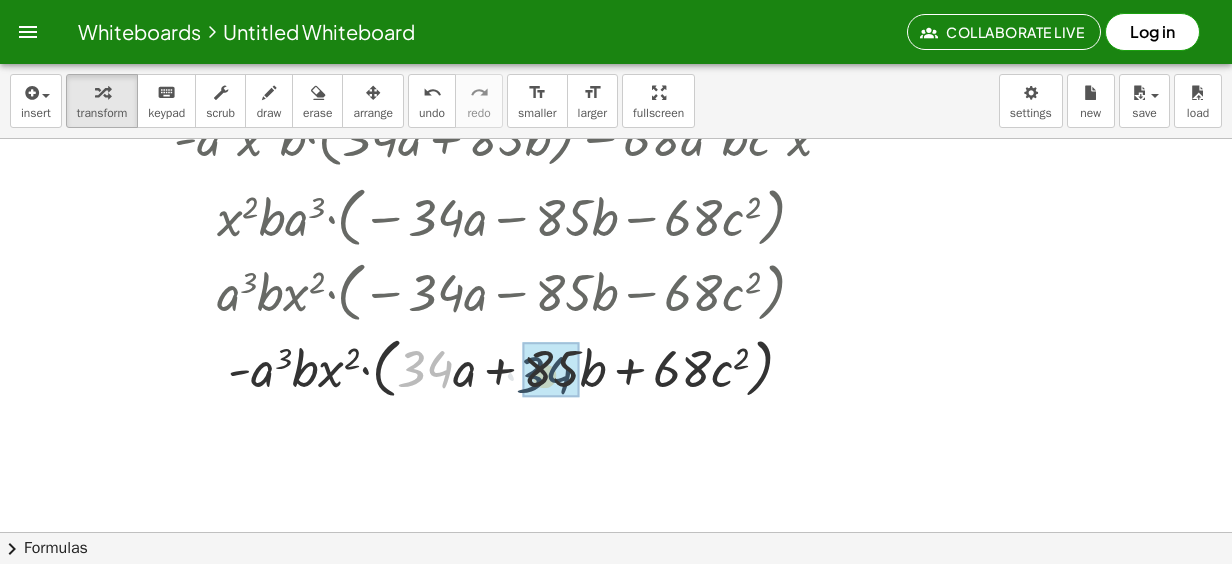 drag, startPoint x: 428, startPoint y: 370, endPoint x: 559, endPoint y: 376, distance: 131.13733 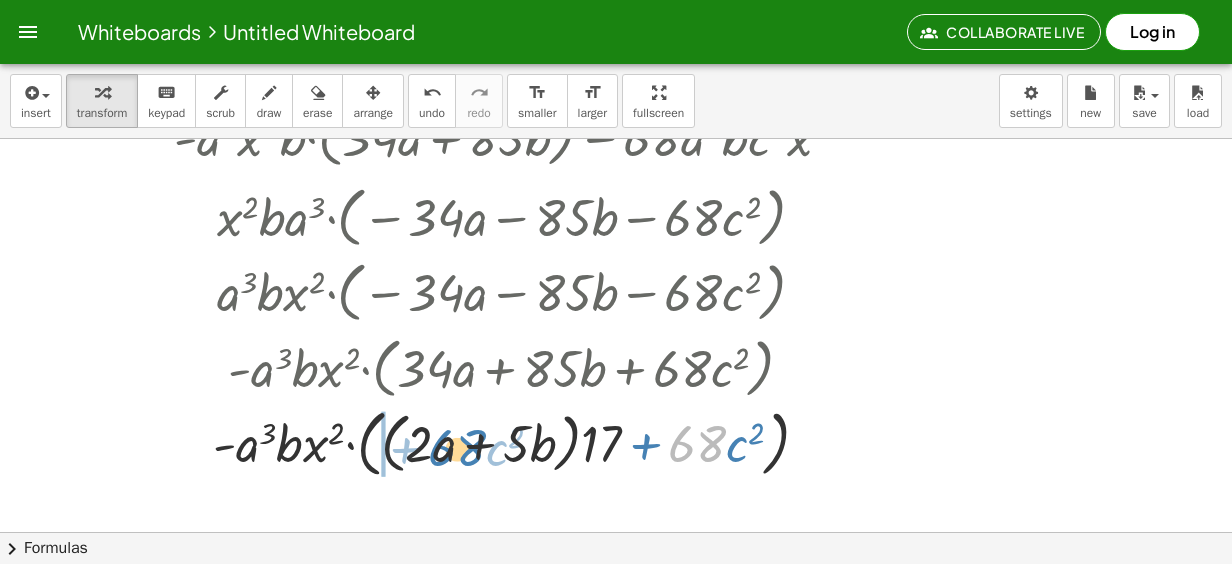 drag, startPoint x: 630, startPoint y: 450, endPoint x: 451, endPoint y: 436, distance: 179.54665 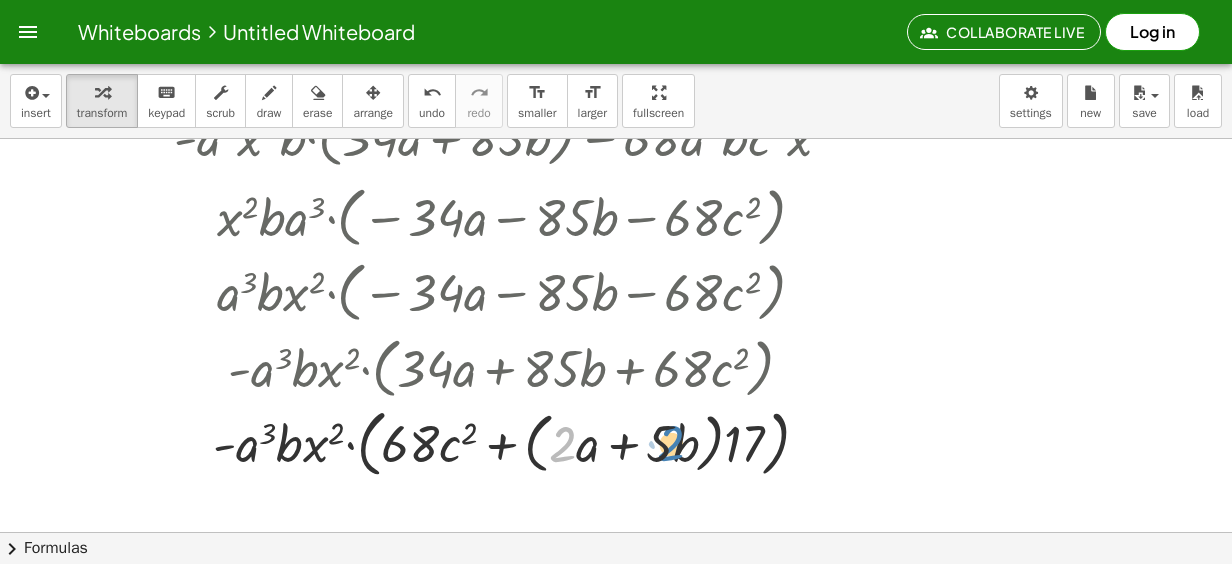 drag, startPoint x: 564, startPoint y: 454, endPoint x: 673, endPoint y: 453, distance: 109.004585 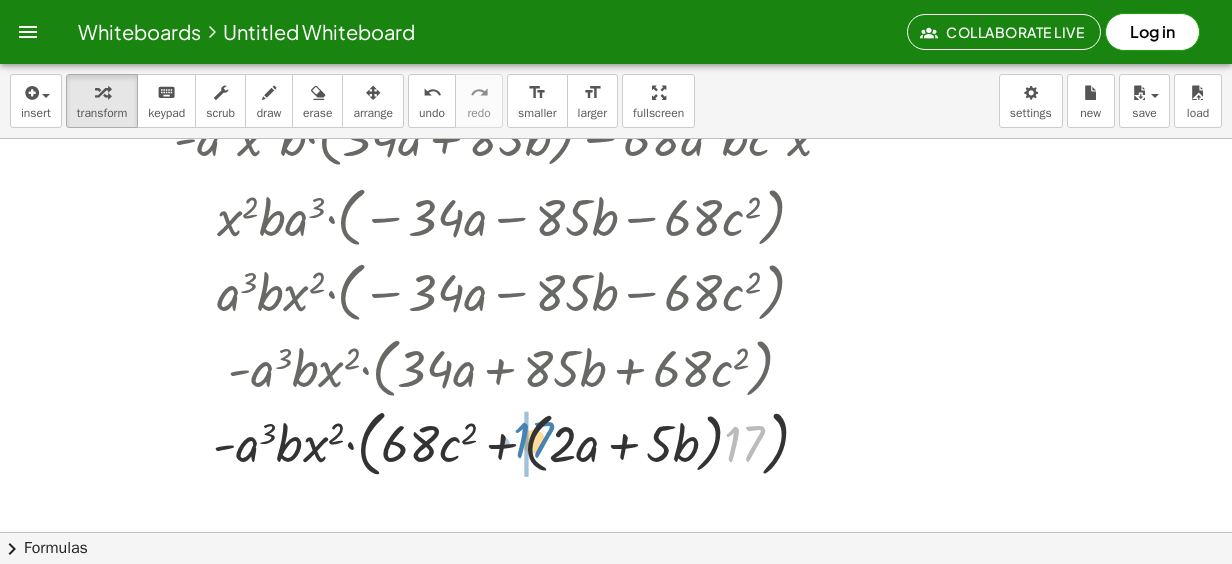 drag, startPoint x: 738, startPoint y: 448, endPoint x: 526, endPoint y: 444, distance: 212.03773 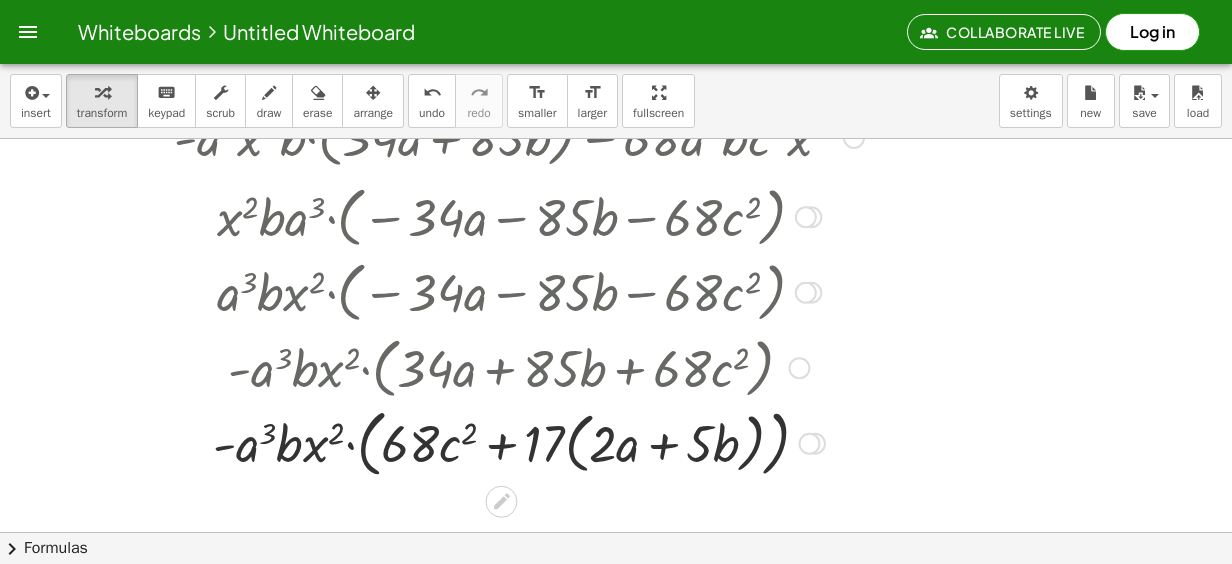 click at bounding box center (517, 441) 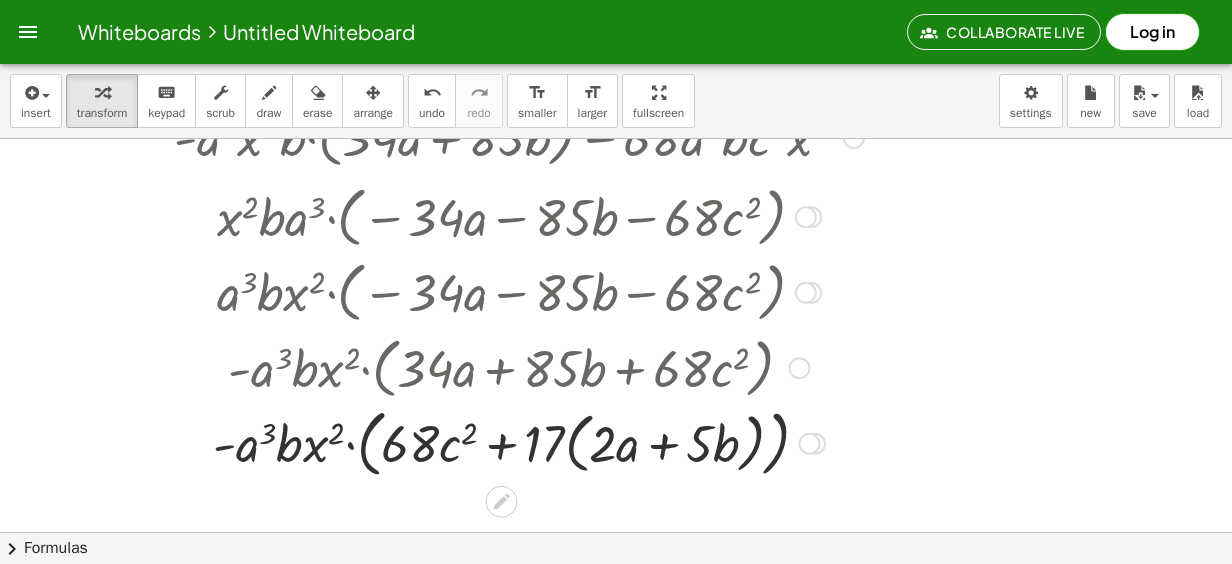 click at bounding box center (517, 441) 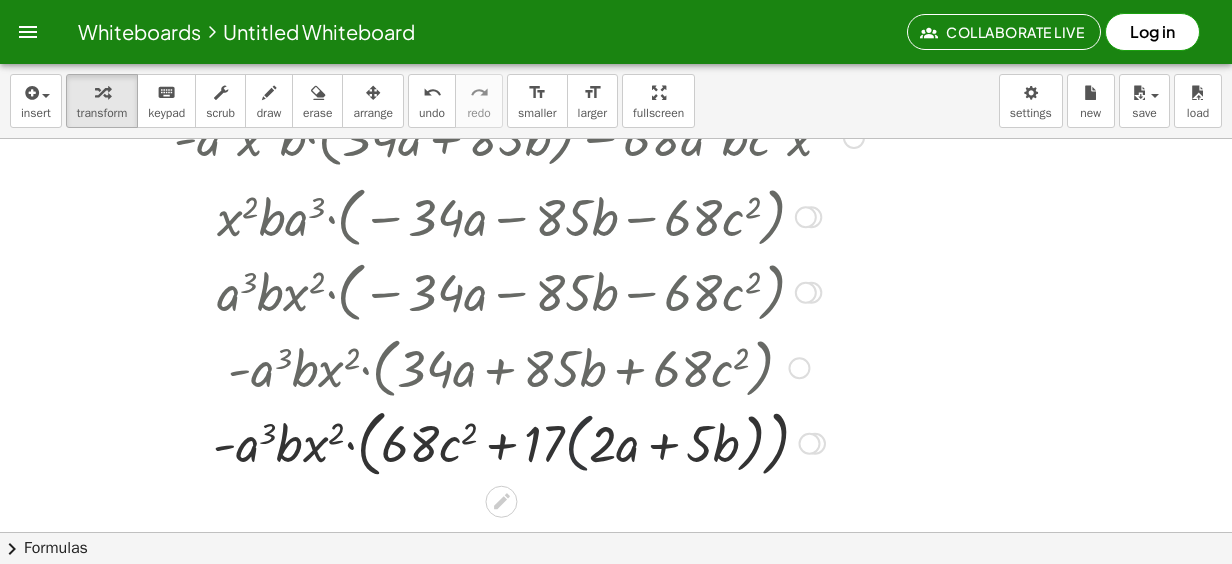 click at bounding box center (517, 441) 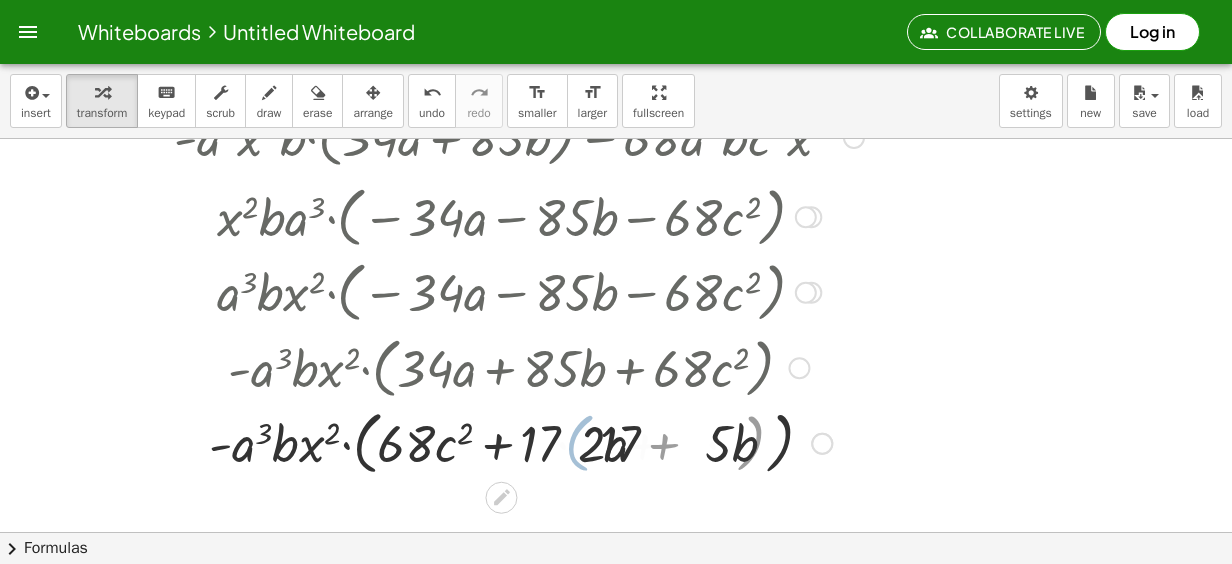 click at bounding box center [517, 442] 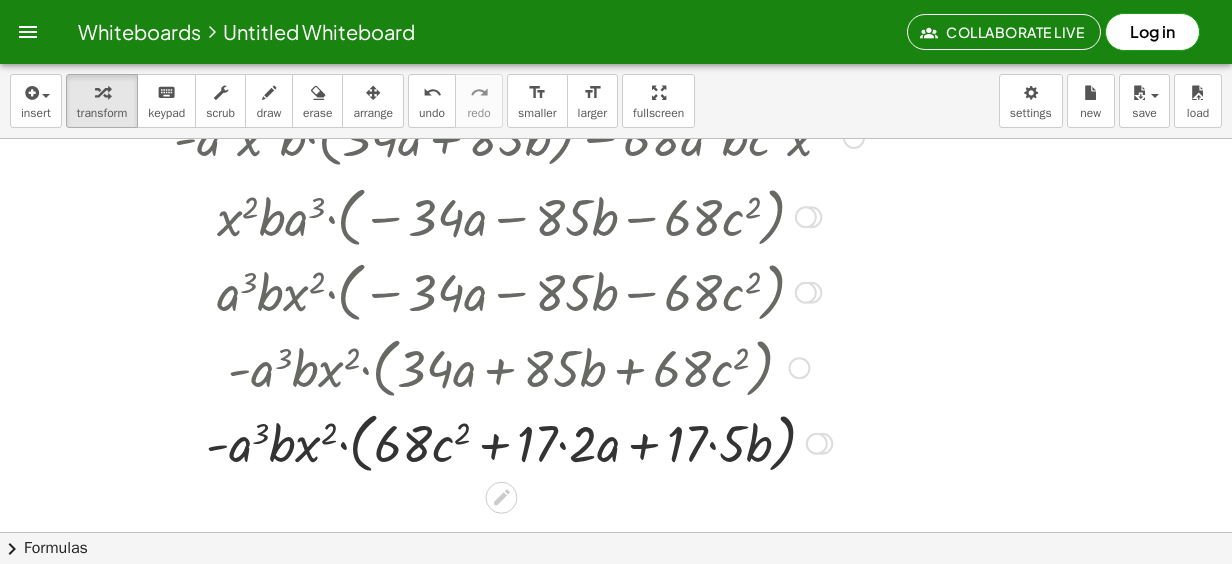 drag, startPoint x: 558, startPoint y: 438, endPoint x: 582, endPoint y: 448, distance: 26 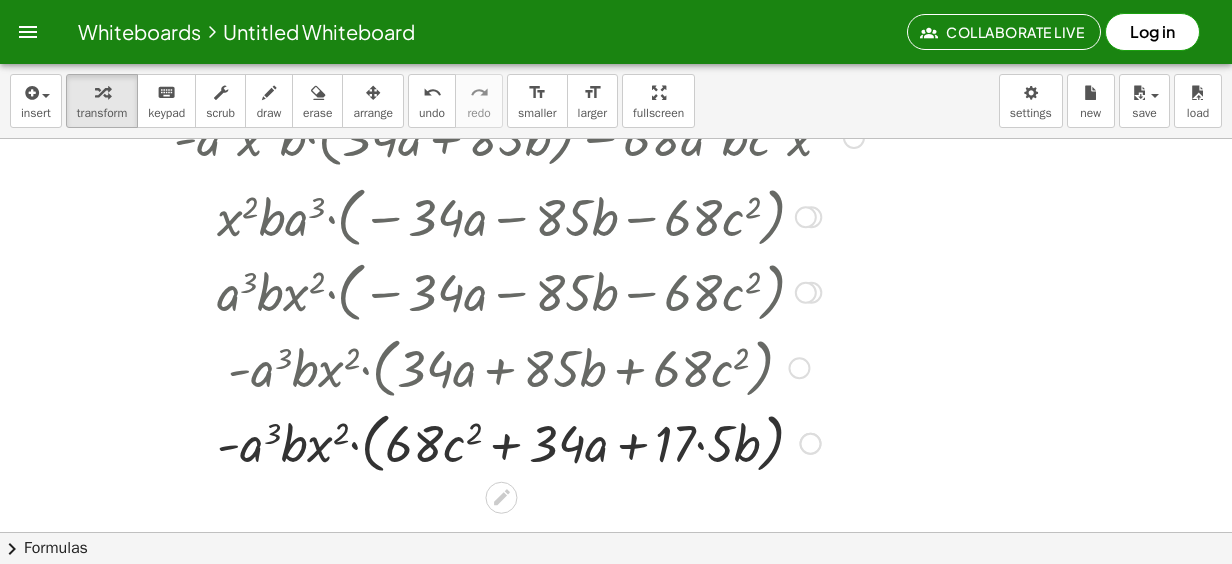 click at bounding box center [517, 442] 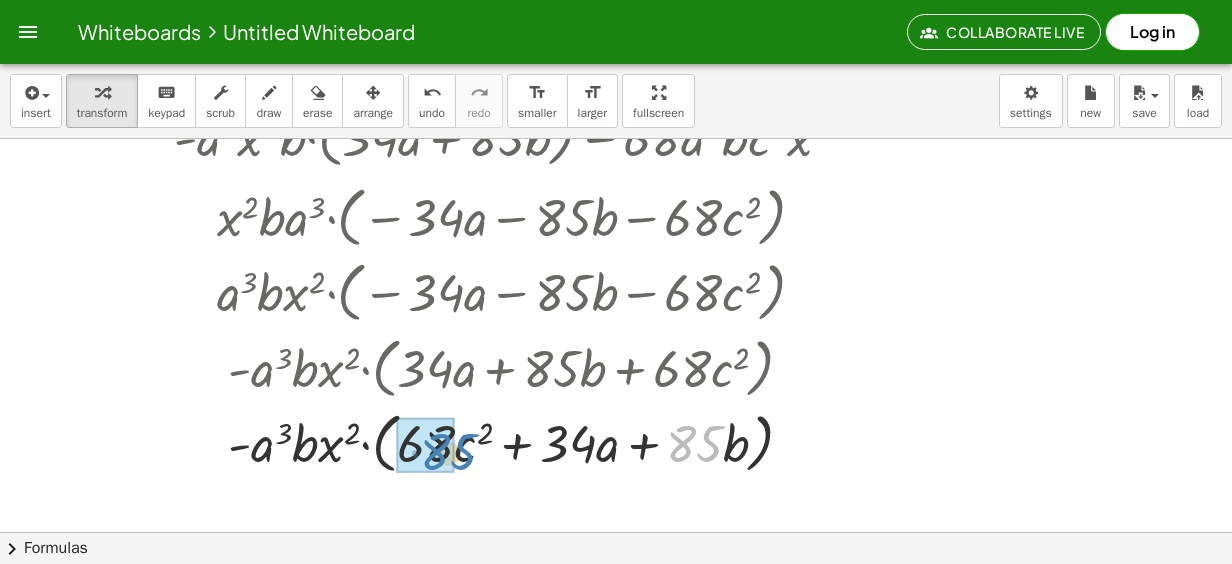 drag, startPoint x: 688, startPoint y: 460, endPoint x: 442, endPoint y: 468, distance: 246.13005 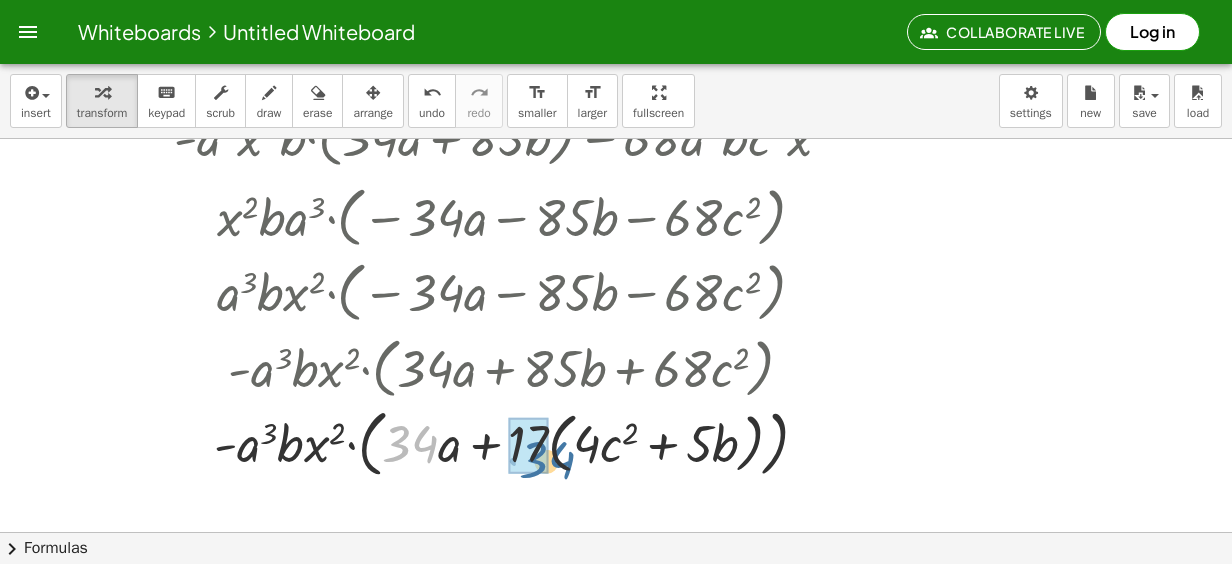 drag, startPoint x: 418, startPoint y: 446, endPoint x: 555, endPoint y: 462, distance: 137.93114 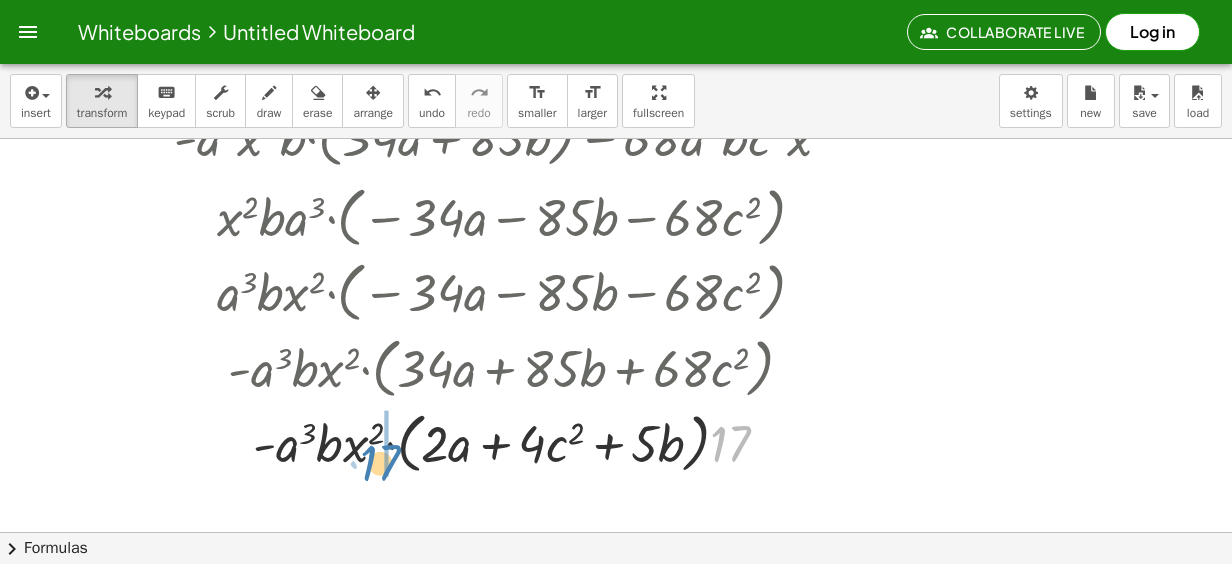 drag, startPoint x: 730, startPoint y: 446, endPoint x: 380, endPoint y: 465, distance: 350.51532 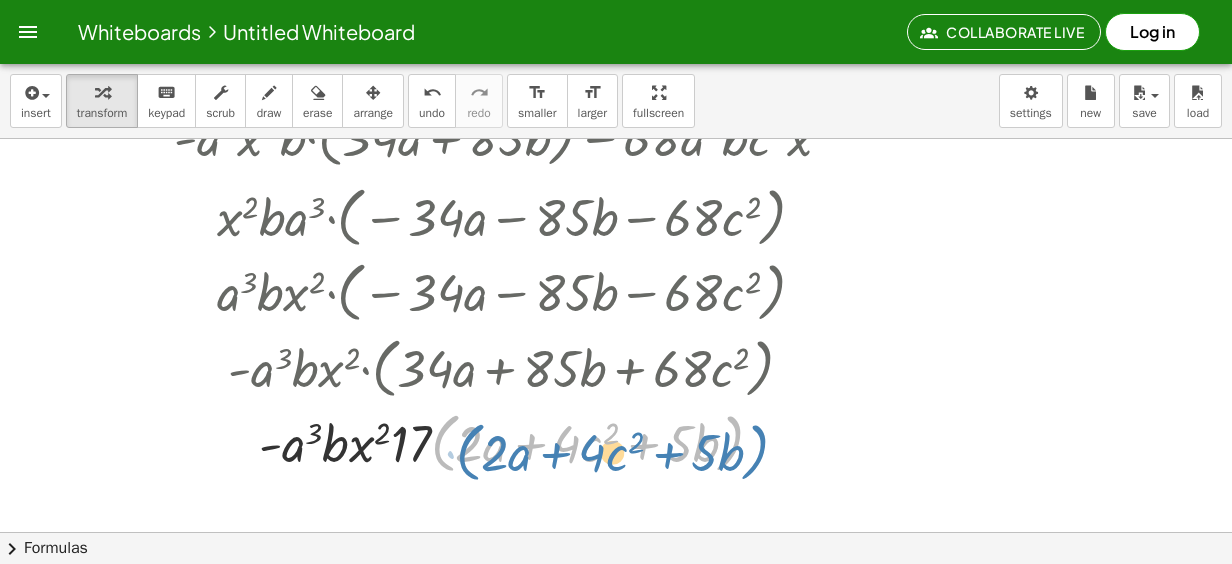 drag, startPoint x: 454, startPoint y: 439, endPoint x: 474, endPoint y: 448, distance: 21.931713 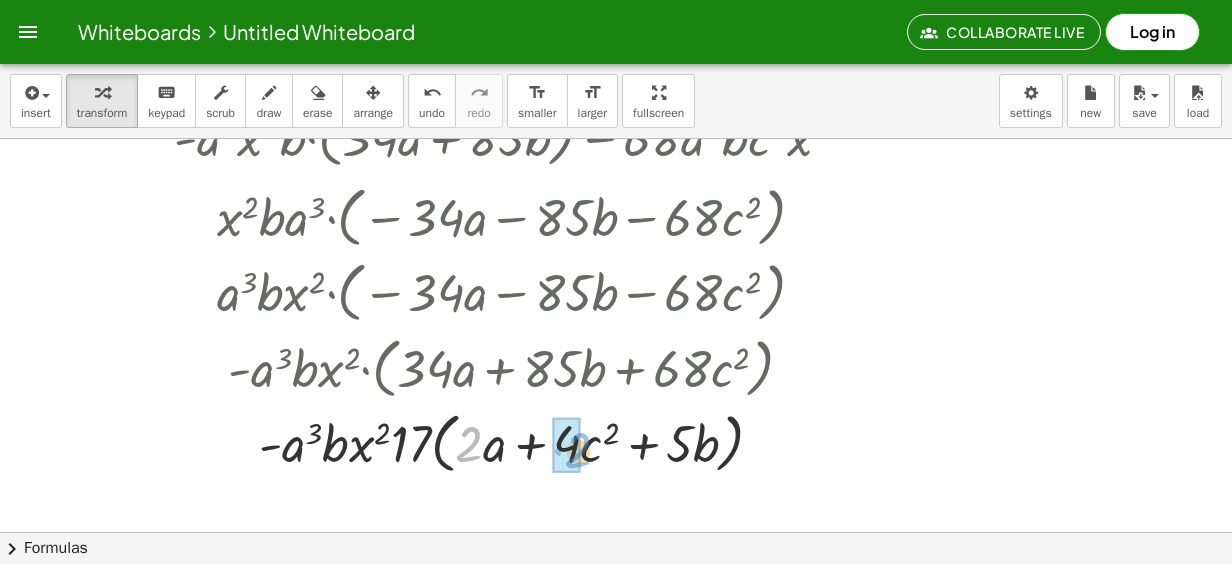 drag, startPoint x: 468, startPoint y: 448, endPoint x: 577, endPoint y: 454, distance: 109.165016 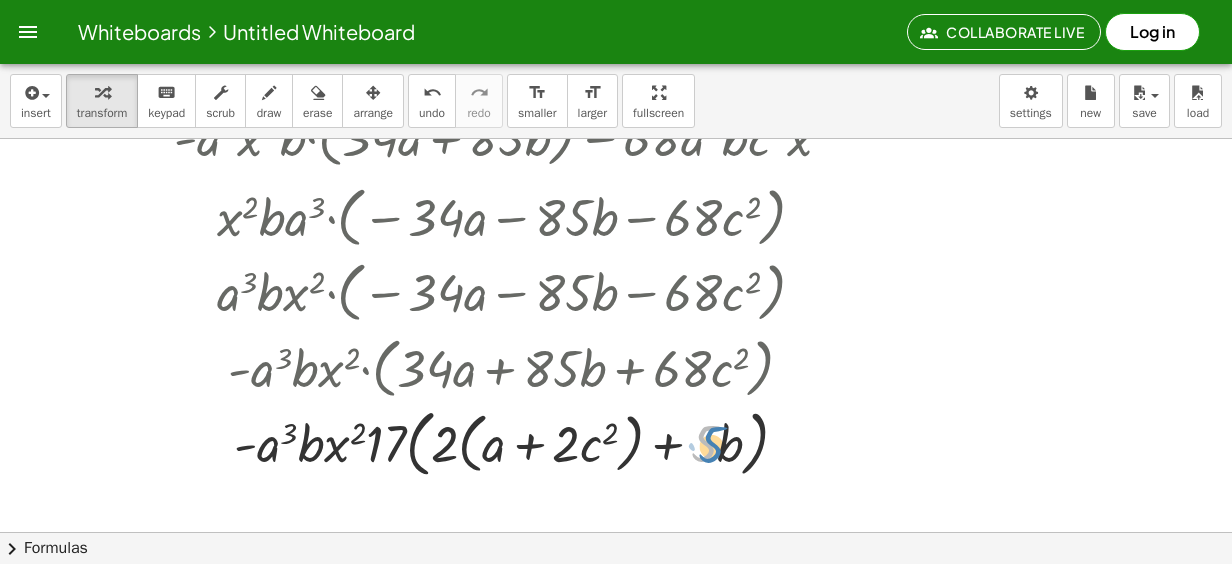 click at bounding box center (517, 441) 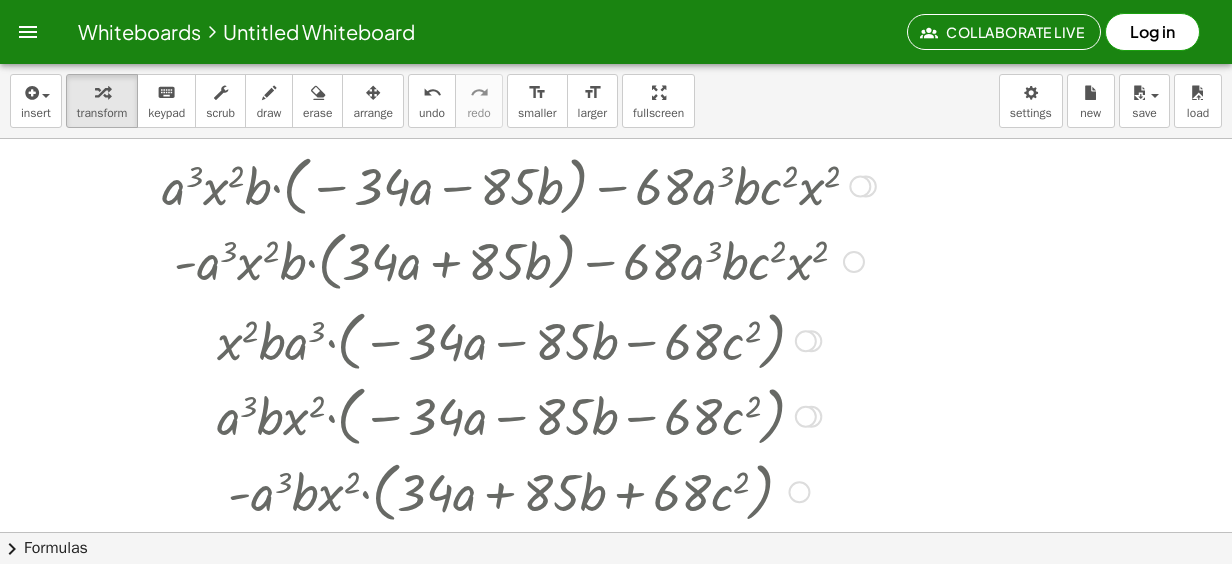 scroll, scrollTop: 276, scrollLeft: 0, axis: vertical 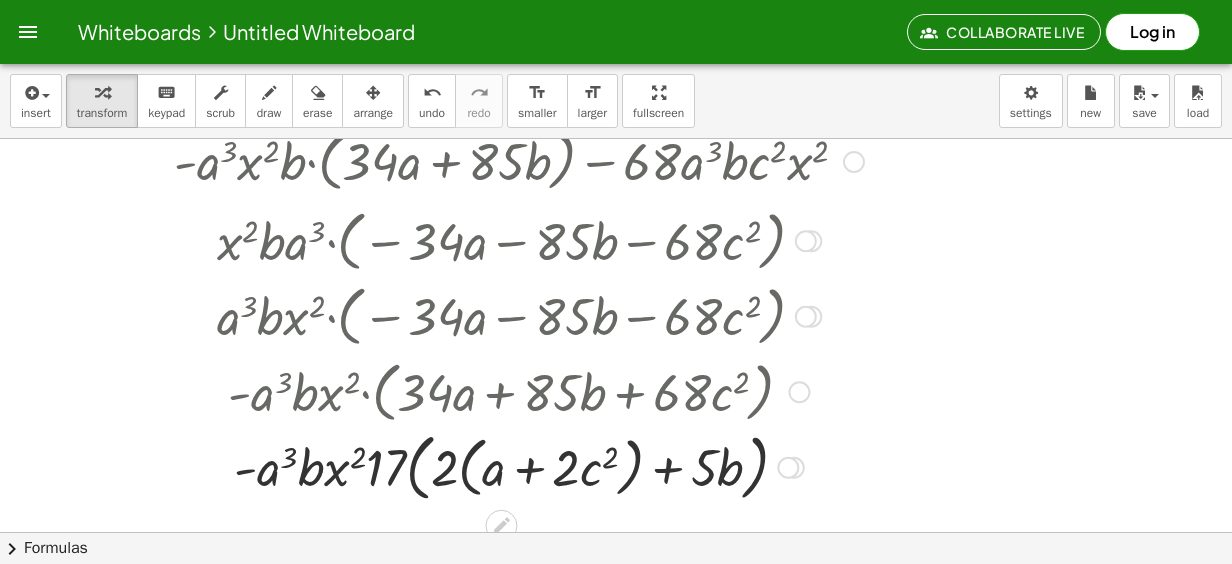 click at bounding box center [806, 241] 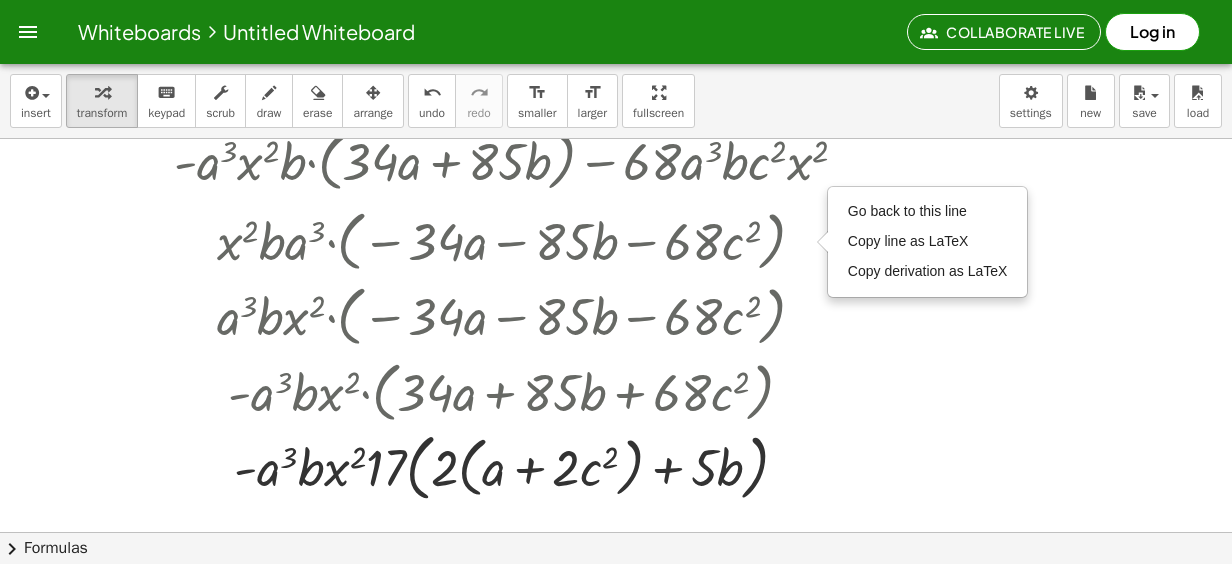 click at bounding box center (616, 257) 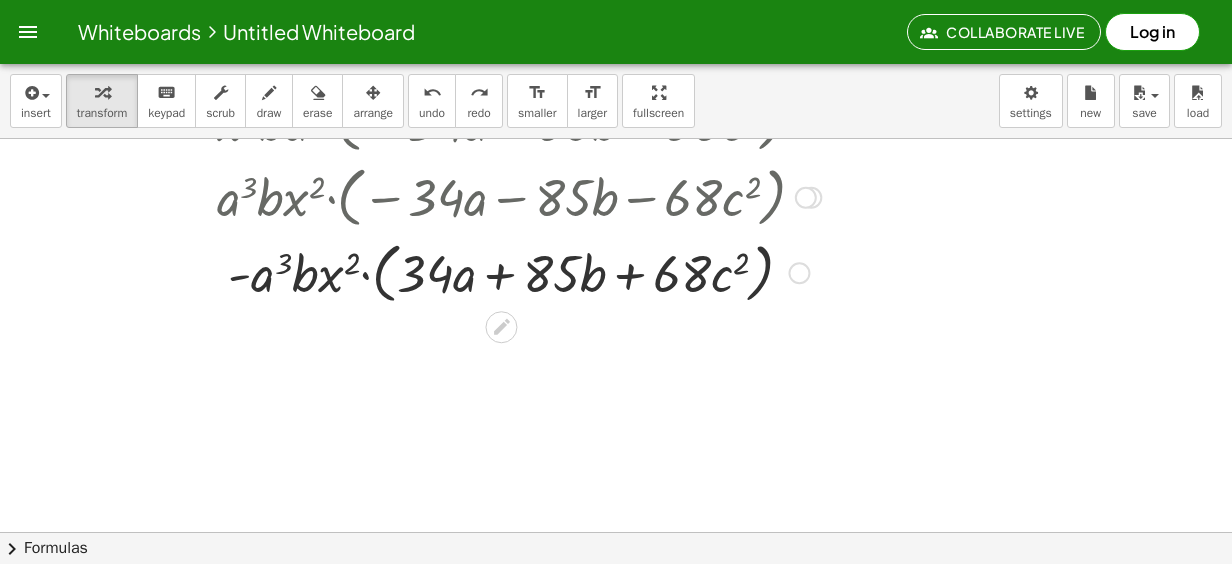 scroll, scrollTop: 294, scrollLeft: 0, axis: vertical 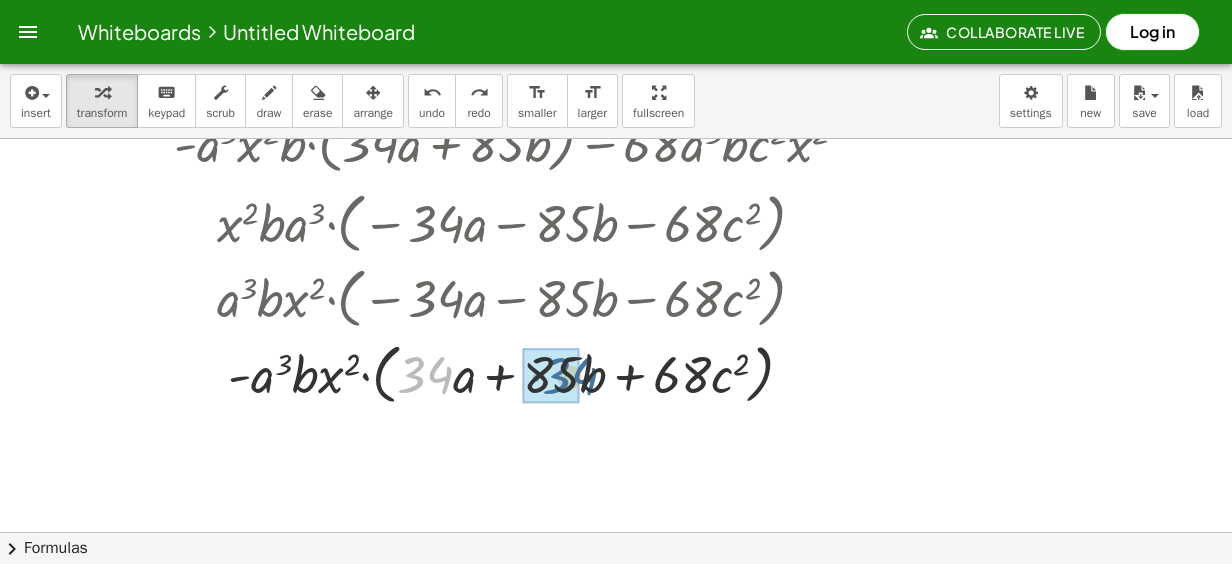 drag, startPoint x: 412, startPoint y: 374, endPoint x: 557, endPoint y: 376, distance: 145.0138 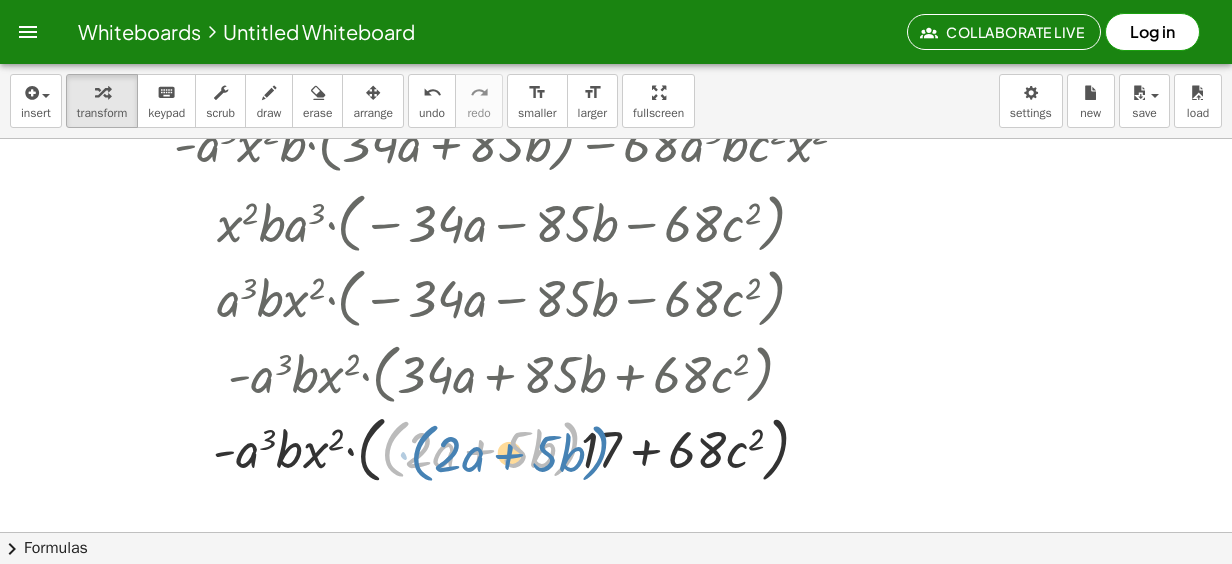 drag, startPoint x: 408, startPoint y: 458, endPoint x: 569, endPoint y: 467, distance: 161.25136 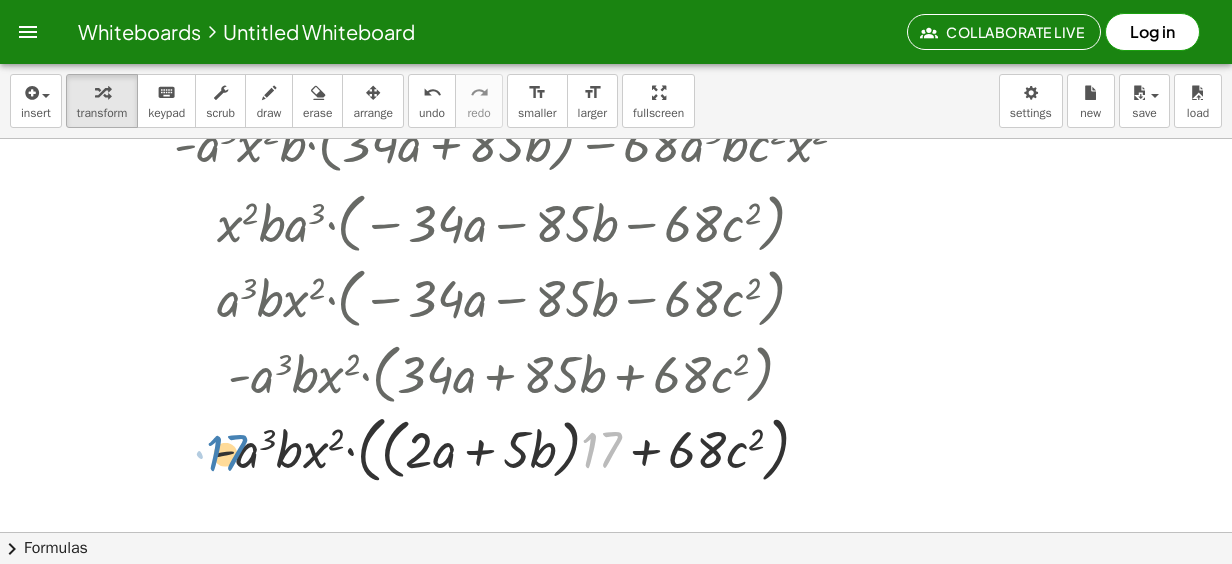 drag, startPoint x: 606, startPoint y: 448, endPoint x: 215, endPoint y: 453, distance: 391.03198 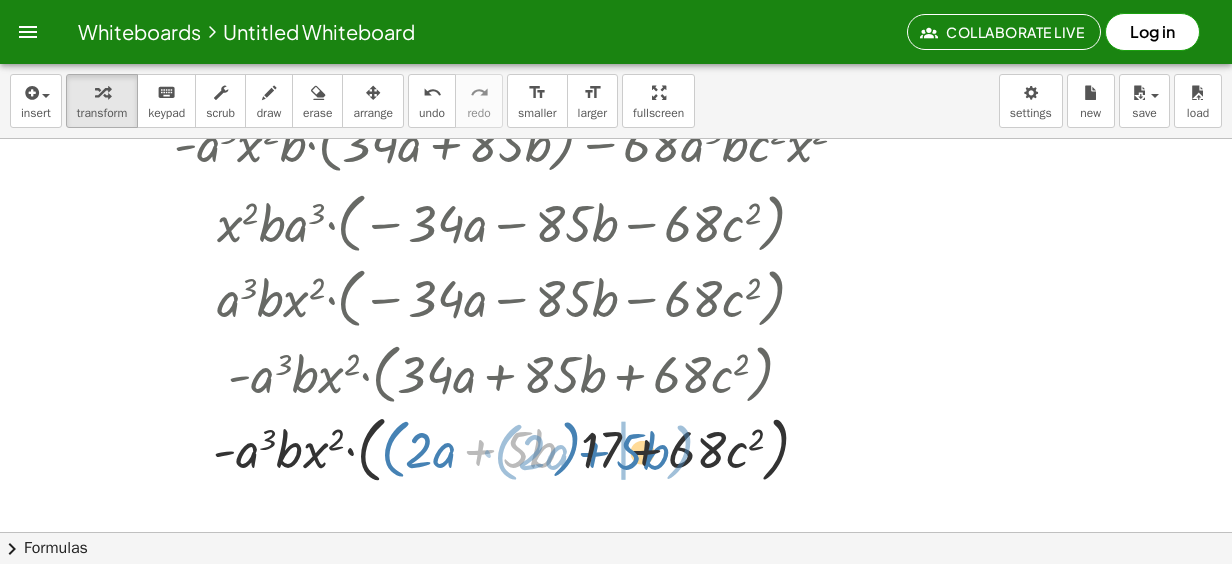 drag, startPoint x: 474, startPoint y: 452, endPoint x: 587, endPoint y: 454, distance: 113.0177 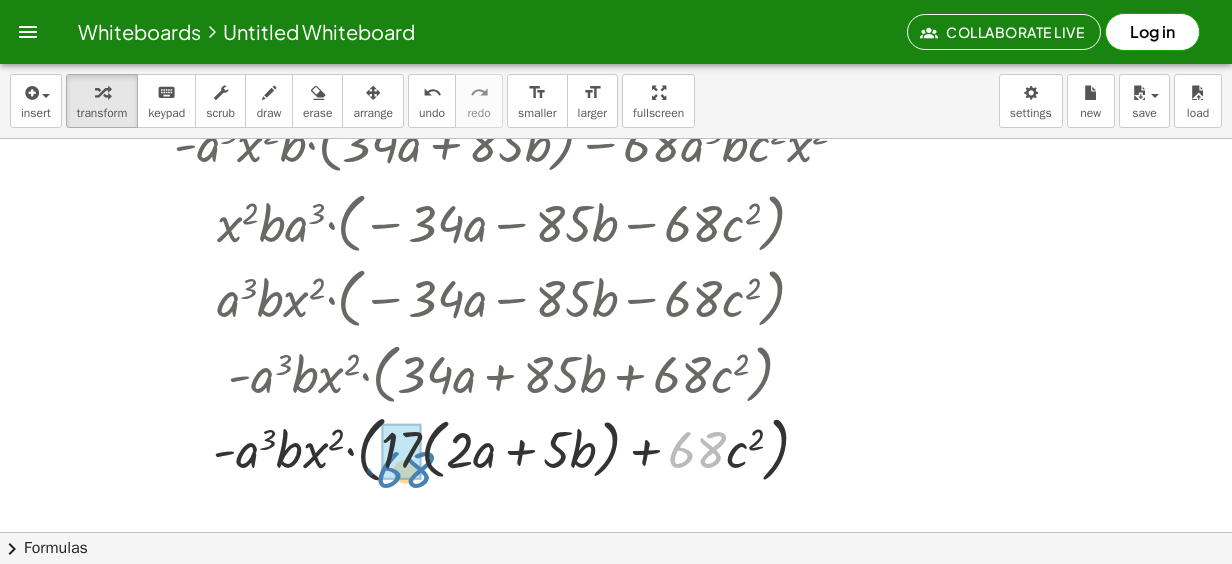 drag, startPoint x: 722, startPoint y: 456, endPoint x: 440, endPoint y: 466, distance: 282.17725 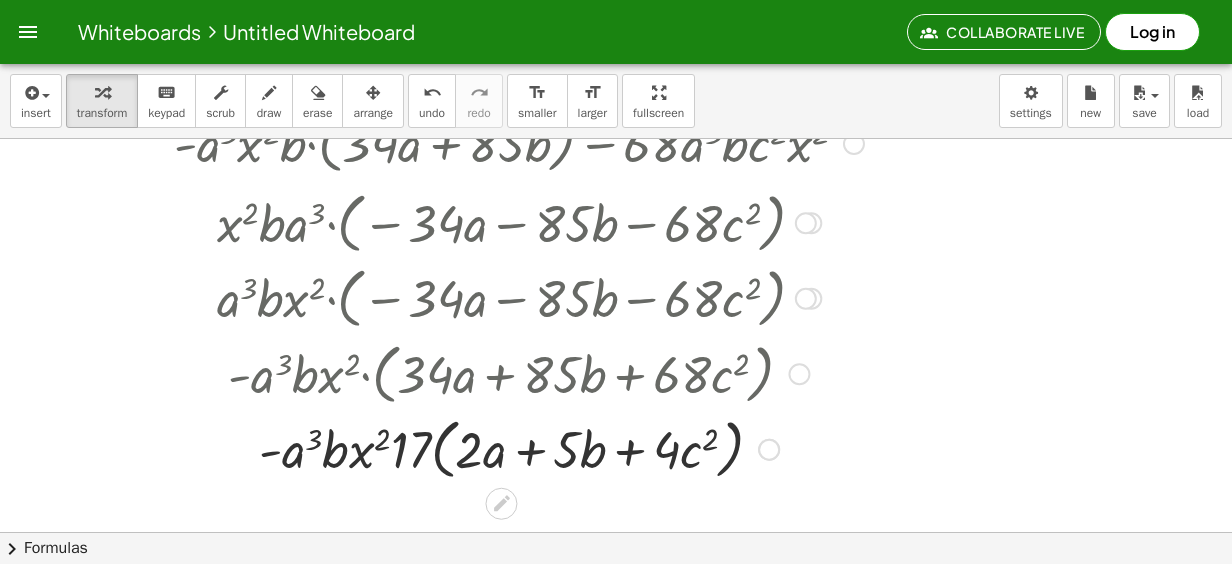 click at bounding box center [517, 448] 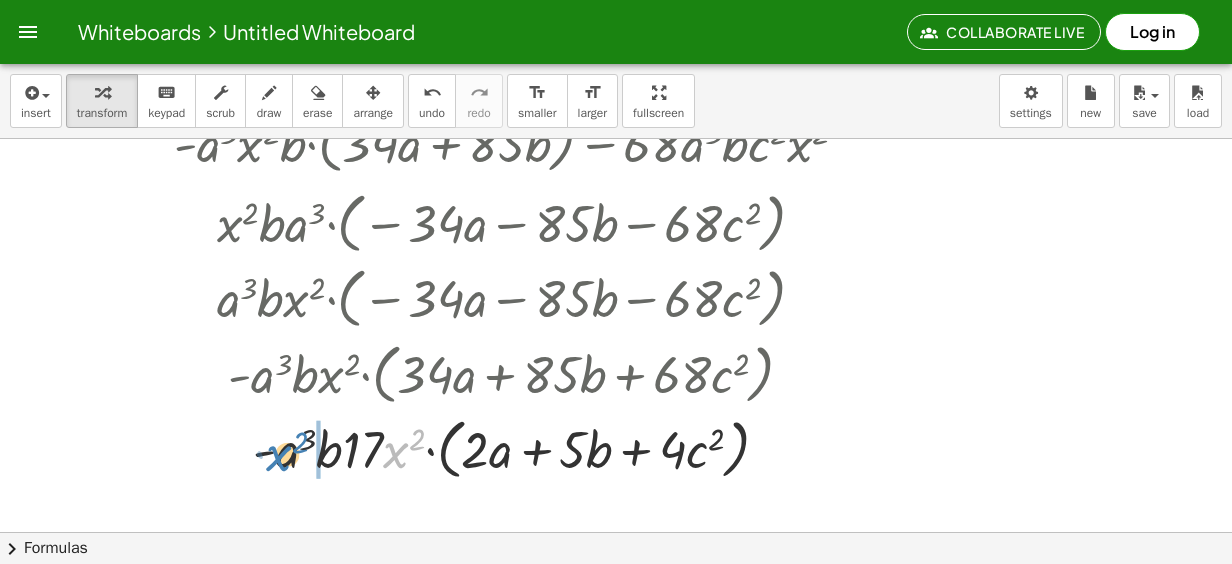 drag, startPoint x: 412, startPoint y: 457, endPoint x: 295, endPoint y: 460, distance: 117.03845 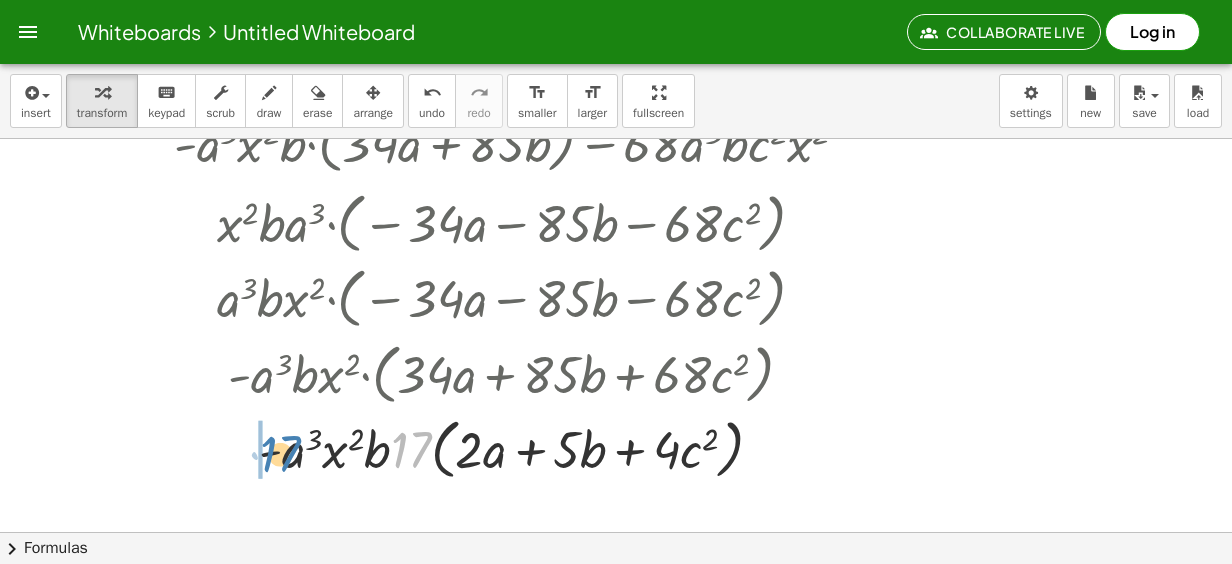 drag, startPoint x: 412, startPoint y: 452, endPoint x: 277, endPoint y: 455, distance: 135.03333 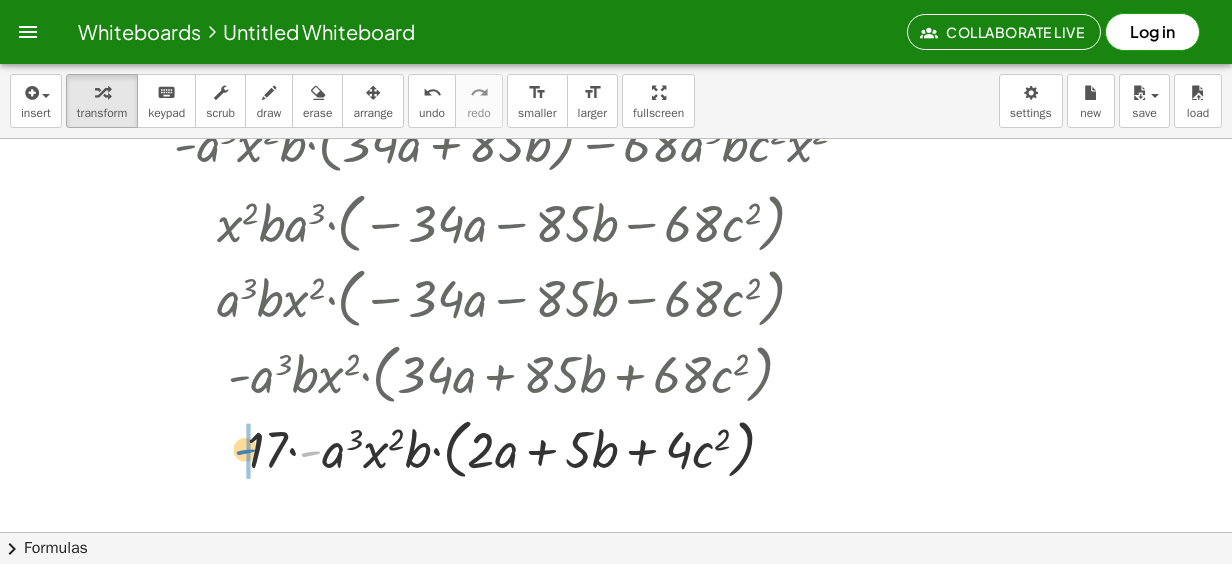 drag, startPoint x: 306, startPoint y: 452, endPoint x: 236, endPoint y: 450, distance: 70.028564 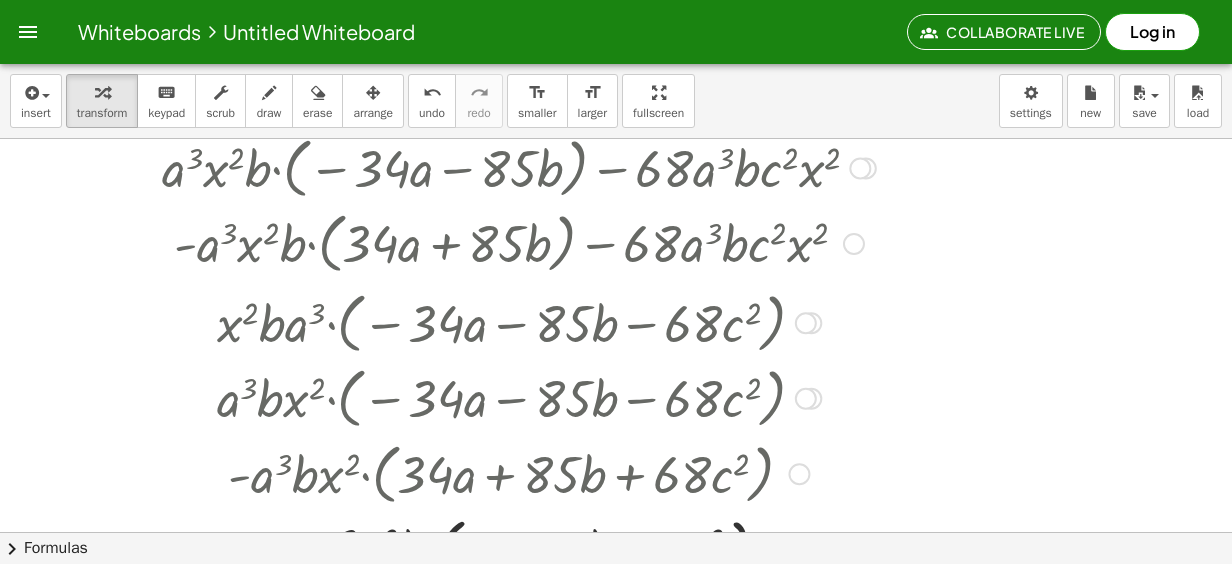 scroll, scrollTop: 0, scrollLeft: 0, axis: both 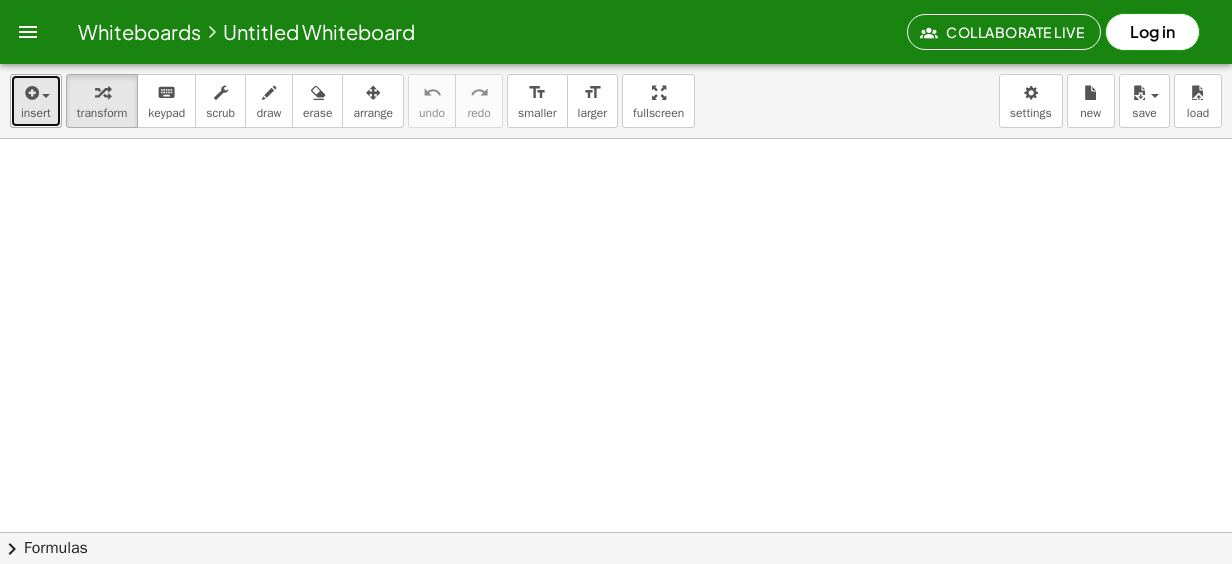 click on "insert" at bounding box center (36, 113) 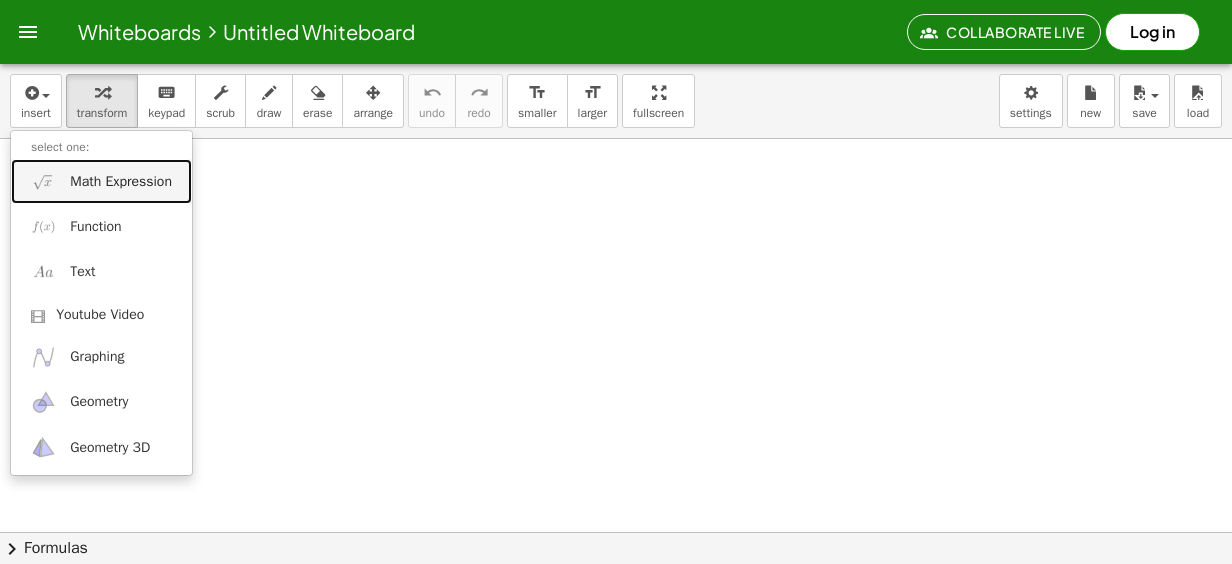 click on "Math Expression" at bounding box center (121, 182) 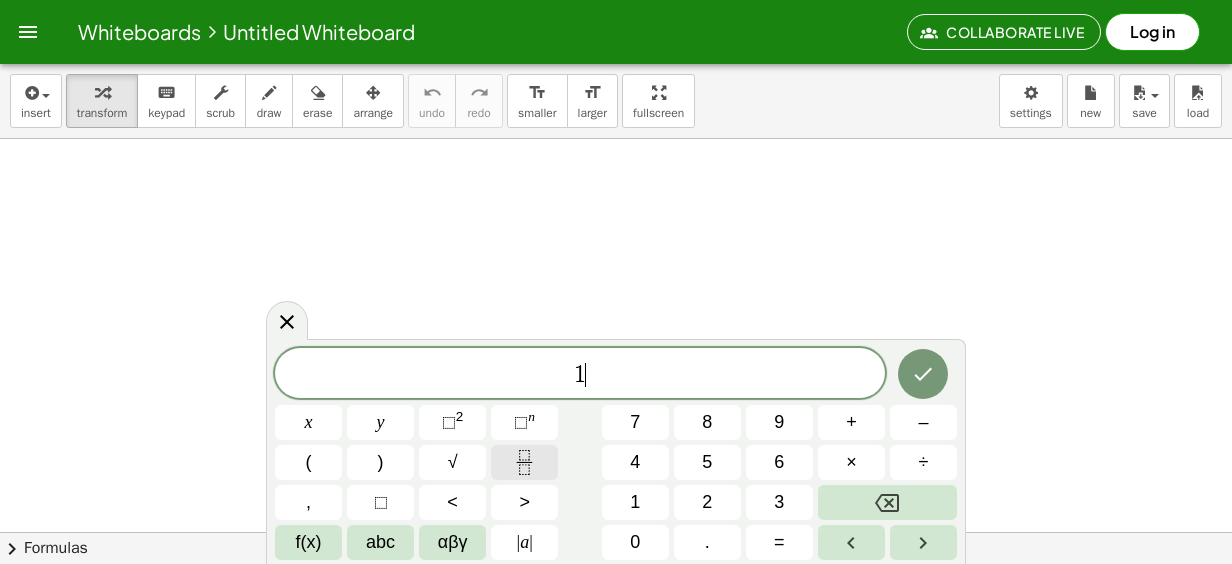 click 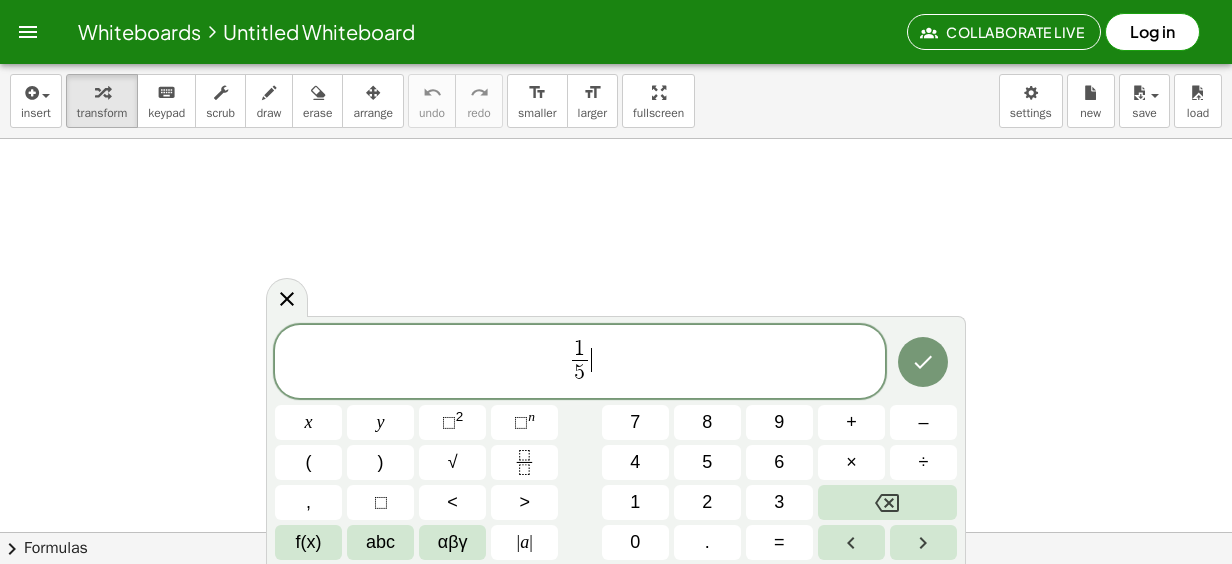 click on "1 5 ​ ​" at bounding box center [580, 363] 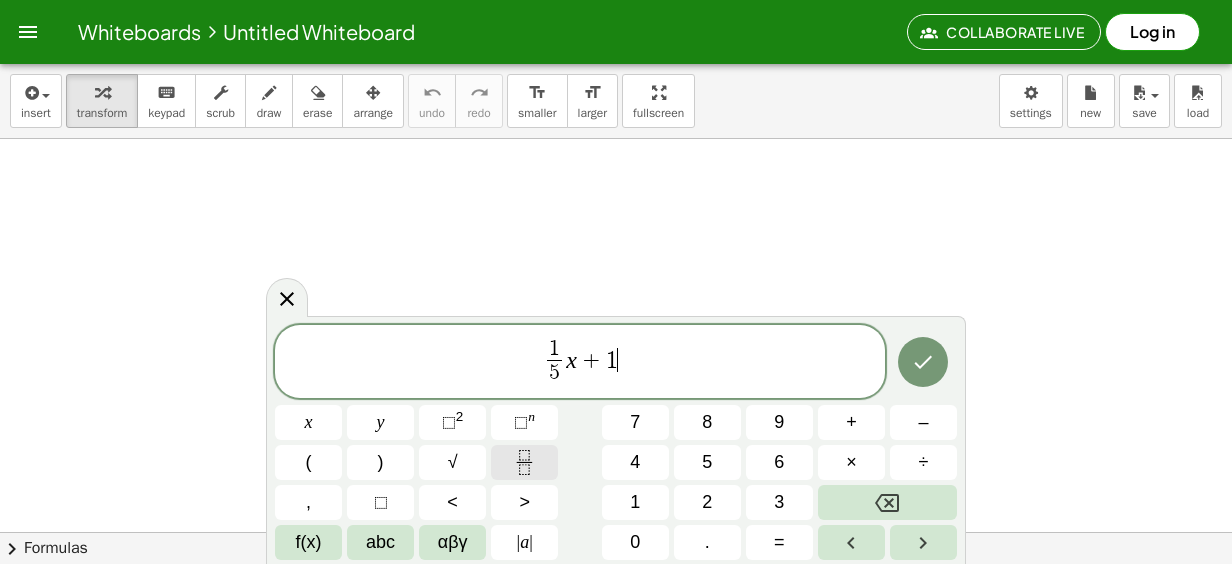 click at bounding box center (524, 462) 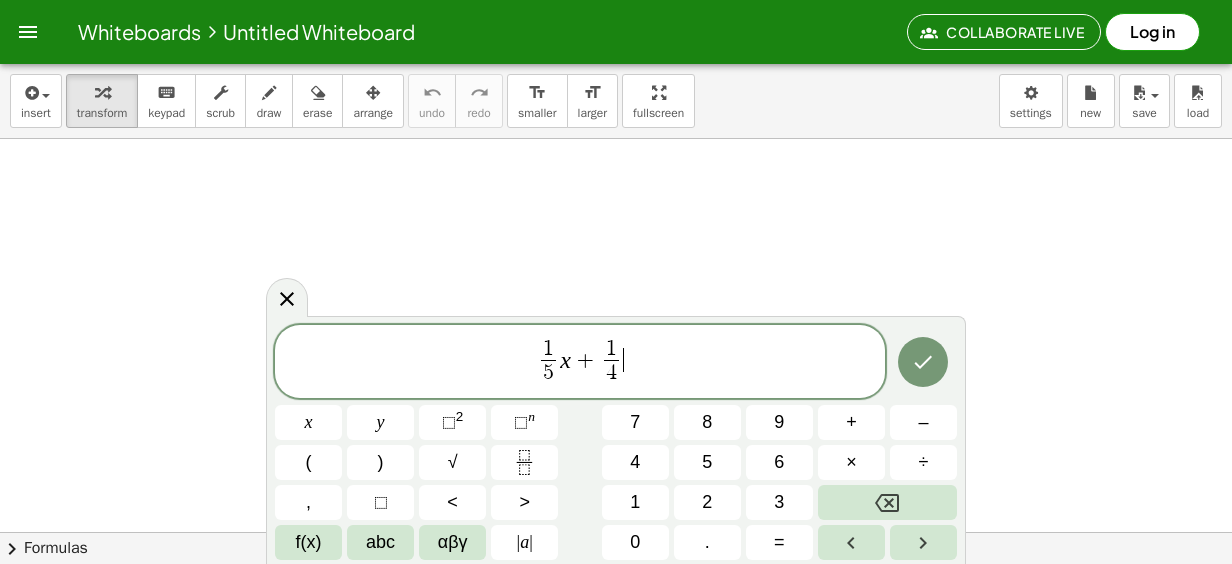 click on "1 5 ​ x + 1 4 ​ ​" at bounding box center (580, 363) 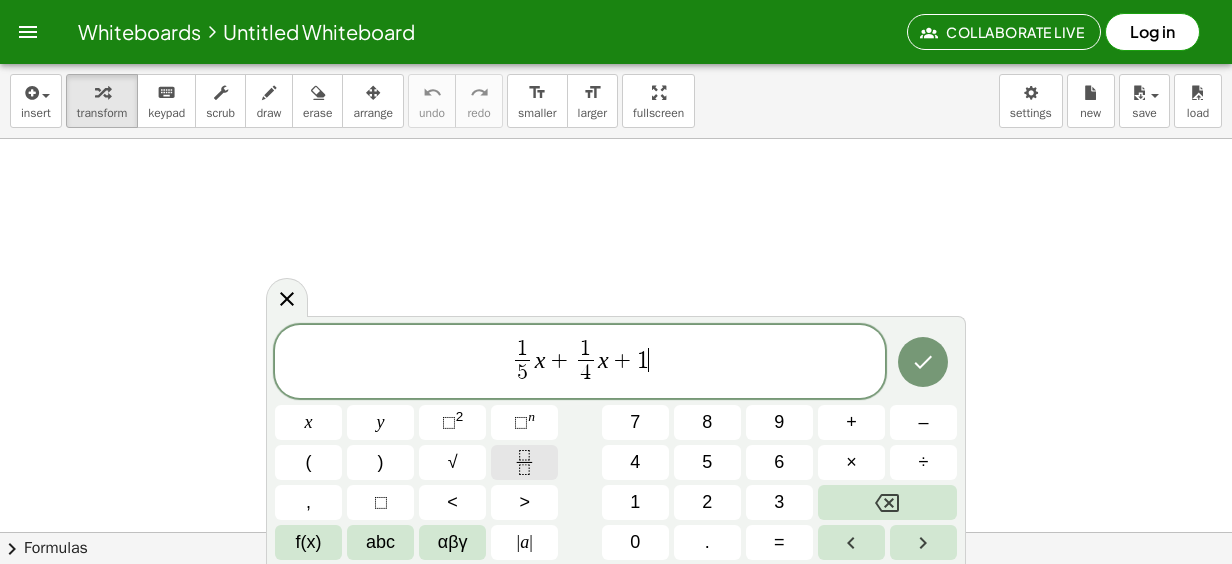 click 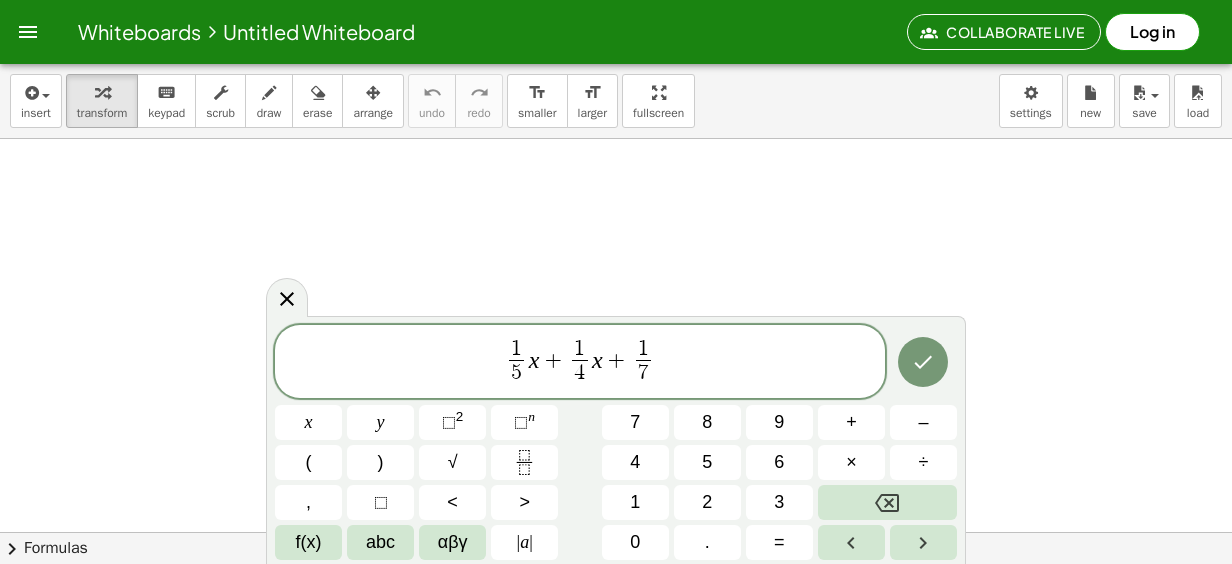 click on "1 5 ​ x + 1 4 ​ x + 1 7 ​ ​" at bounding box center [580, 363] 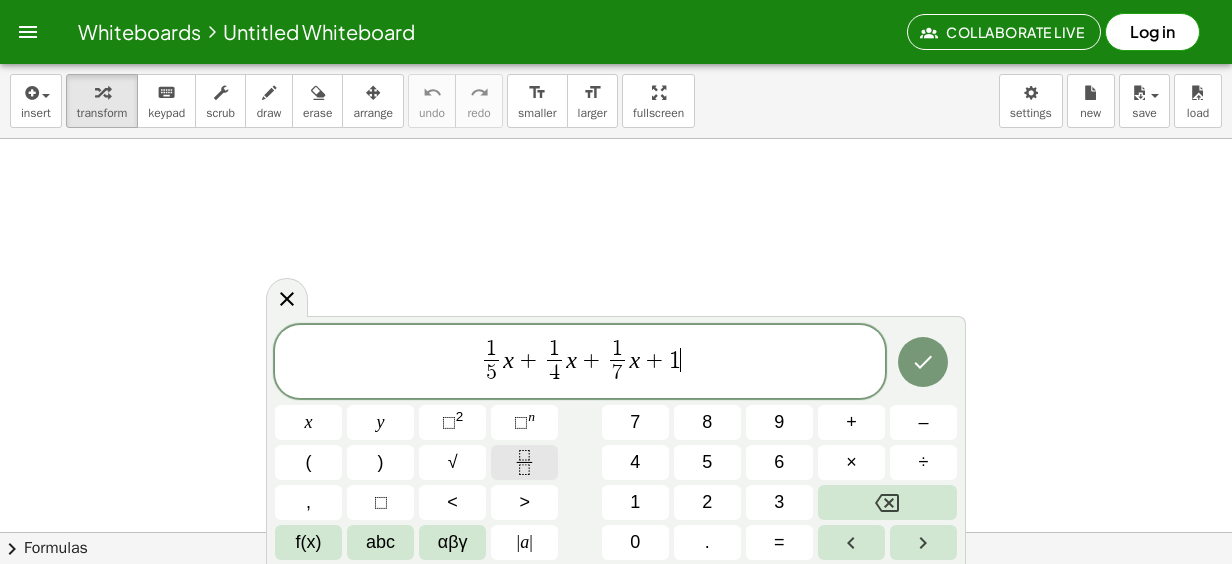 click 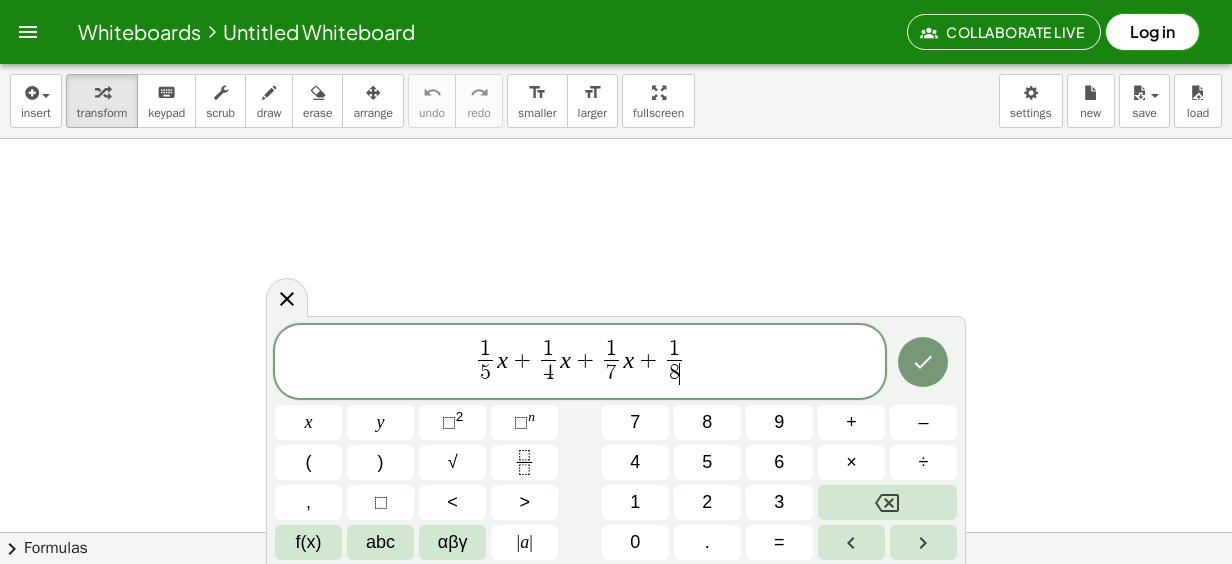 click on "1 5 ​ x + 1 4 ​ x + 1 7 ​ x + 1 8 ​ ​" at bounding box center [580, 363] 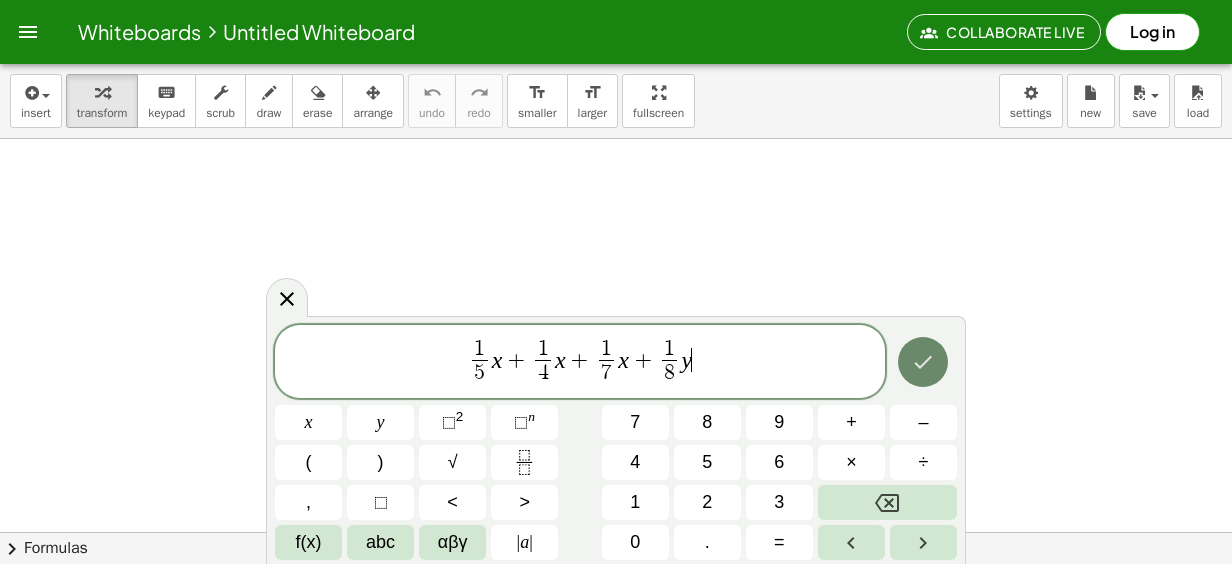 click 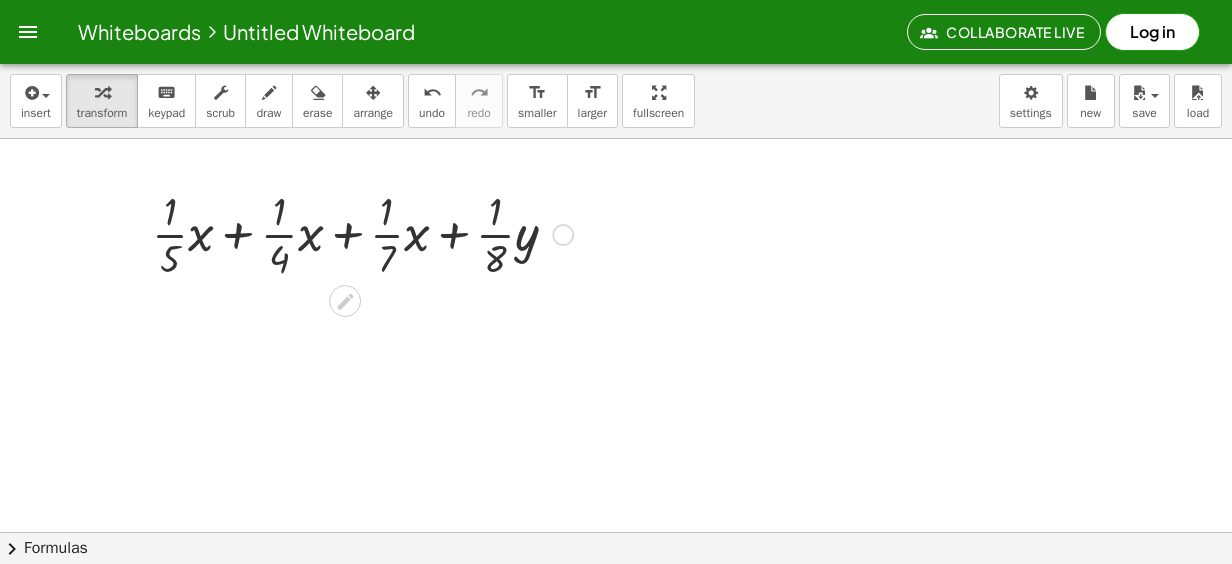drag, startPoint x: 68, startPoint y: 174, endPoint x: 521, endPoint y: 239, distance: 457.6396 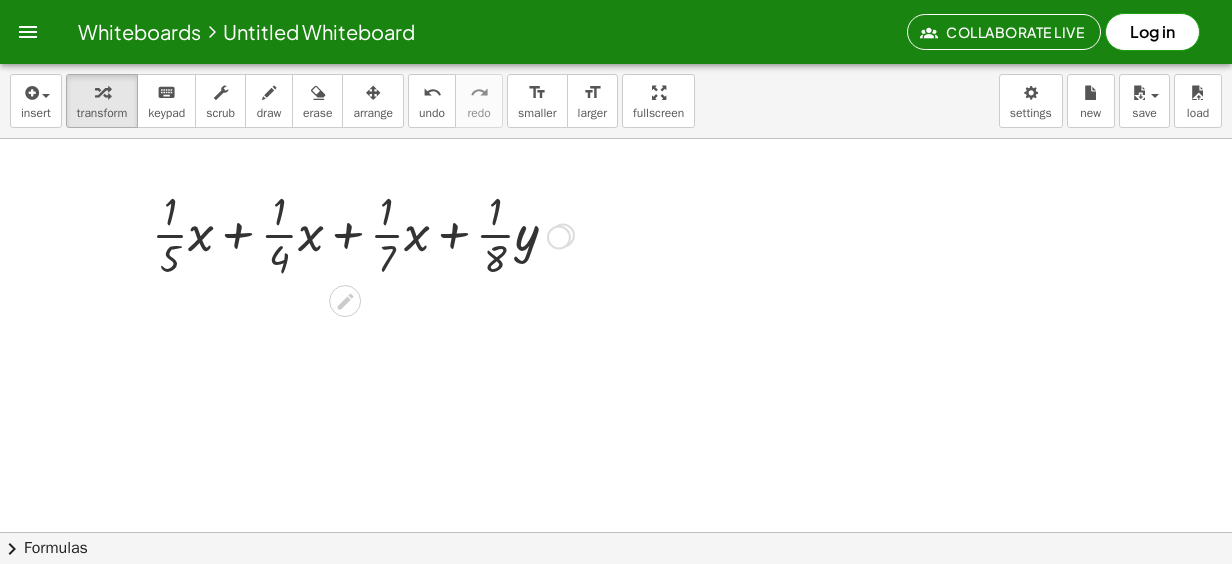 click at bounding box center (563, 235) 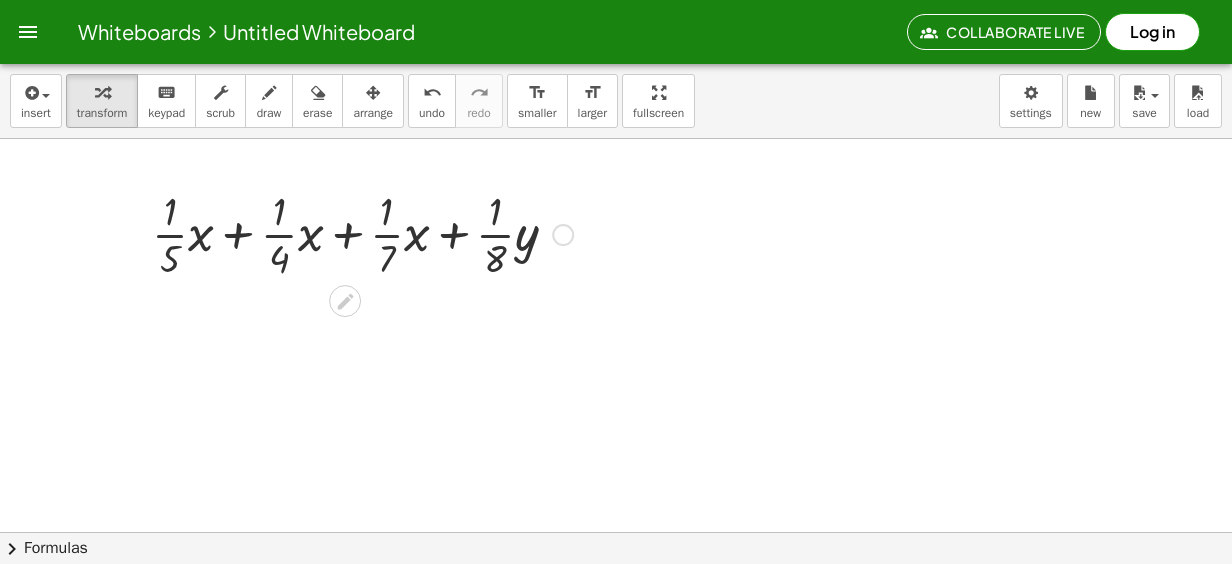 drag, startPoint x: 562, startPoint y: 234, endPoint x: 511, endPoint y: 309, distance: 90.697296 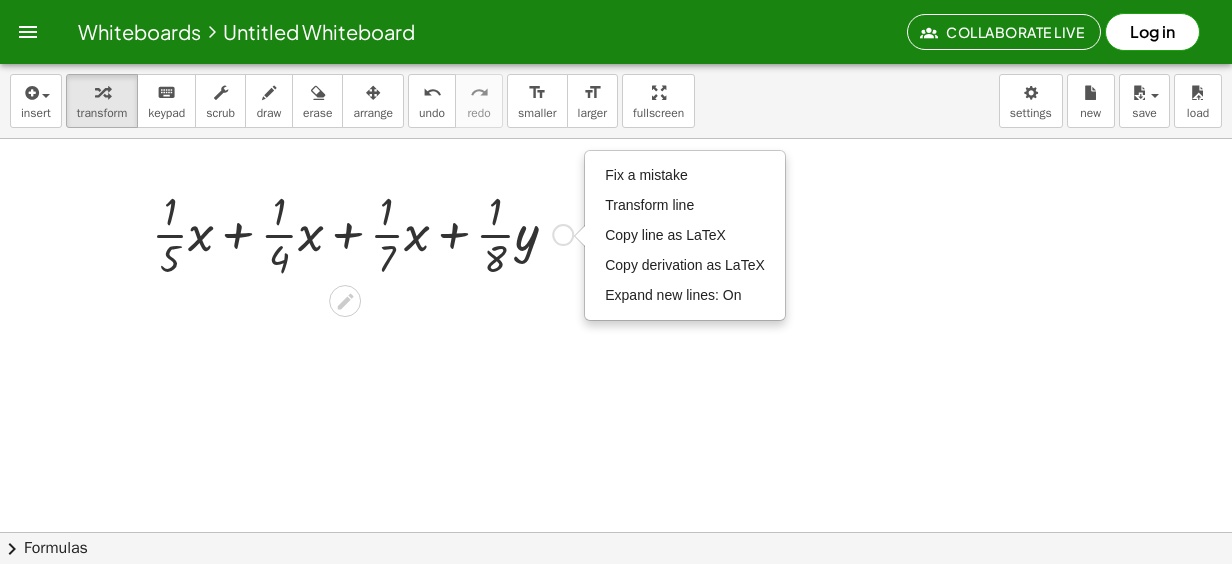 drag, startPoint x: 362, startPoint y: 312, endPoint x: 368, endPoint y: 302, distance: 11.661903 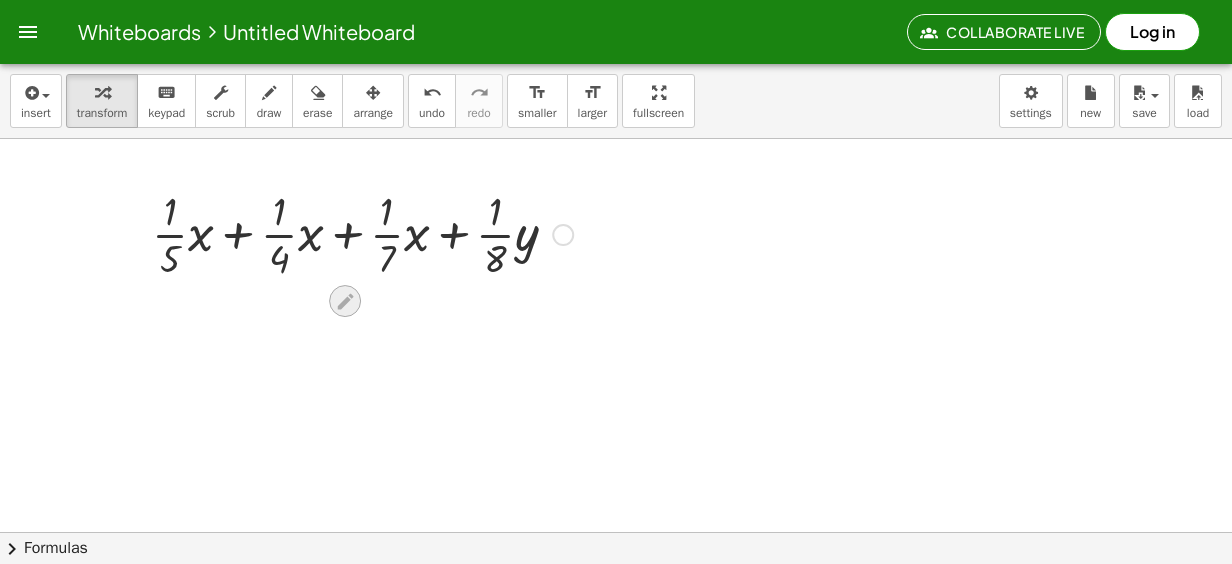 click 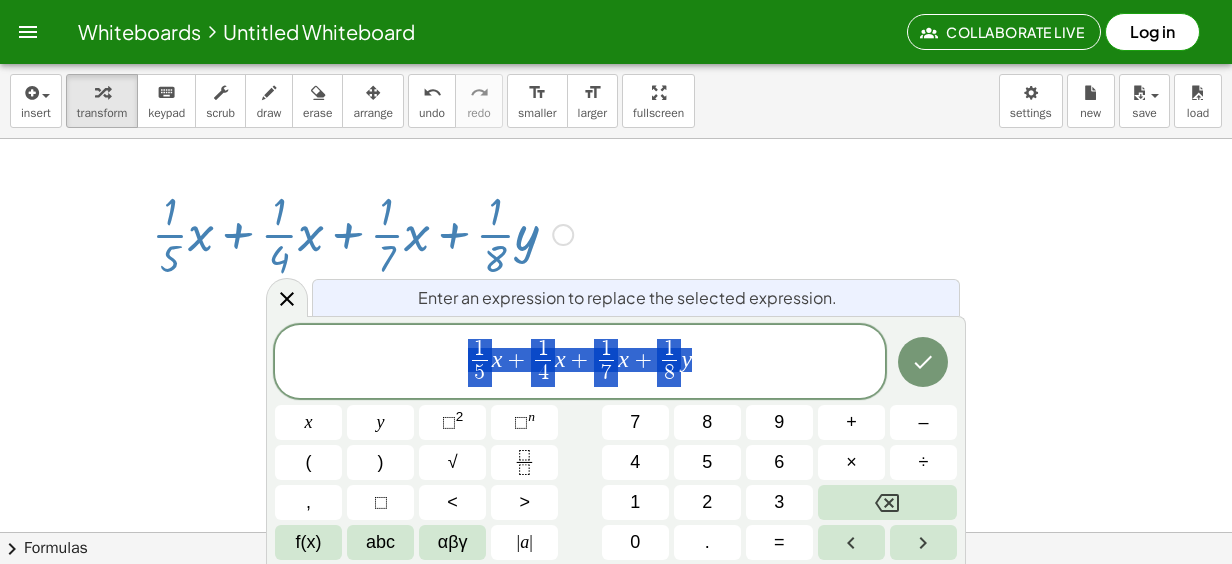 click at bounding box center (616, 597) 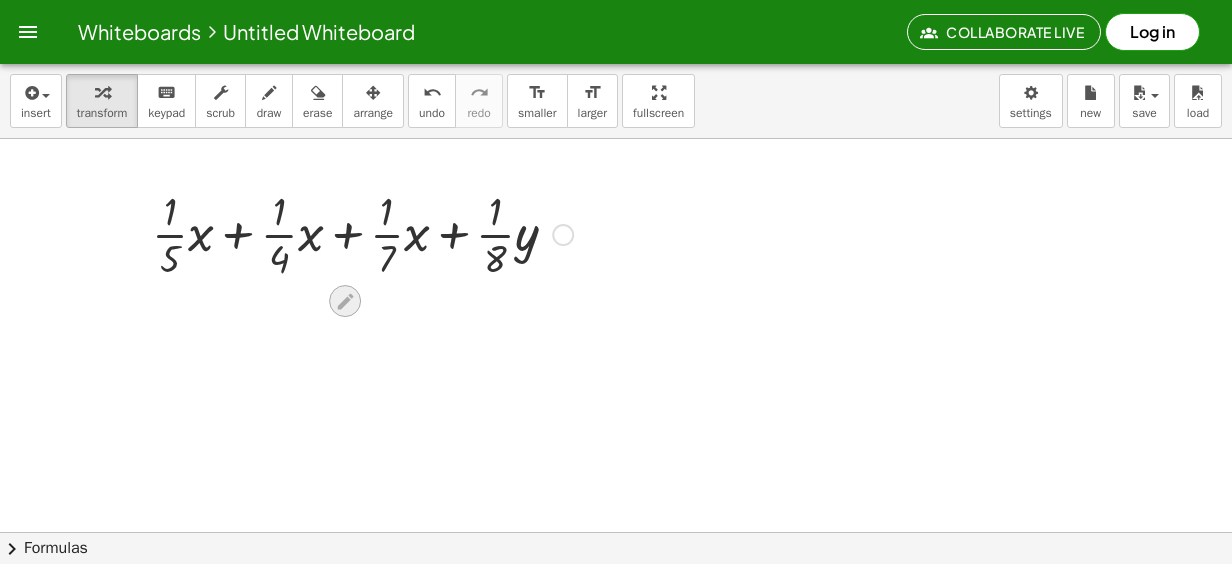 click 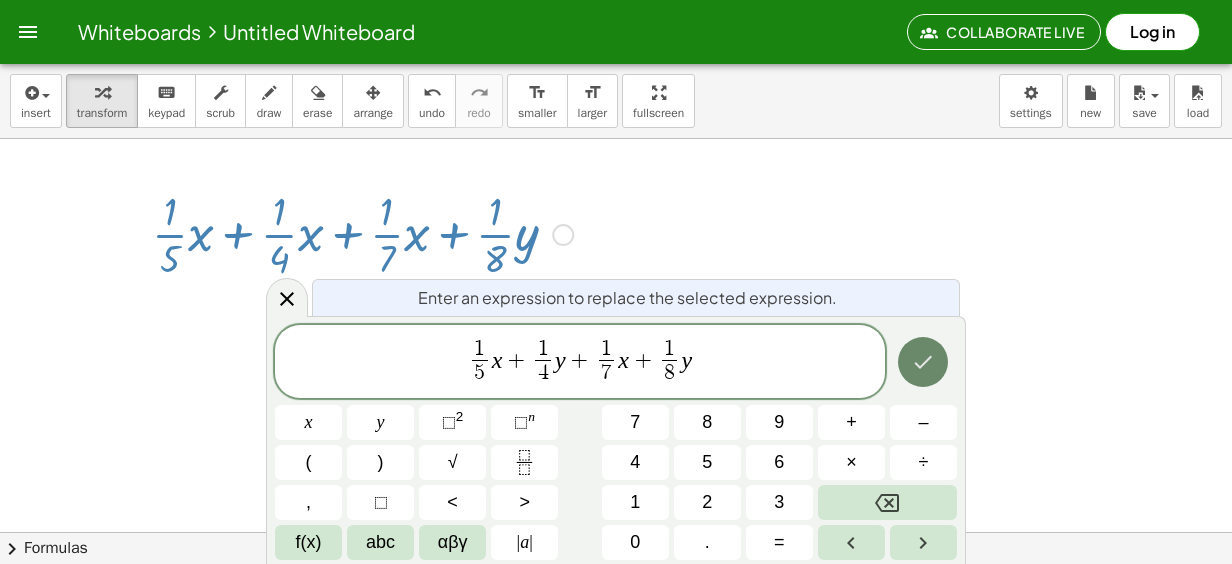 click at bounding box center (923, 362) 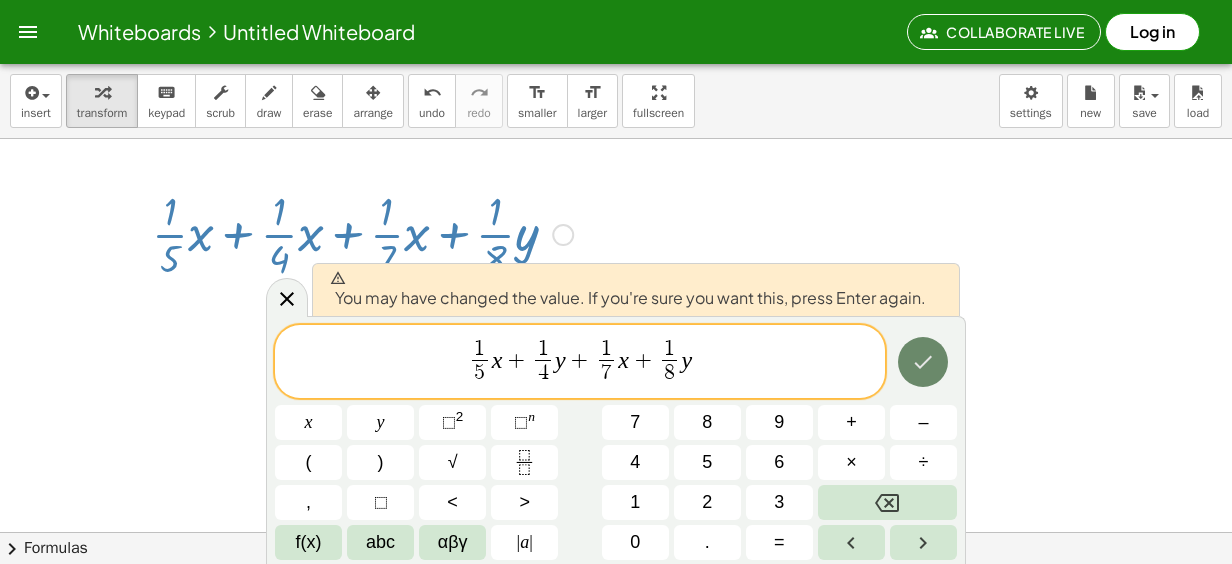 click 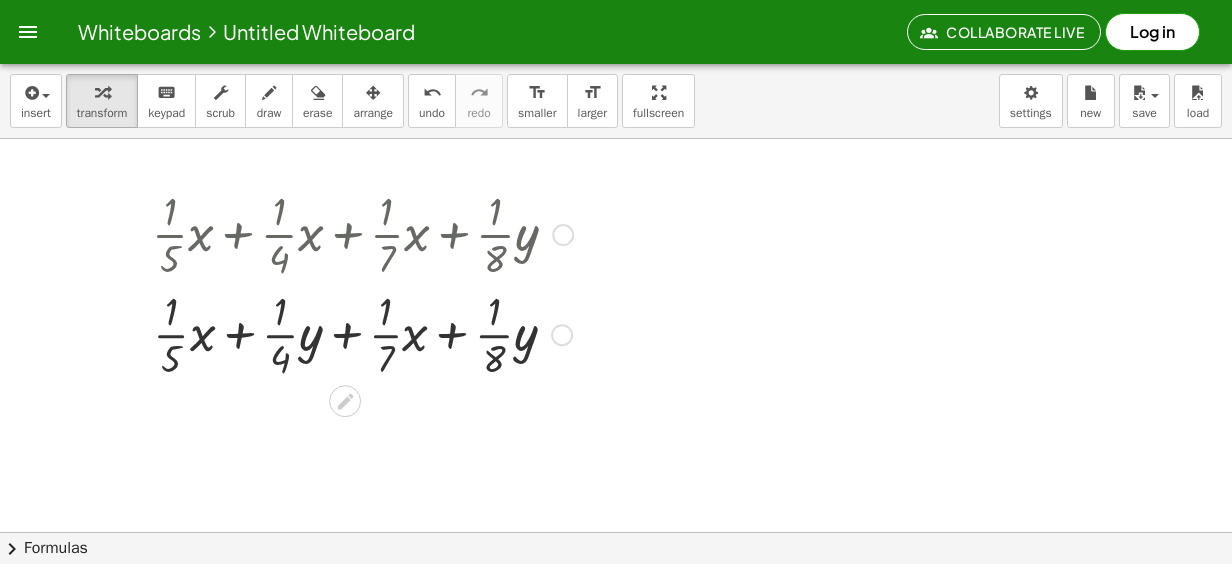 click at bounding box center [362, 233] 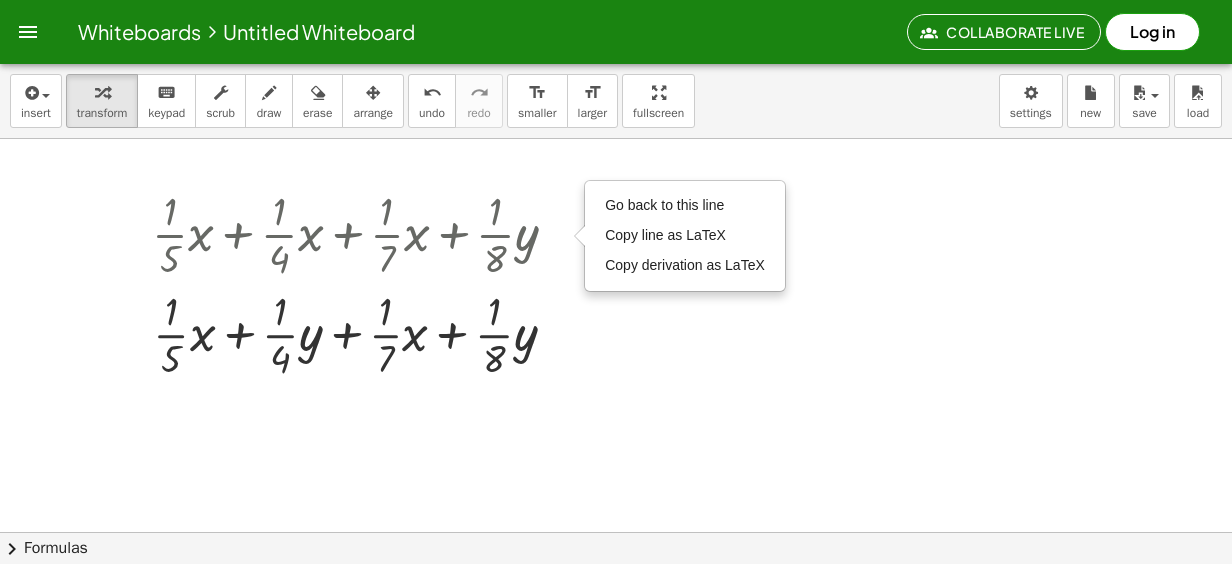 click at bounding box center (616, 597) 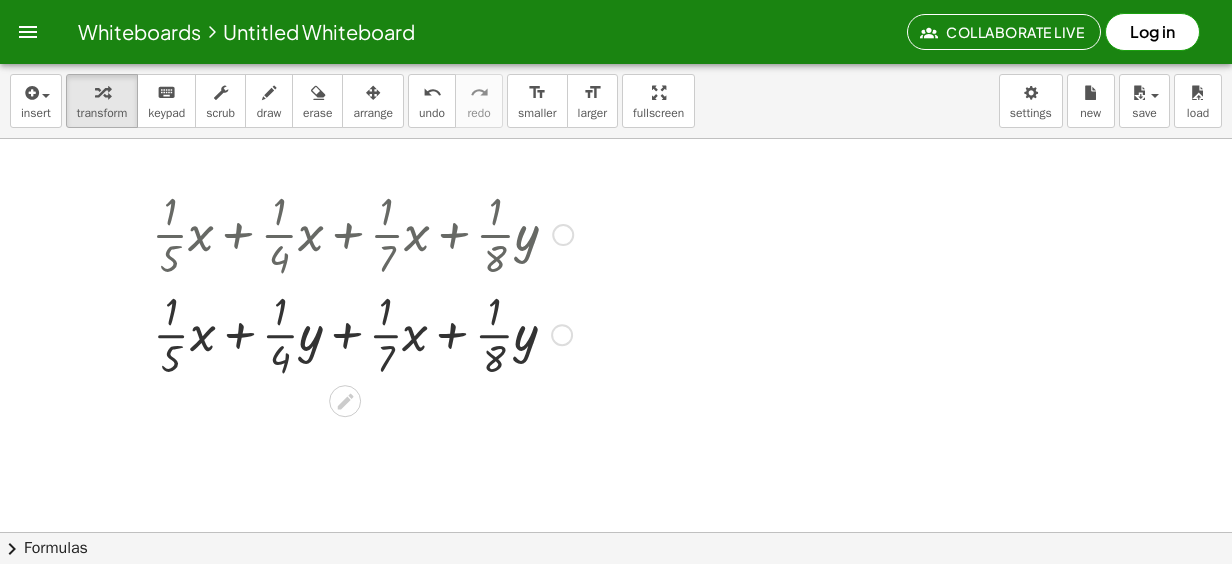 click at bounding box center (362, 333) 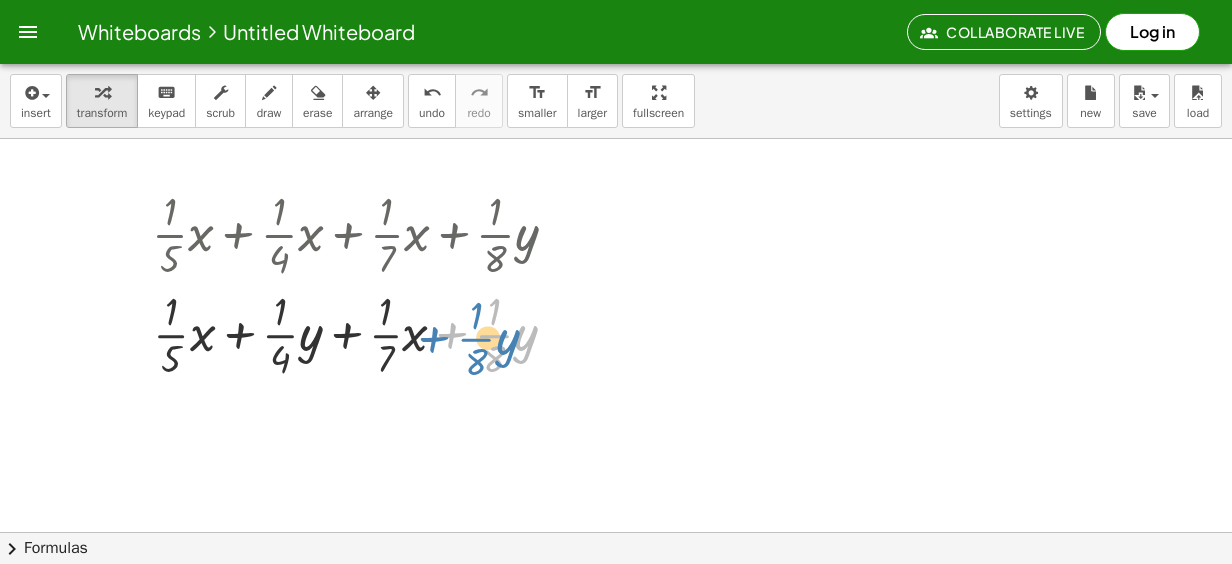 drag, startPoint x: 453, startPoint y: 338, endPoint x: 414, endPoint y: 341, distance: 39.115215 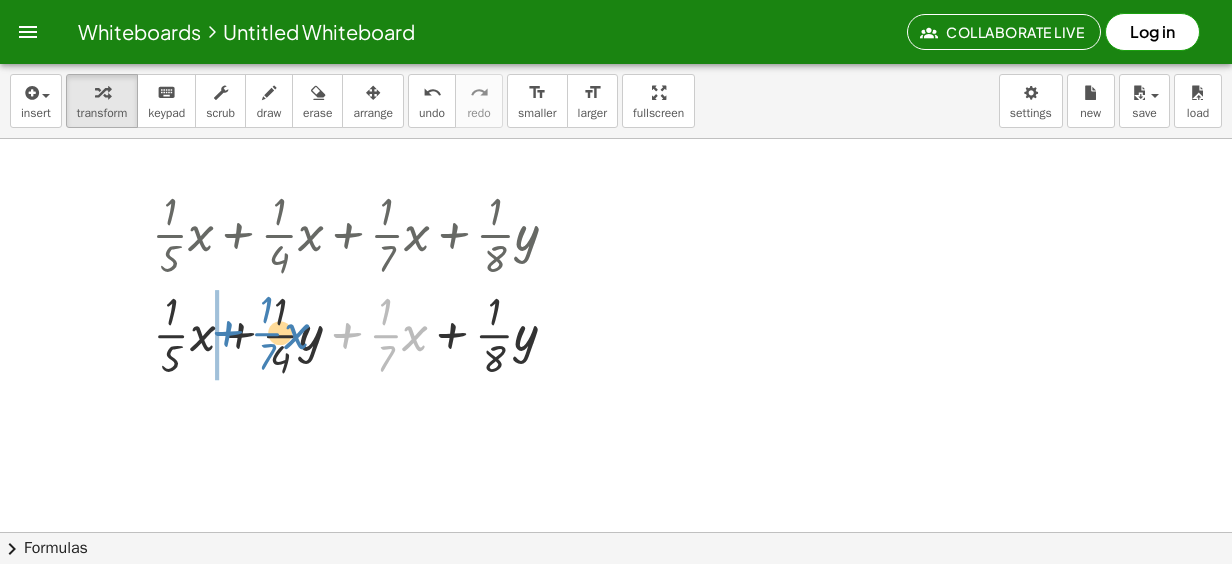drag, startPoint x: 344, startPoint y: 332, endPoint x: 224, endPoint y: 330, distance: 120.01666 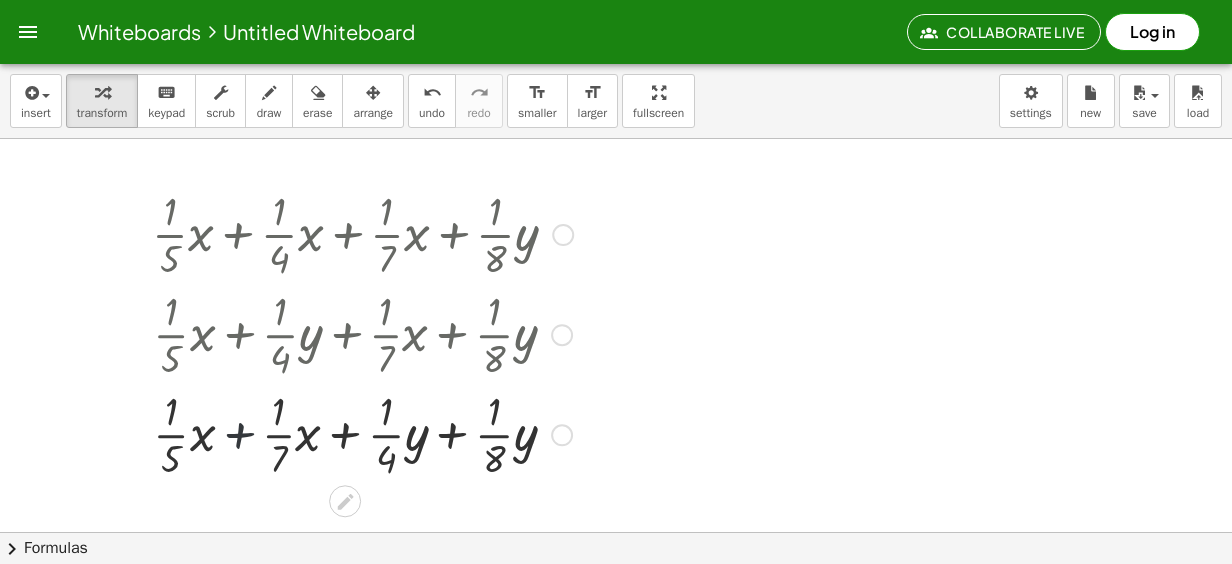 click at bounding box center [362, 433] 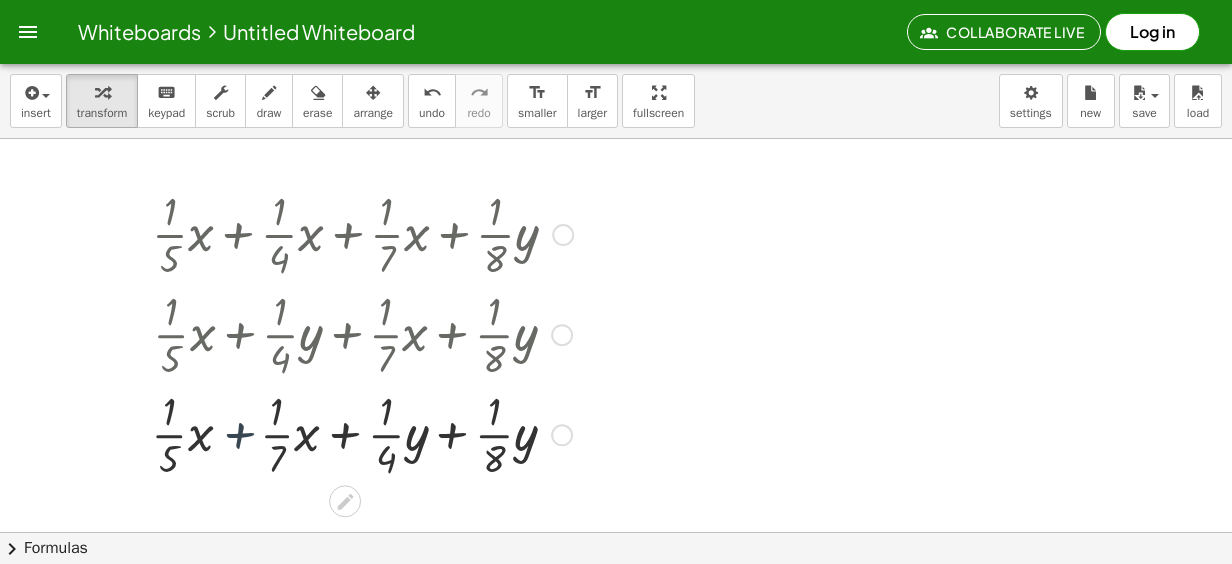 click at bounding box center (362, 433) 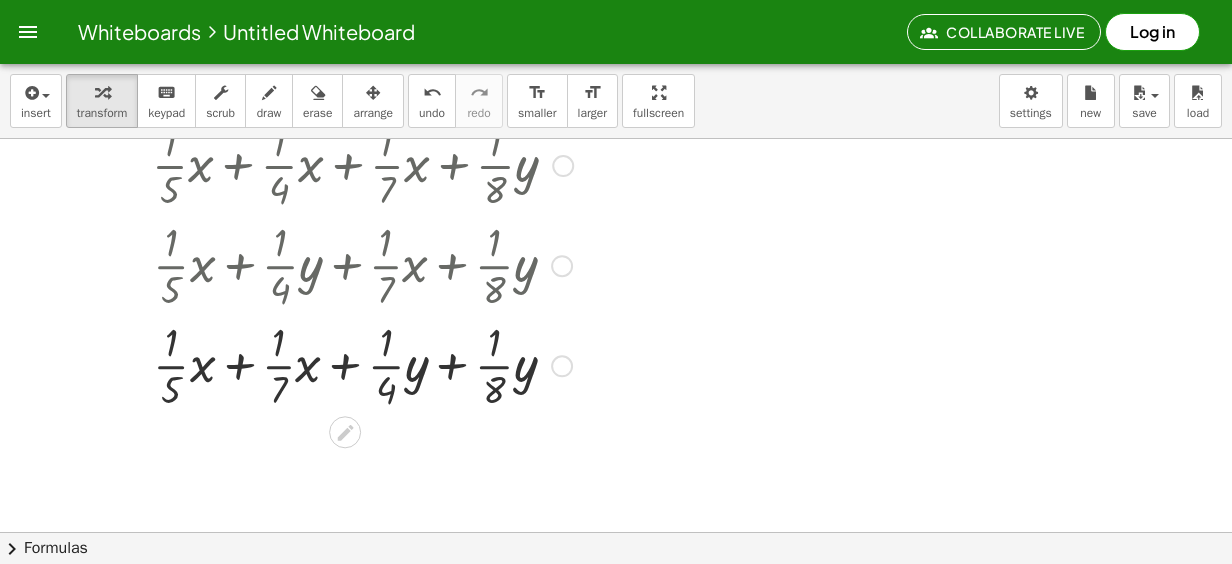 scroll, scrollTop: 100, scrollLeft: 0, axis: vertical 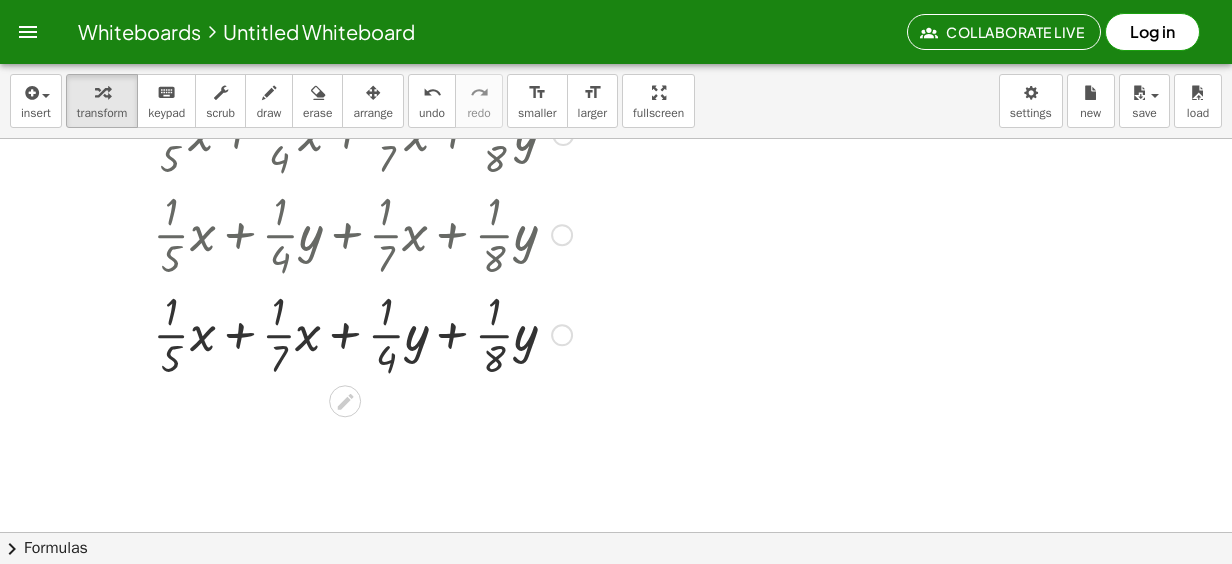 click at bounding box center (362, 333) 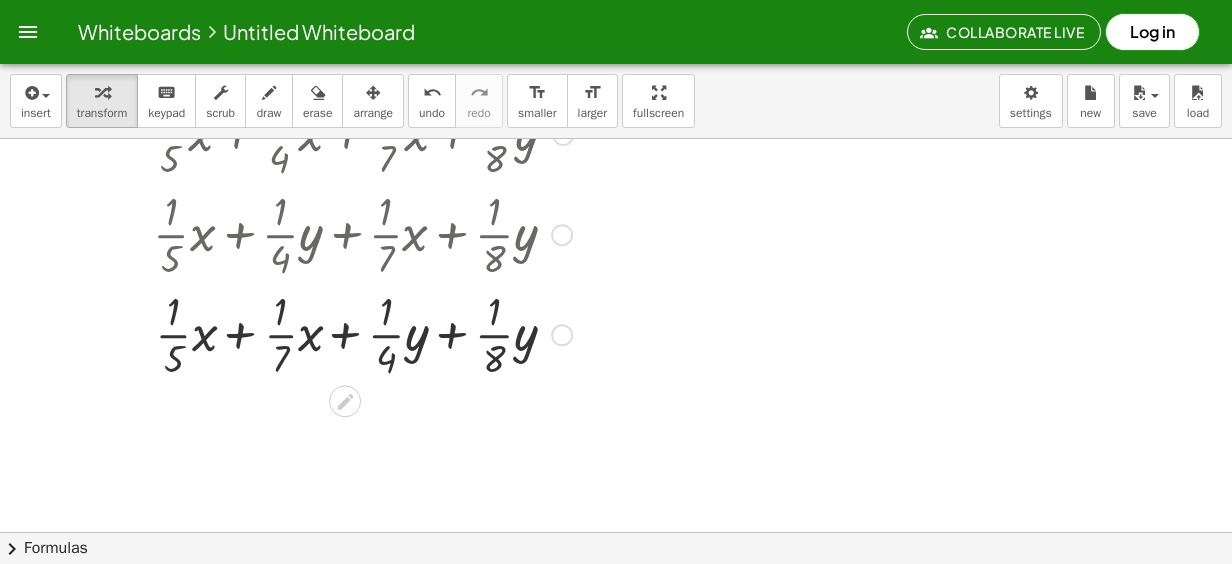 click at bounding box center (362, 333) 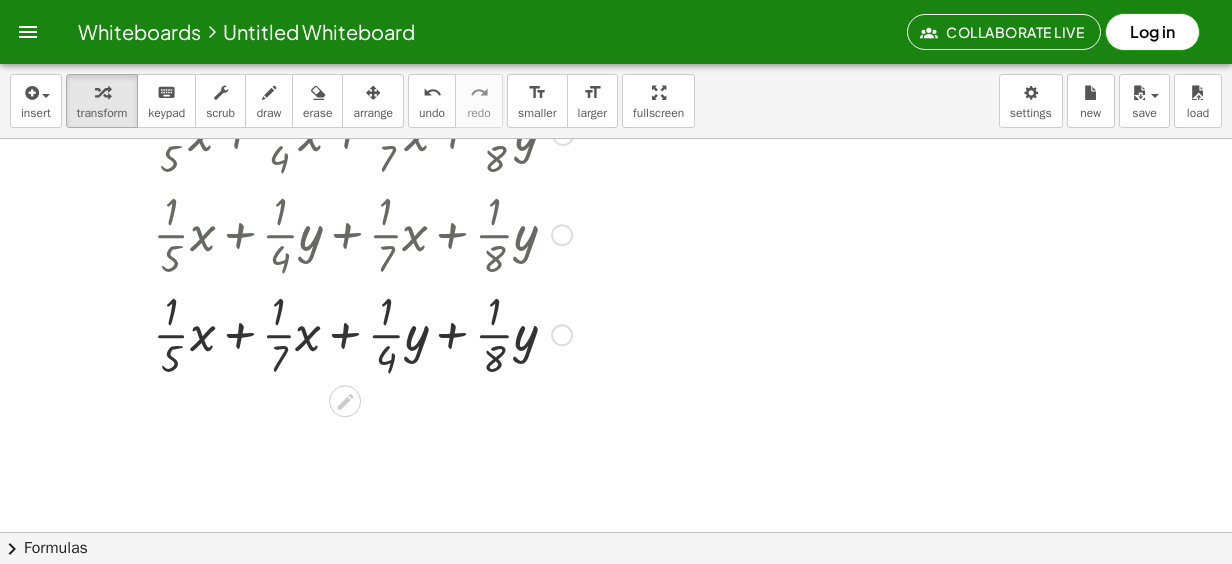 click at bounding box center [362, 333] 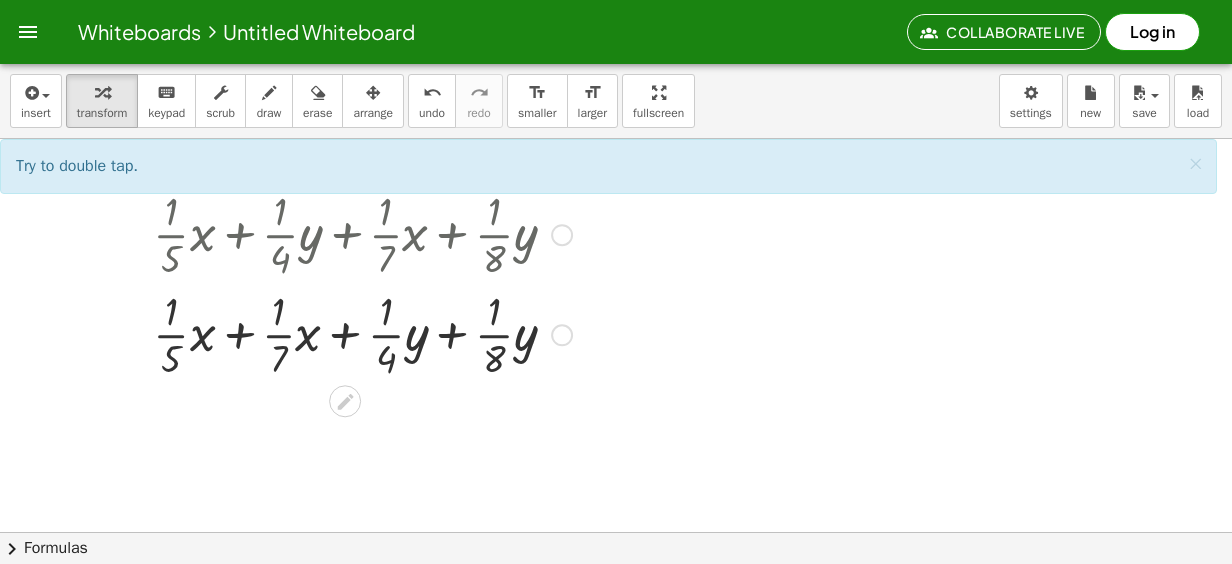 click at bounding box center [362, 333] 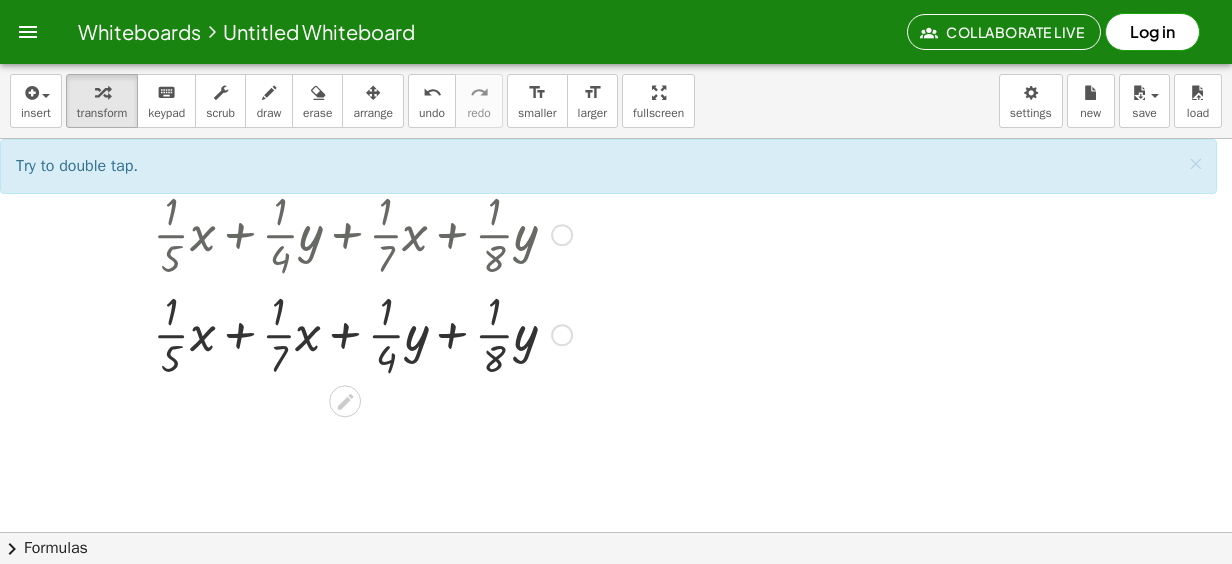 click at bounding box center [362, 333] 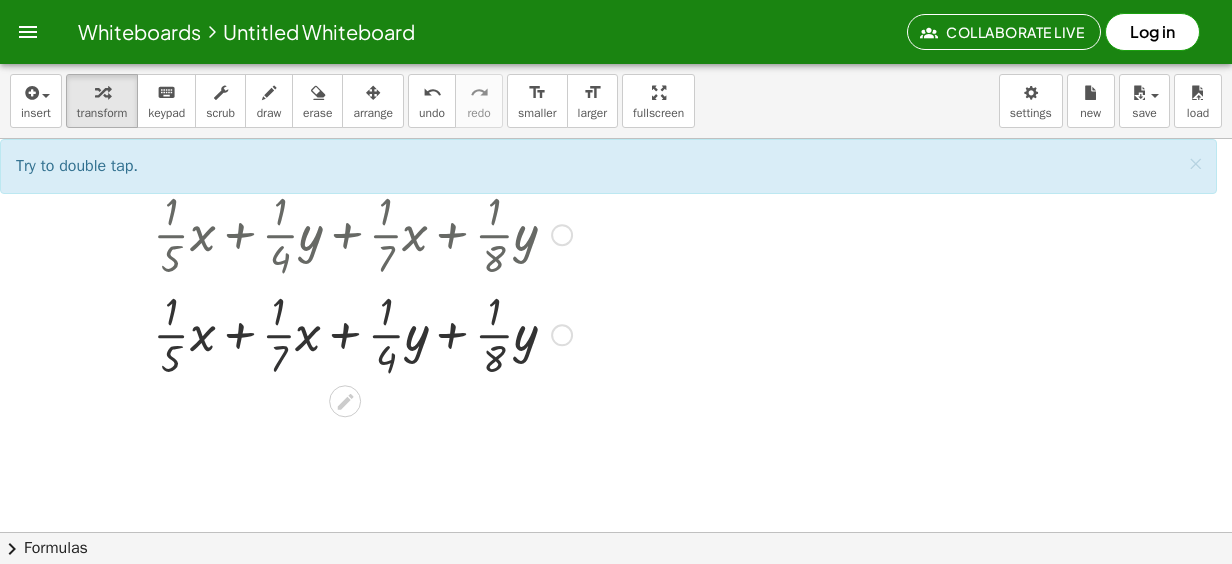 click at bounding box center [362, 333] 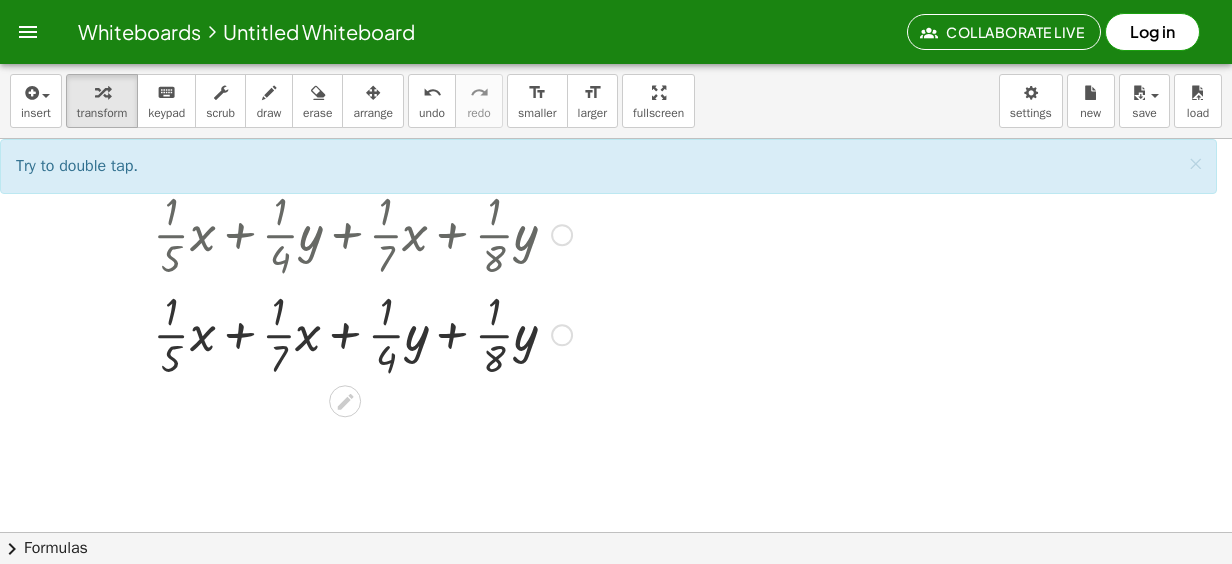 click at bounding box center [362, 333] 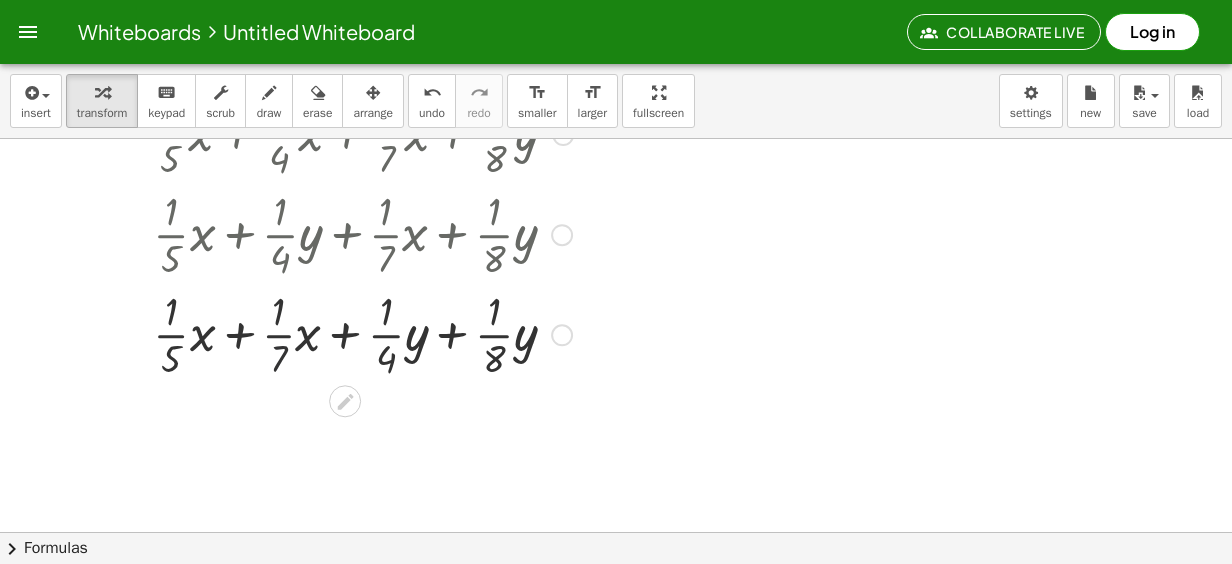 click at bounding box center [362, 333] 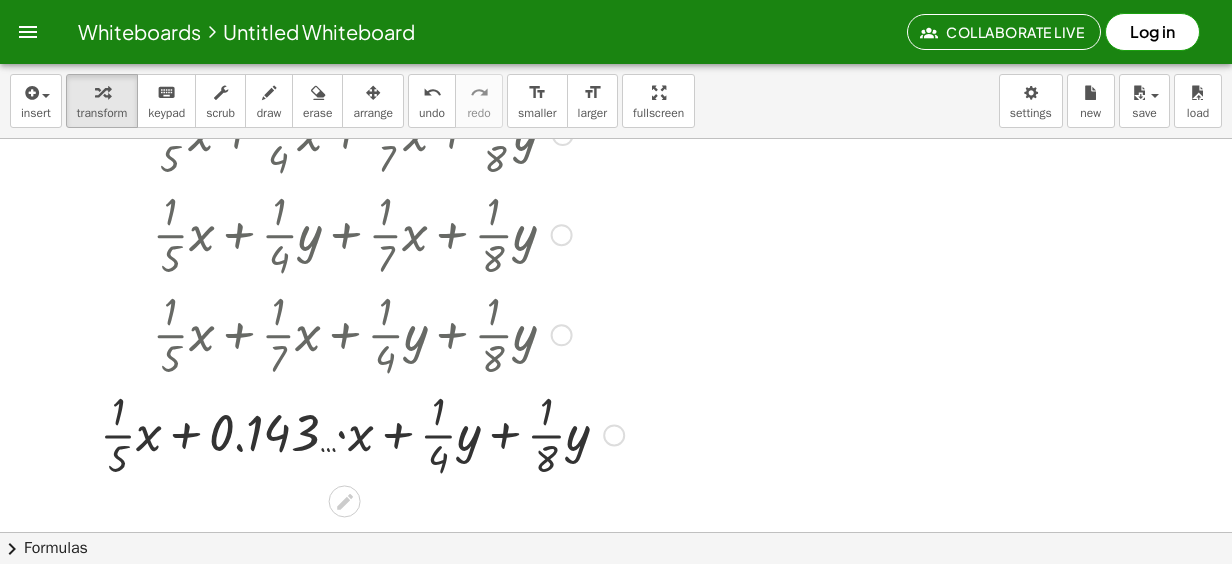 click at bounding box center [362, 433] 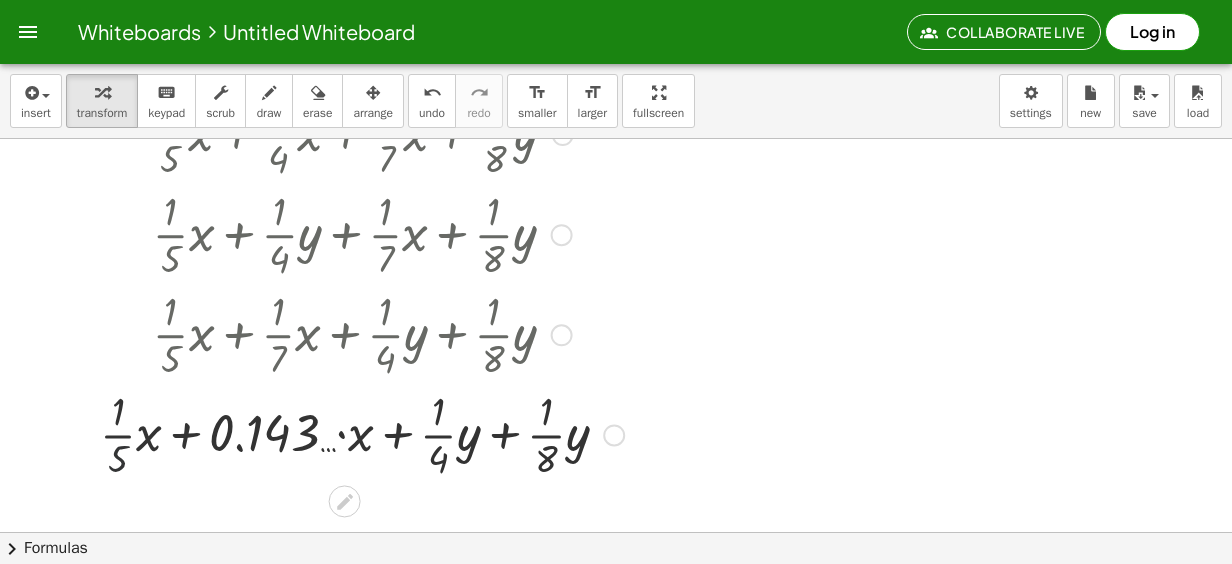 click at bounding box center [362, 433] 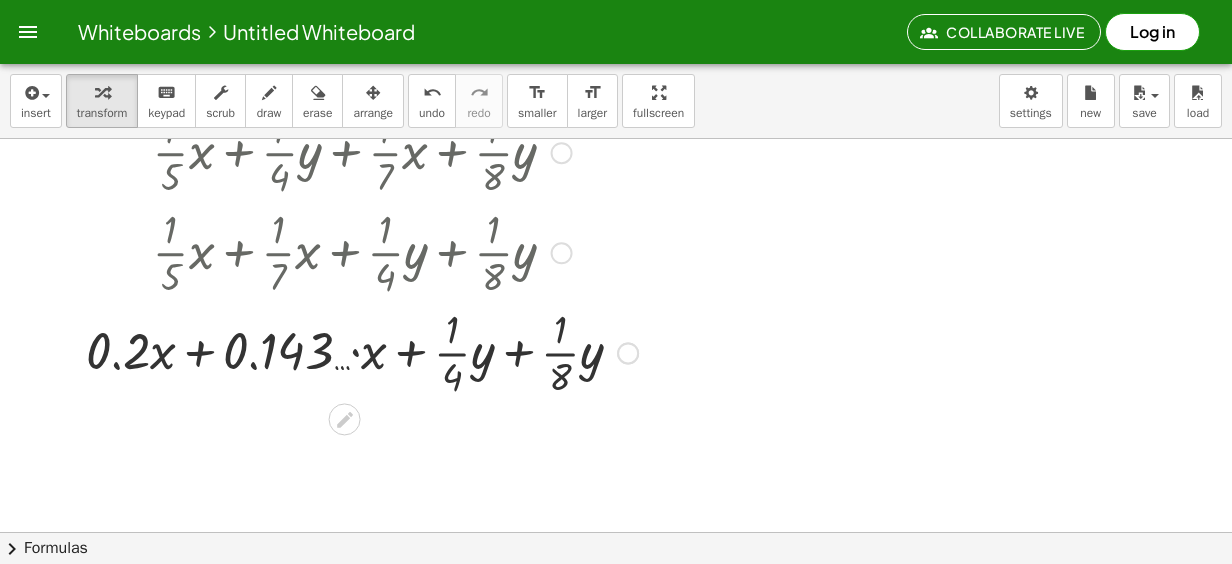 scroll, scrollTop: 200, scrollLeft: 0, axis: vertical 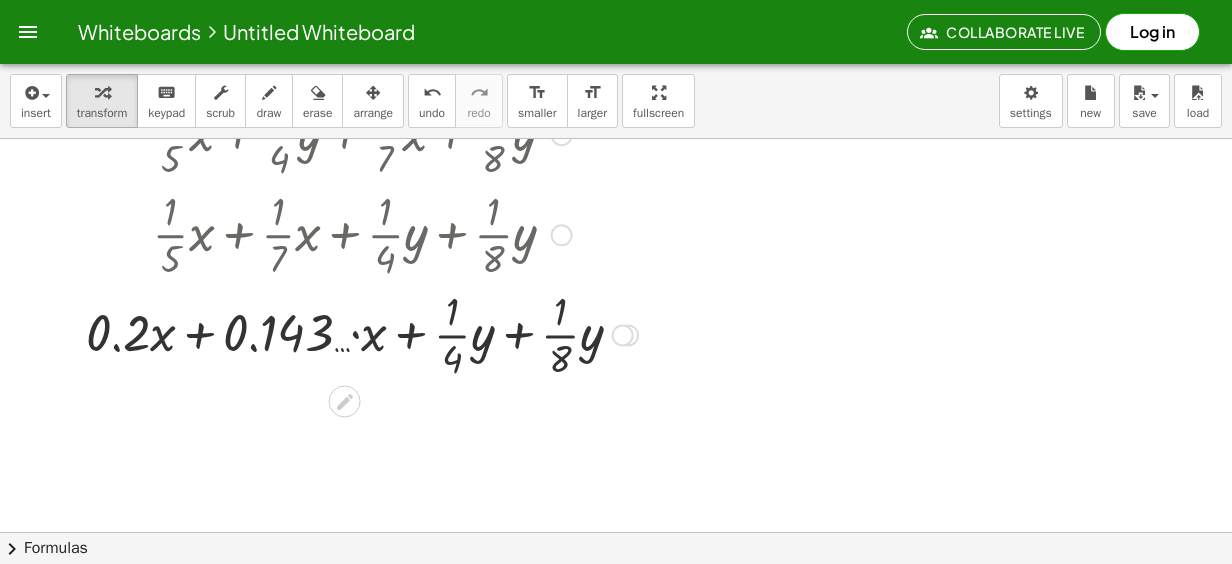 click at bounding box center [362, 333] 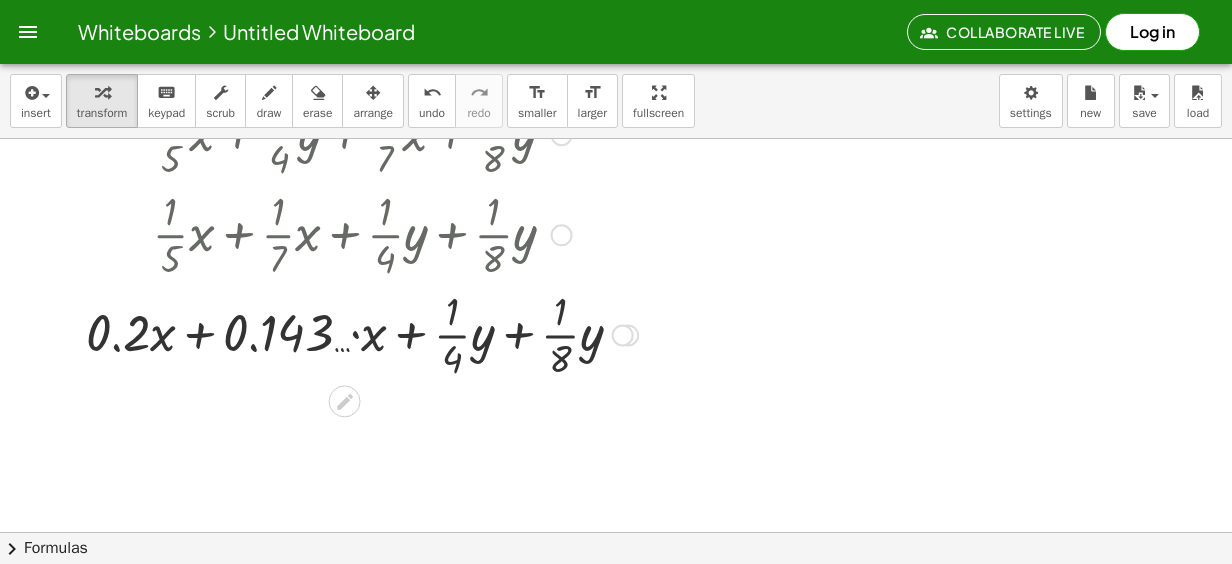 click at bounding box center (362, 333) 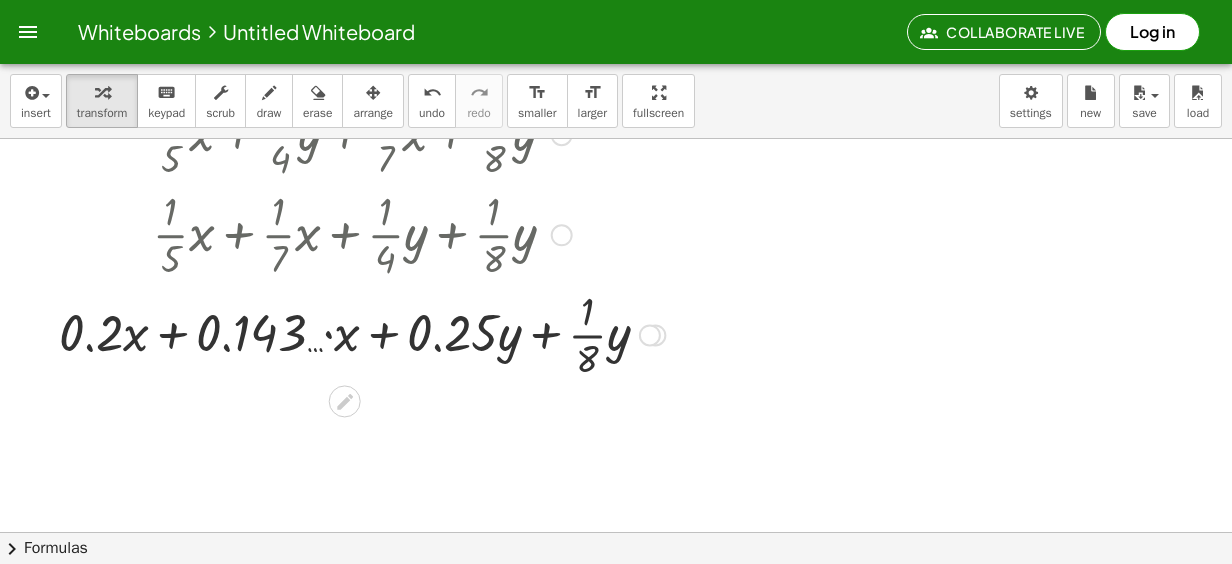 click at bounding box center (362, 333) 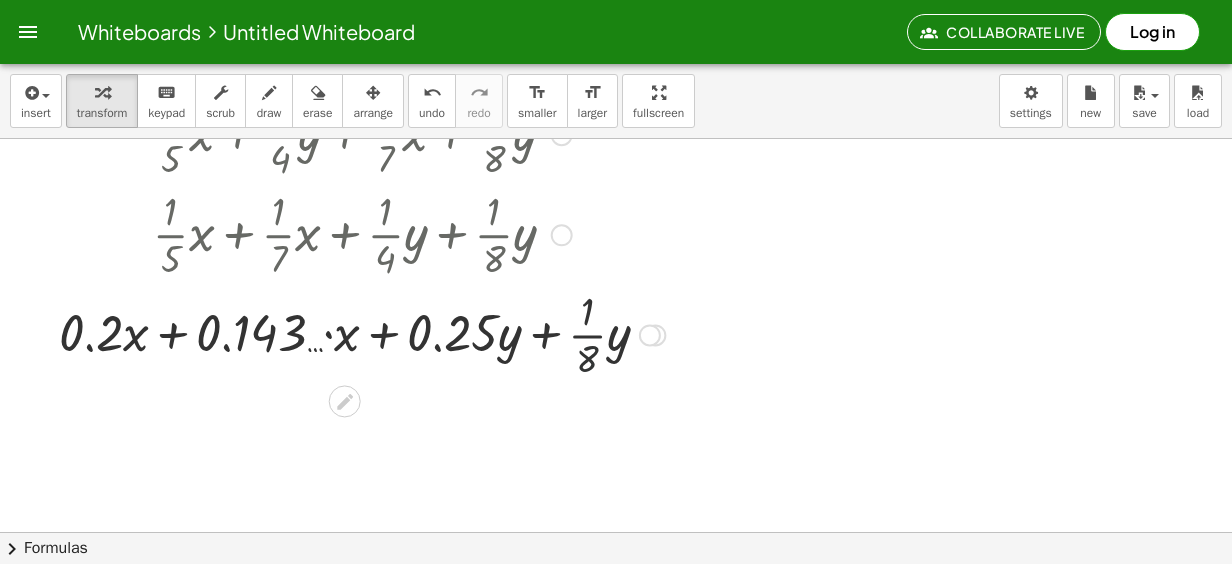 click at bounding box center [362, 333] 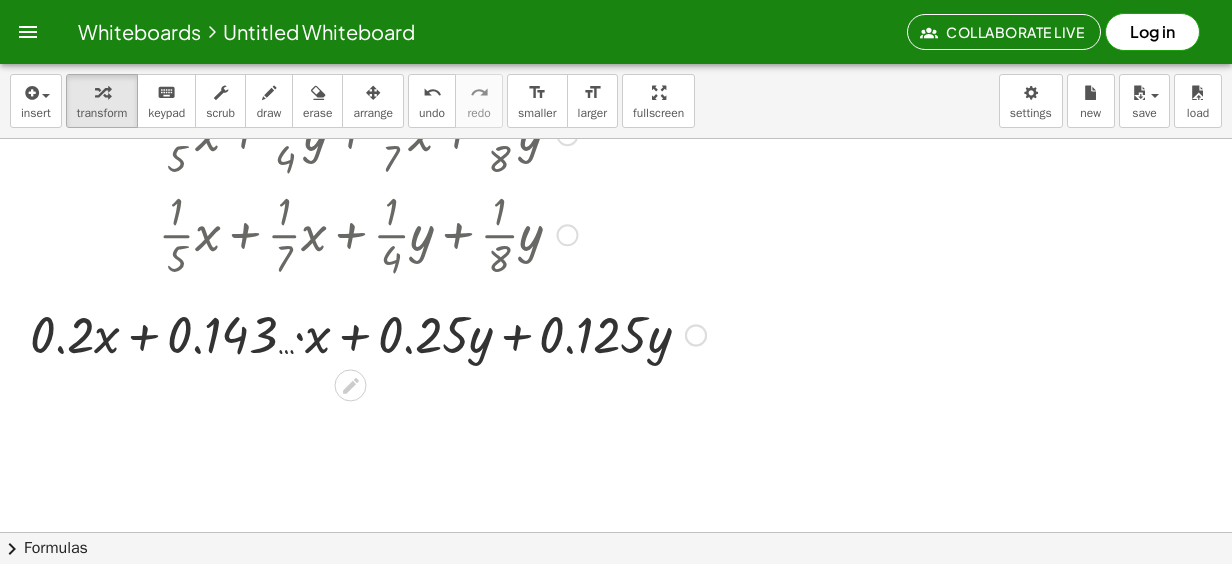 click at bounding box center [368, 333] 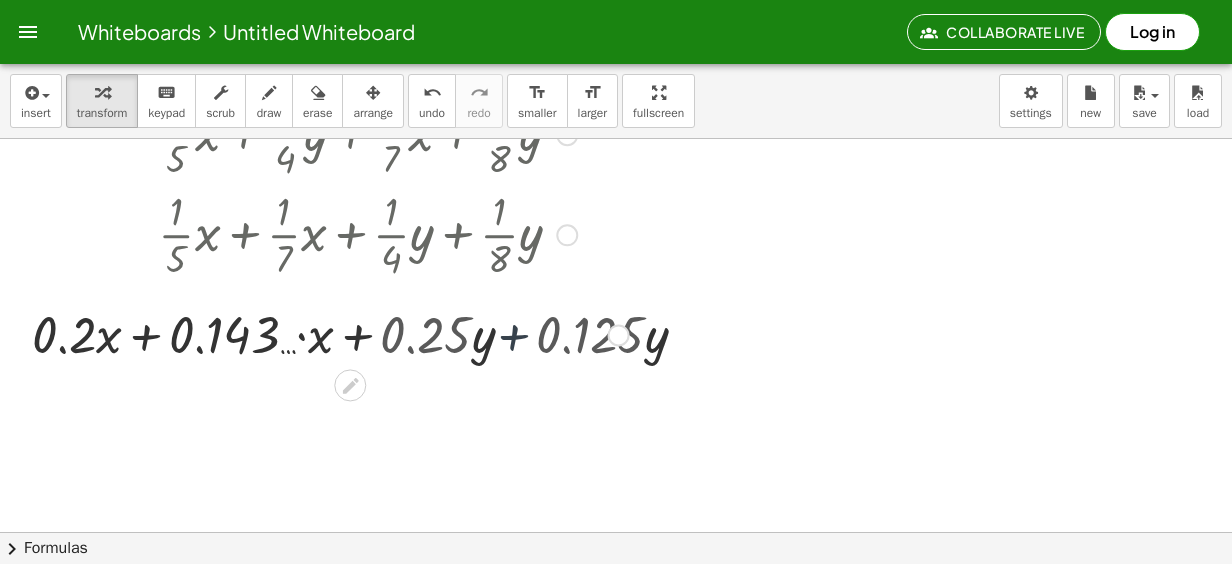 click at bounding box center (368, 333) 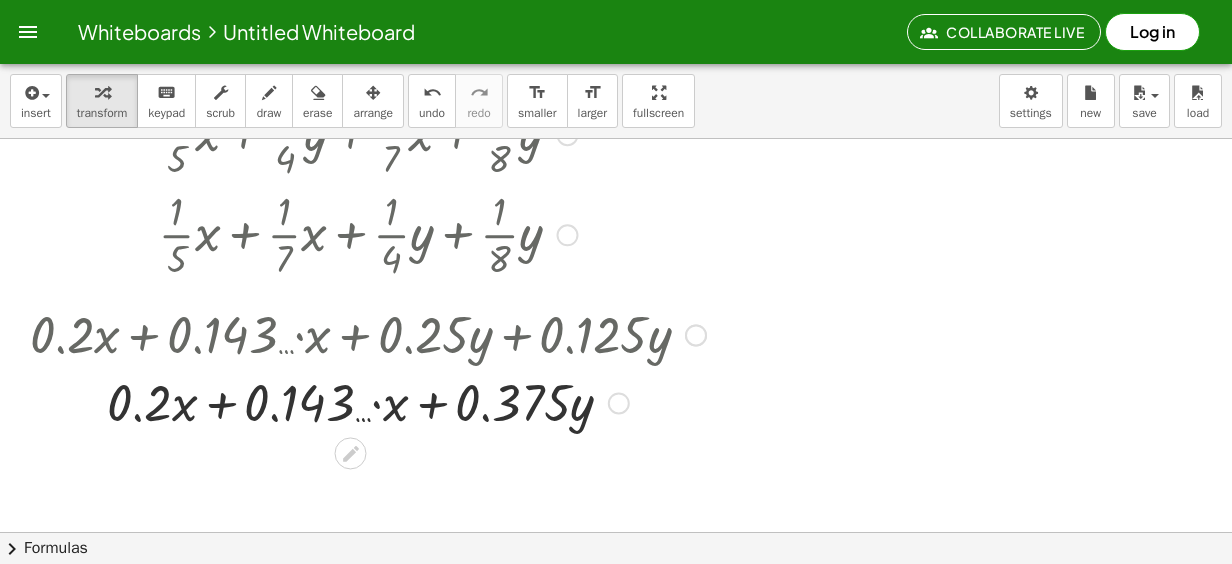 click at bounding box center [368, 401] 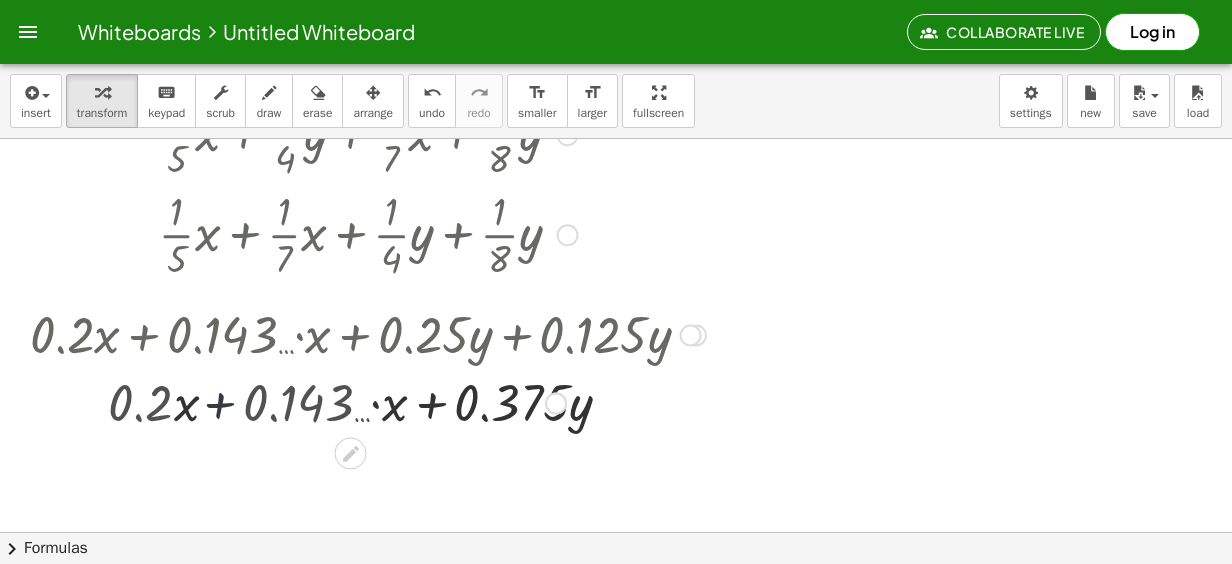 click at bounding box center [368, 401] 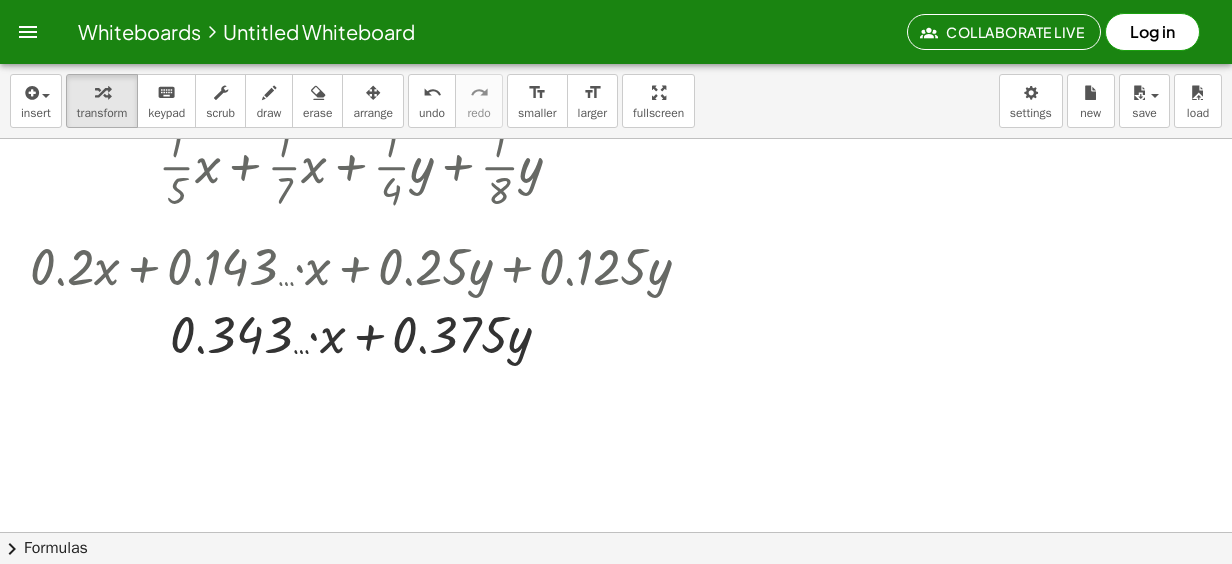 scroll, scrollTop: 300, scrollLeft: 0, axis: vertical 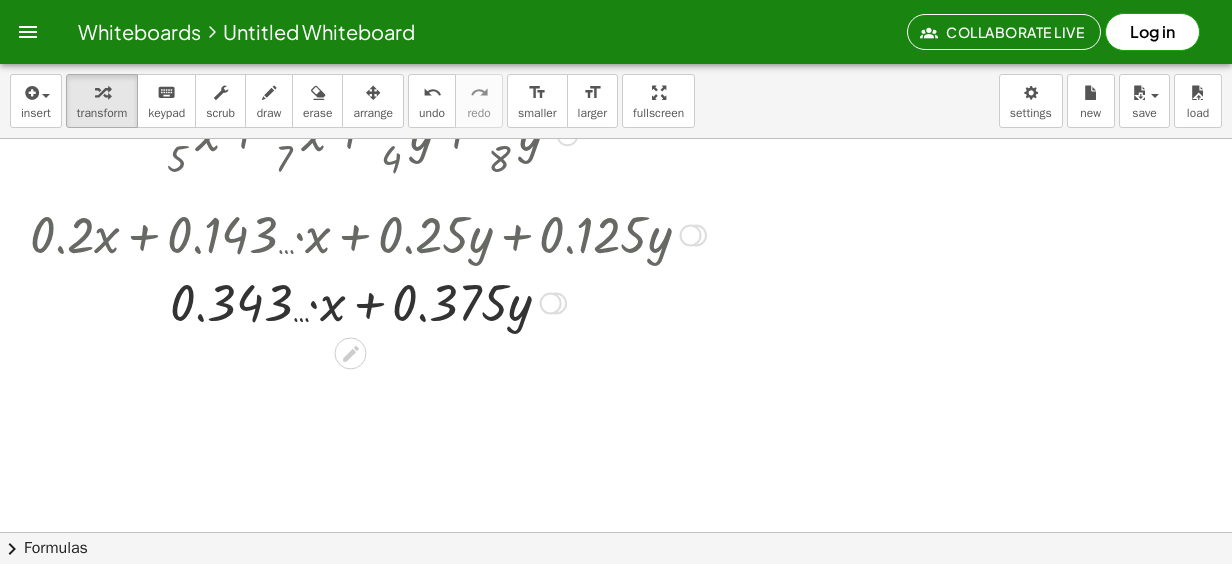 click at bounding box center [368, 301] 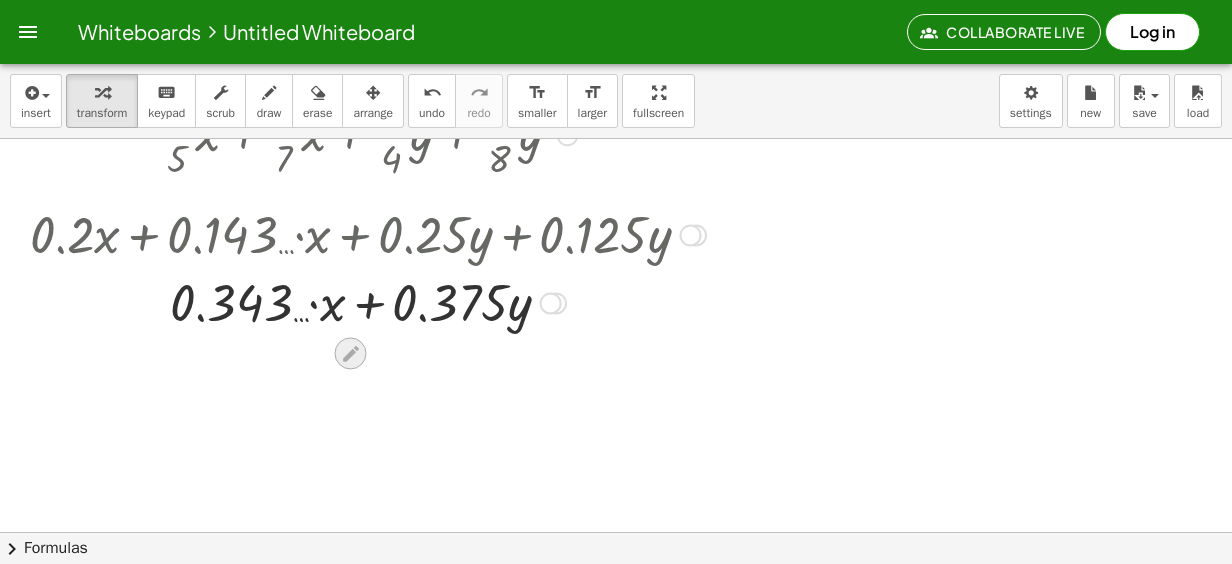 click 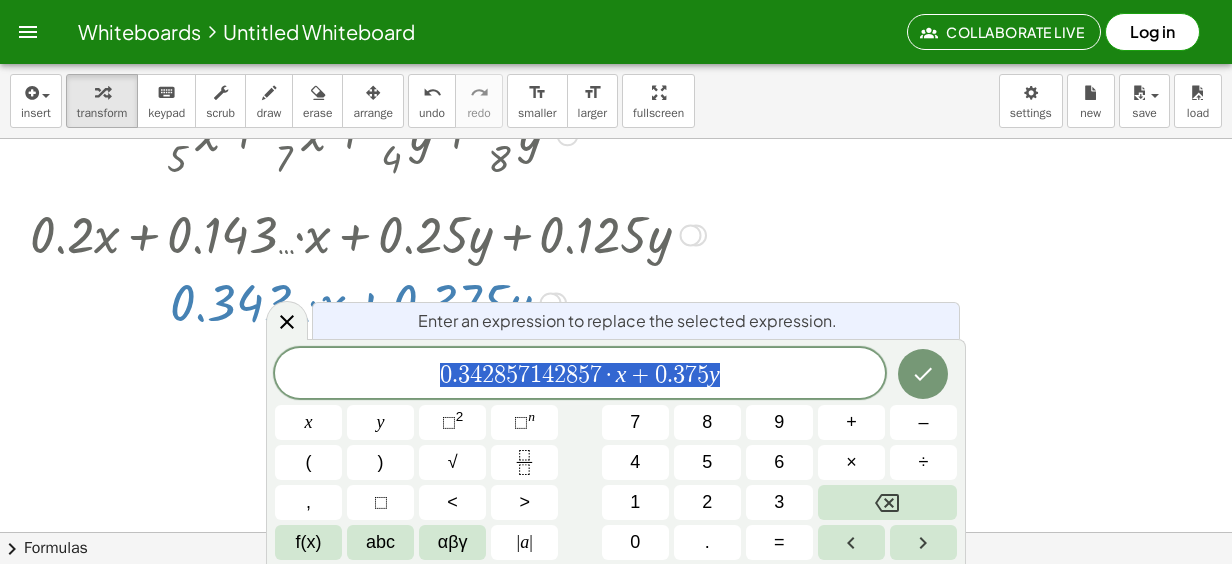 click at bounding box center [616, 297] 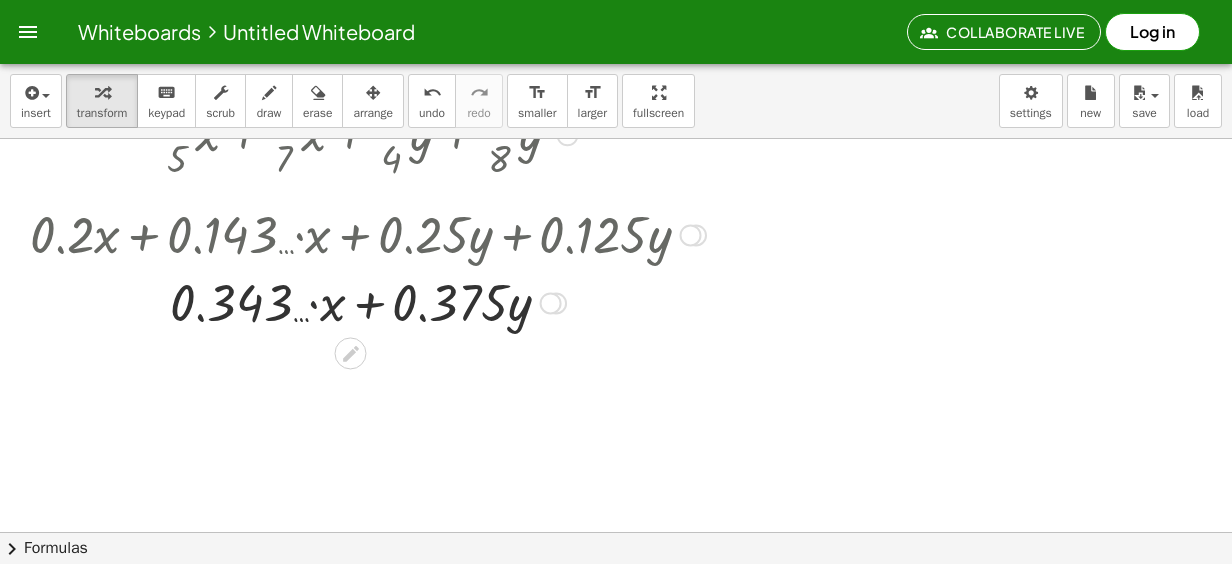 click at bounding box center (368, 301) 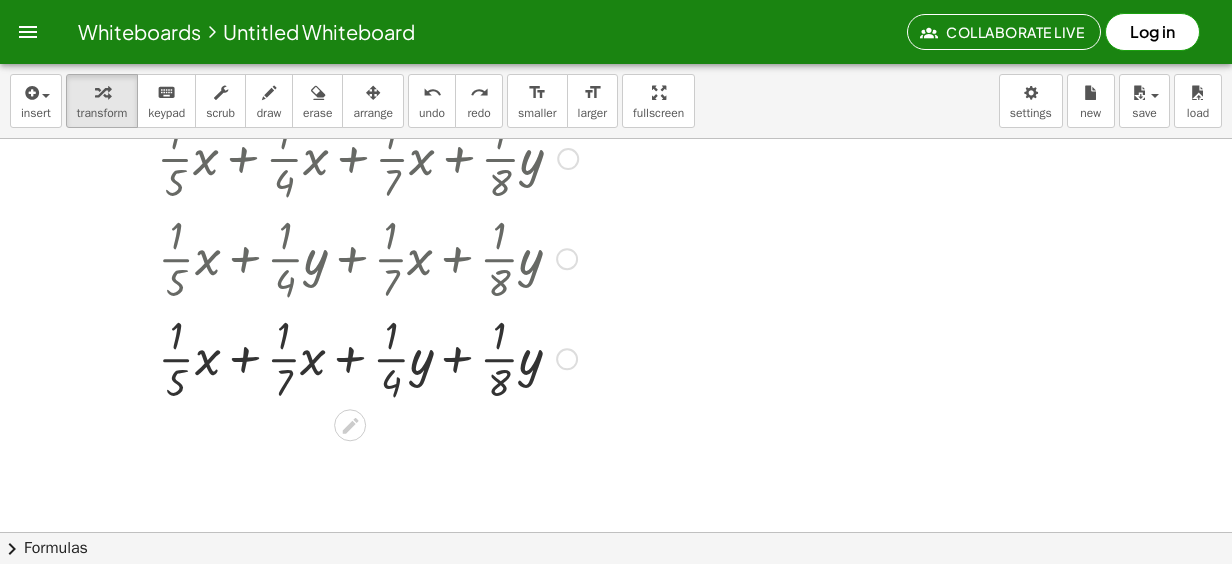 scroll, scrollTop: 0, scrollLeft: 0, axis: both 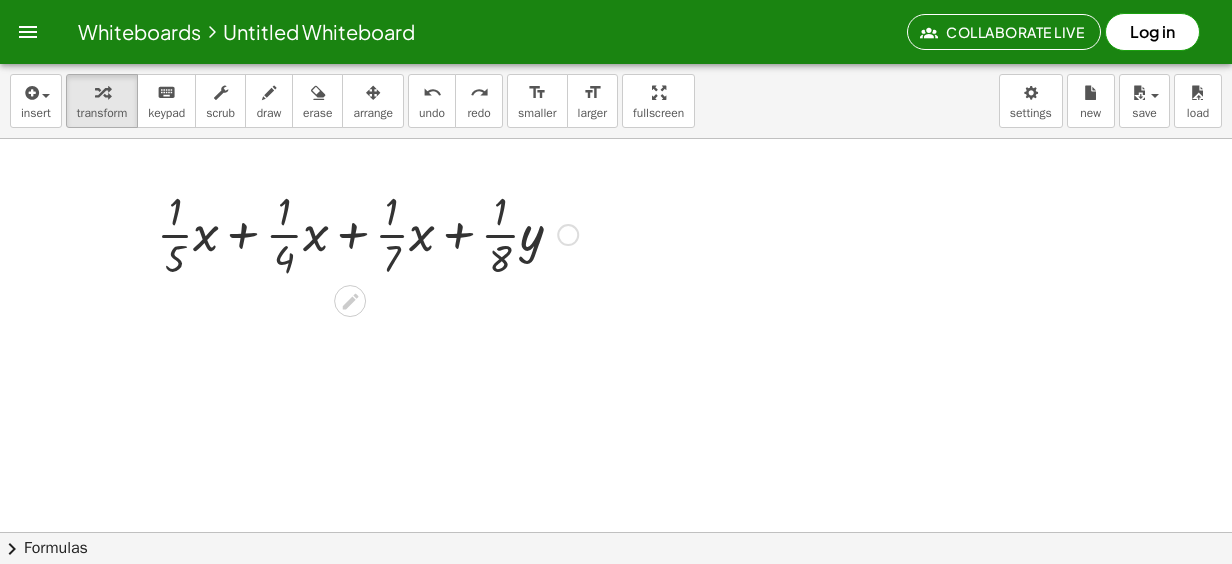 click 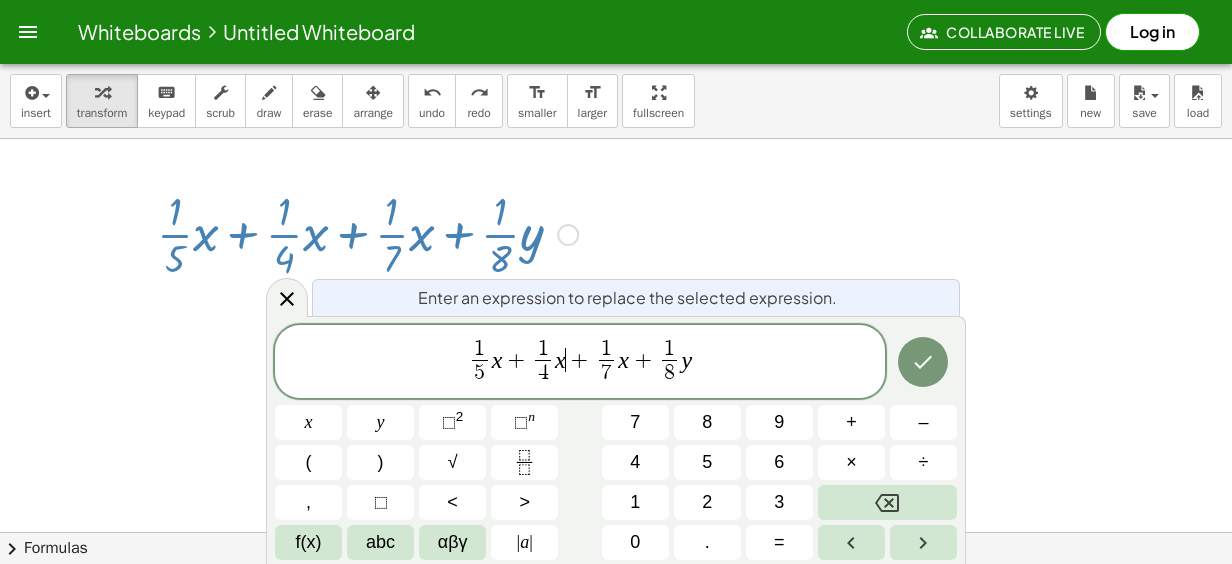click on "x" at bounding box center (560, 359) 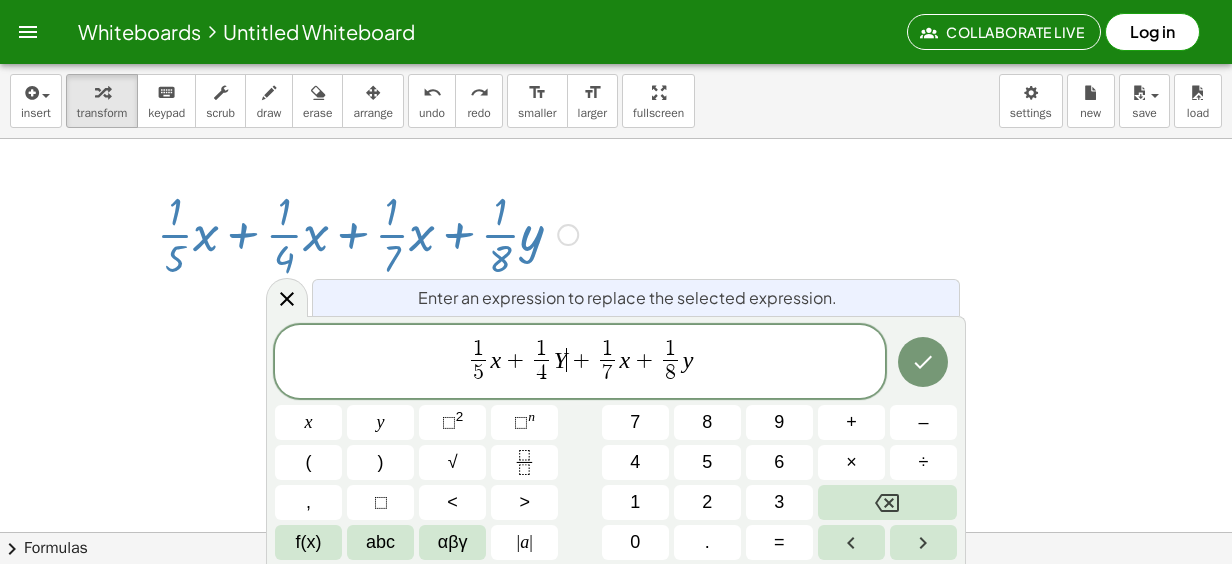 click at bounding box center (616, 532) 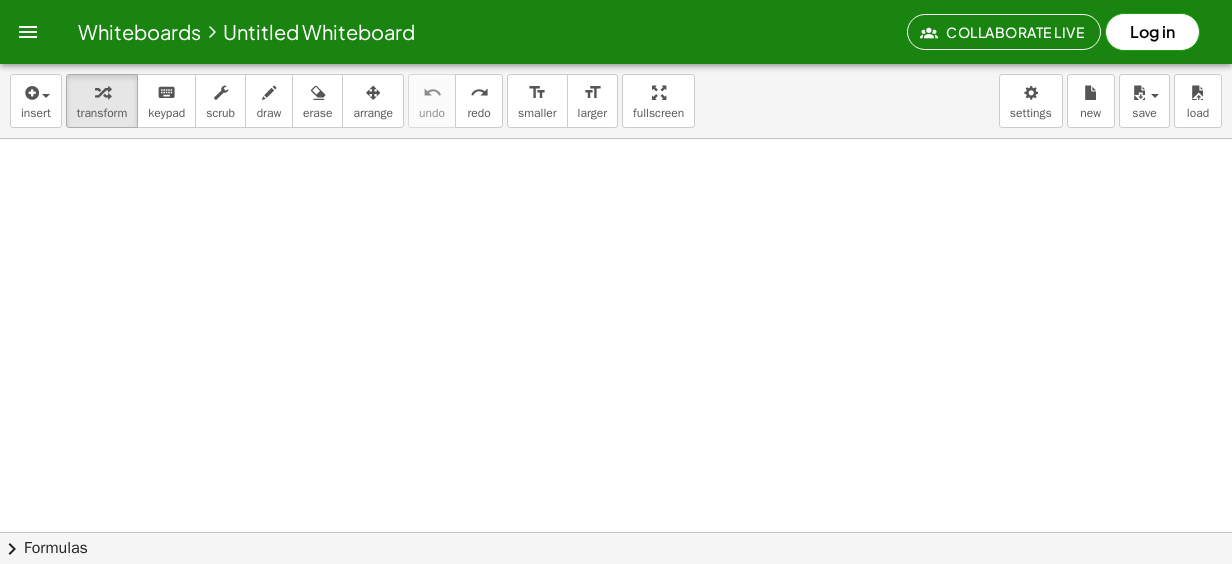 click at bounding box center [616, 532] 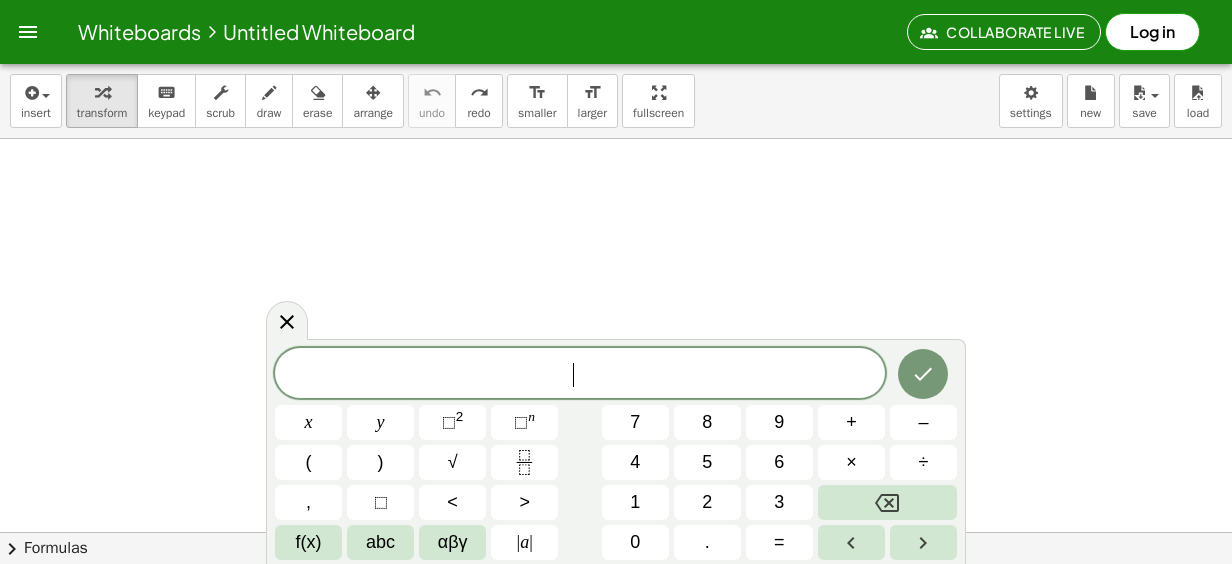 click on "​" at bounding box center (580, 375) 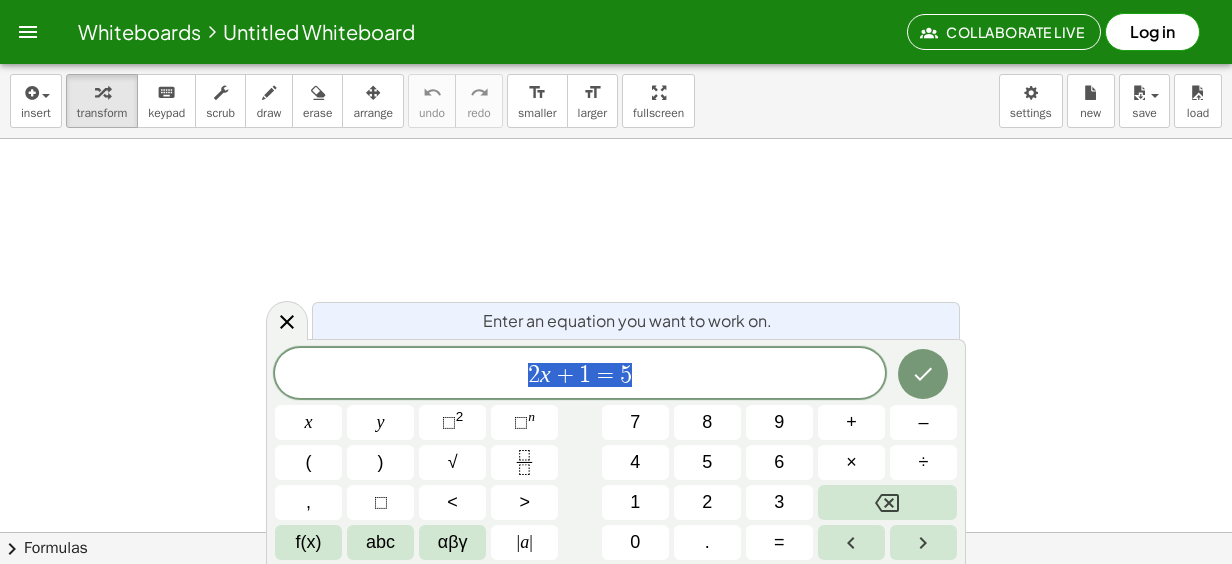 scroll, scrollTop: 0, scrollLeft: 0, axis: both 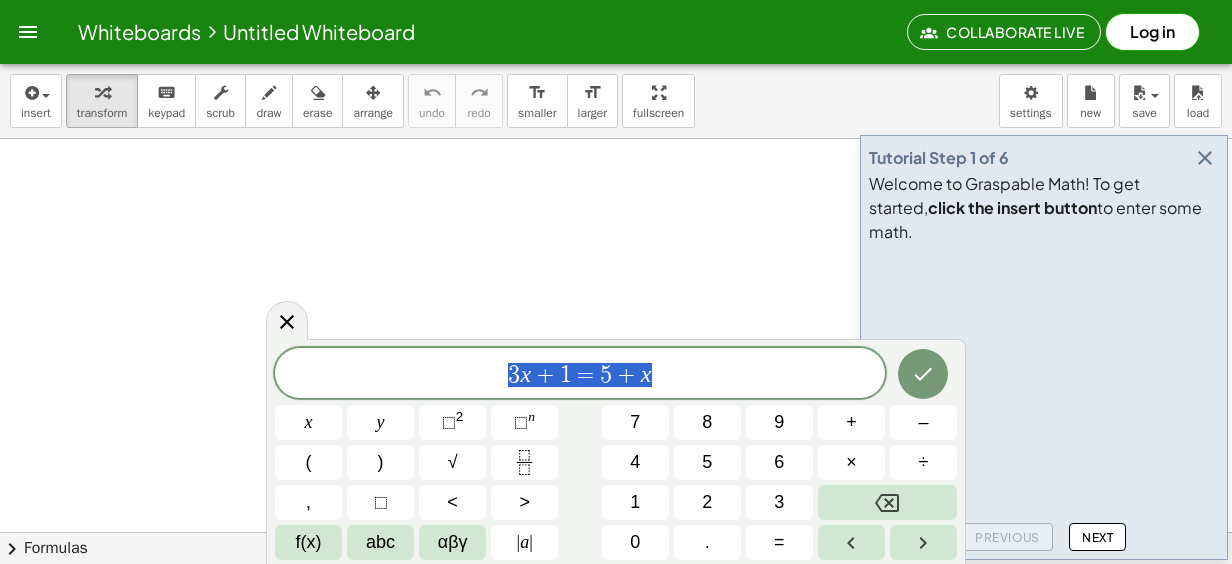 drag, startPoint x: 747, startPoint y: 364, endPoint x: 505, endPoint y: 364, distance: 242 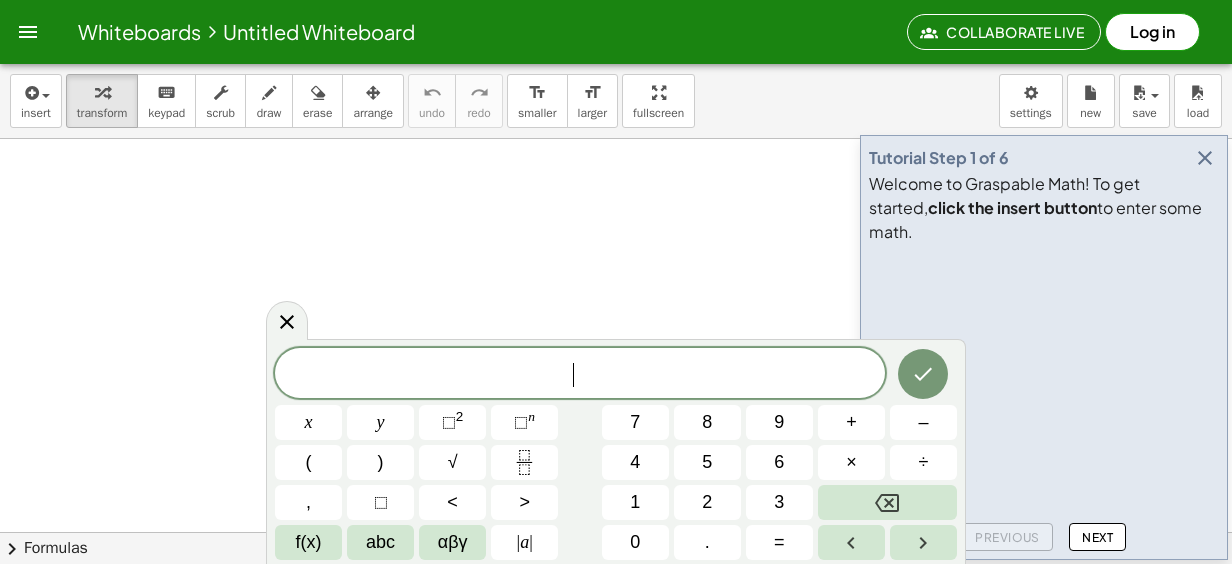 click at bounding box center [616, 597] 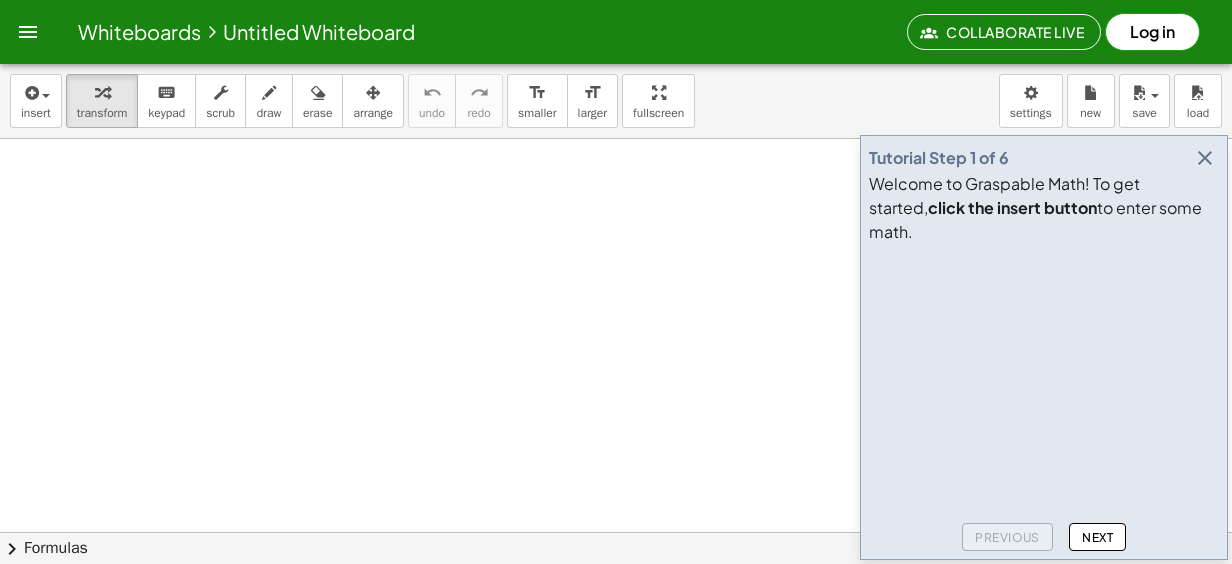 click at bounding box center [1205, 158] 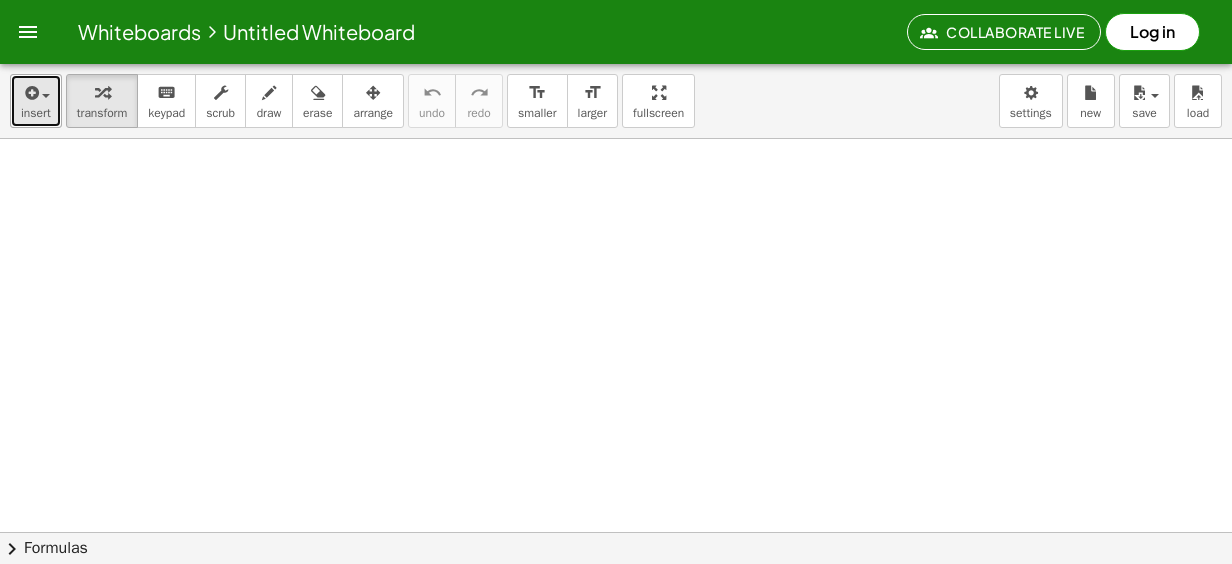 click at bounding box center [30, 93] 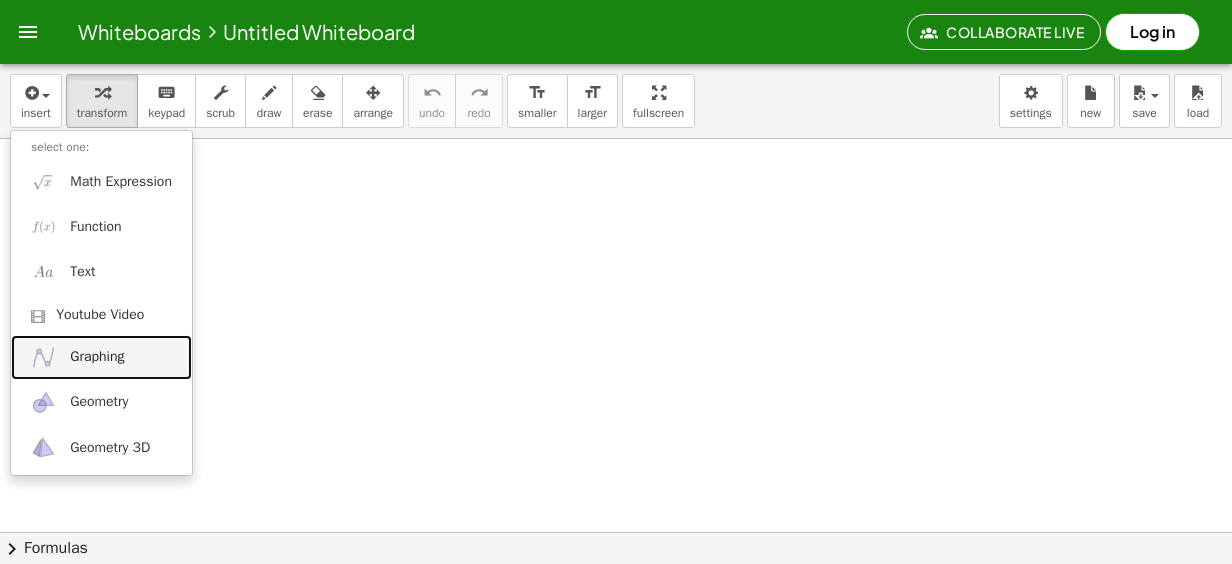 click on "Graphing" at bounding box center (97, 357) 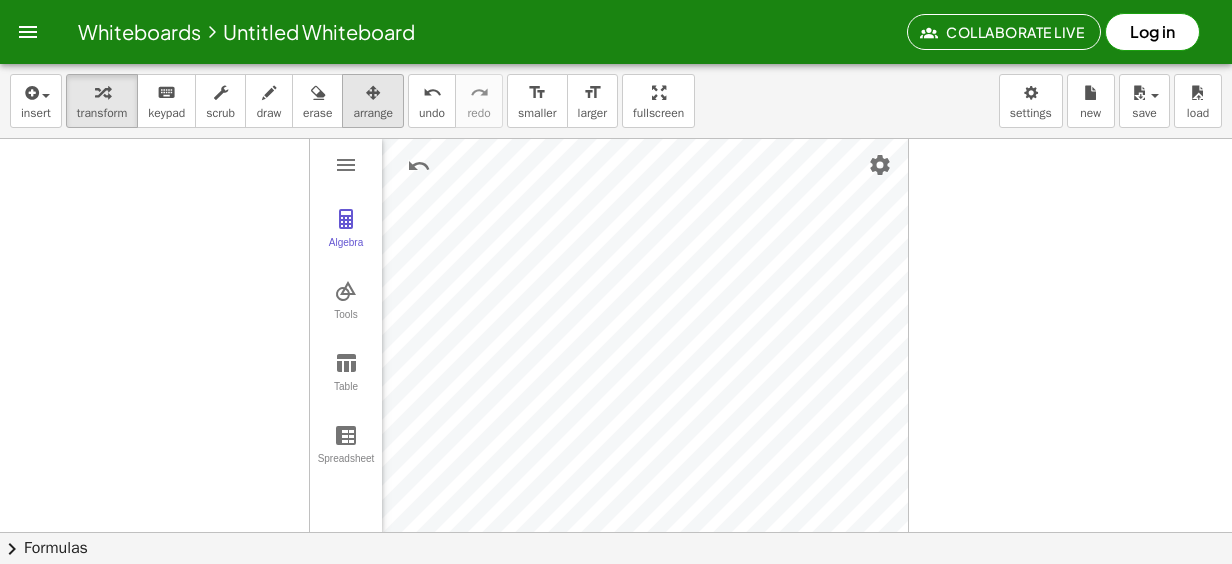 click at bounding box center [373, 92] 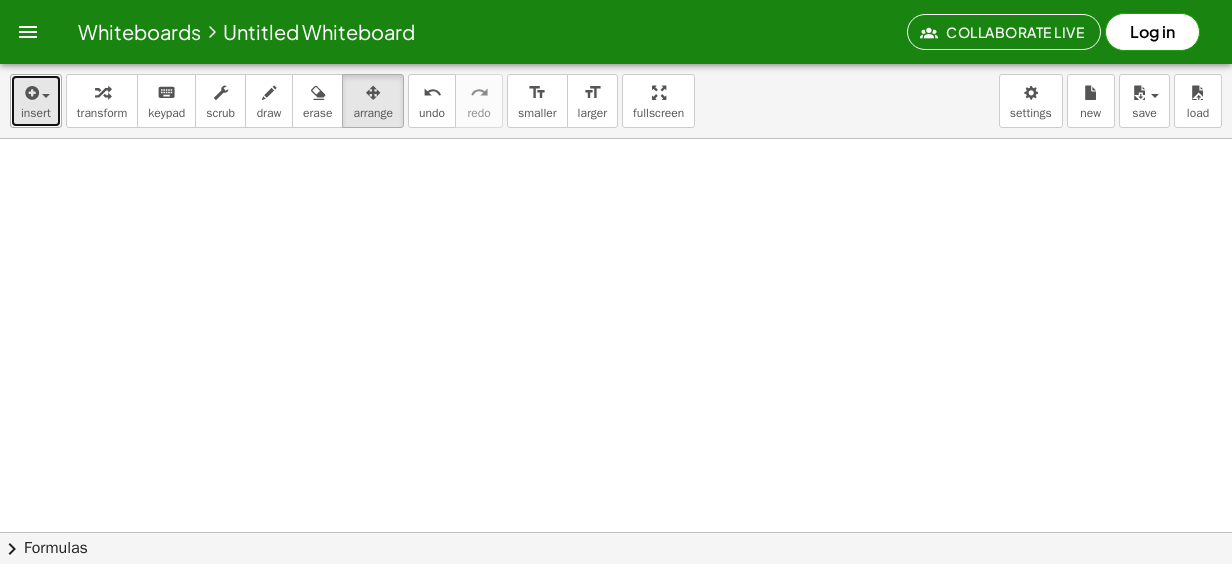 click at bounding box center [36, 92] 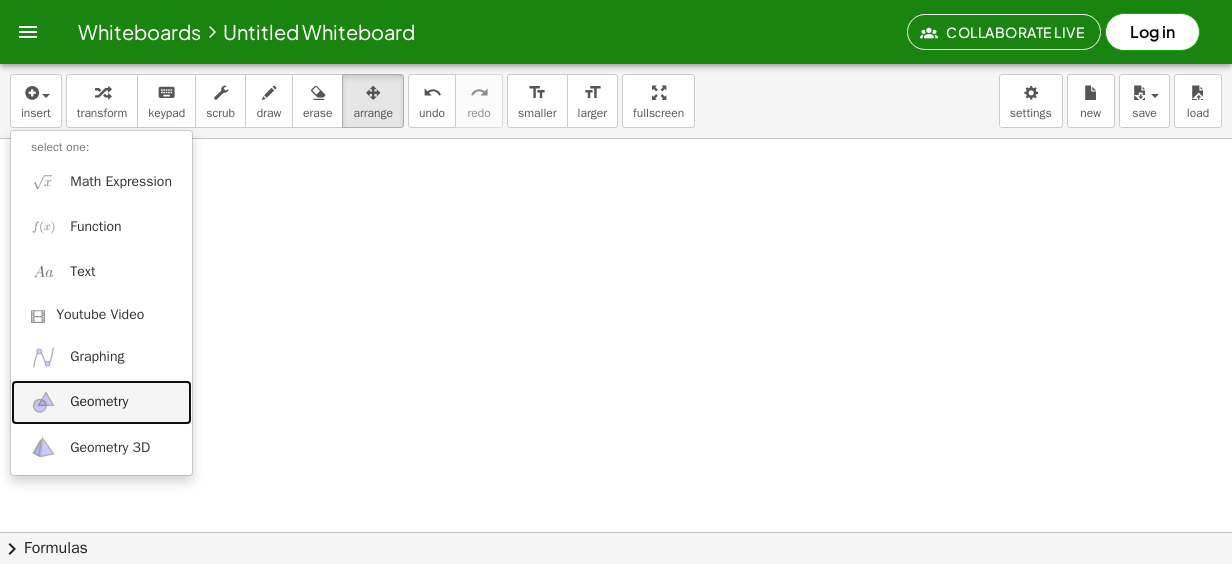 click on "Geometry" at bounding box center (101, 402) 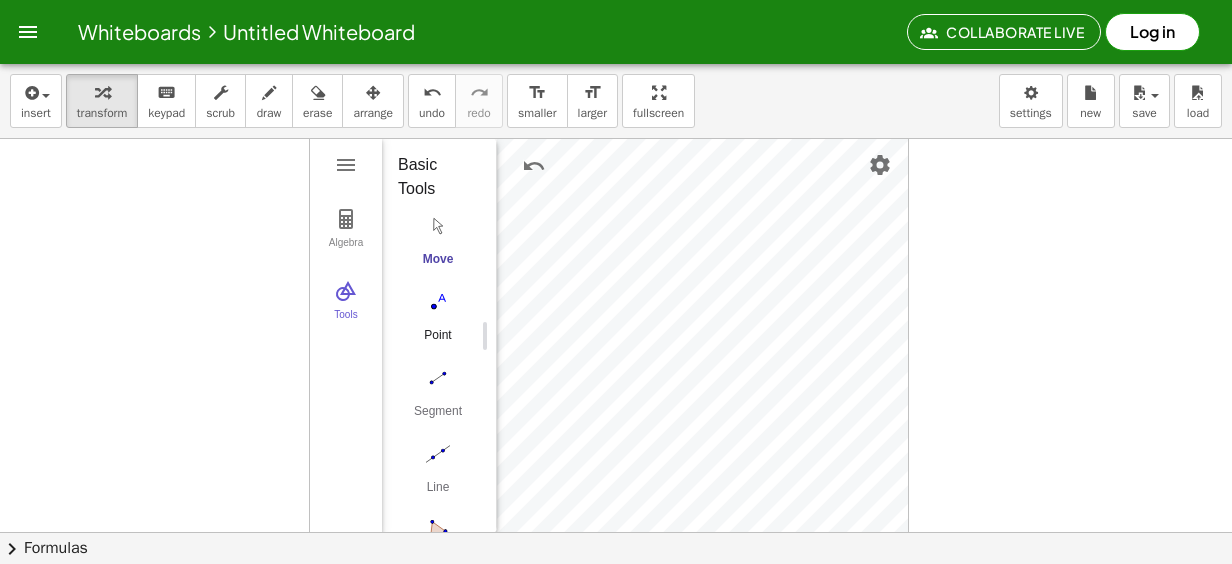 click at bounding box center (438, 302) 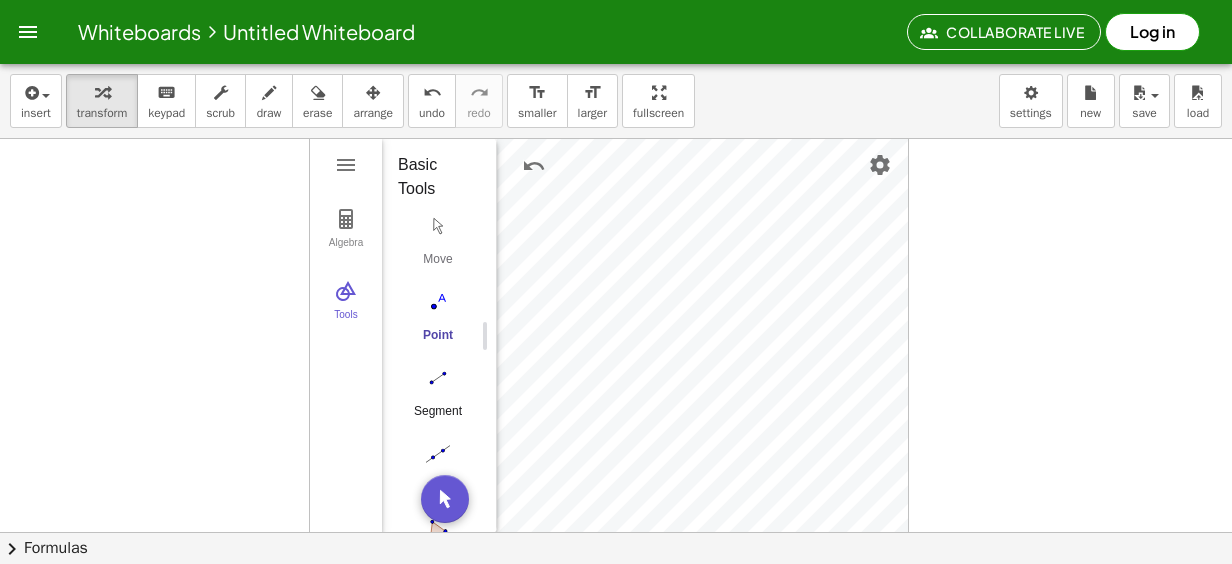 click at bounding box center [438, 378] 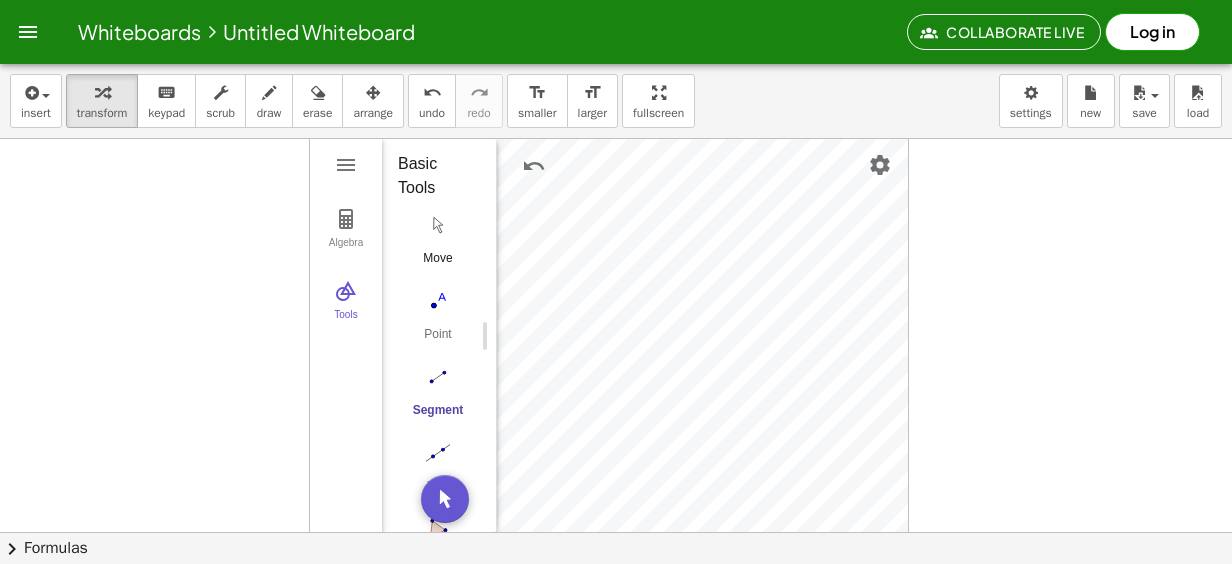 scroll, scrollTop: 0, scrollLeft: 0, axis: both 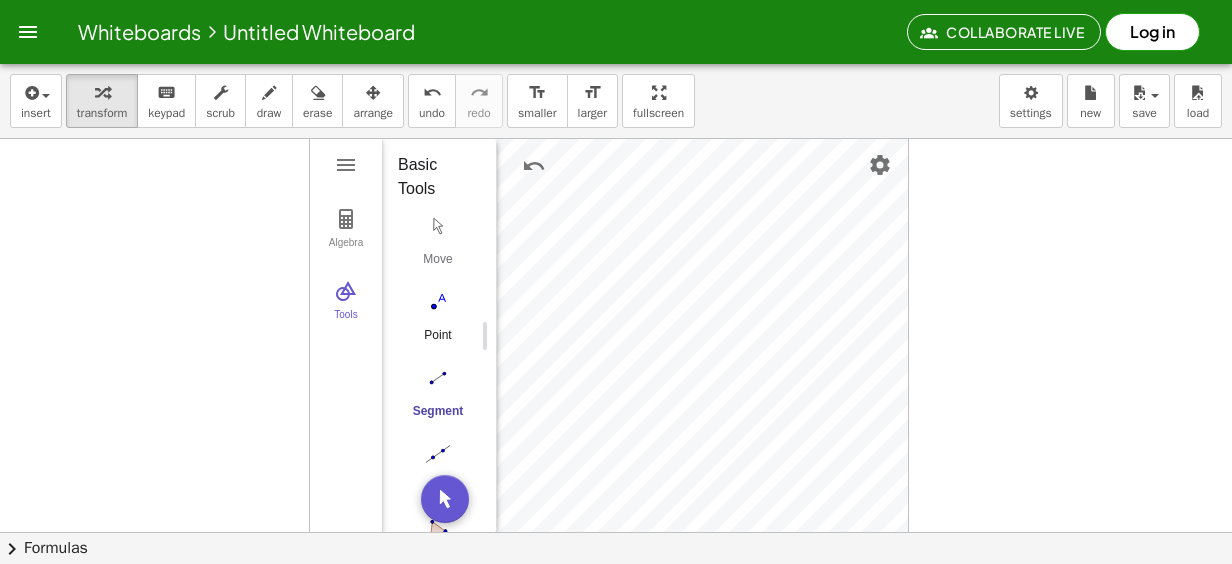 click on "Point" at bounding box center (438, 321) 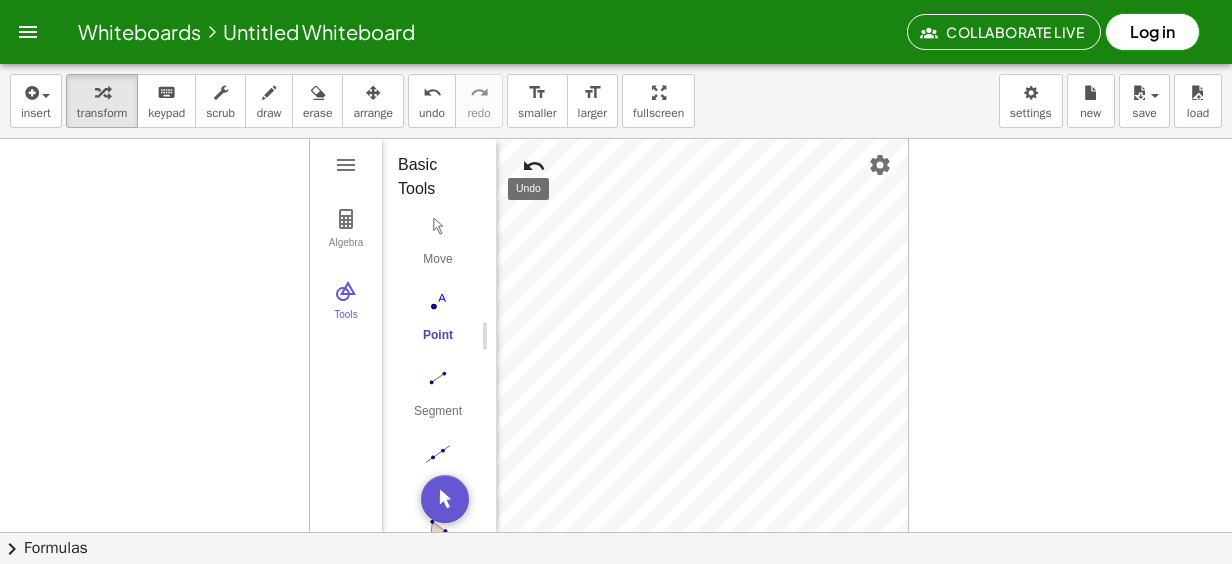 click at bounding box center (534, 166) 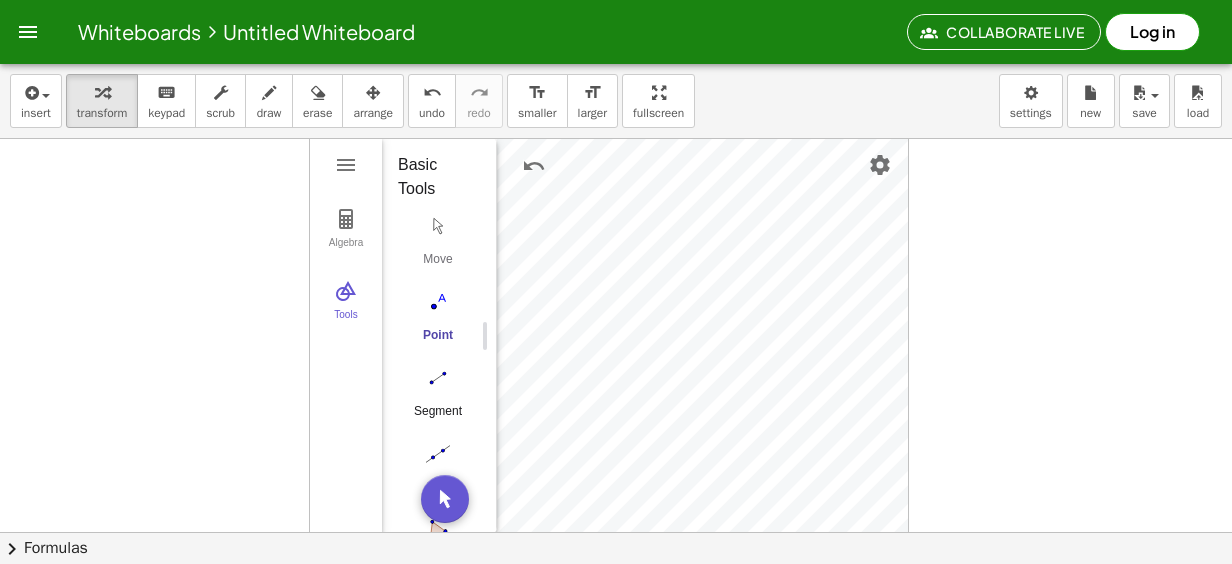 click at bounding box center (438, 378) 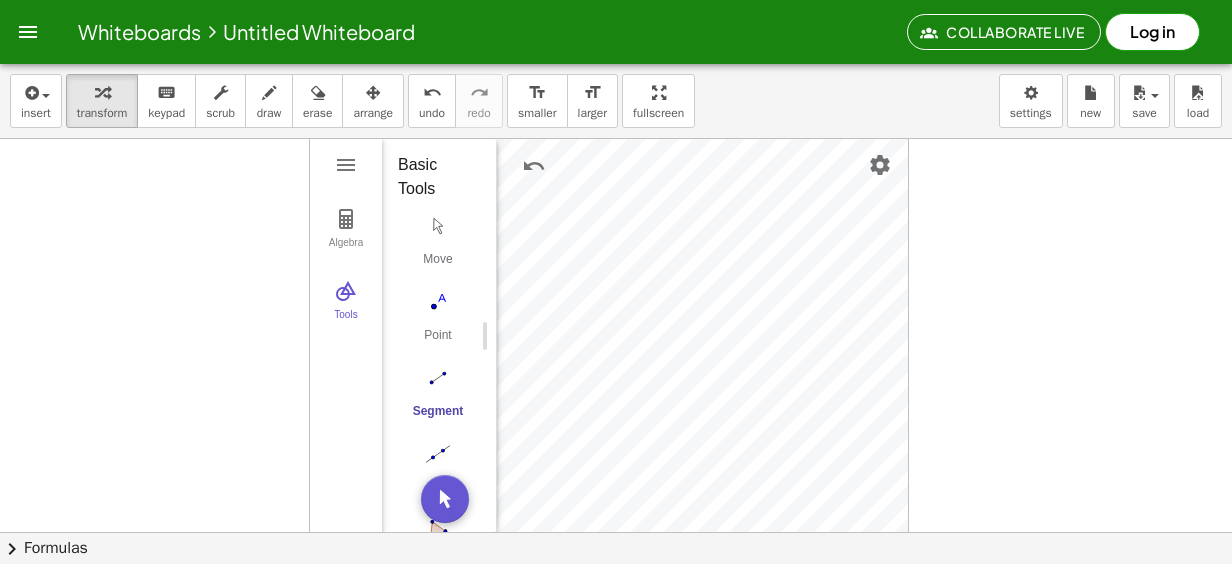 click at bounding box center (616, 597) 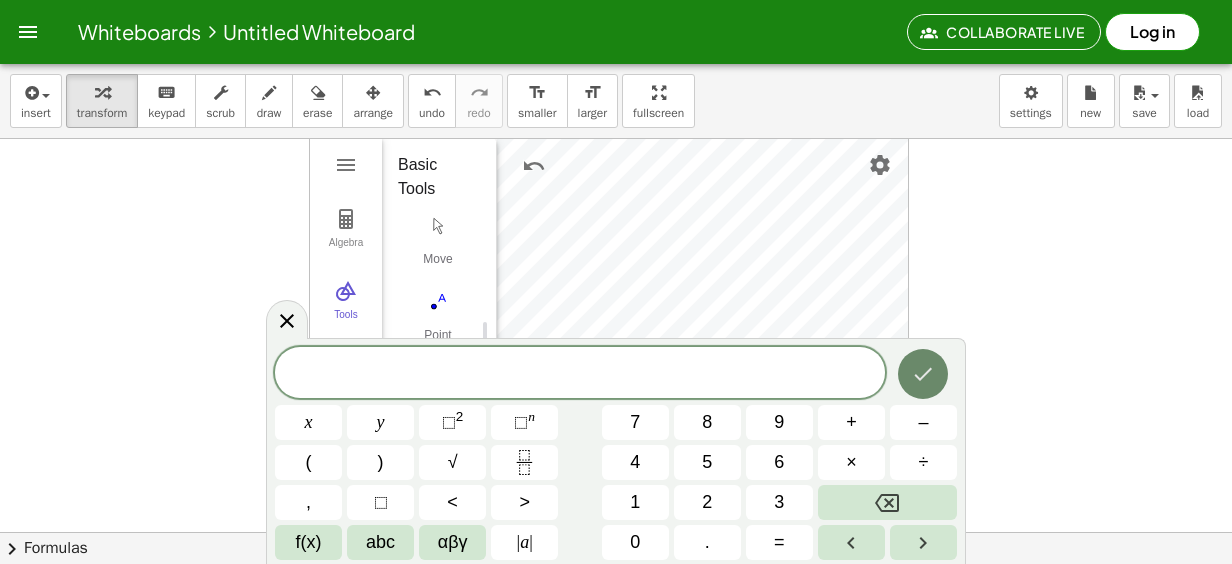 click 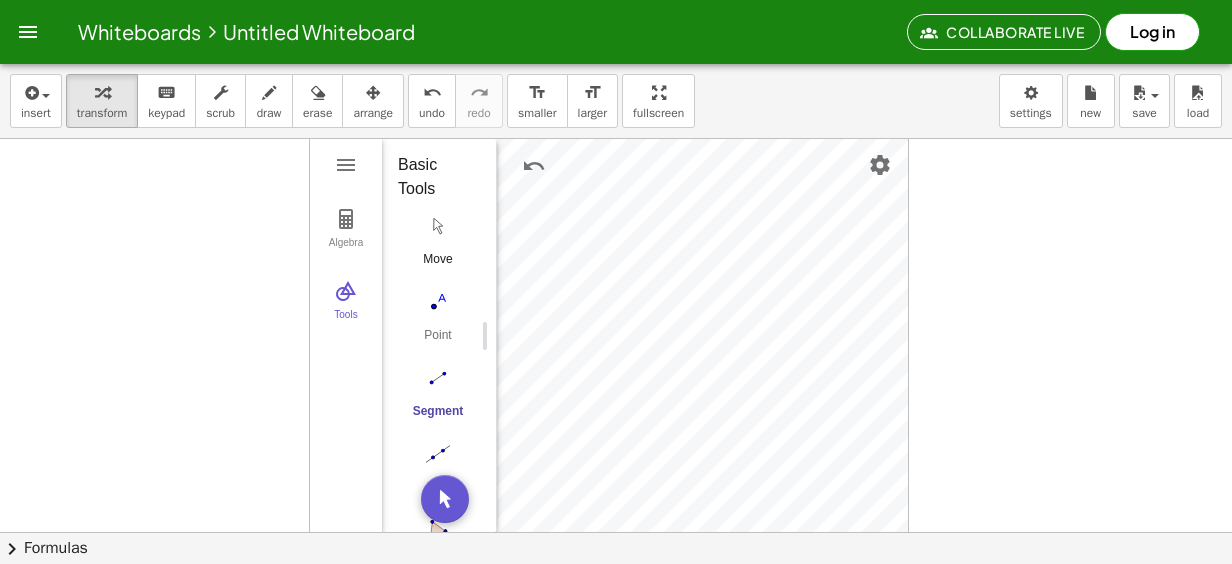 click at bounding box center [438, 226] 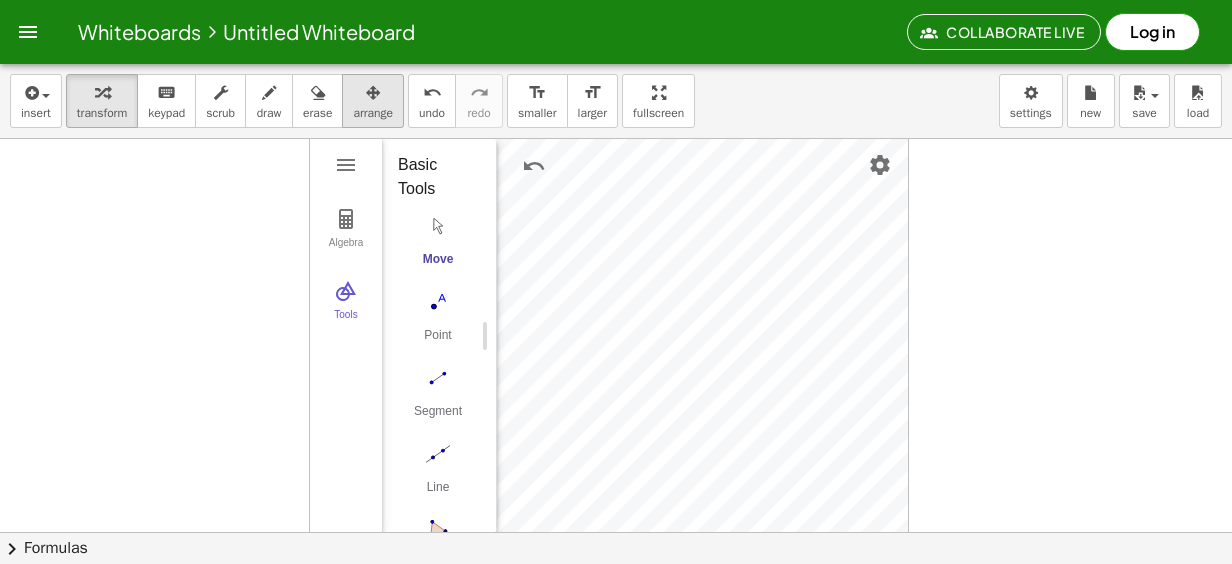click on "arrange" at bounding box center (373, 113) 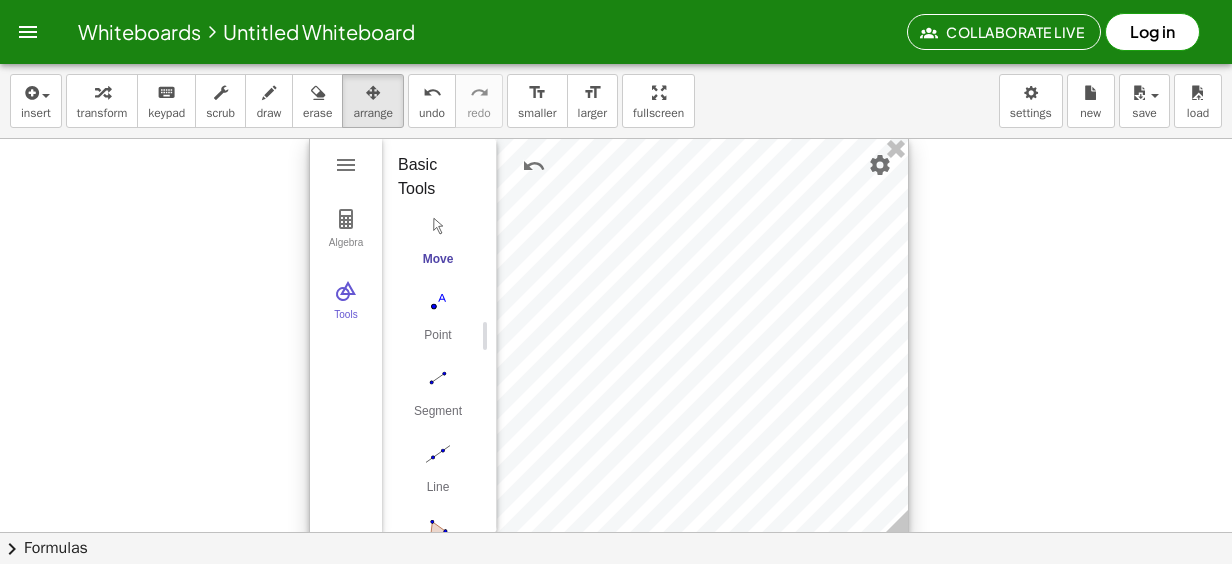 click at bounding box center [609, 336] 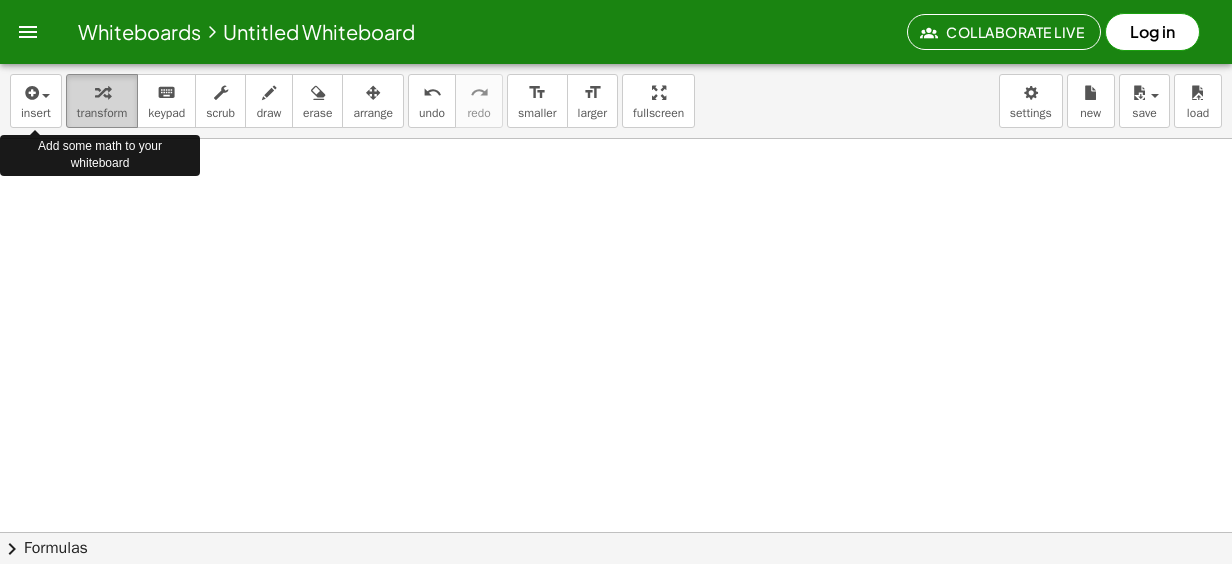 click on "transform" at bounding box center (102, 101) 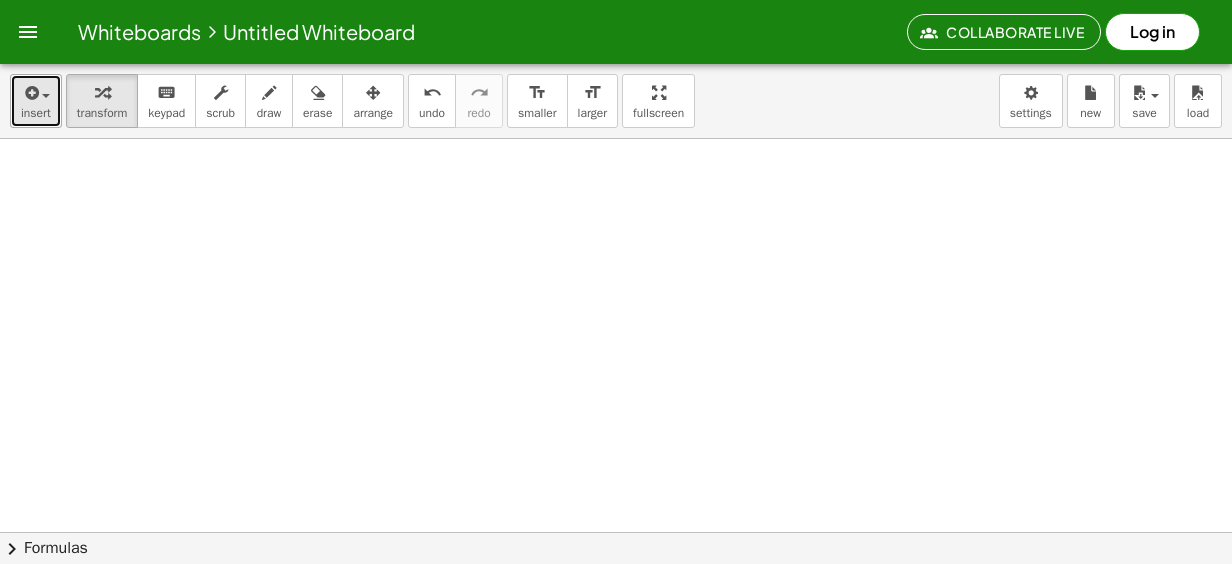 click on "insert" at bounding box center [36, 113] 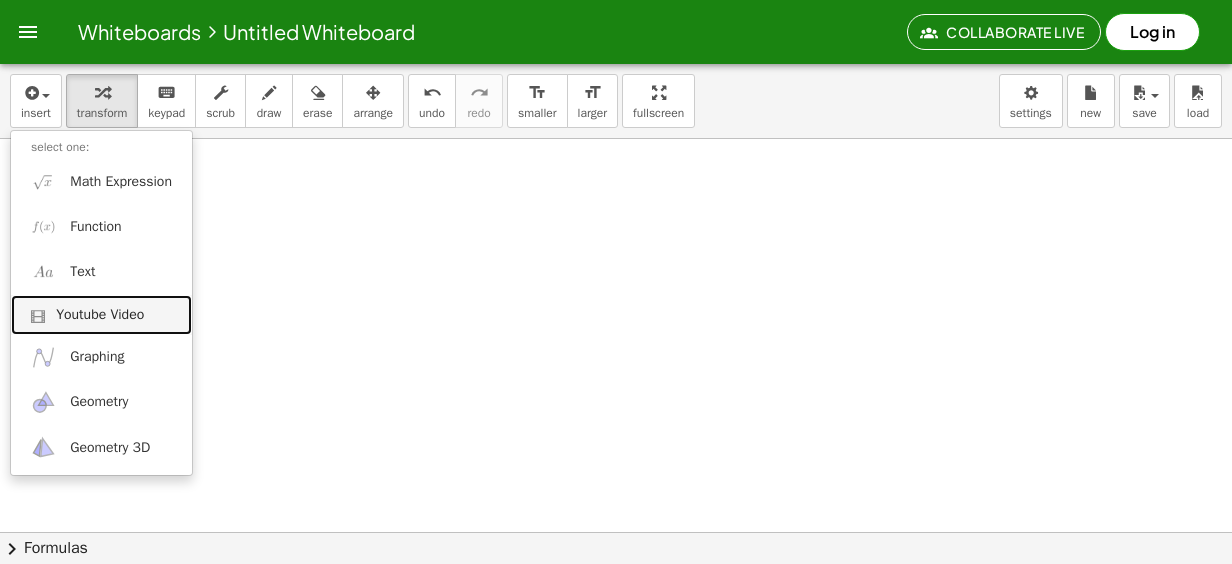 click on "Youtube Video" at bounding box center [100, 315] 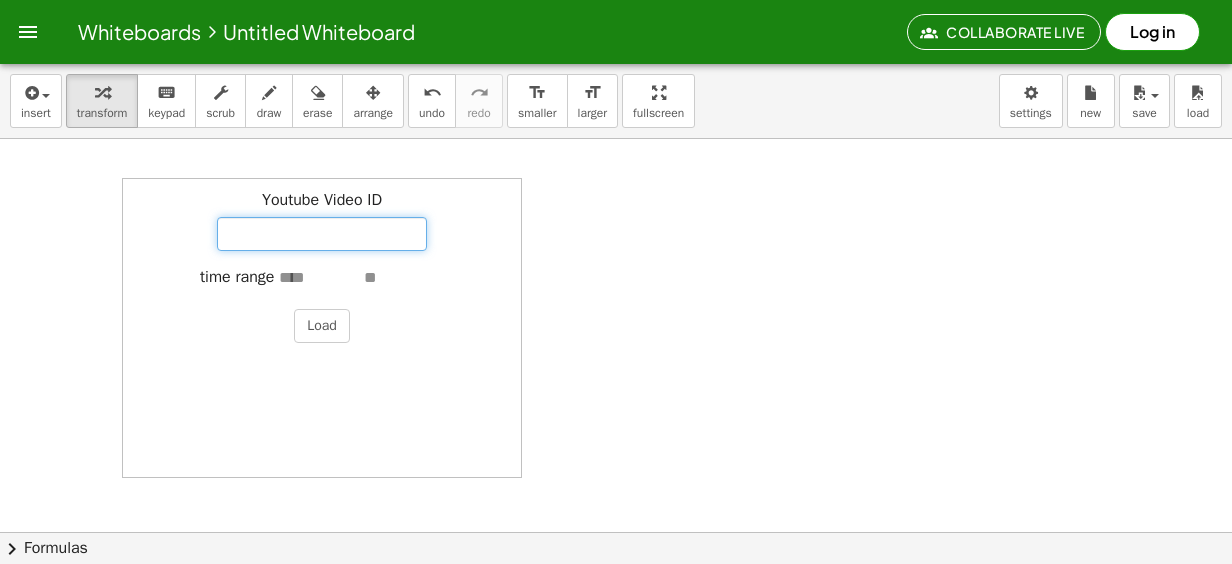 click on "Youtube Video ID" at bounding box center [322, 234] 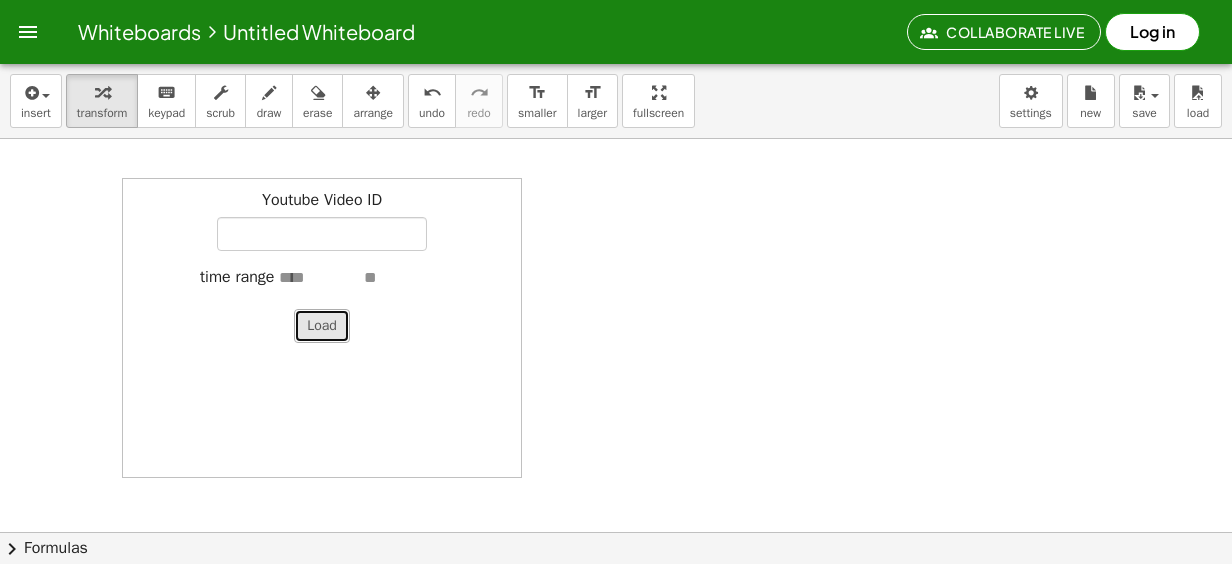 click on "Load" at bounding box center [322, 326] 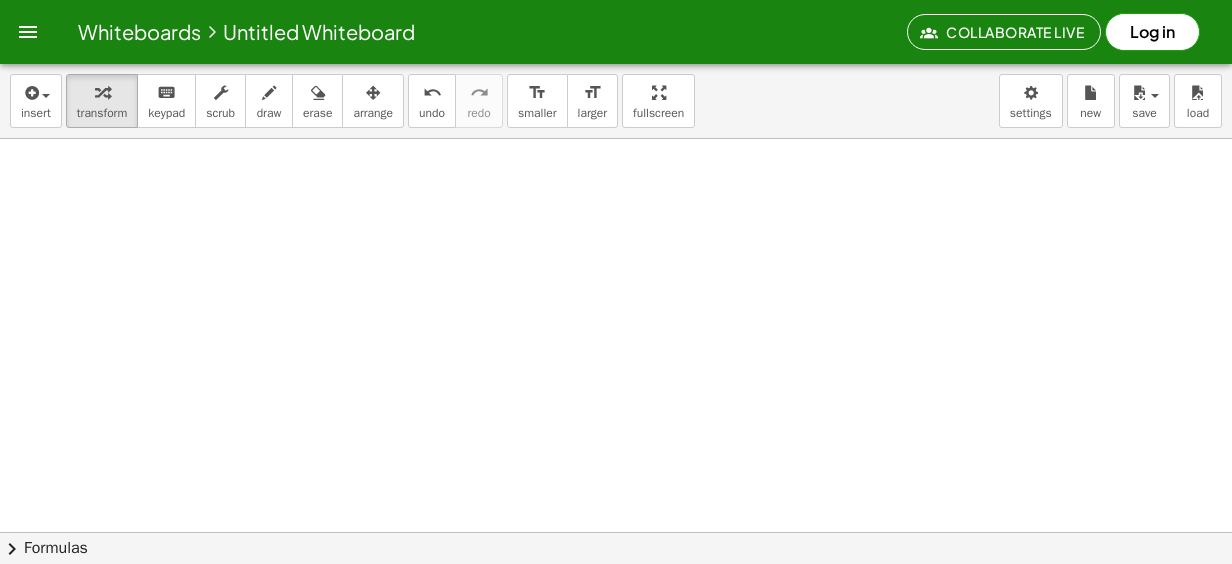 click on "insert select one: Math Expression Function Text Youtube Video Graphing Geometry Geometry 3D transform keyboard keypad scrub draw erase arrange undo undo redo redo format_size smaller format_size larger fullscreen load   save new settings" at bounding box center (616, 101) 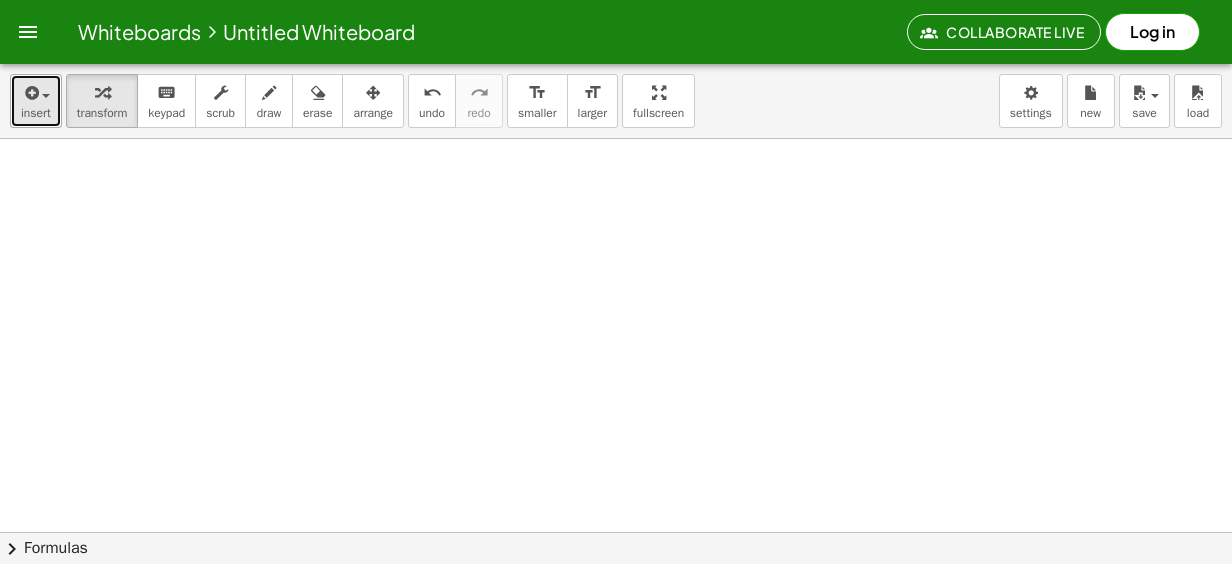 click at bounding box center [41, 95] 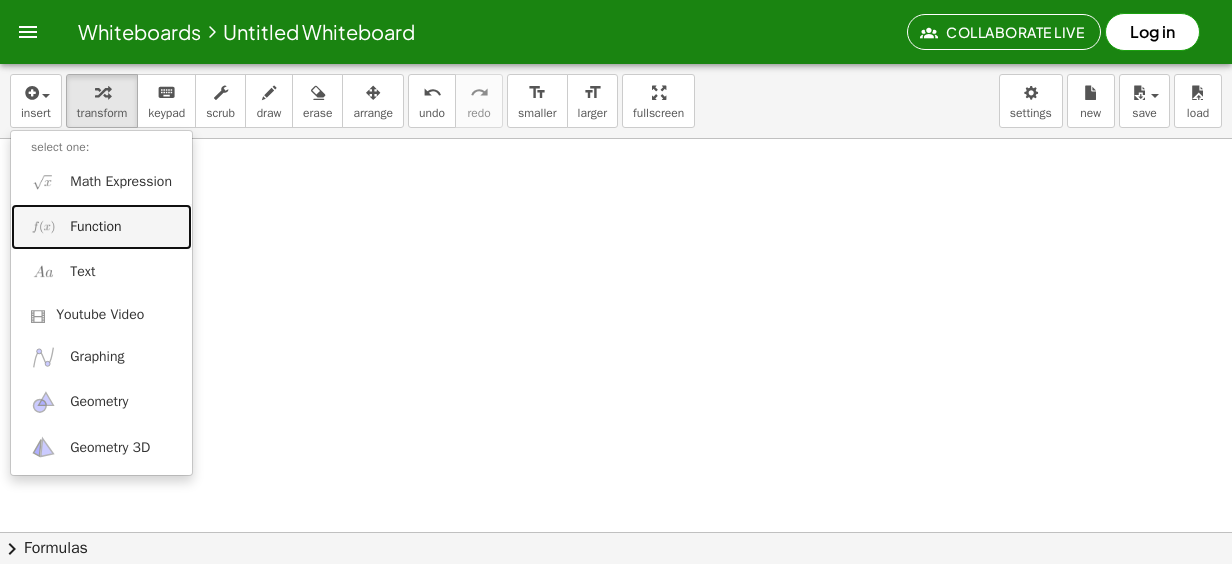click on "Function" at bounding box center [101, 226] 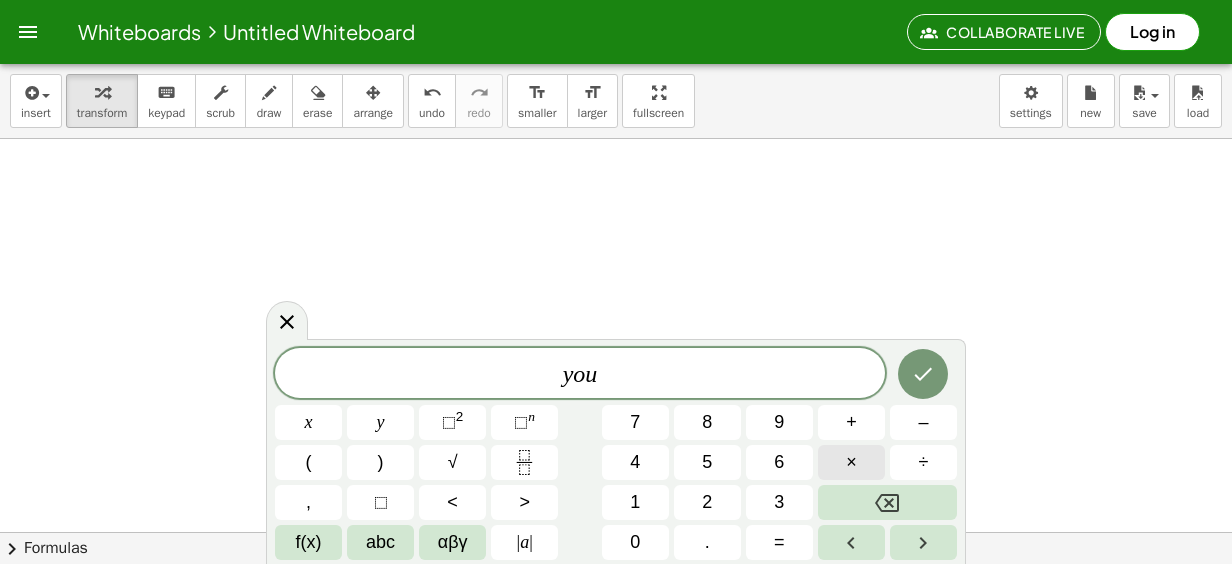 click on "×" at bounding box center (851, 462) 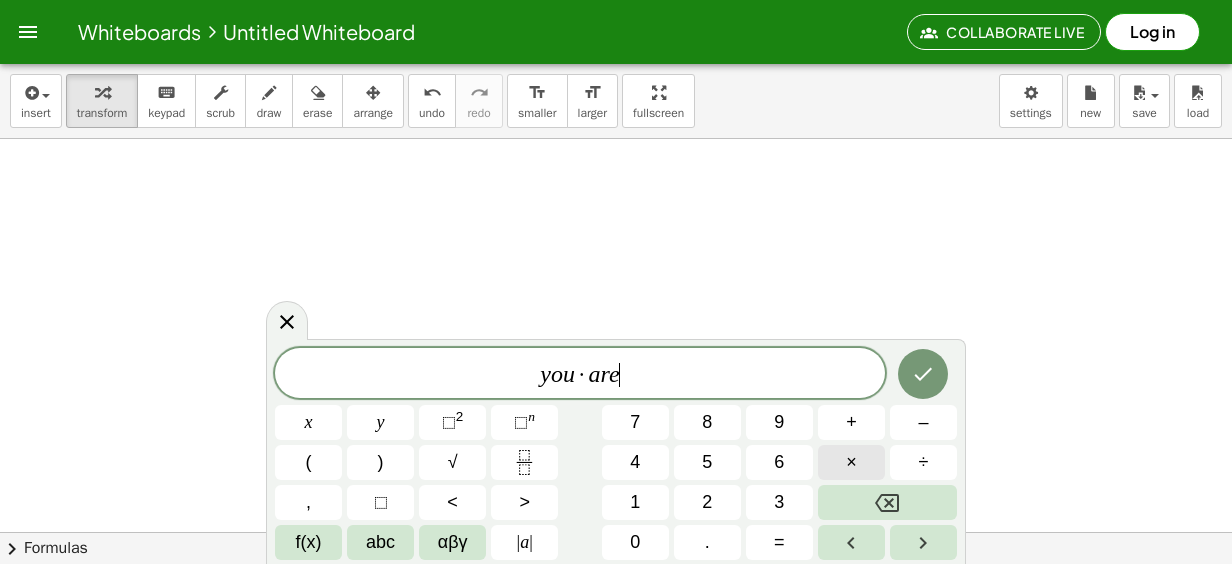 click on "×" at bounding box center [851, 462] 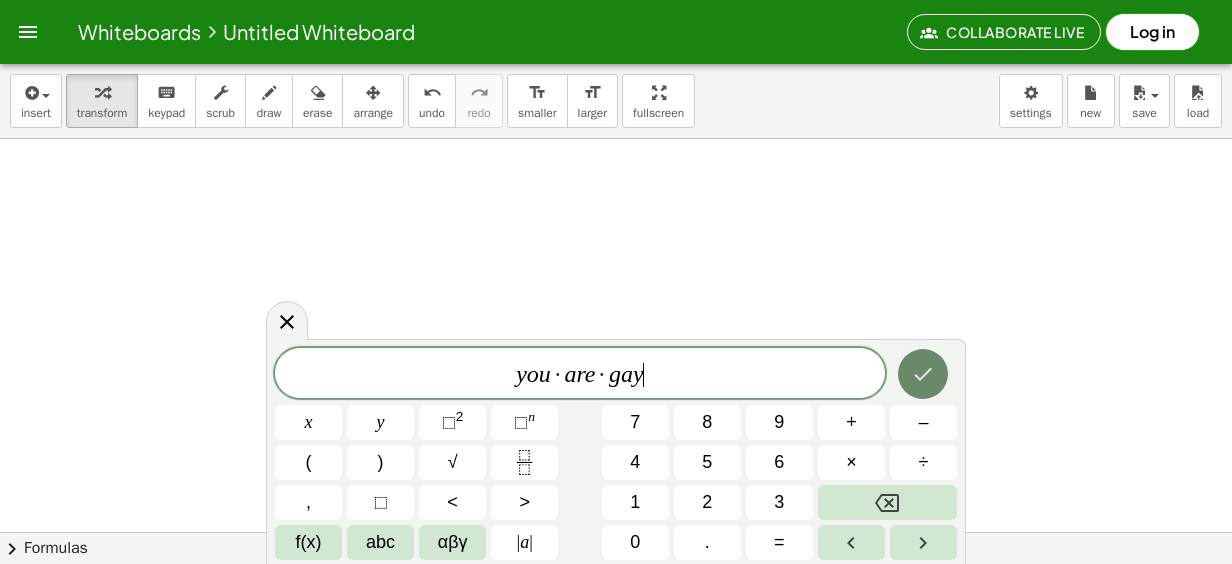 click at bounding box center (923, 374) 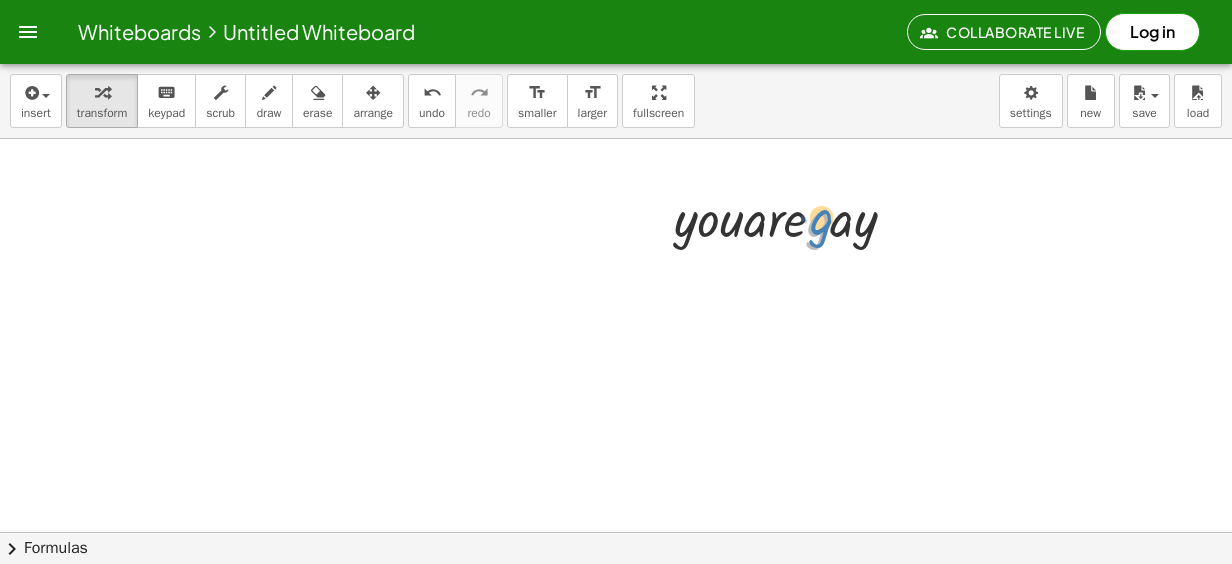 click at bounding box center (793, 217) 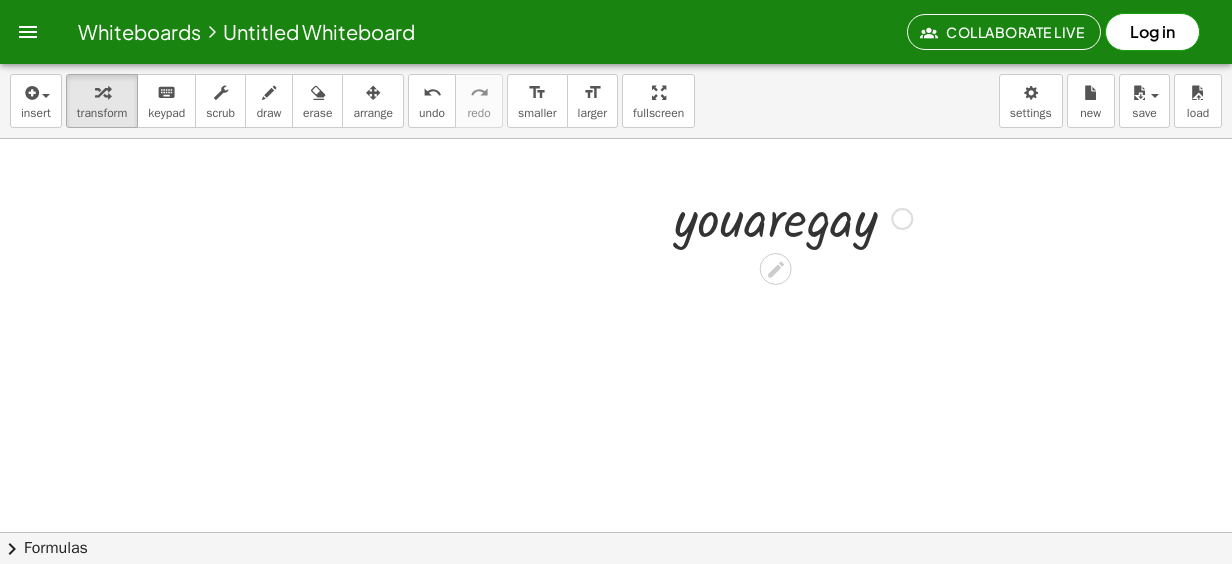click at bounding box center (793, 217) 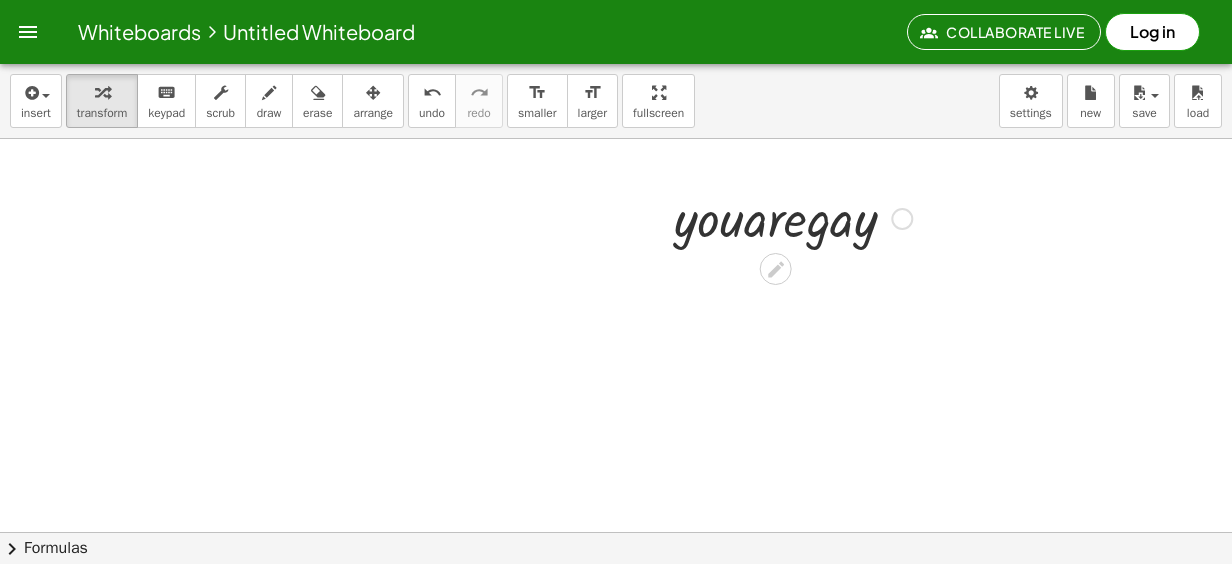 click at bounding box center (793, 217) 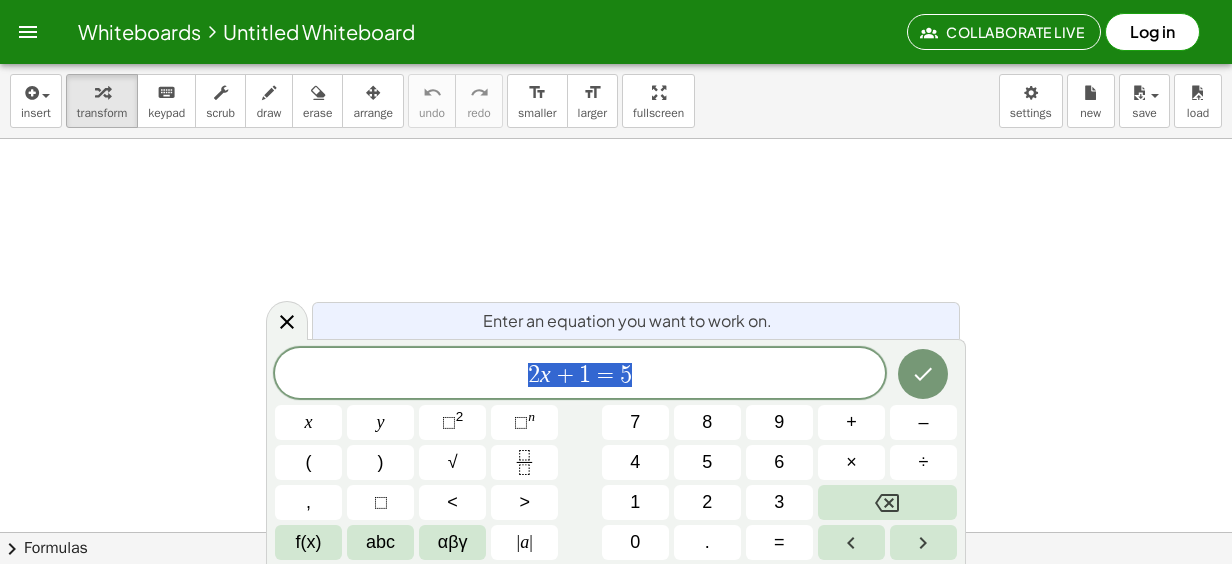 click 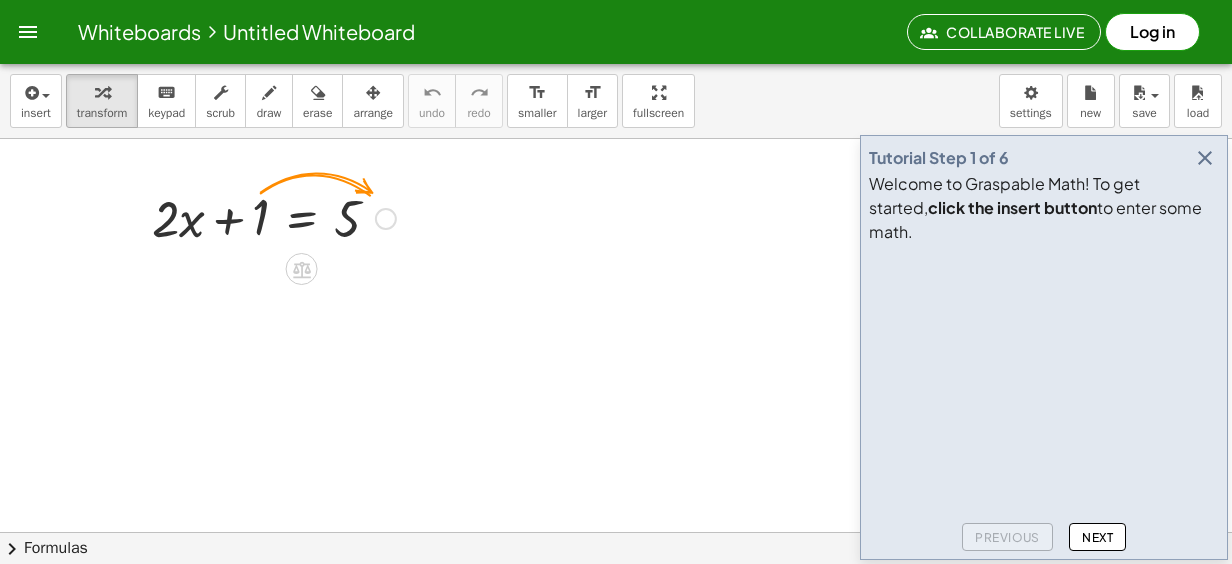 click at bounding box center [274, 217] 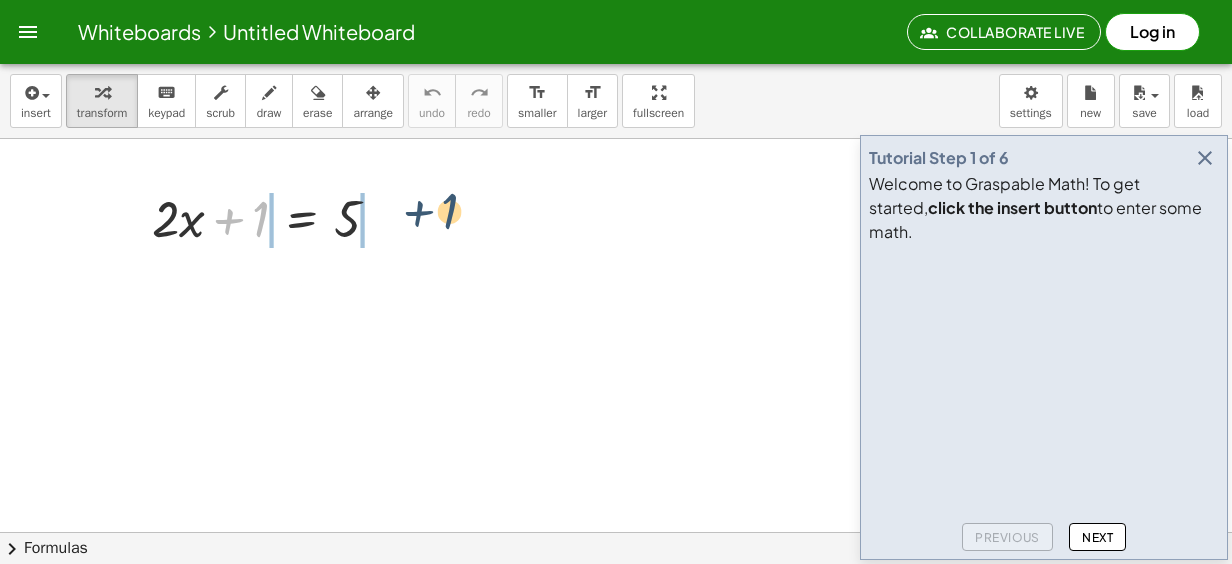 drag, startPoint x: 258, startPoint y: 214, endPoint x: 458, endPoint y: 228, distance: 200.4894 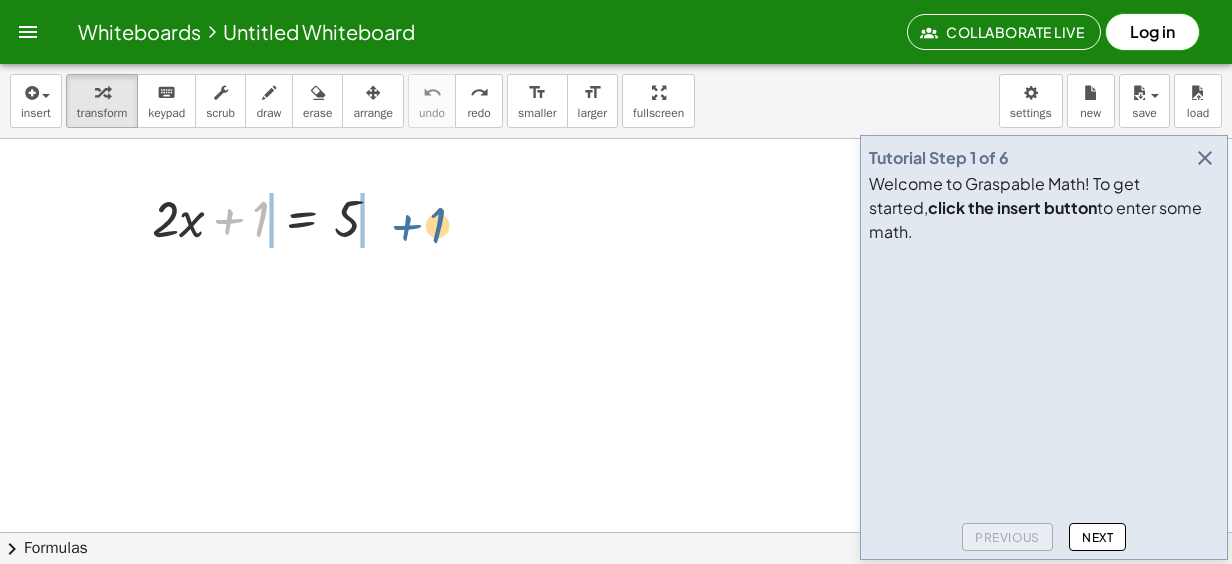 drag, startPoint x: 256, startPoint y: 224, endPoint x: 436, endPoint y: 232, distance: 180.17769 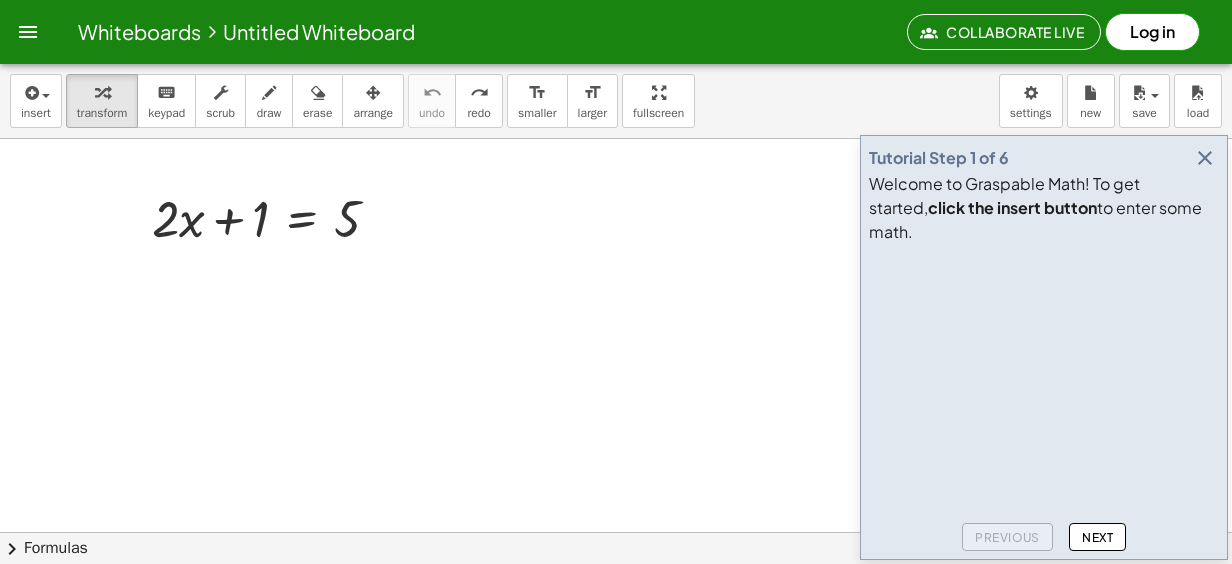 click on "Next" 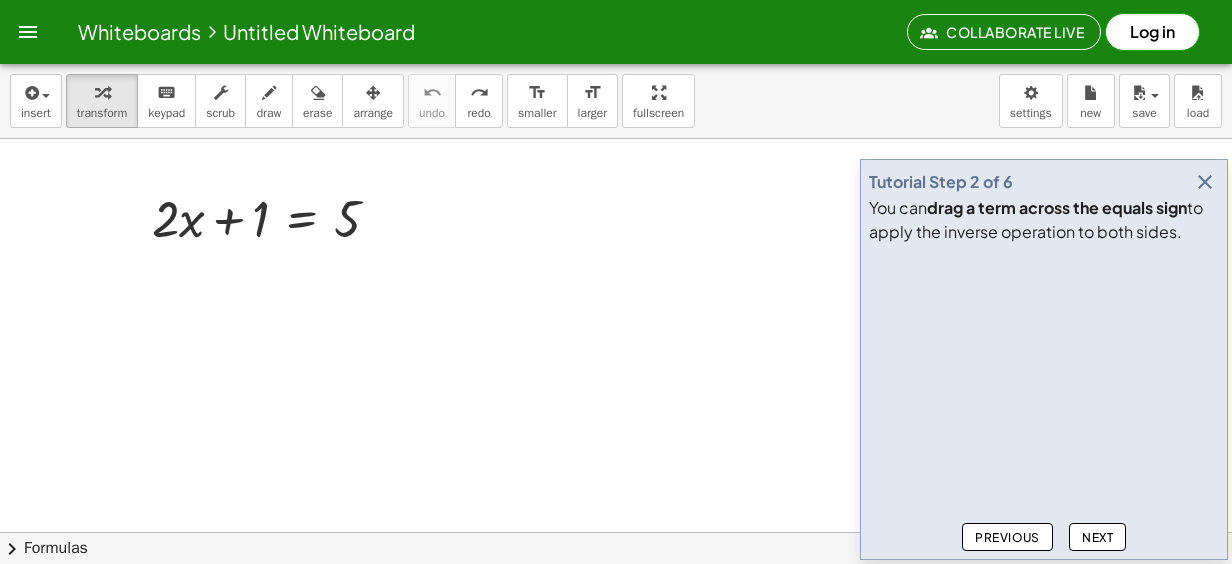 click on "You can  drag a term across the equals sign  to apply the inverse operation to both sides." at bounding box center (1044, 220) 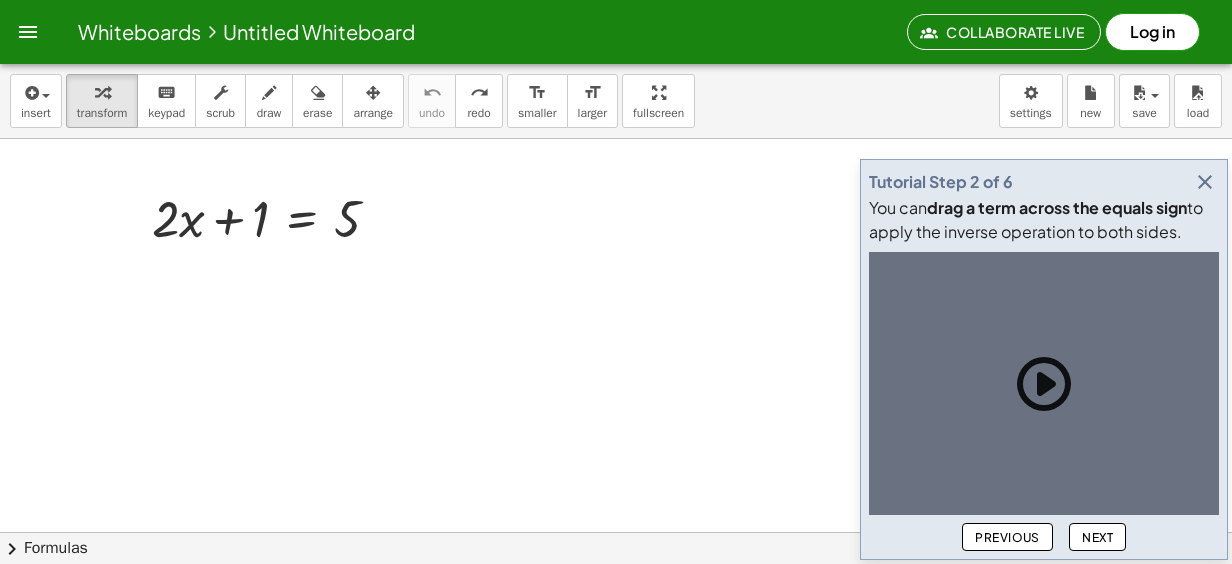 click at bounding box center [1044, 384] 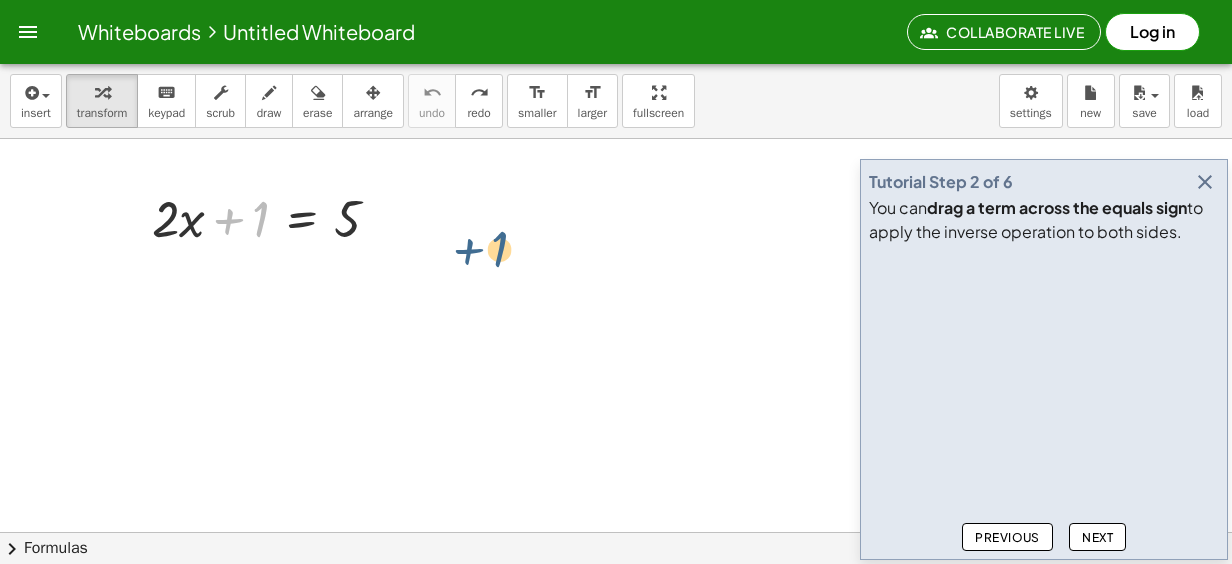drag, startPoint x: 225, startPoint y: 218, endPoint x: 424, endPoint y: 234, distance: 199.64218 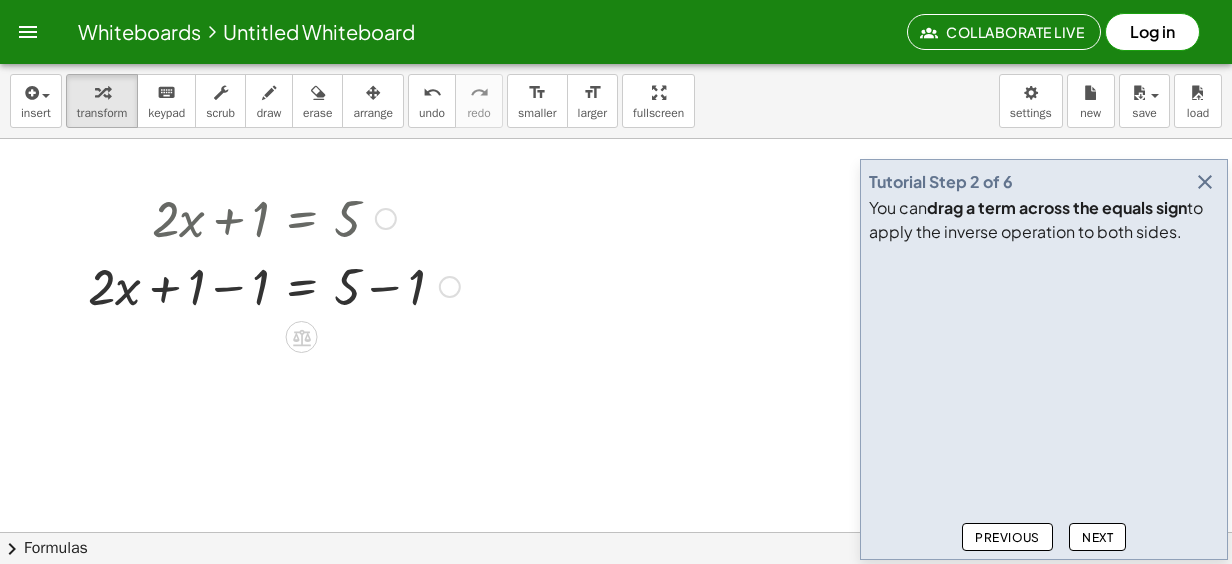 click at bounding box center [274, 285] 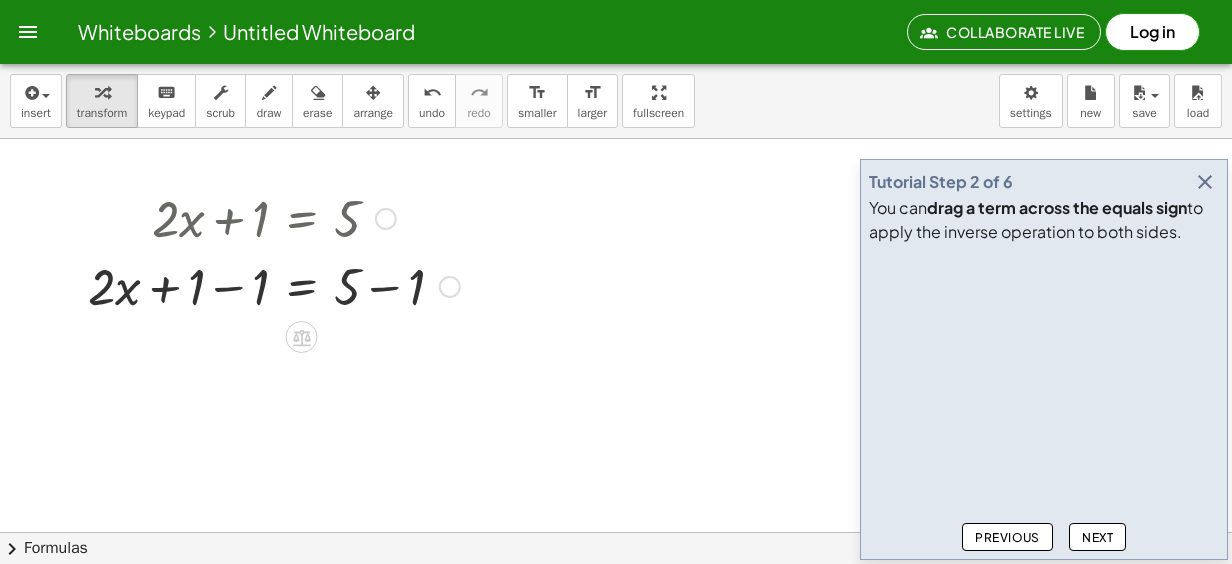 click at bounding box center [274, 285] 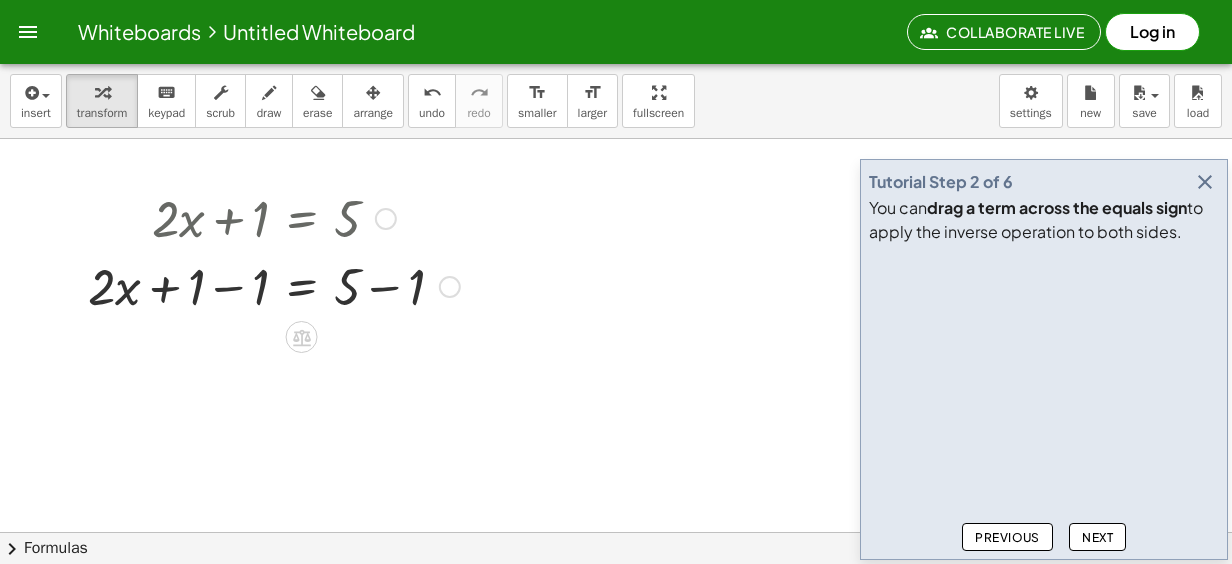 click at bounding box center [274, 285] 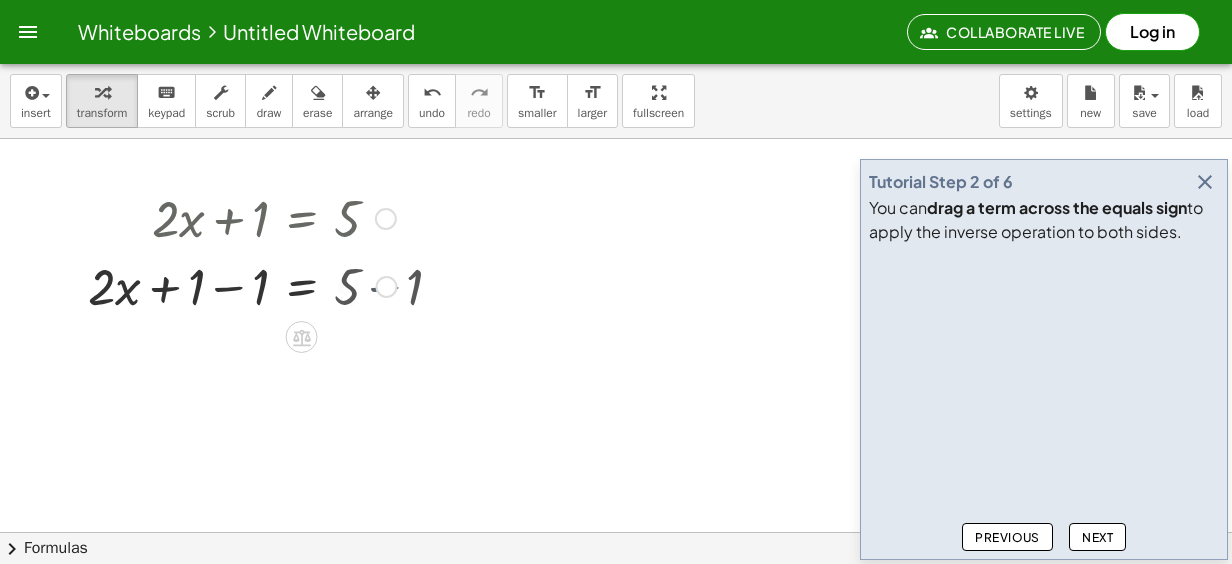 click on "+ · 2 · x = 5 + 1 − 1 + − 1 4" at bounding box center [302, 287] 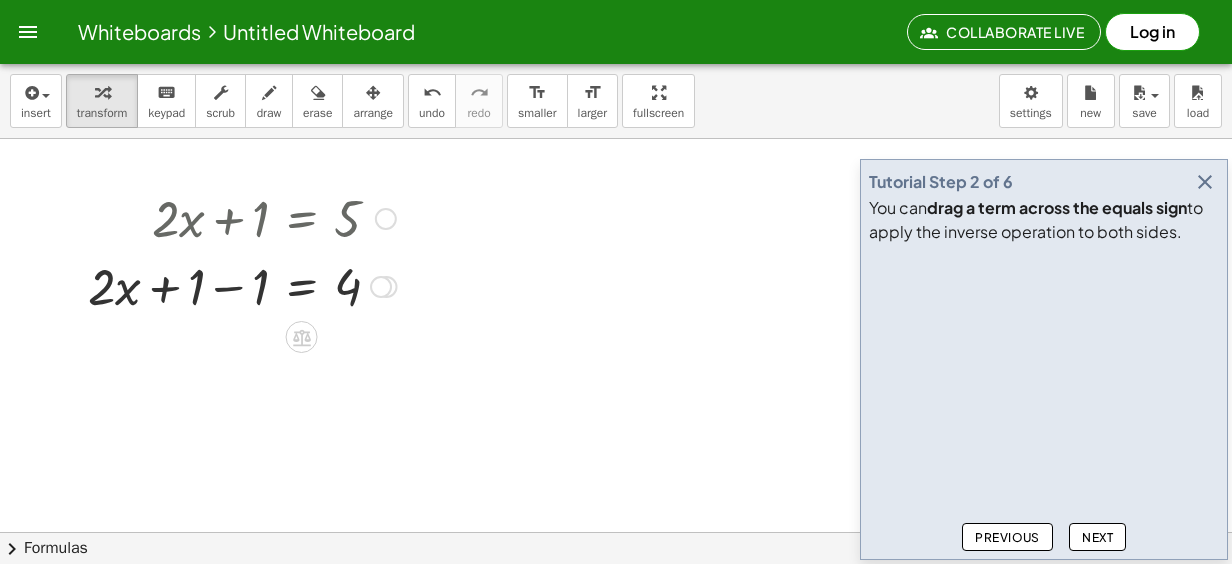 click at bounding box center (242, 285) 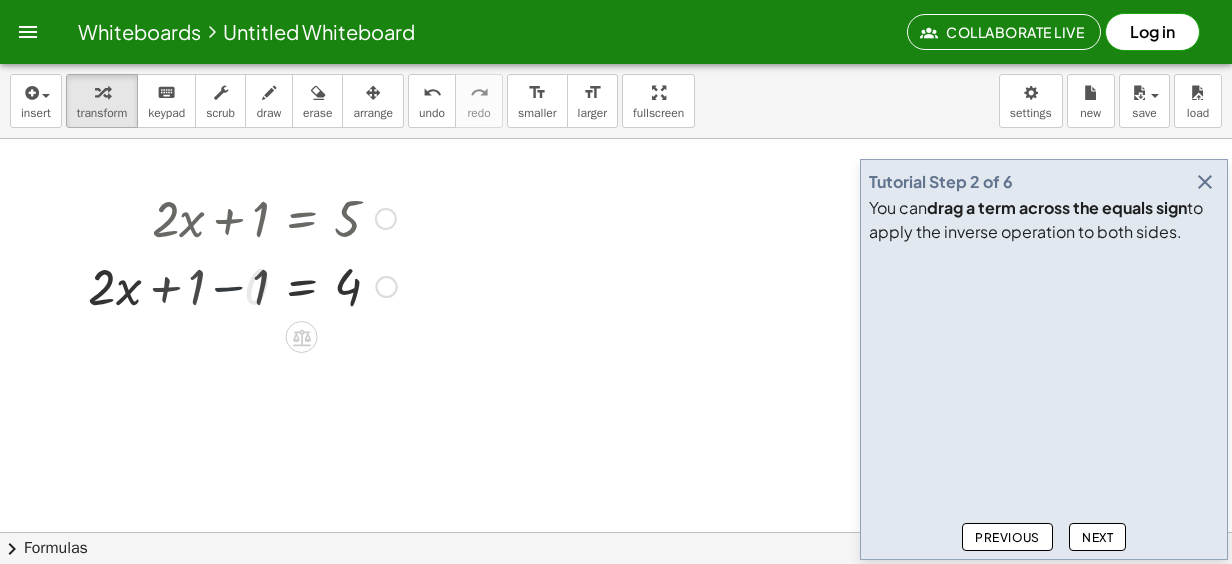 click at bounding box center [274, 285] 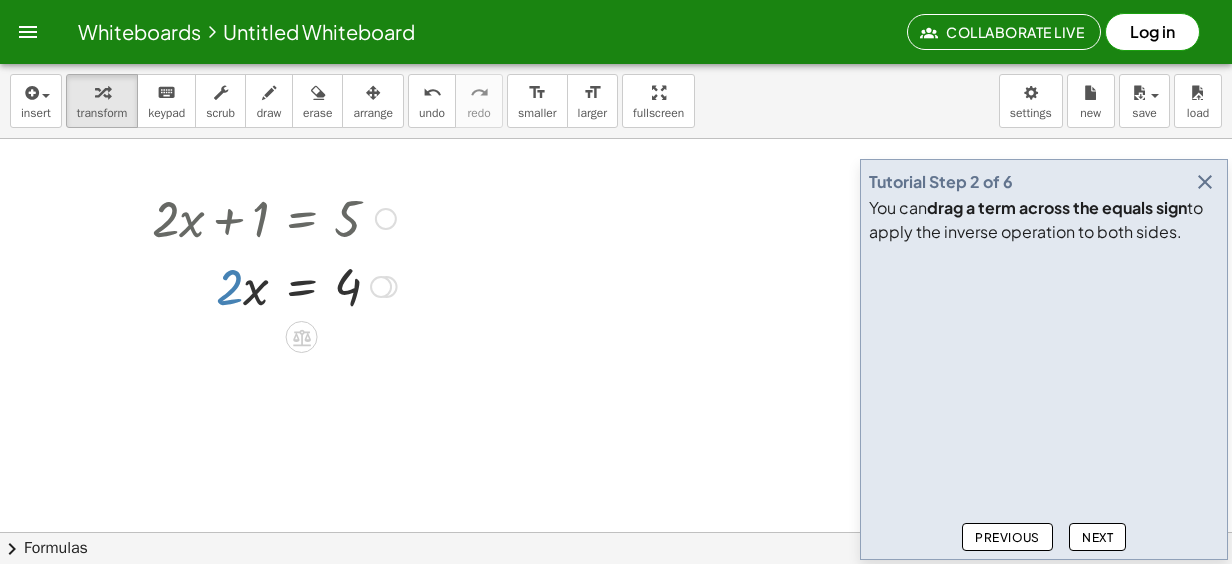 click at bounding box center [274, 285] 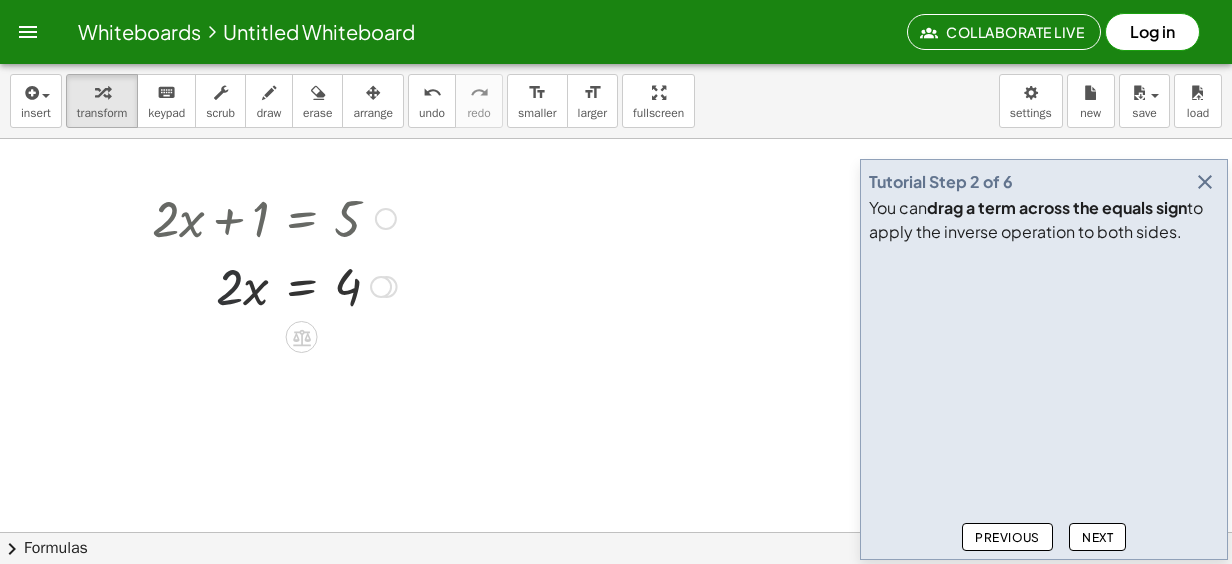 click at bounding box center (274, 285) 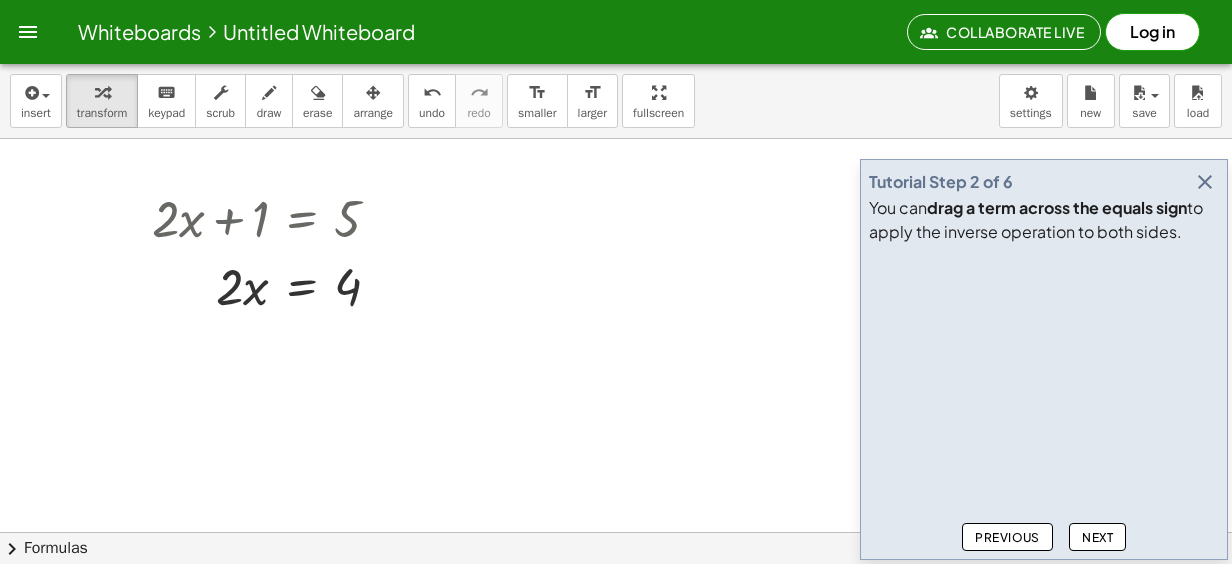 click on "Next" 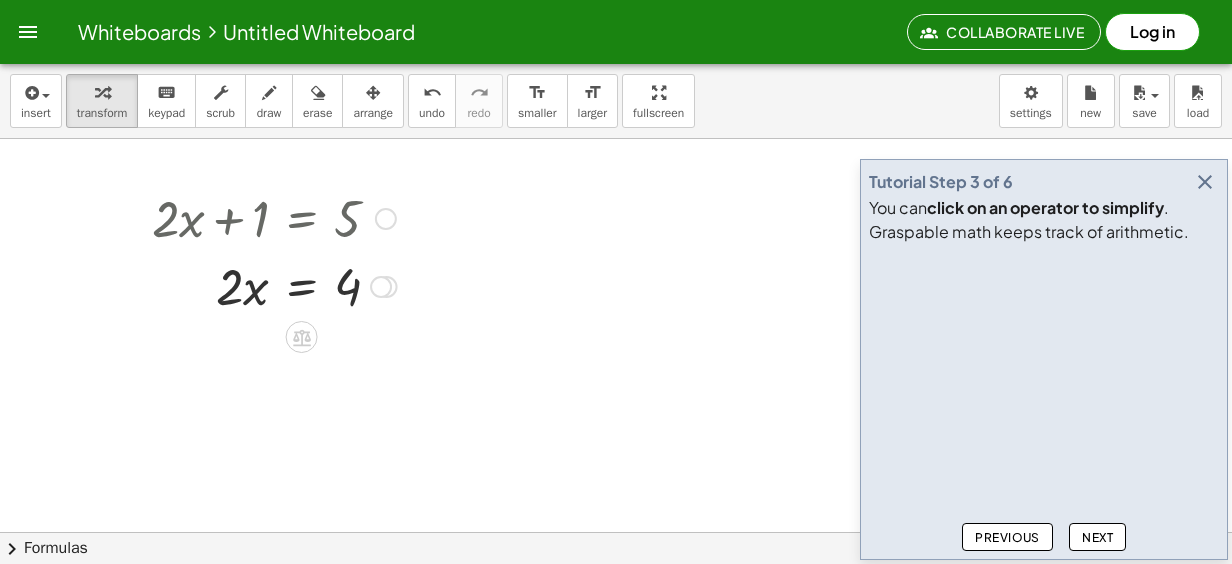 click at bounding box center [274, 285] 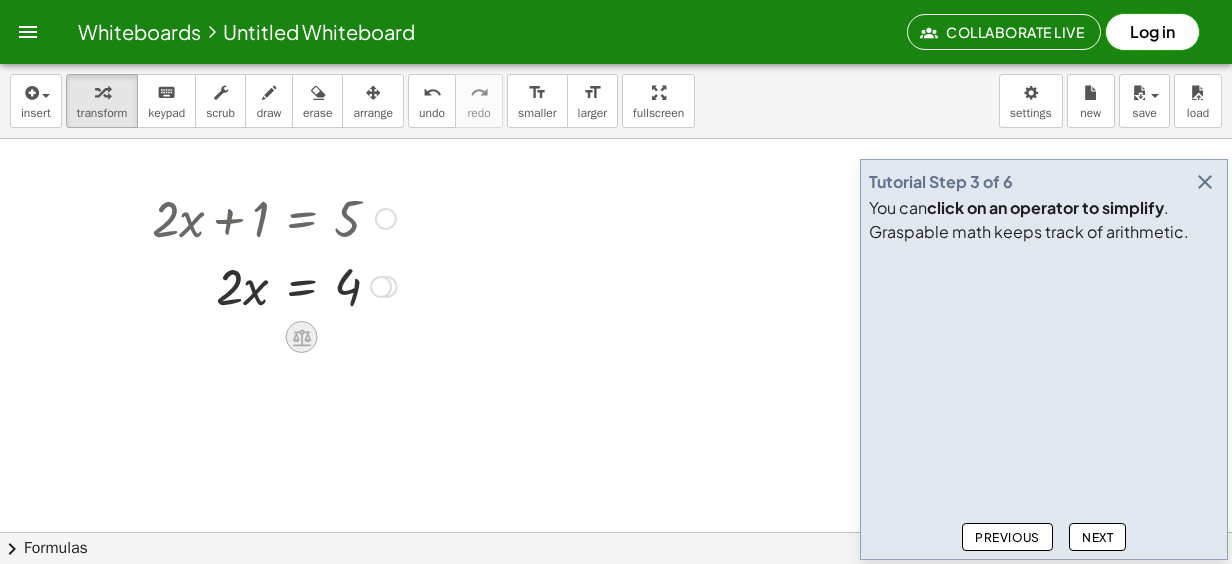 click at bounding box center (302, 337) 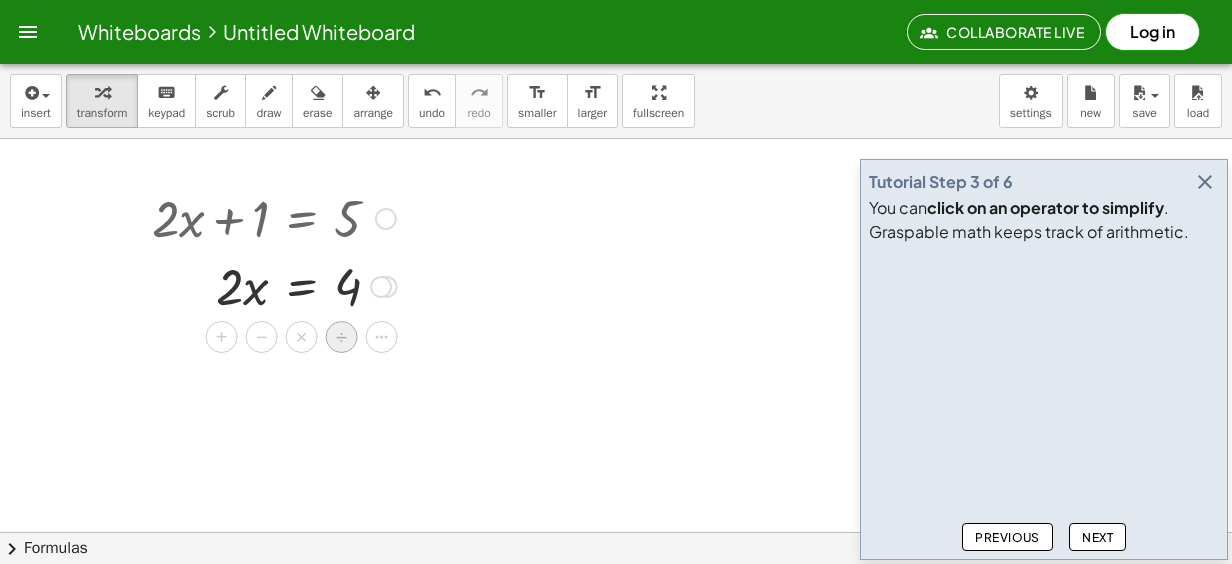 click on "÷" at bounding box center (342, 337) 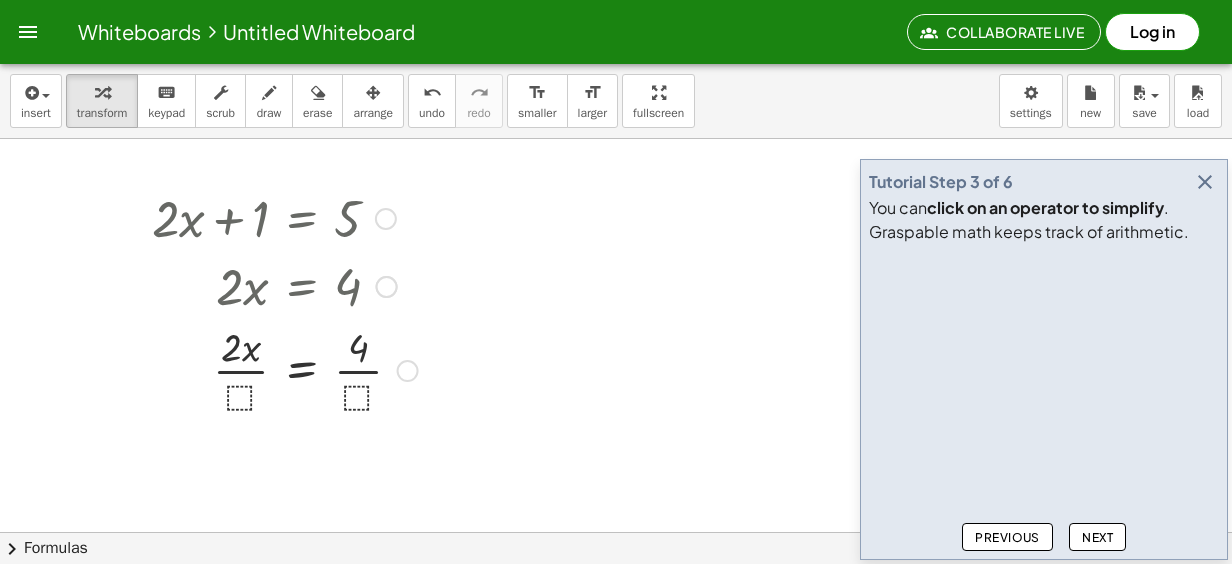 click on "+ · 2 · x + 1 = 5 + · 2 · x + 1 − 1 = + 5 − 1 + · 2 · x + 1 − 1 = 4 + · 2 · x + 0 = 4 · 2 · x = 4 · 2 · x = 4 · ⬚ · · ⬚ Transform line Copy line as LaTeX Copy derivation as LaTeX Expand new lines: On" at bounding box center [302, 219] 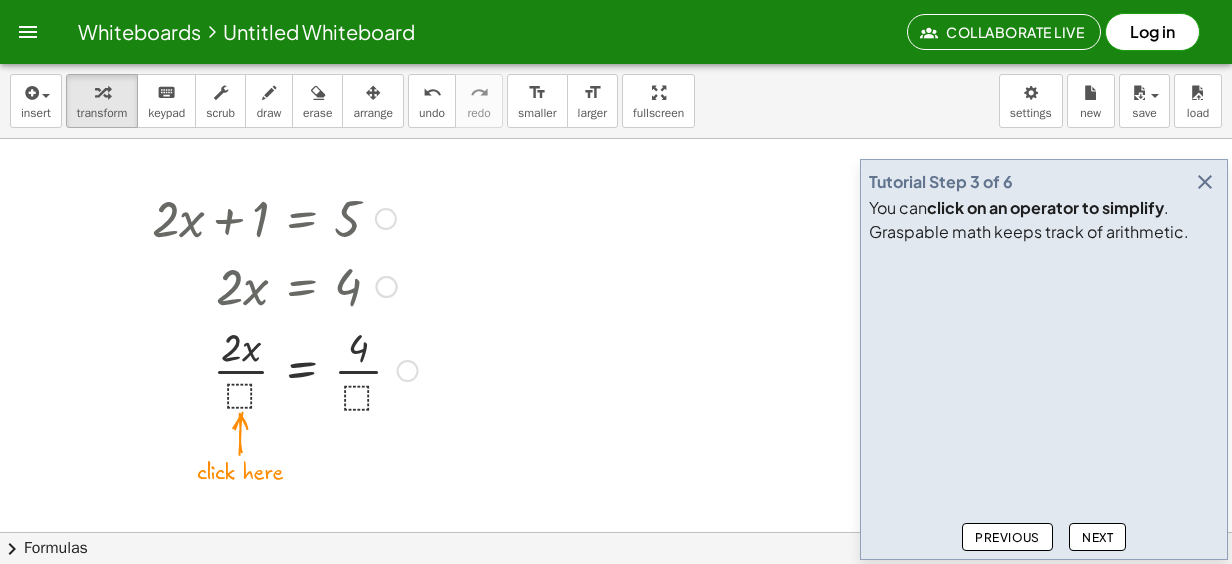 drag, startPoint x: 256, startPoint y: 350, endPoint x: 247, endPoint y: 393, distance: 43.931767 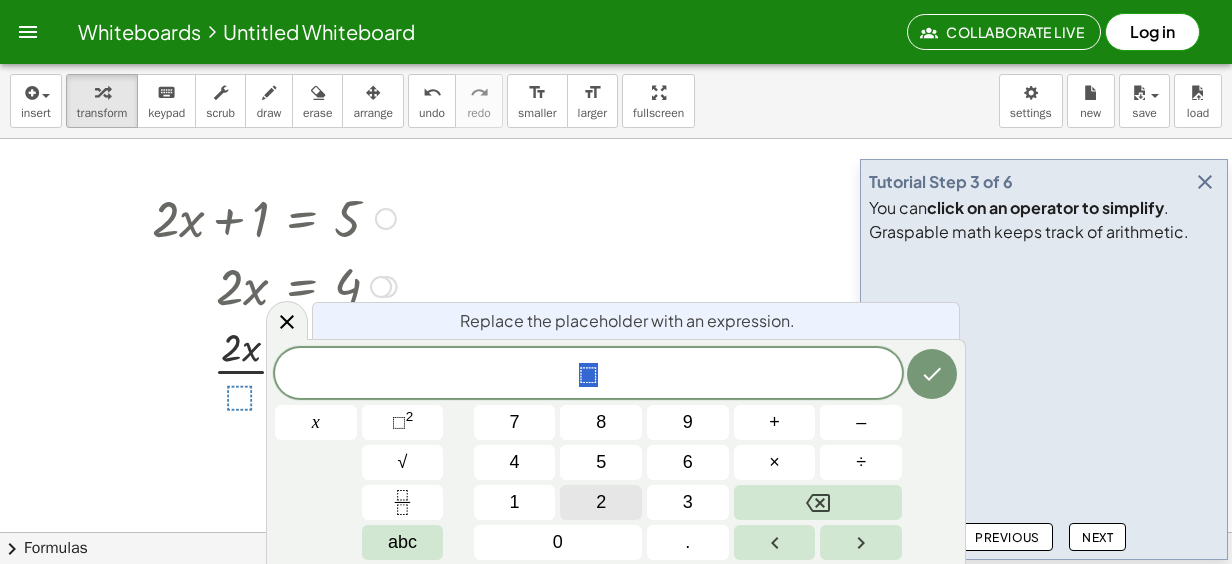 click on "2" at bounding box center (601, 502) 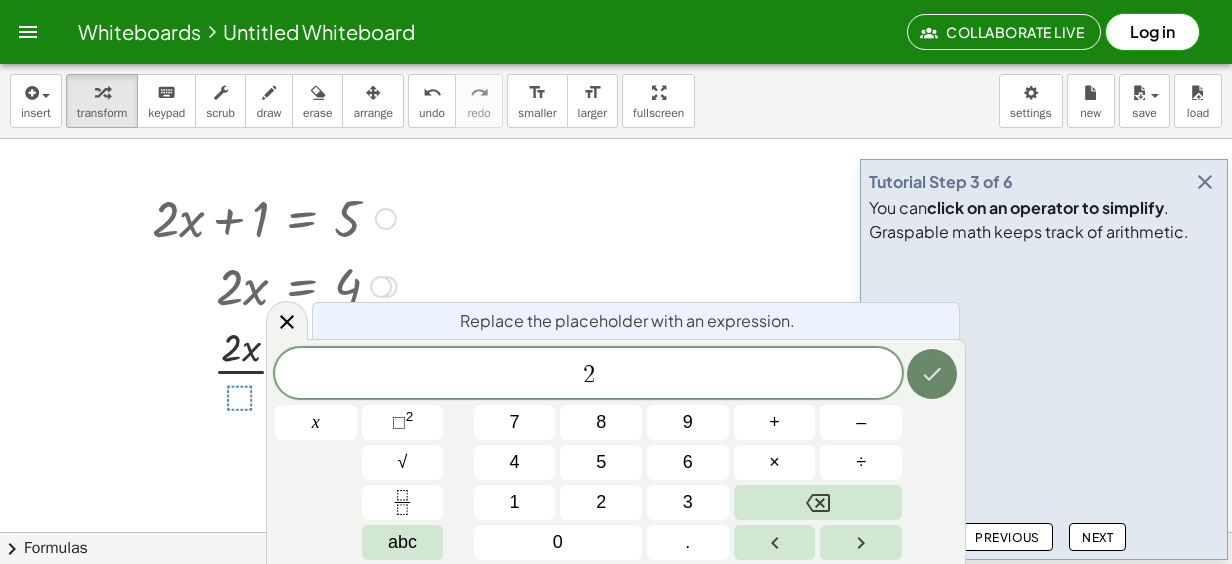 click 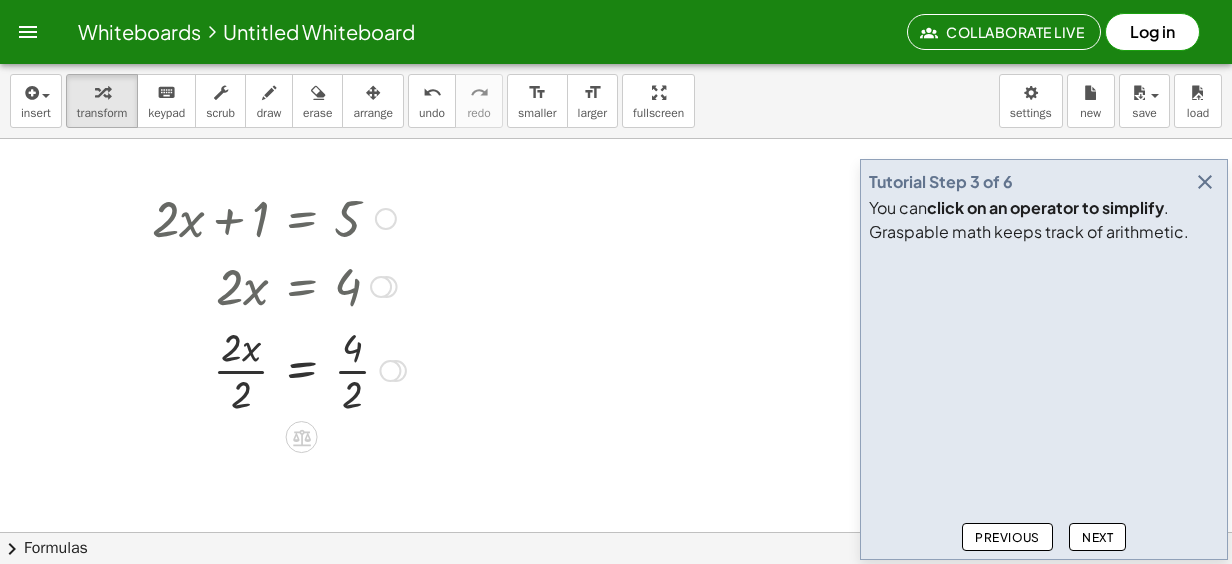 click at bounding box center (279, 369) 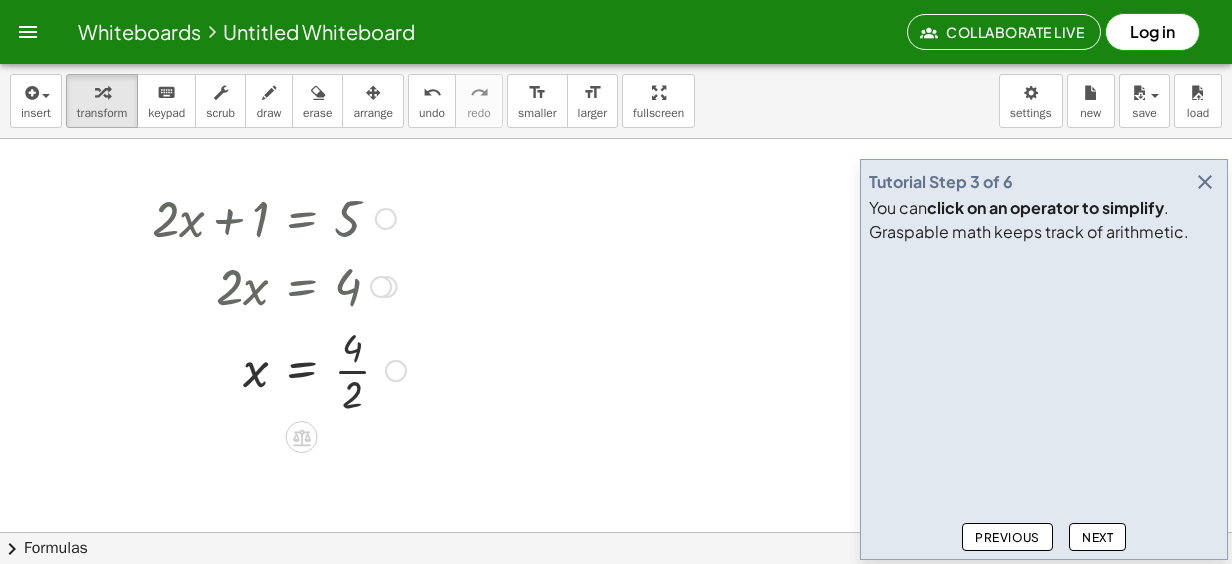 click at bounding box center (279, 369) 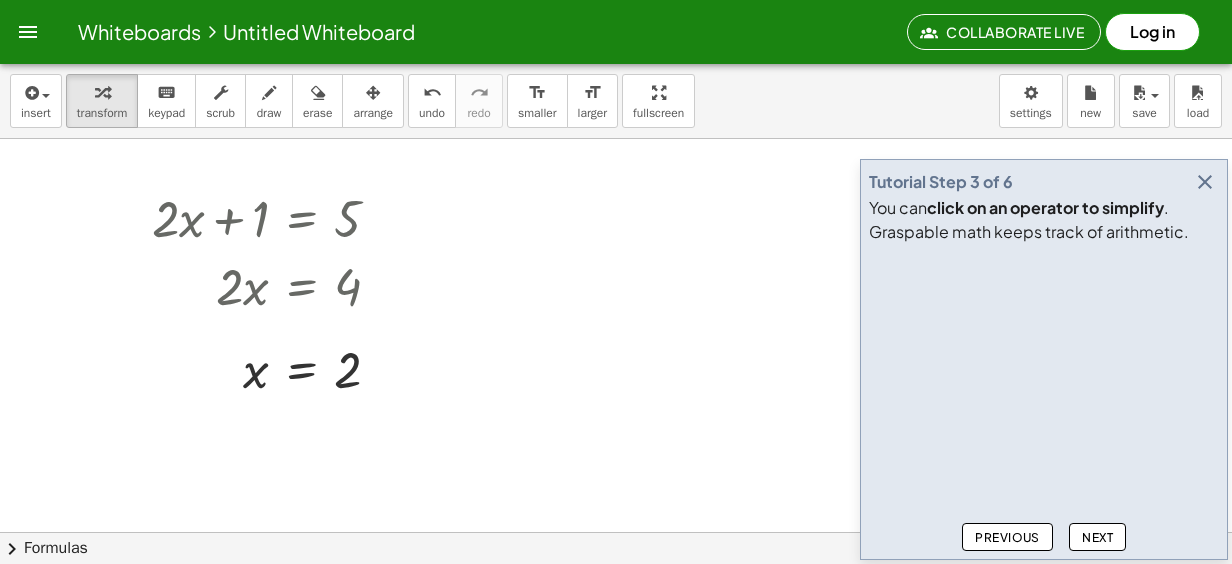 click on "Next" 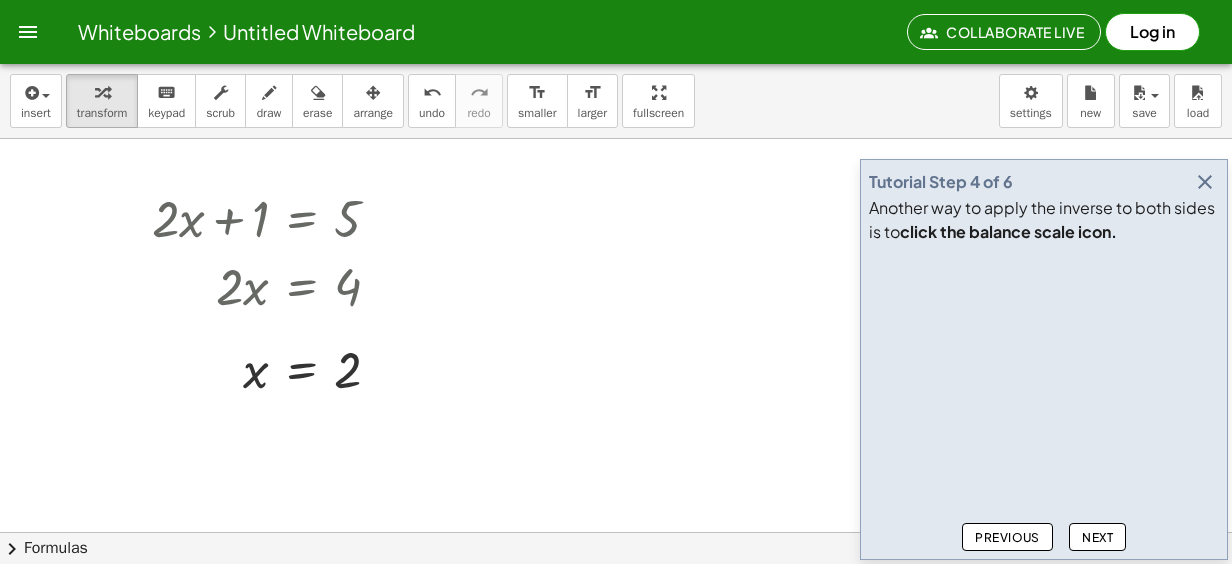 click at bounding box center [1205, 182] 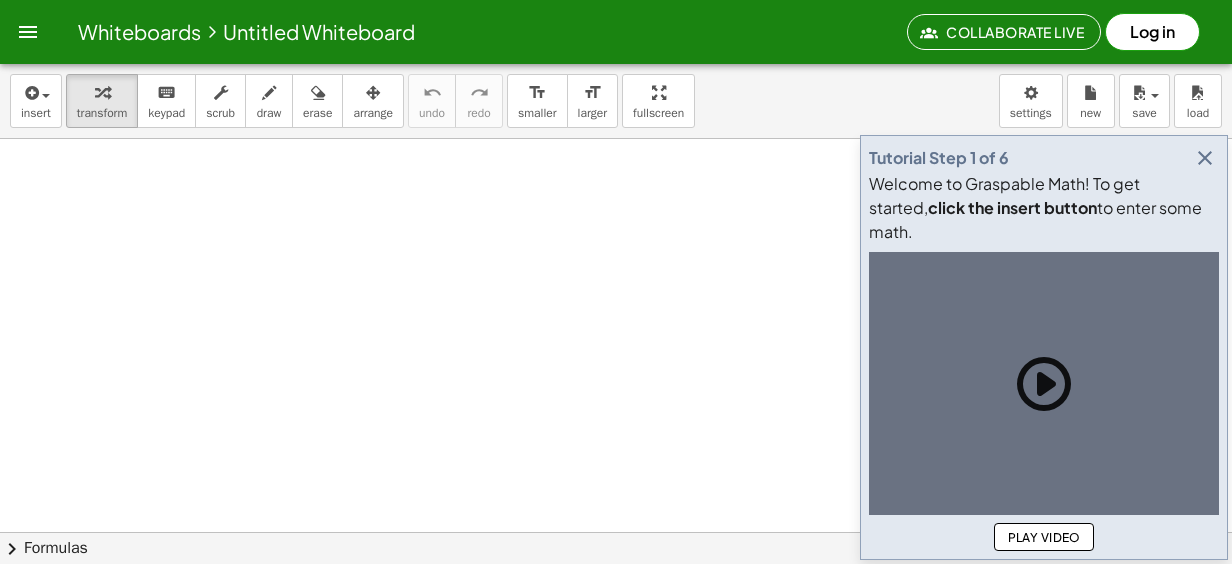 scroll, scrollTop: 0, scrollLeft: 0, axis: both 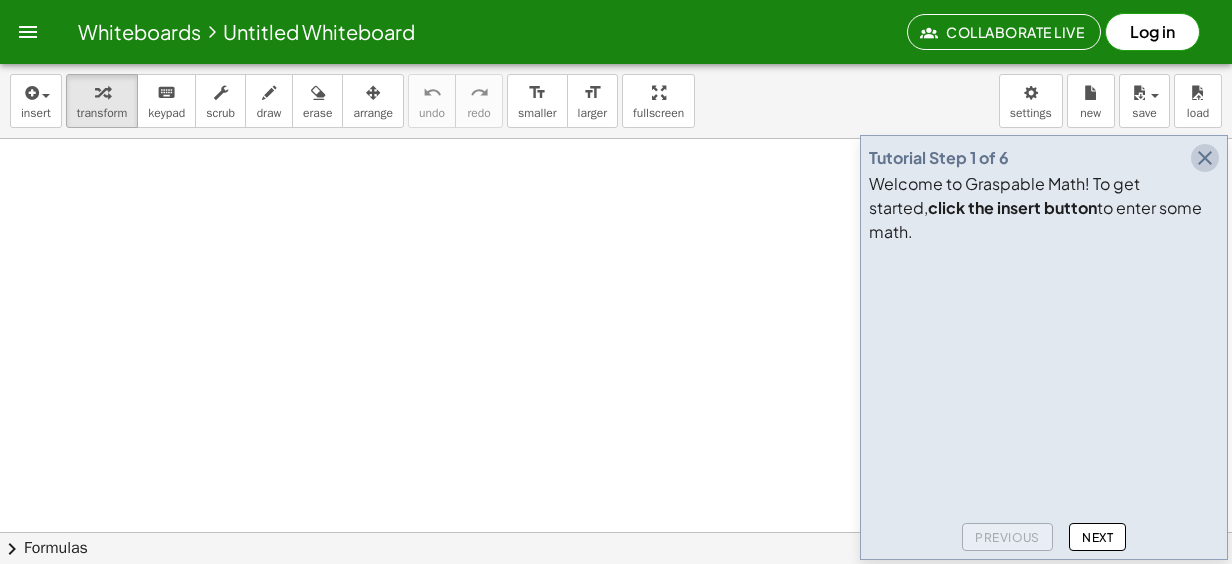 click at bounding box center (1205, 158) 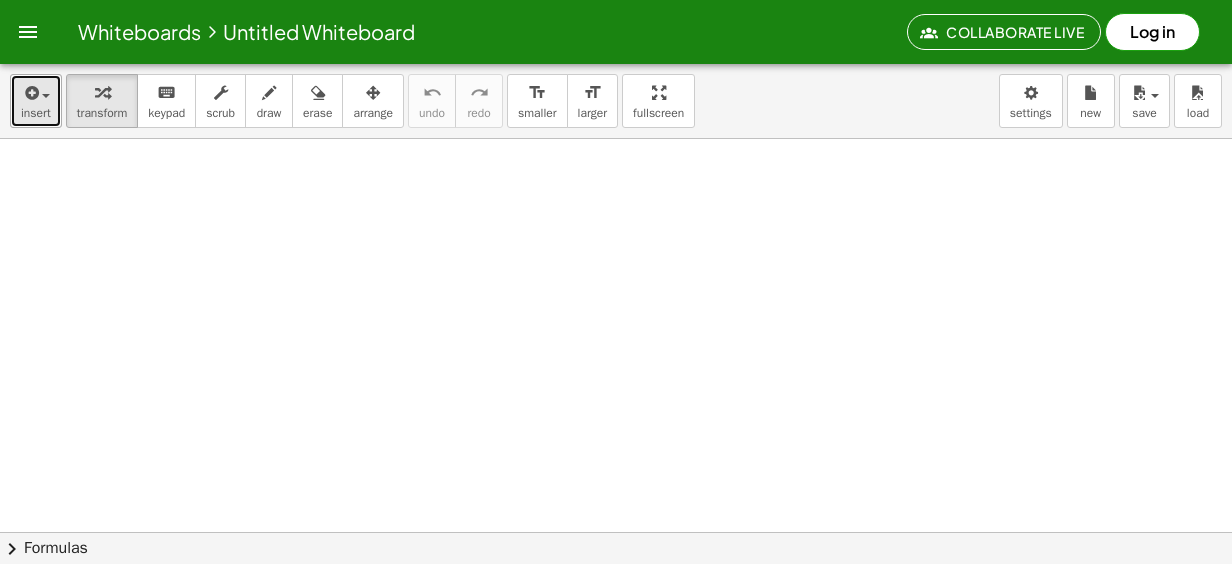click on "insert" at bounding box center [36, 113] 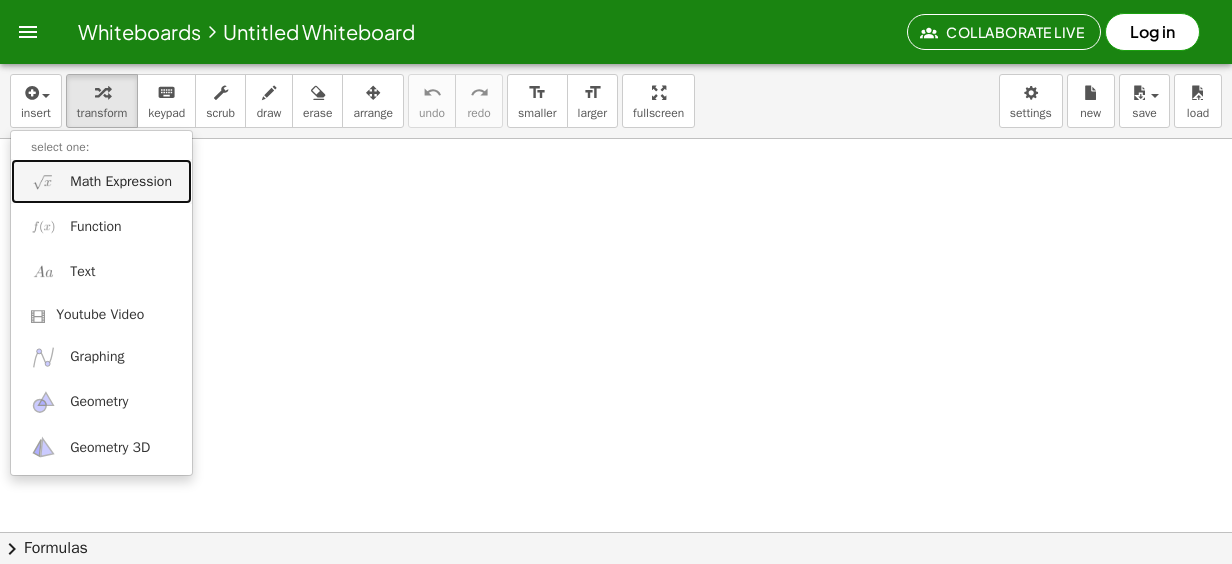 click on "Math Expression" at bounding box center (101, 181) 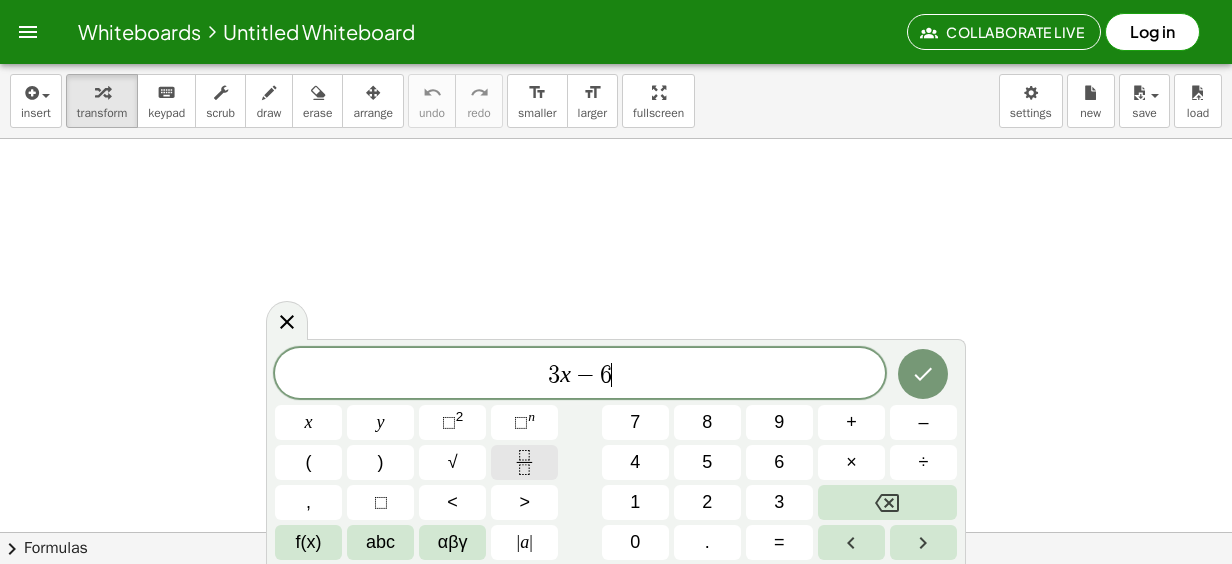 click at bounding box center [524, 462] 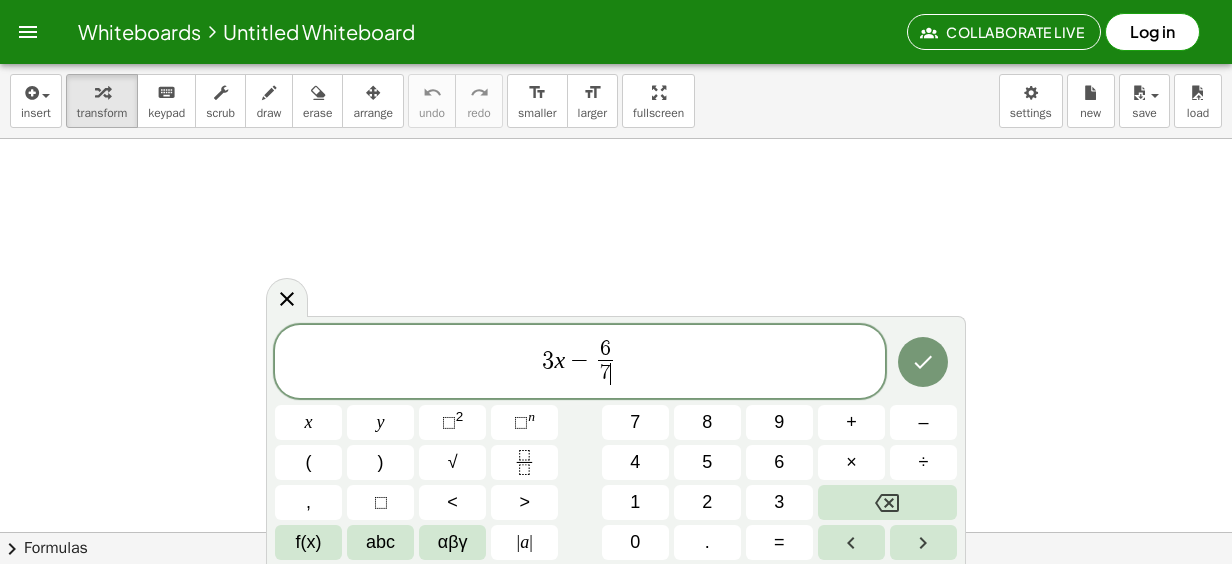 click on "3 x − 6 7 ​ ​" at bounding box center (580, 363) 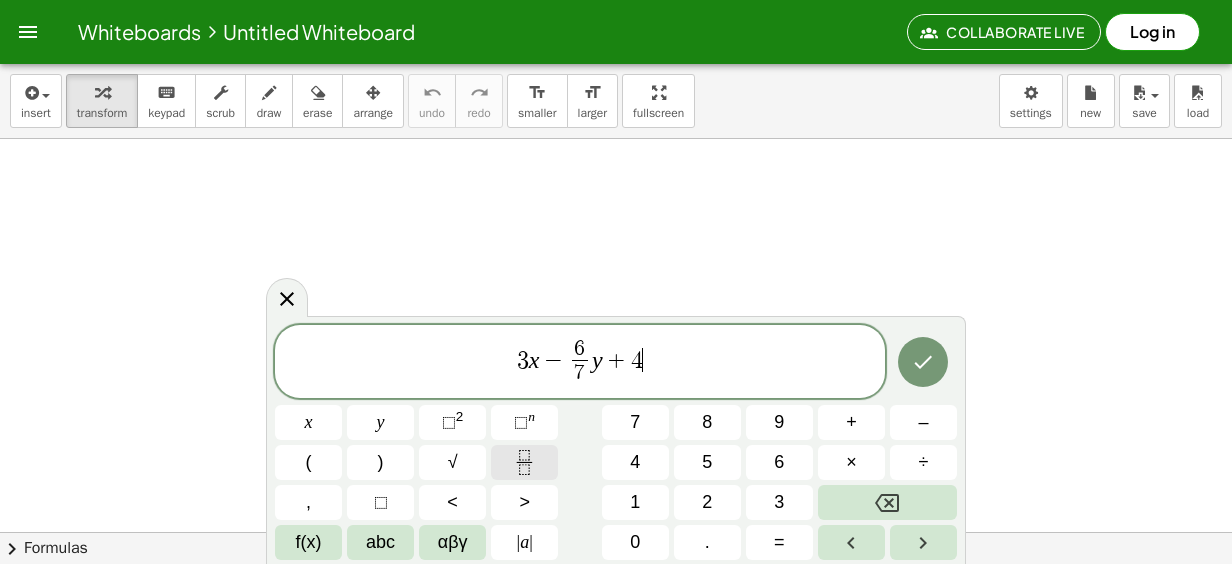 click 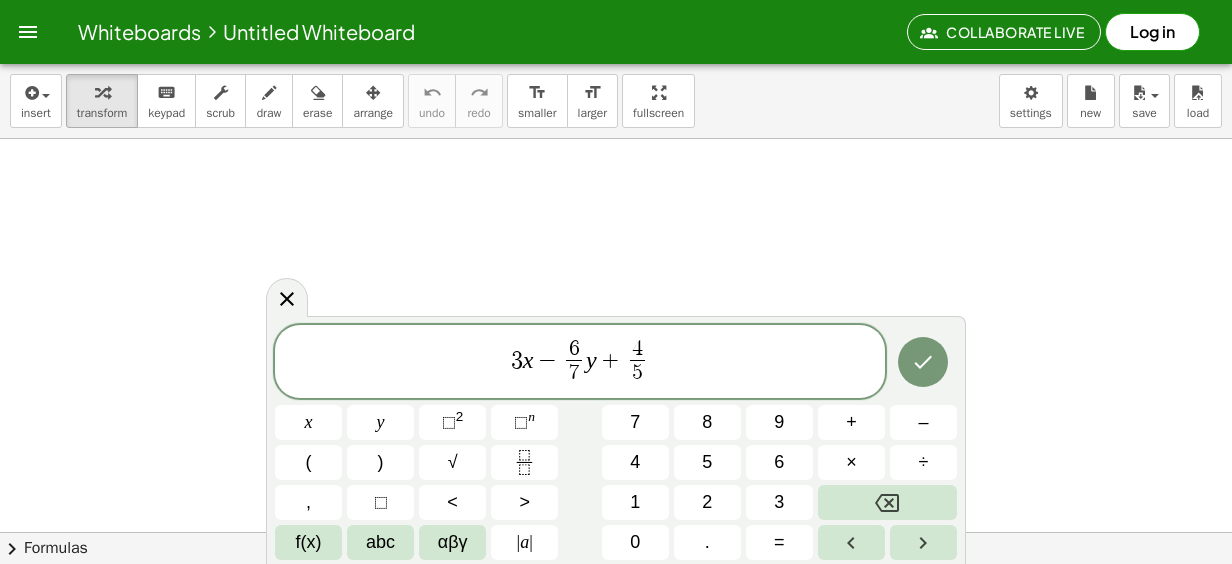 click on "3 x − 6 7 ​ y + 4 5 ​ ​" at bounding box center (580, 363) 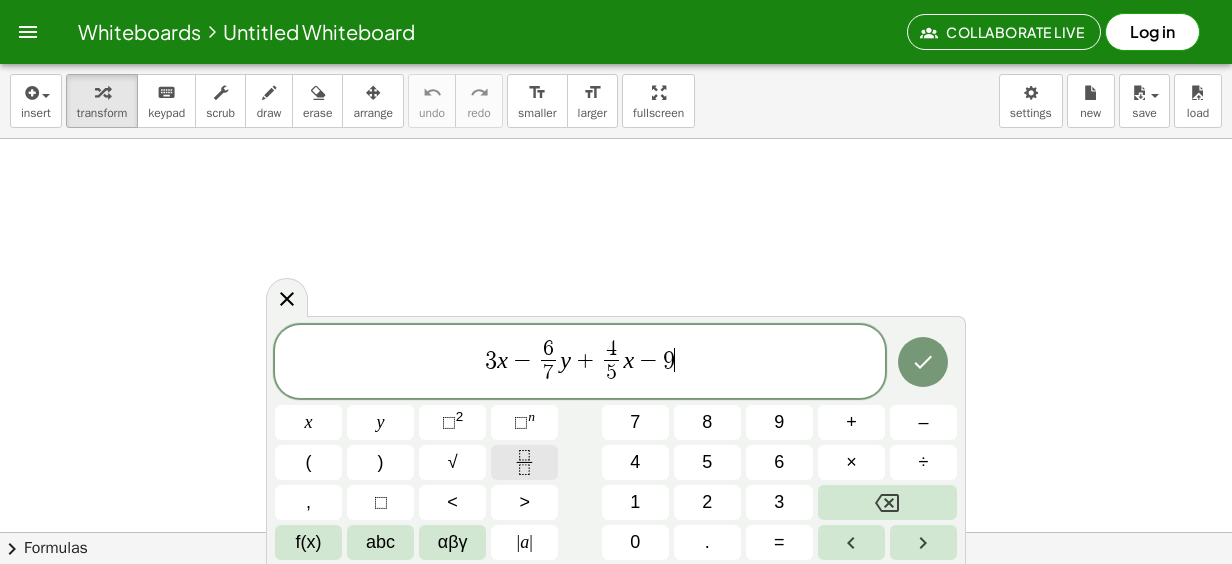 click 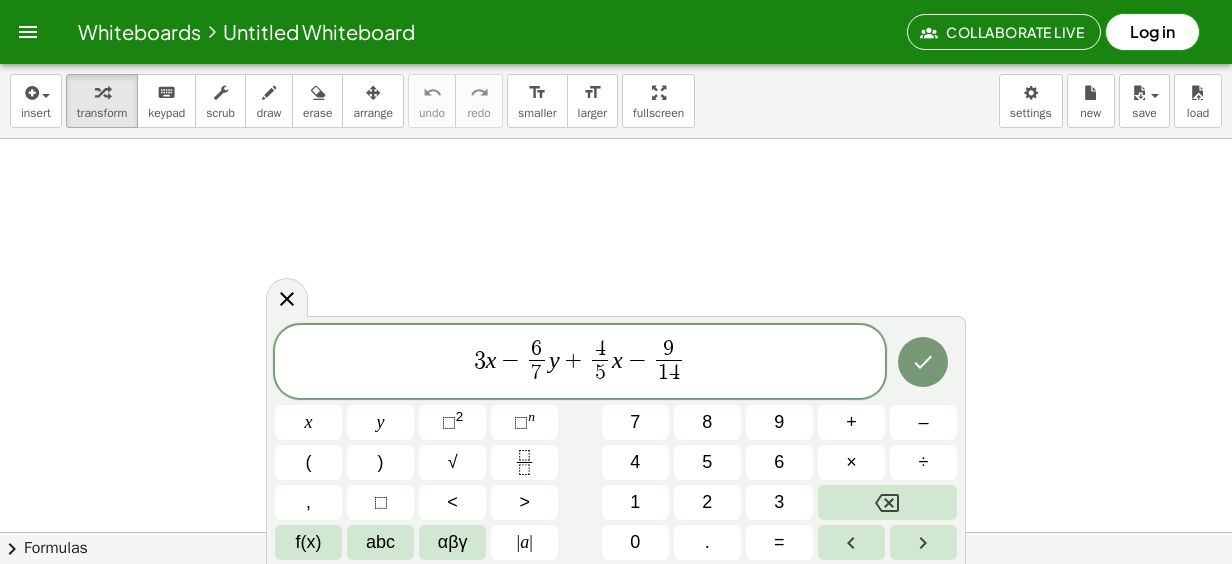 click on "3 x − 6 7 ​ y + 4 5 ​ x − 9 1 4 ​ ​" at bounding box center (580, 363) 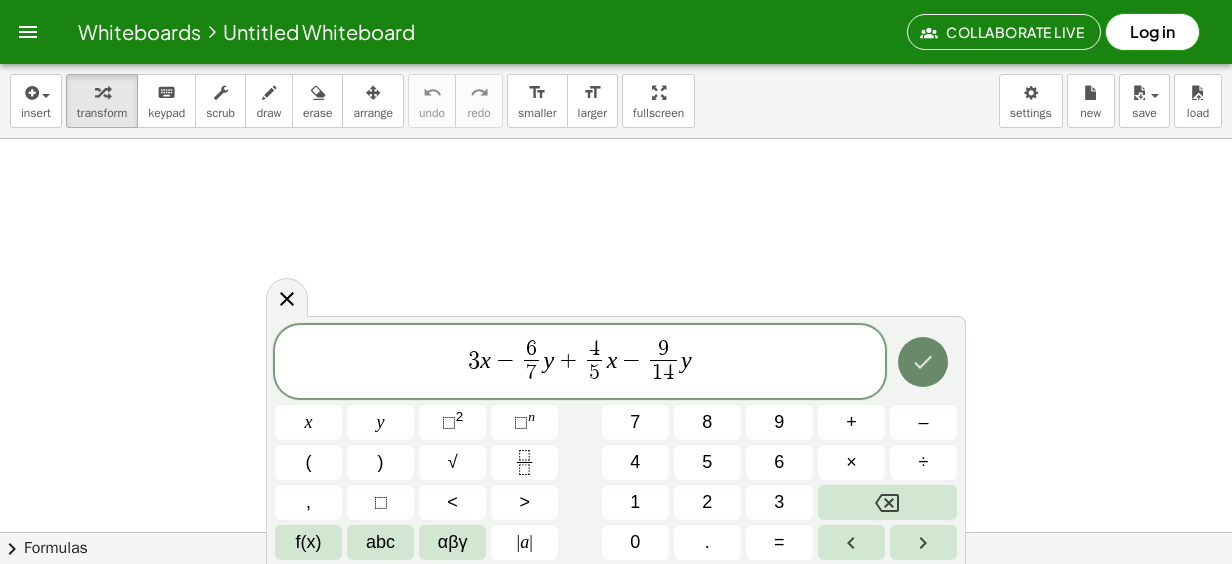 click 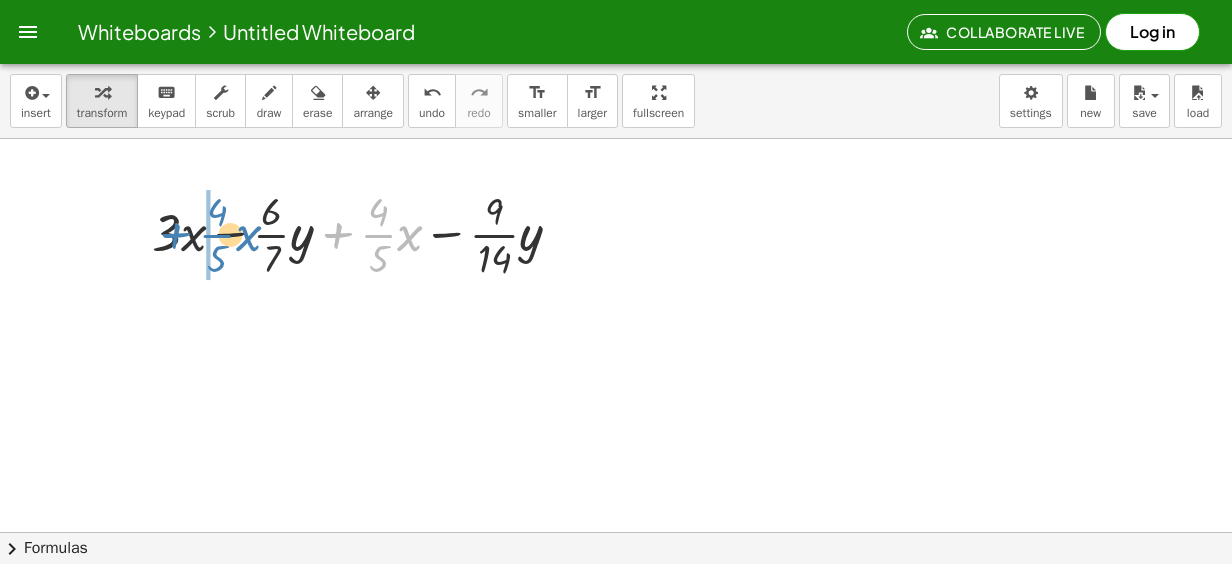 drag, startPoint x: 339, startPoint y: 228, endPoint x: 189, endPoint y: 228, distance: 150 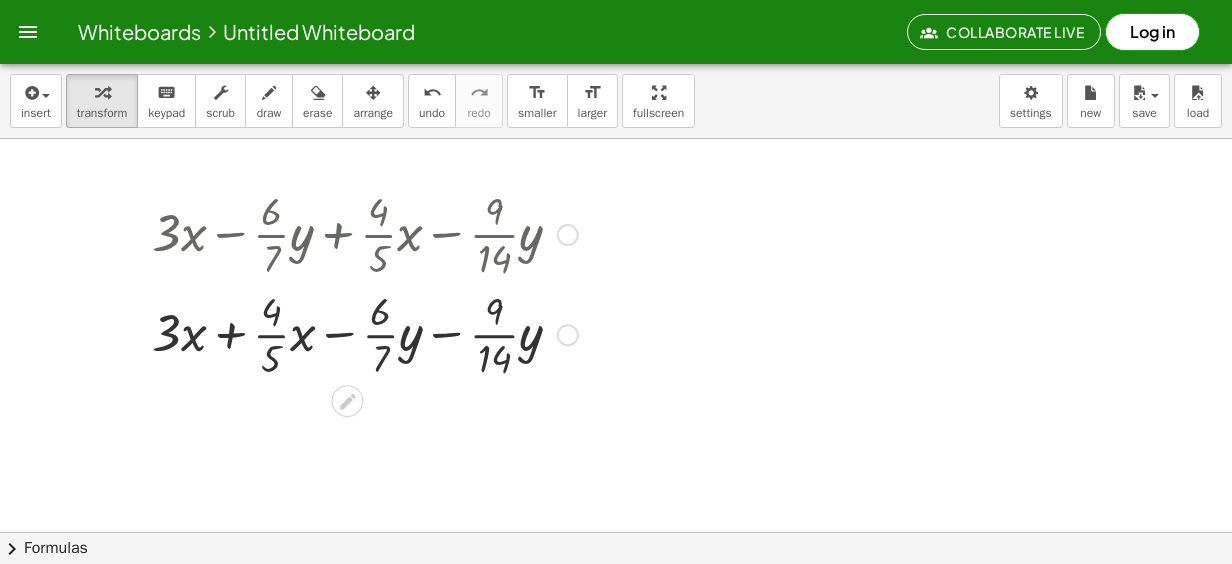 click at bounding box center [365, 333] 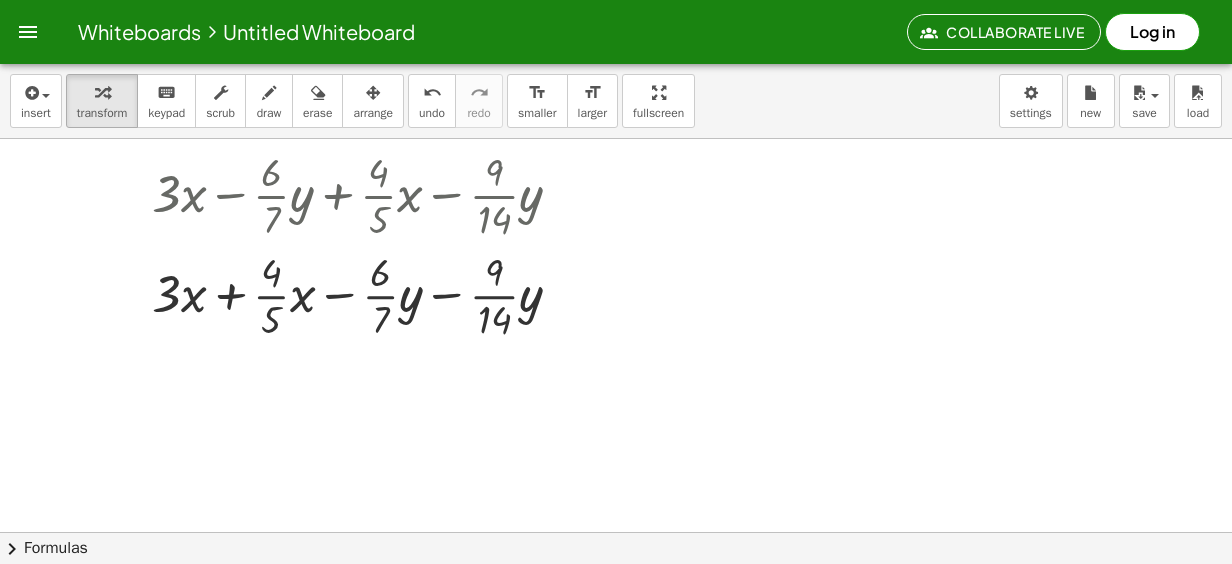 scroll, scrollTop: 100, scrollLeft: 0, axis: vertical 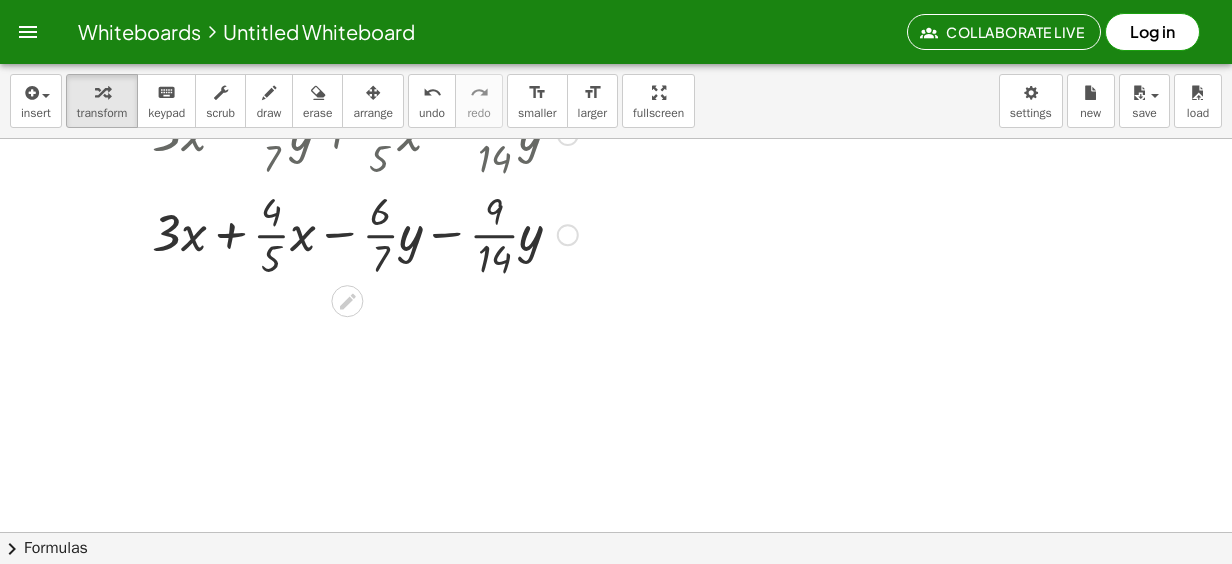 click at bounding box center [365, 233] 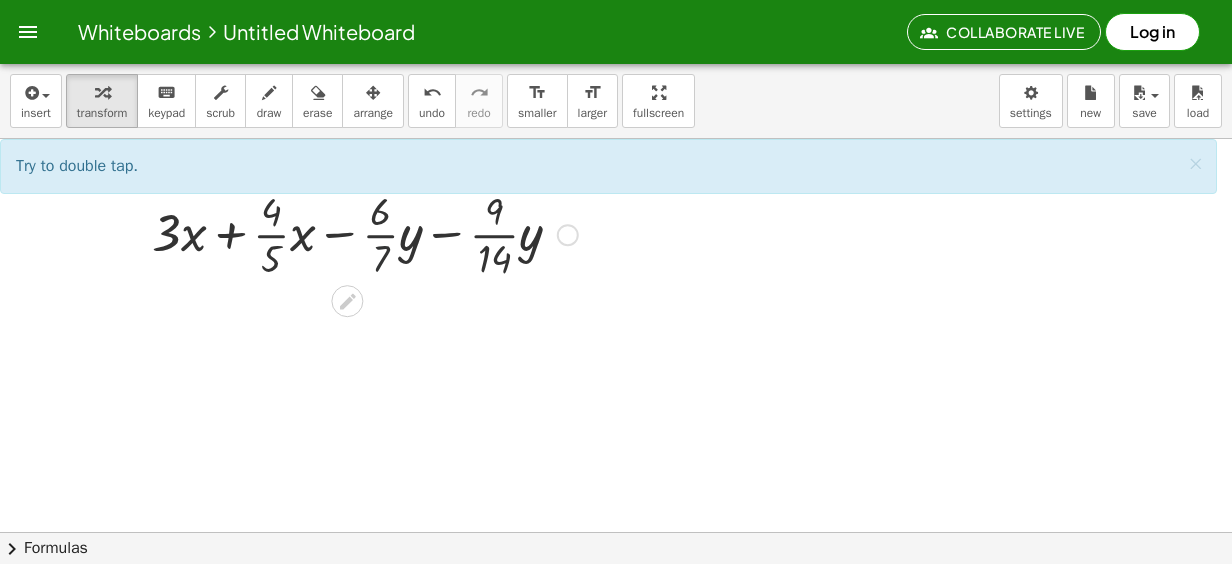click at bounding box center [365, 233] 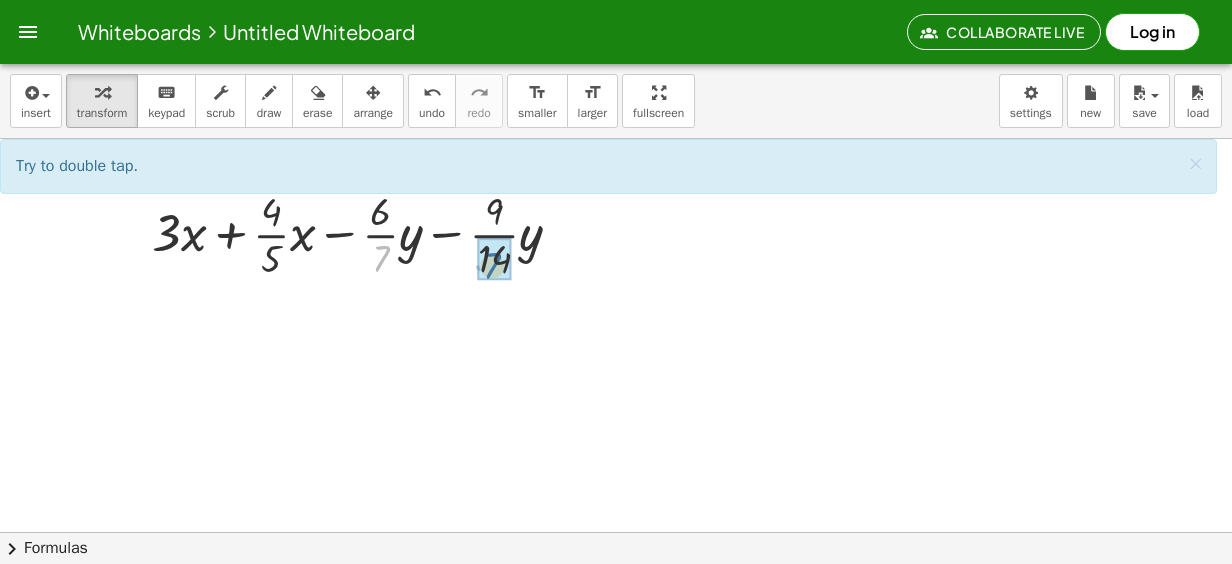 drag, startPoint x: 378, startPoint y: 264, endPoint x: 493, endPoint y: 270, distance: 115.15642 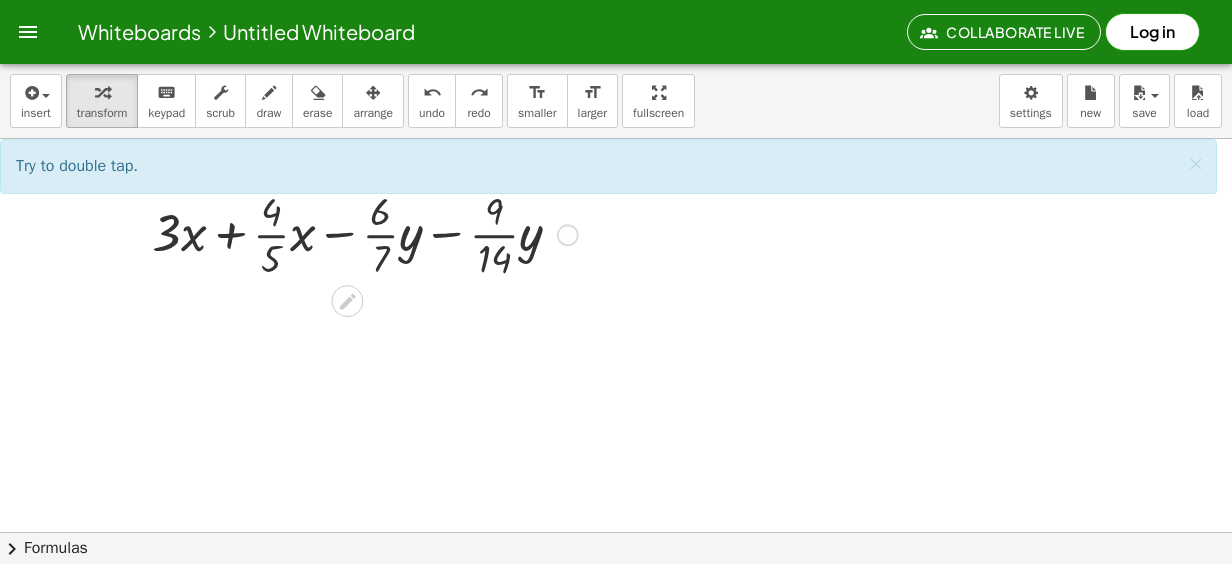 click at bounding box center (365, 233) 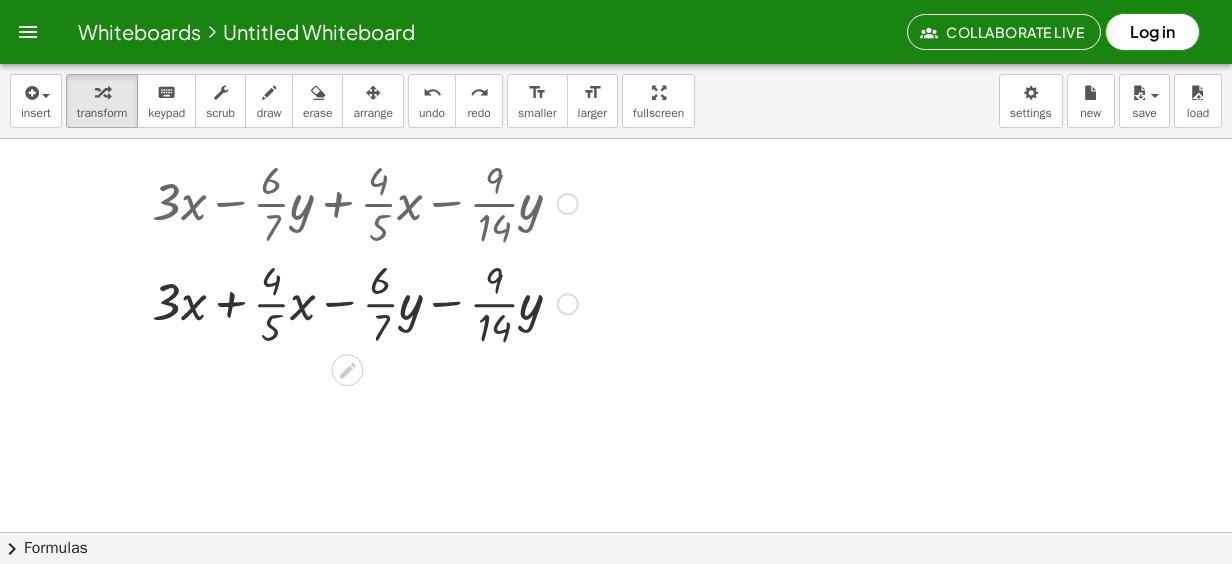 scroll, scrollTop: 0, scrollLeft: 0, axis: both 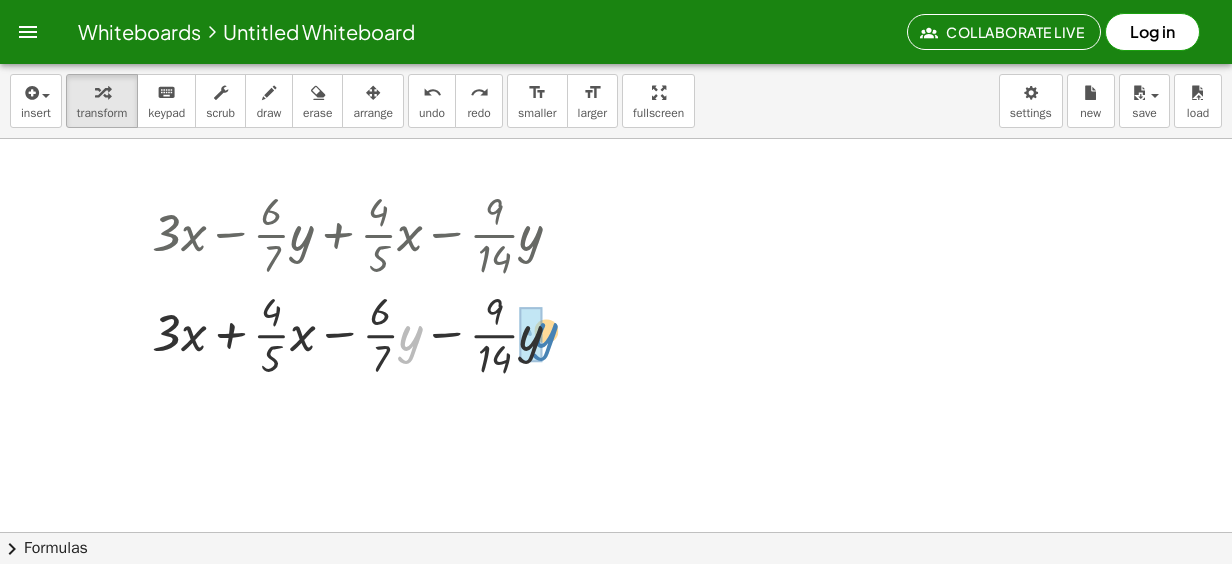 drag, startPoint x: 408, startPoint y: 357, endPoint x: 544, endPoint y: 354, distance: 136.03308 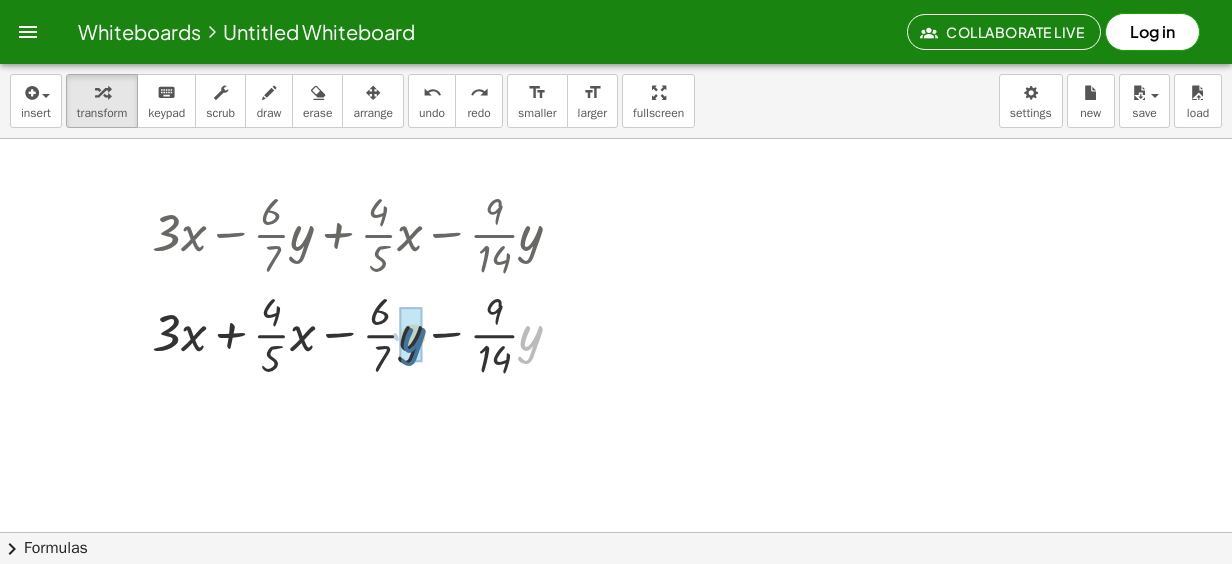 drag, startPoint x: 534, startPoint y: 338, endPoint x: 415, endPoint y: 340, distance: 119.01681 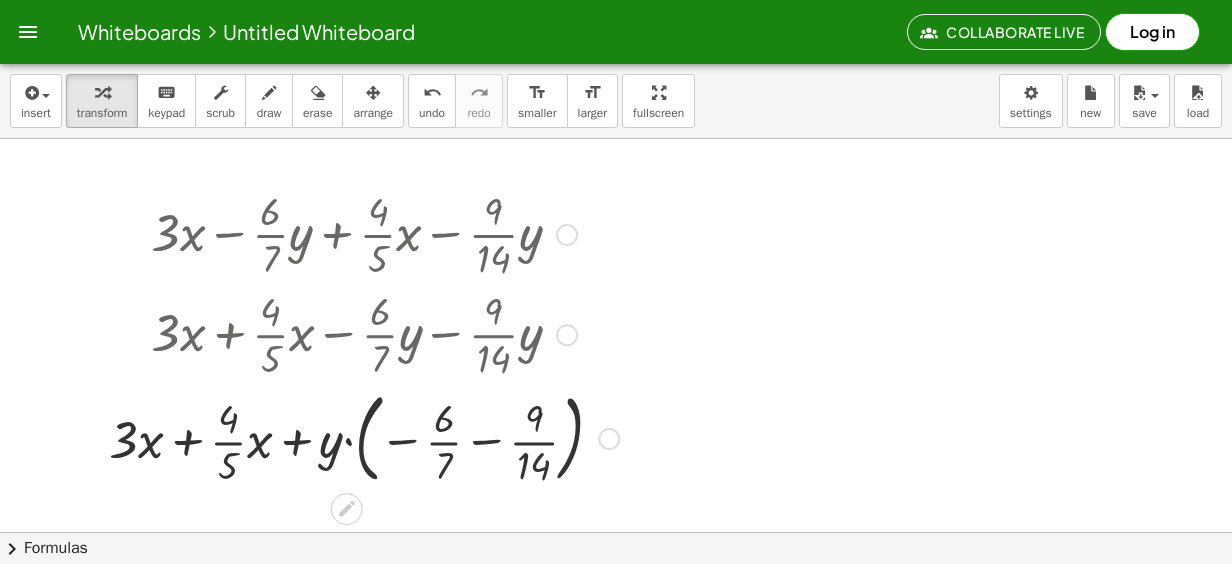 drag, startPoint x: 255, startPoint y: 349, endPoint x: 173, endPoint y: 412, distance: 103.40696 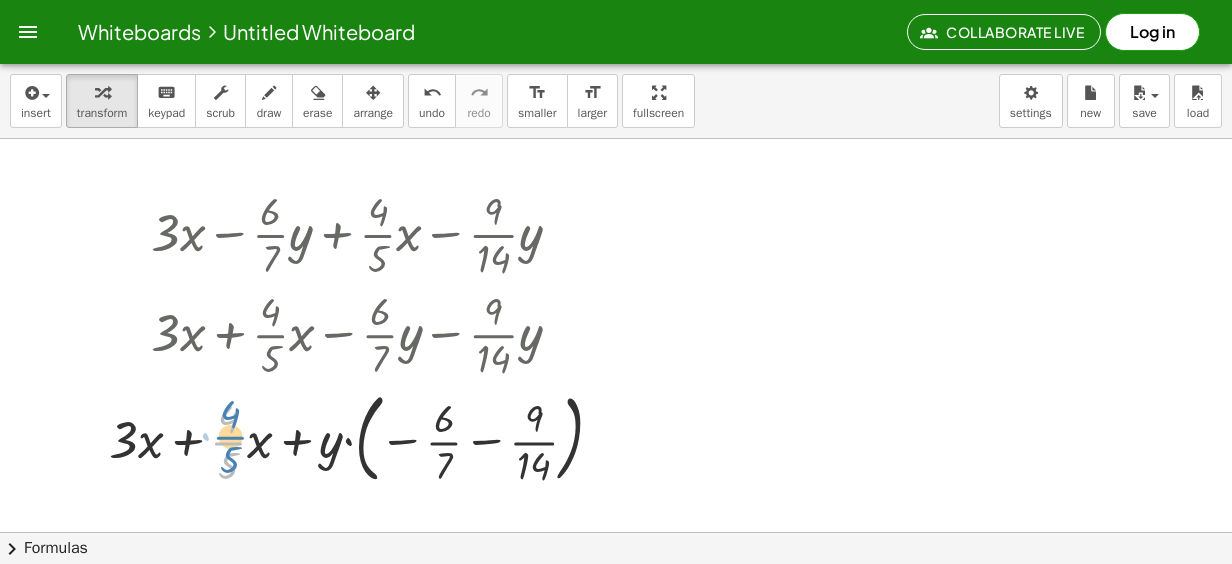 drag, startPoint x: 173, startPoint y: 412, endPoint x: 238, endPoint y: 431, distance: 67.72001 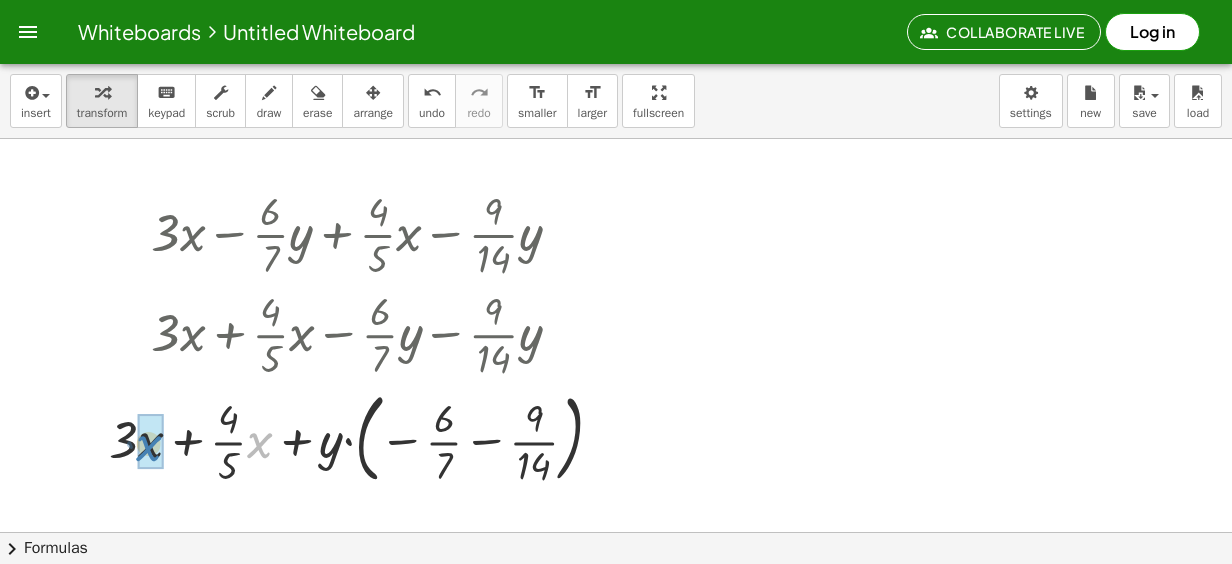drag, startPoint x: 253, startPoint y: 440, endPoint x: 142, endPoint y: 442, distance: 111.01801 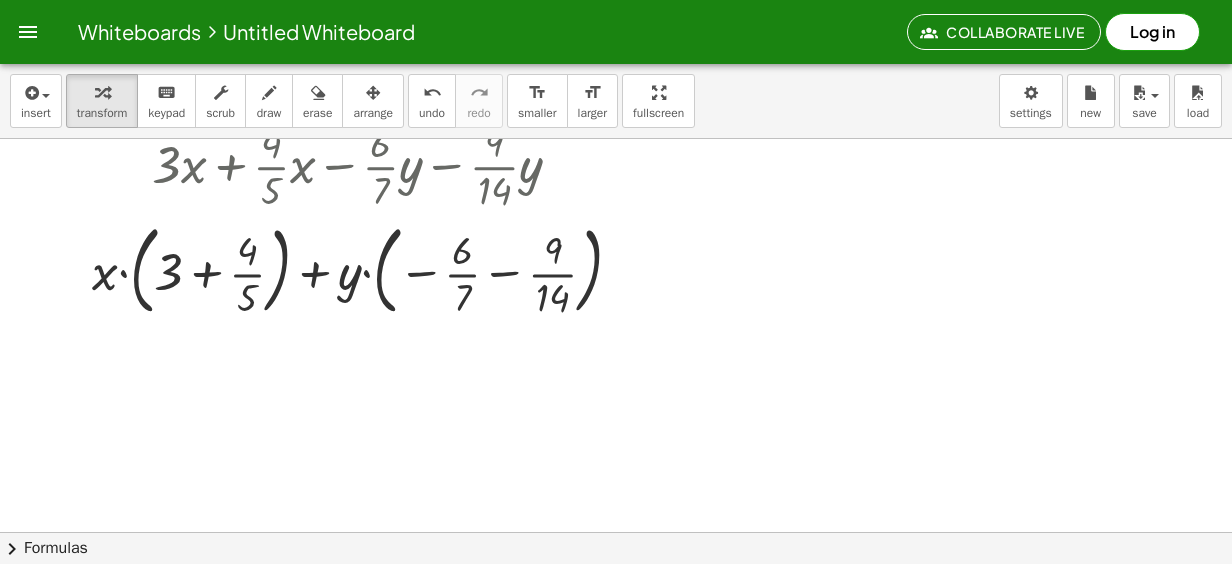 scroll, scrollTop: 200, scrollLeft: 0, axis: vertical 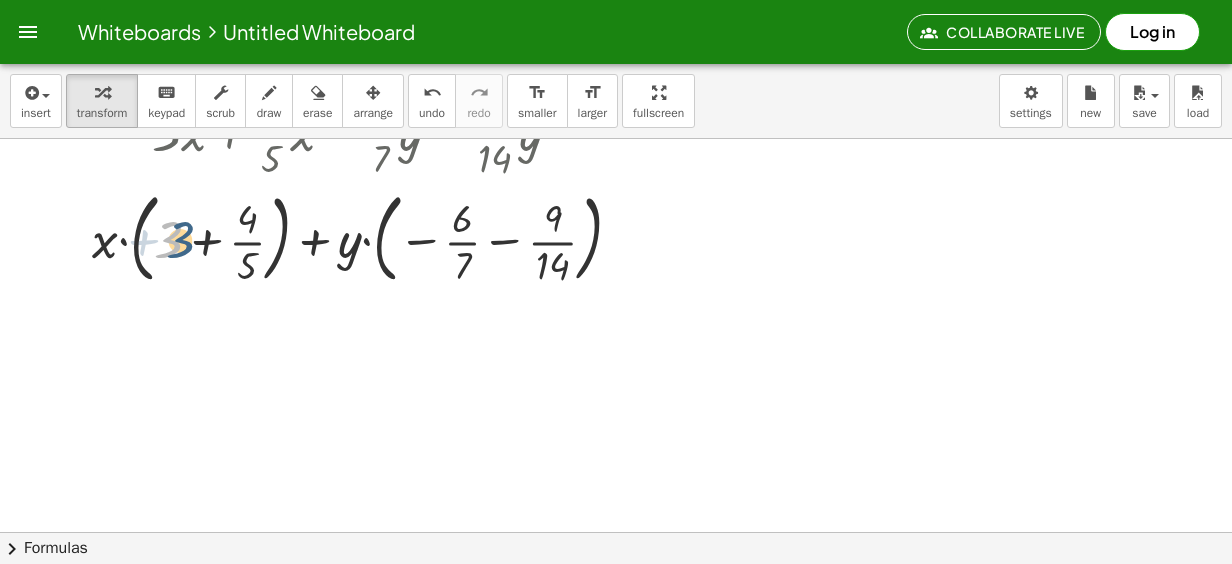 click at bounding box center [365, 237] 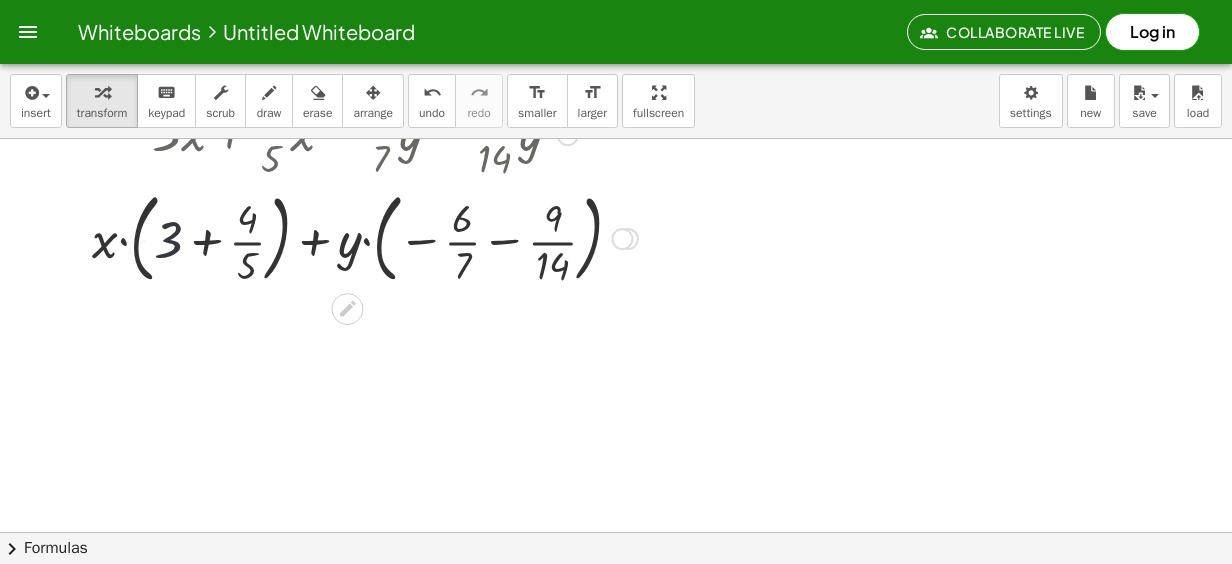 click at bounding box center [365, 237] 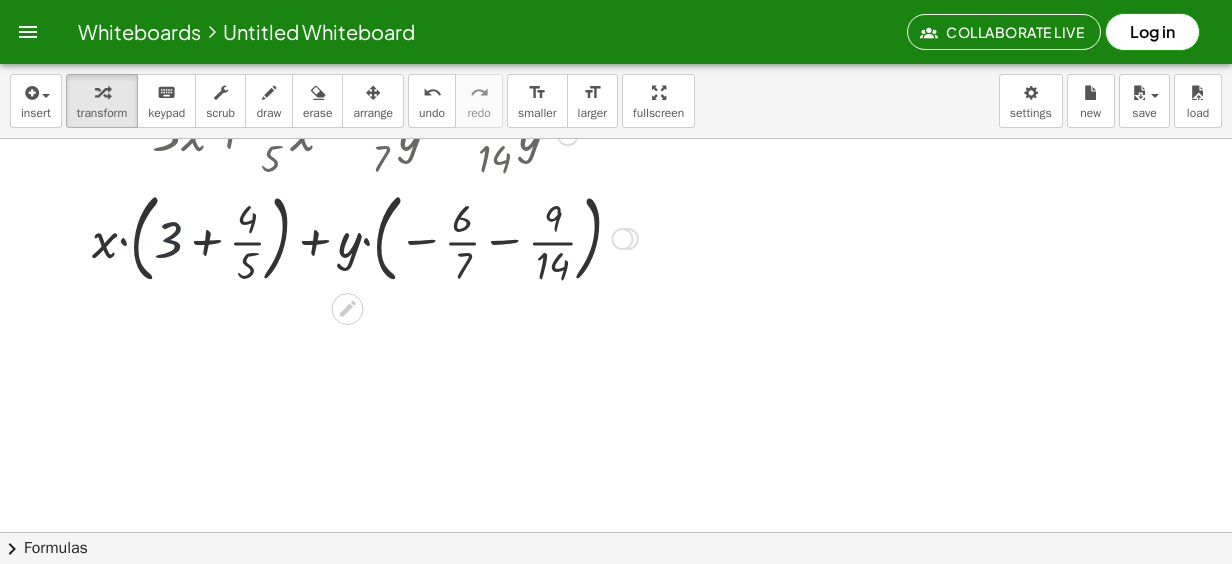 click at bounding box center (365, 237) 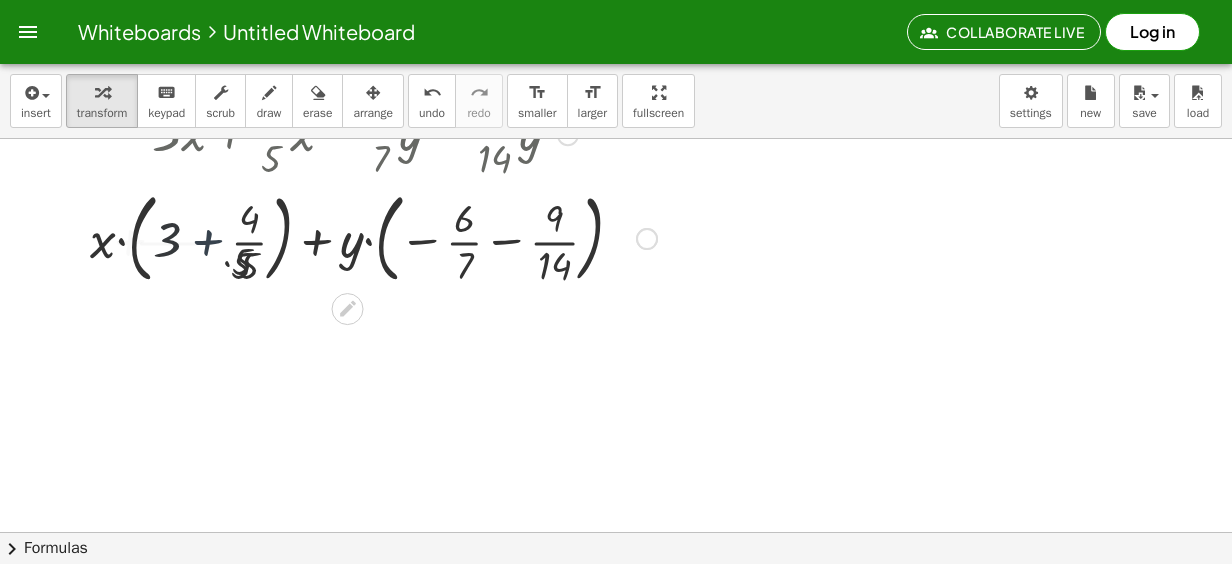 click at bounding box center [365, 237] 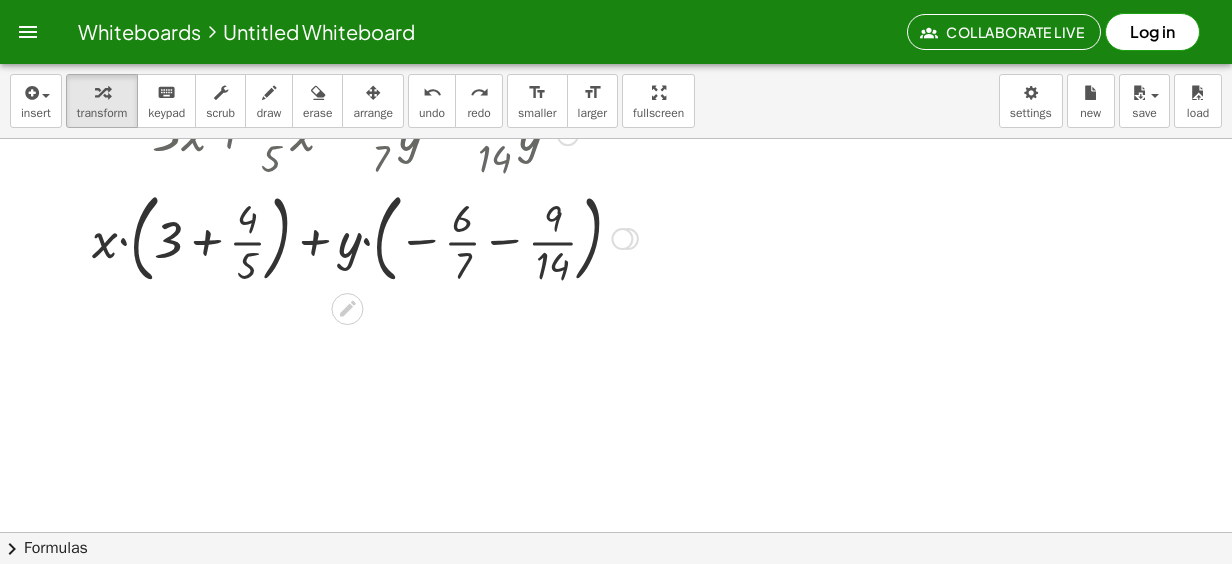 click at bounding box center (365, 237) 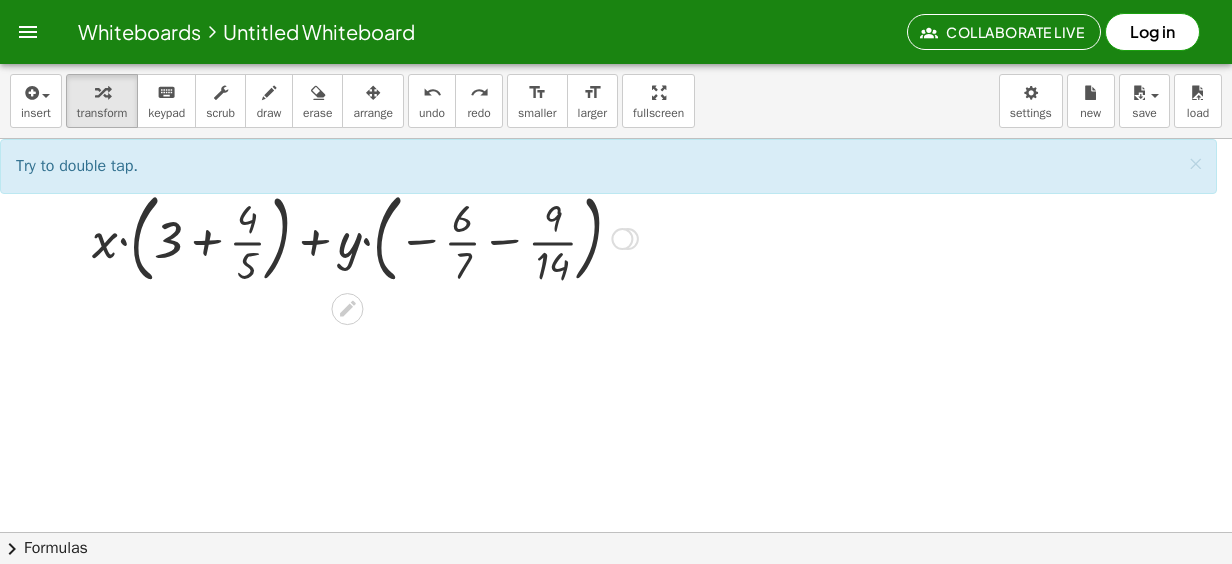 click at bounding box center (365, 237) 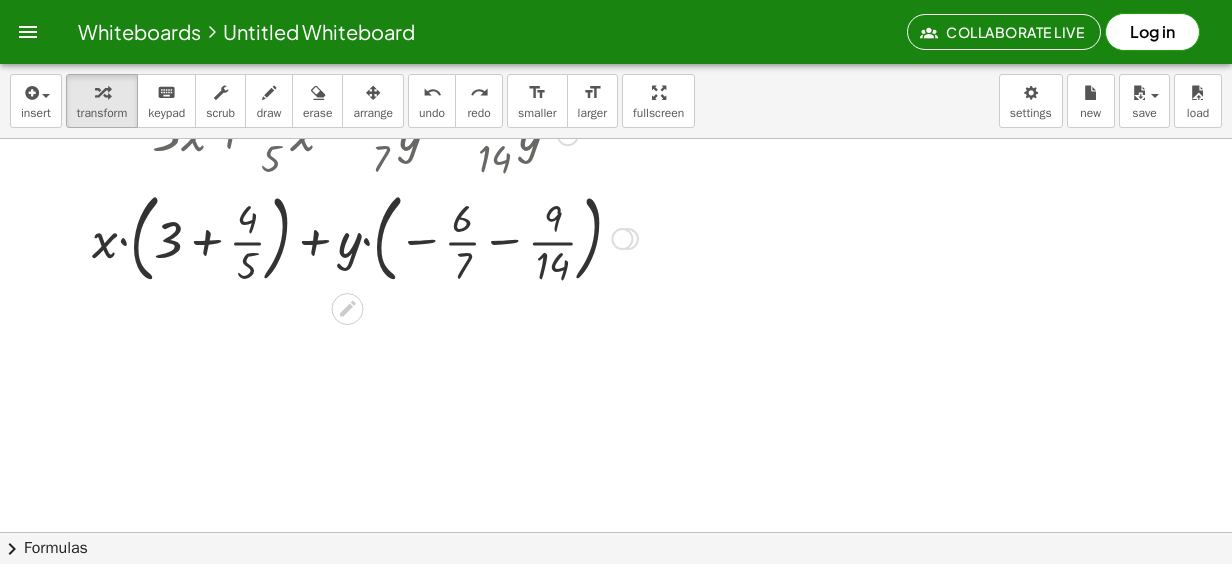 click at bounding box center (365, 237) 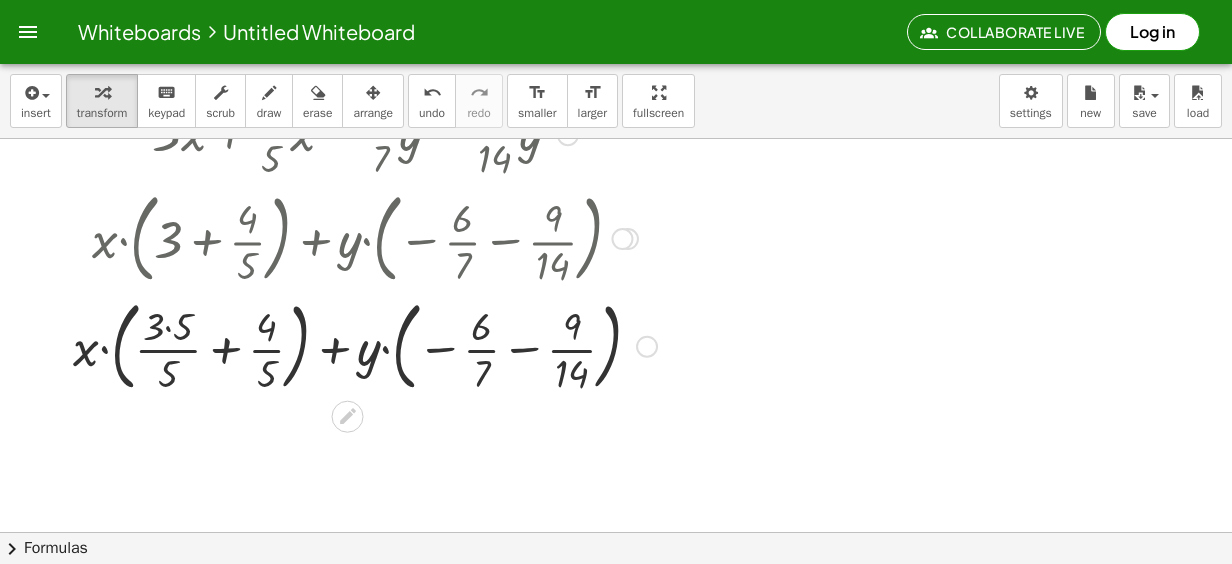 click at bounding box center [365, 345] 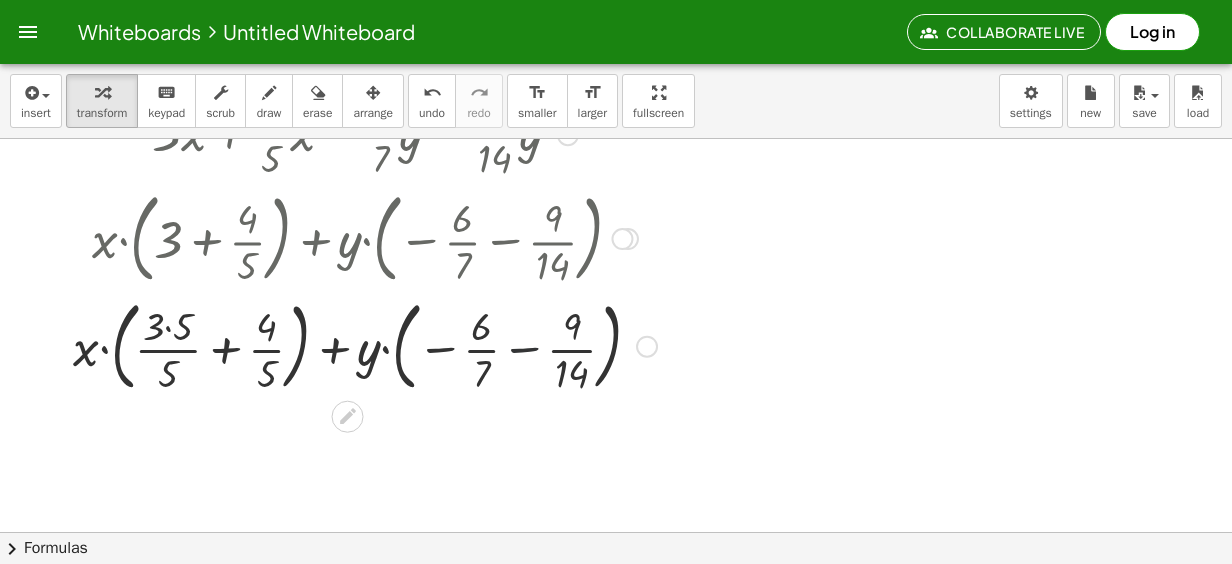 click at bounding box center [365, 345] 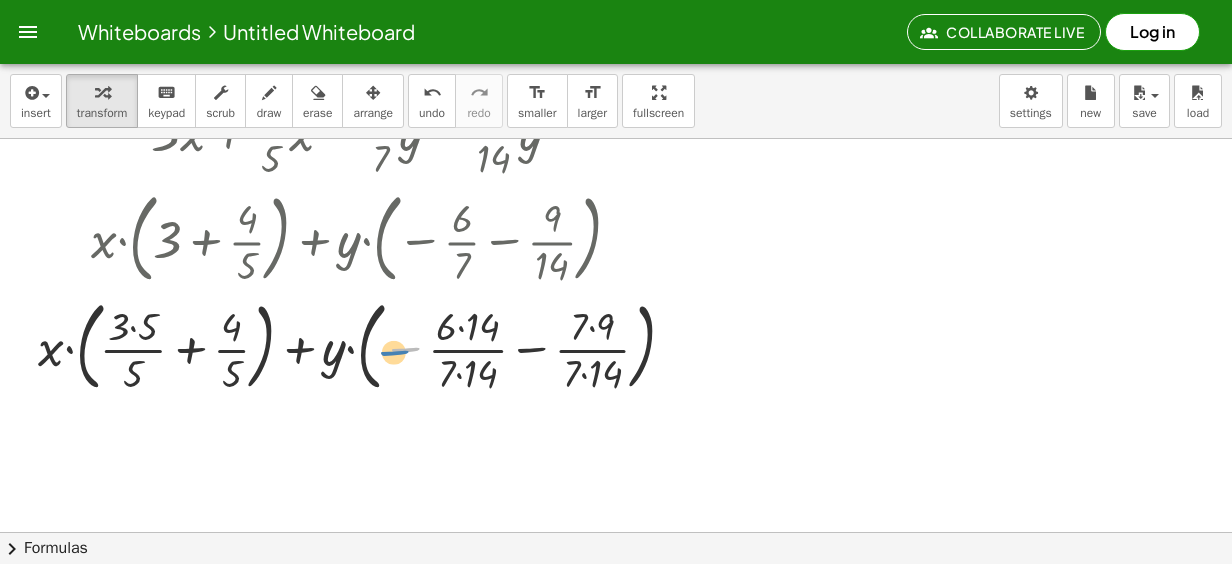 drag, startPoint x: 364, startPoint y: 354, endPoint x: 387, endPoint y: 356, distance: 23.086792 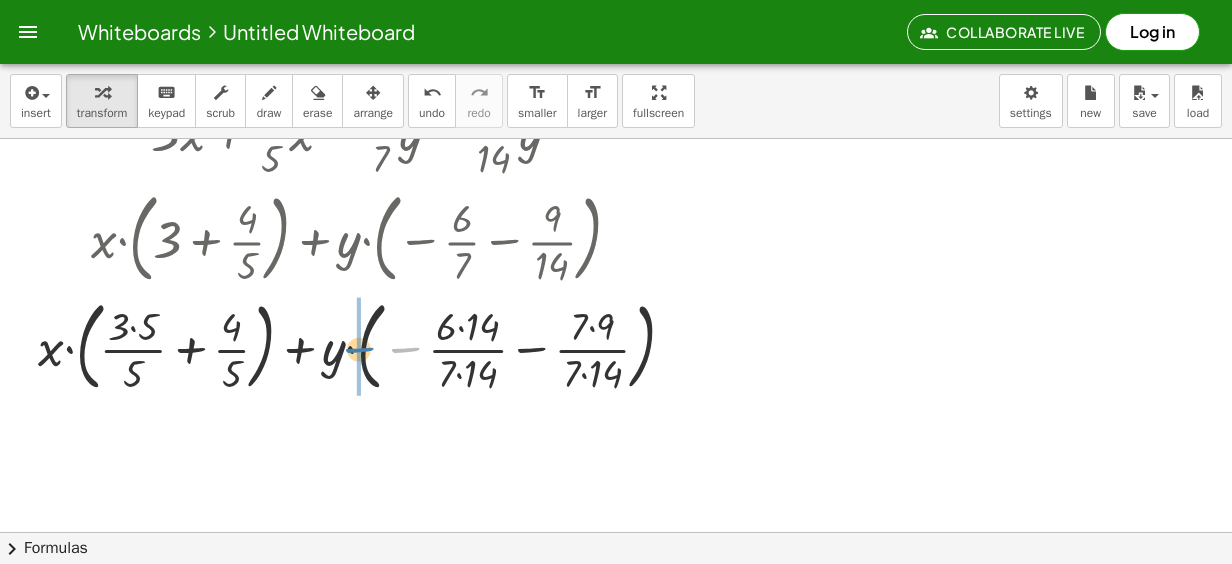 drag, startPoint x: 394, startPoint y: 352, endPoint x: 345, endPoint y: 353, distance: 49.010204 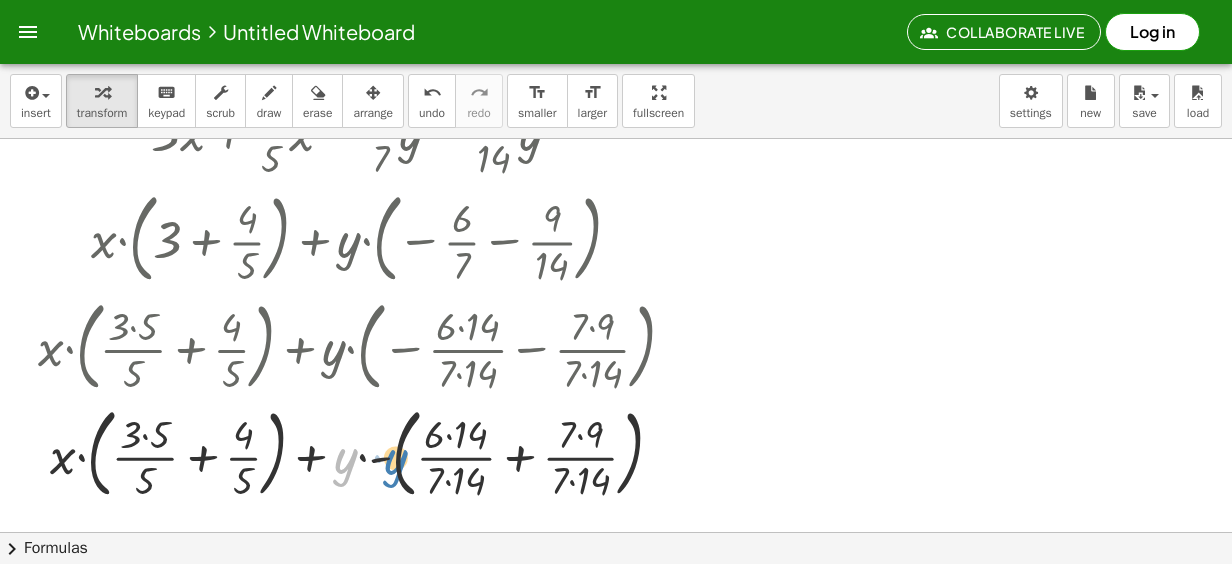 drag, startPoint x: 351, startPoint y: 448, endPoint x: 401, endPoint y: 449, distance: 50.01 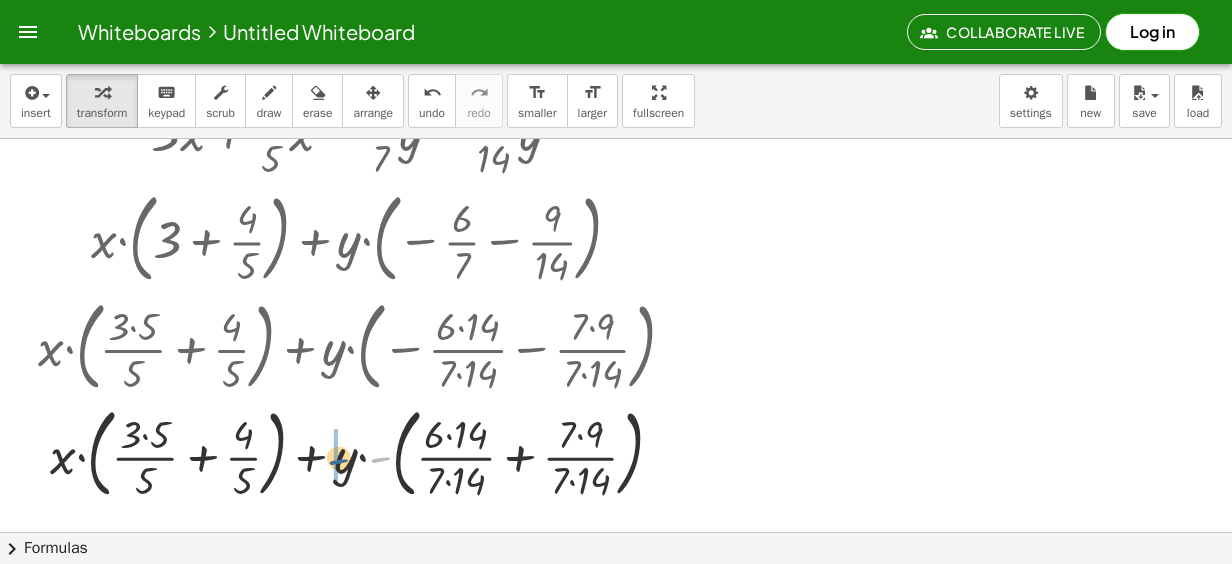 drag, startPoint x: 382, startPoint y: 455, endPoint x: 339, endPoint y: 457, distance: 43.046486 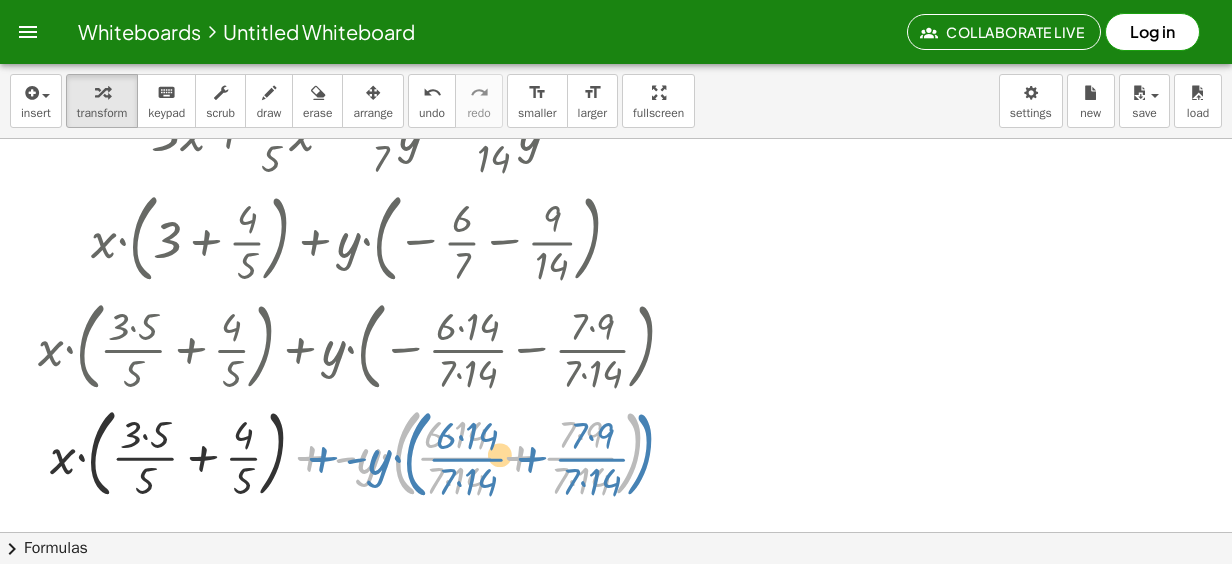 drag, startPoint x: 316, startPoint y: 454, endPoint x: 327, endPoint y: 455, distance: 11.045361 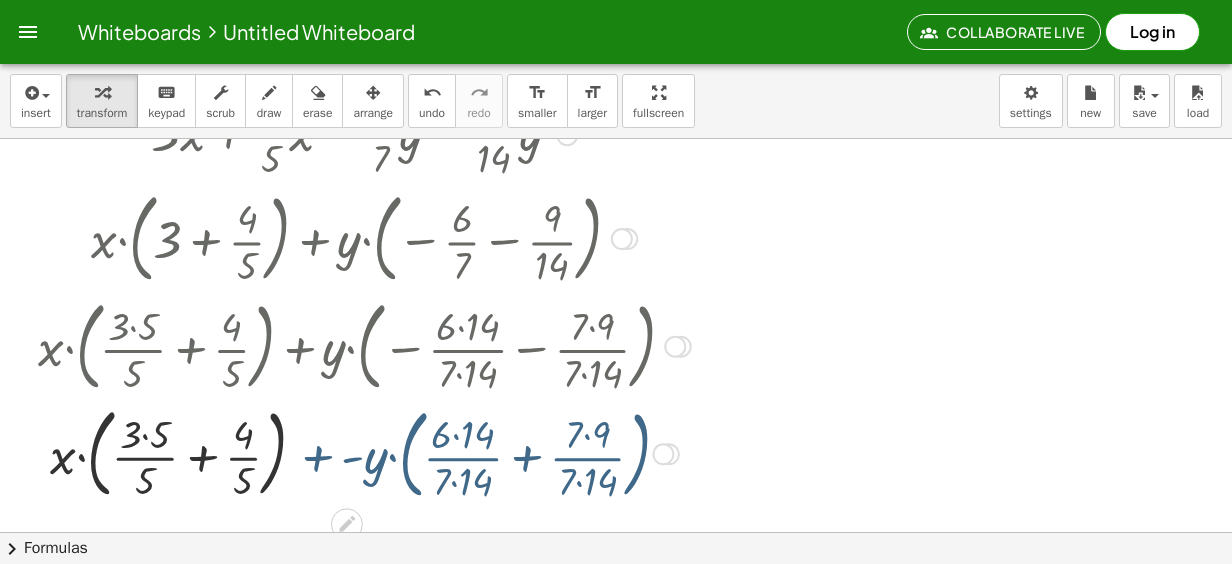 click at bounding box center [364, 453] 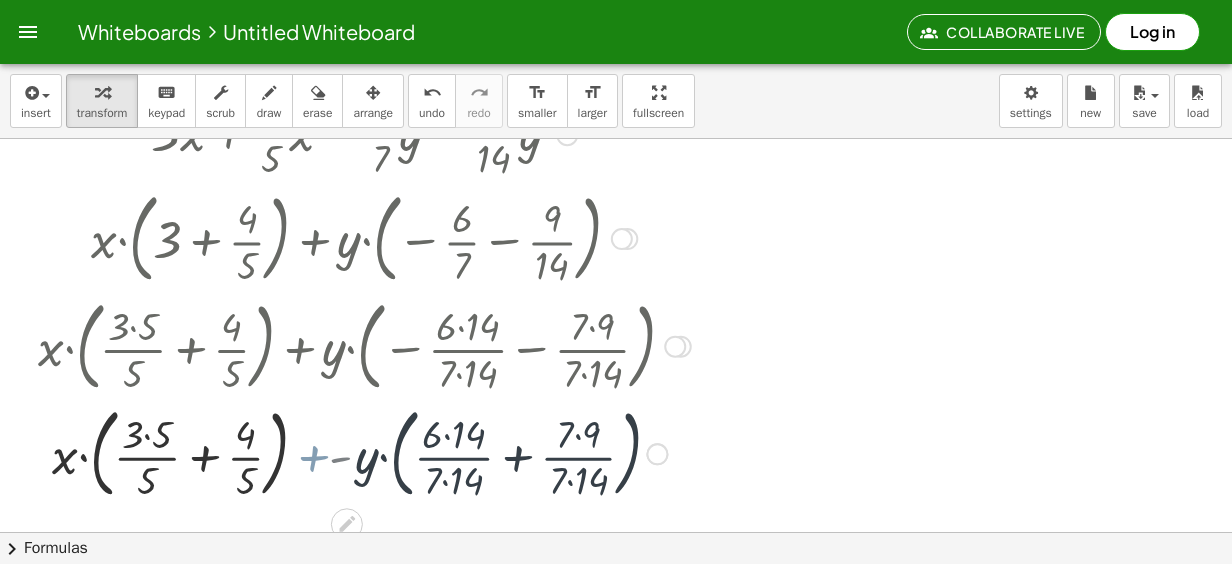 click at bounding box center (364, 453) 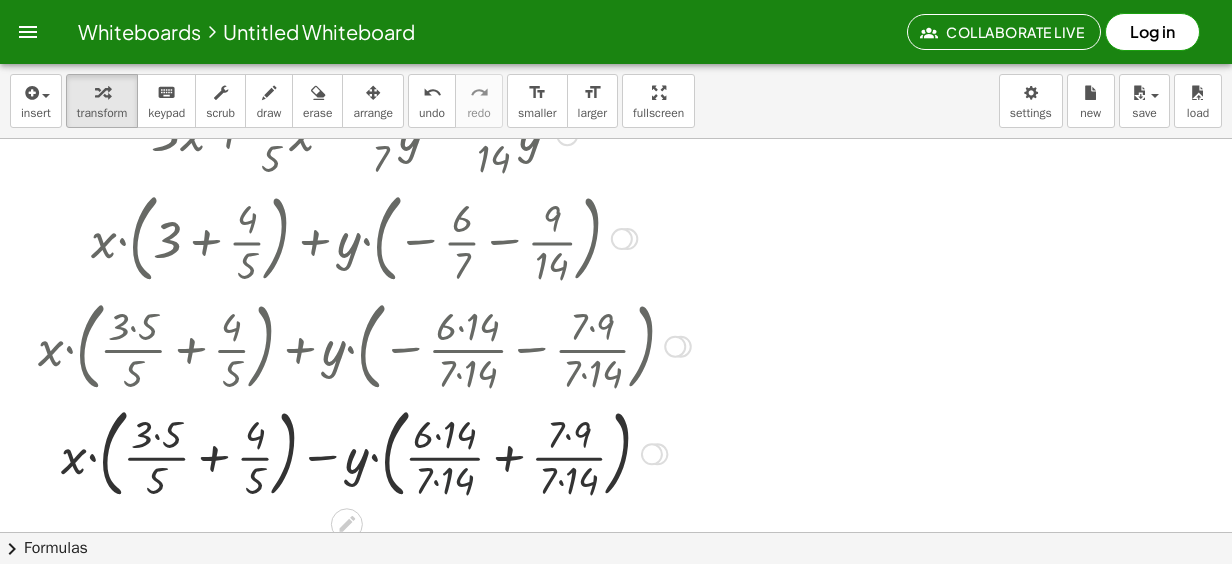click at bounding box center [364, 453] 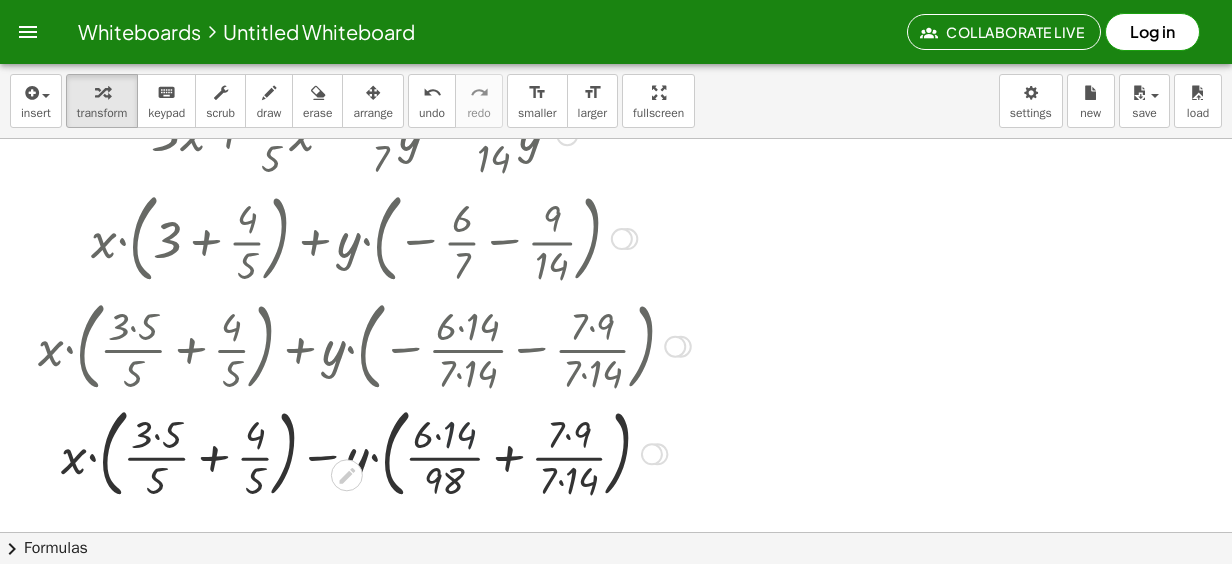 click at bounding box center (364, 453) 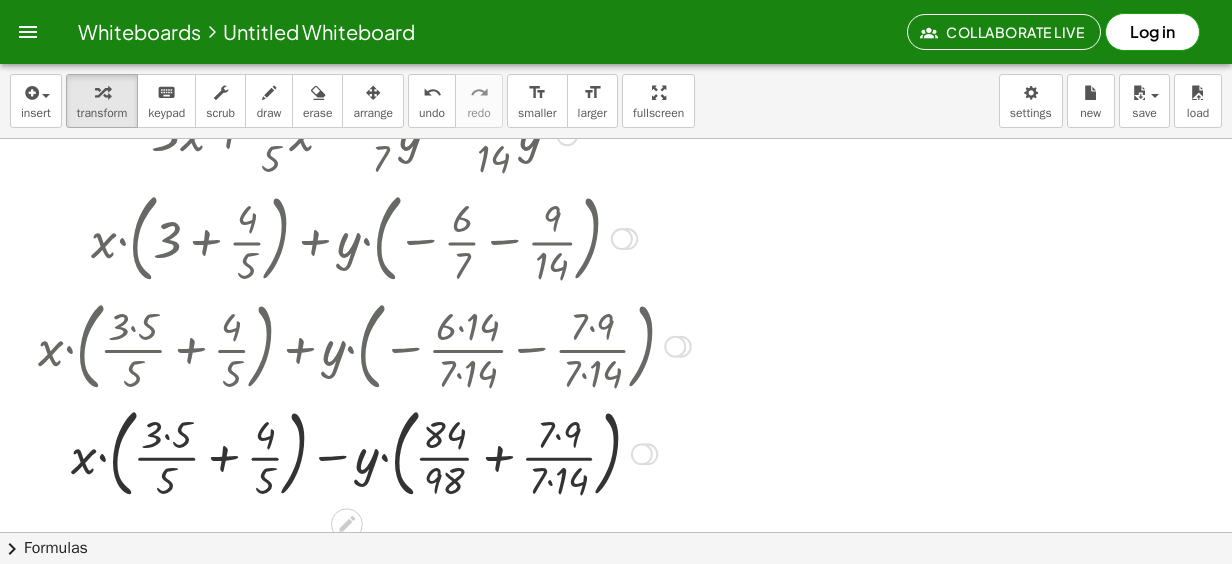 click at bounding box center [364, 453] 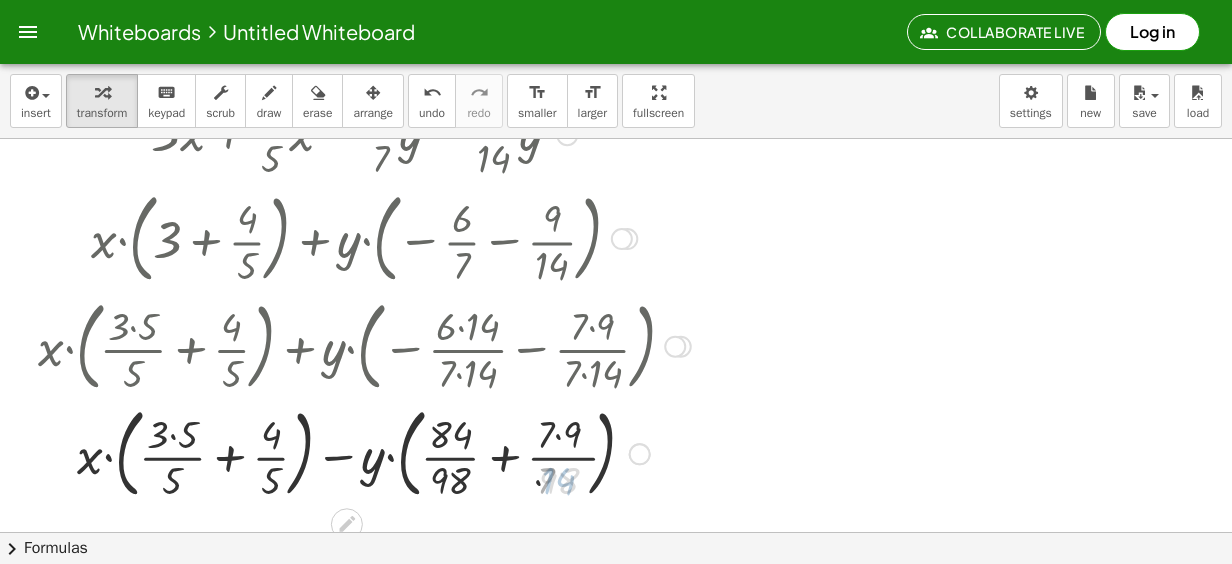 click at bounding box center [364, 453] 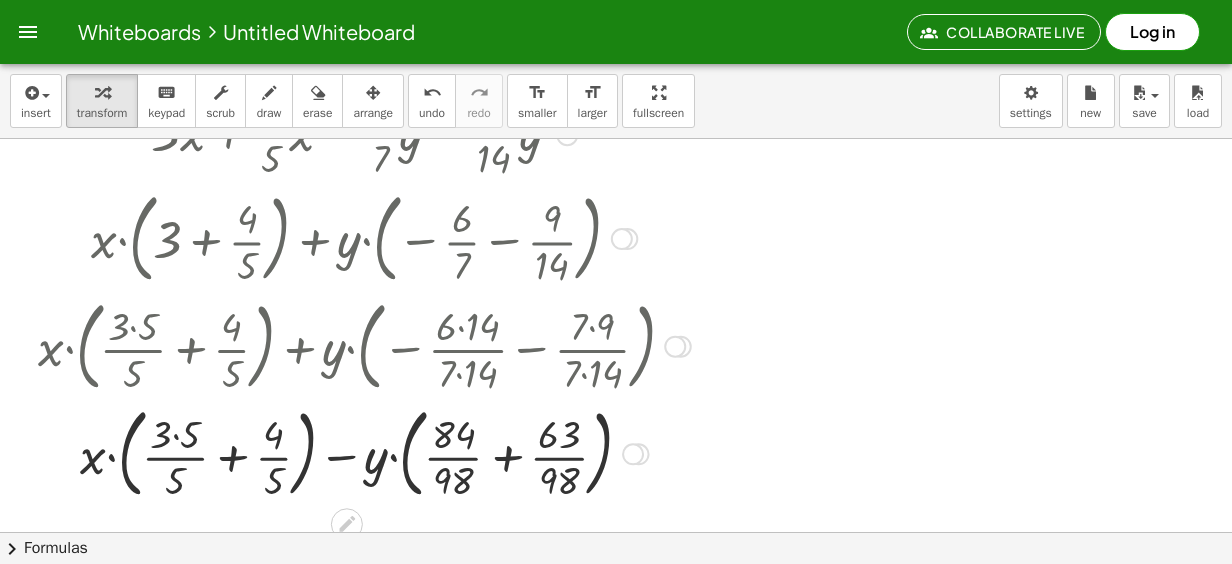 click at bounding box center (364, 453) 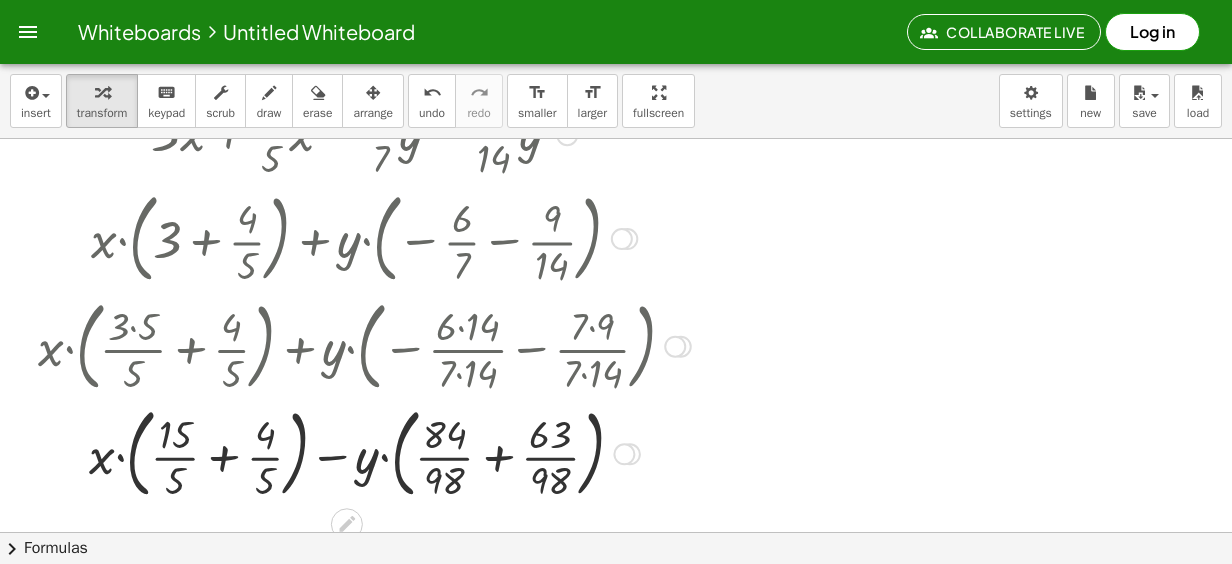 click at bounding box center [364, 453] 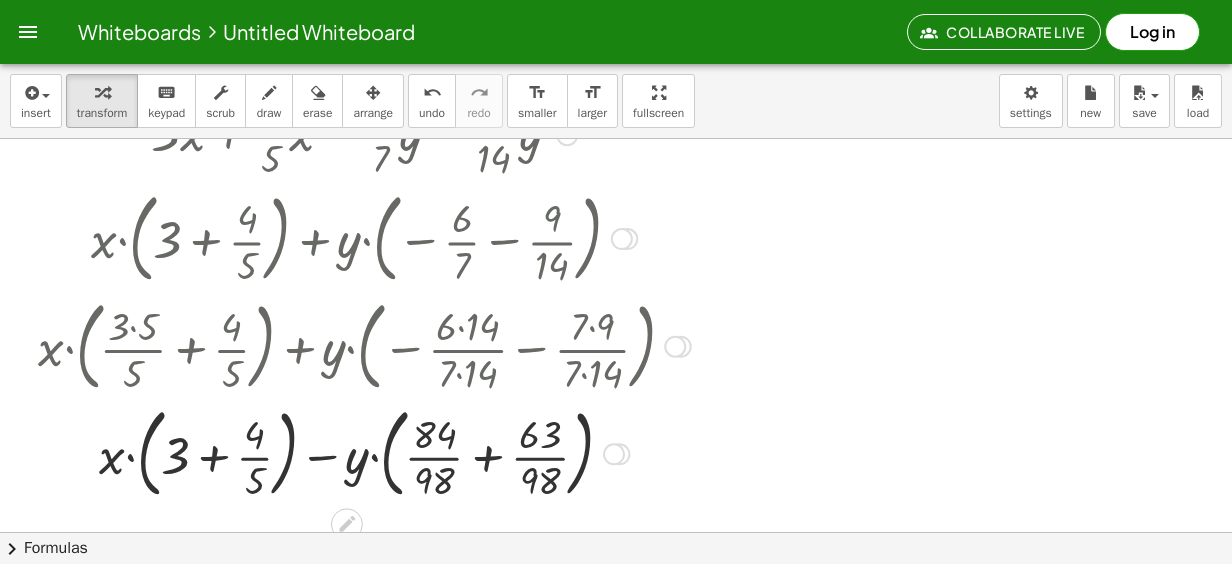 click at bounding box center (364, 453) 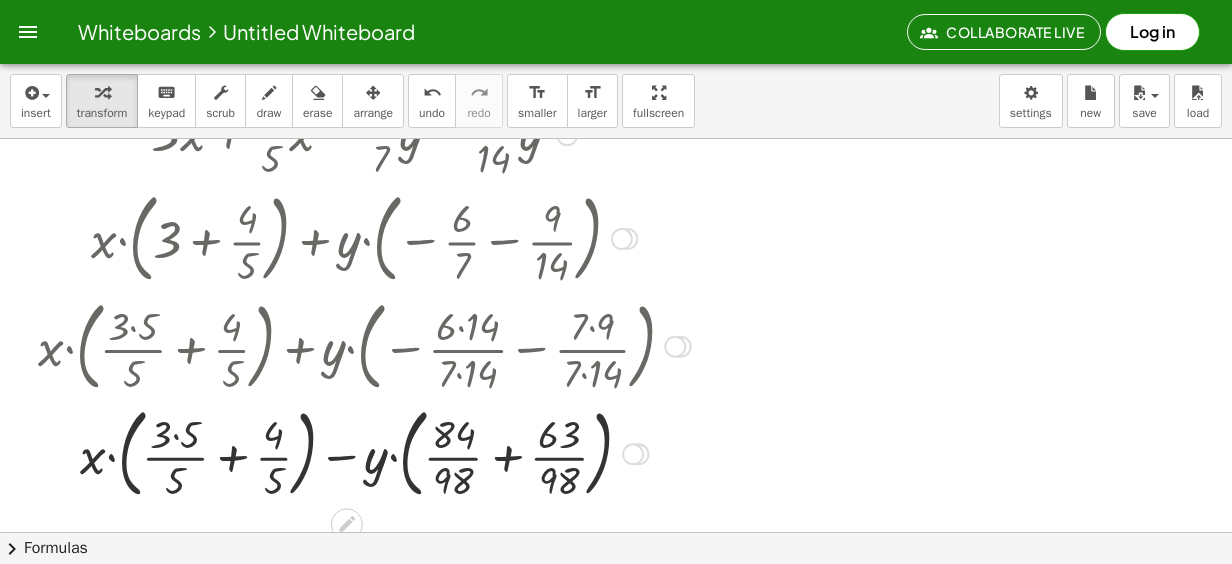 click at bounding box center (364, 453) 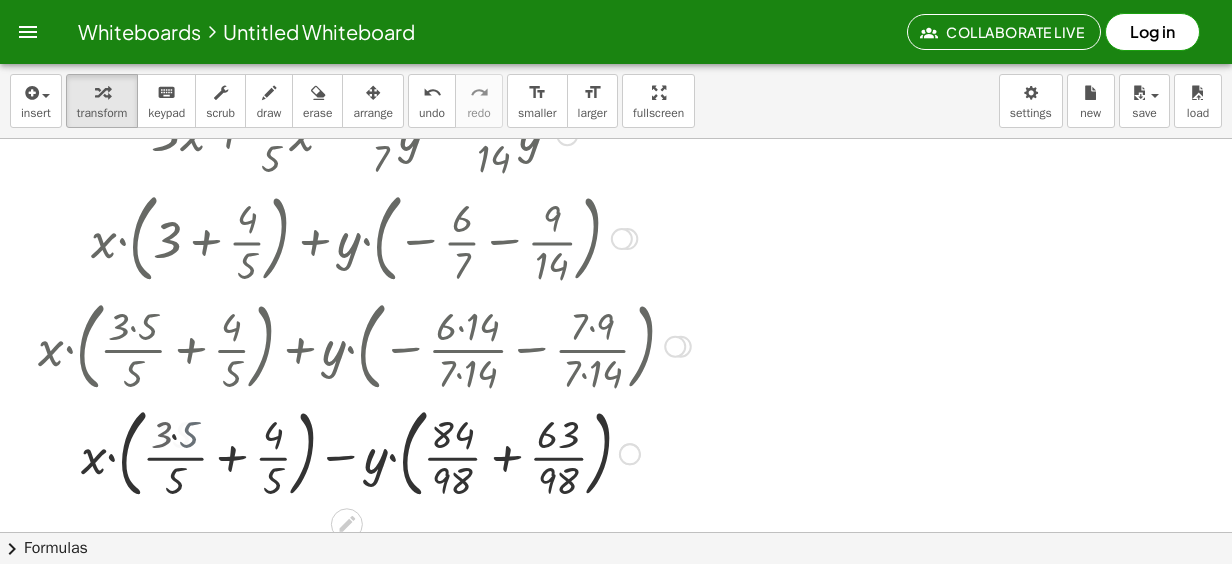 click at bounding box center [364, 453] 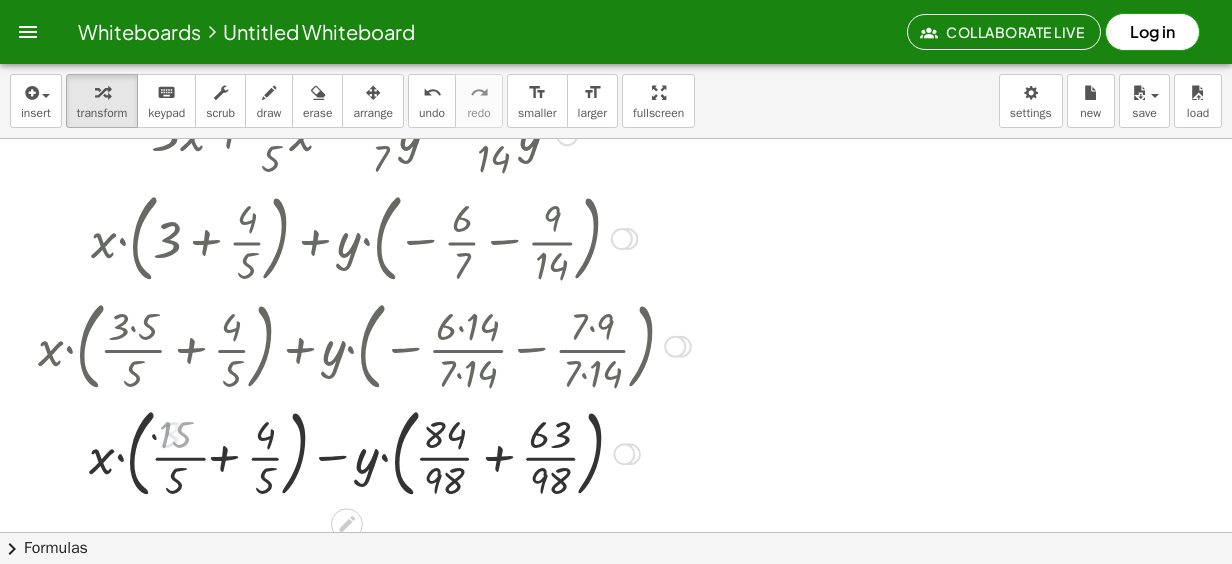 click at bounding box center (364, 453) 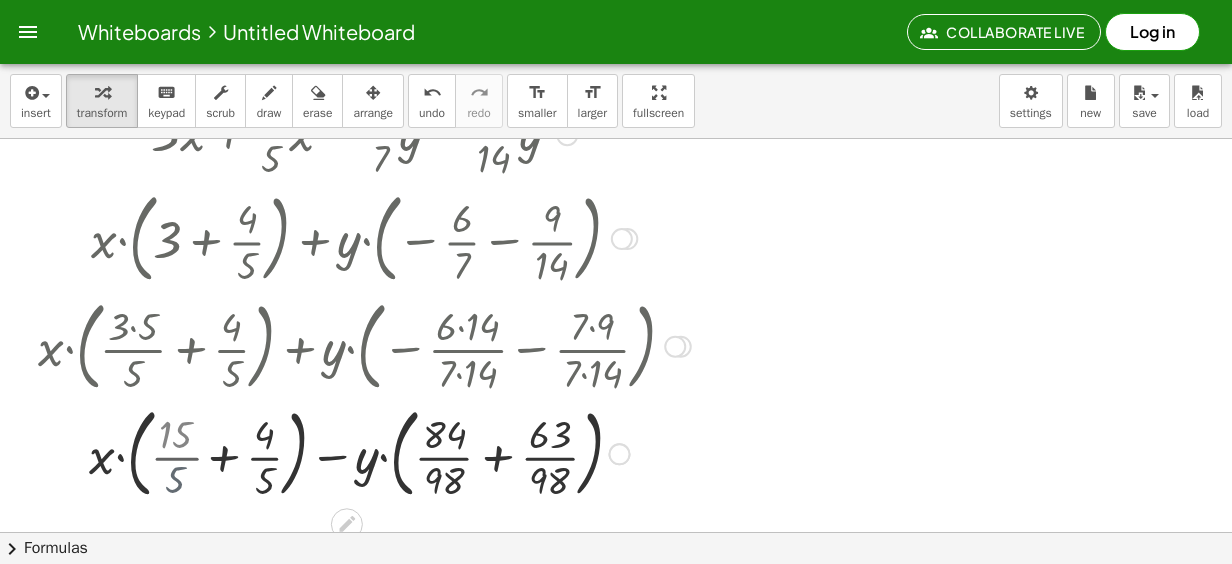 click at bounding box center [364, 453] 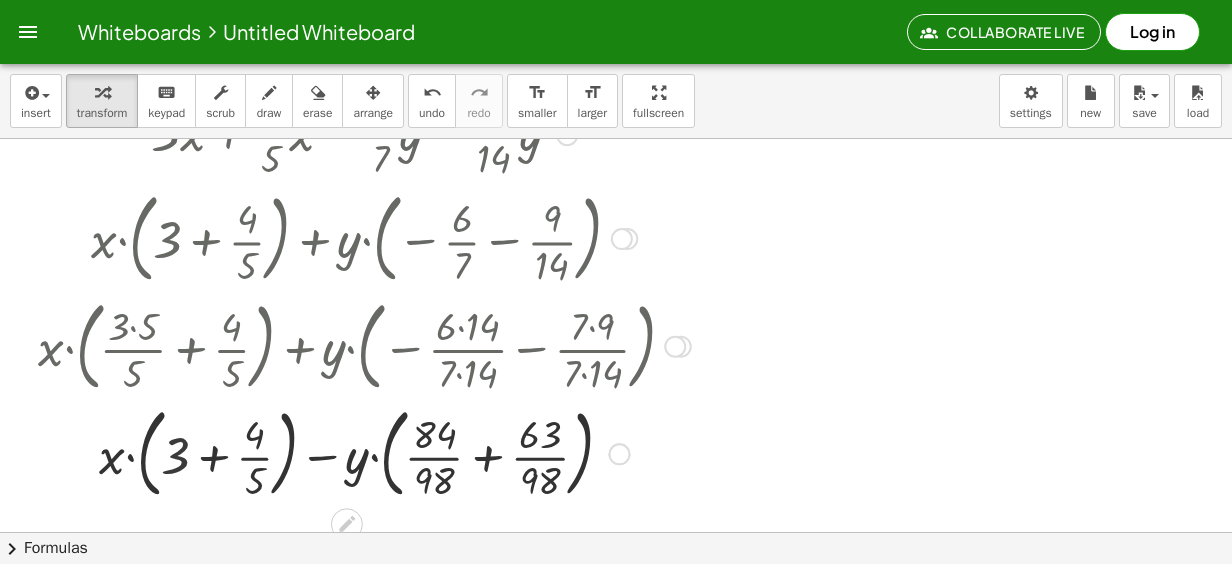 click at bounding box center (364, 453) 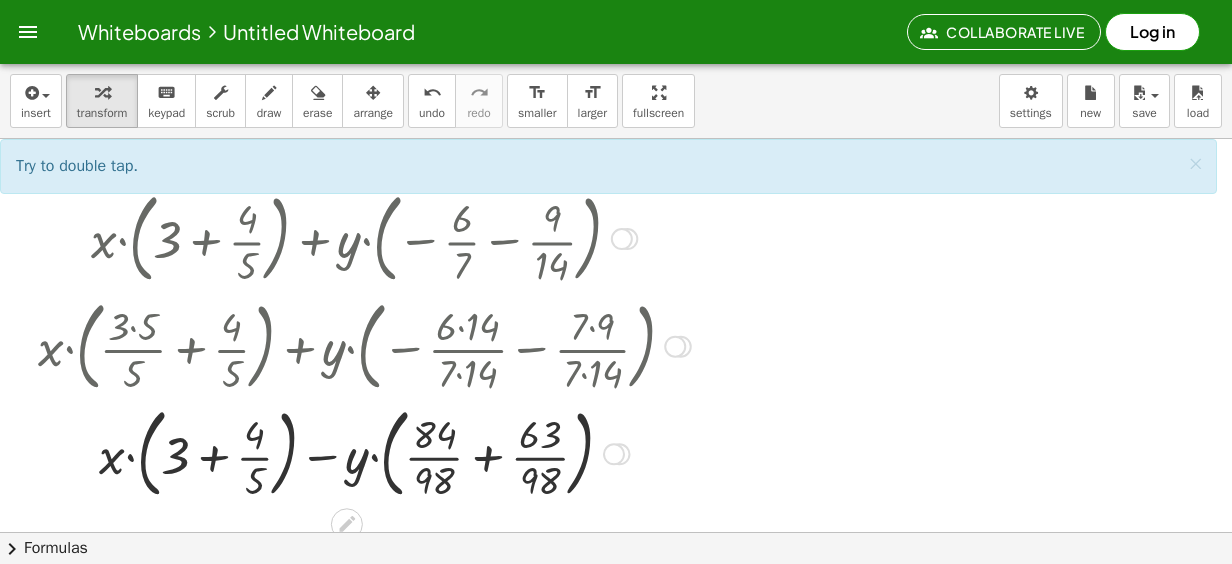 click at bounding box center [364, 453] 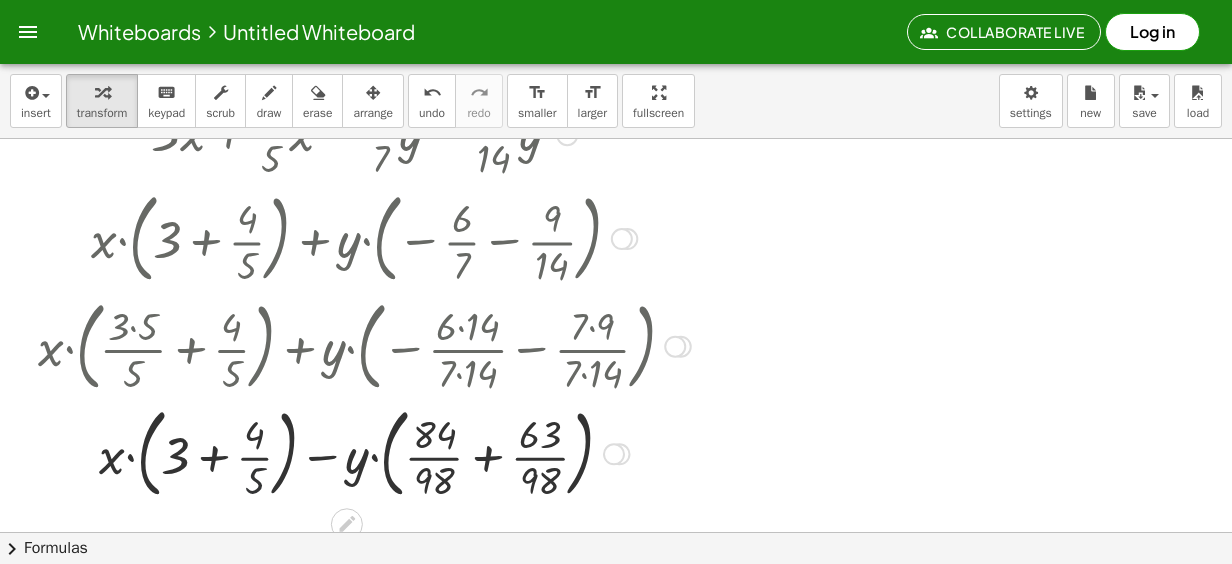 click at bounding box center (364, 453) 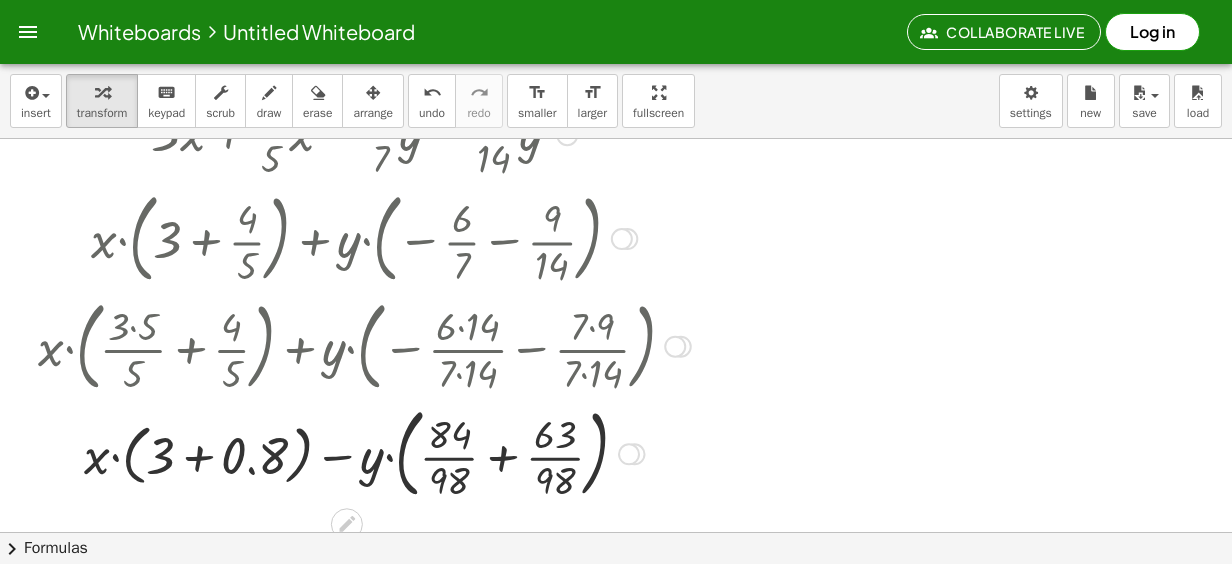 click at bounding box center [364, 453] 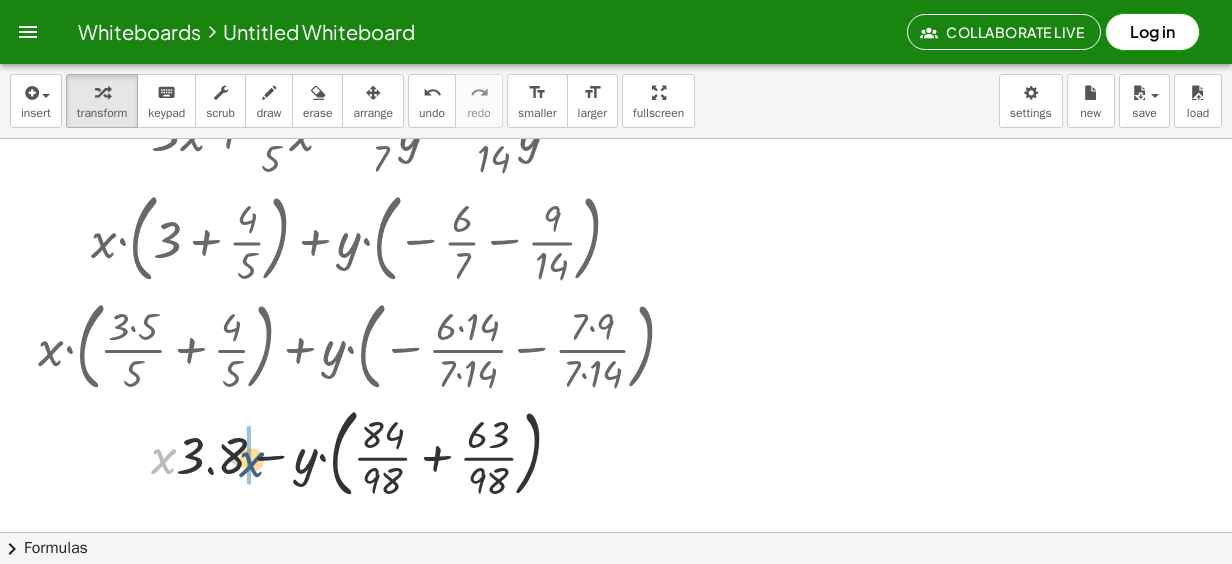 drag, startPoint x: 157, startPoint y: 460, endPoint x: 246, endPoint y: 461, distance: 89.005615 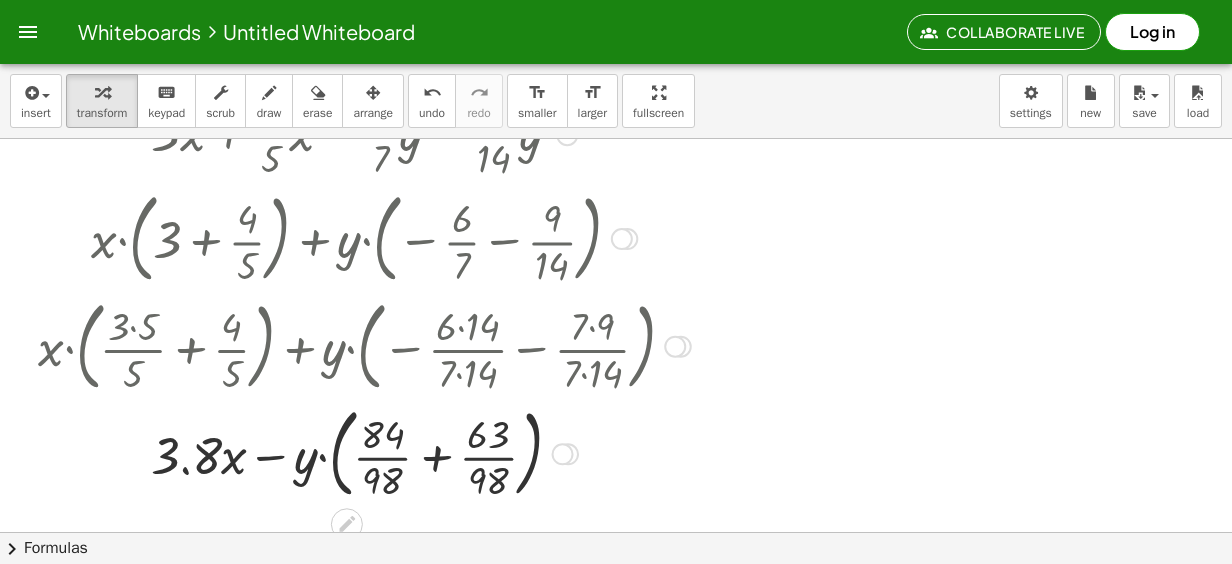 click at bounding box center (364, 453) 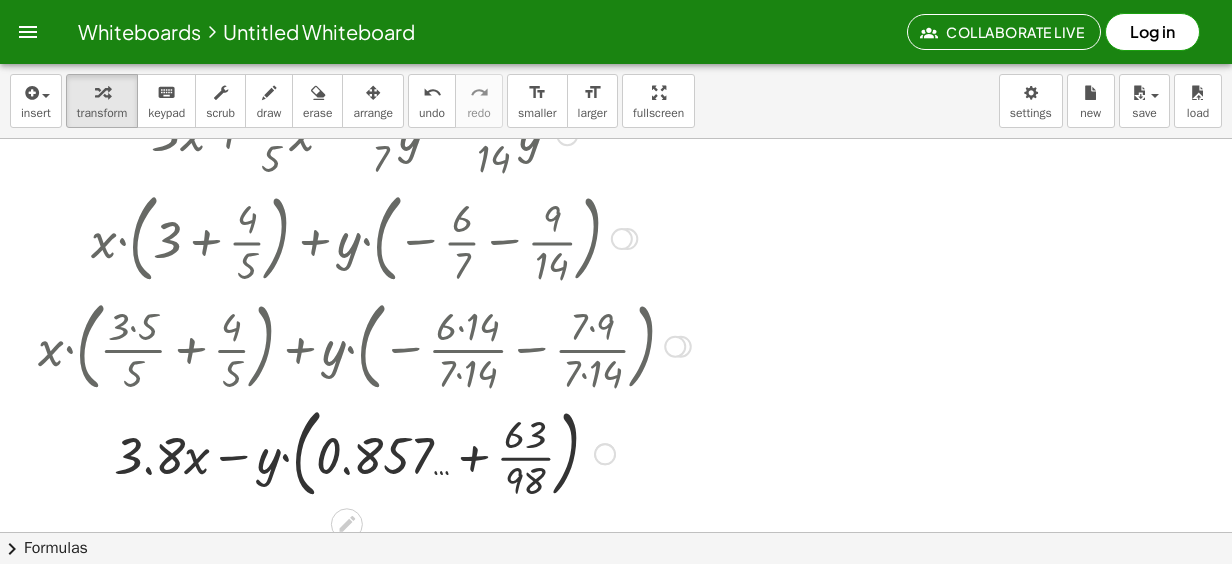click at bounding box center [364, 453] 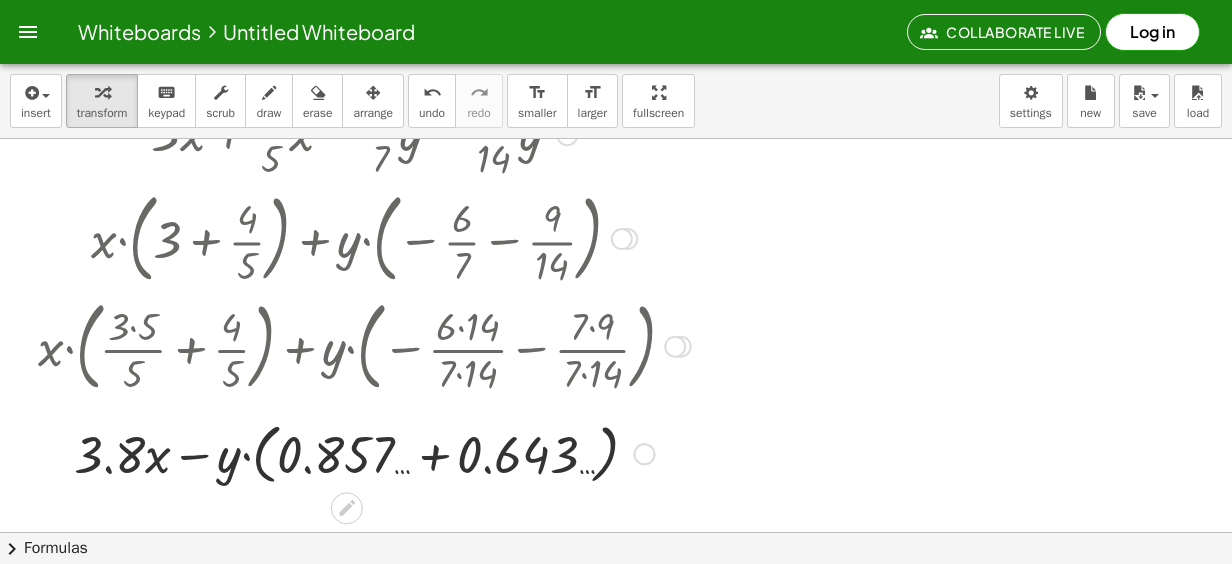 click at bounding box center (364, 453) 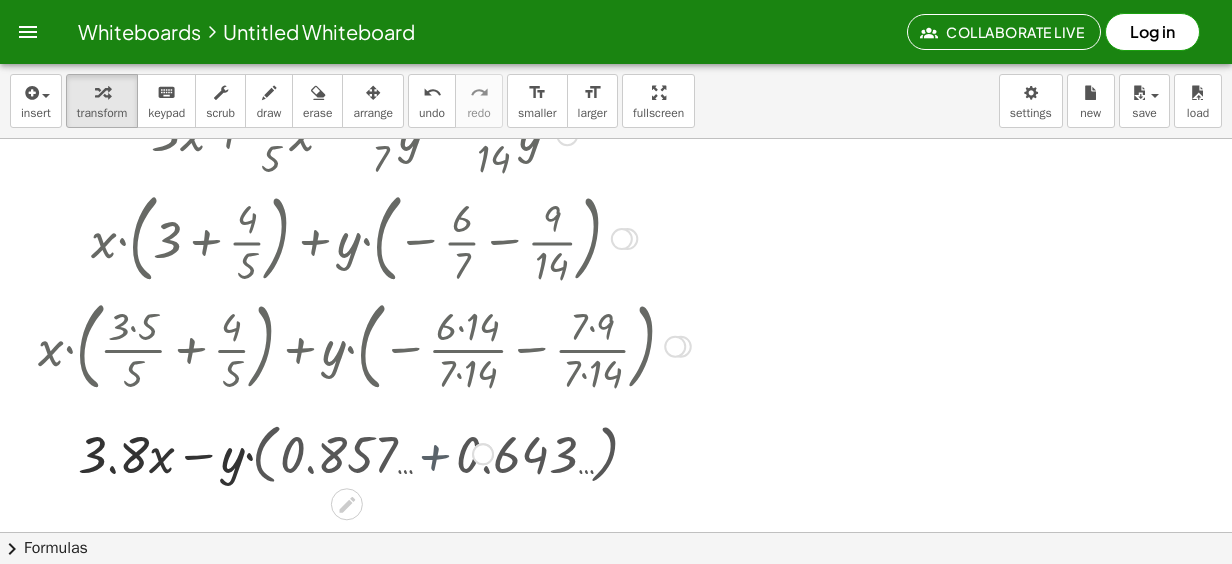 click at bounding box center [364, 452] 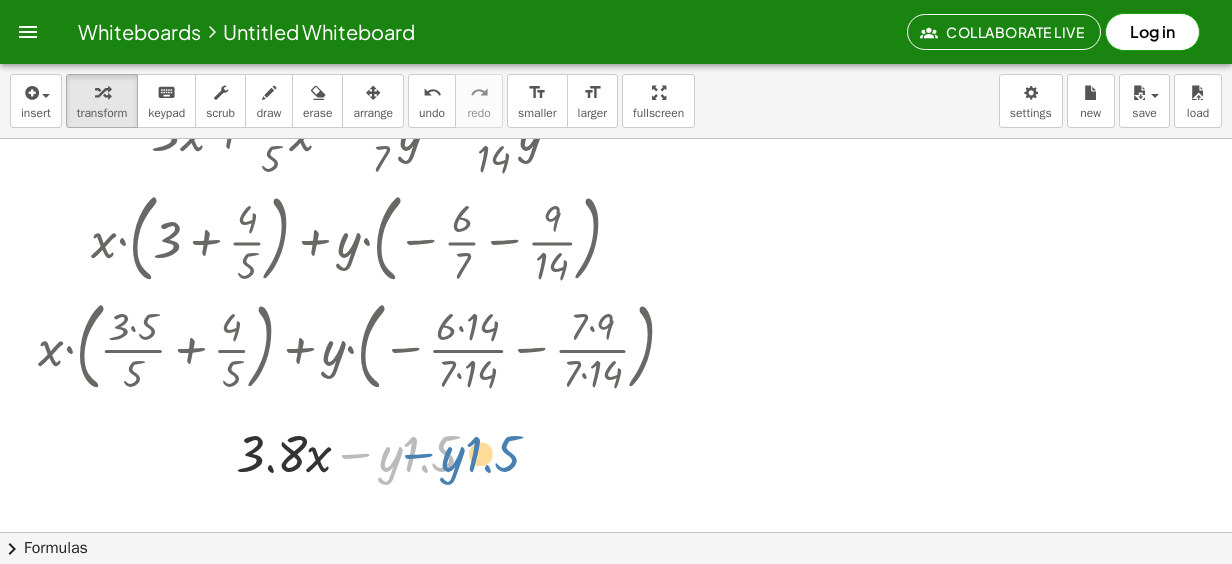 drag, startPoint x: 368, startPoint y: 470, endPoint x: 383, endPoint y: 470, distance: 15 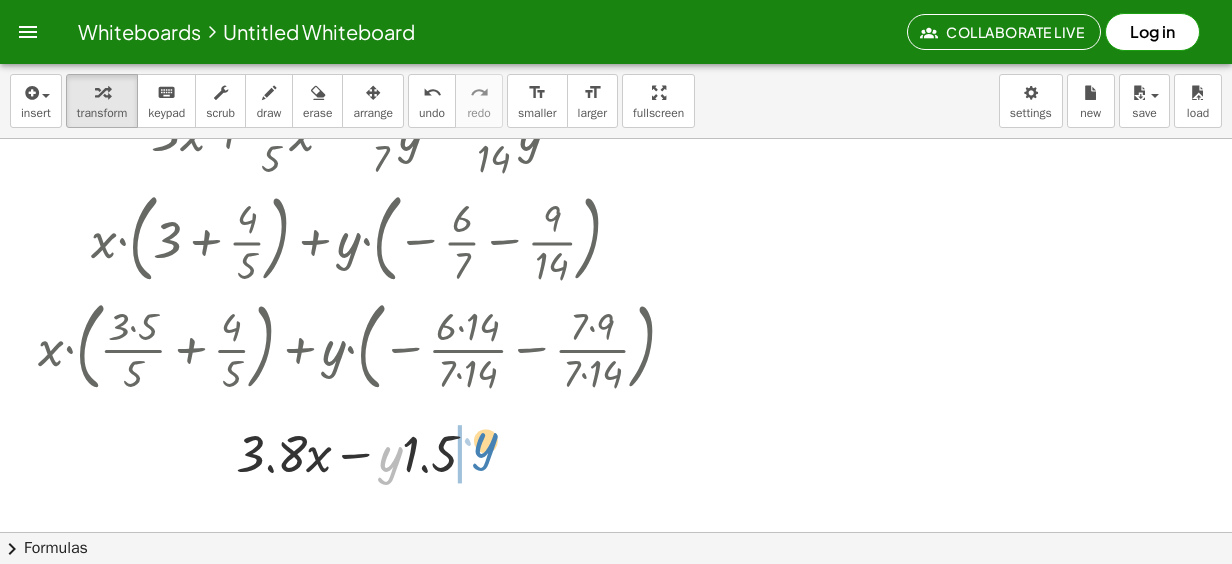 drag, startPoint x: 382, startPoint y: 475, endPoint x: 477, endPoint y: 461, distance: 96.02604 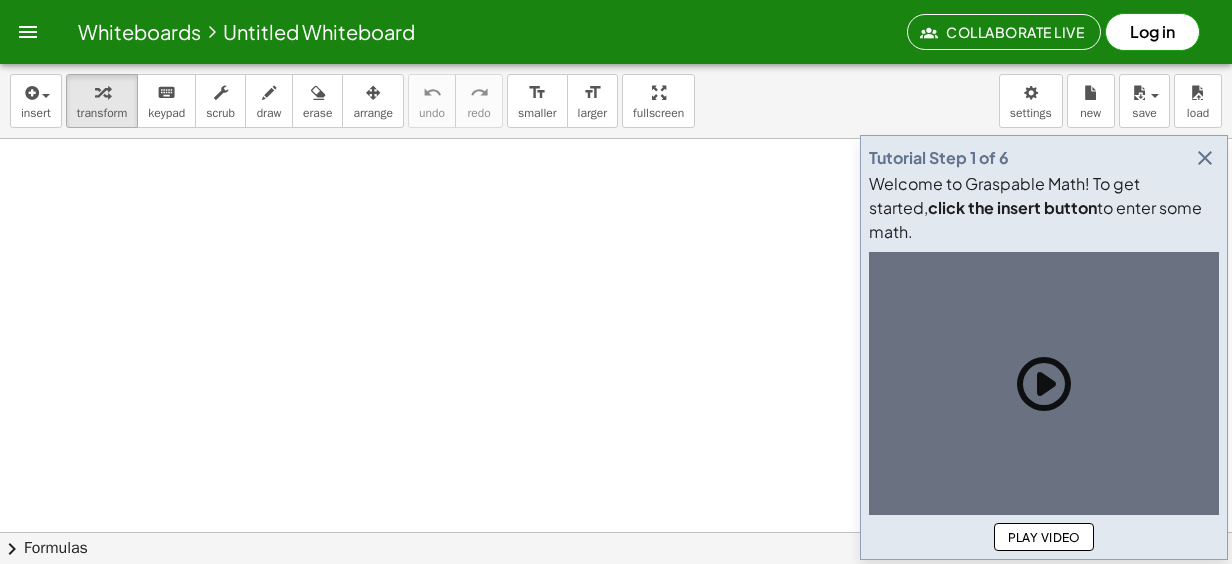 scroll, scrollTop: 0, scrollLeft: 0, axis: both 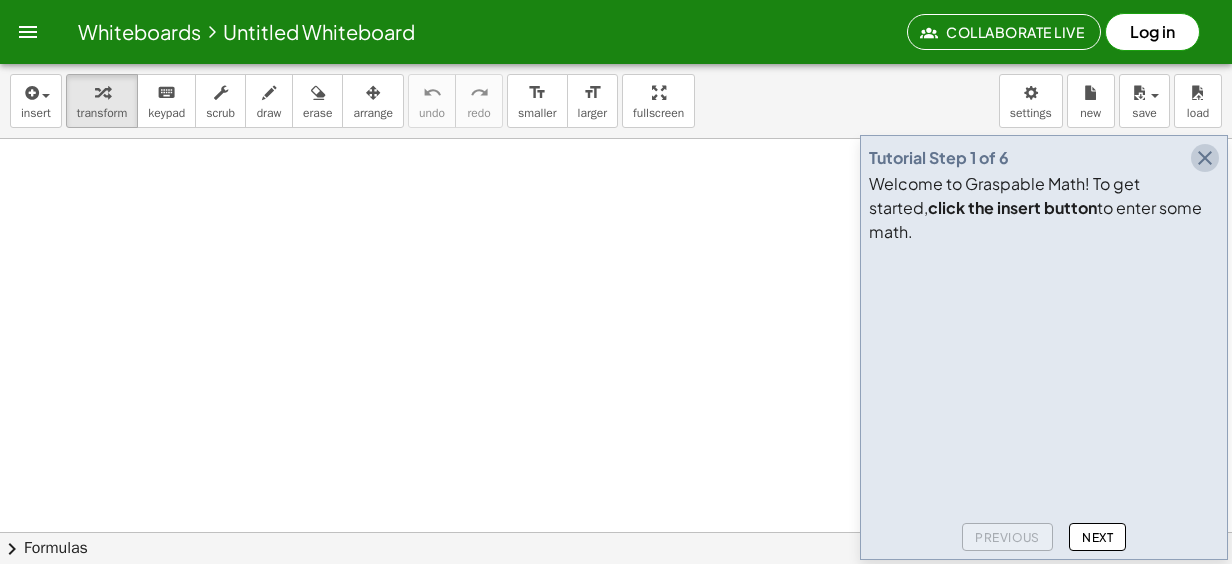 click at bounding box center [1205, 158] 